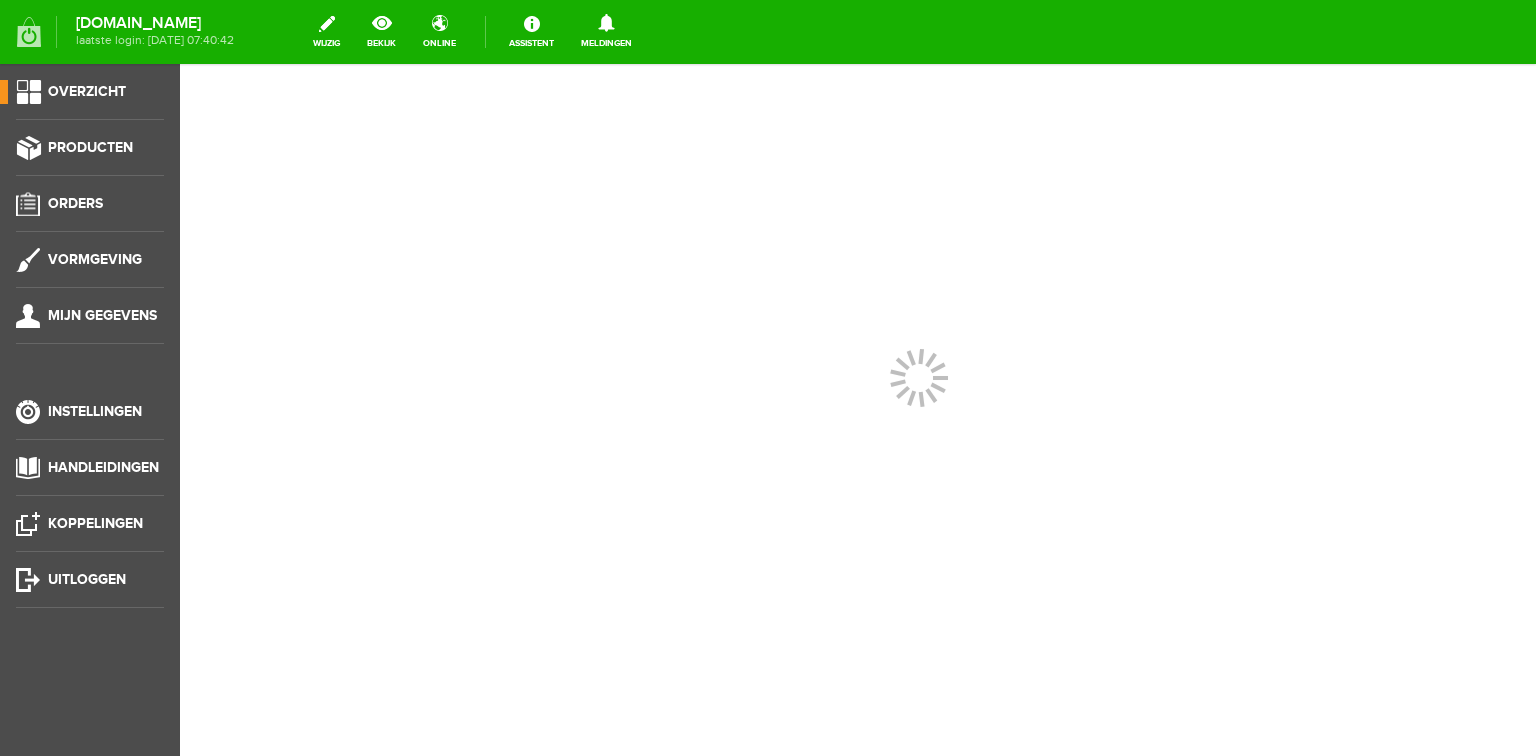 scroll, scrollTop: 0, scrollLeft: 0, axis: both 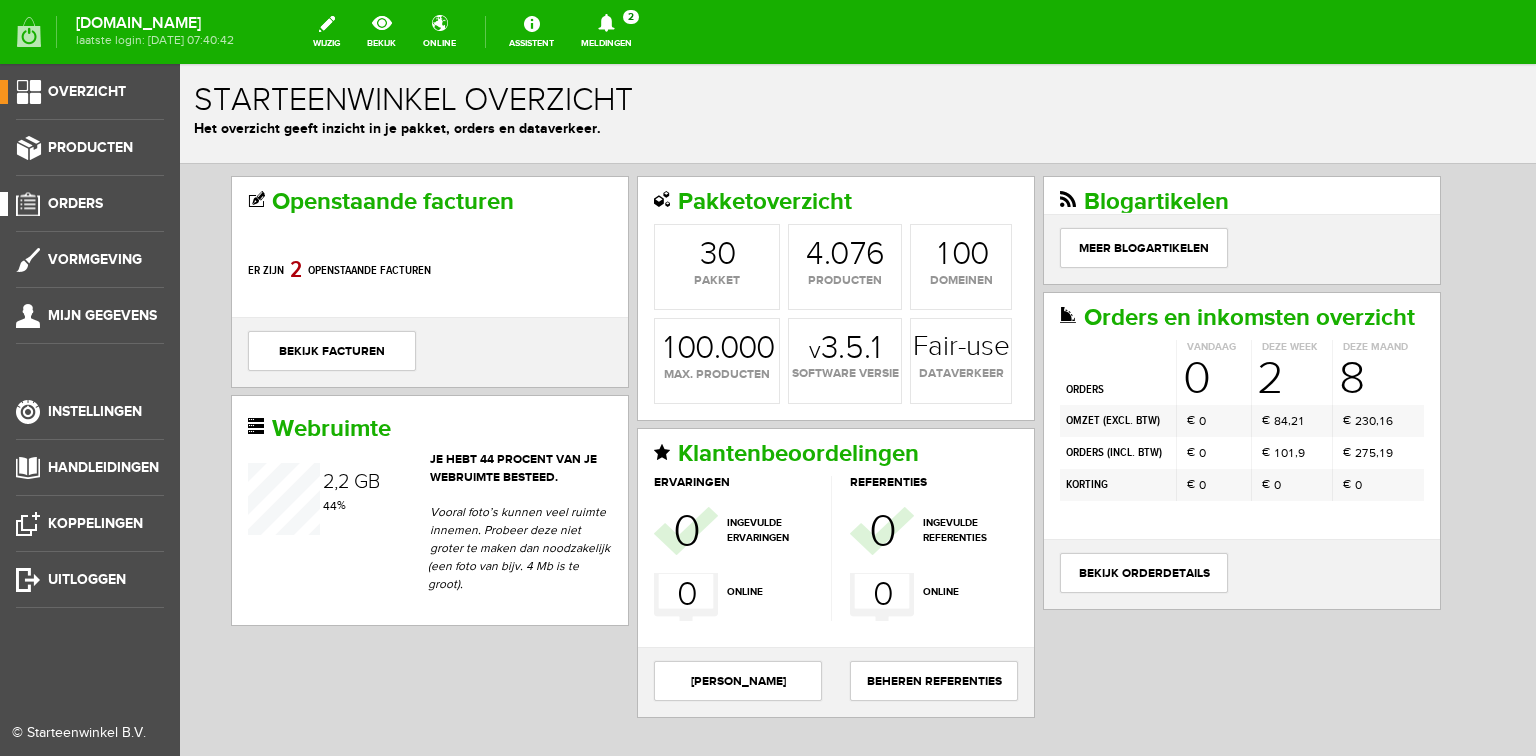 click on "Orders" at bounding box center [75, 203] 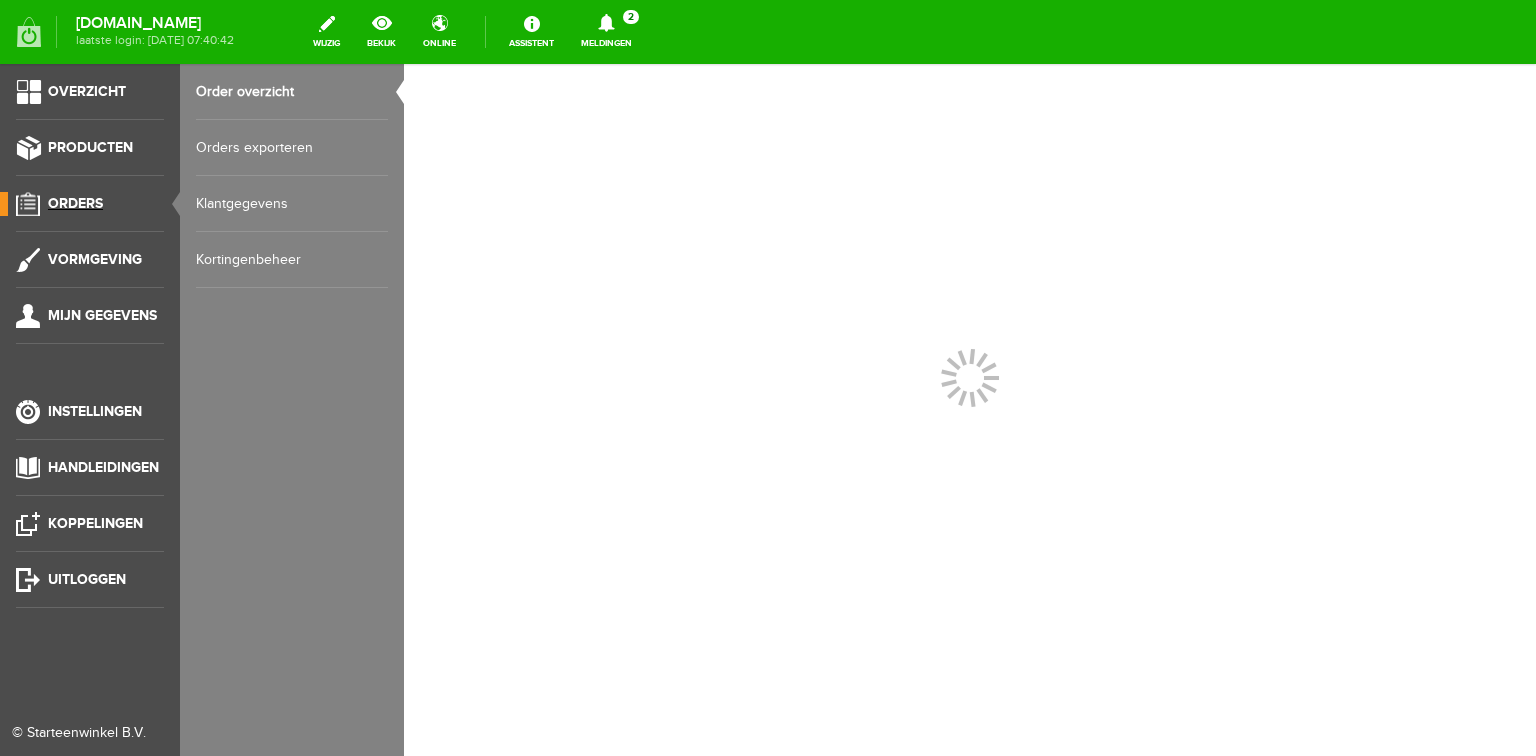 scroll, scrollTop: 0, scrollLeft: 0, axis: both 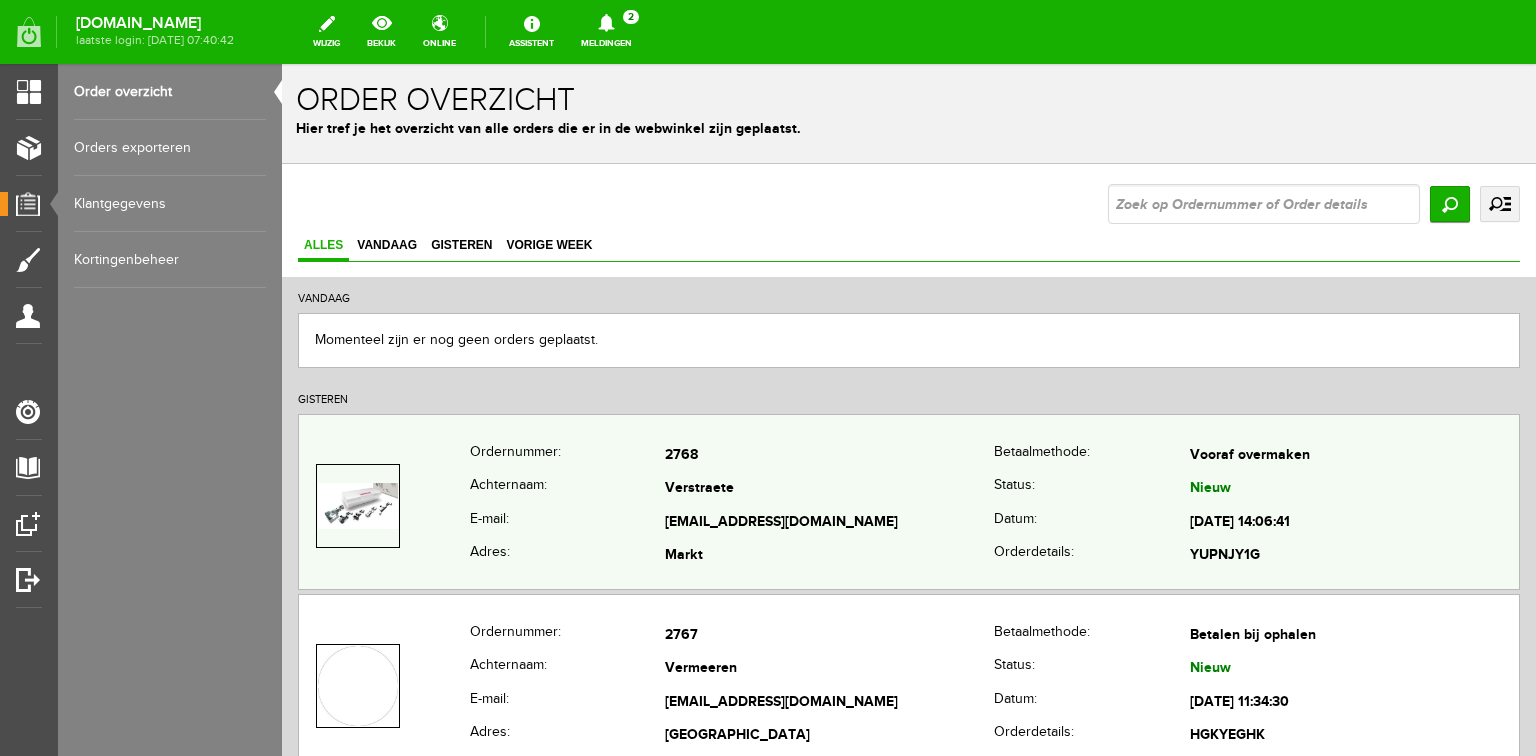 click on "Ordernummer:" at bounding box center [567, 456] 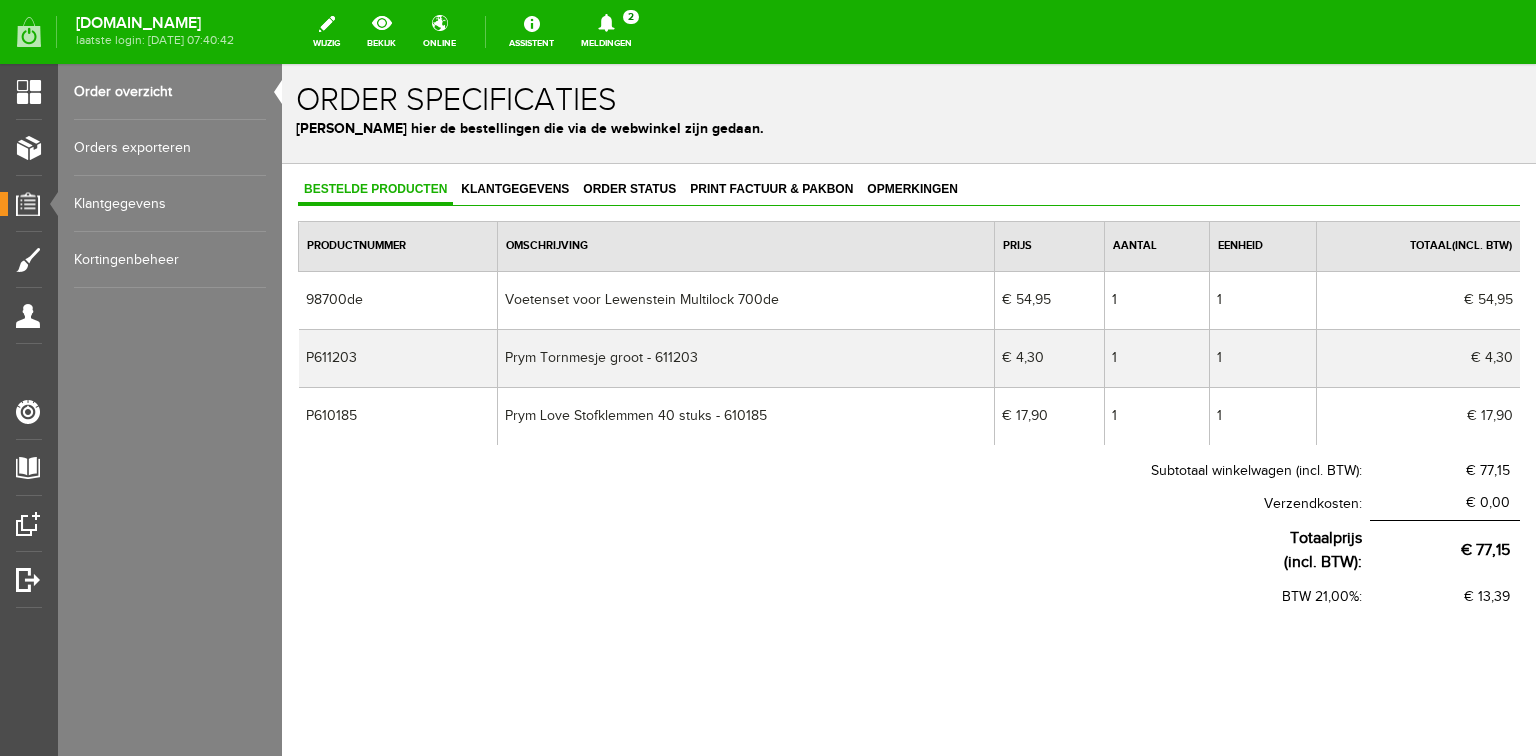 scroll, scrollTop: 0, scrollLeft: 0, axis: both 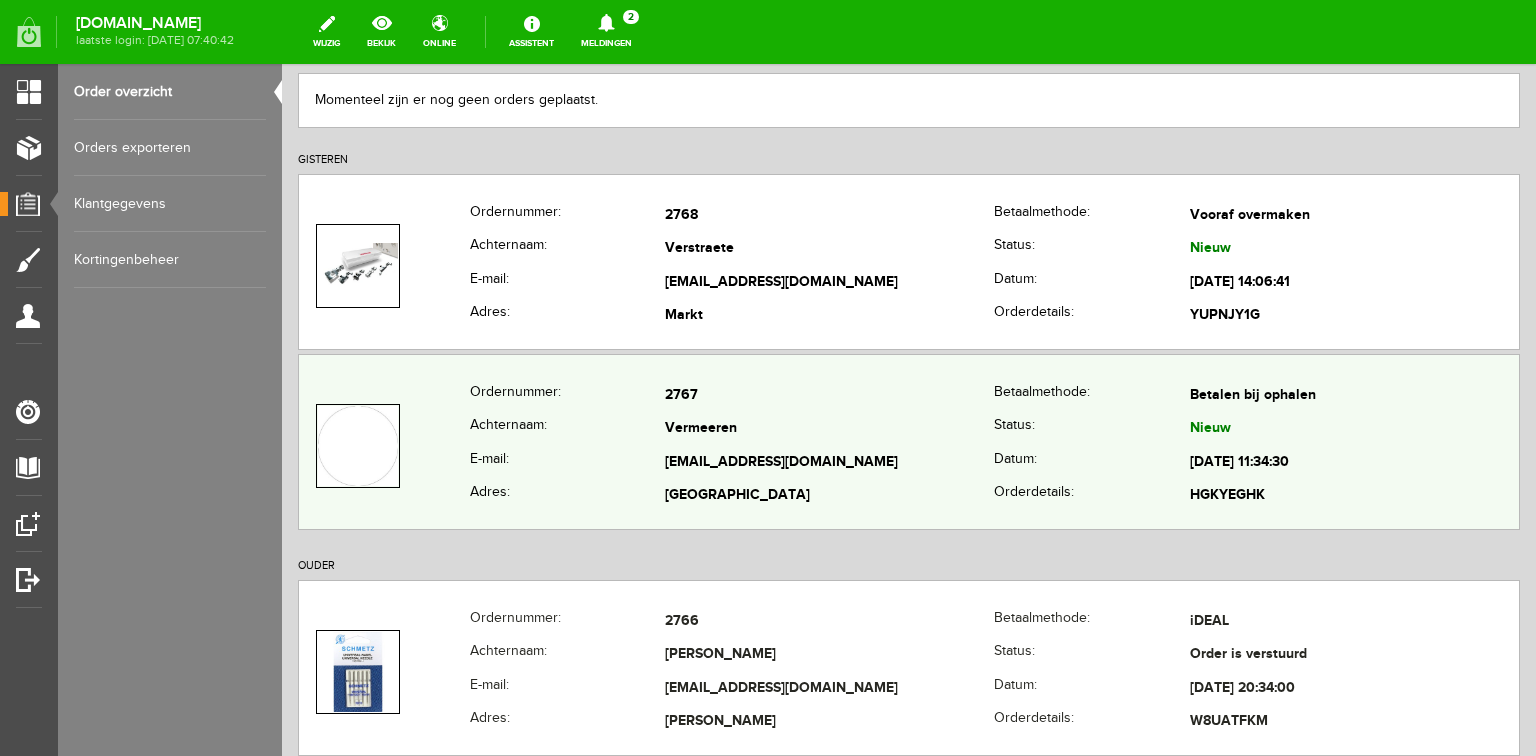click on "[EMAIL_ADDRESS][DOMAIN_NAME]" at bounding box center [829, 463] 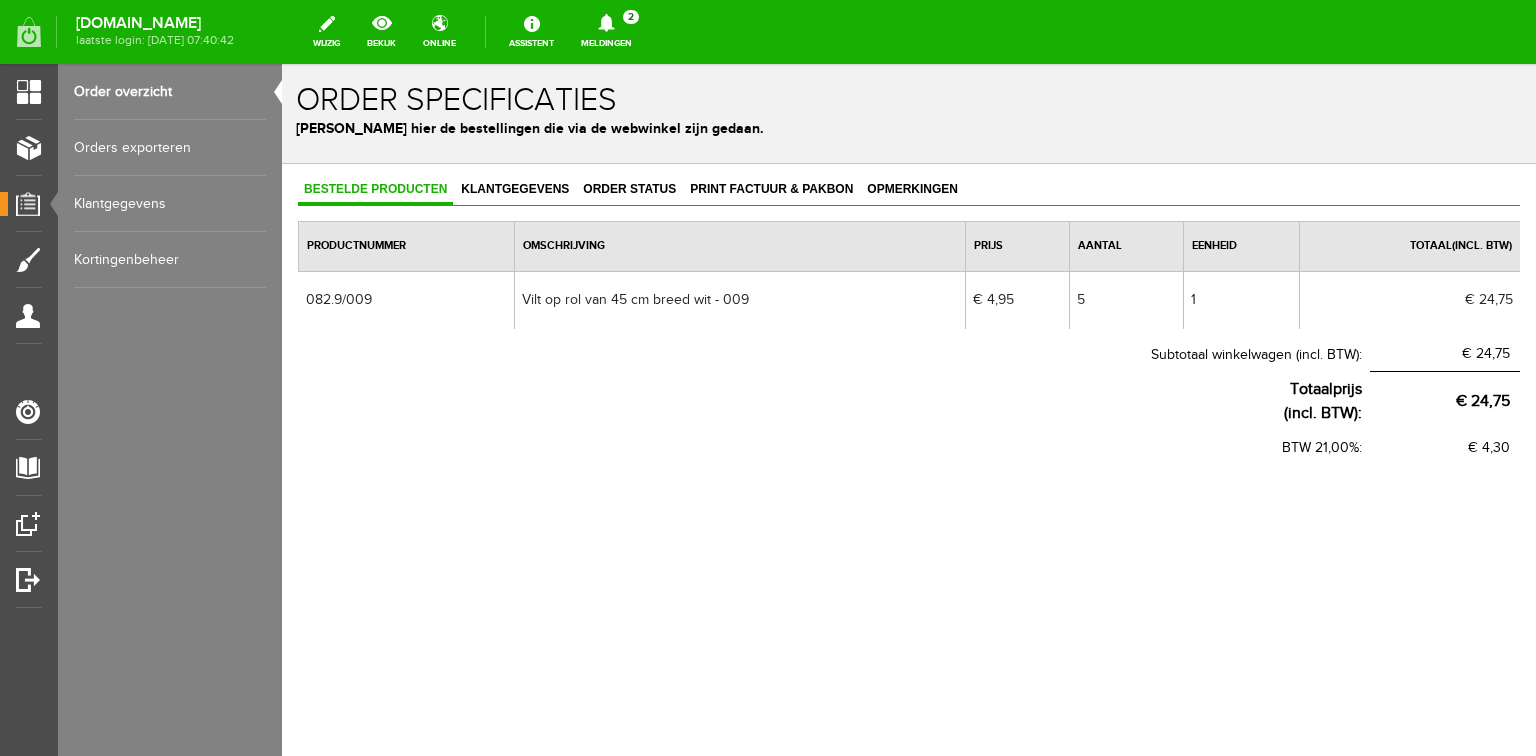 scroll, scrollTop: 0, scrollLeft: 0, axis: both 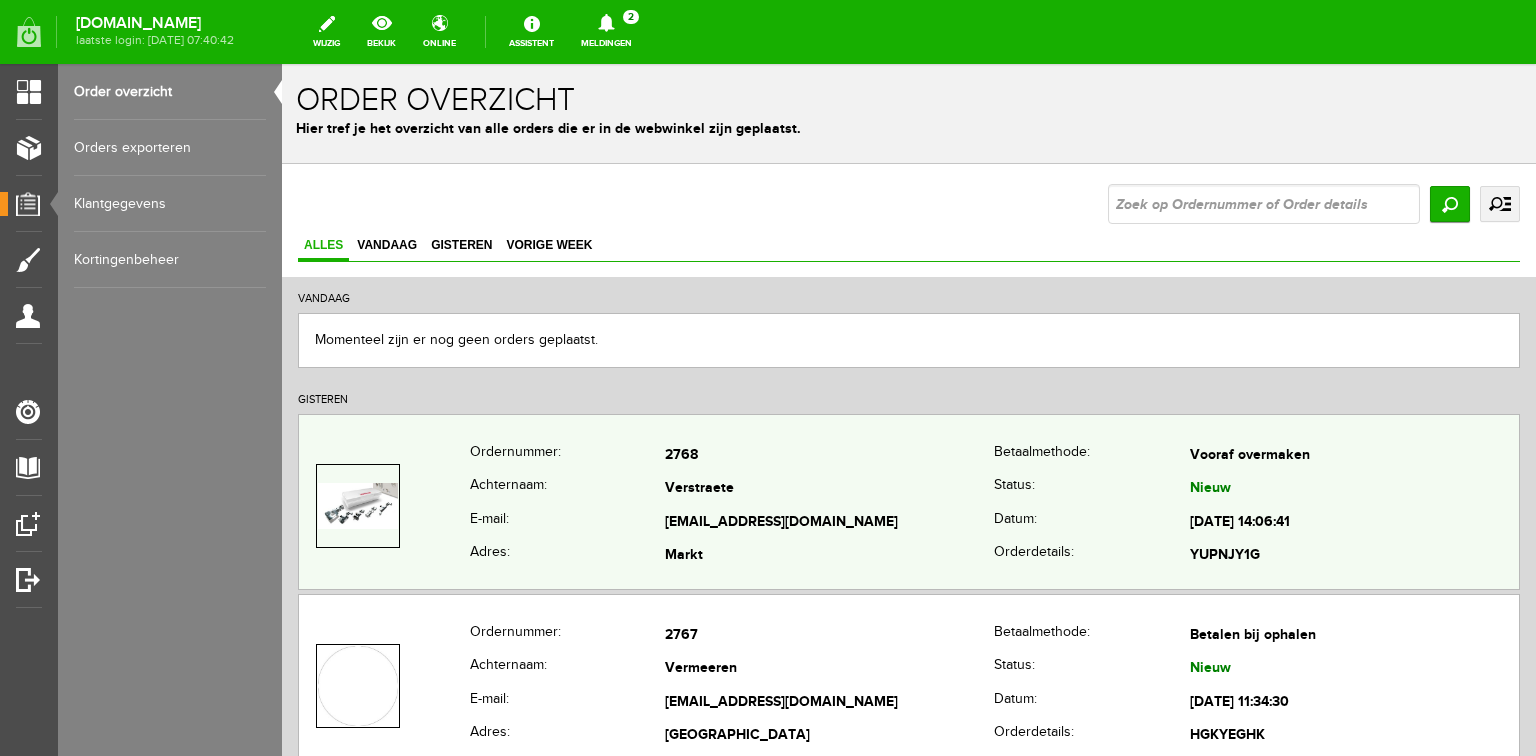 click on "Verstraete" at bounding box center [829, 490] 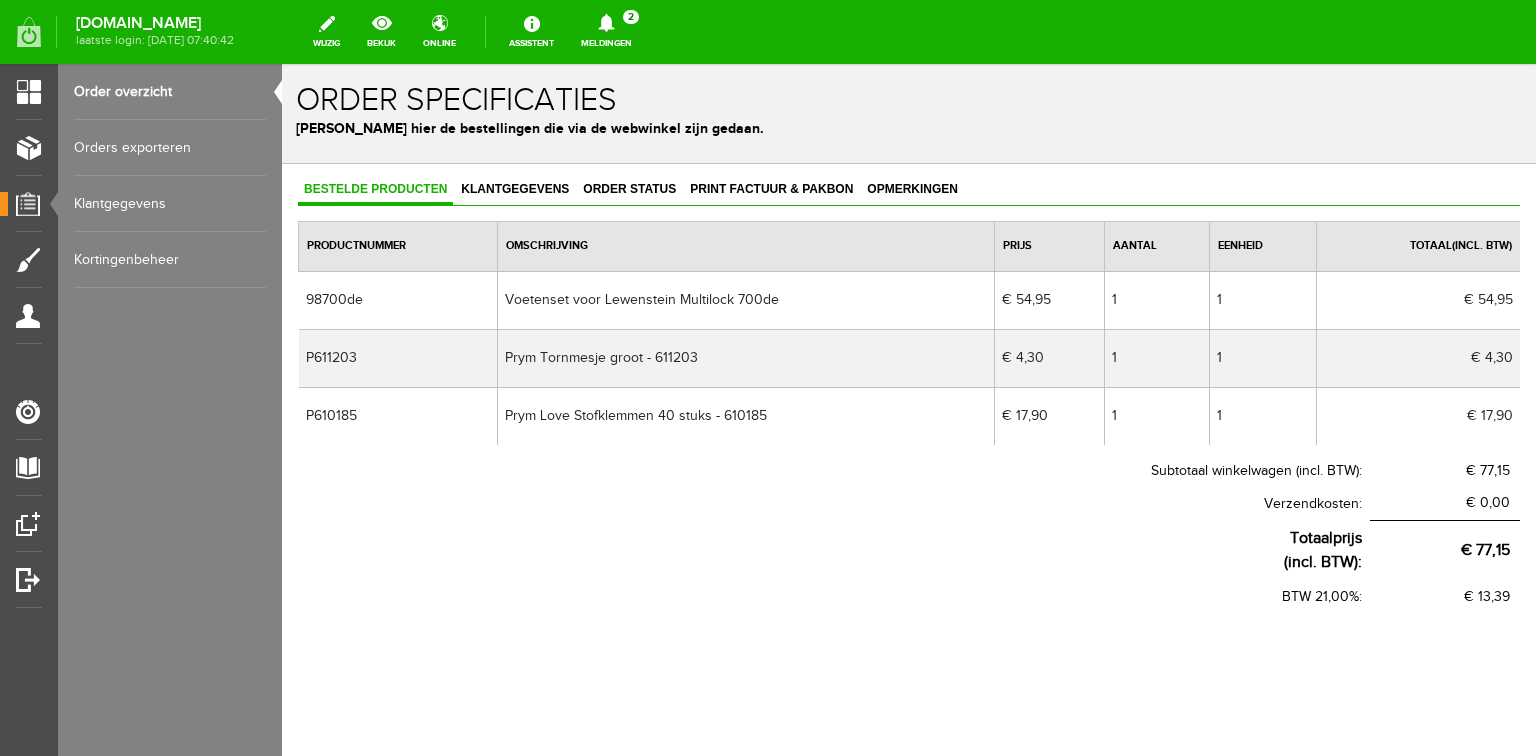 scroll, scrollTop: 0, scrollLeft: 0, axis: both 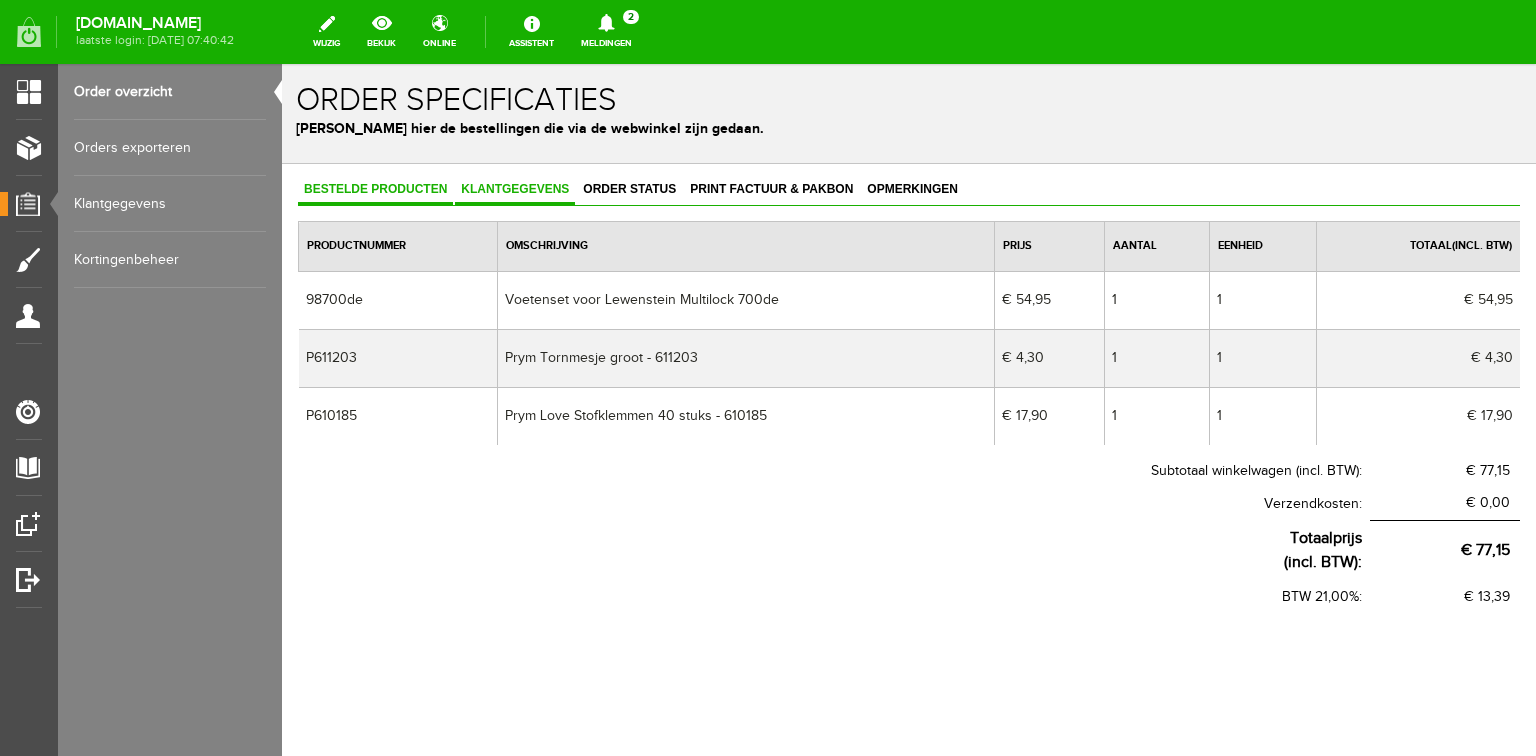click on "Klantgegevens" at bounding box center (515, 189) 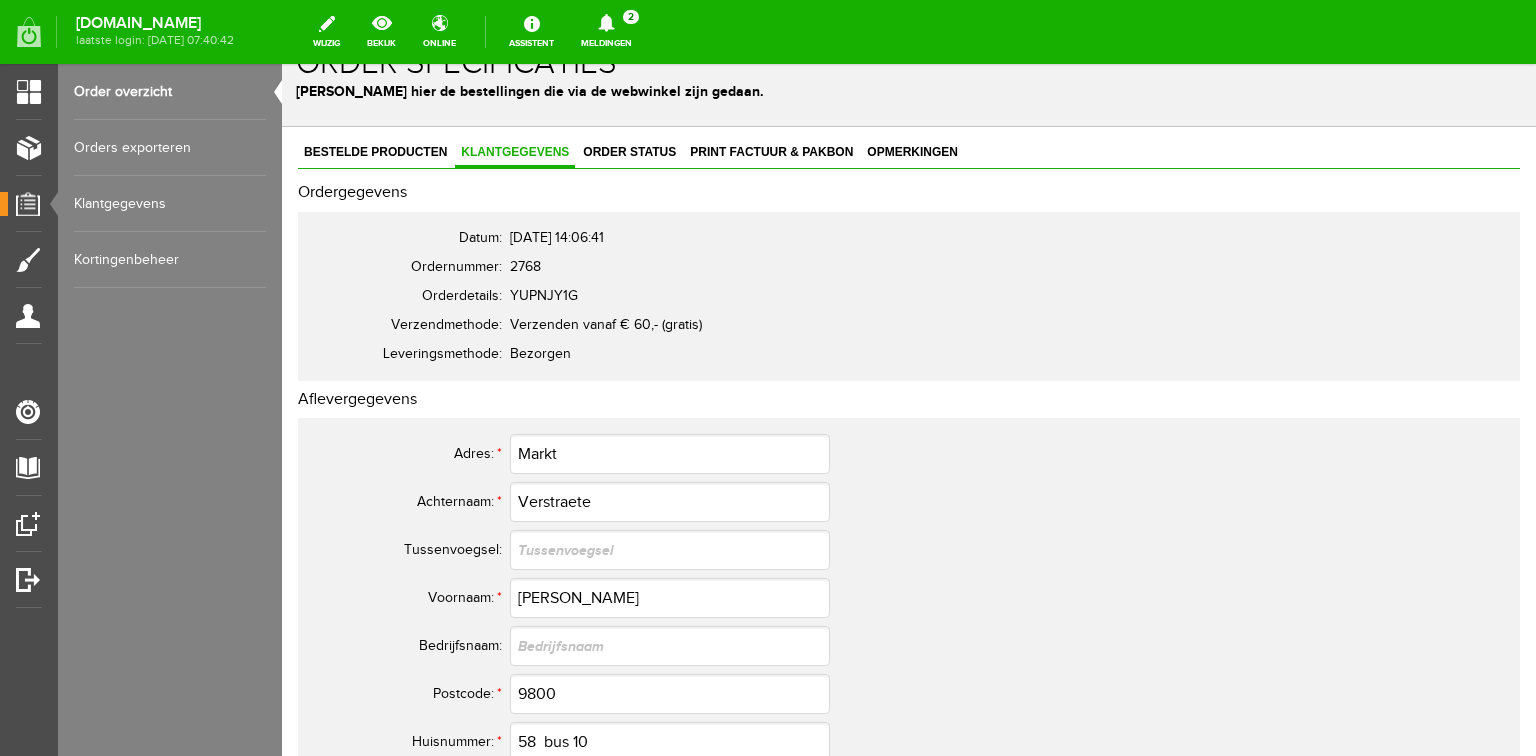 scroll, scrollTop: 0, scrollLeft: 0, axis: both 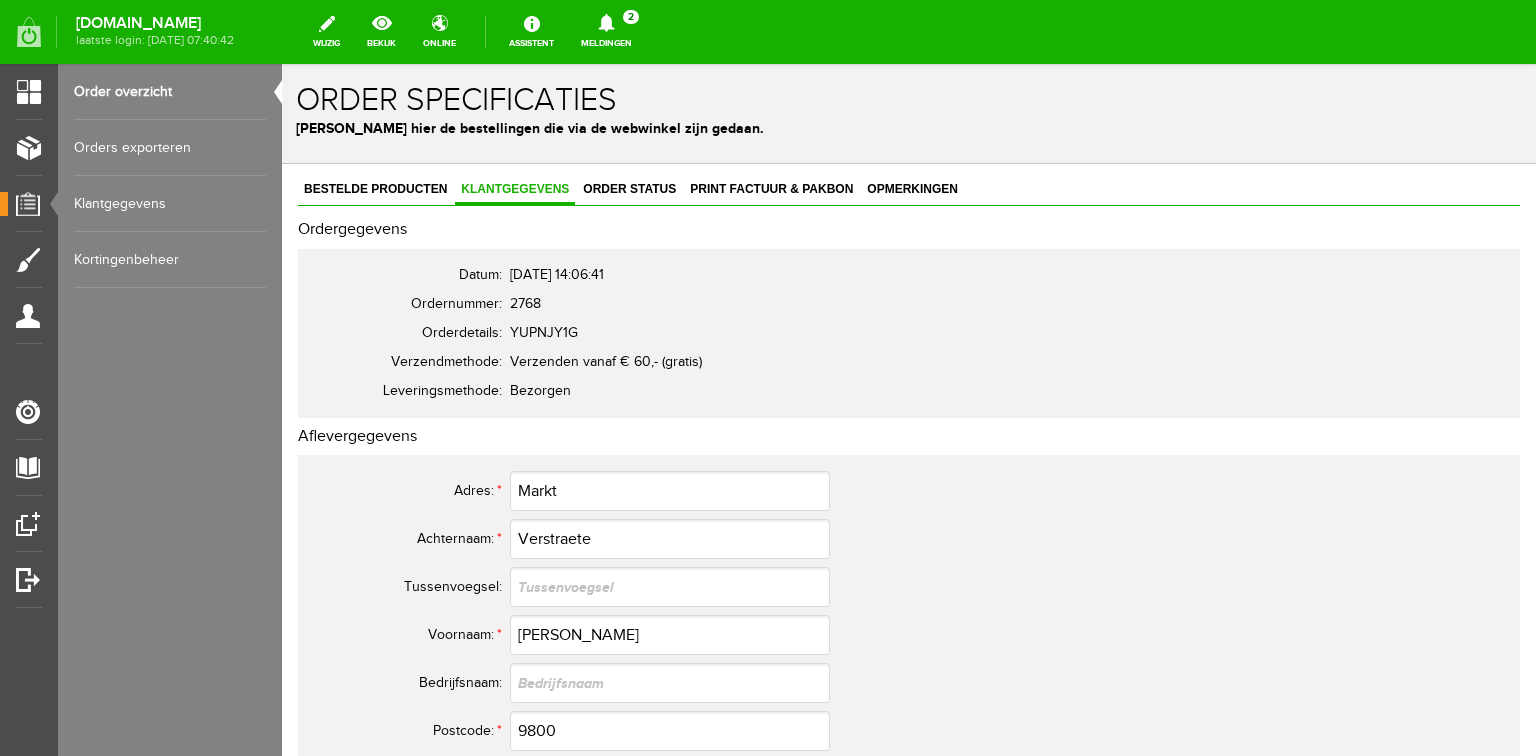 click on "Order overzicht" at bounding box center (170, 92) 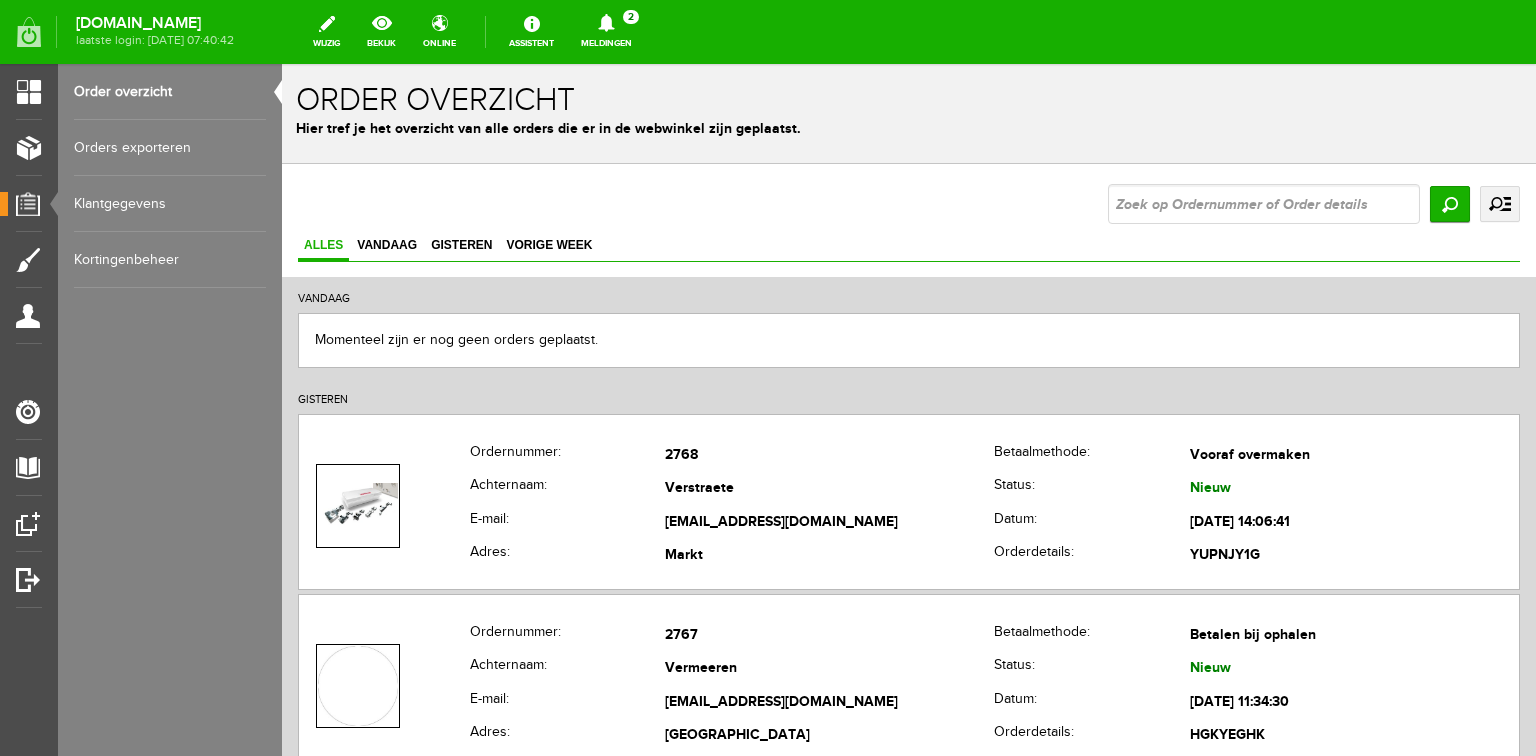 scroll, scrollTop: 0, scrollLeft: 0, axis: both 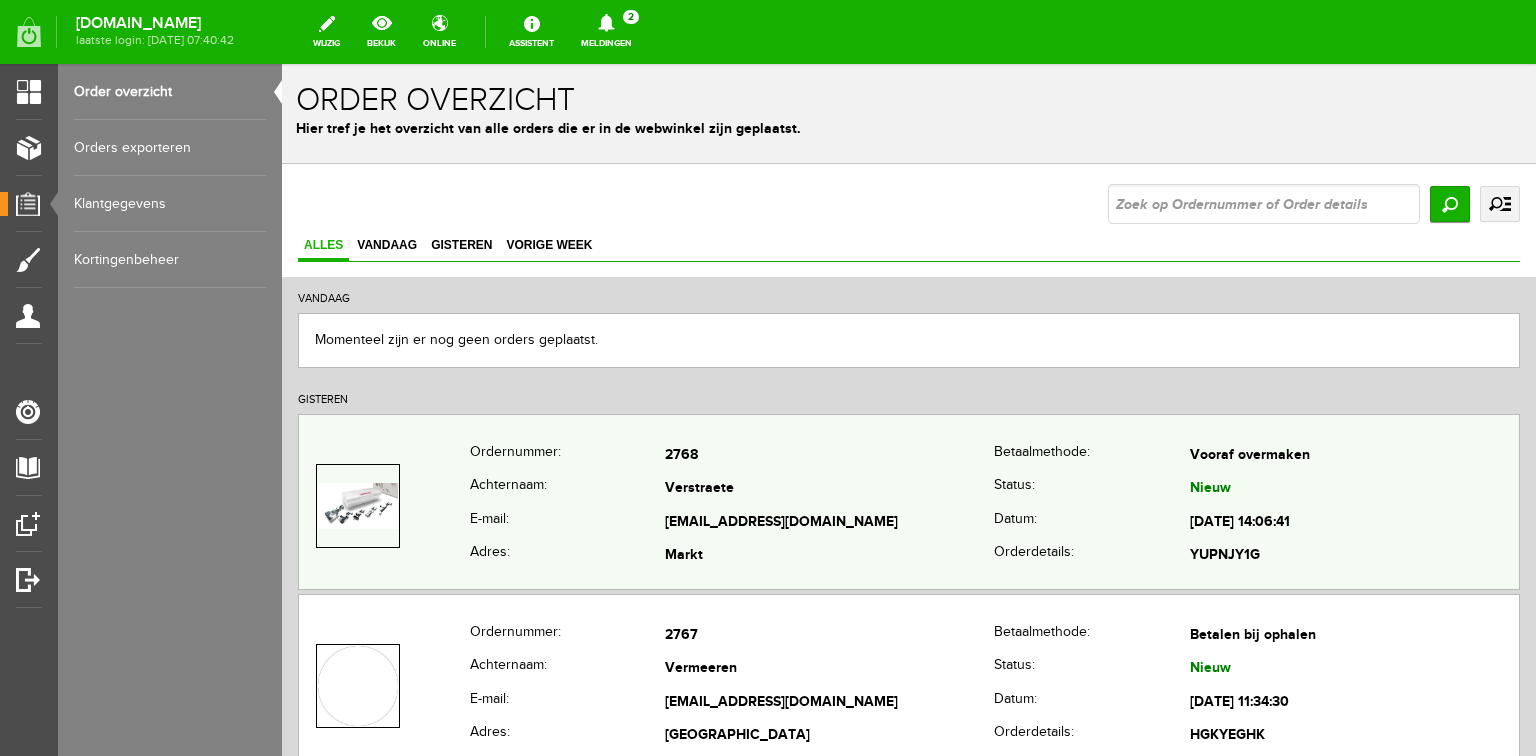 click on "Verstraete" at bounding box center (829, 490) 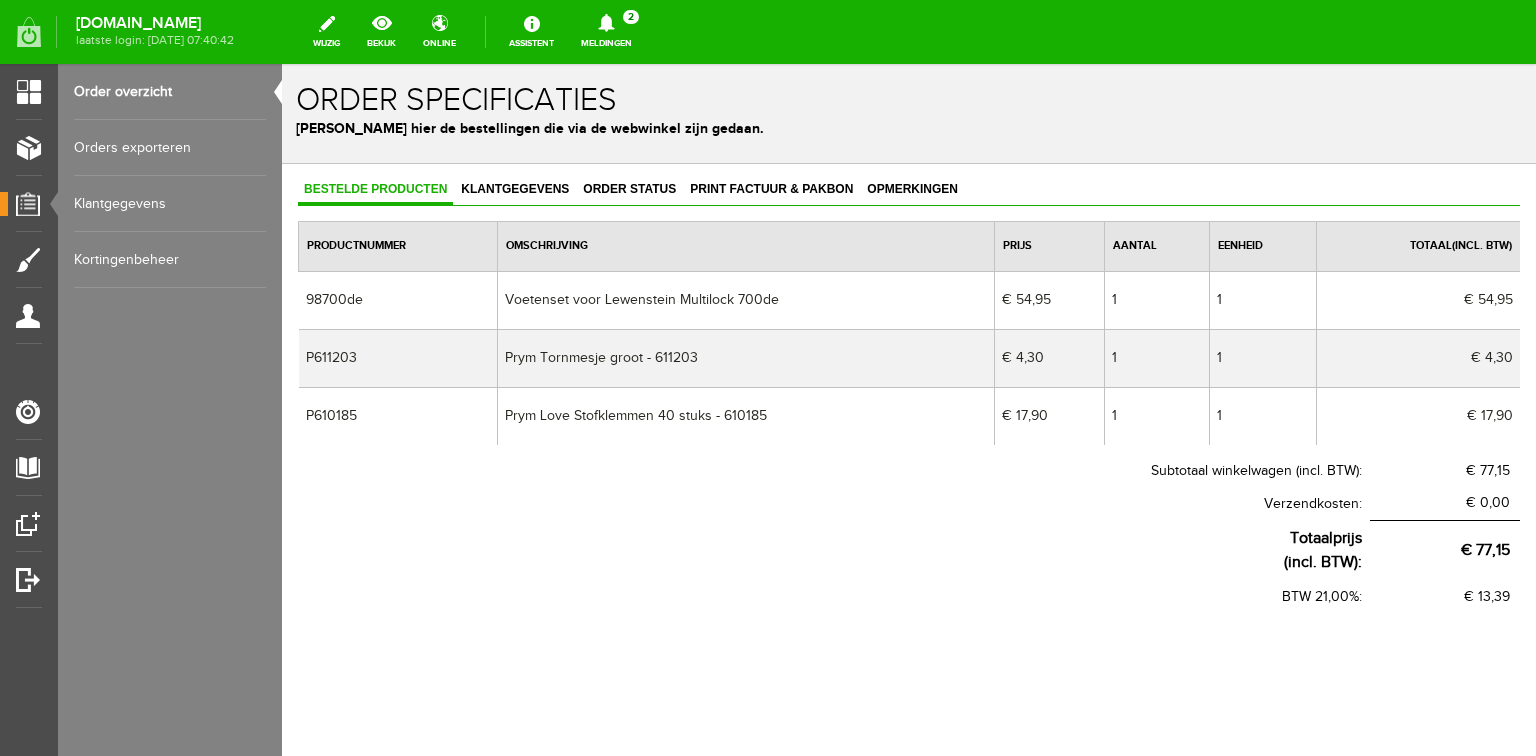 scroll, scrollTop: 0, scrollLeft: 0, axis: both 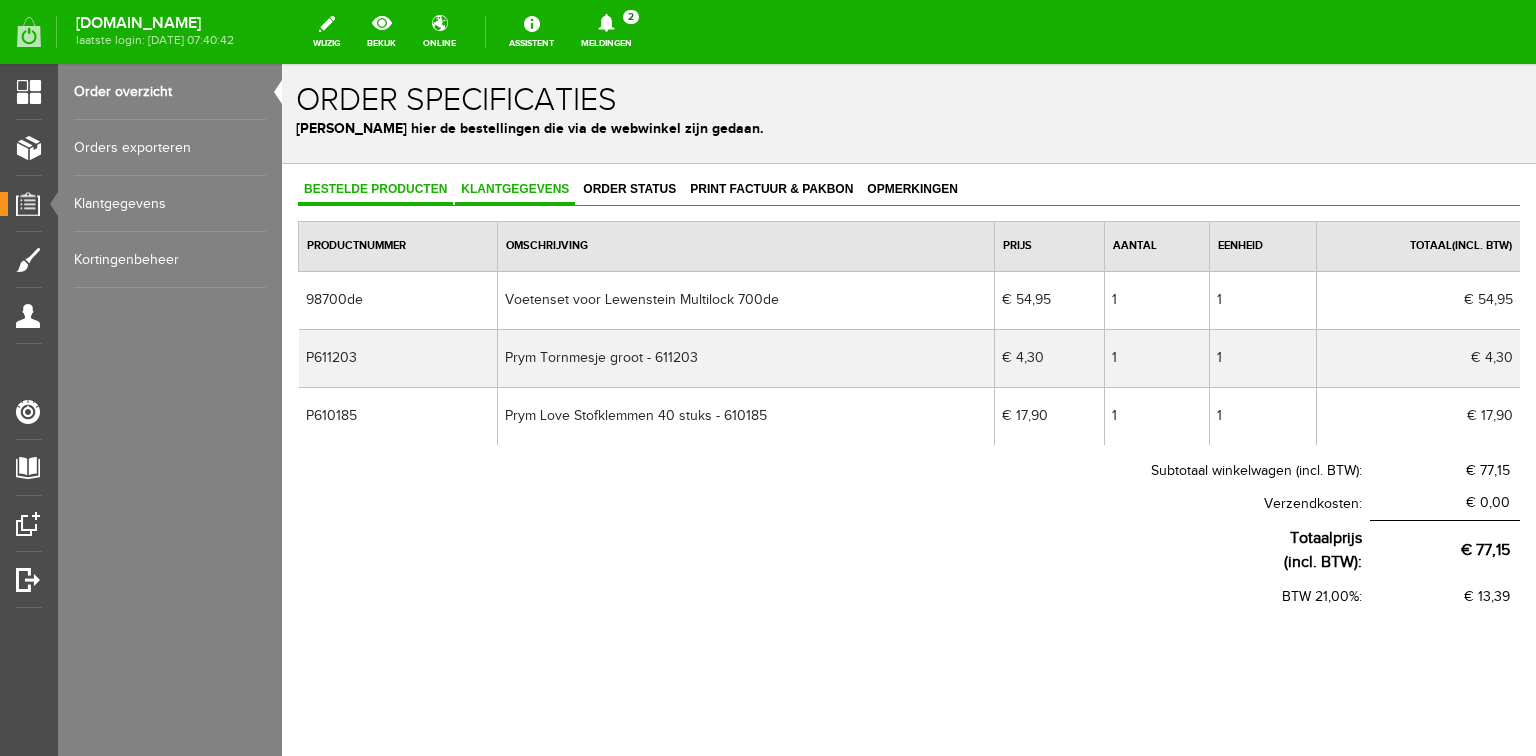 click on "Klantgegevens" at bounding box center (515, 189) 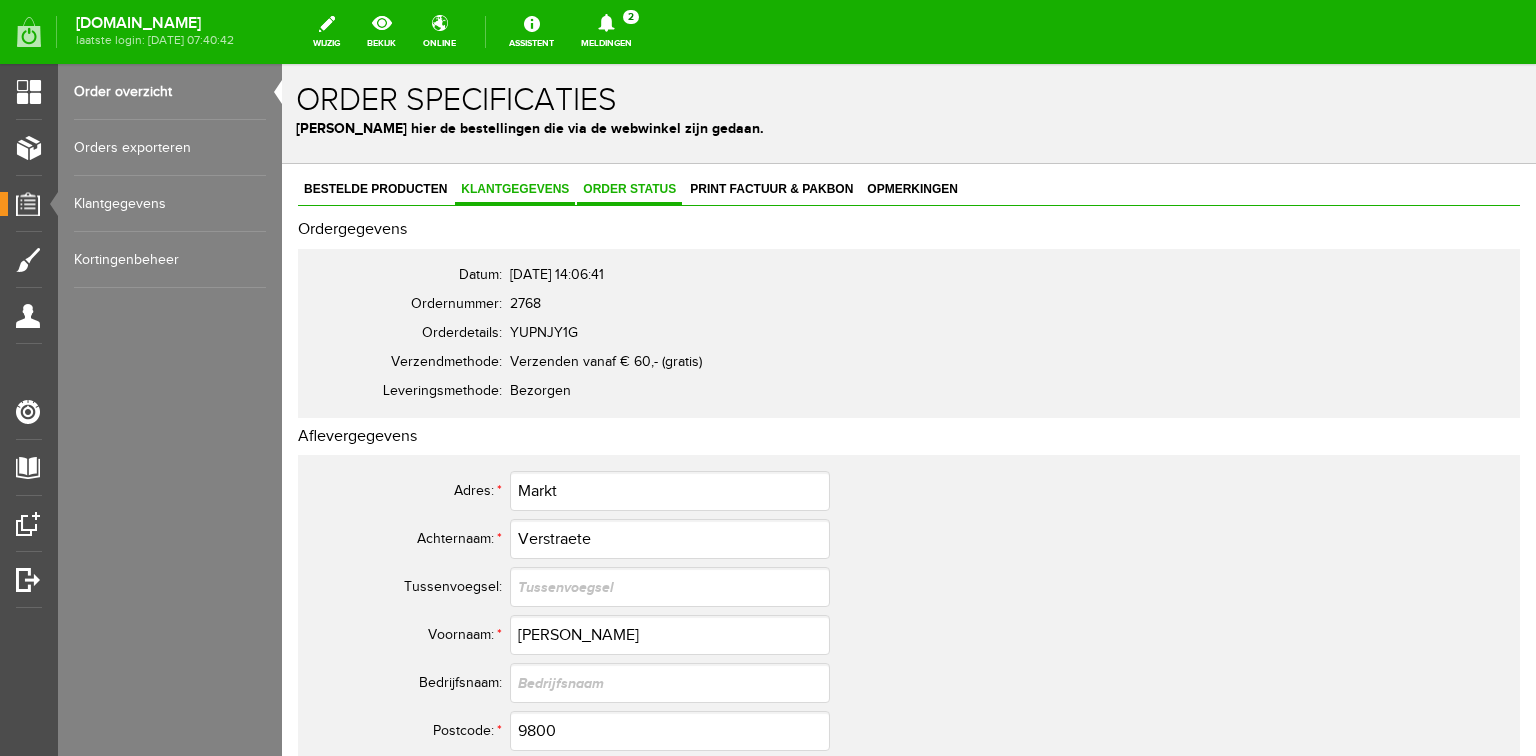 click on "Order status" at bounding box center (629, 189) 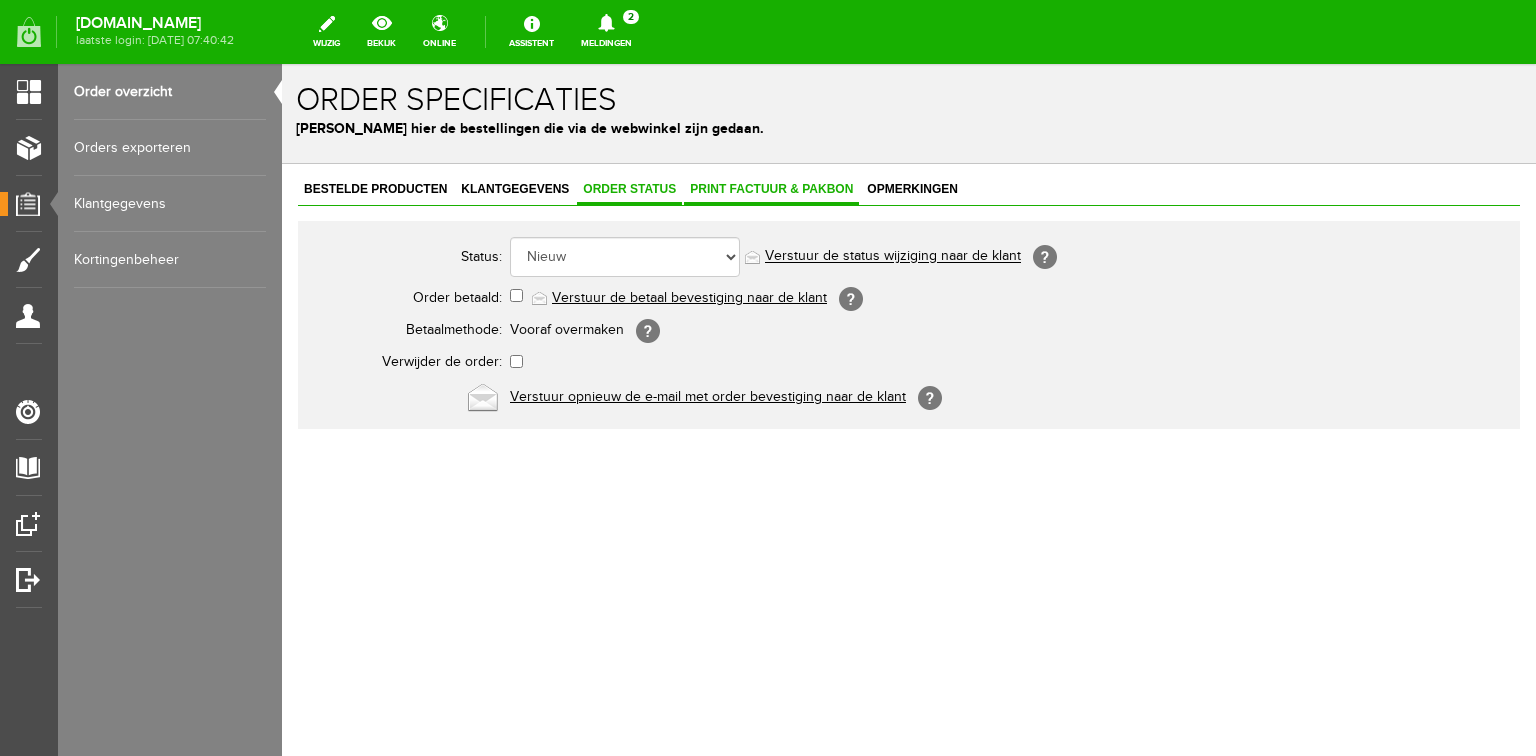 click on "Print factuur & pakbon" at bounding box center (771, 189) 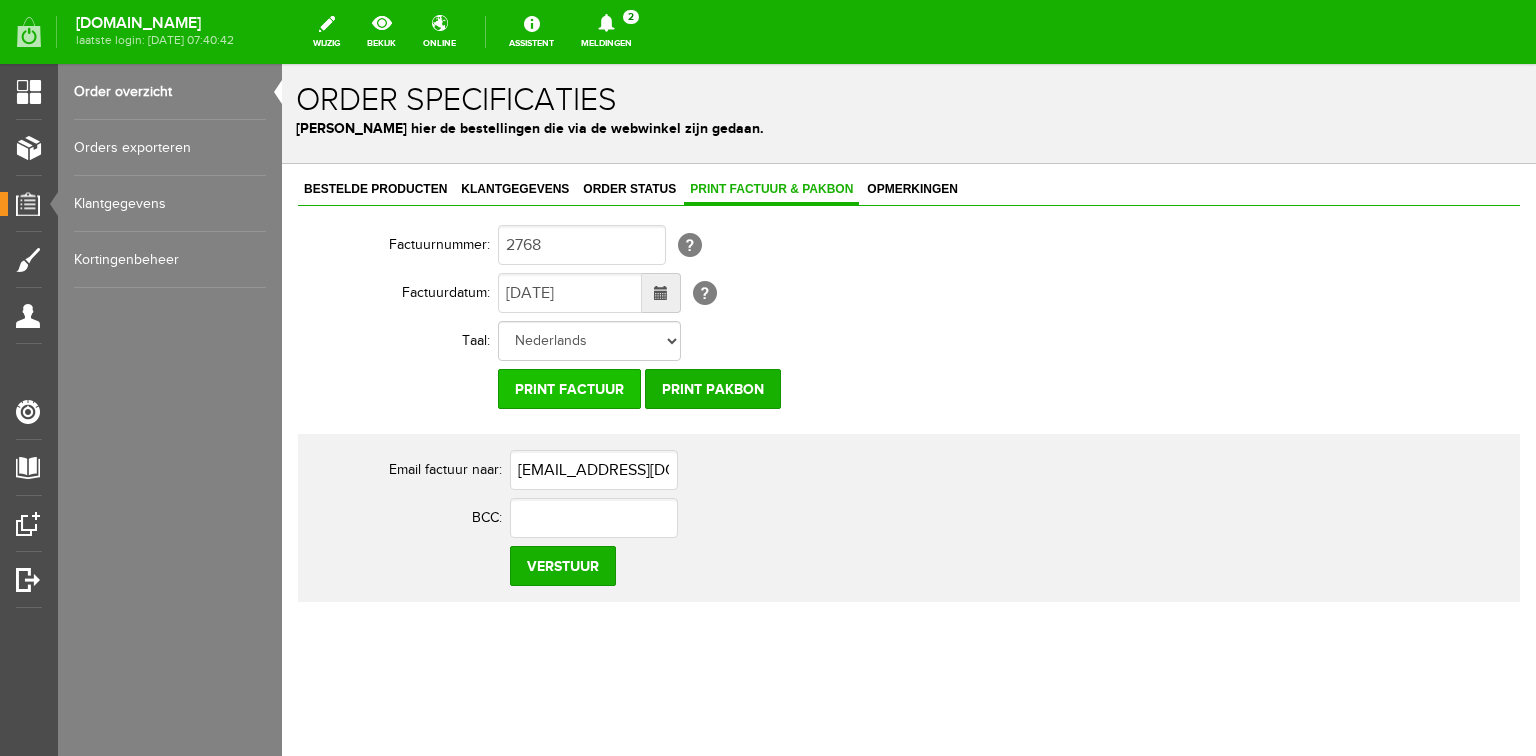 click on "Print factuur" at bounding box center (569, 389) 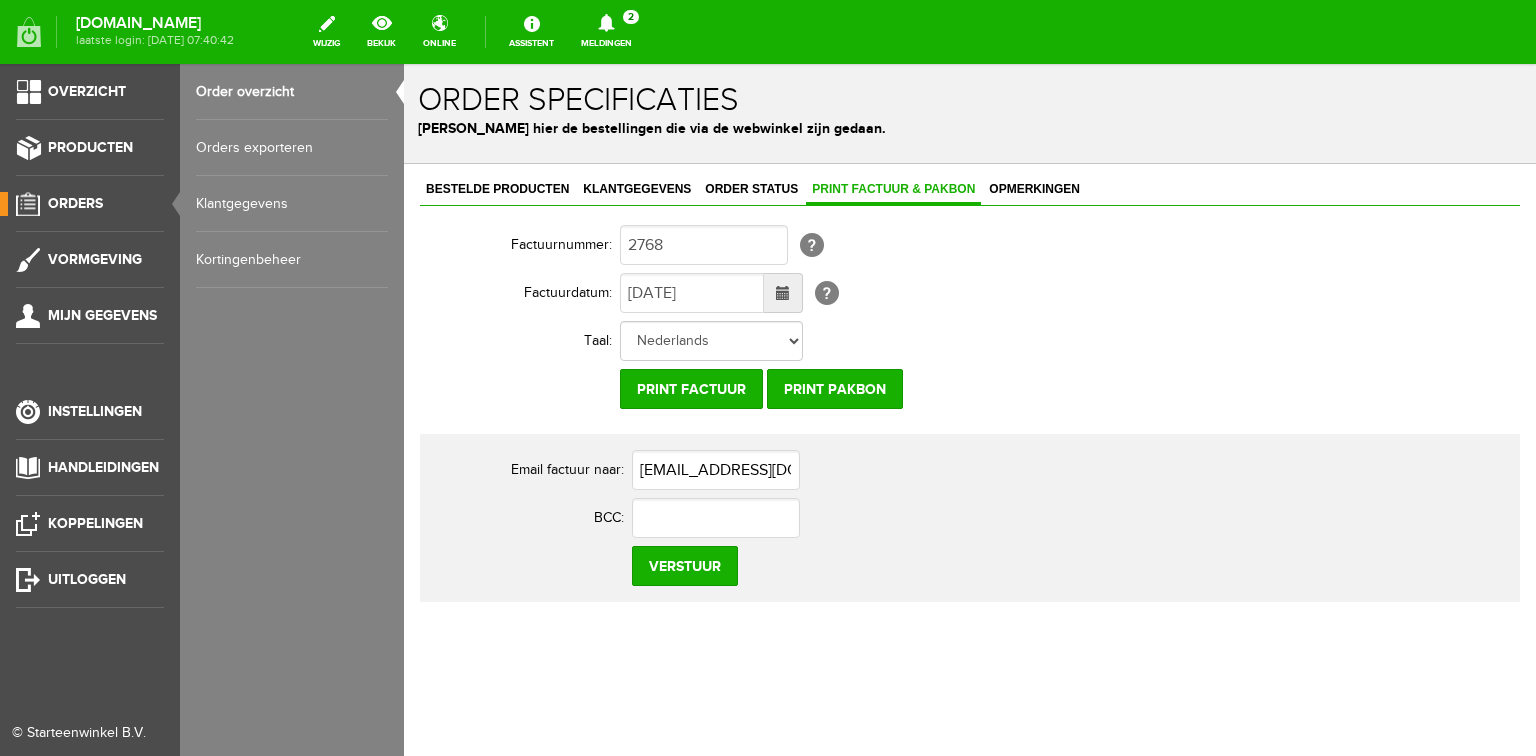 click on "Order overzicht" at bounding box center (292, 92) 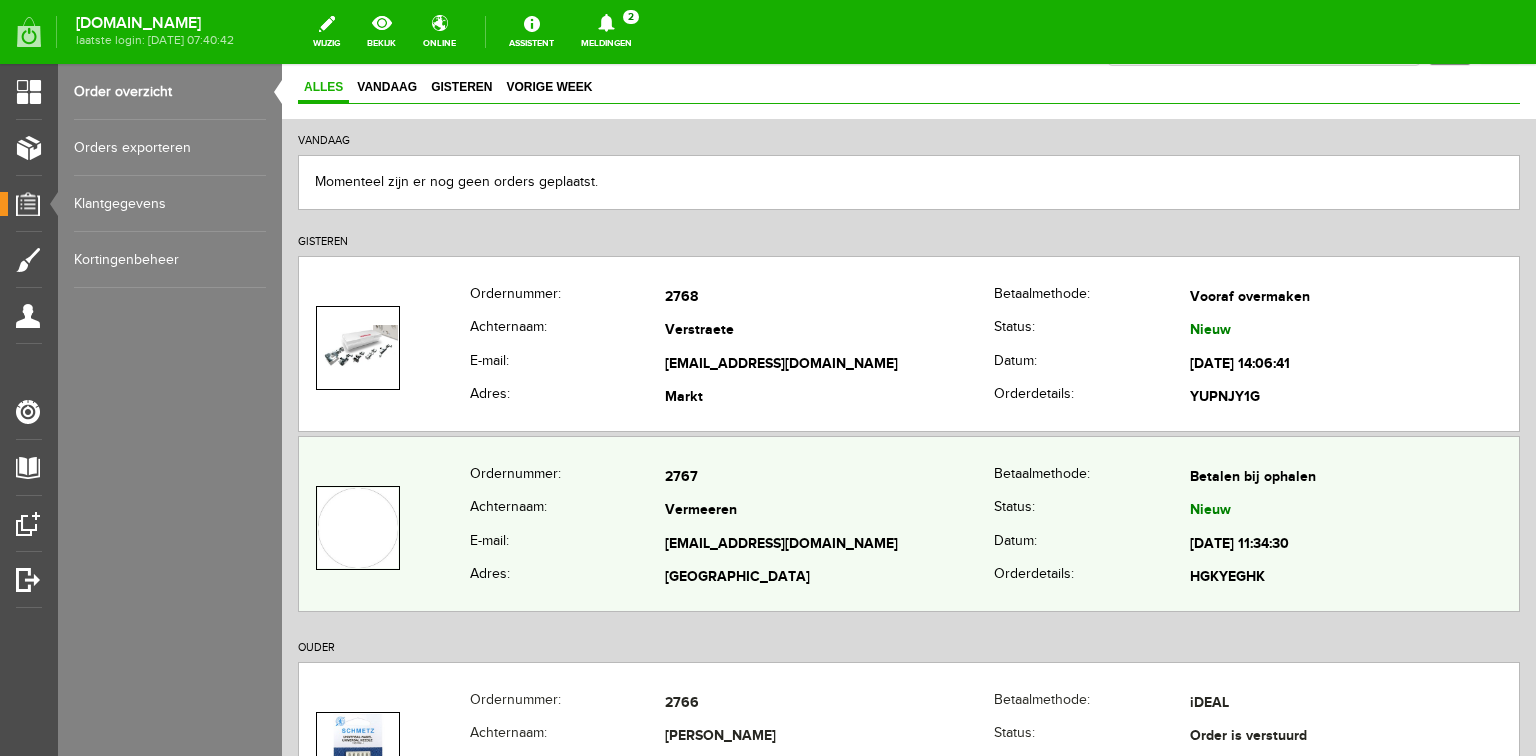 scroll, scrollTop: 160, scrollLeft: 0, axis: vertical 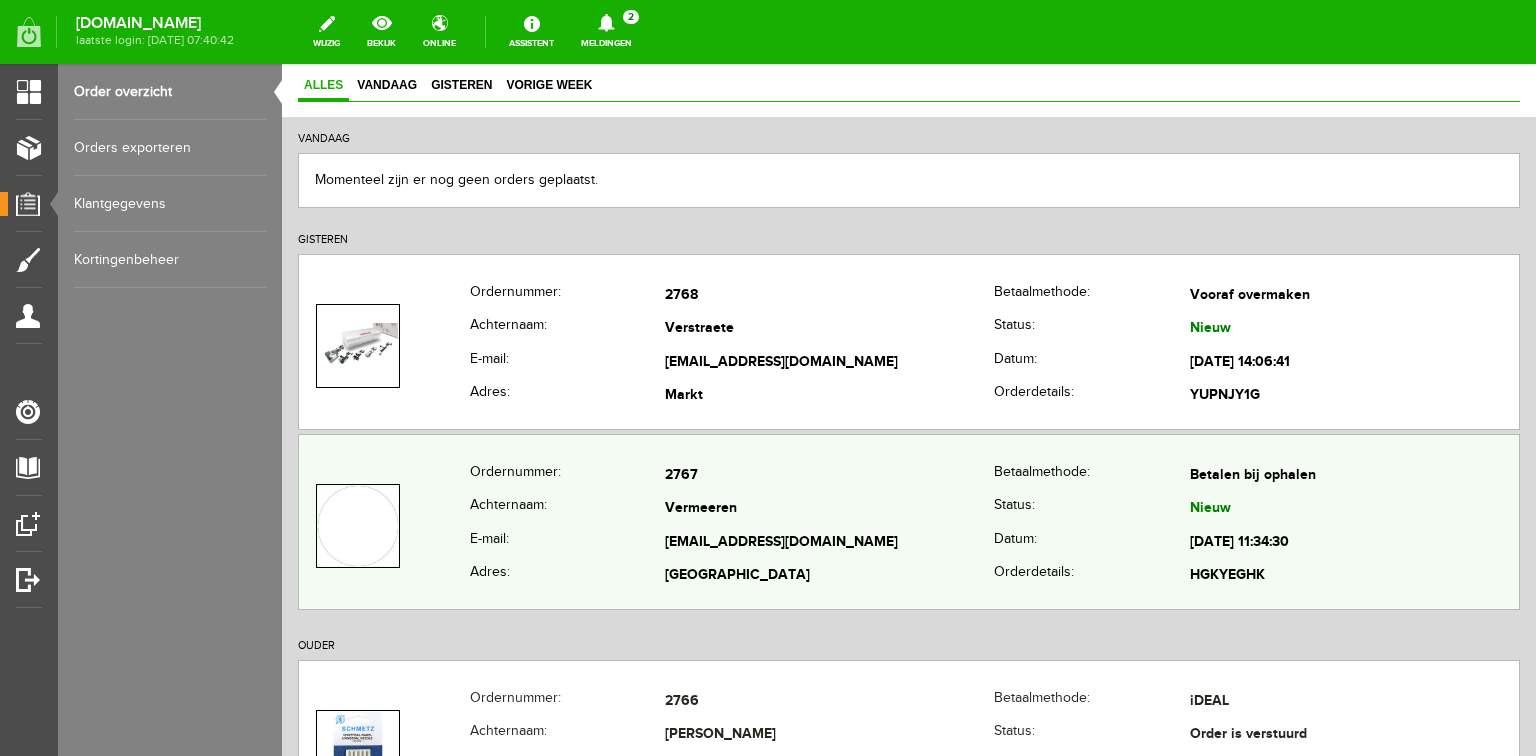 click on "Vermeeren" at bounding box center [829, 510] 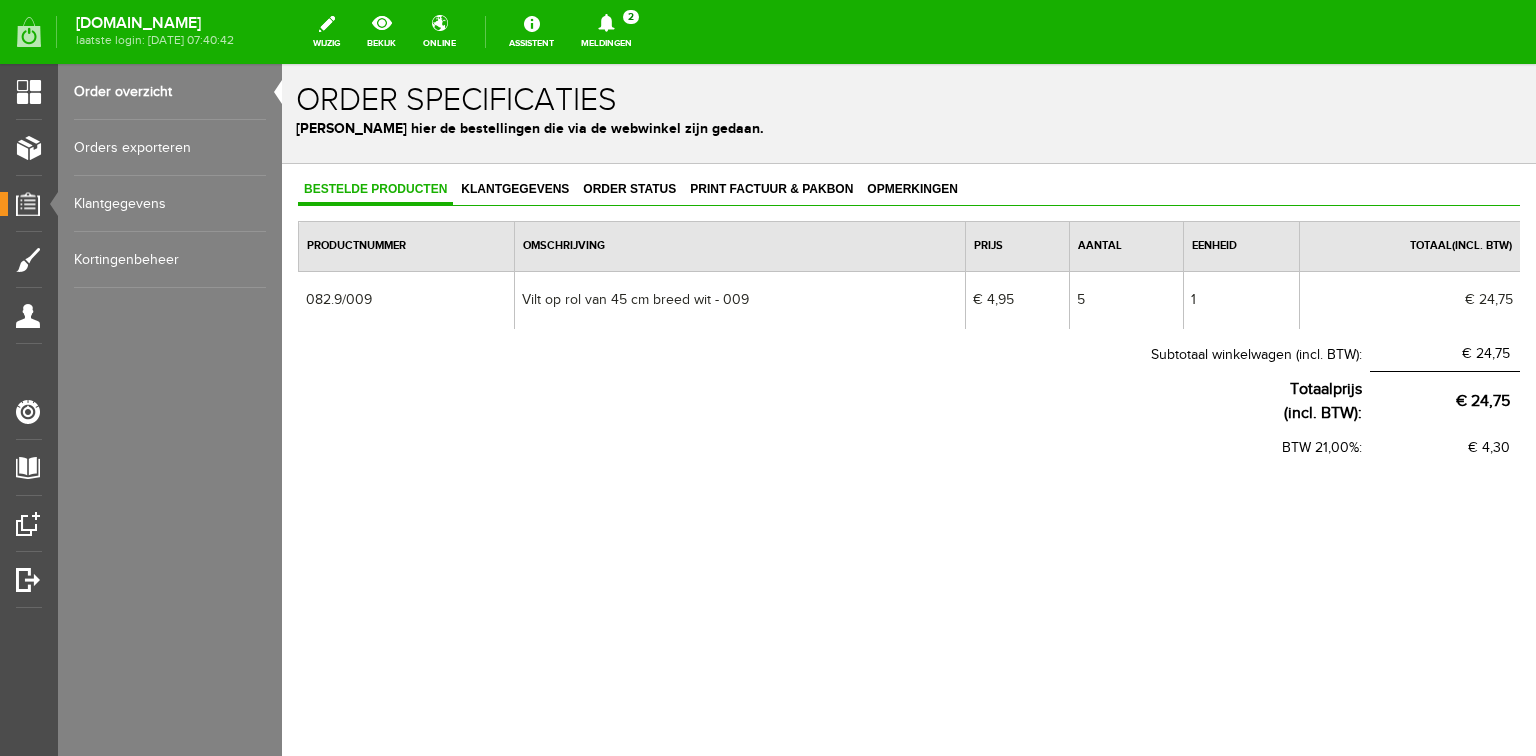 scroll, scrollTop: 0, scrollLeft: 0, axis: both 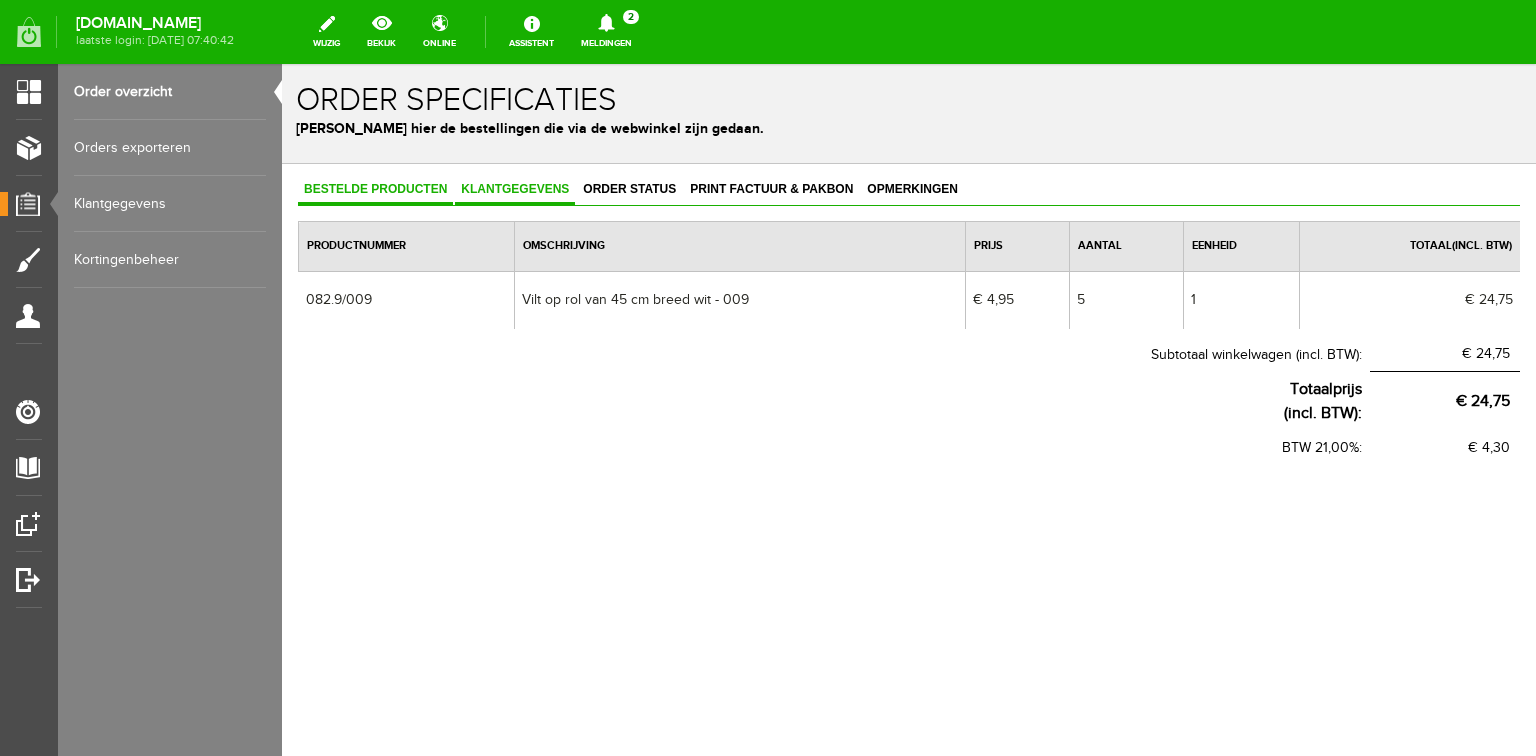 click on "Klantgegevens" at bounding box center (515, 189) 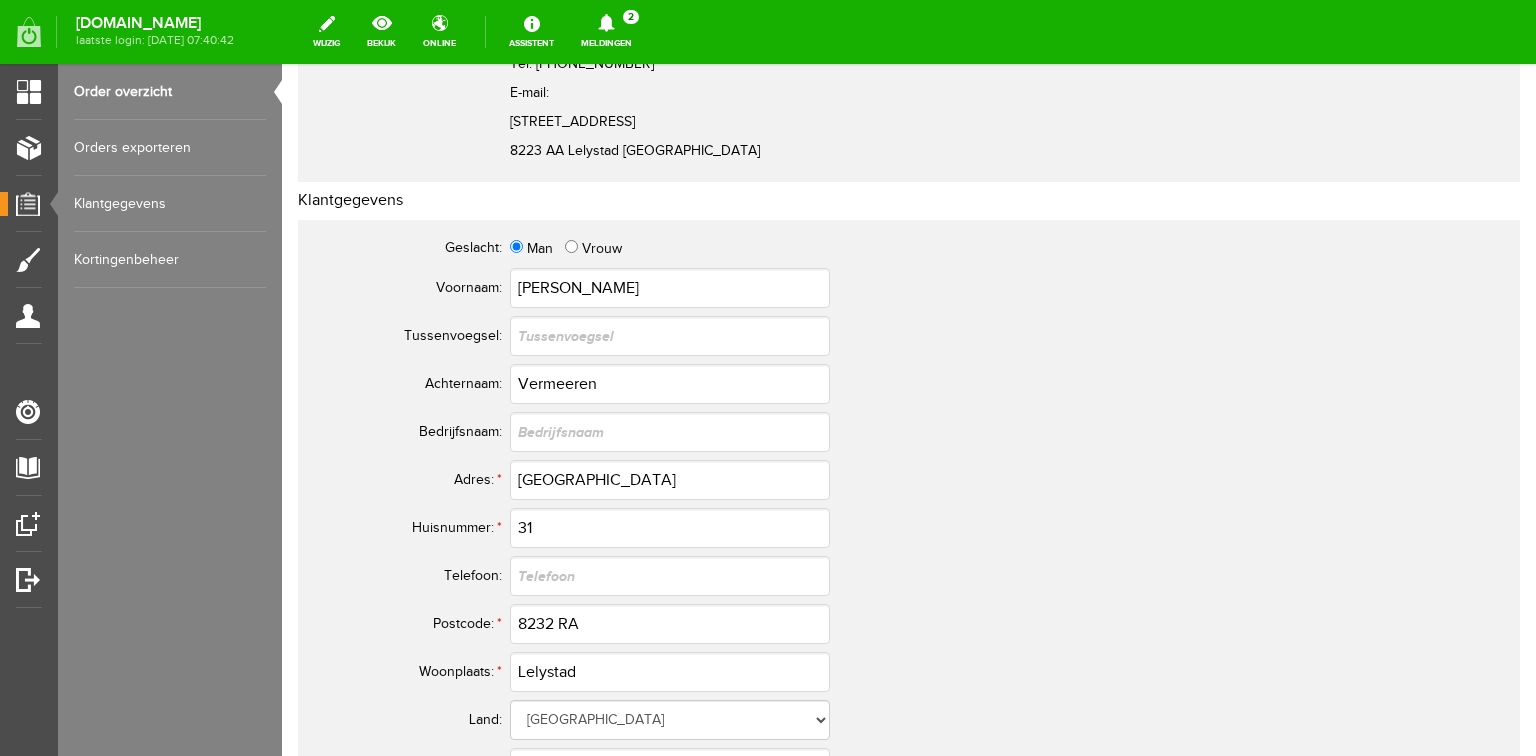 scroll, scrollTop: 0, scrollLeft: 0, axis: both 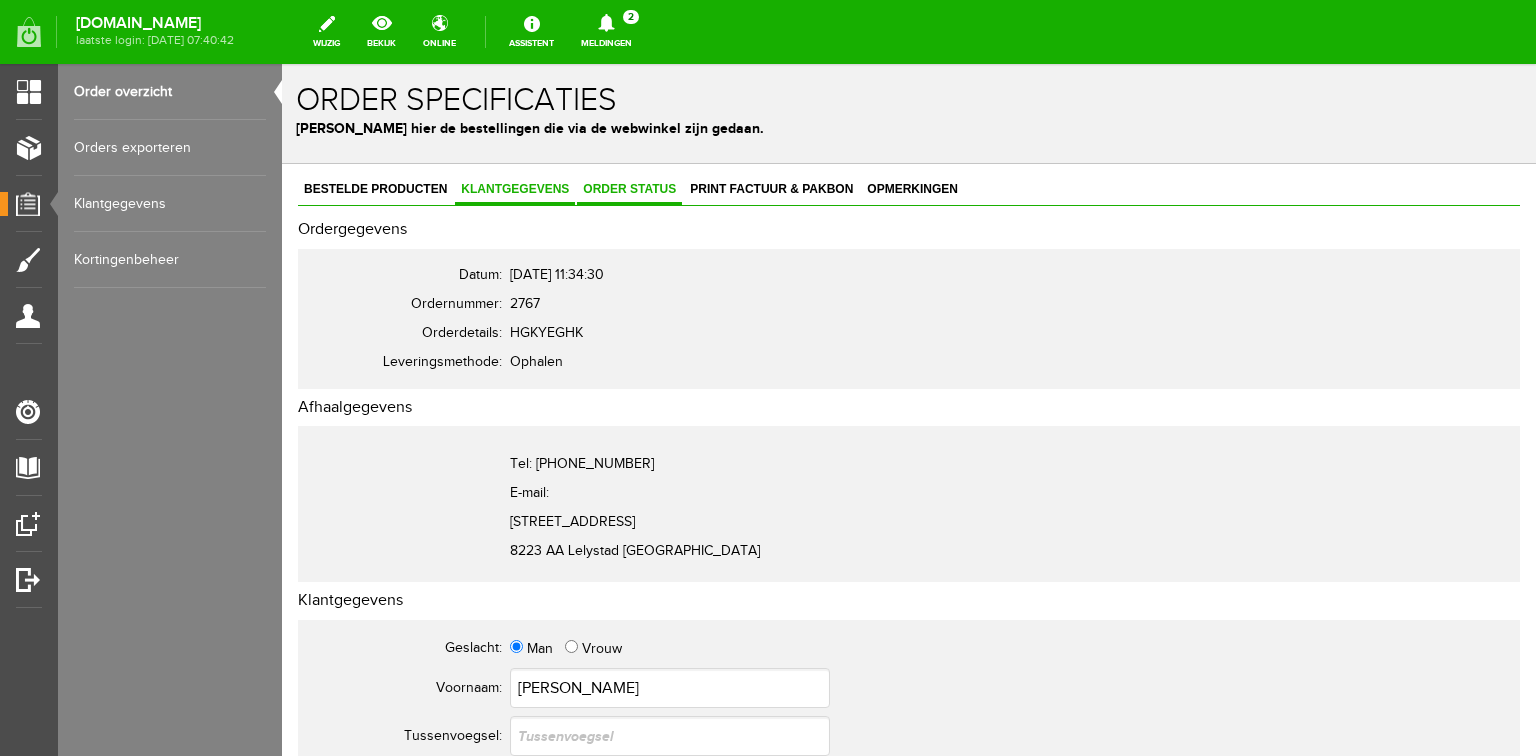 click on "Order status" at bounding box center [629, 189] 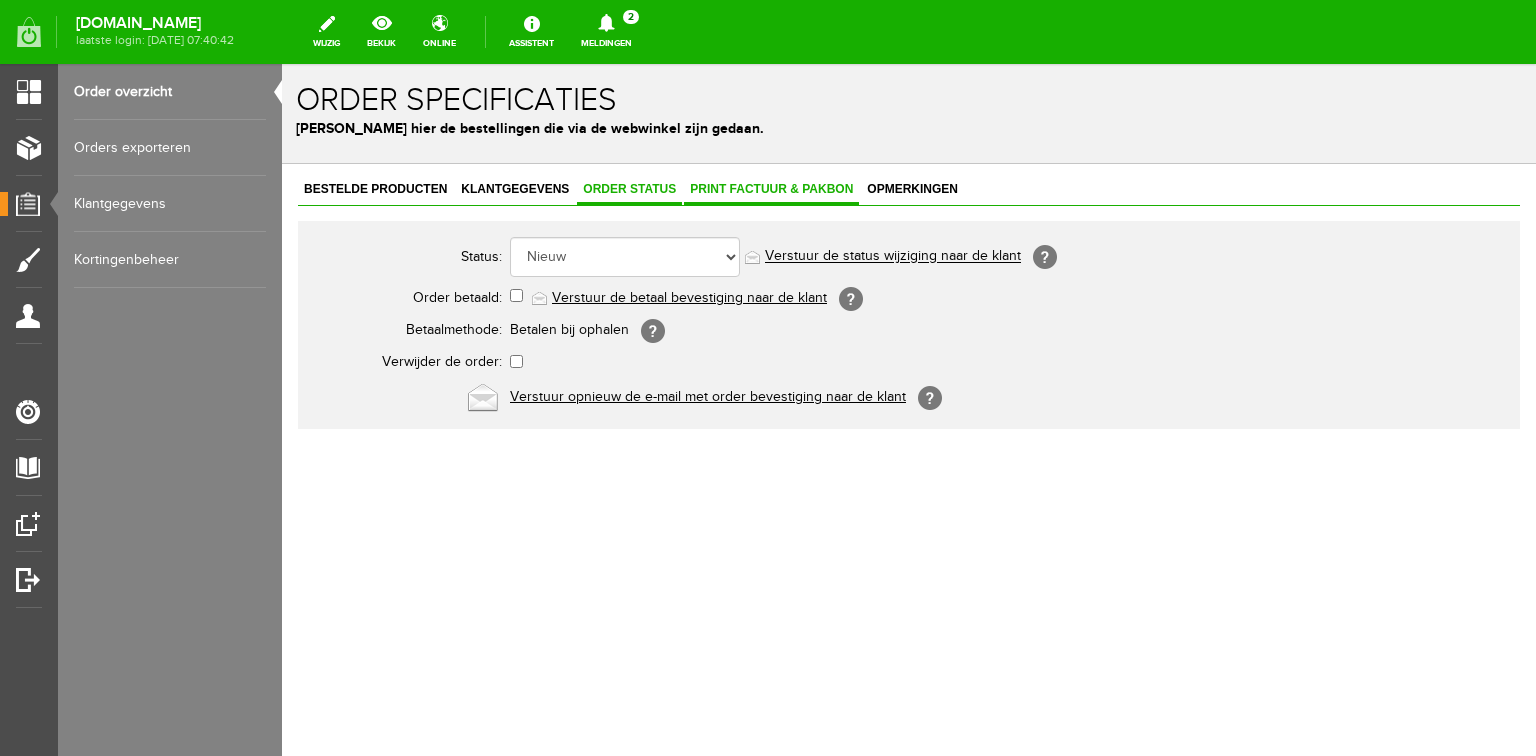 click on "Print factuur & pakbon" at bounding box center (771, 190) 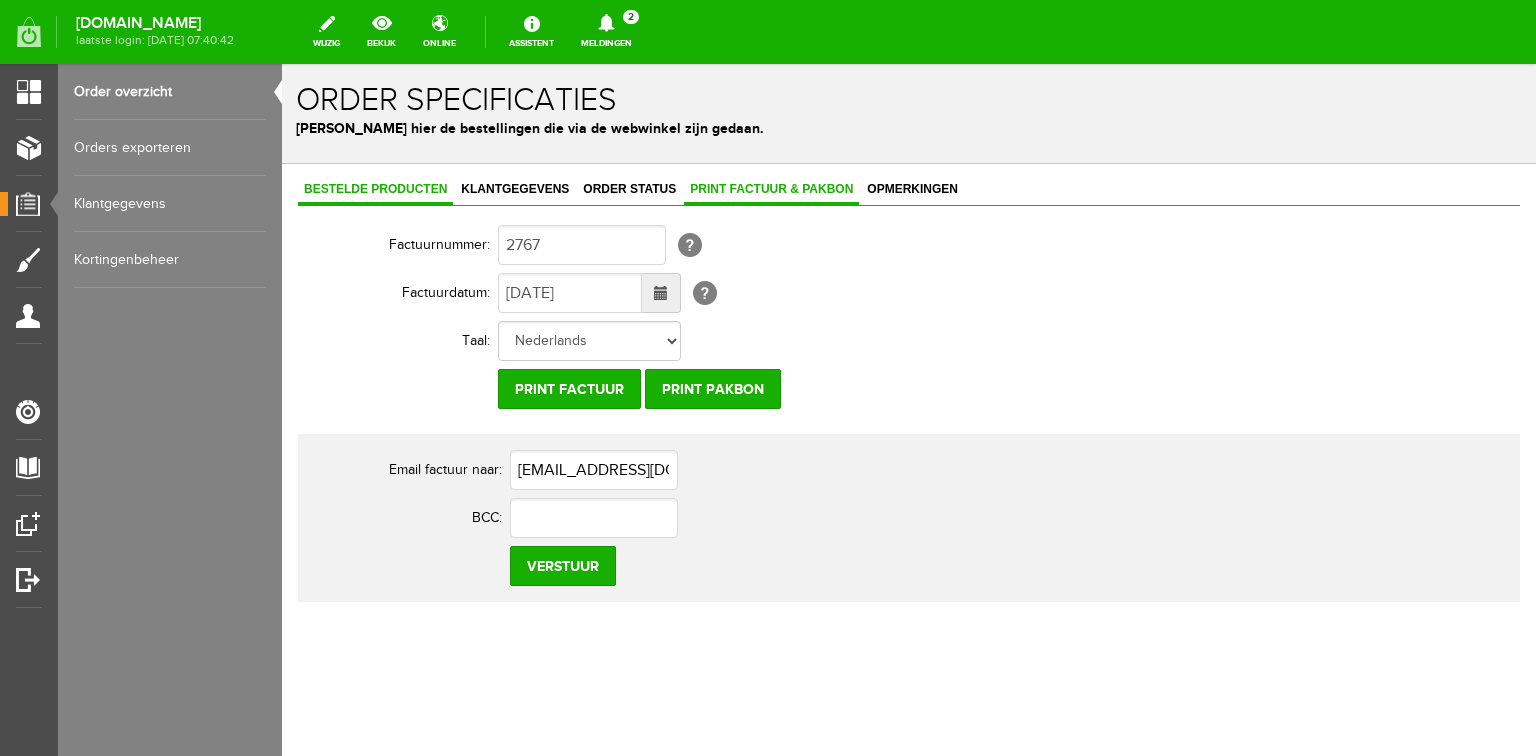 click on "Bestelde producten" at bounding box center [375, 190] 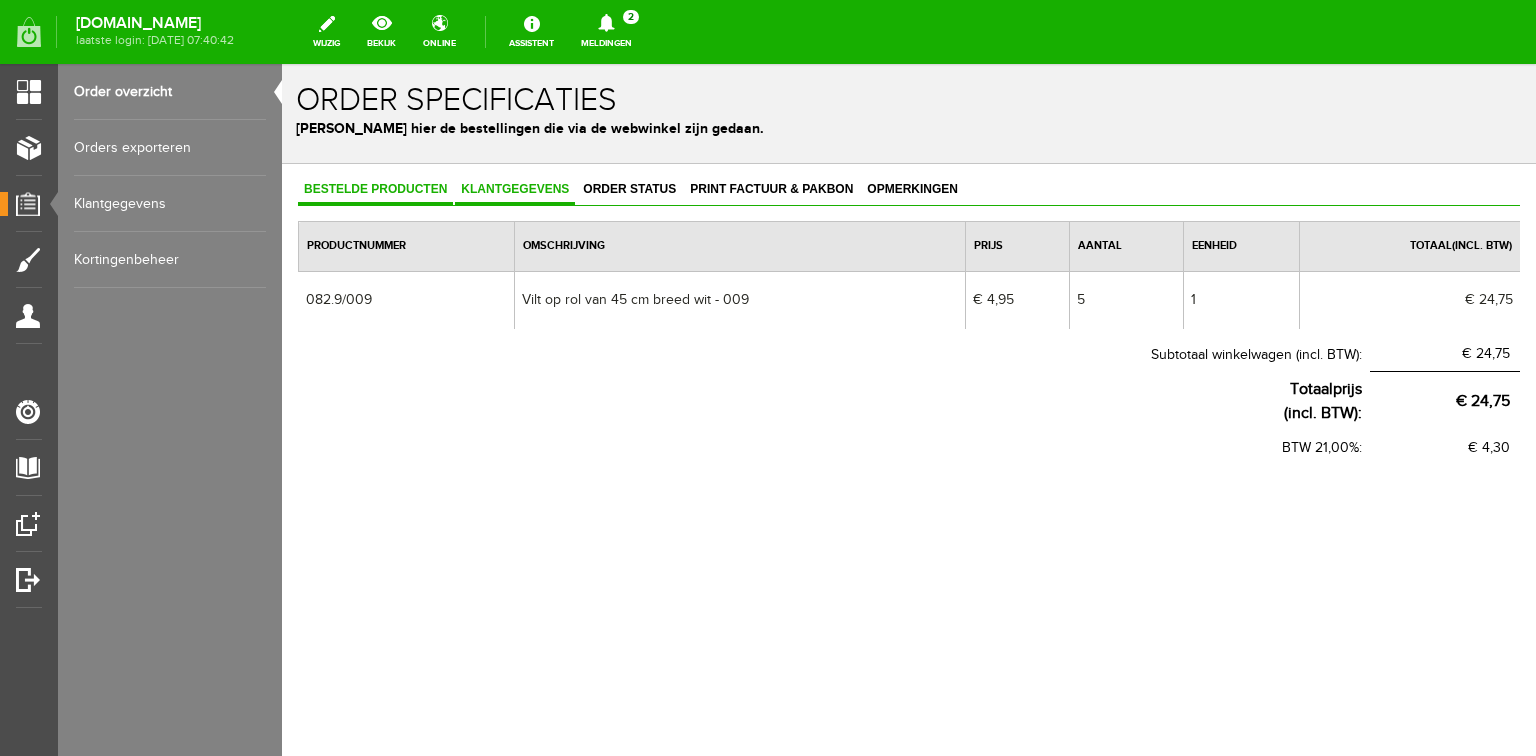 click on "Klantgegevens" at bounding box center [515, 189] 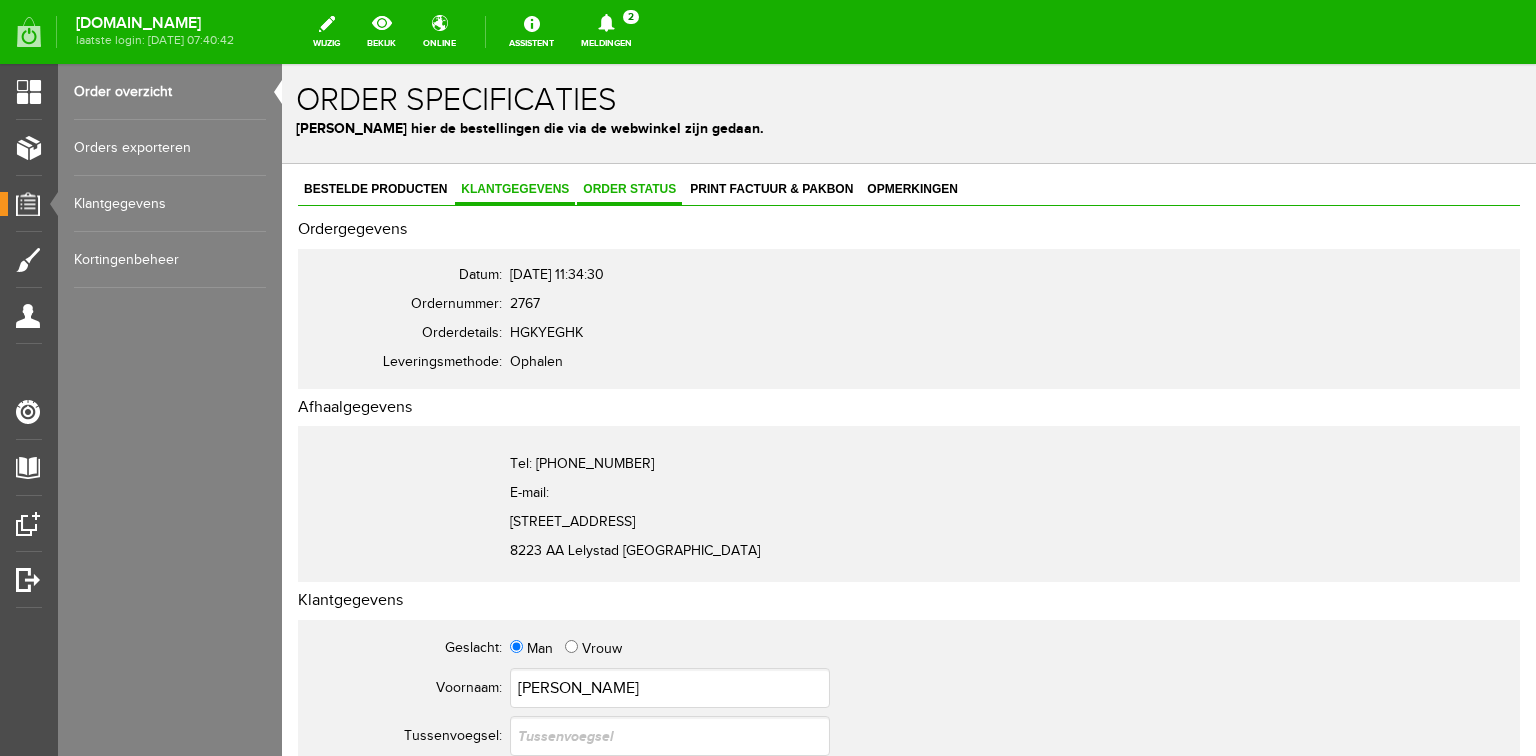 click on "Order status" at bounding box center (629, 189) 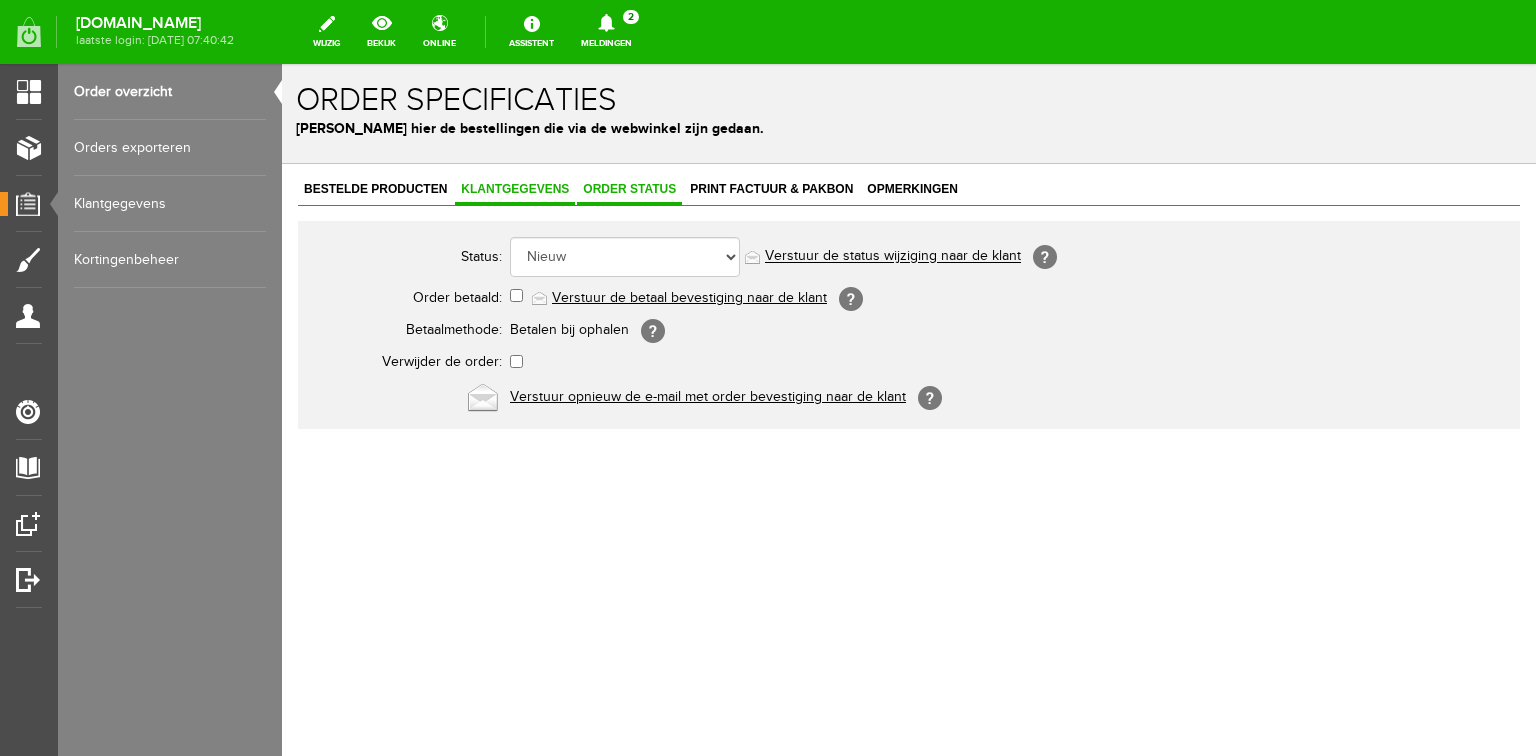 click on "Klantgegevens" at bounding box center [515, 189] 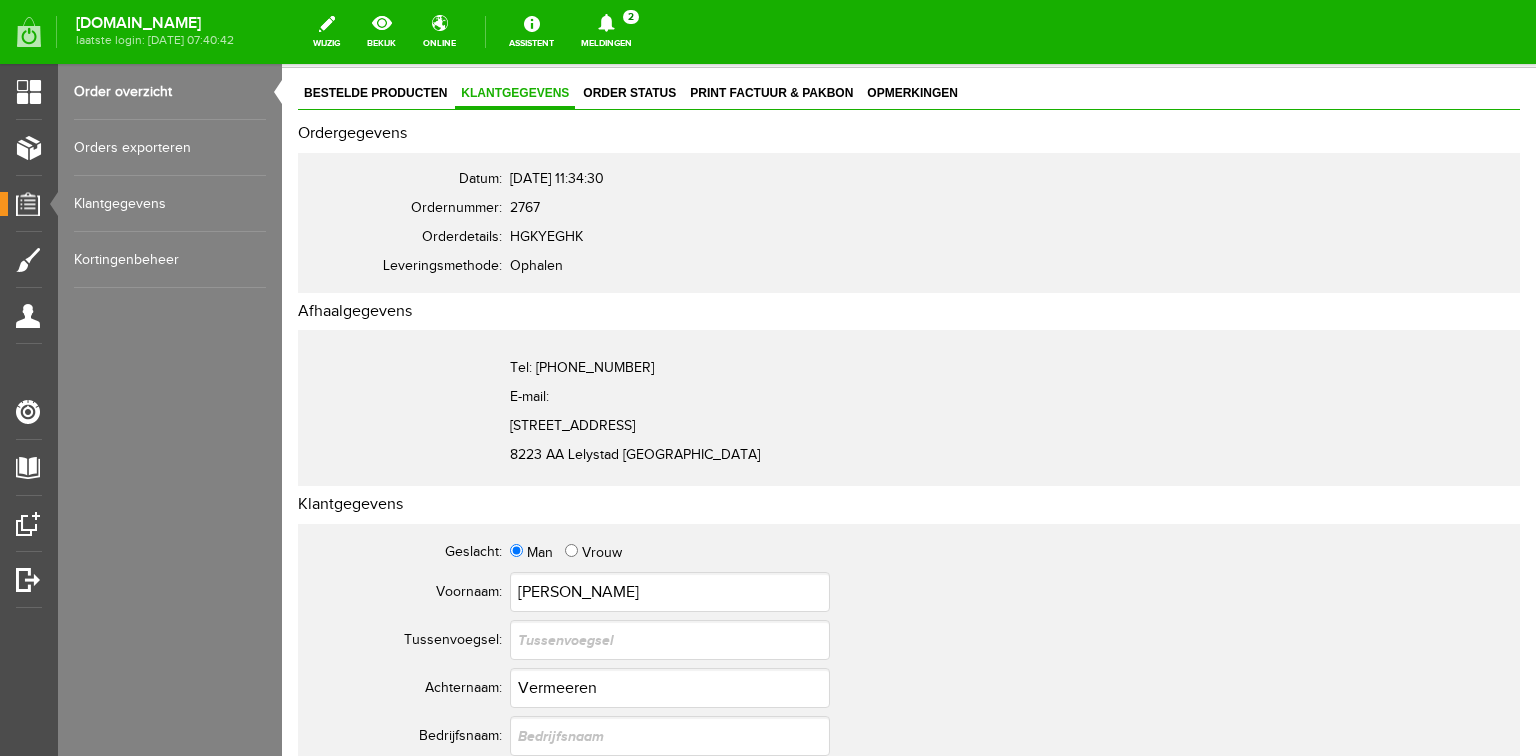 scroll, scrollTop: 0, scrollLeft: 0, axis: both 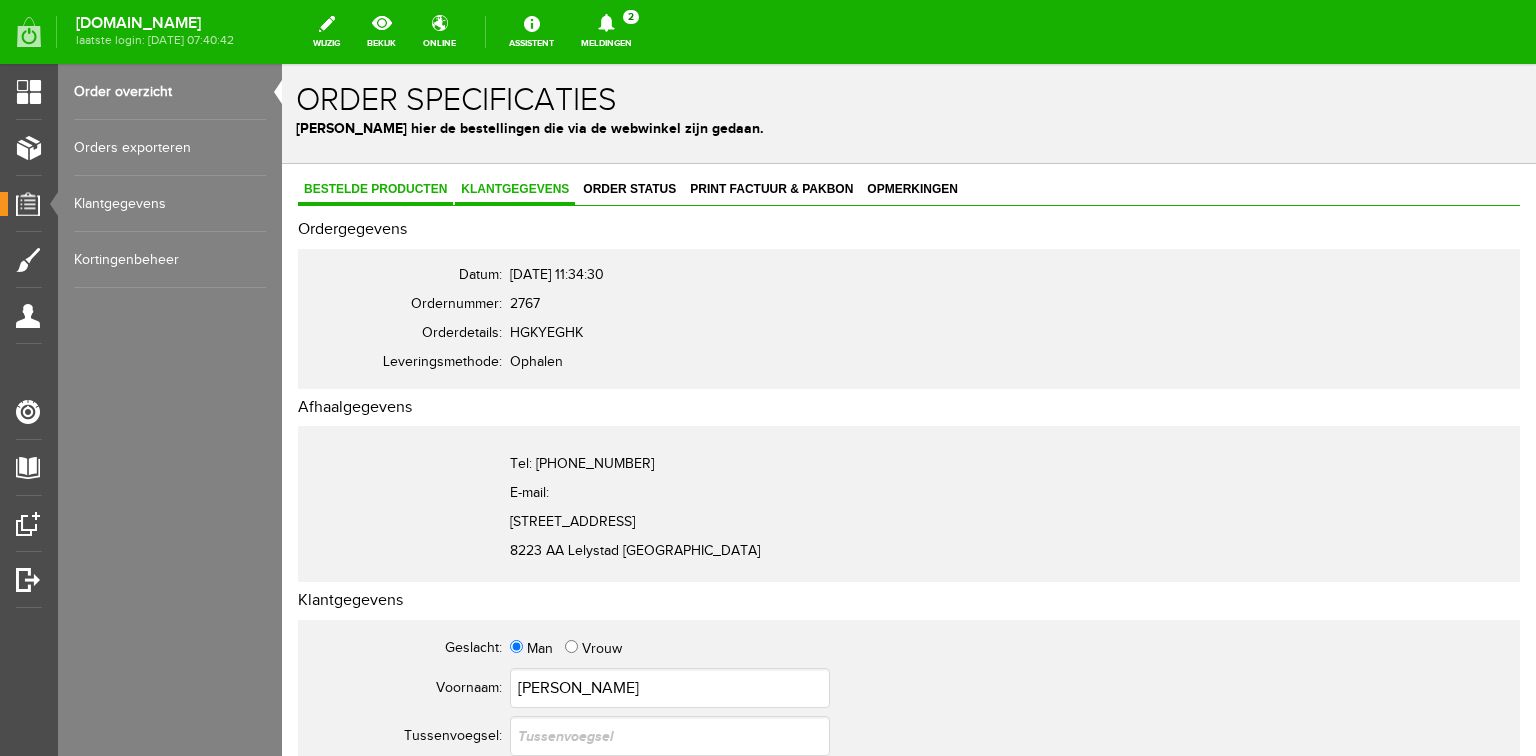 click on "Bestelde producten" at bounding box center (375, 189) 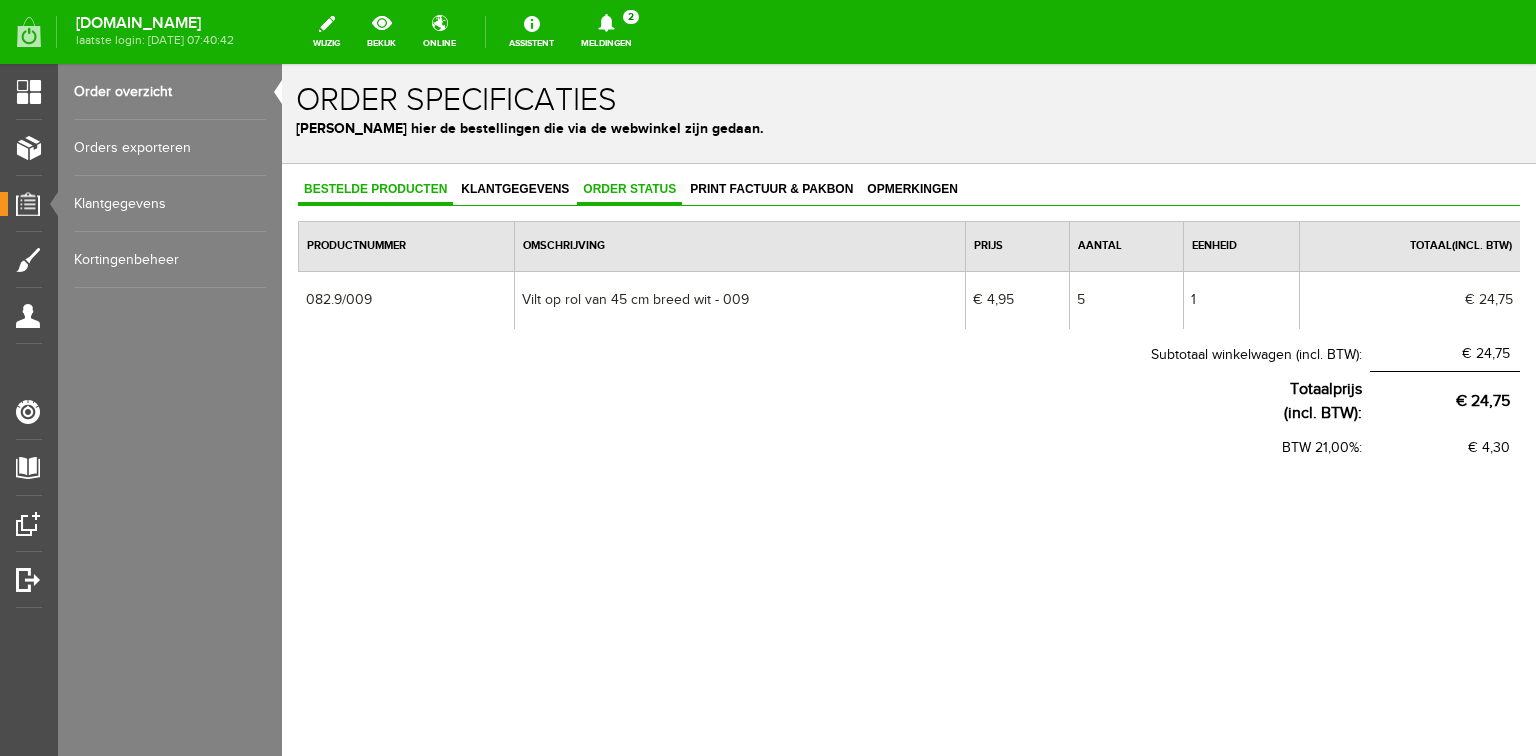 click on "Order status" at bounding box center [629, 189] 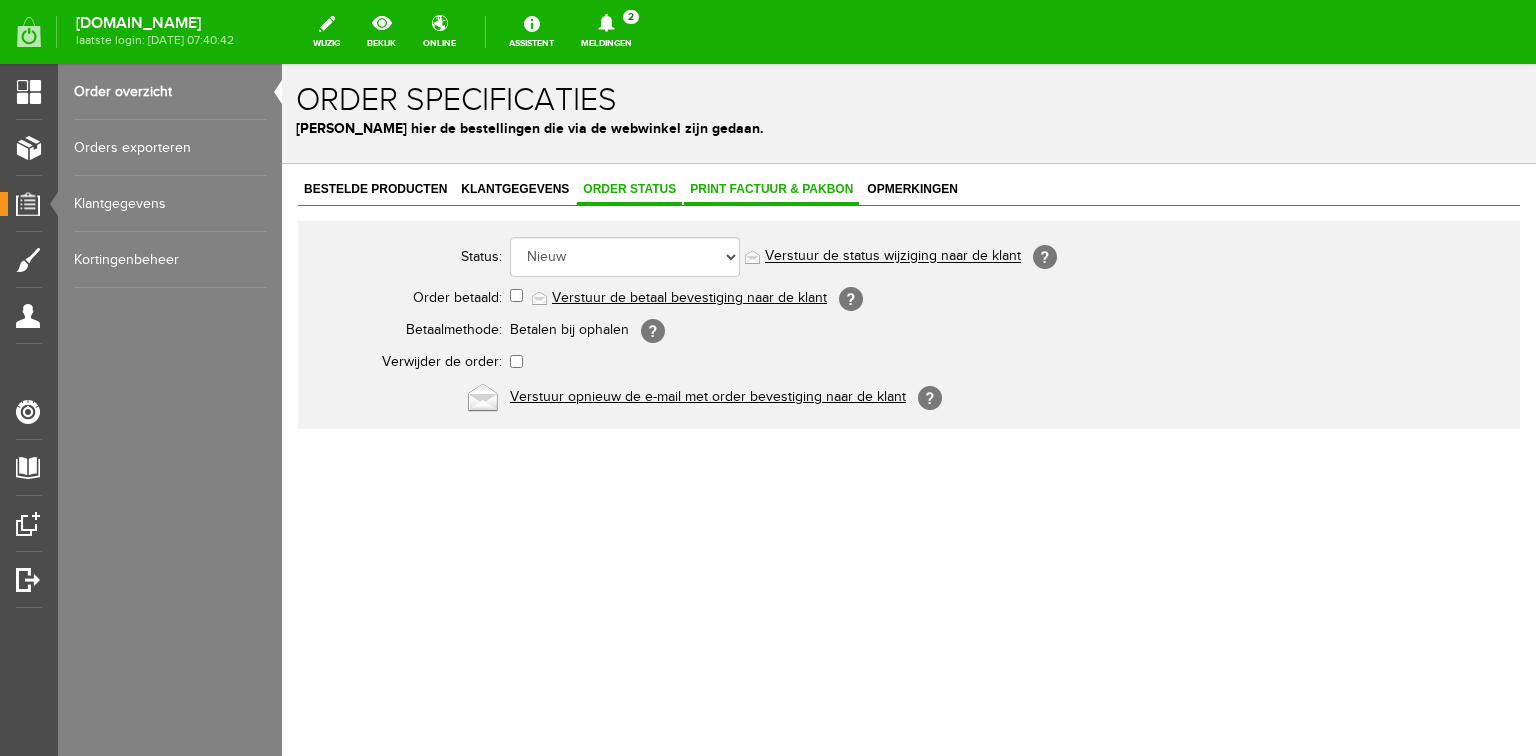 click on "Print factuur & pakbon" at bounding box center [771, 189] 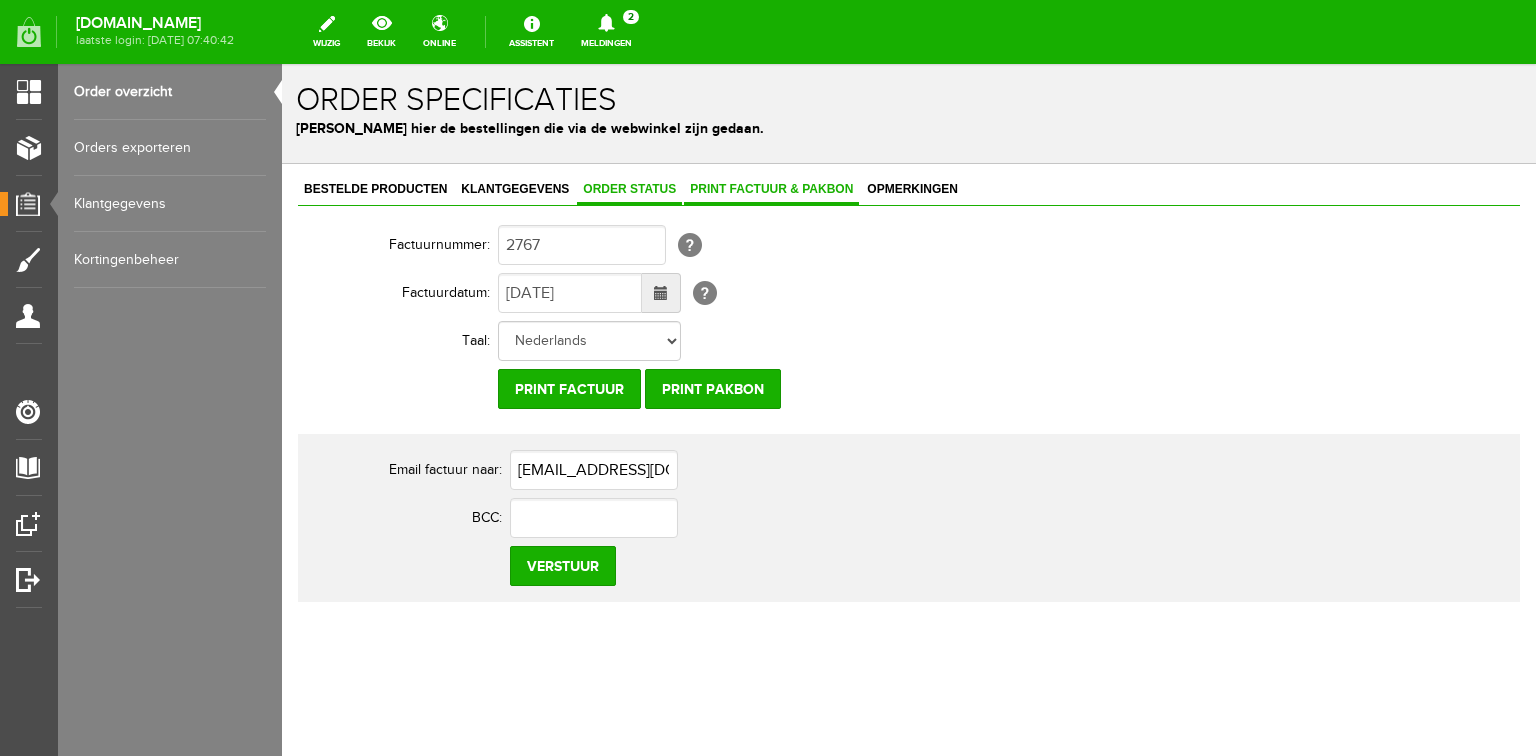 click on "Order status" at bounding box center [629, 189] 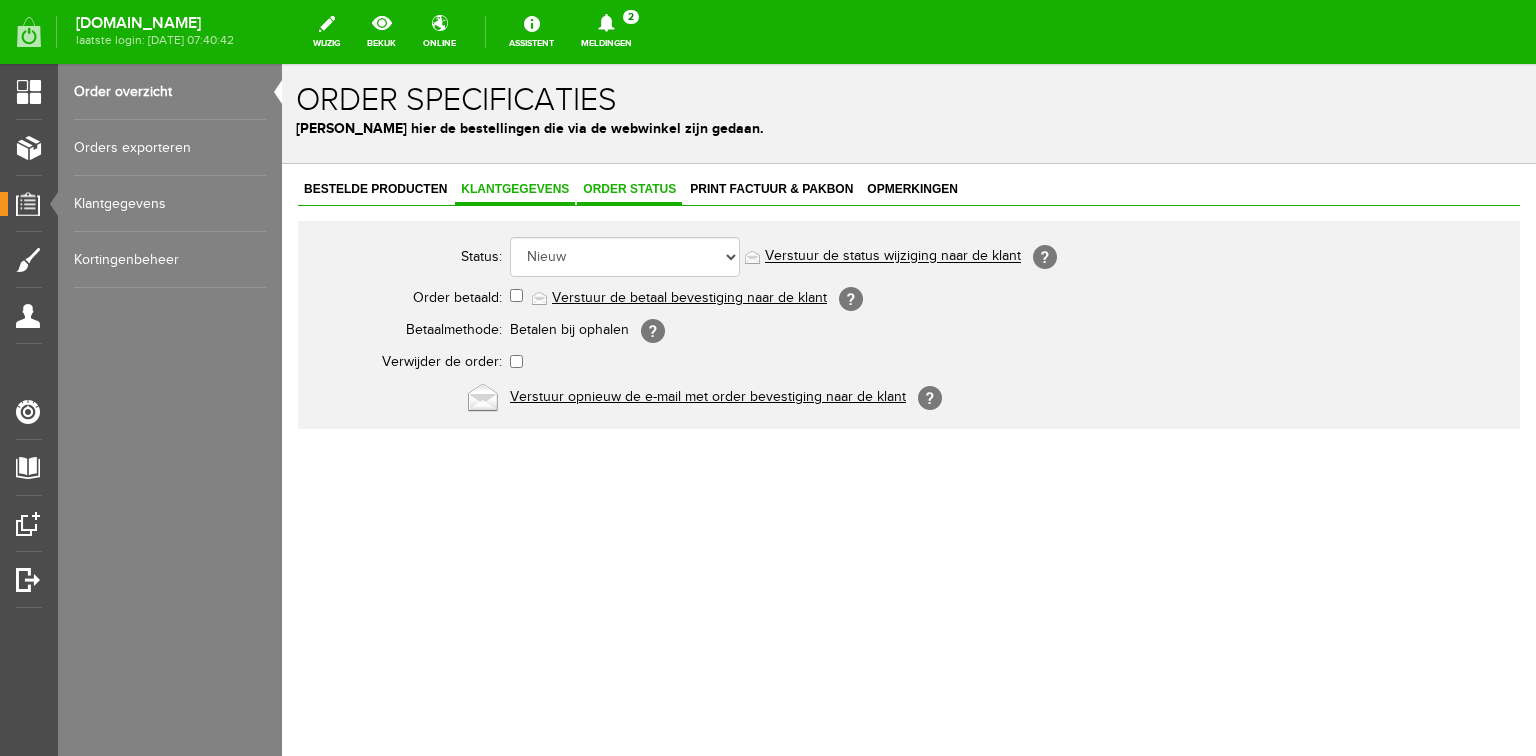 click on "Klantgegevens" at bounding box center [515, 189] 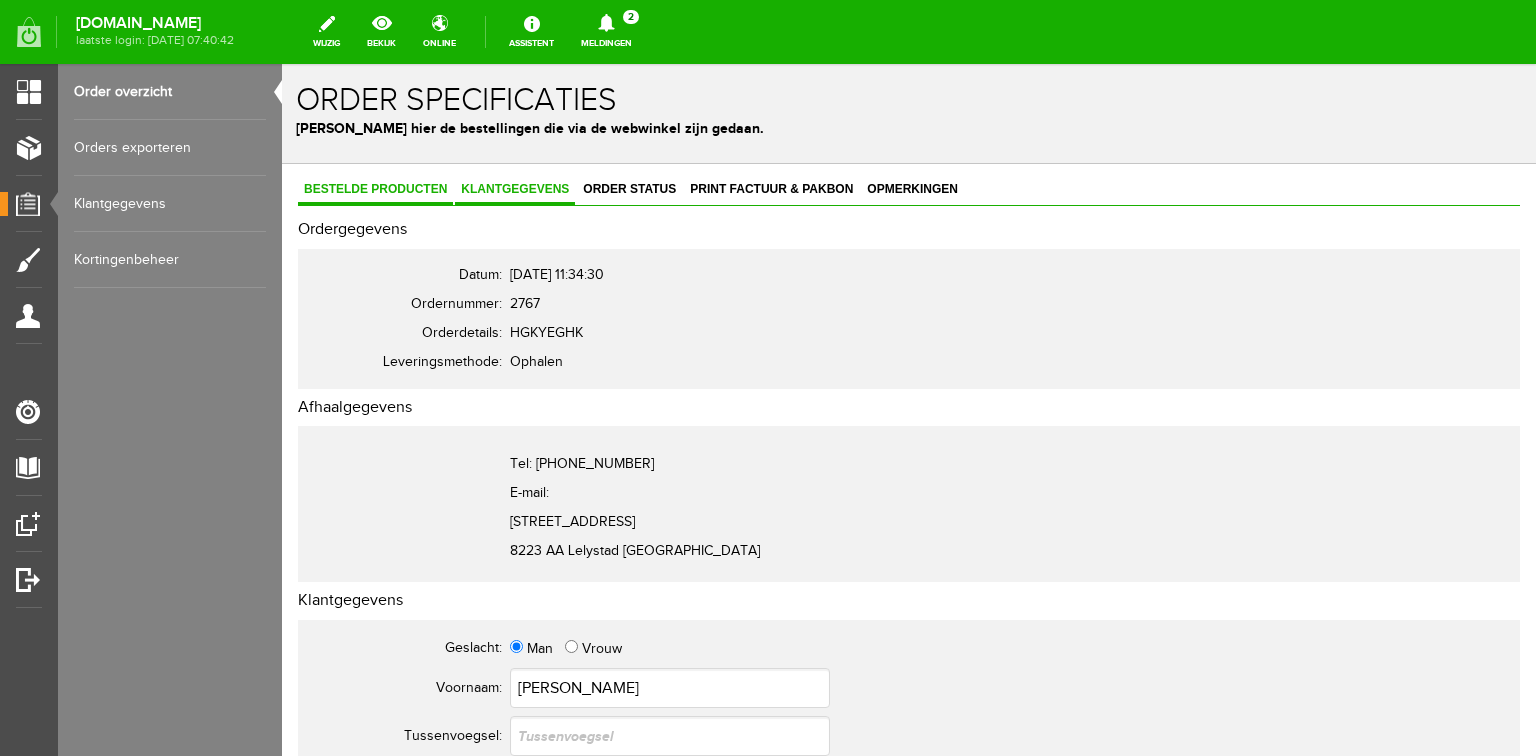 click on "Bestelde producten" at bounding box center [375, 190] 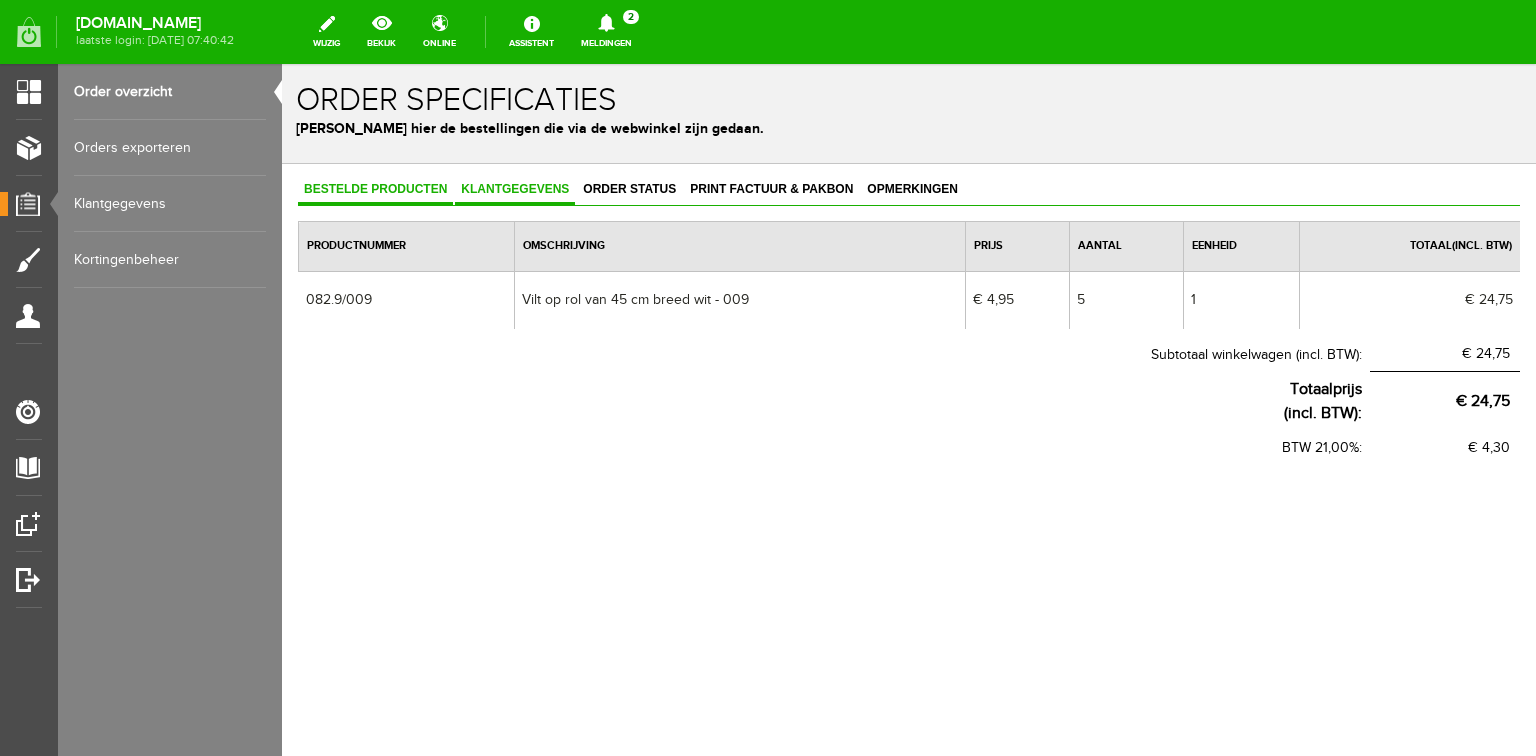click on "Klantgegevens" at bounding box center [515, 189] 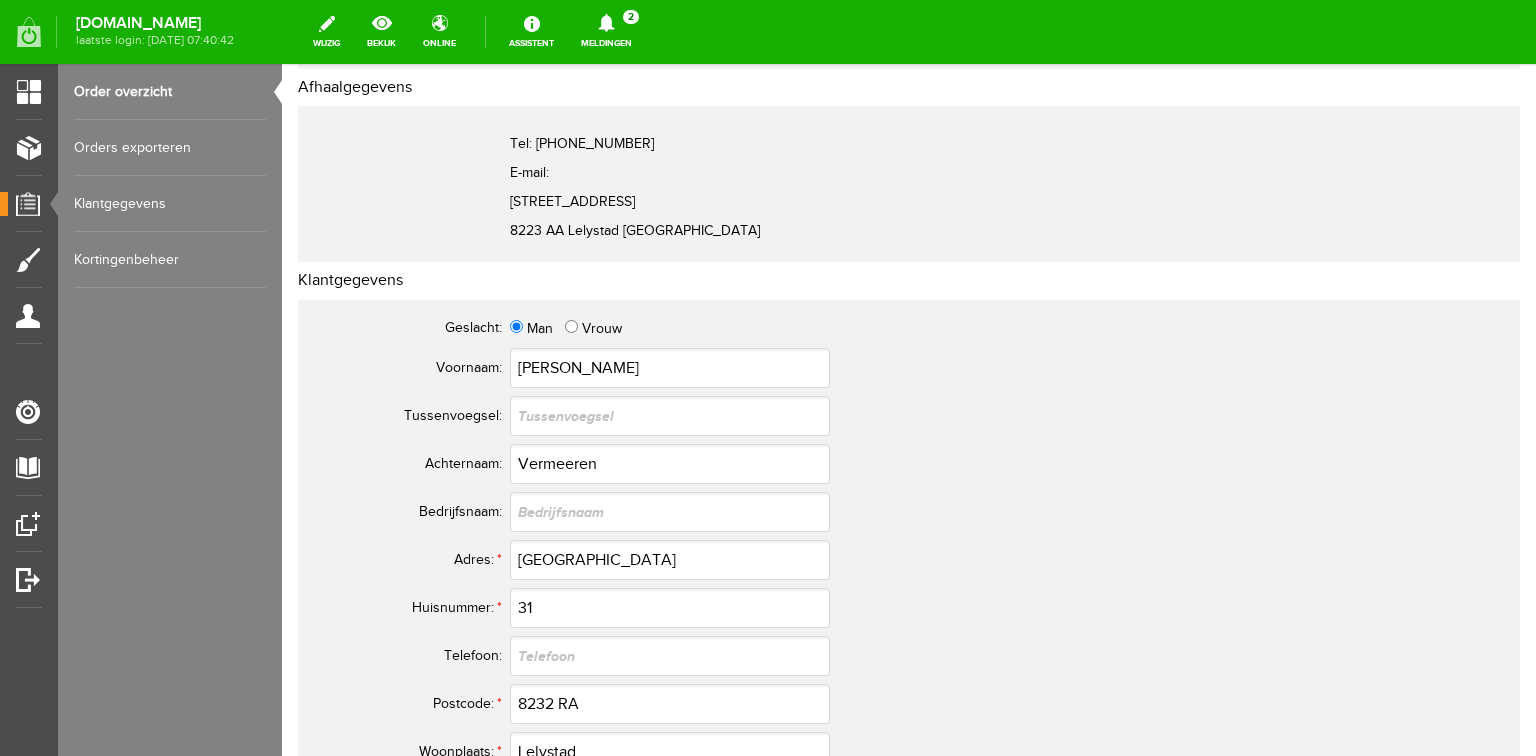 scroll, scrollTop: 0, scrollLeft: 0, axis: both 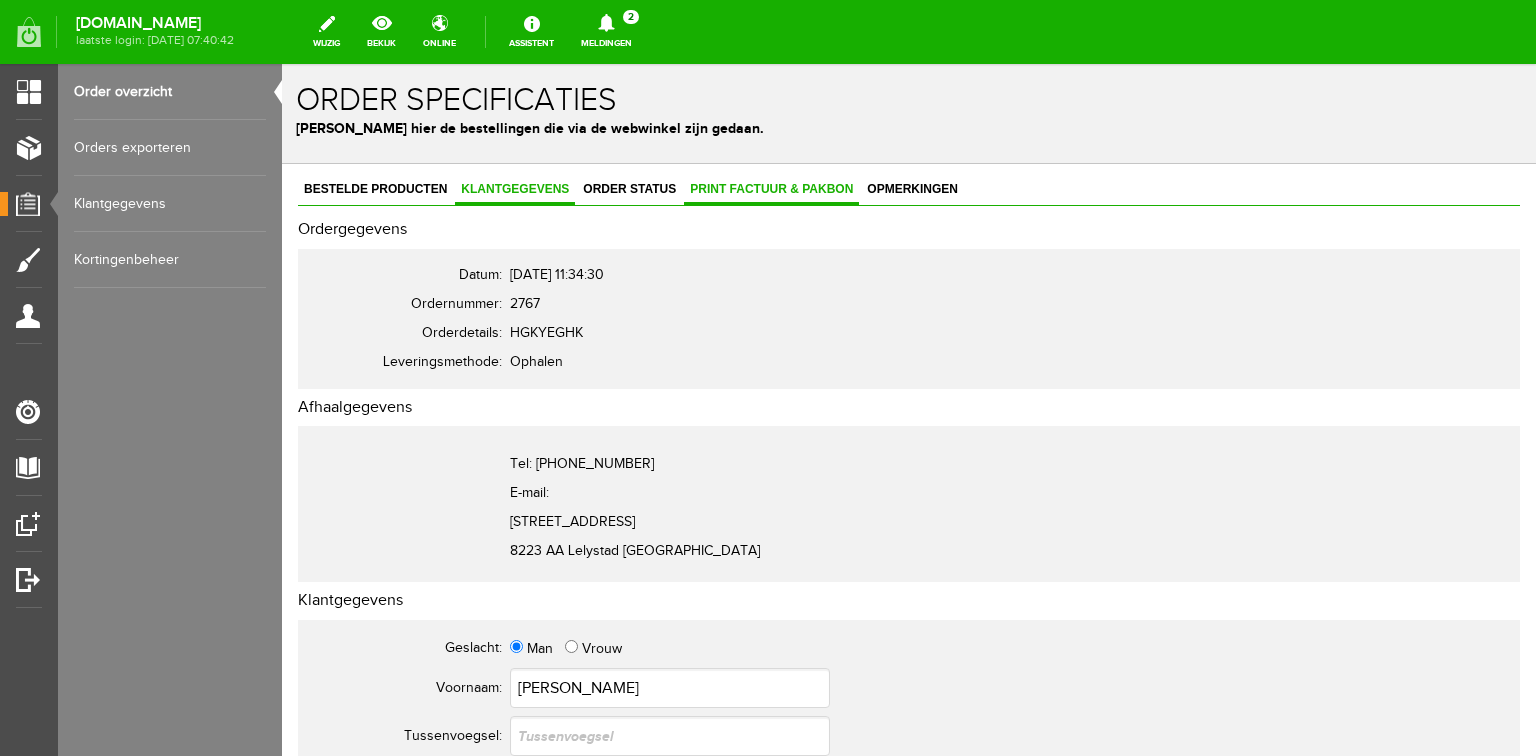 click on "Print factuur & pakbon" at bounding box center [771, 189] 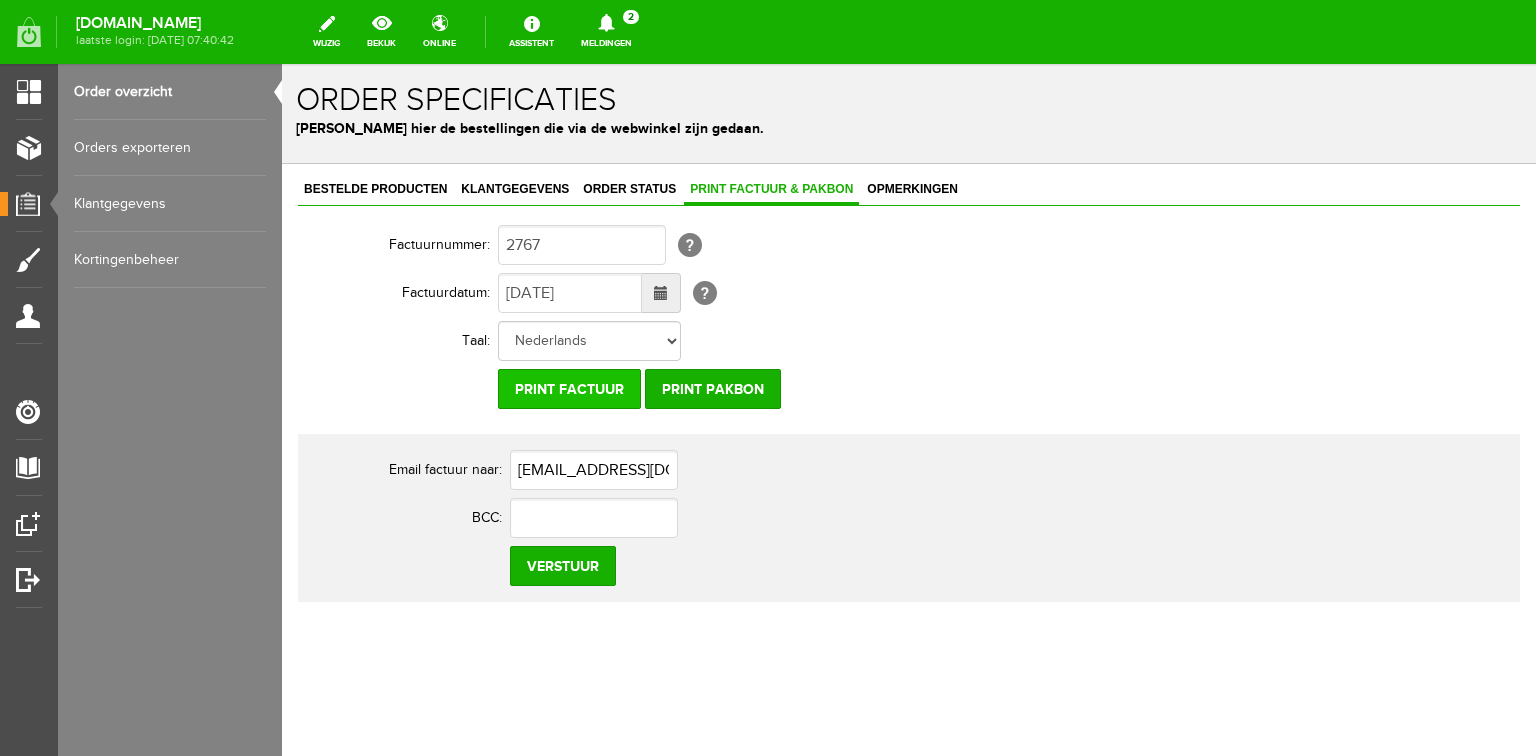 click on "Print factuur" at bounding box center [569, 389] 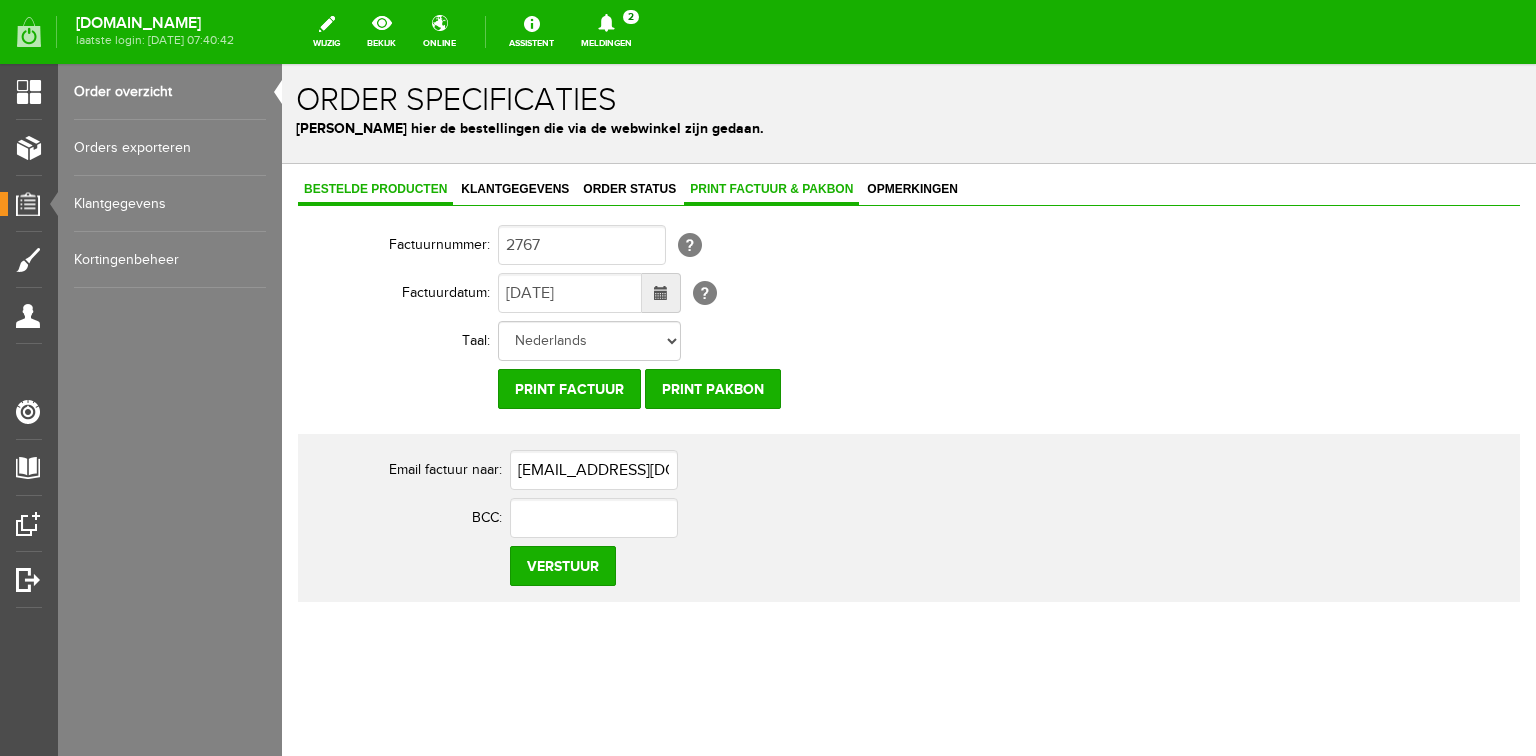 click on "Bestelde producten" at bounding box center [375, 189] 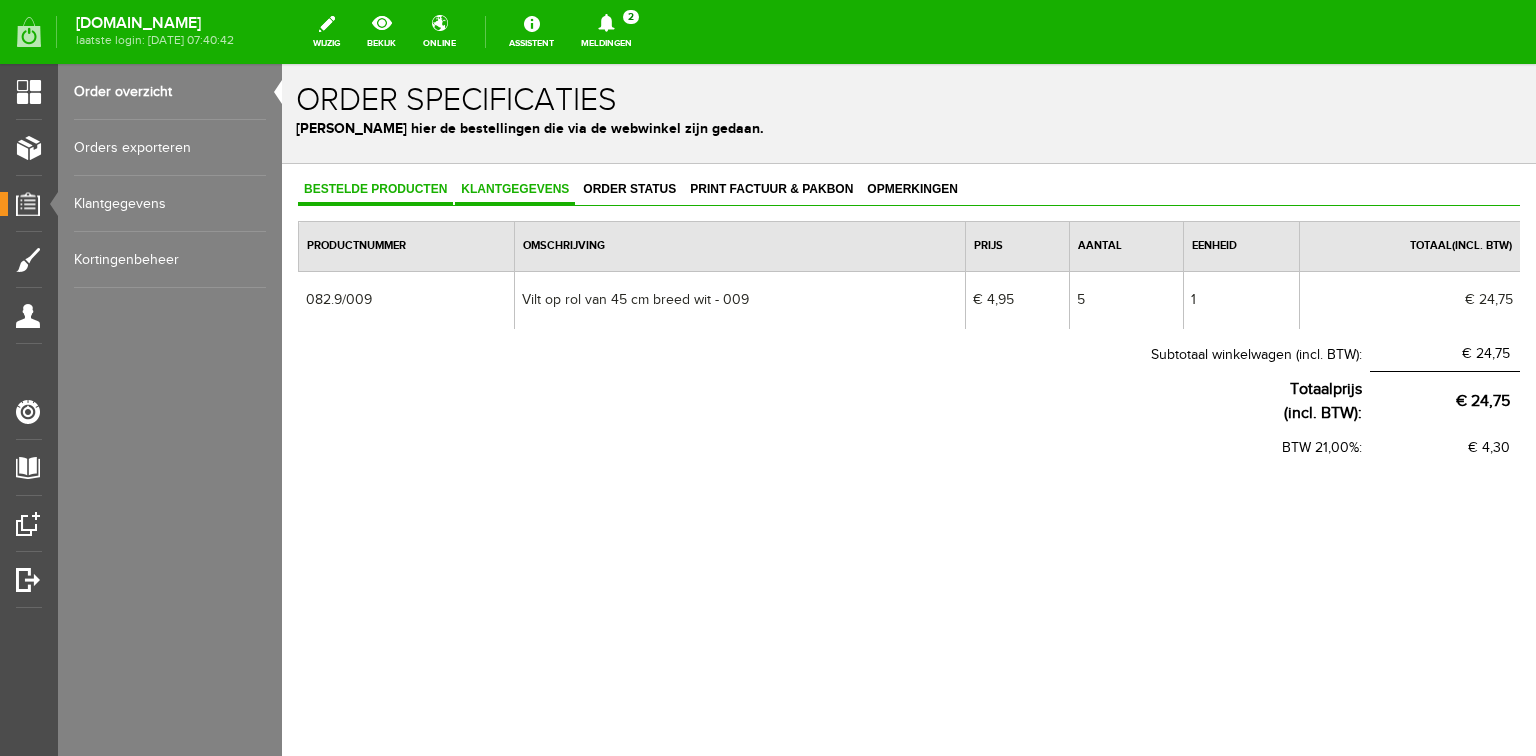 click on "Klantgegevens" at bounding box center [515, 190] 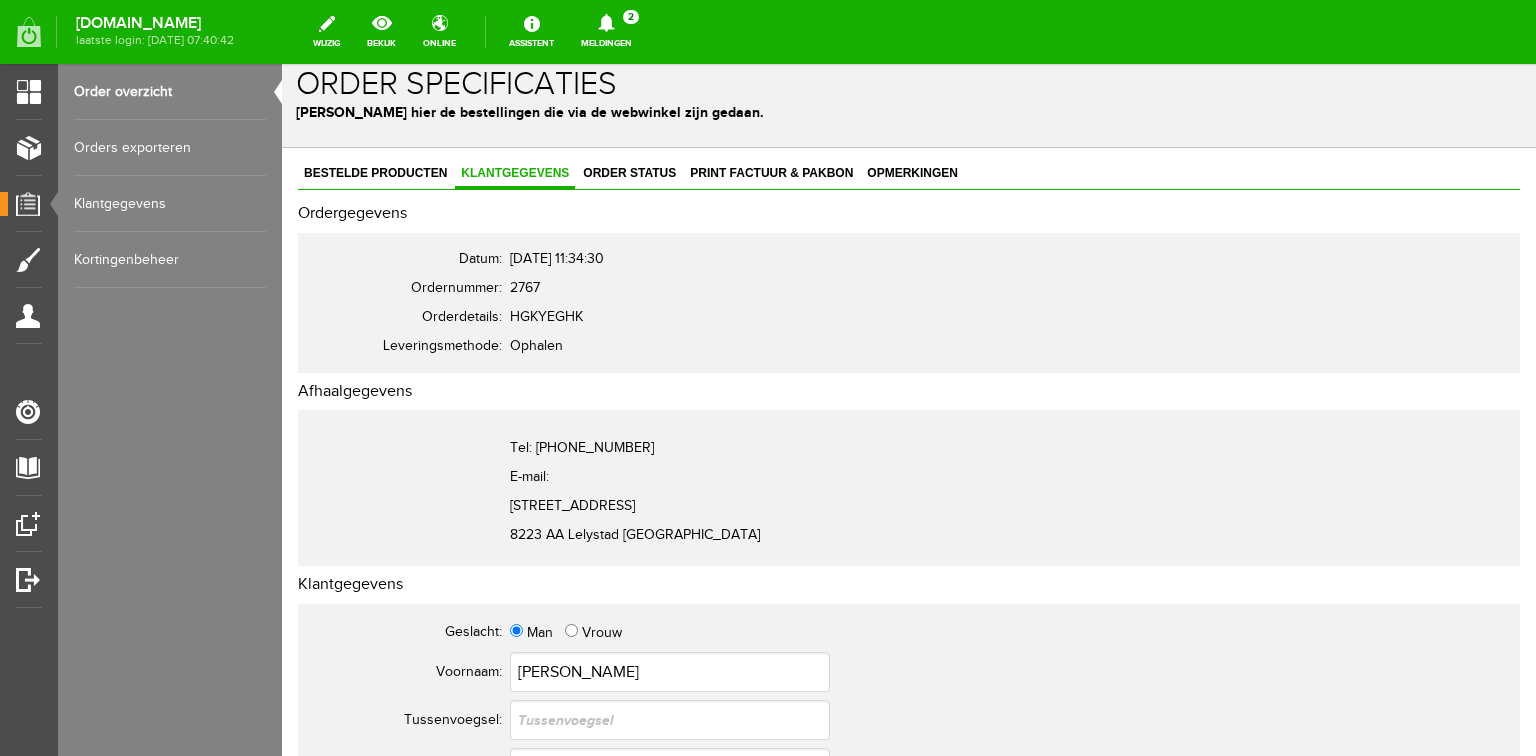 scroll, scrollTop: 0, scrollLeft: 0, axis: both 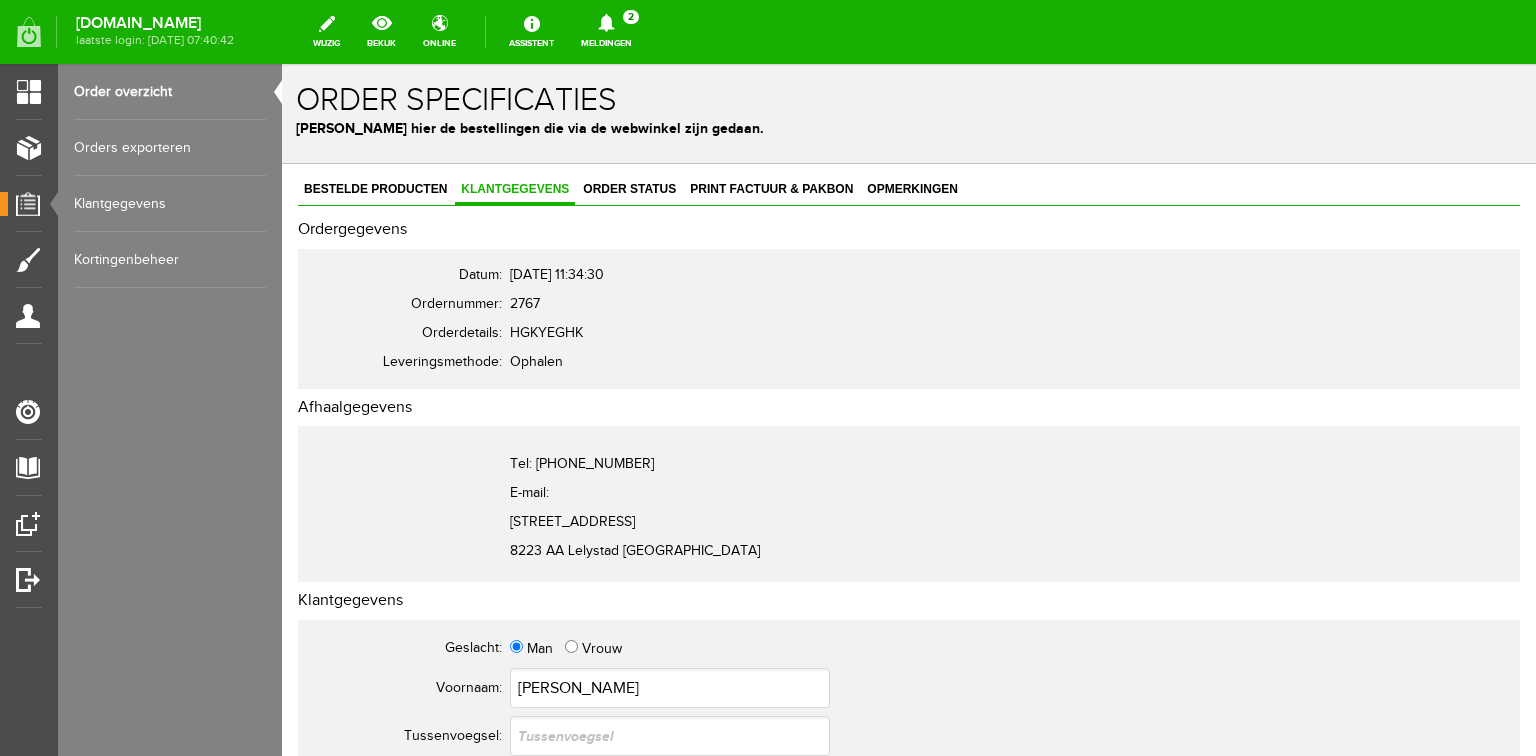 click on "Order overzicht" at bounding box center [170, 92] 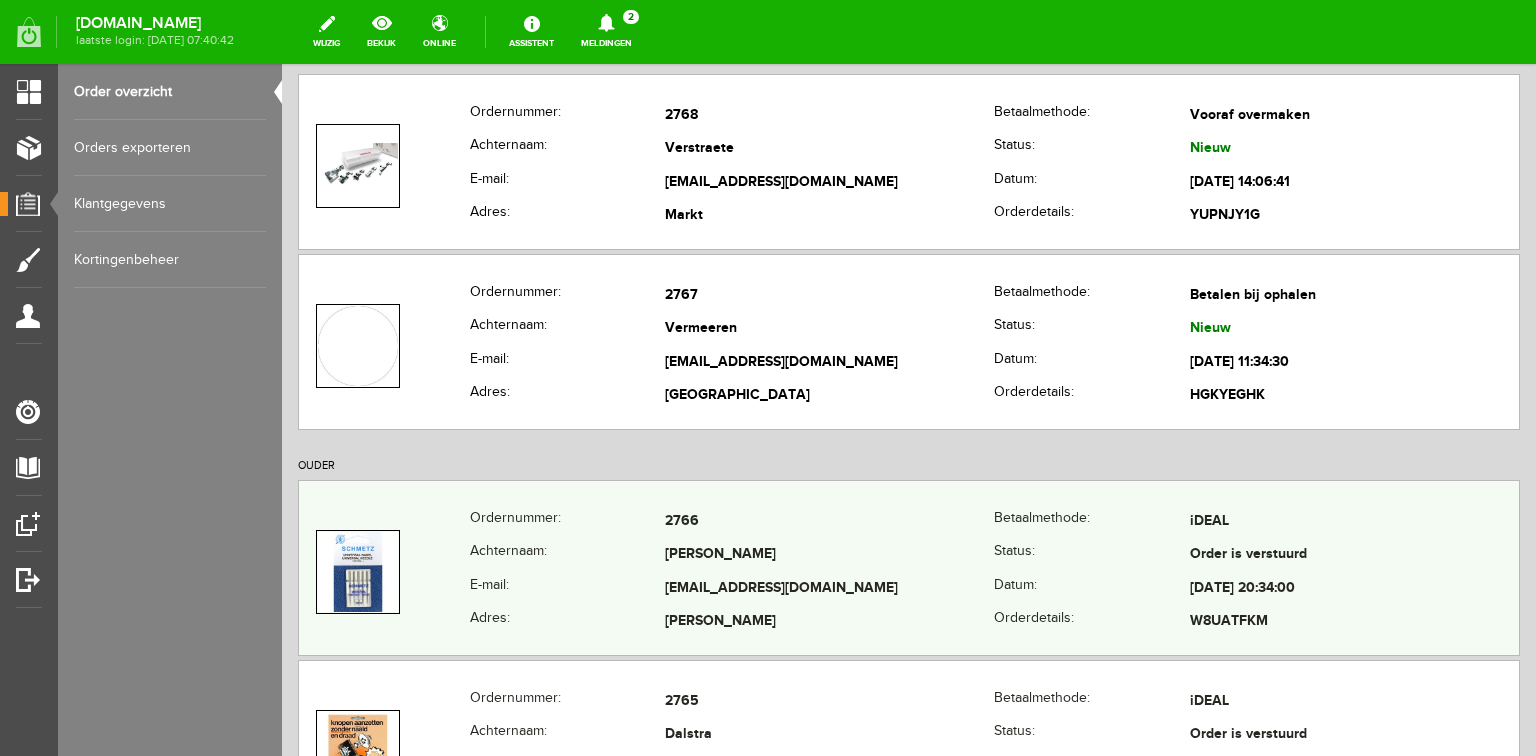 scroll, scrollTop: 400, scrollLeft: 0, axis: vertical 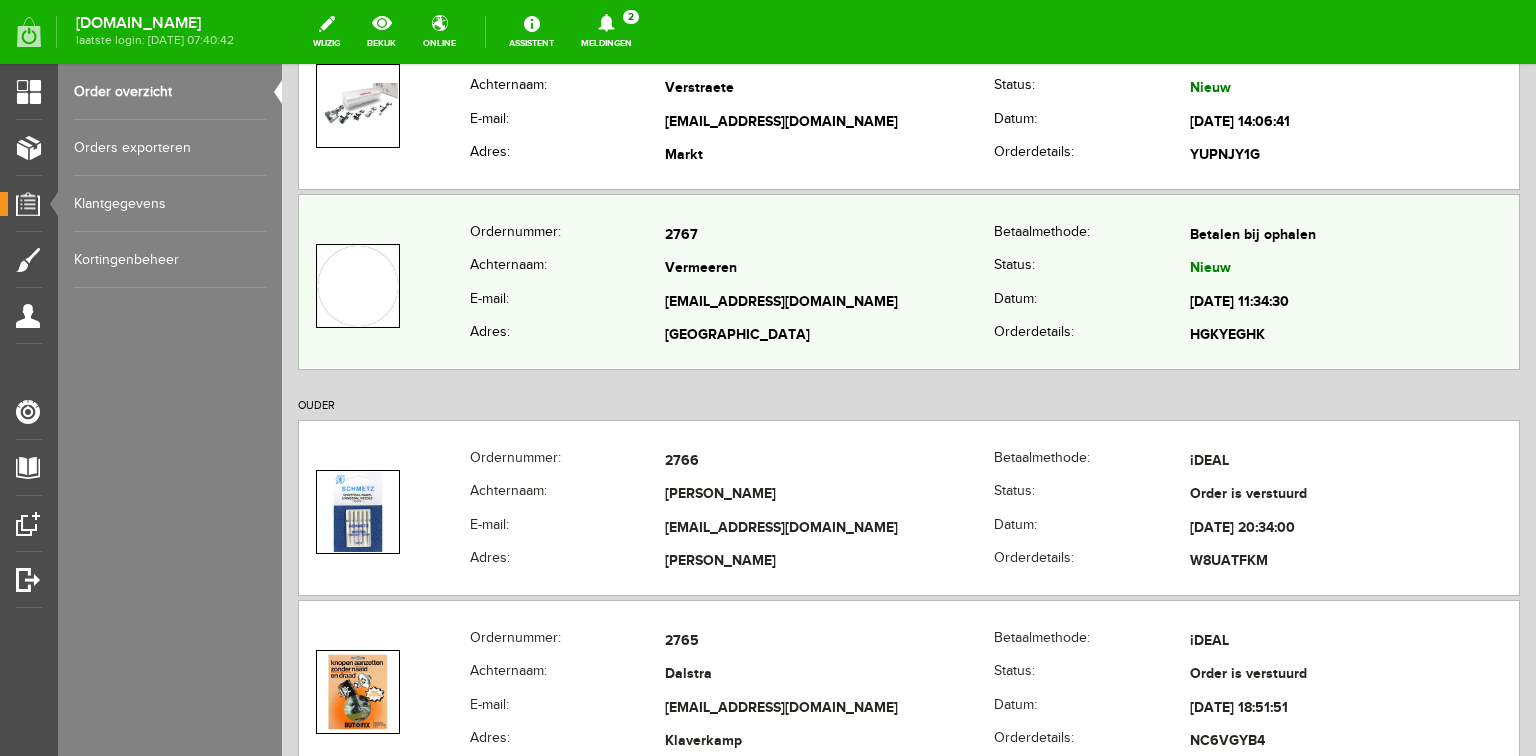 click on "Vermeeren" at bounding box center (829, 270) 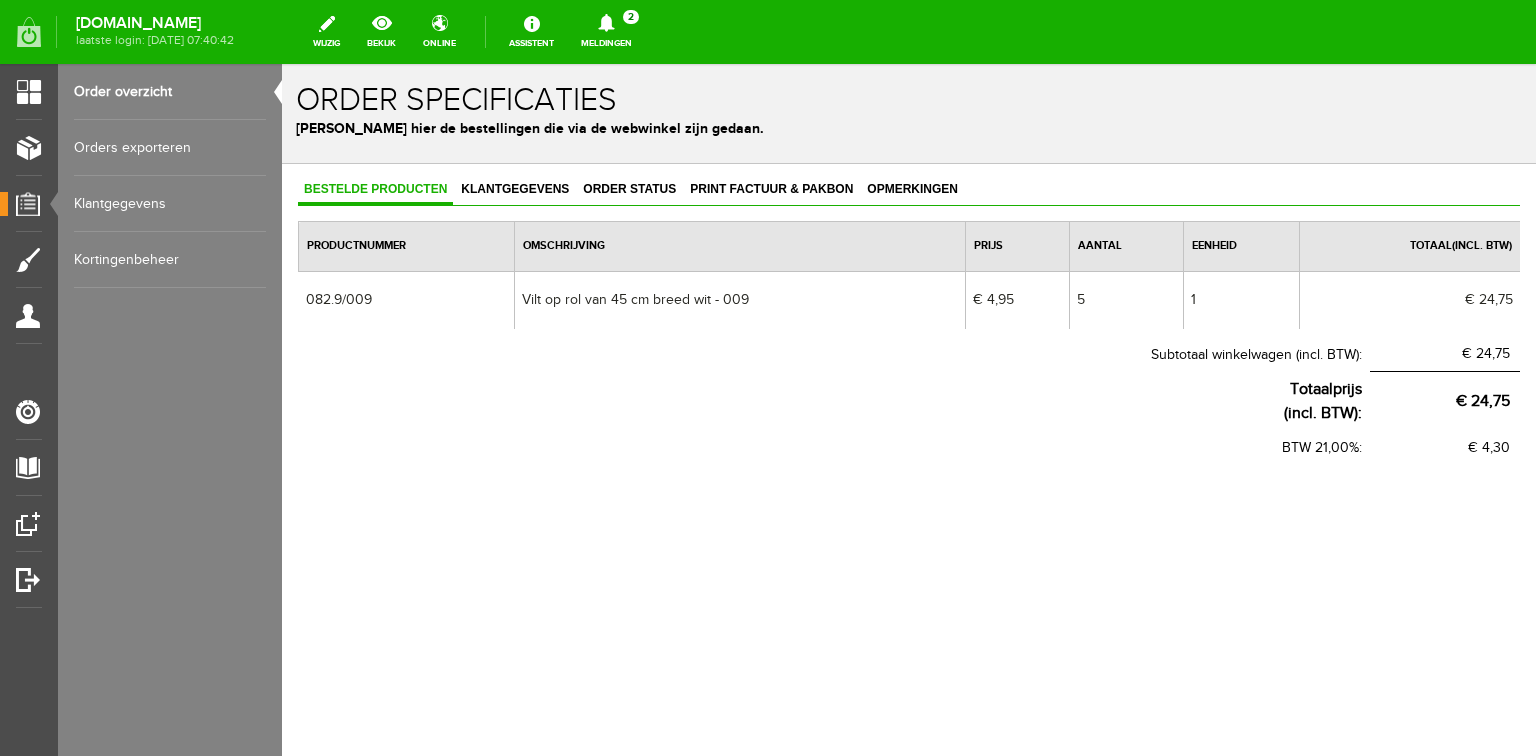 scroll, scrollTop: 0, scrollLeft: 0, axis: both 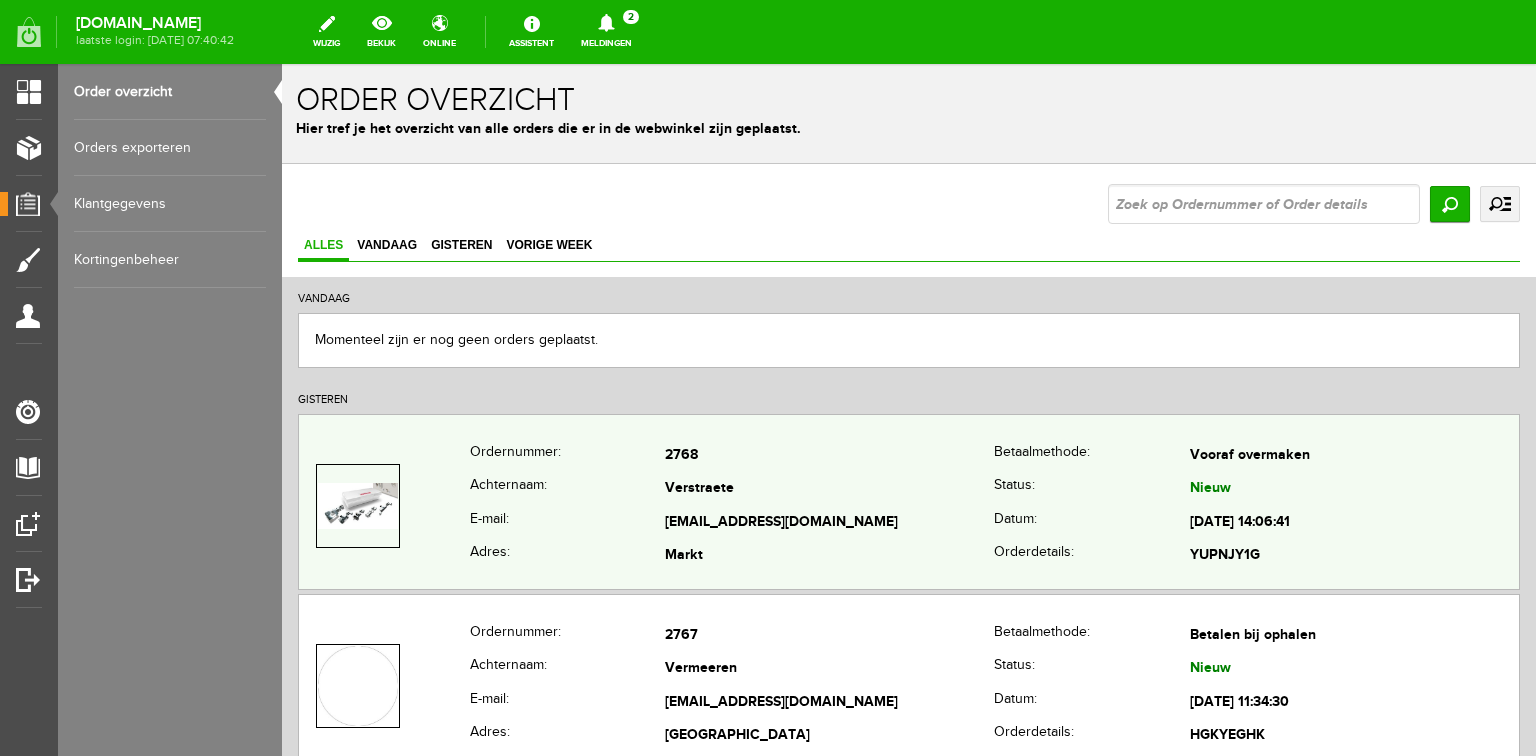 click on "Verstraete" at bounding box center (829, 490) 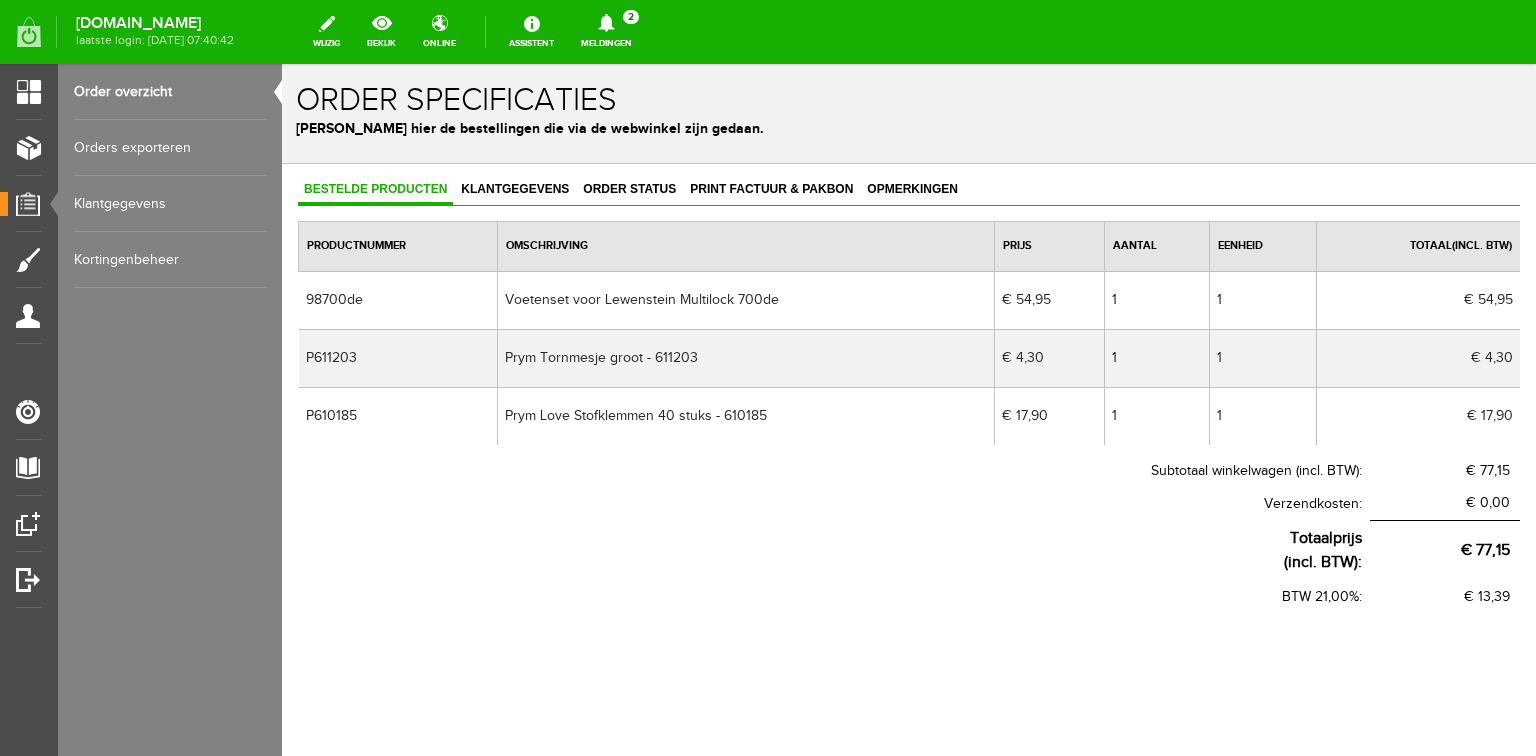 scroll, scrollTop: 0, scrollLeft: 0, axis: both 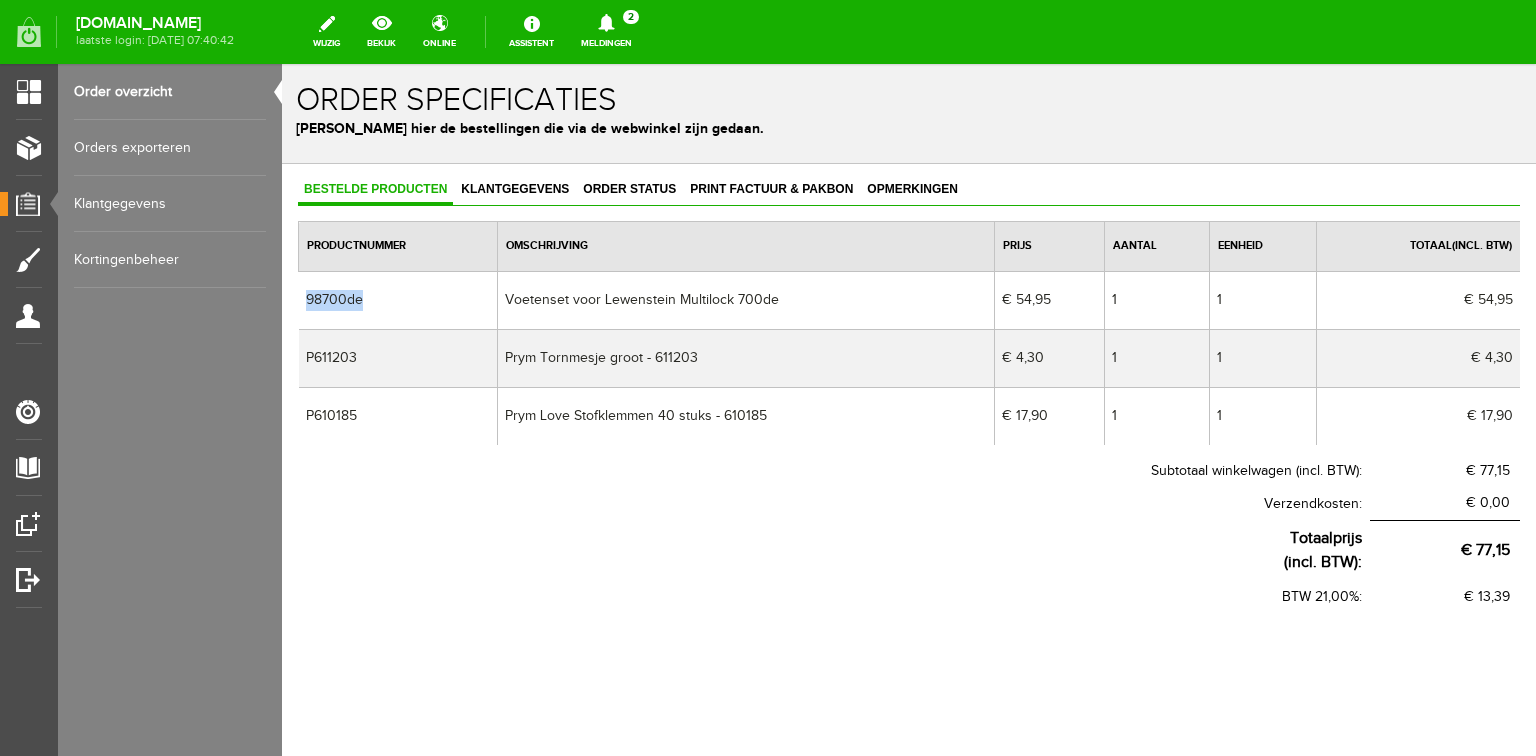 drag, startPoint x: 376, startPoint y: 296, endPoint x: 299, endPoint y: 298, distance: 77.02597 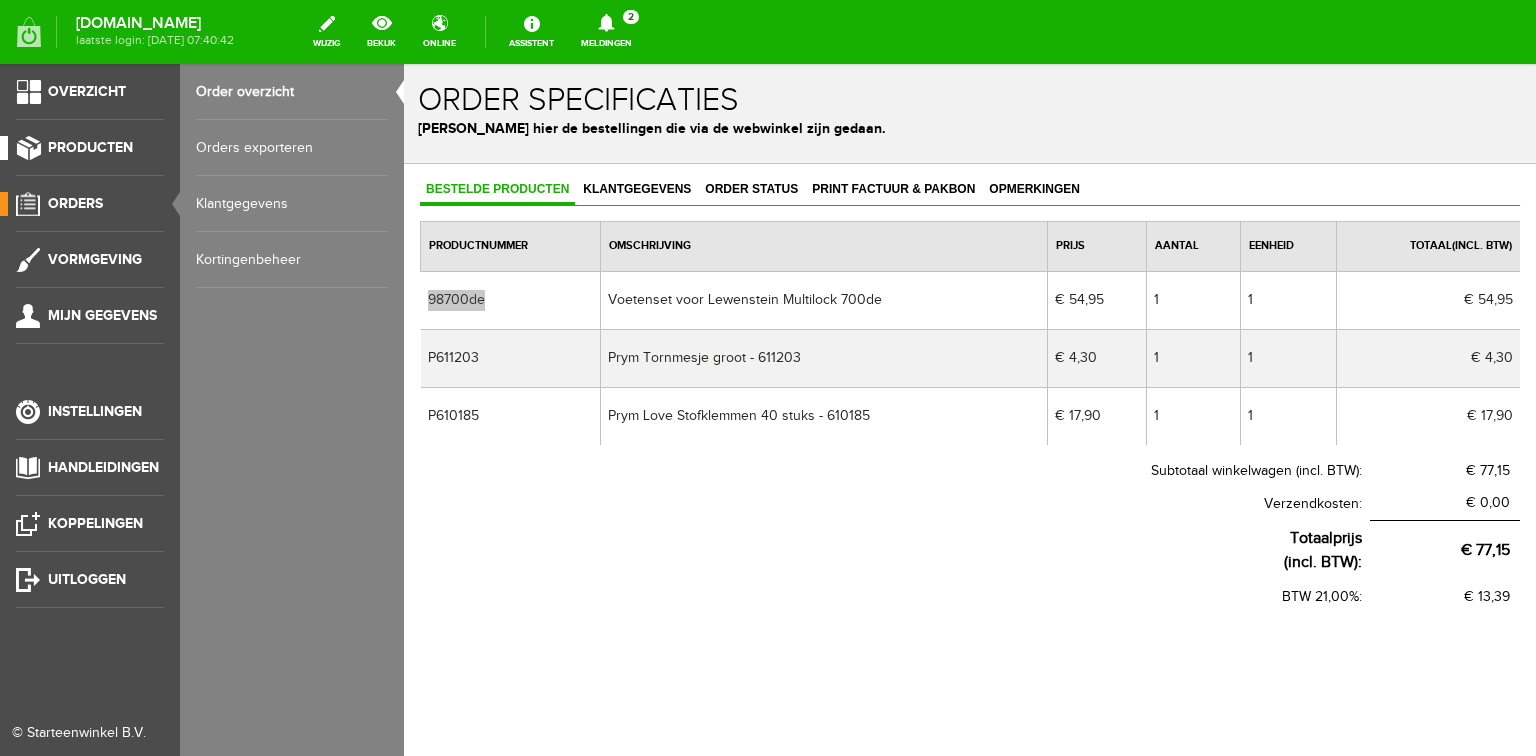 click on "Producten" at bounding box center [90, 147] 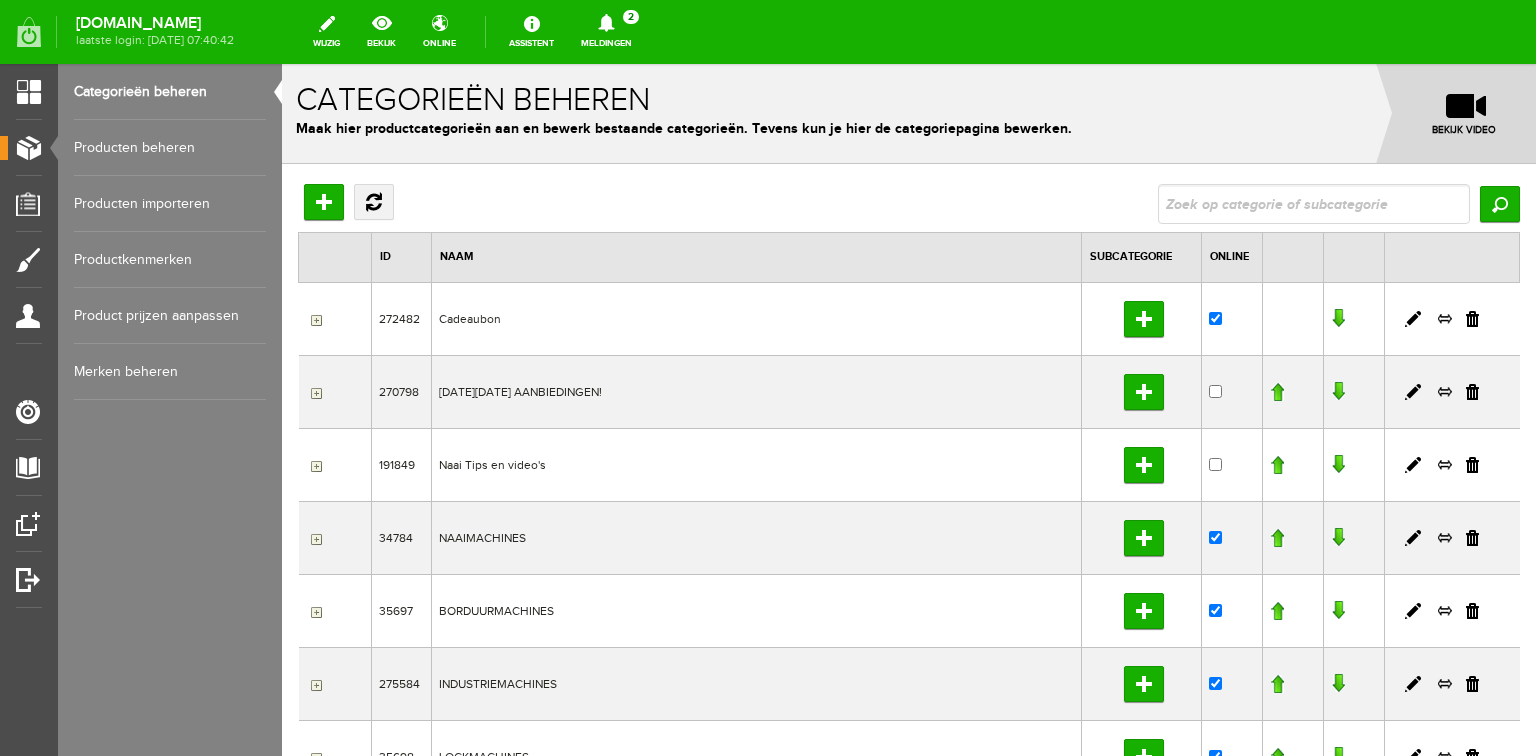 click on "Producten beheren" at bounding box center [170, 148] 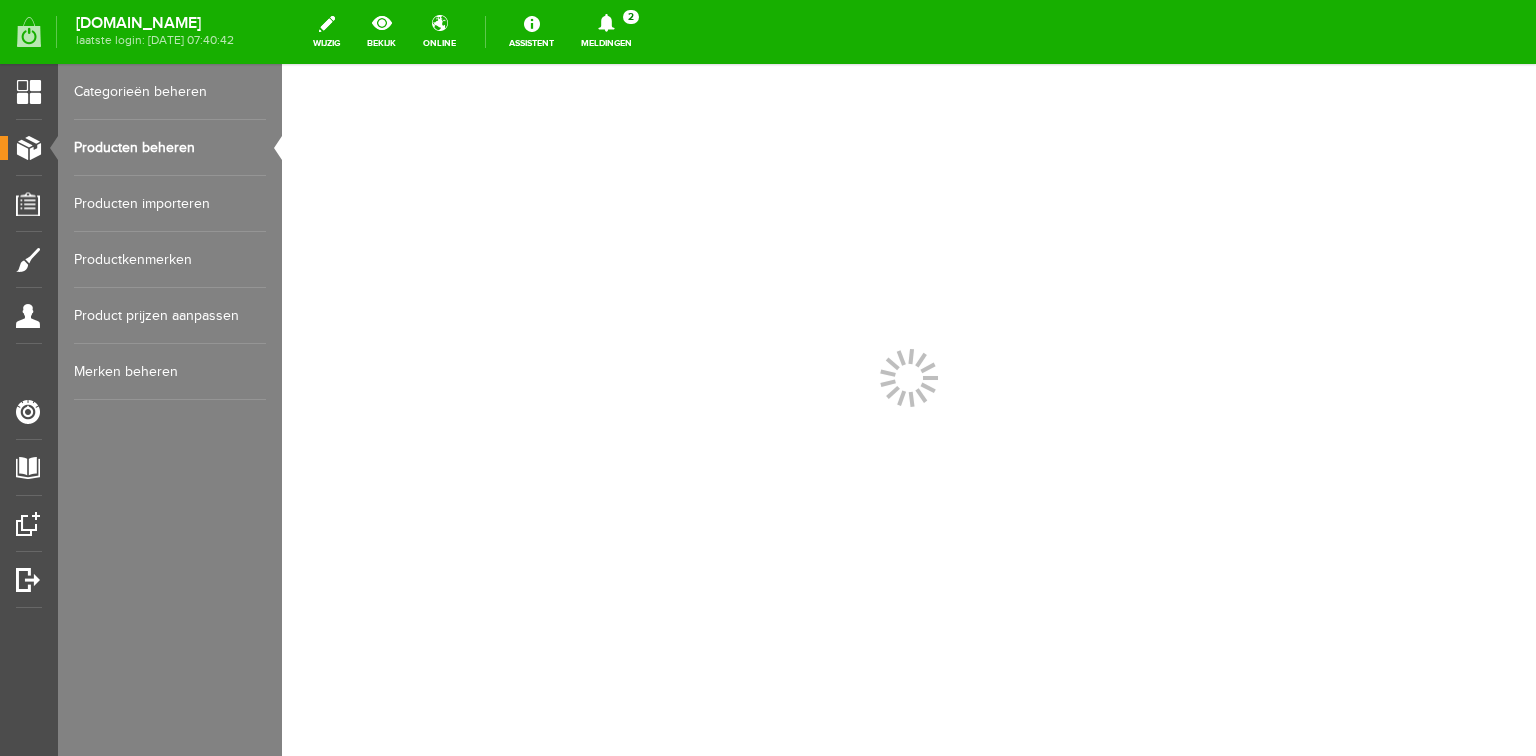 scroll, scrollTop: 0, scrollLeft: 0, axis: both 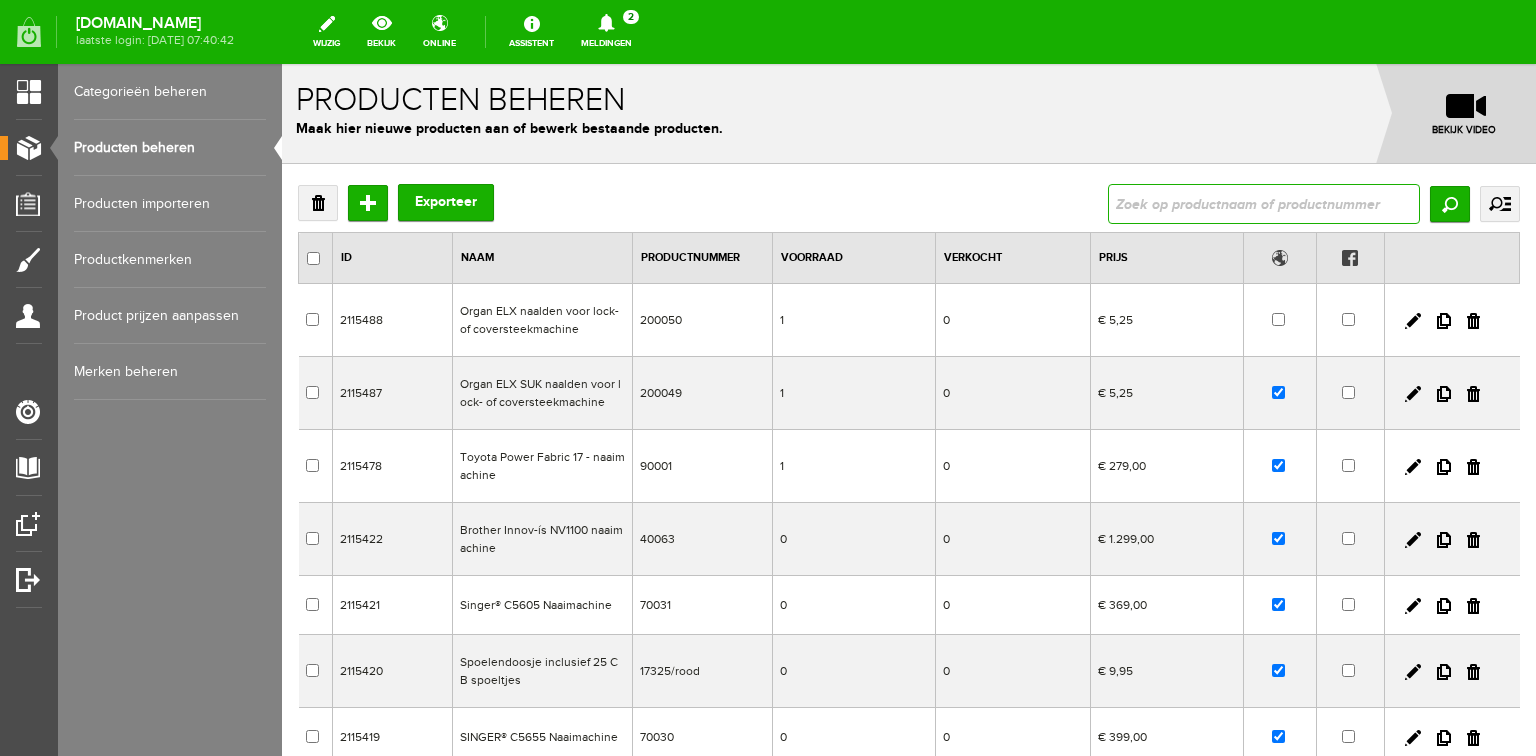 click at bounding box center (1264, 204) 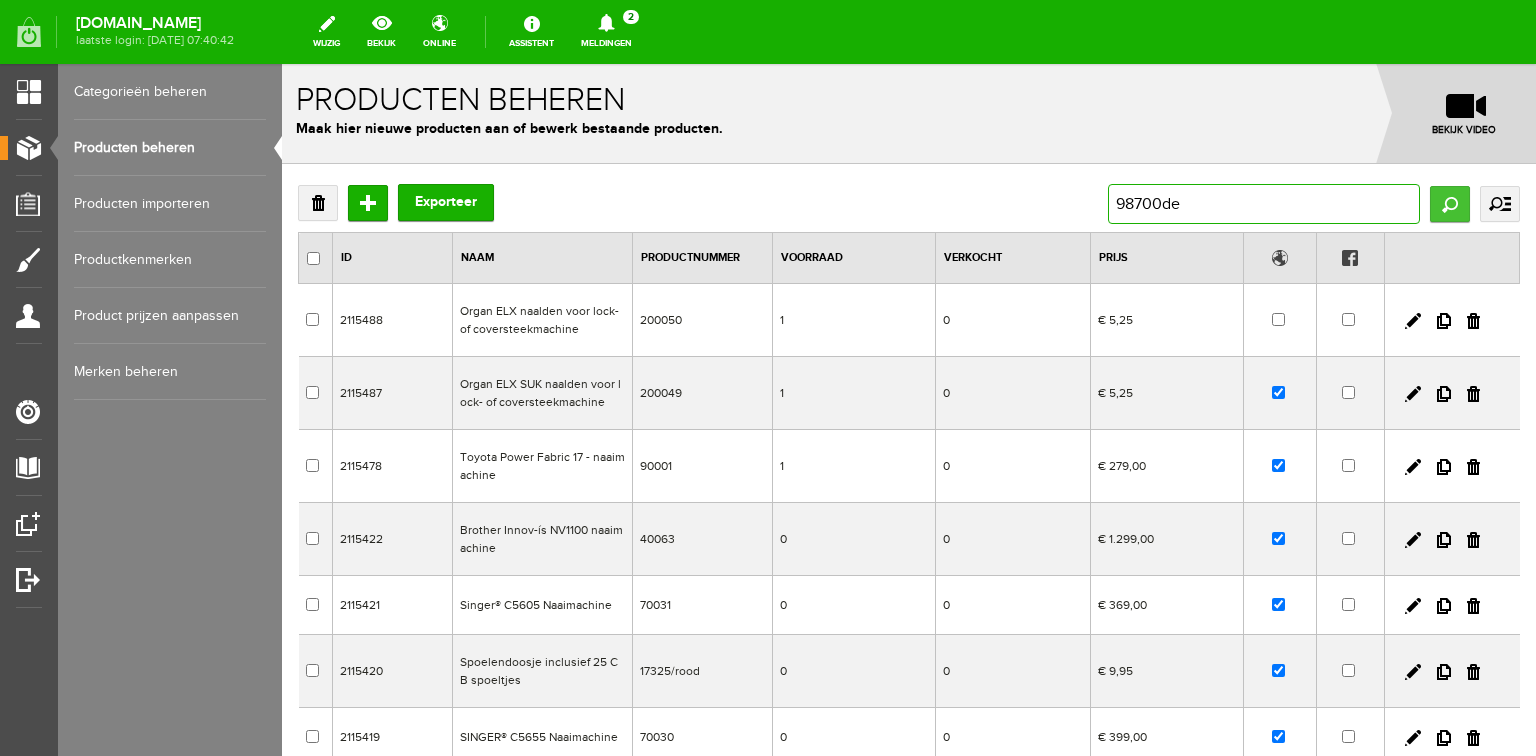 type on "98700de" 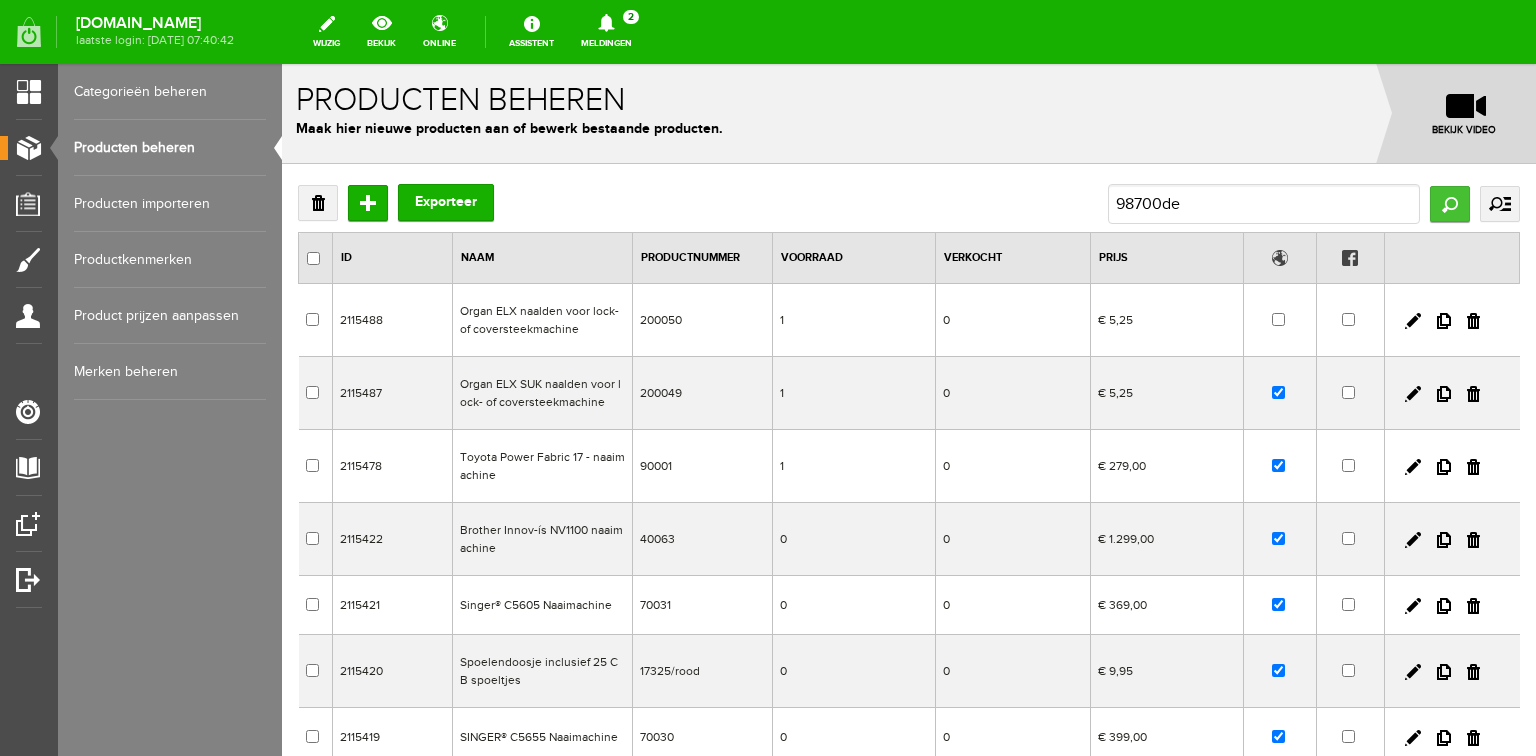click on "Zoeken" at bounding box center [1450, 204] 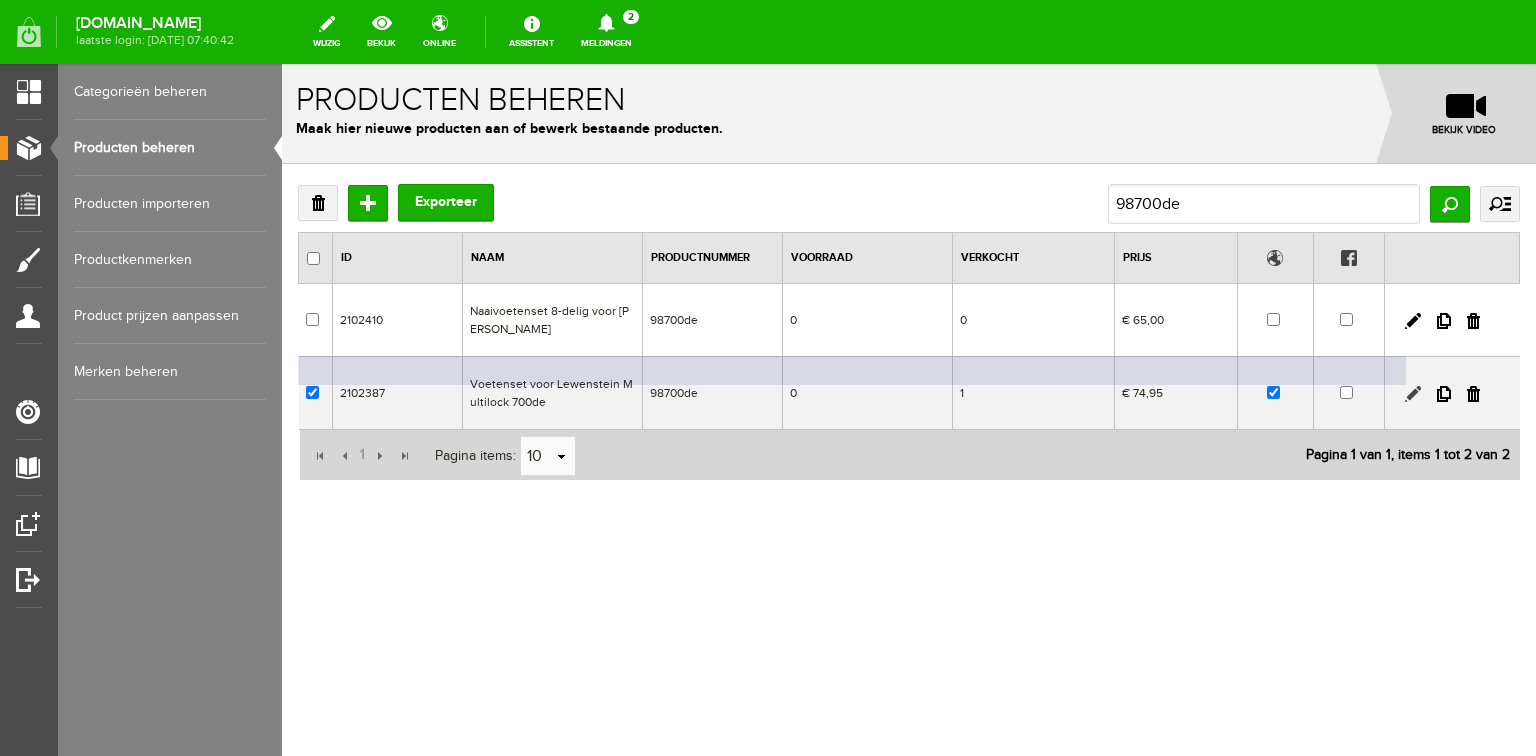 click at bounding box center (1413, 394) 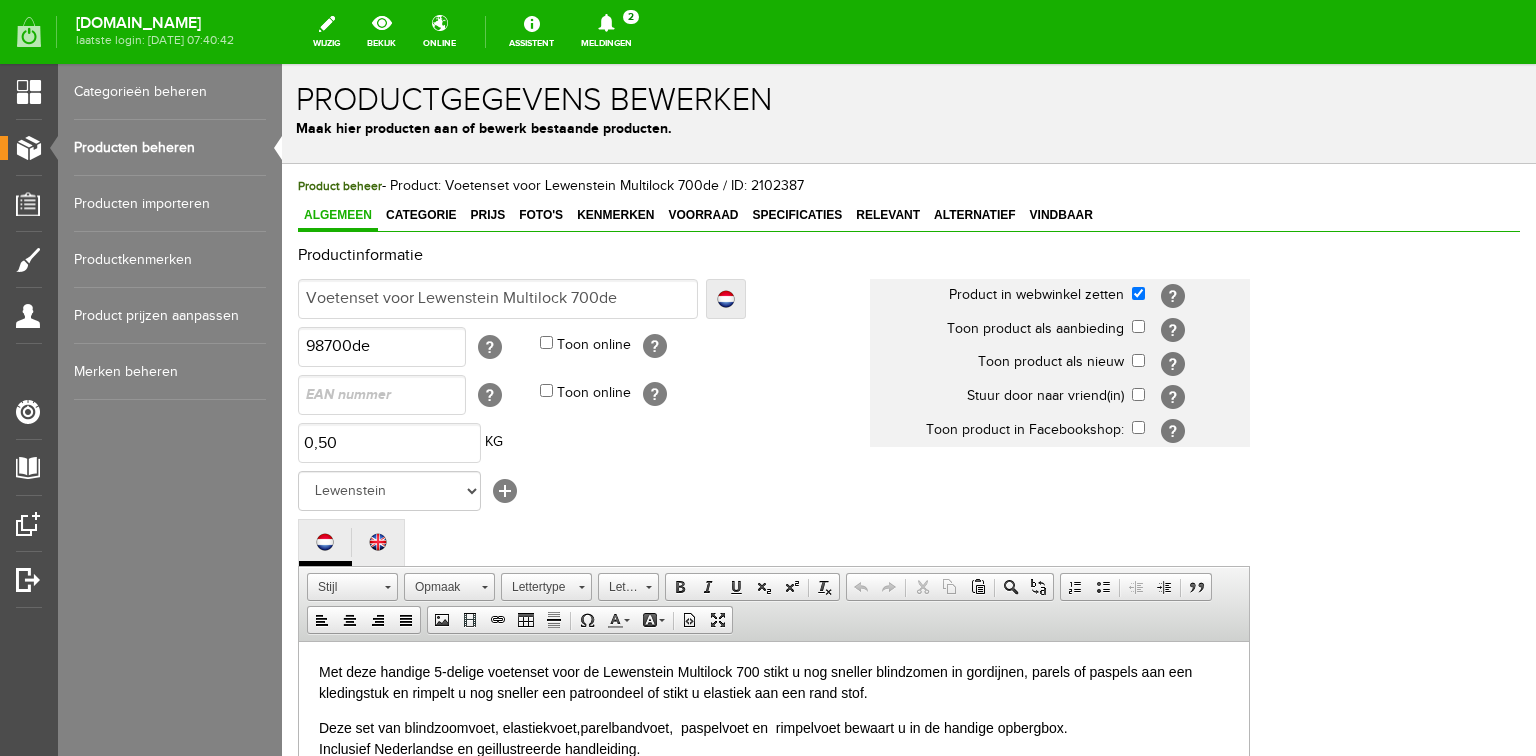 scroll, scrollTop: 0, scrollLeft: 0, axis: both 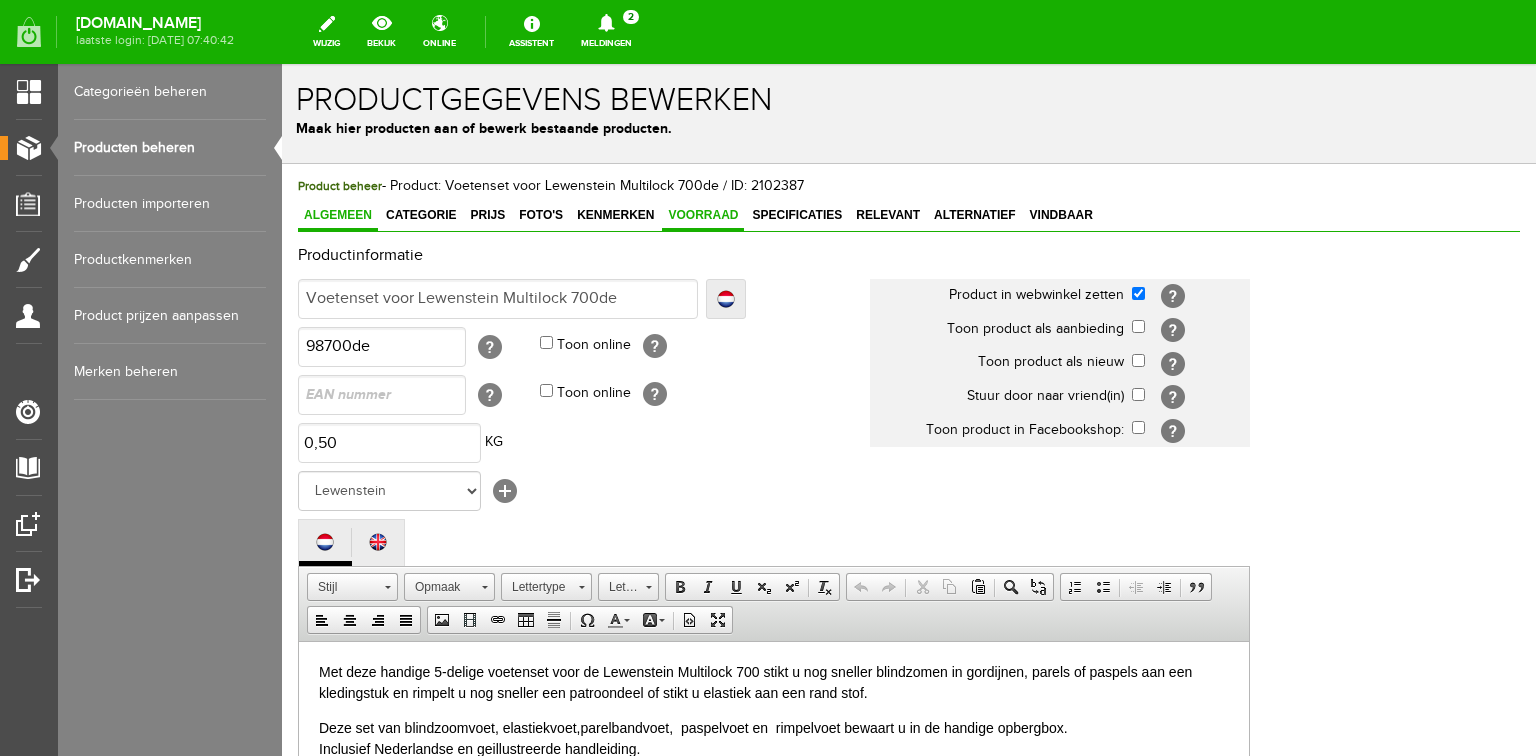click on "Voorraad" at bounding box center (703, 215) 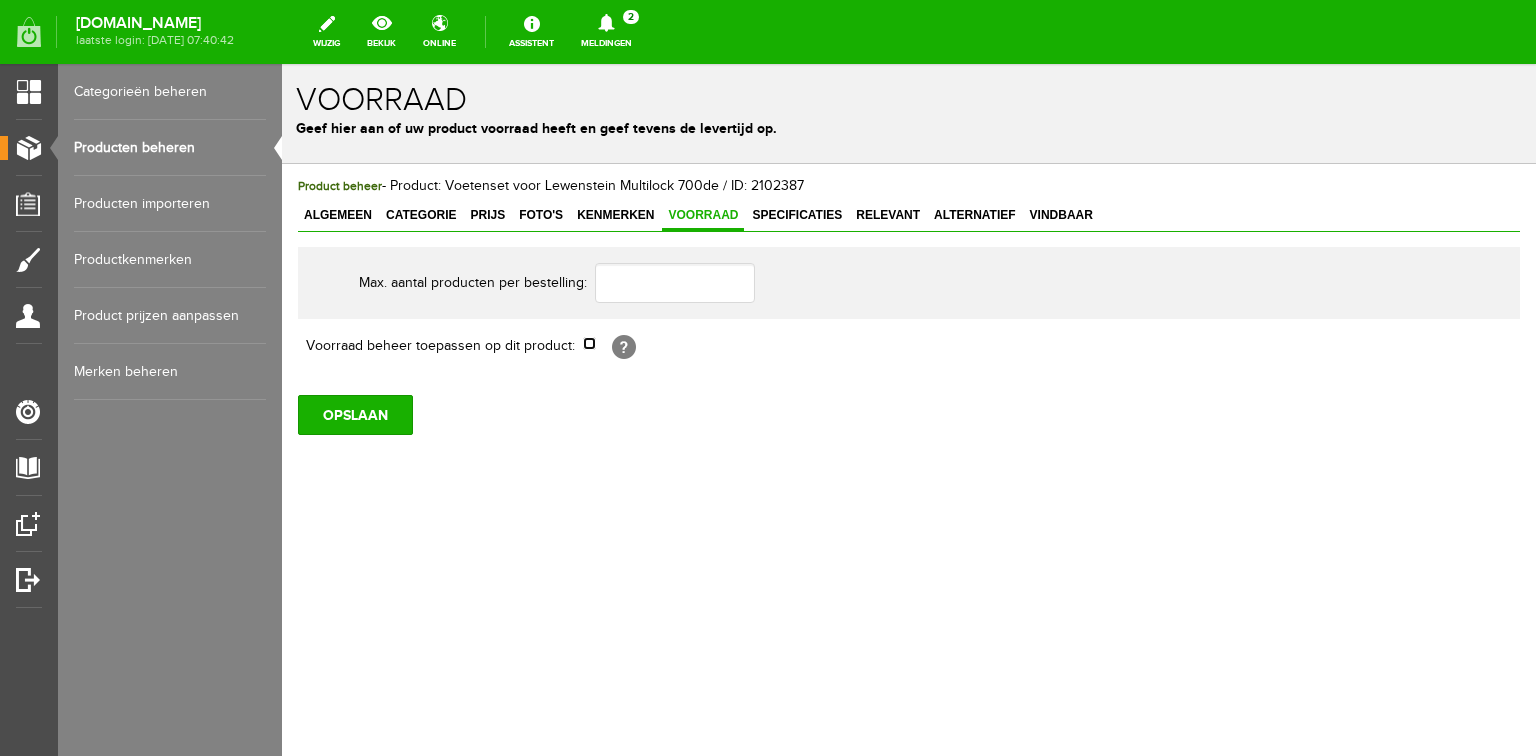 click at bounding box center (589, 343) 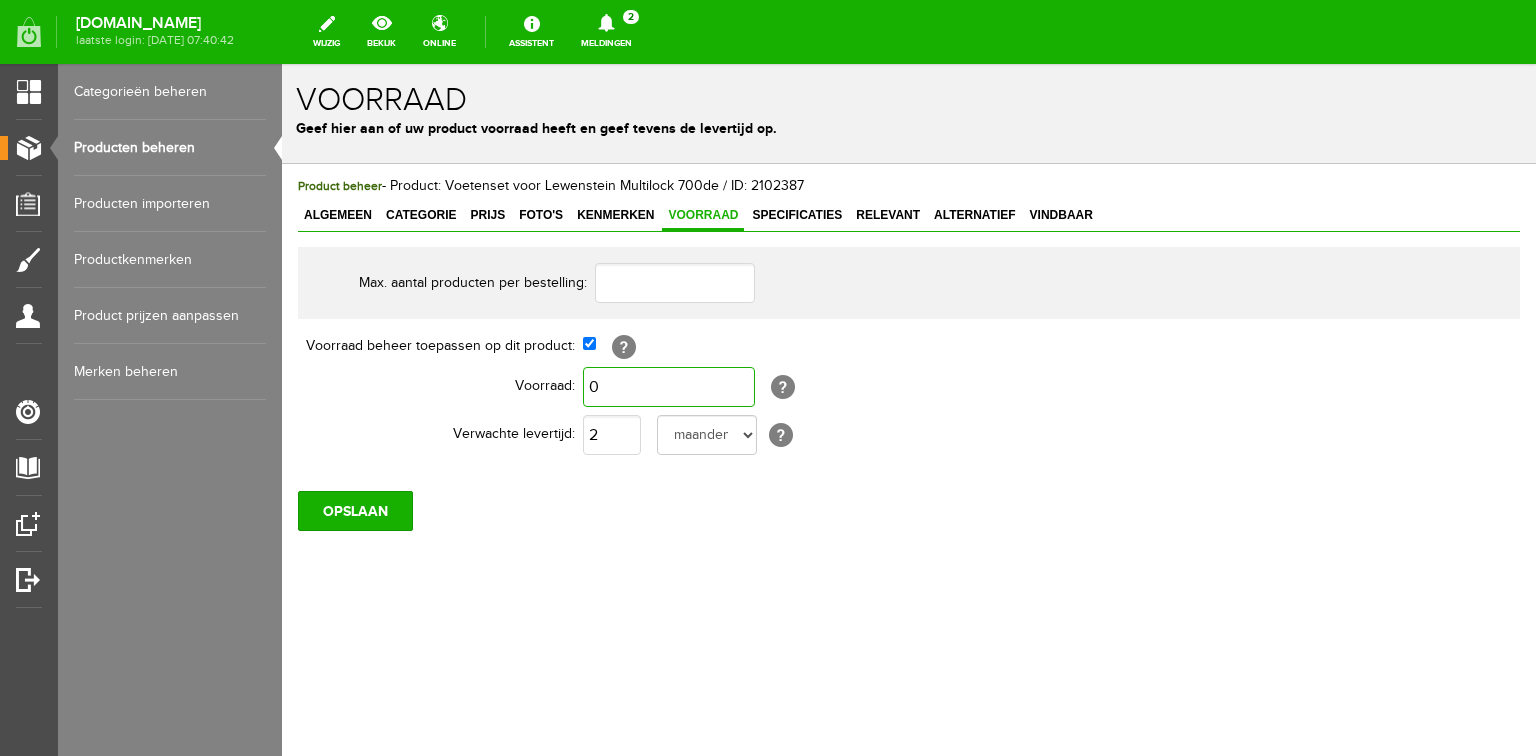 click on "0" at bounding box center [669, 387] 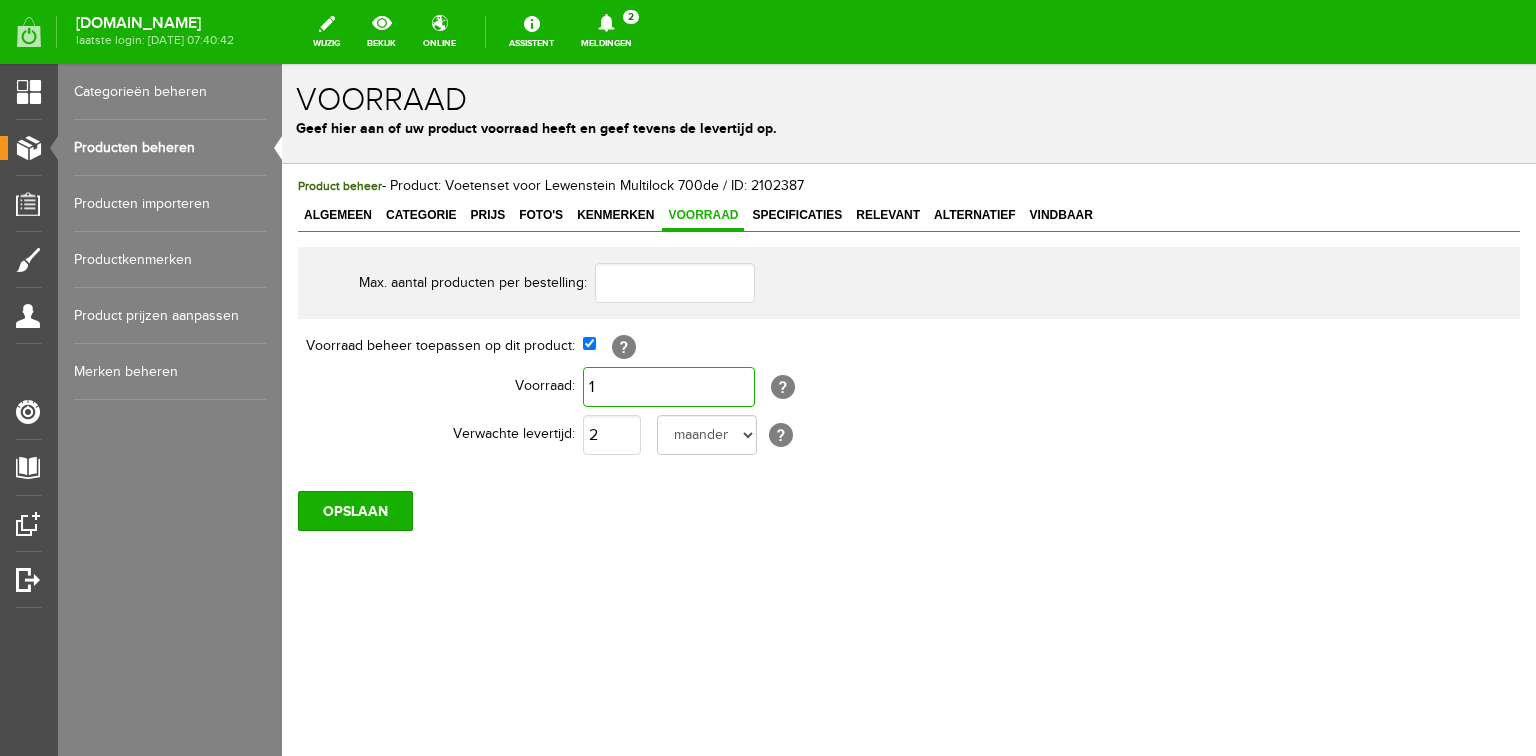 type on "1" 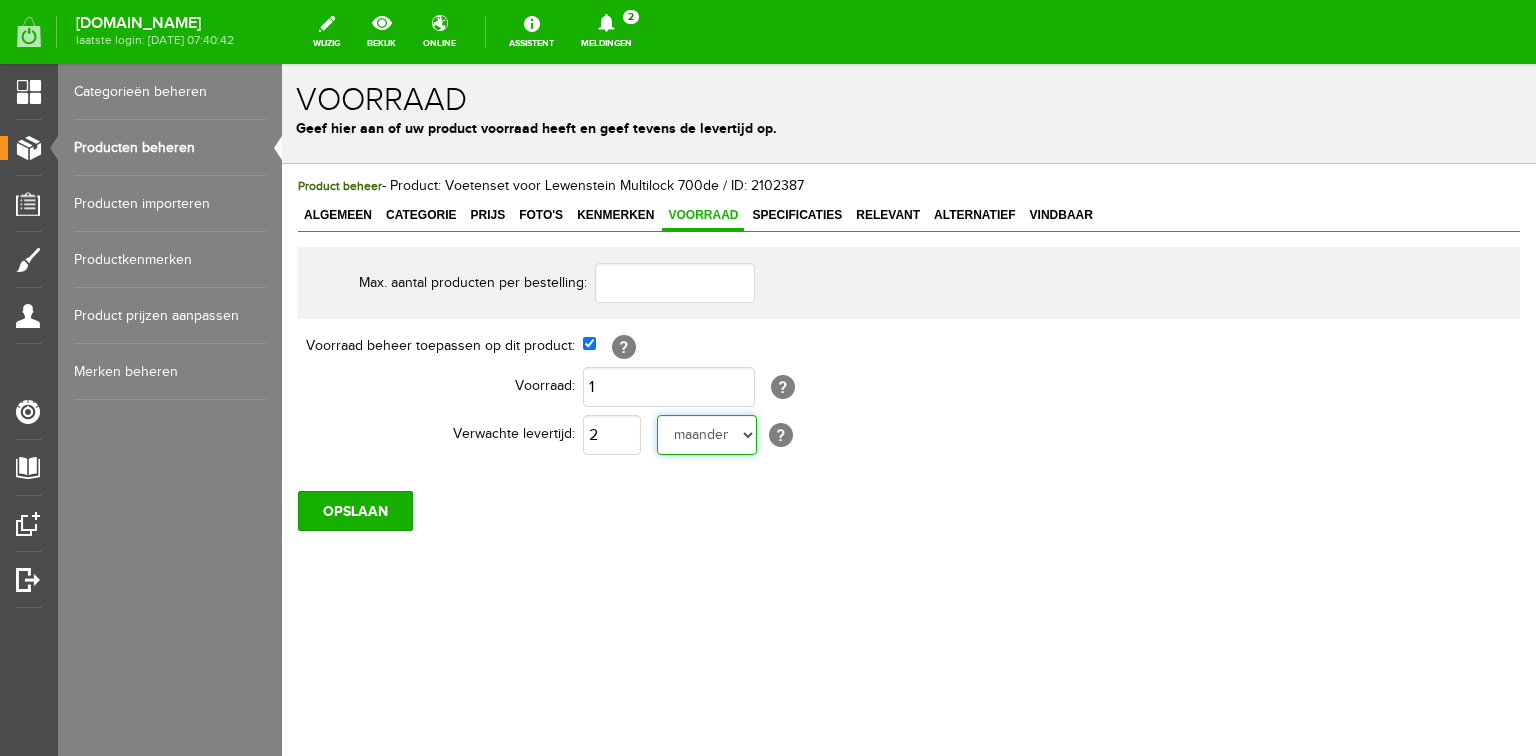 click on "dag
dagen
week
weken
maand
maanden
jaar
jaren
werkdagen" at bounding box center (707, 435) 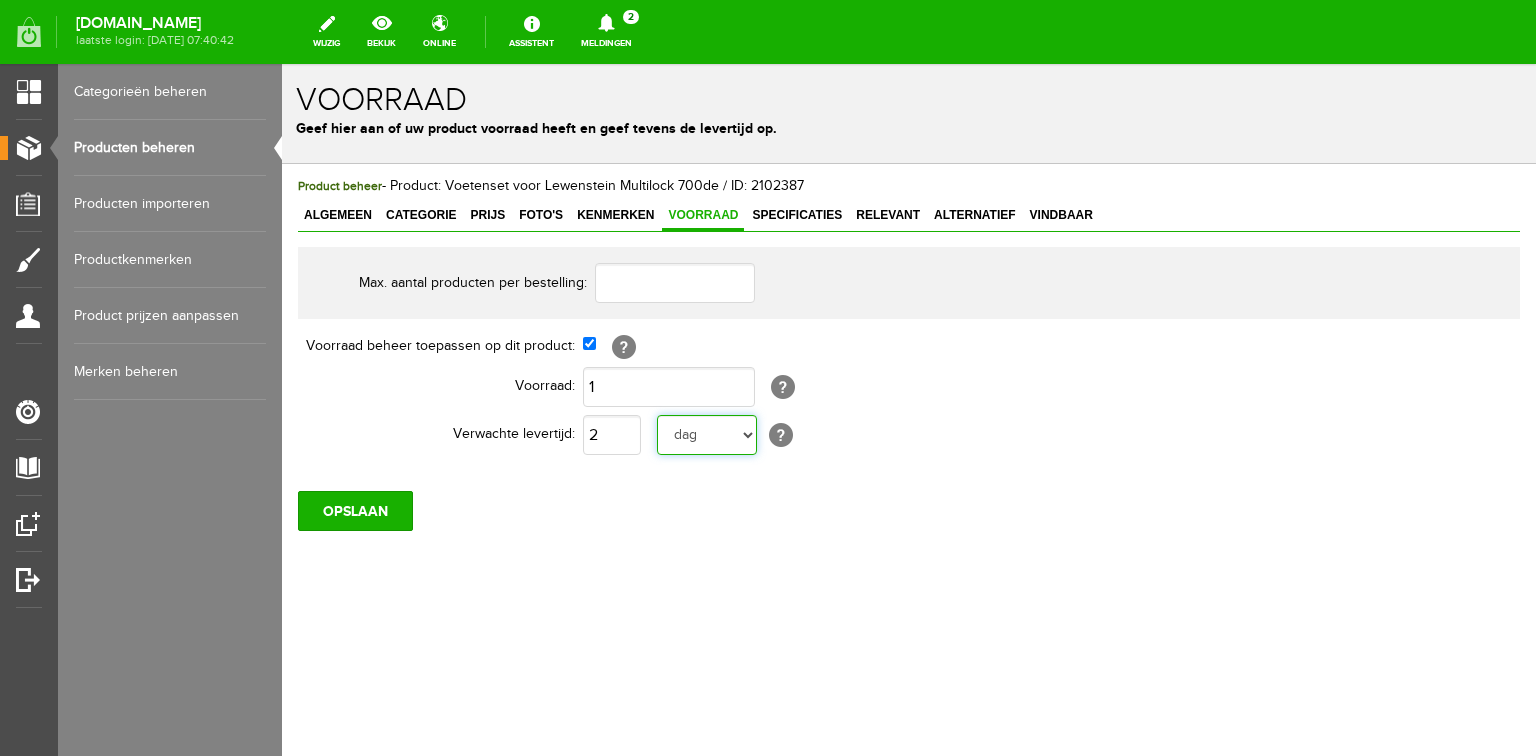 click on "dag
dagen
week
weken
maand
maanden
jaar
jaren
werkdagen" at bounding box center [707, 435] 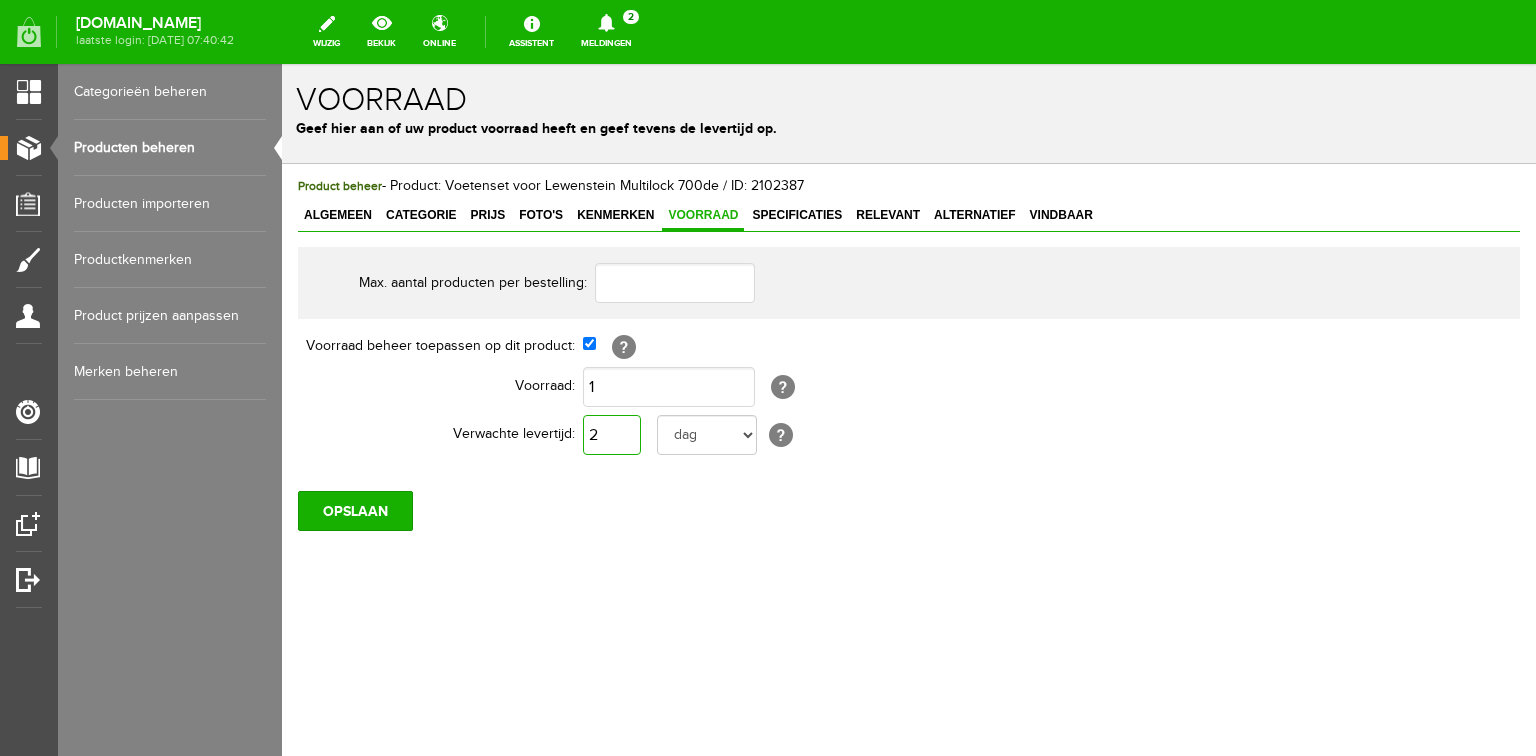 click on "2" at bounding box center (612, 435) 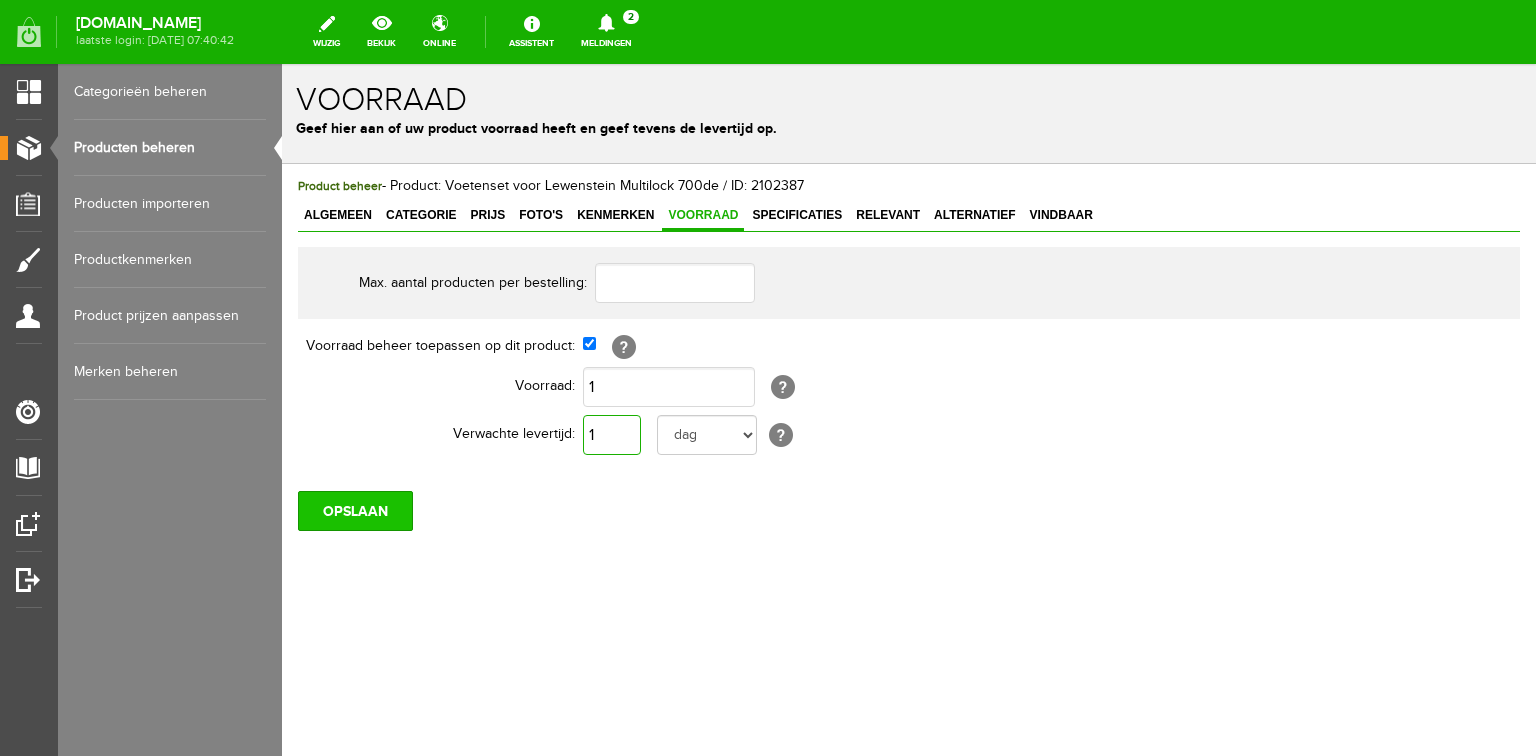 type on "1" 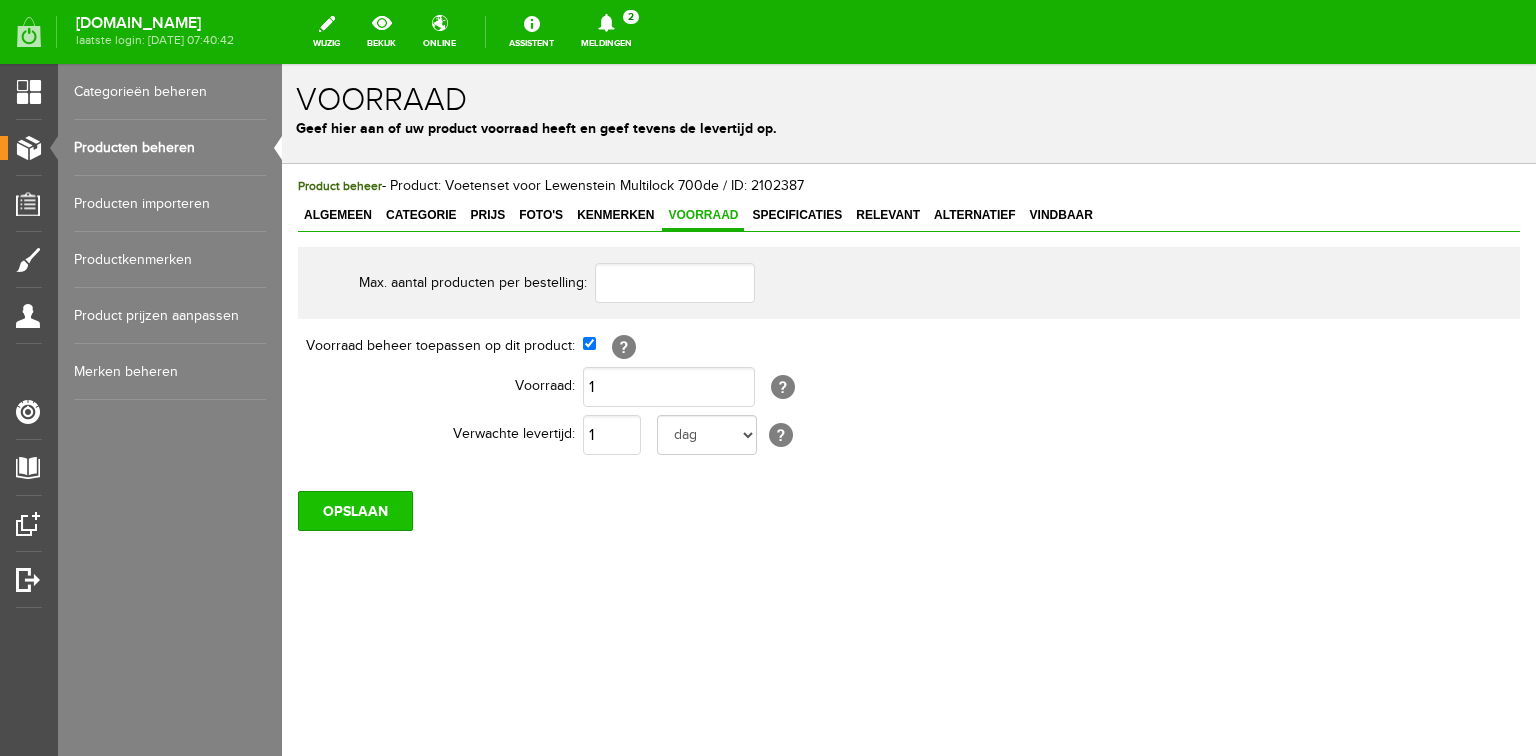 click on "OPSLAAN" at bounding box center [355, 511] 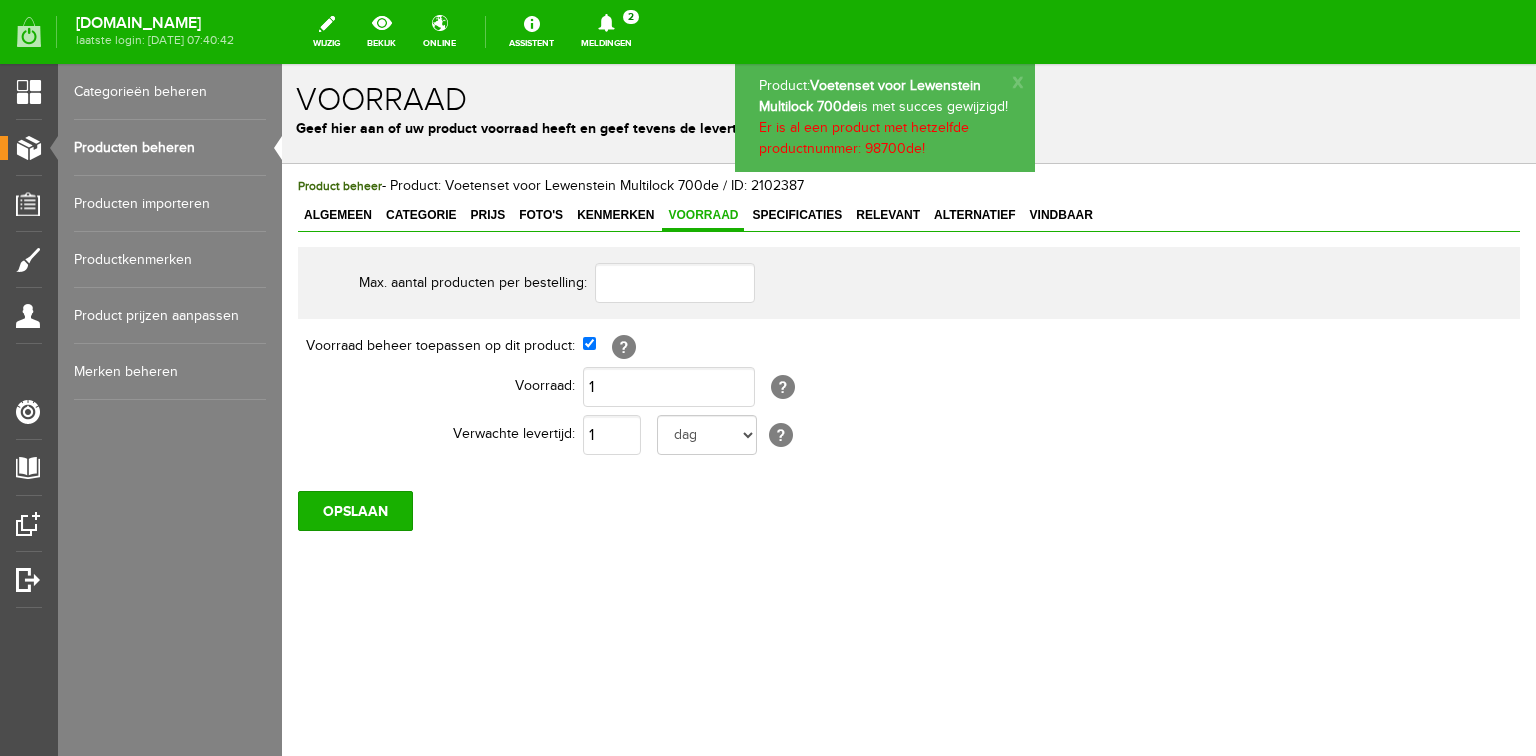 scroll, scrollTop: 0, scrollLeft: 0, axis: both 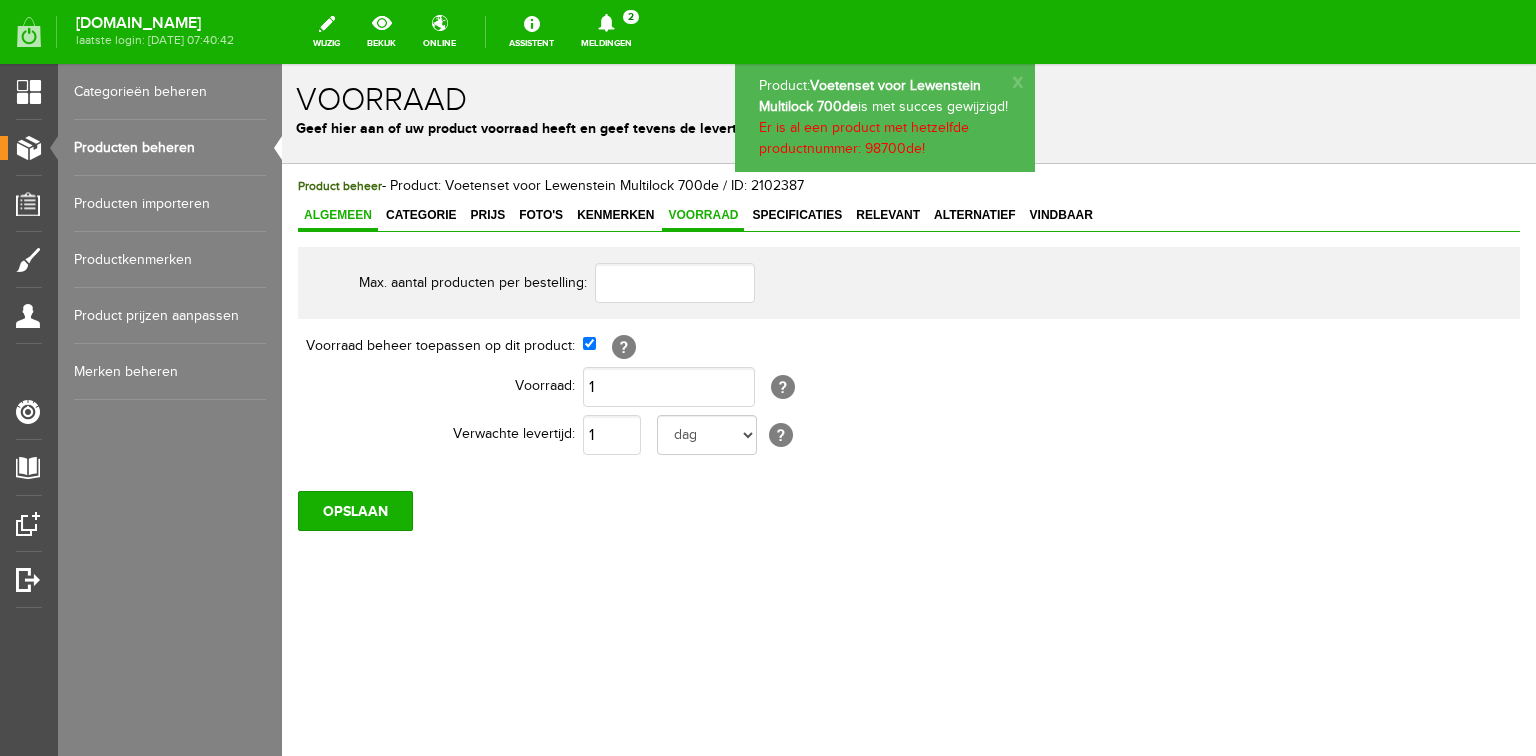 click on "Algemeen" at bounding box center [338, 215] 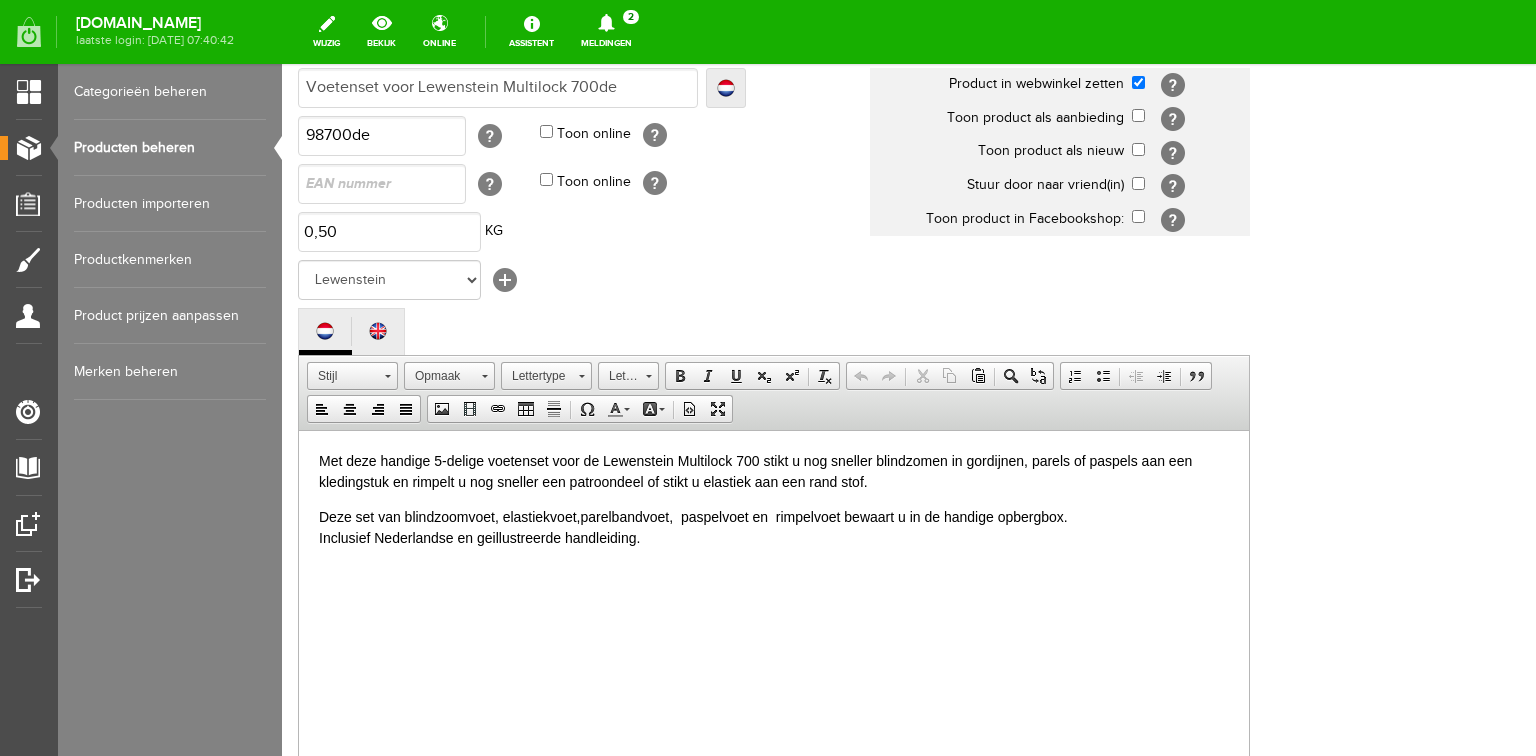 scroll, scrollTop: 0, scrollLeft: 0, axis: both 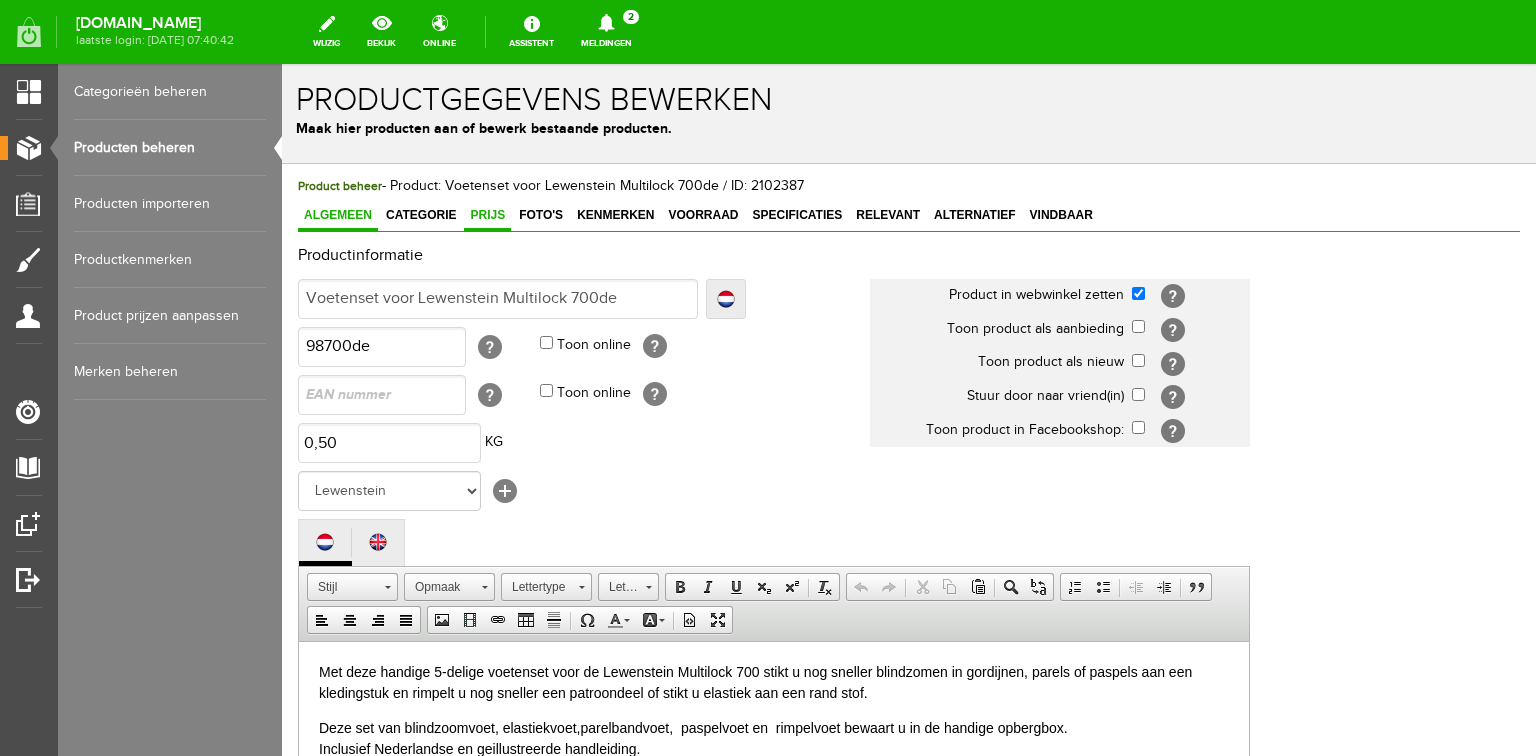 click on "Prijs" at bounding box center (487, 215) 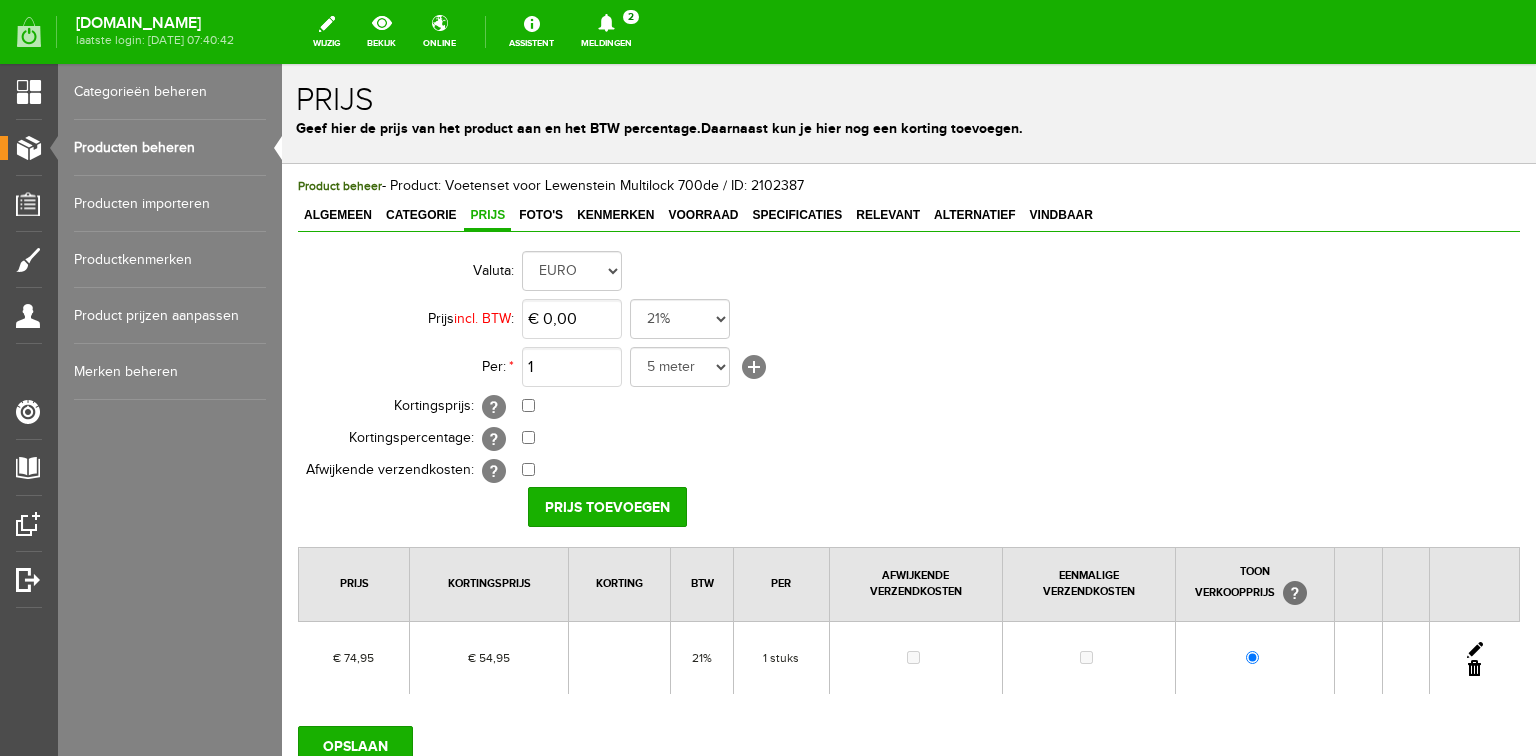 scroll, scrollTop: 156, scrollLeft: 0, axis: vertical 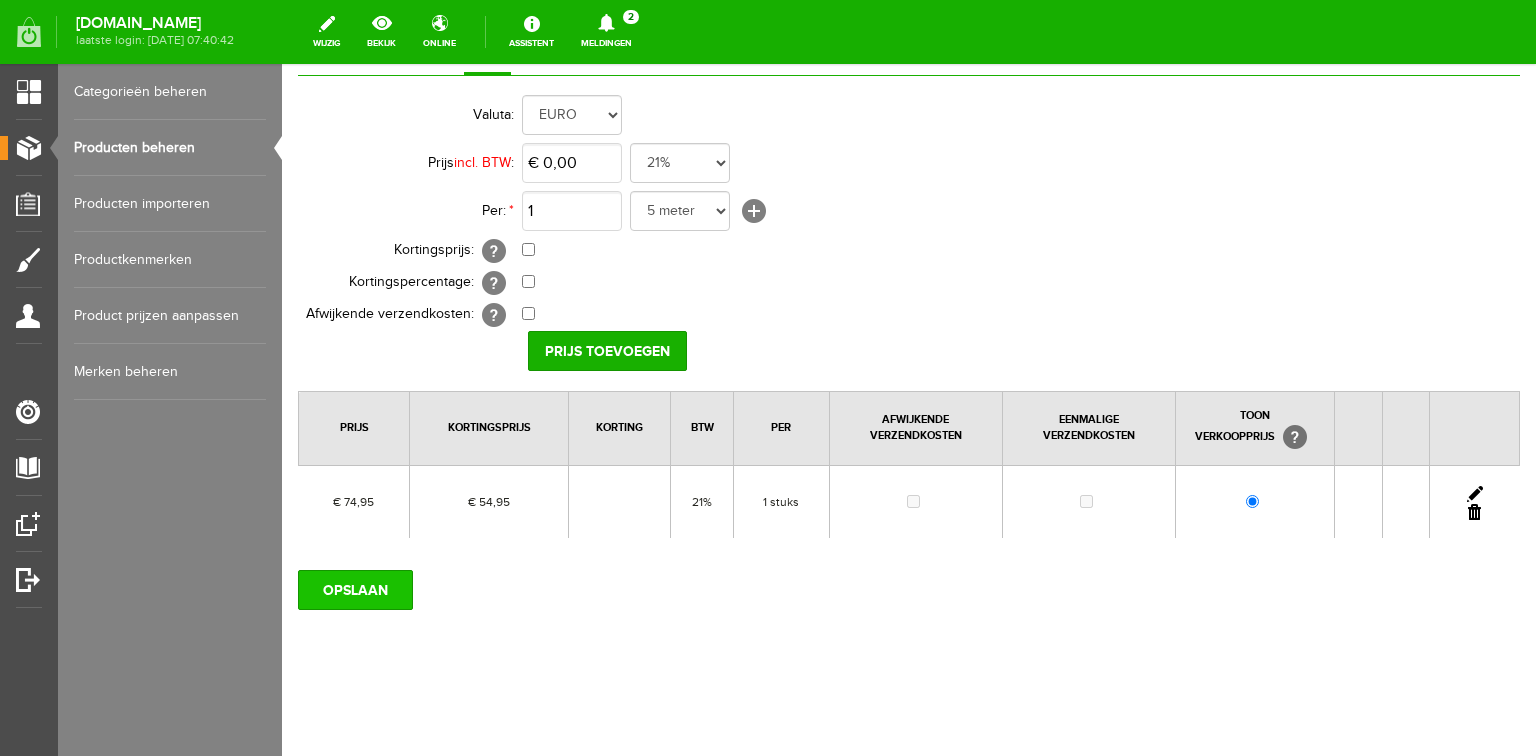 click on "OPSLAAN" at bounding box center [355, 590] 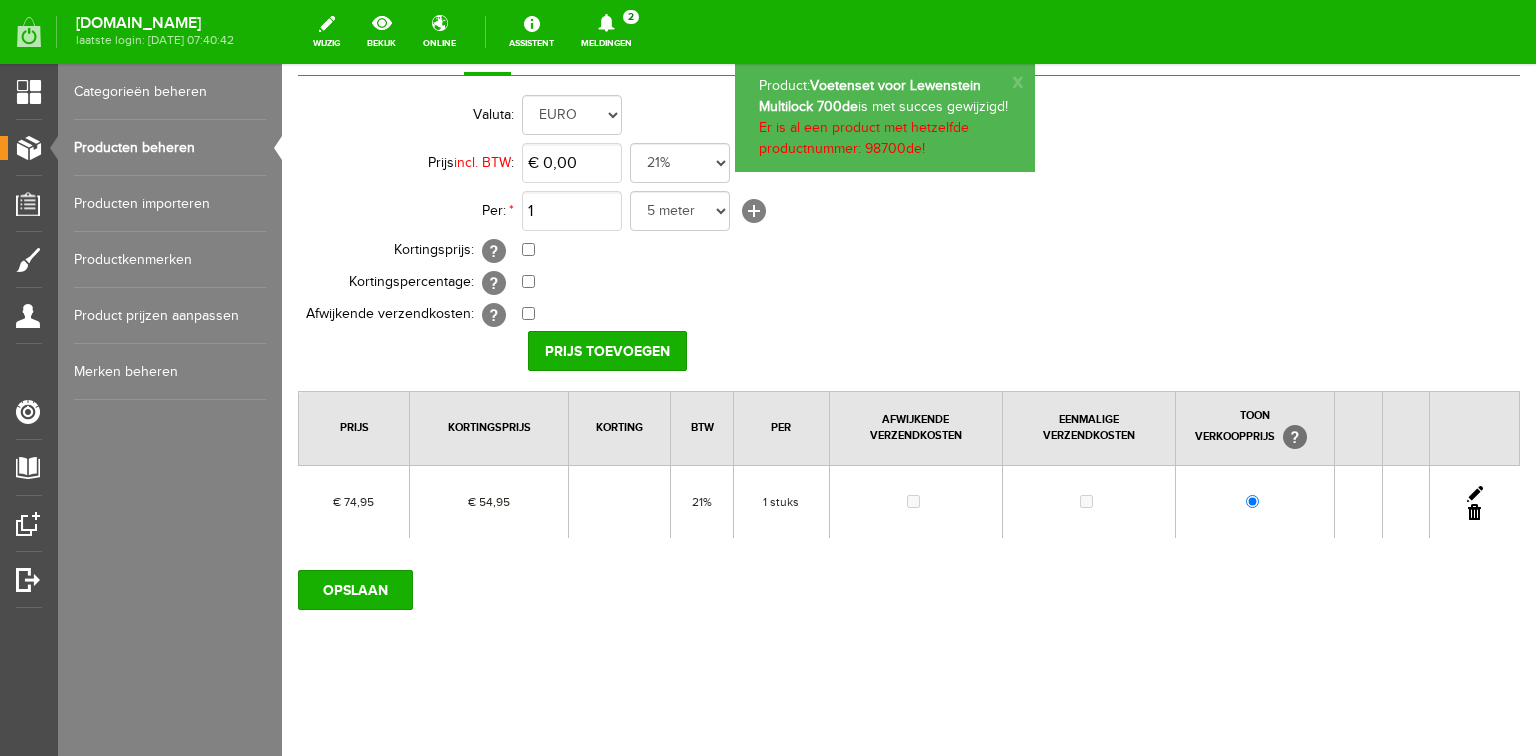 scroll, scrollTop: 0, scrollLeft: 0, axis: both 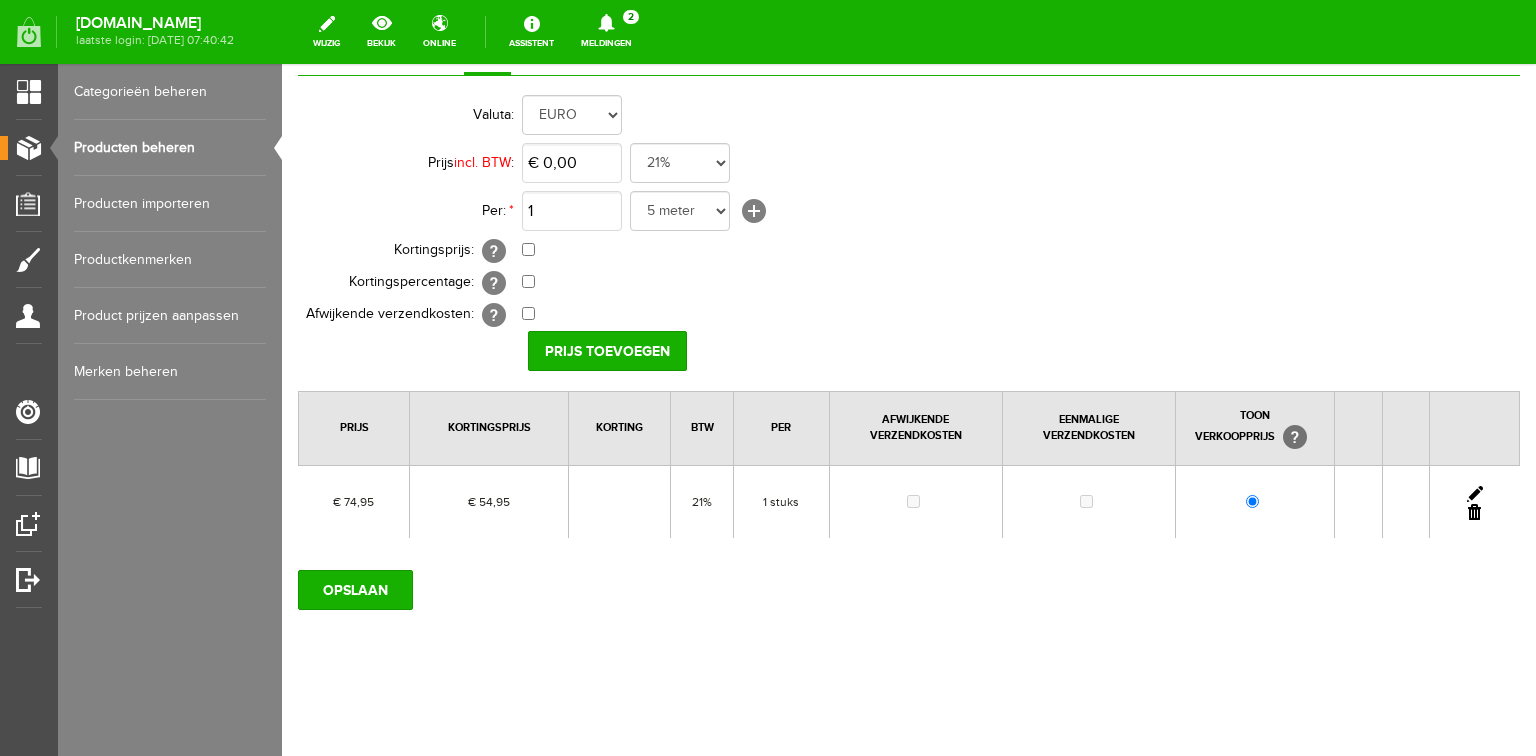 click at bounding box center [1475, 494] 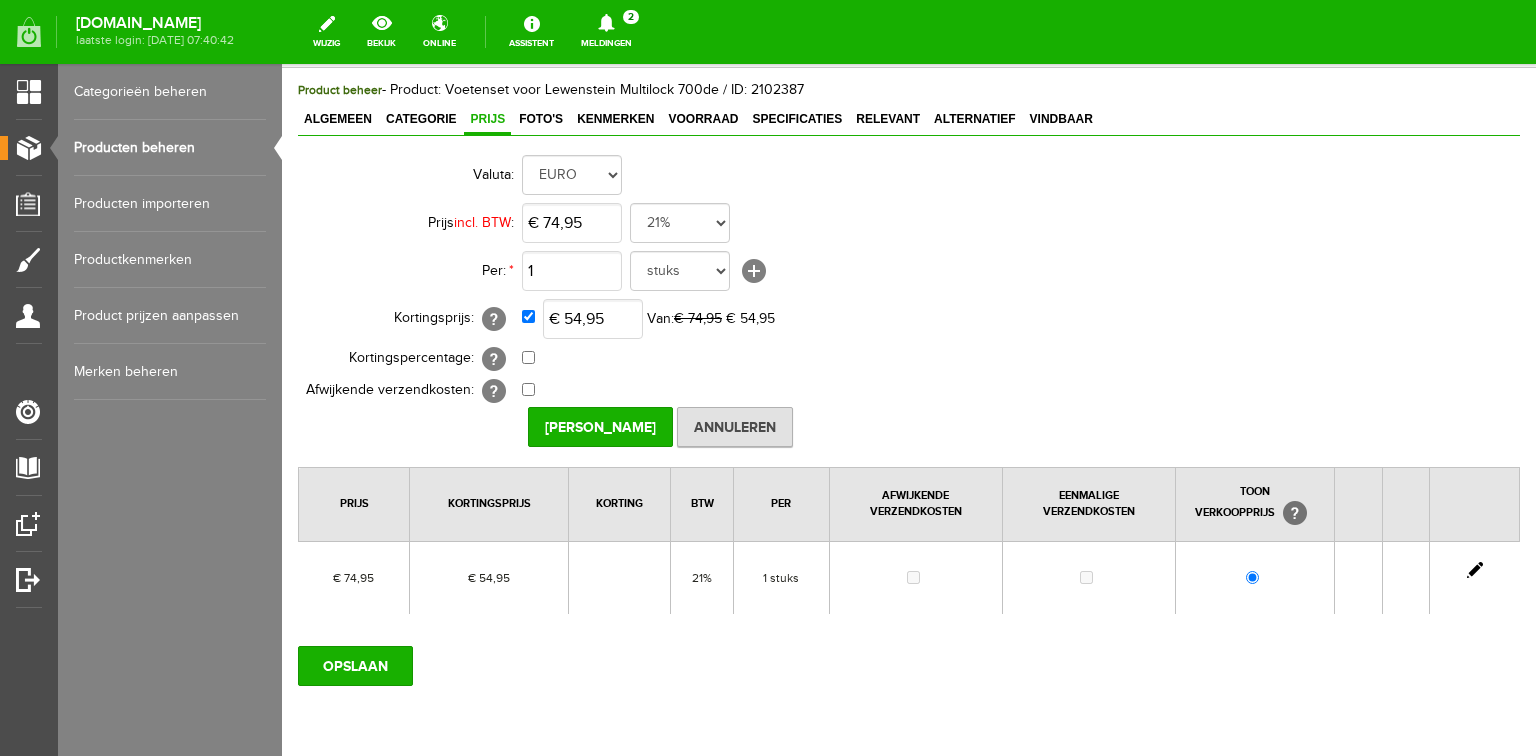 scroll, scrollTop: 0, scrollLeft: 0, axis: both 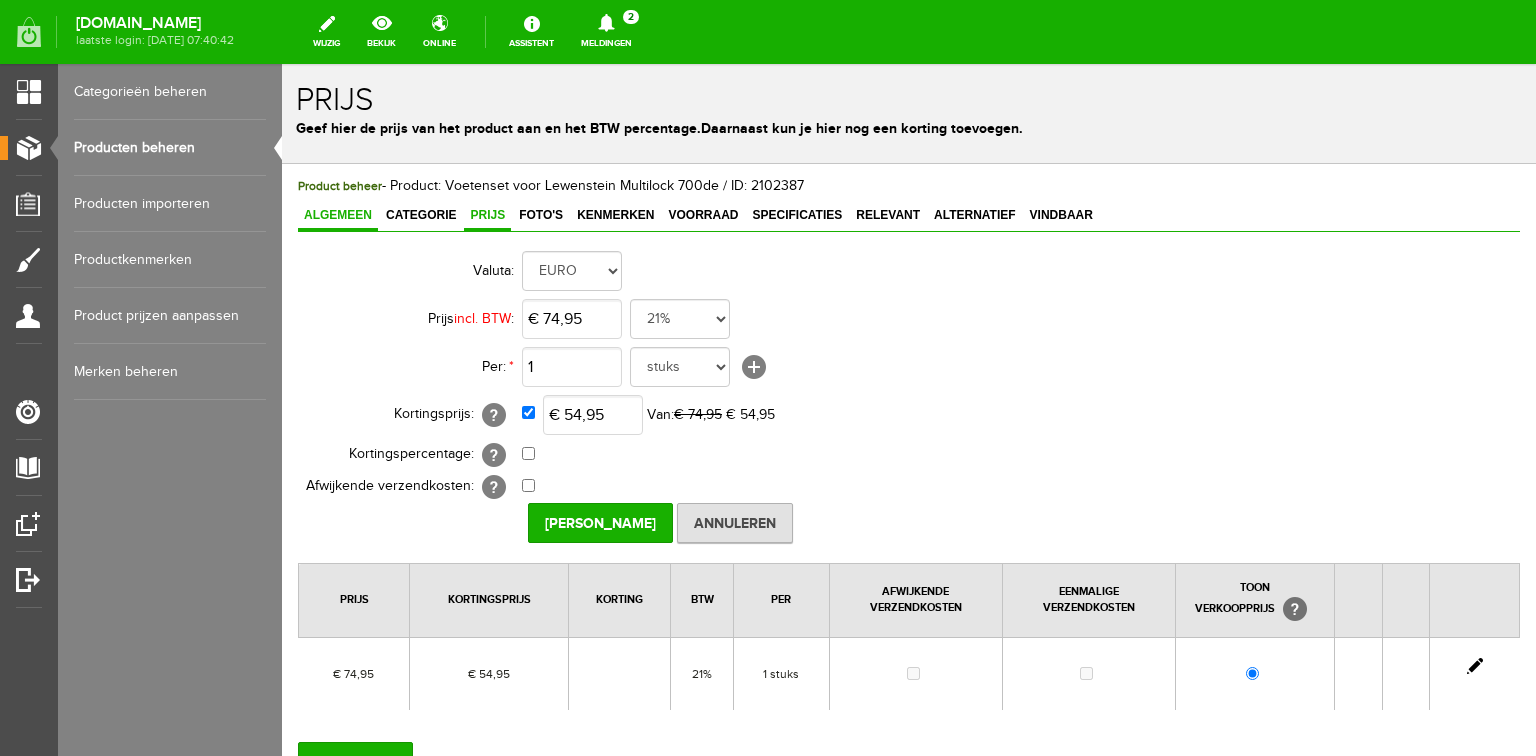 click on "Algemeen" at bounding box center [338, 215] 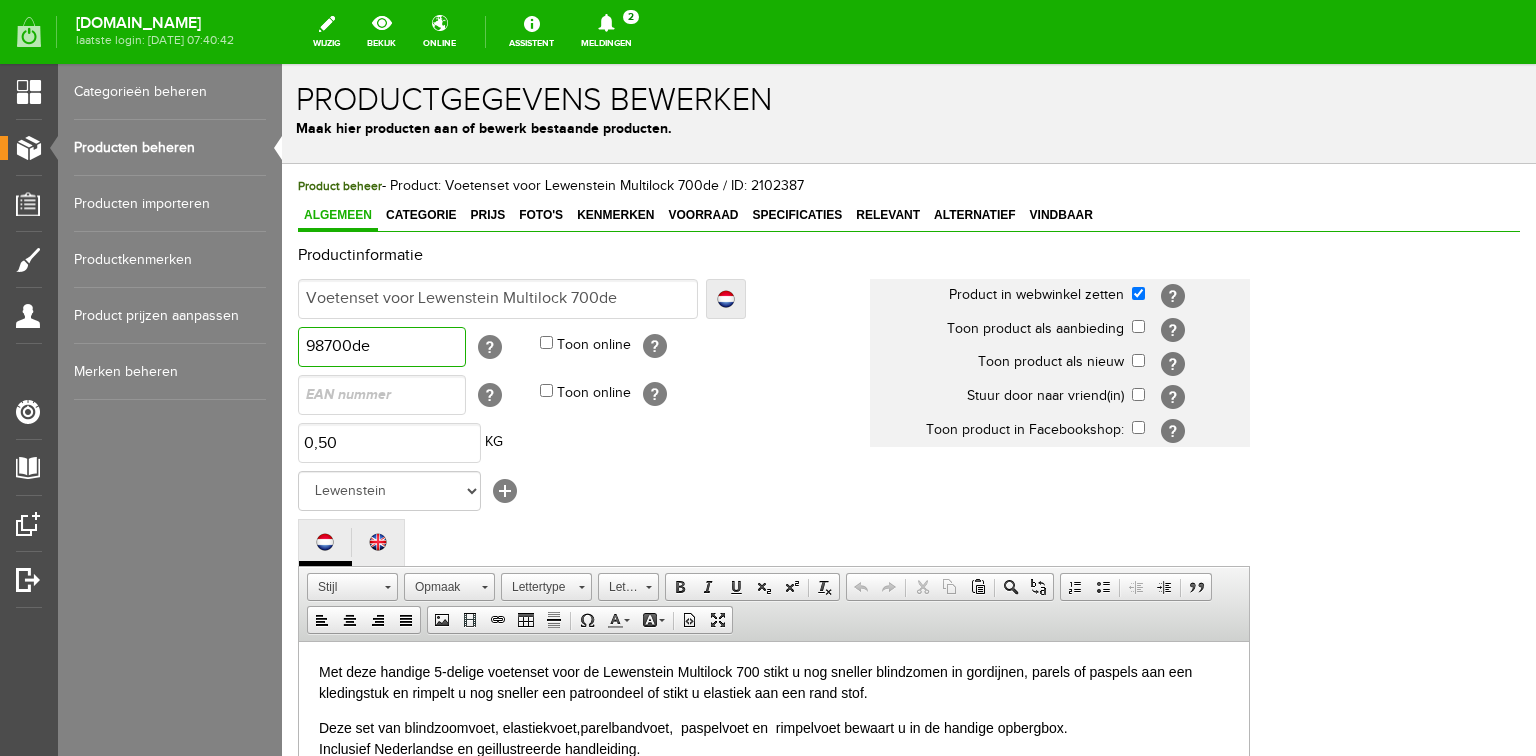 drag, startPoint x: 388, startPoint y: 351, endPoint x: 273, endPoint y: 349, distance: 115.01739 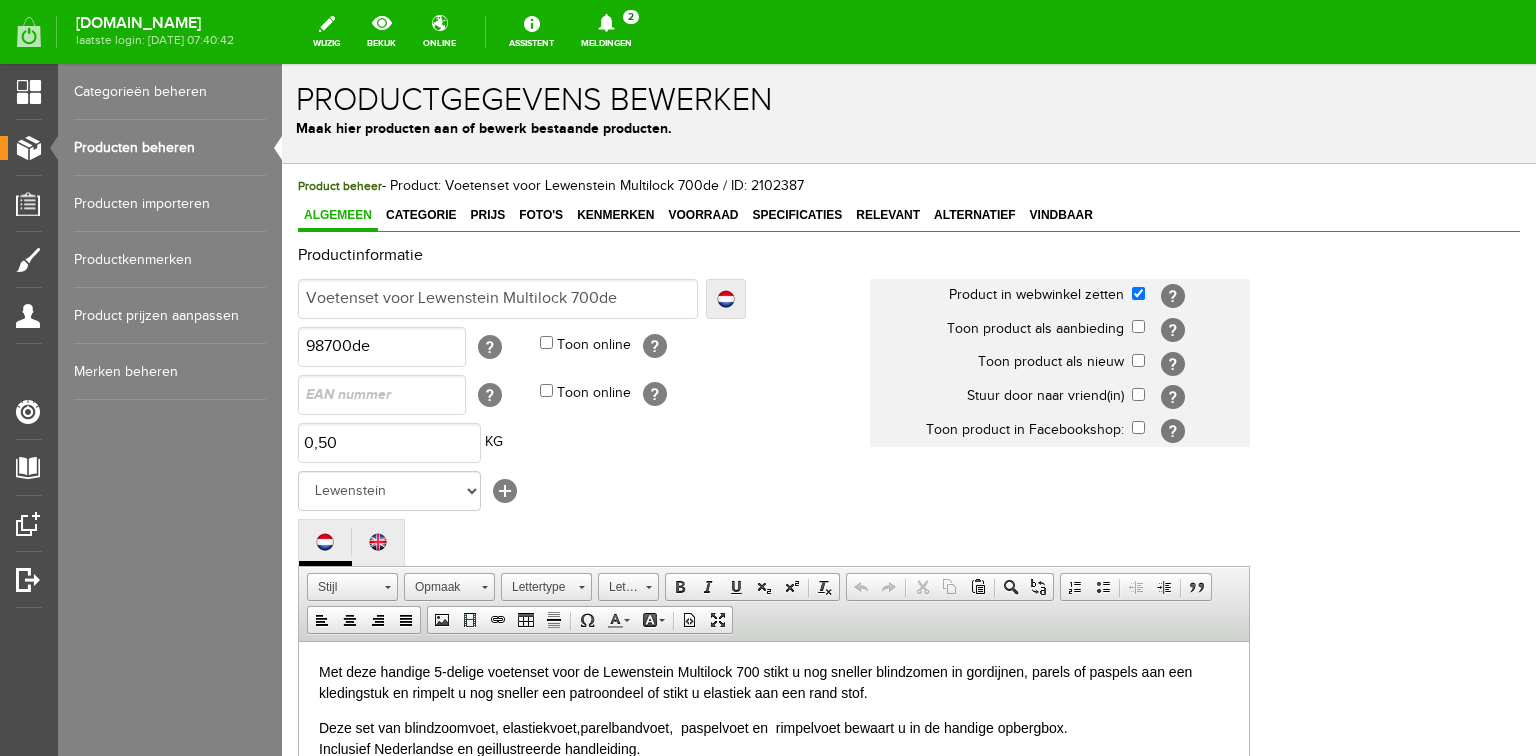 click on "Producten beheren" at bounding box center [170, 148] 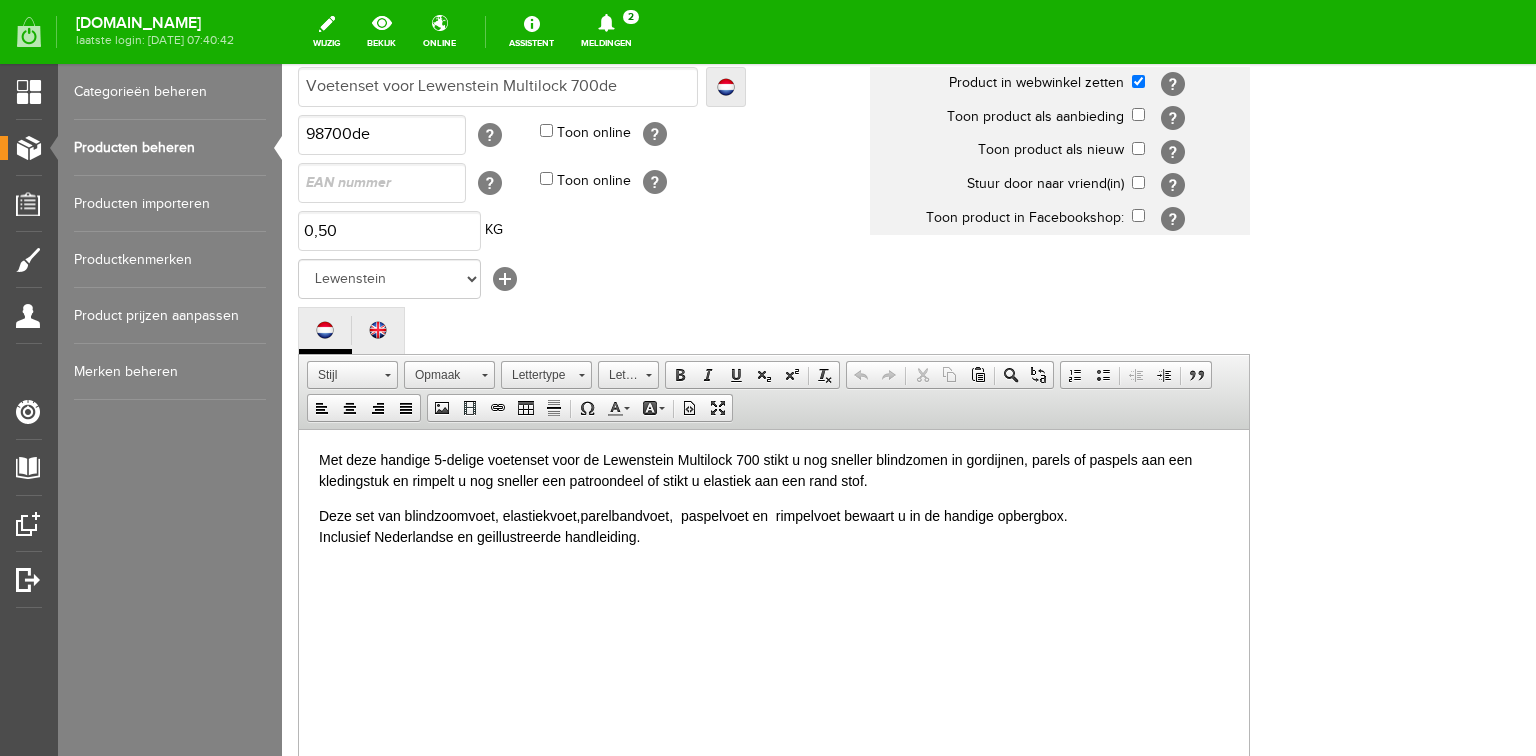 scroll, scrollTop: 560, scrollLeft: 0, axis: vertical 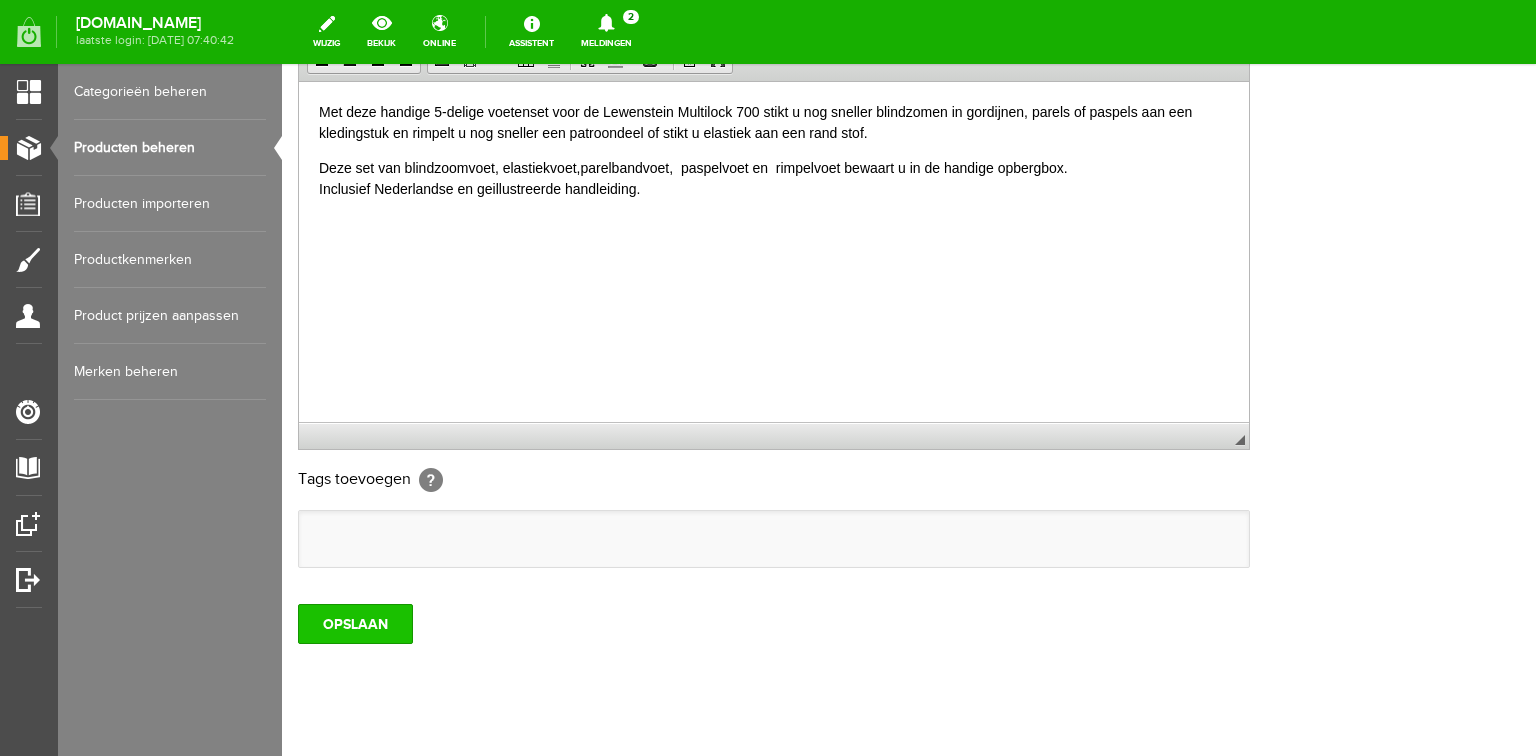 click on "OPSLAAN" at bounding box center [355, 624] 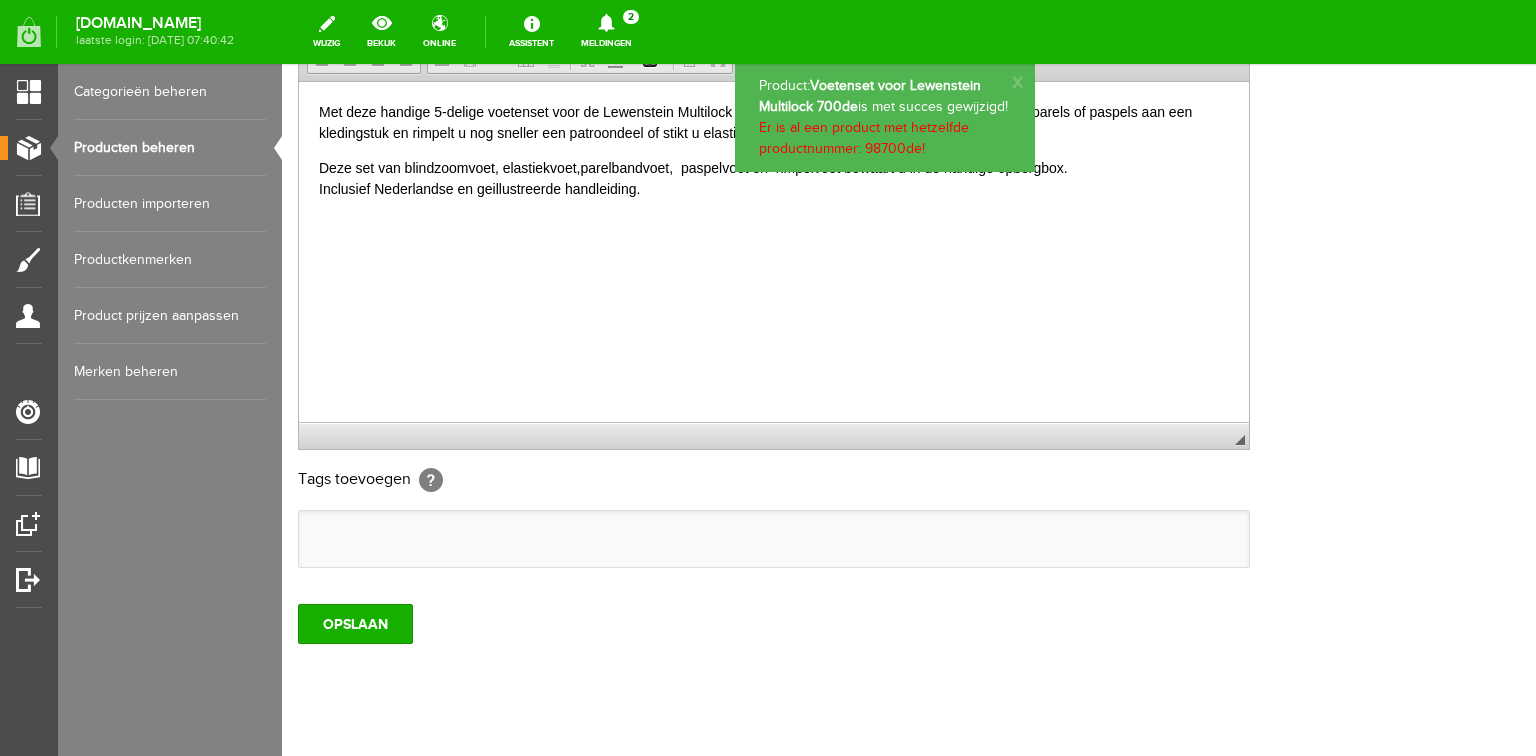 scroll, scrollTop: 0, scrollLeft: 0, axis: both 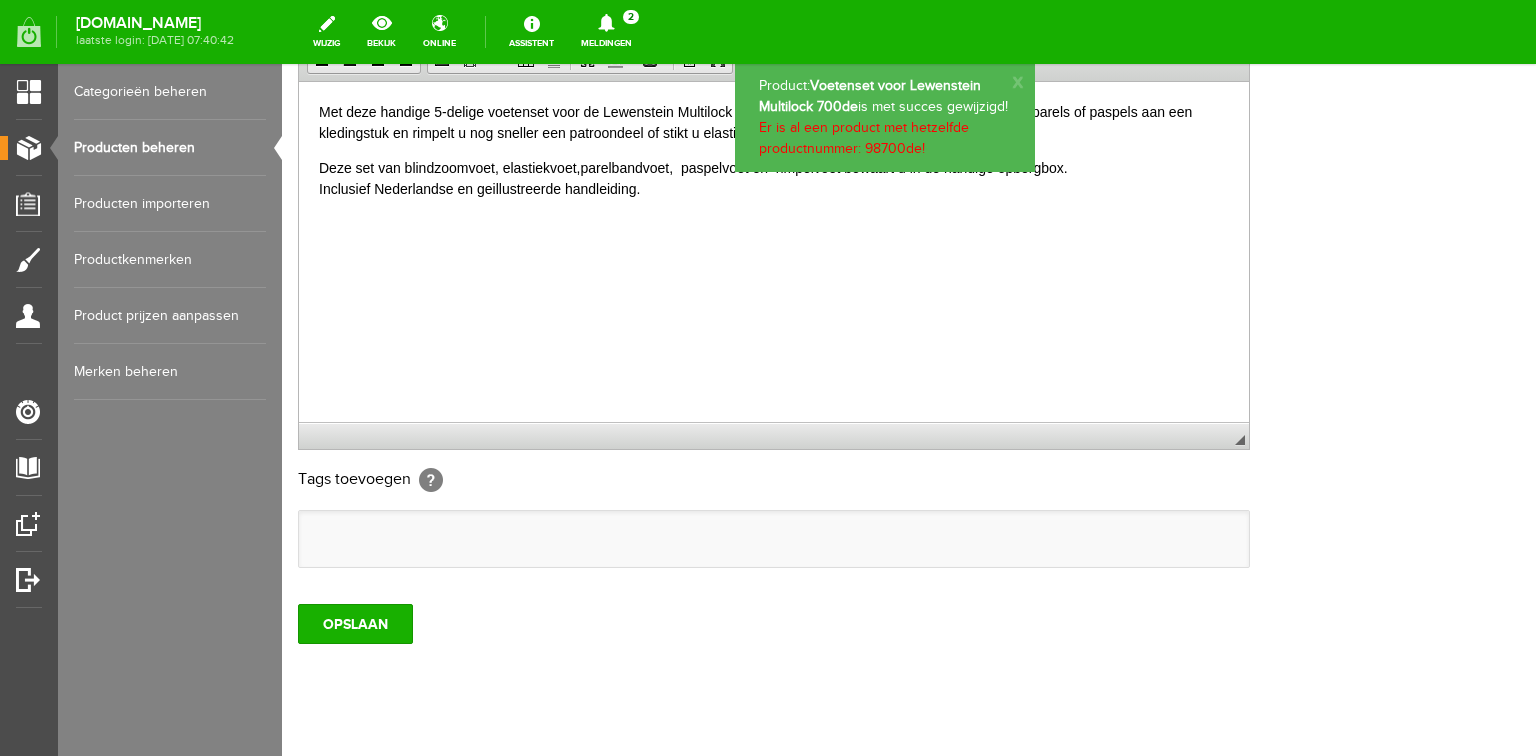 click on "Deze set van blindzoomvoet, elastiekvoet,parelbandvoet,  paspelvoet en  rimpelvoet bewaart u in de handige opbergbox. Inclusief Nederlandse en geillustreerde handleiding." at bounding box center (774, 178) 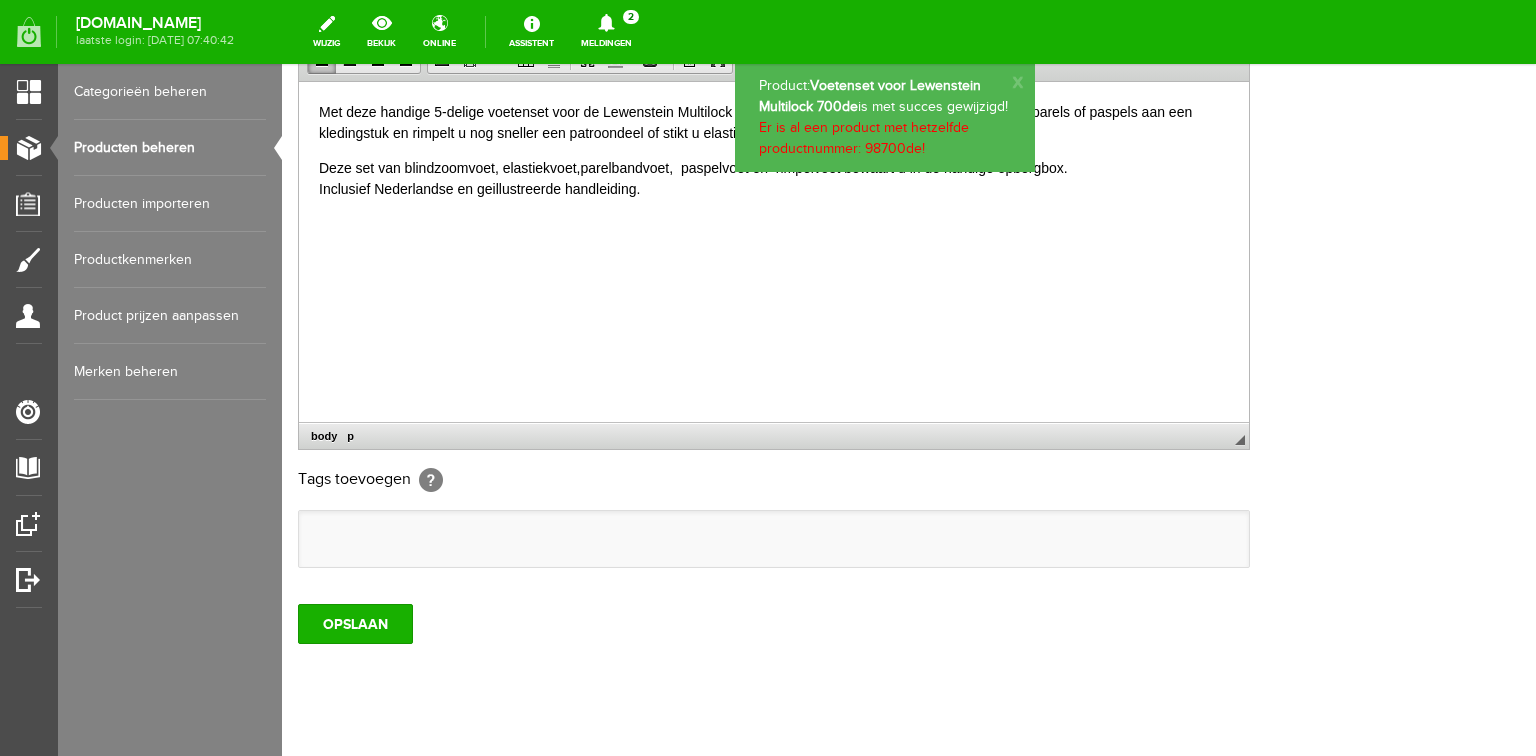 type 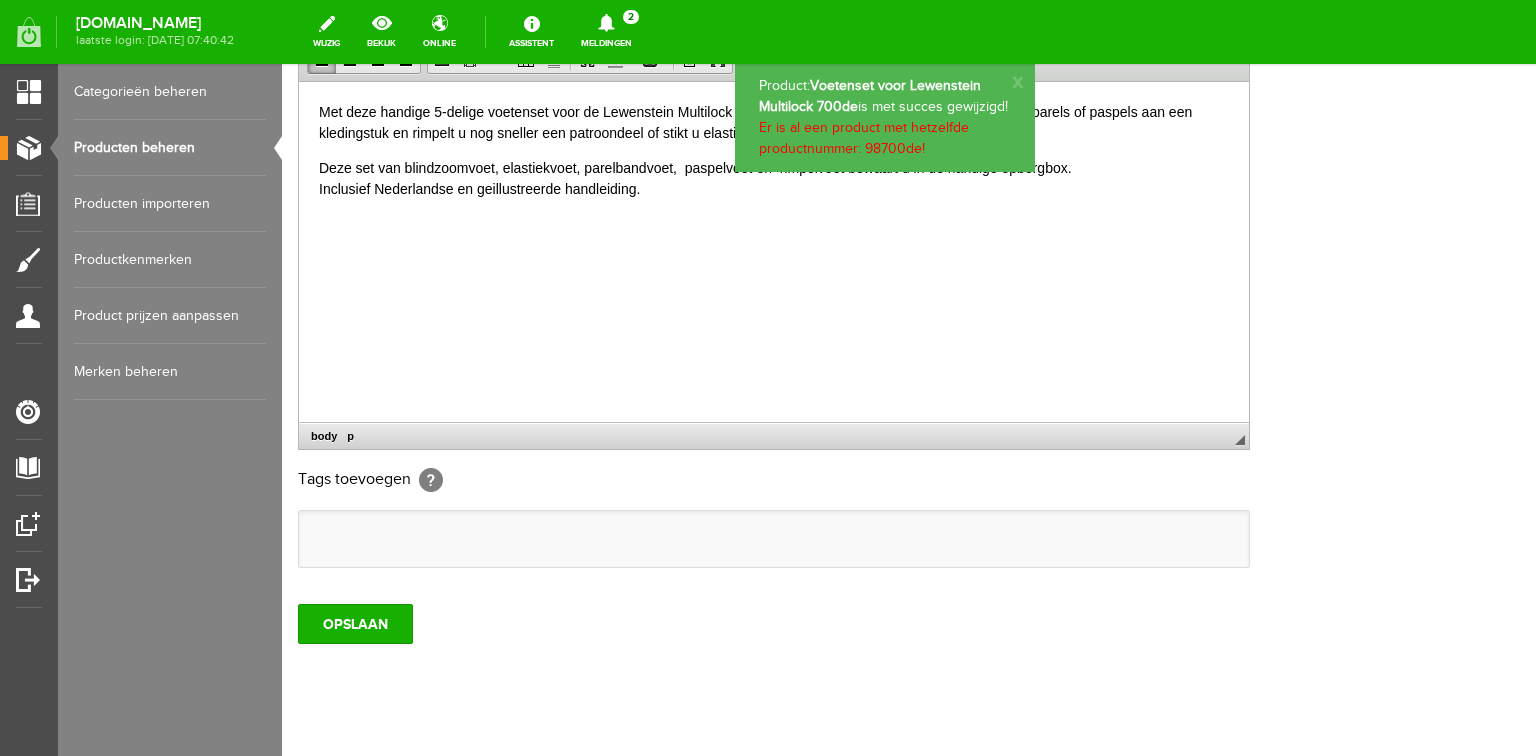 click on "Deze set van blindzoomvoet, elastiekvoet, parelbandvoet,  paspelvoet en  rimpelvoet bewaart u in de handige opbergbox. Inclusief Nederlandse en geillustreerde handleiding." at bounding box center (774, 178) 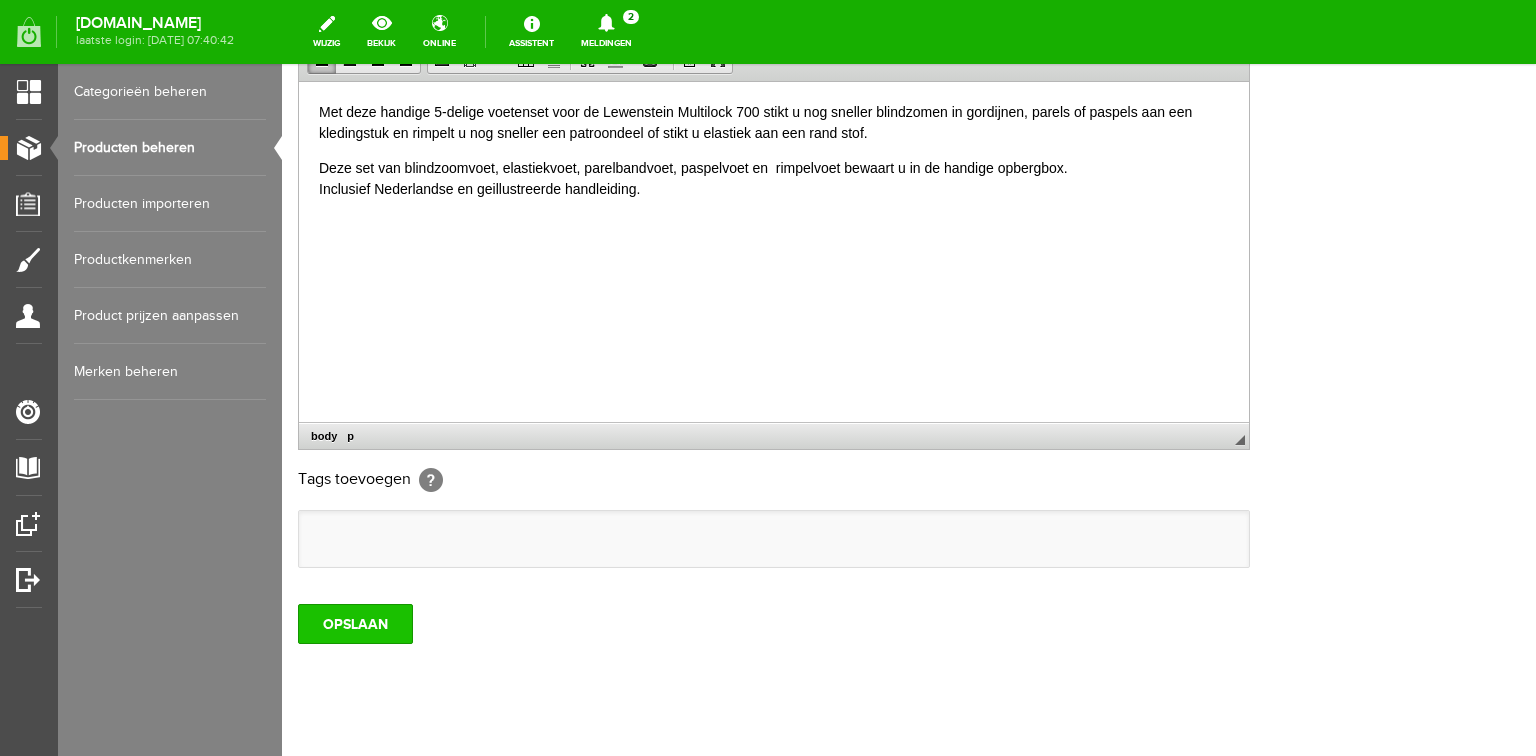 click on "OPSLAAN" at bounding box center [355, 624] 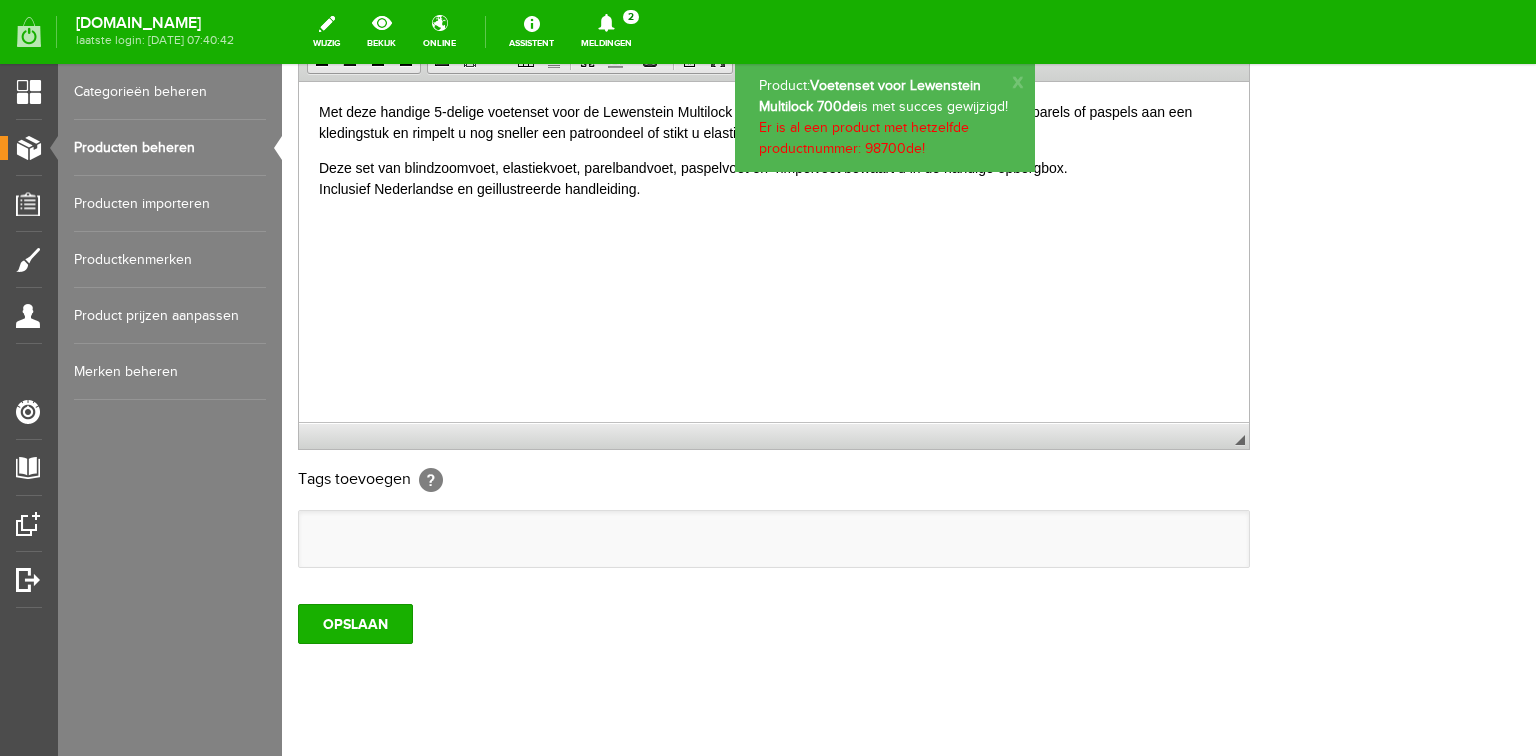 scroll, scrollTop: 0, scrollLeft: 0, axis: both 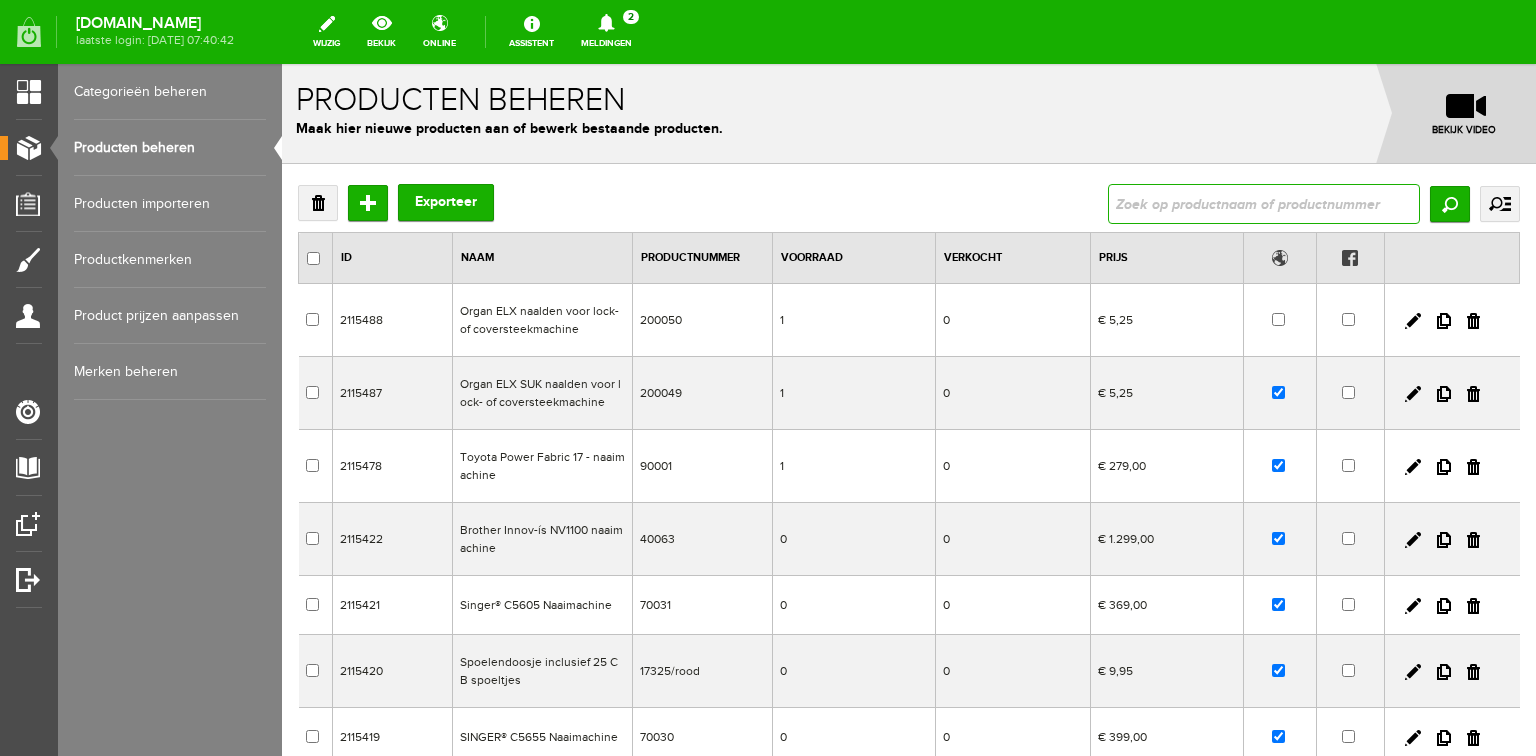 click at bounding box center (1264, 204) 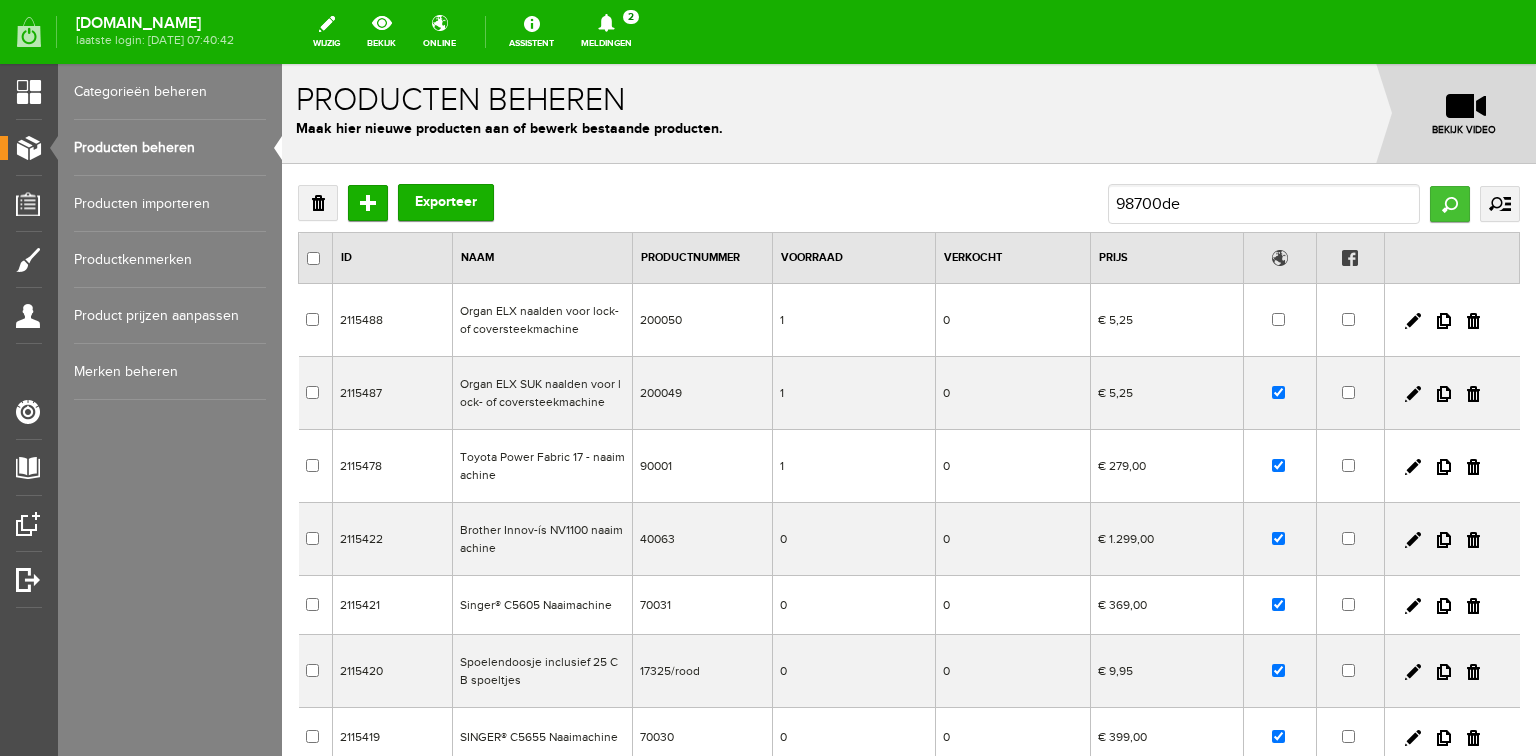 click on "Zoeken" at bounding box center [1450, 204] 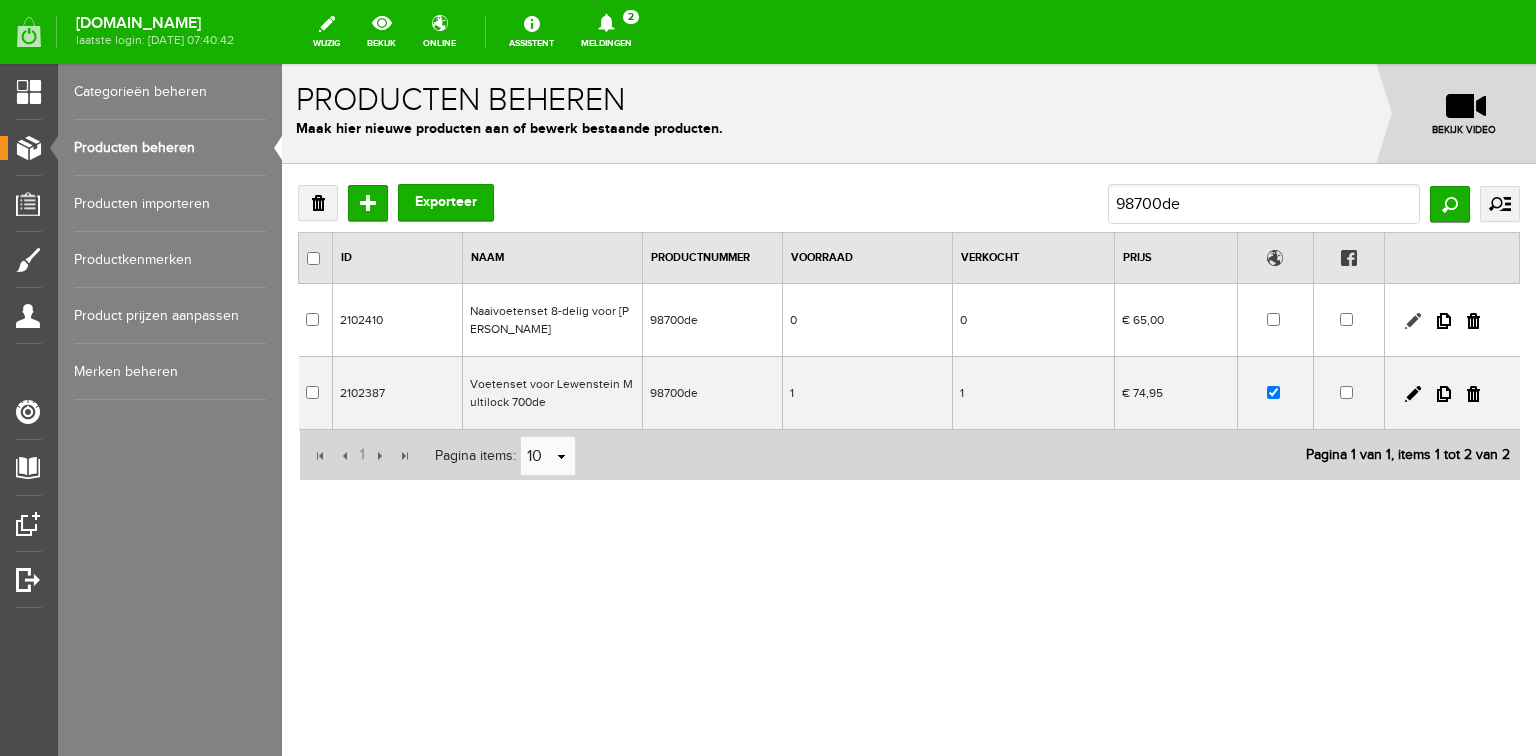 click at bounding box center (1413, 321) 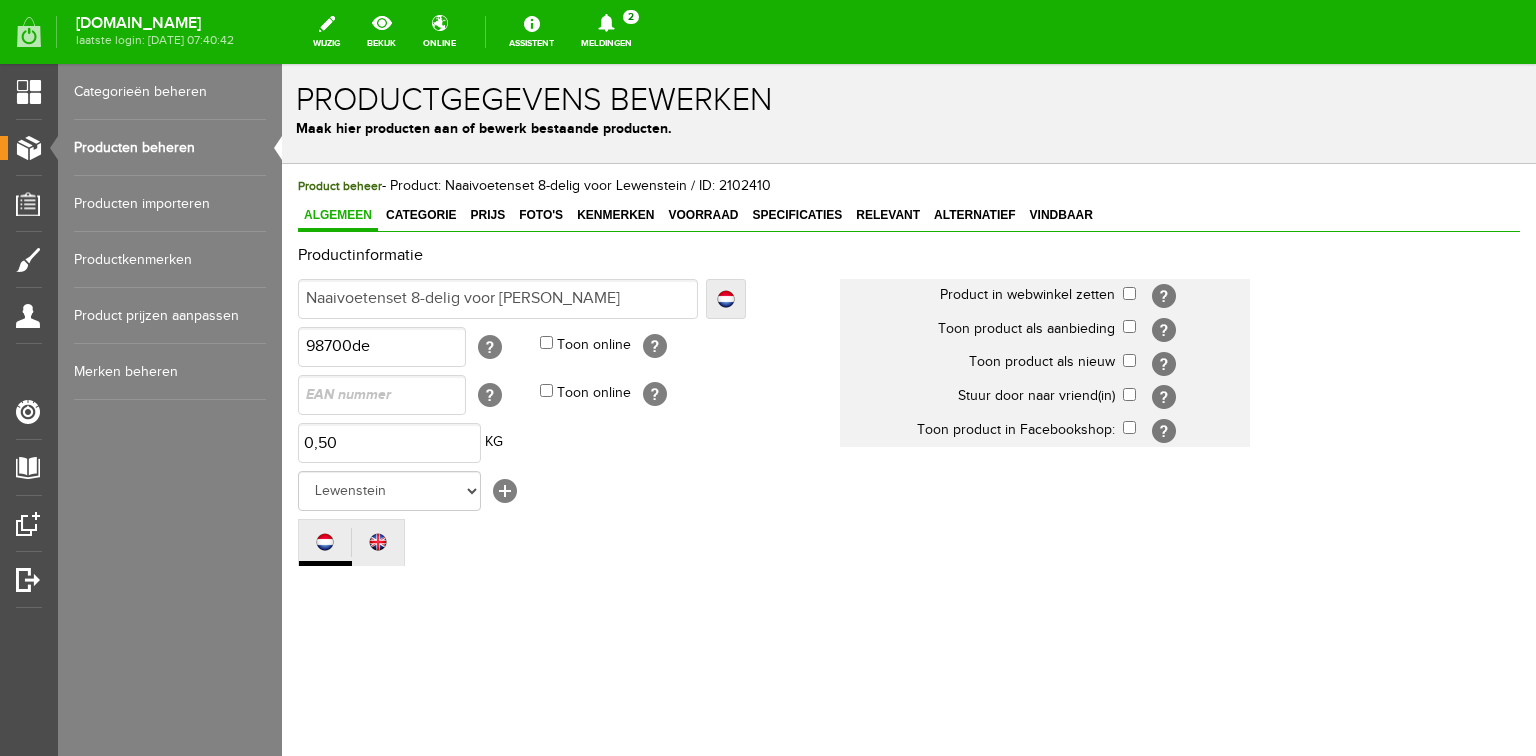 scroll, scrollTop: 0, scrollLeft: 0, axis: both 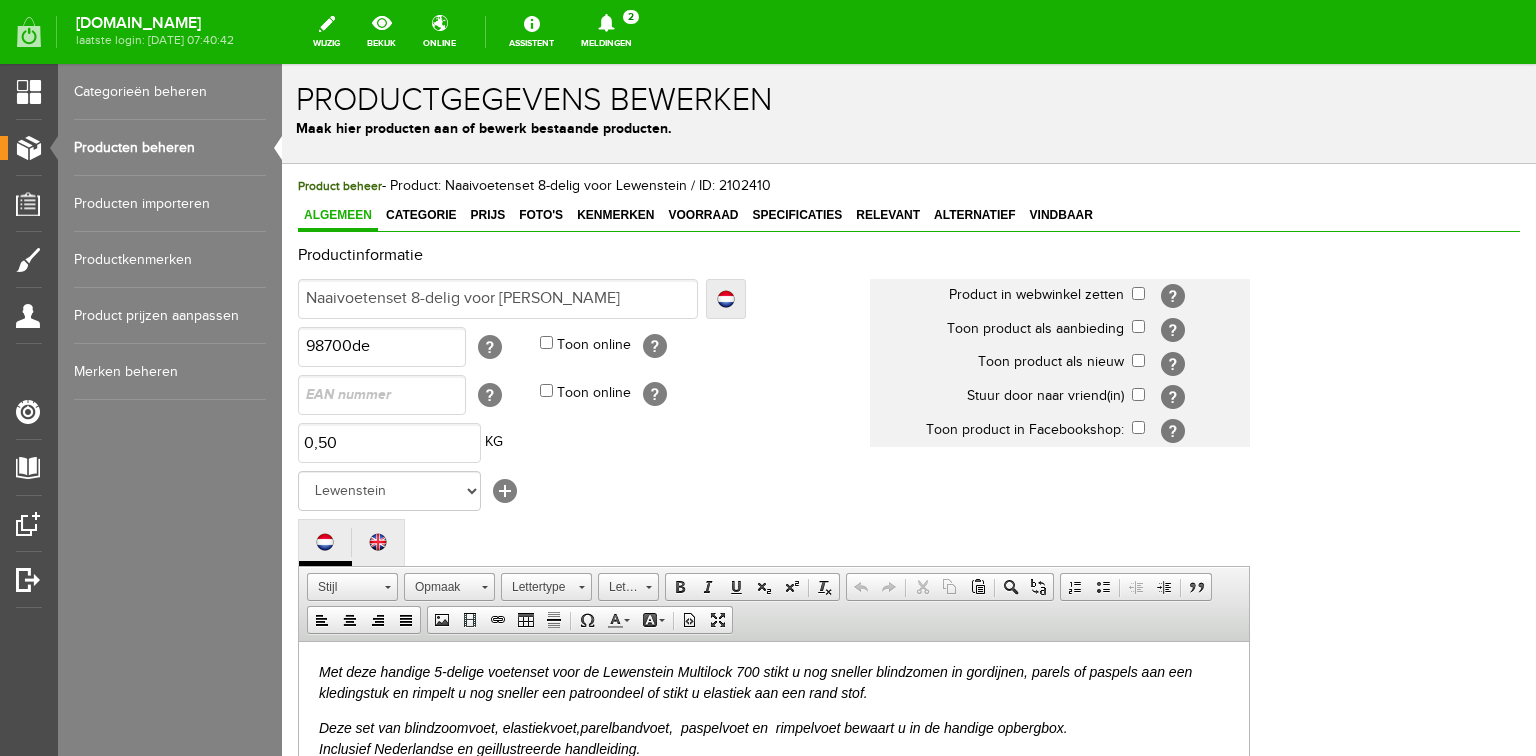click on "Producten beheren" at bounding box center (170, 148) 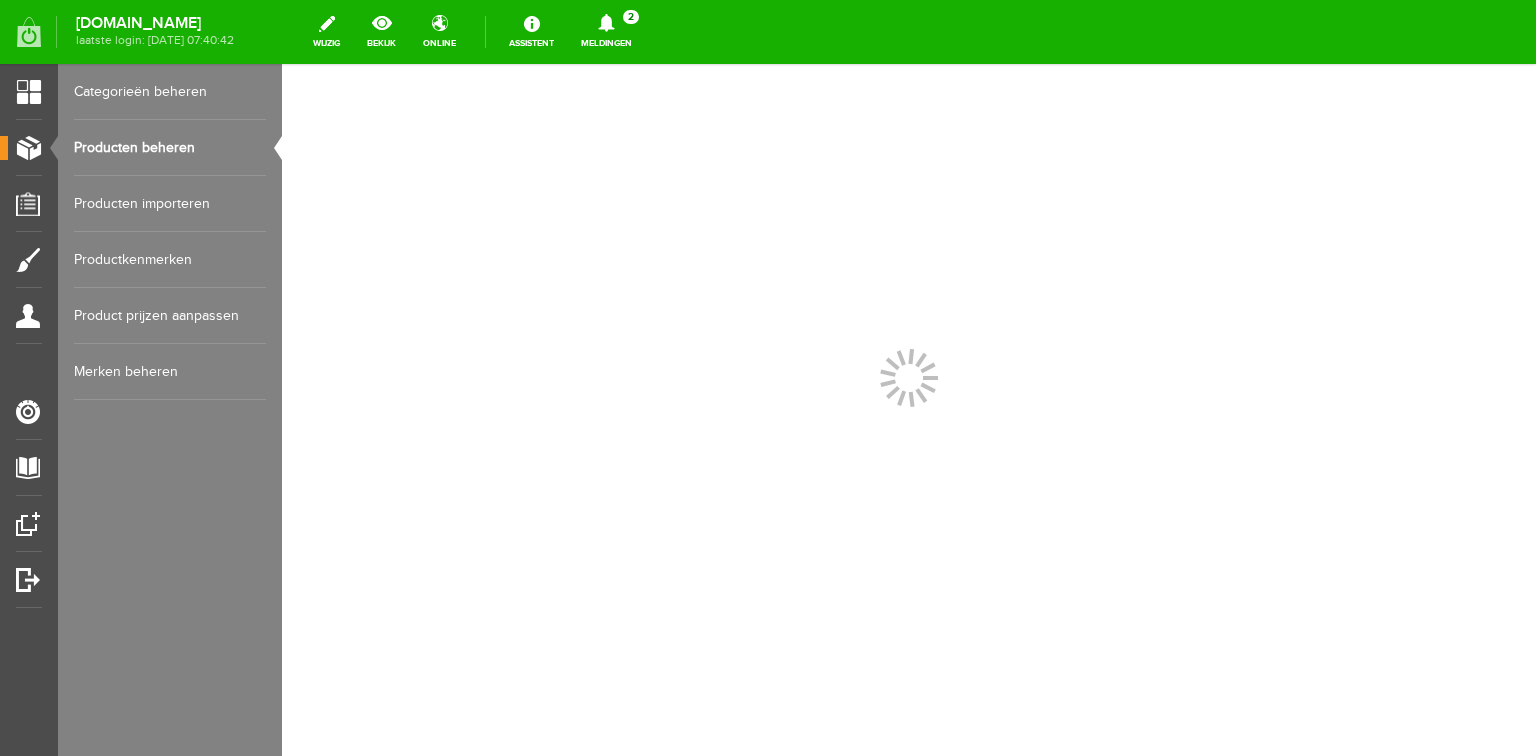 scroll, scrollTop: 0, scrollLeft: 0, axis: both 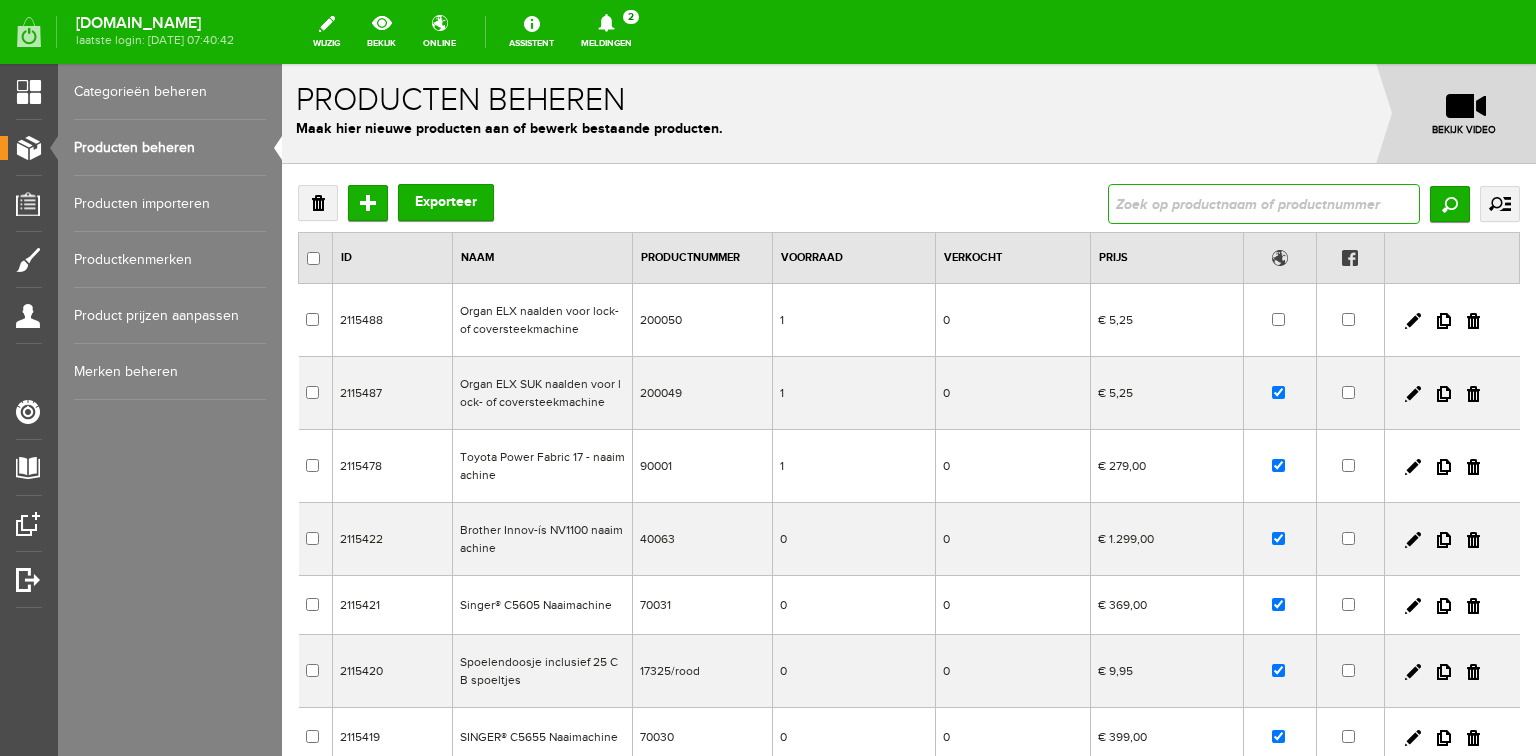 click at bounding box center [1264, 204] 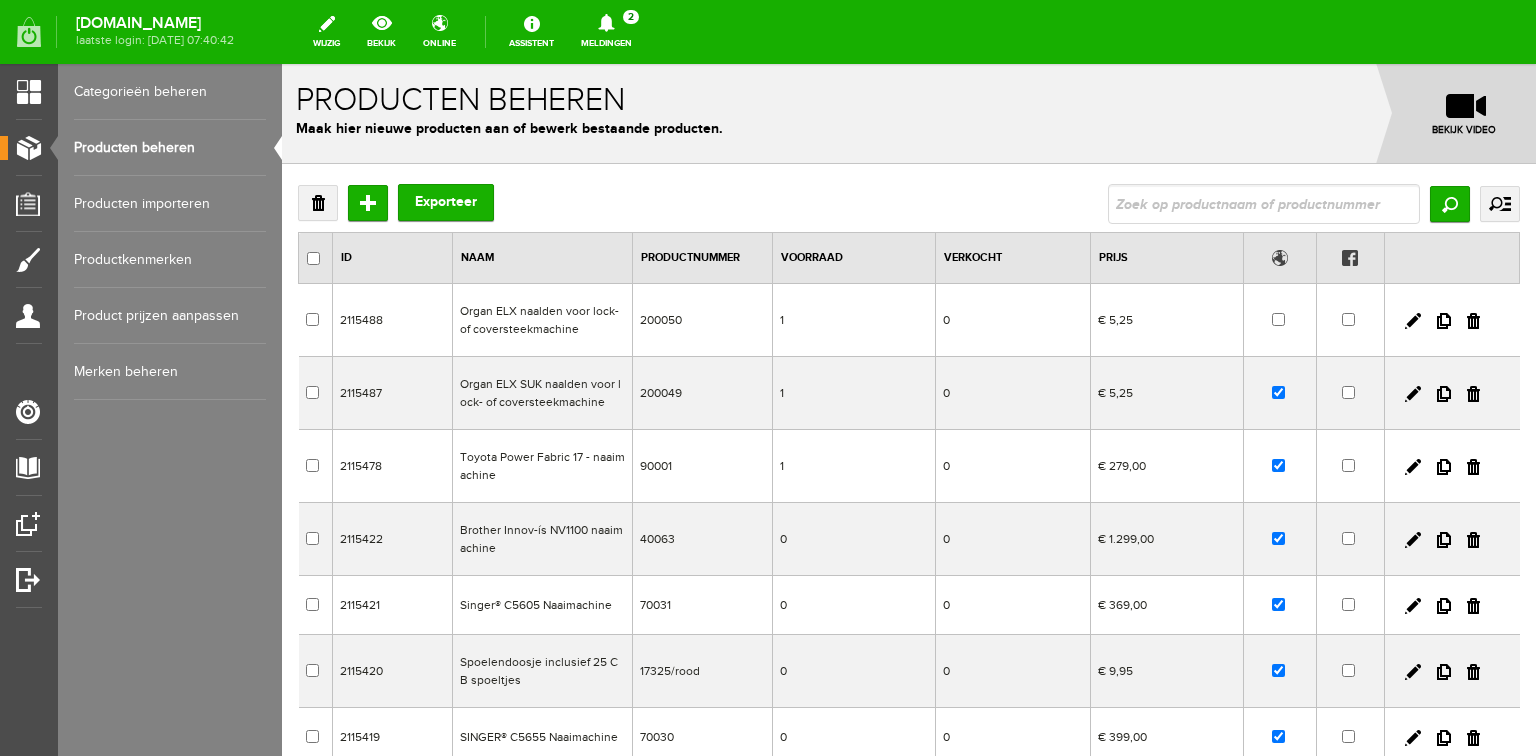 click on "Producten beheren" at bounding box center [170, 148] 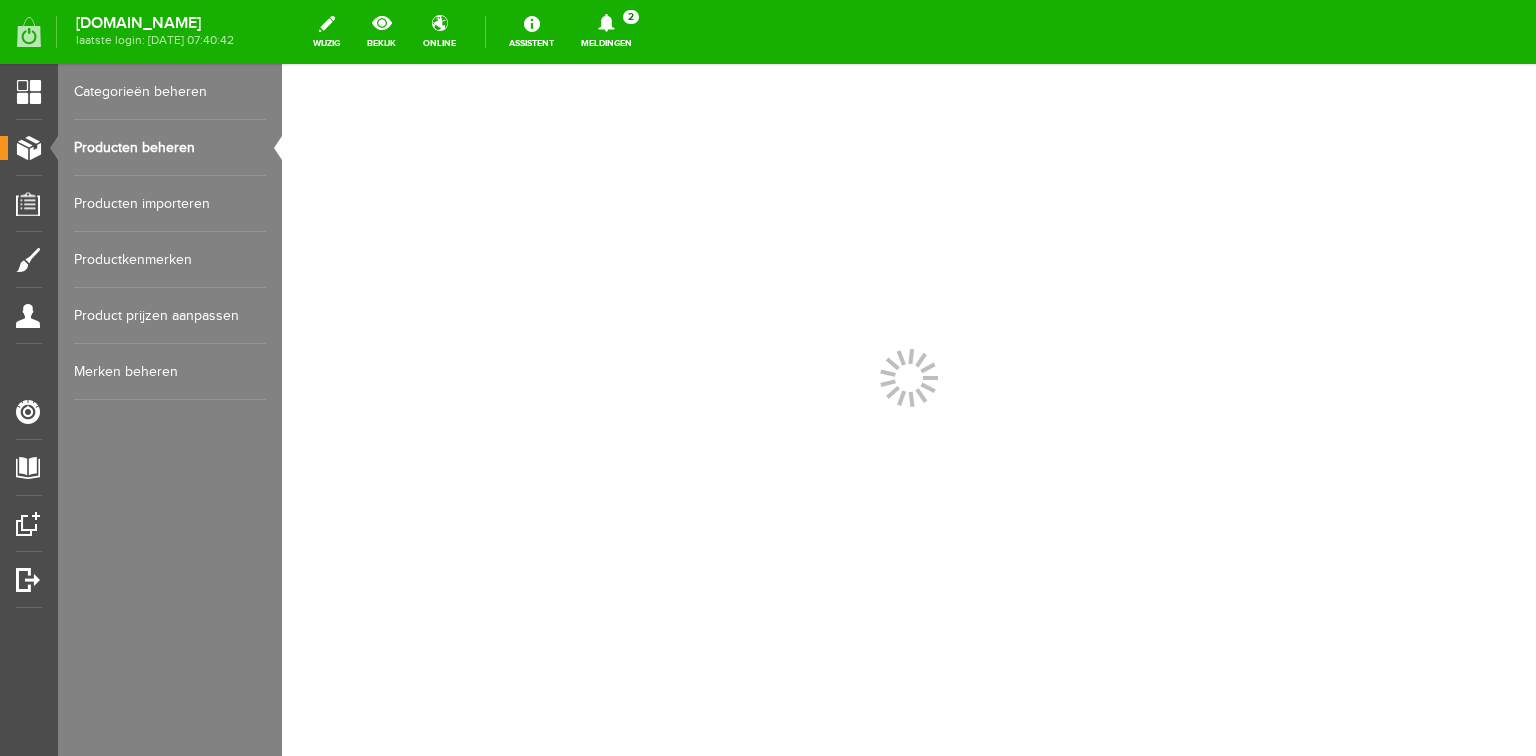scroll, scrollTop: 0, scrollLeft: 0, axis: both 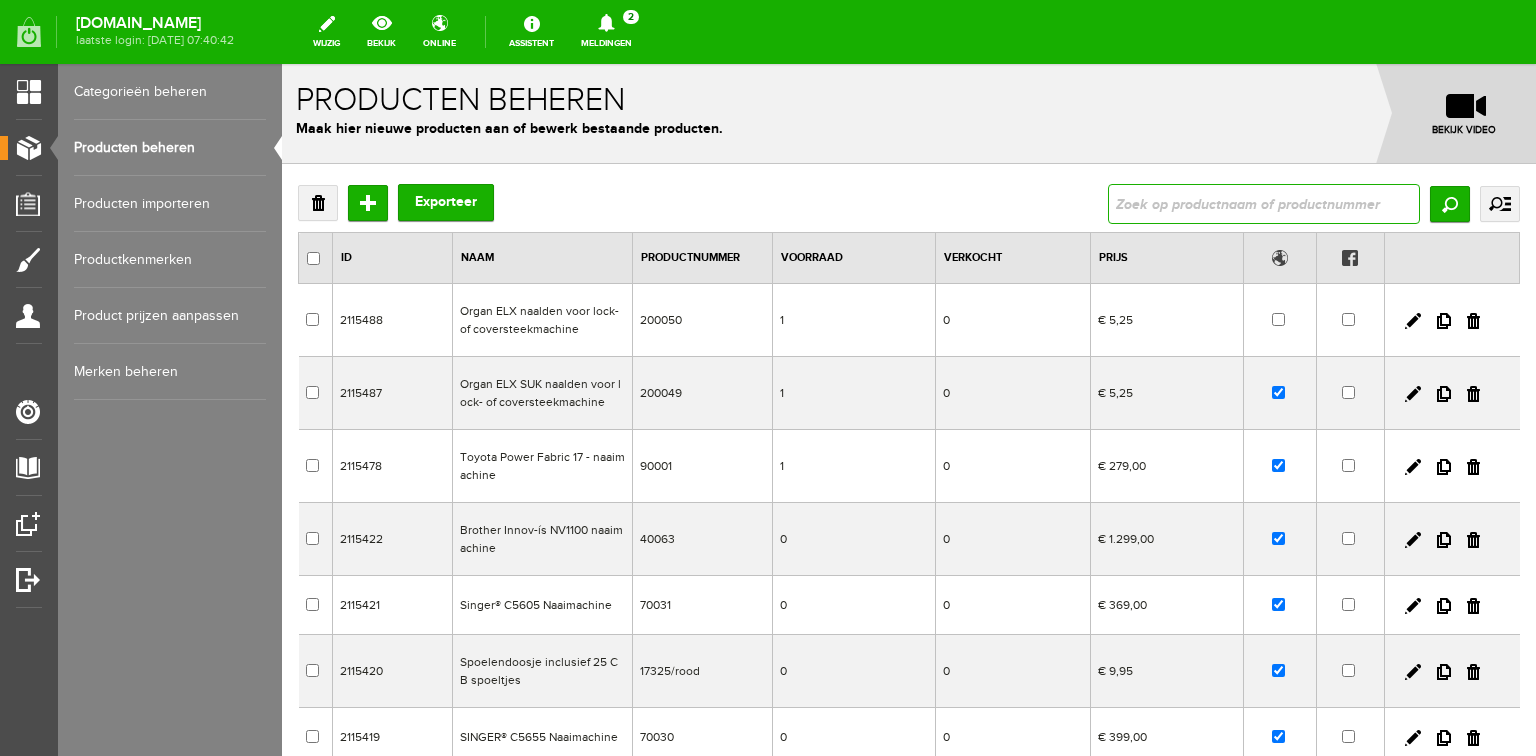 drag, startPoint x: 1144, startPoint y: 204, endPoint x: 1144, endPoint y: 192, distance: 12 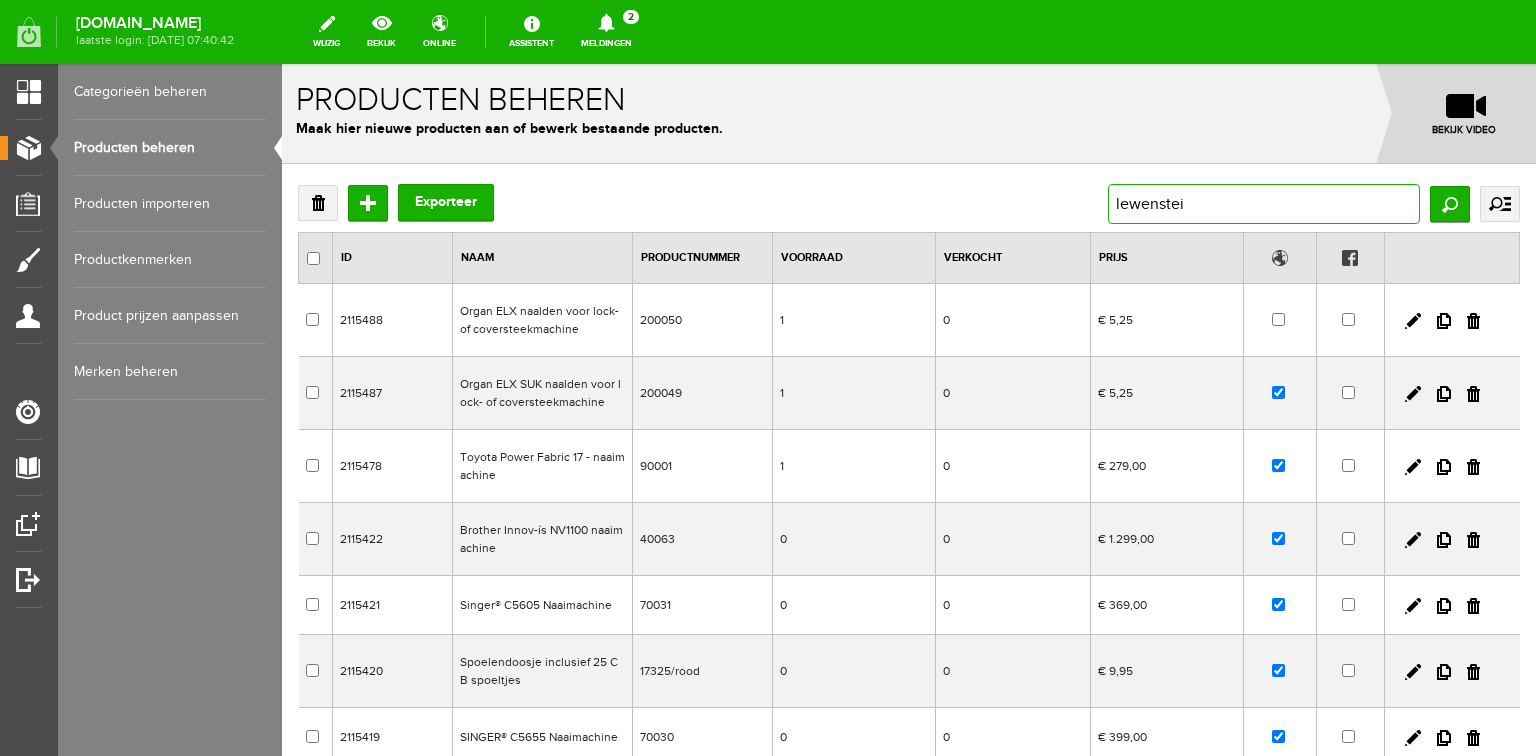 type on "lewenstein" 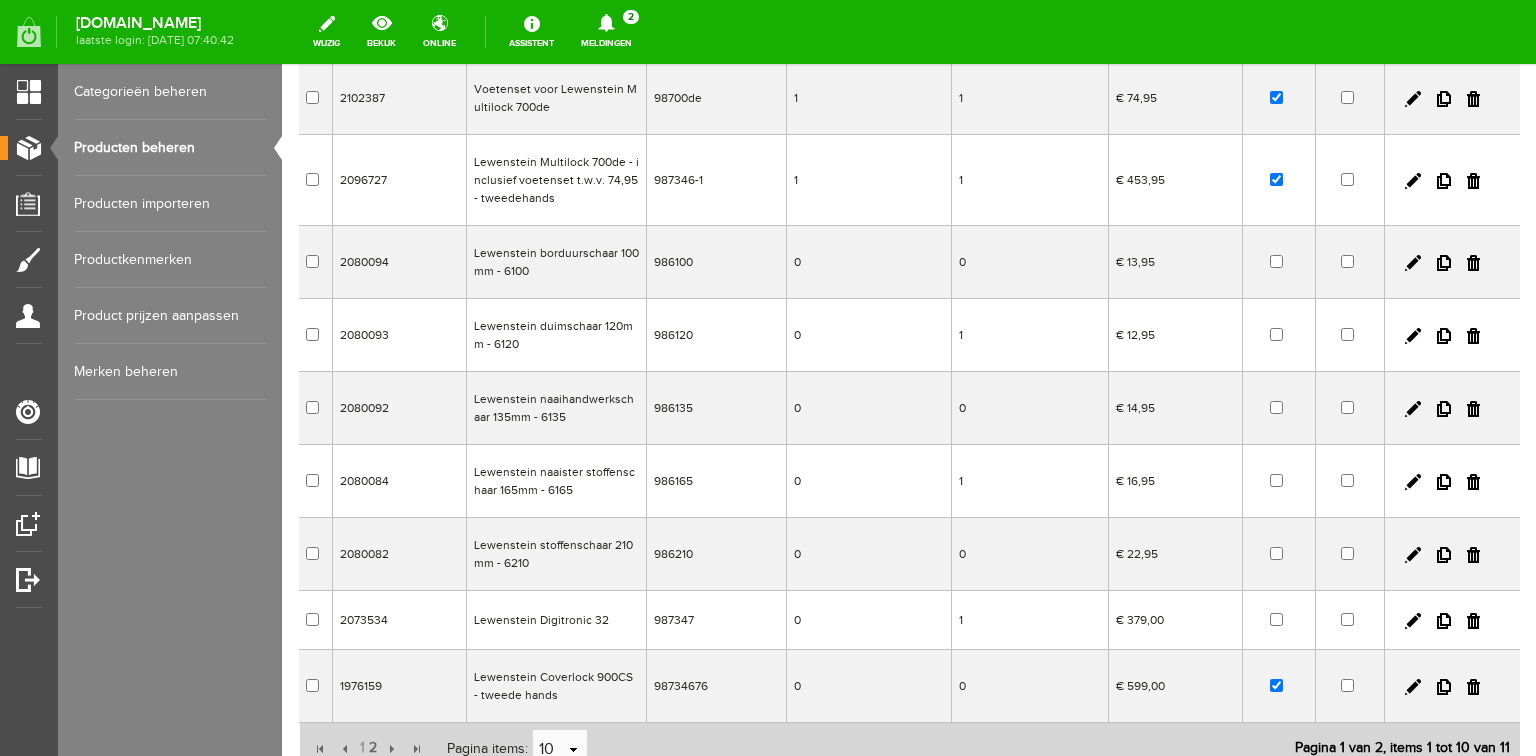 scroll, scrollTop: 300, scrollLeft: 0, axis: vertical 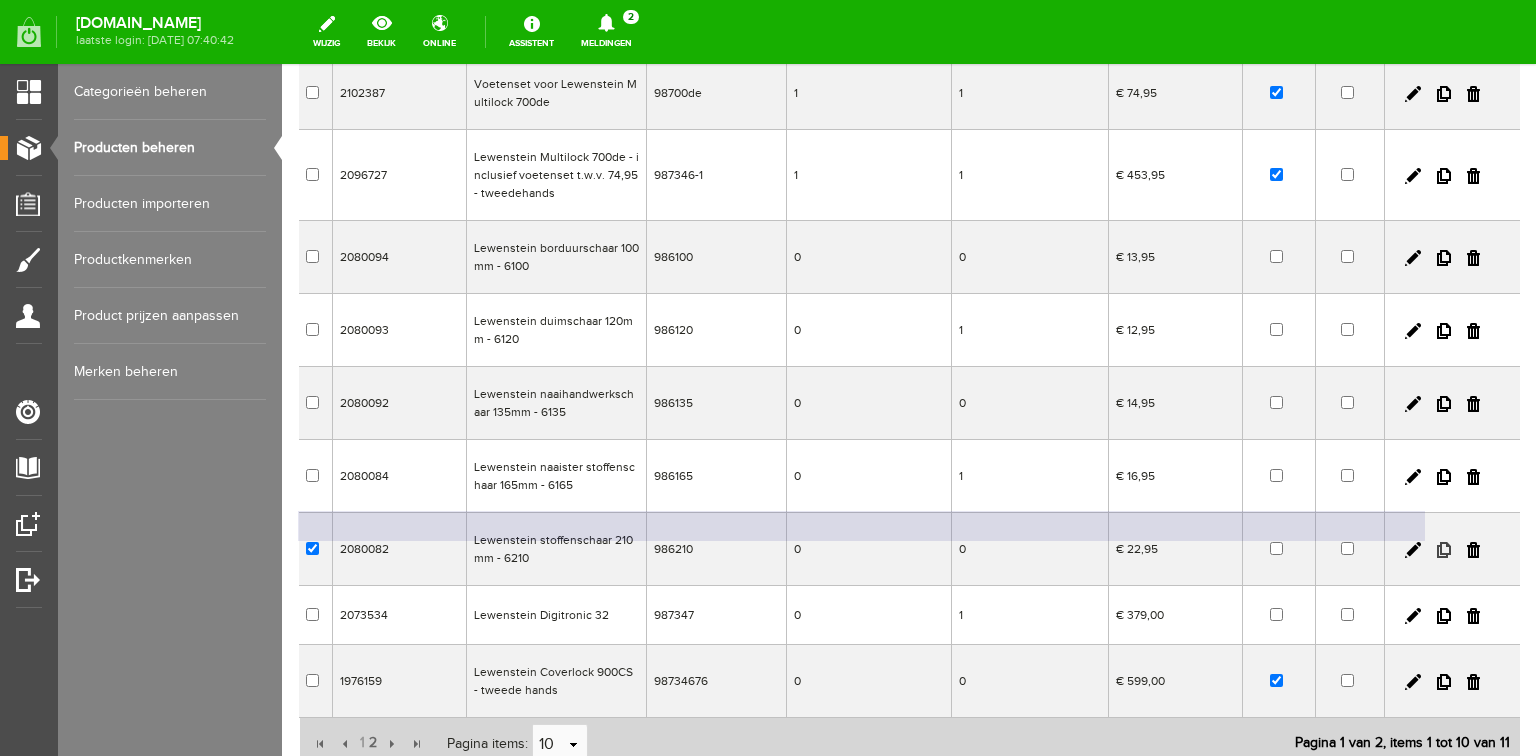 click at bounding box center [1444, 550] 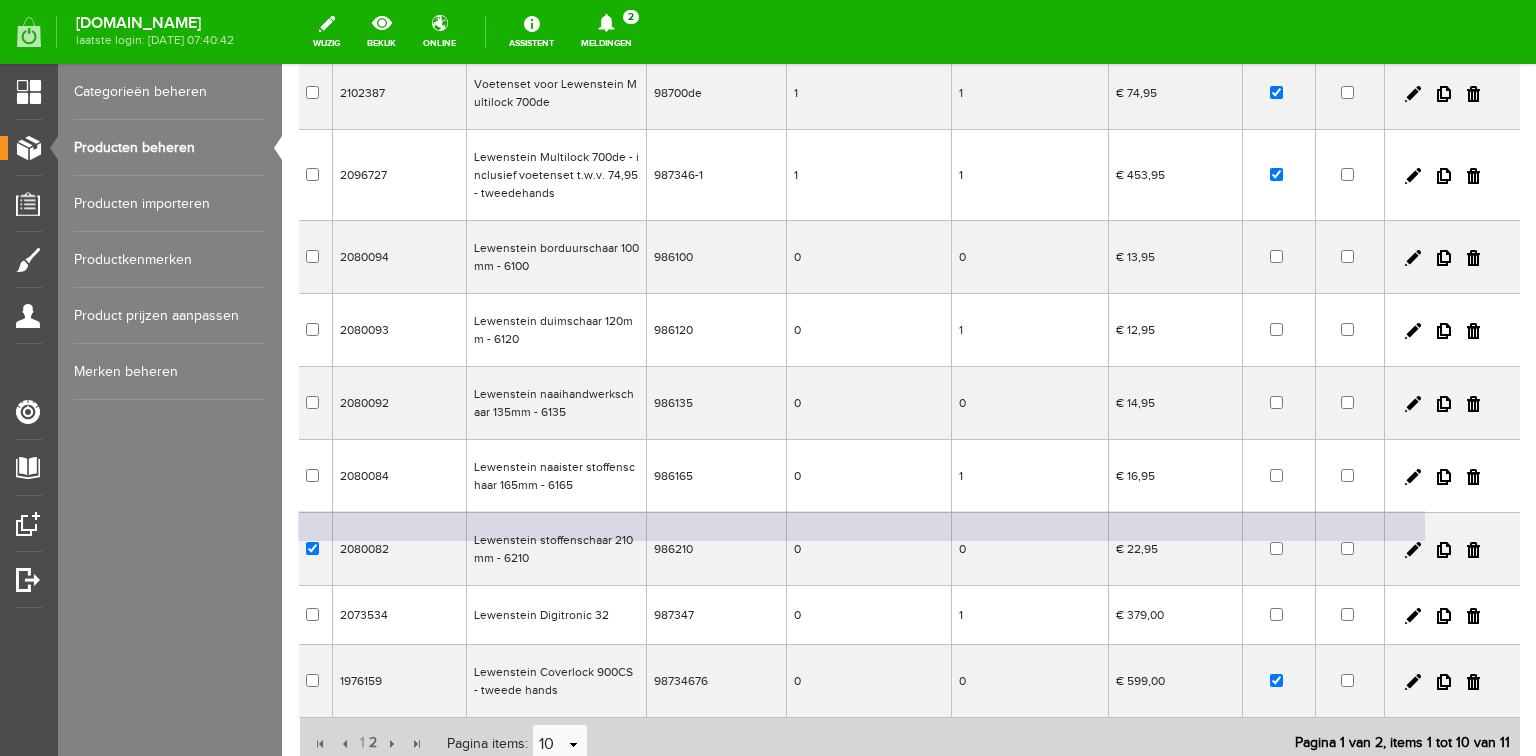 checkbox on "true" 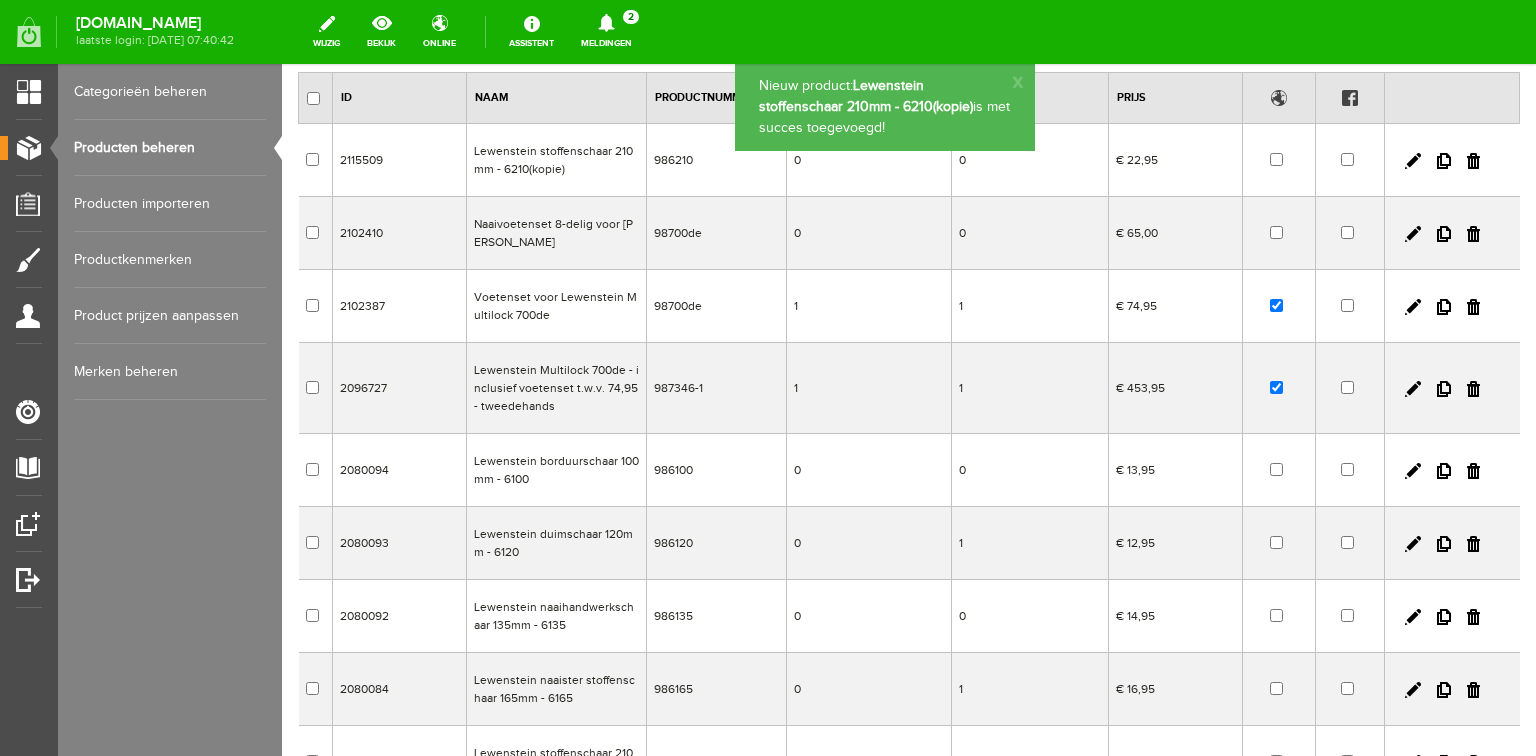 scroll, scrollTop: 0, scrollLeft: 0, axis: both 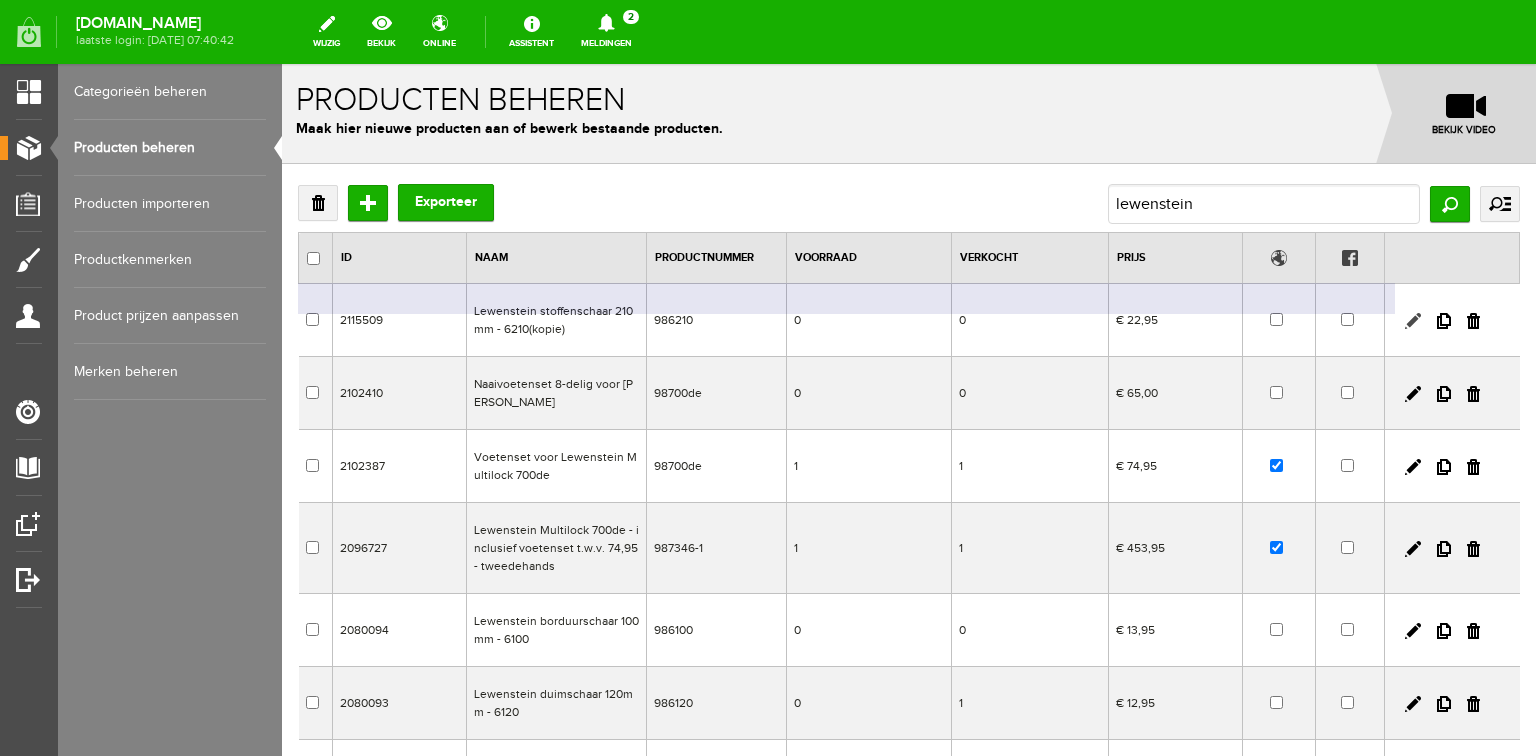 click at bounding box center [1413, 321] 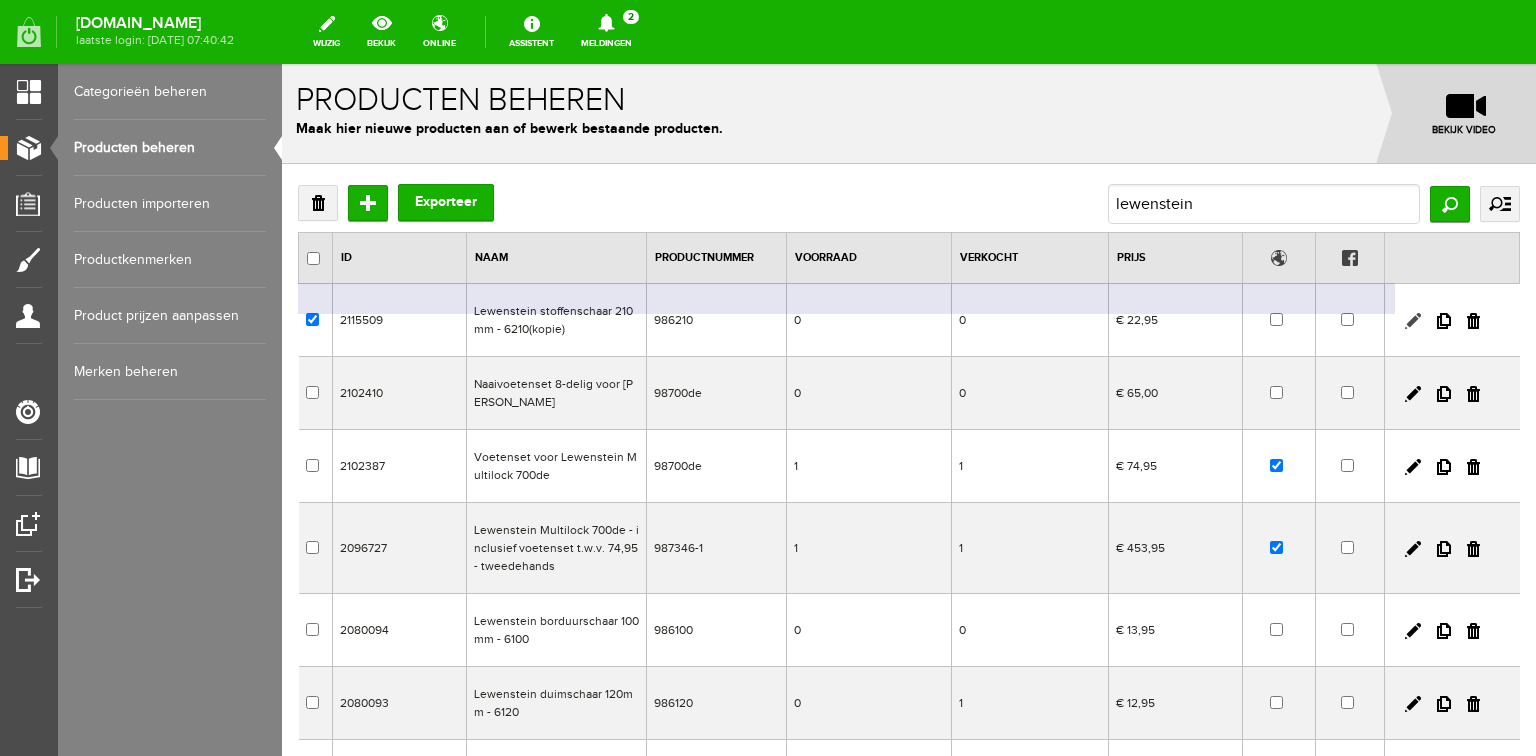 checkbox on "true" 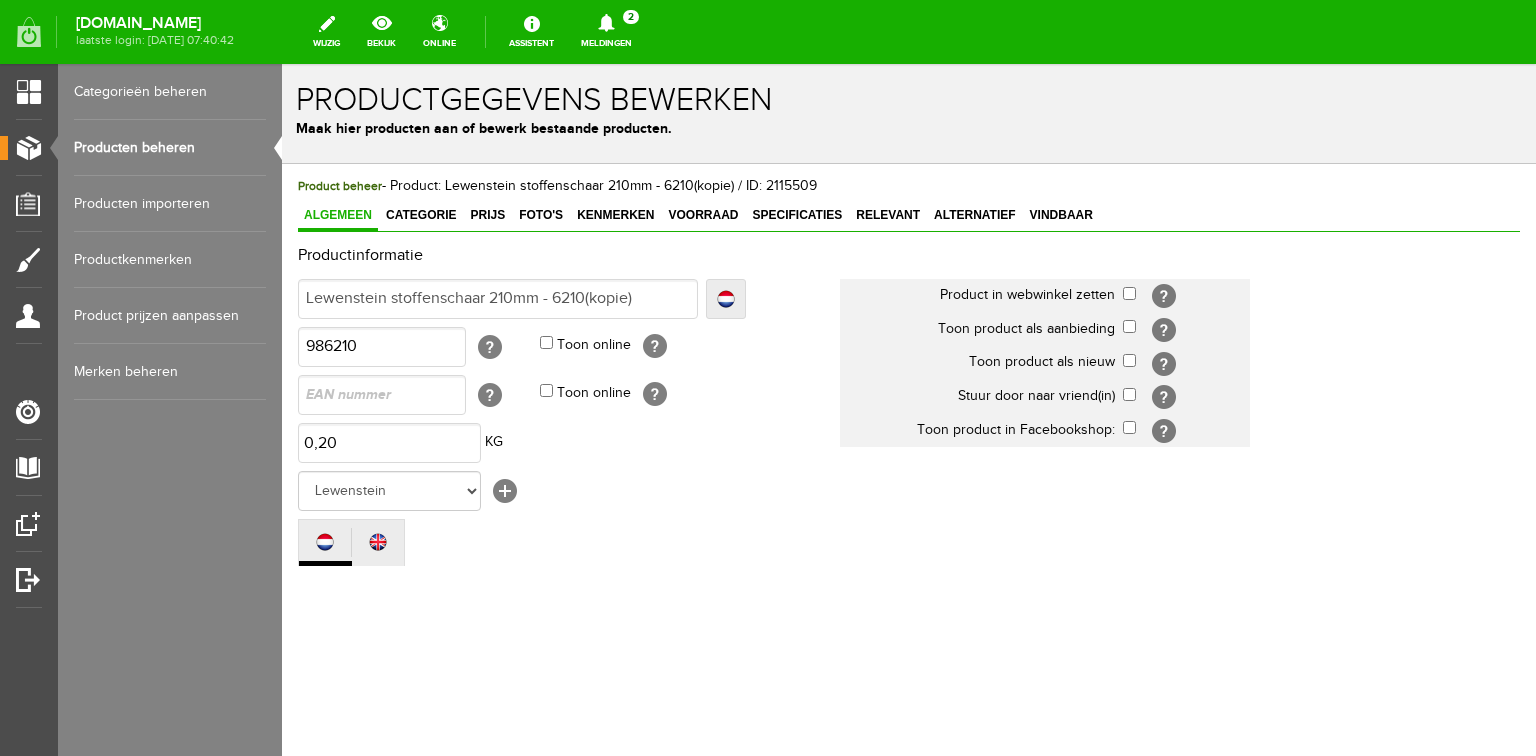 scroll, scrollTop: 0, scrollLeft: 0, axis: both 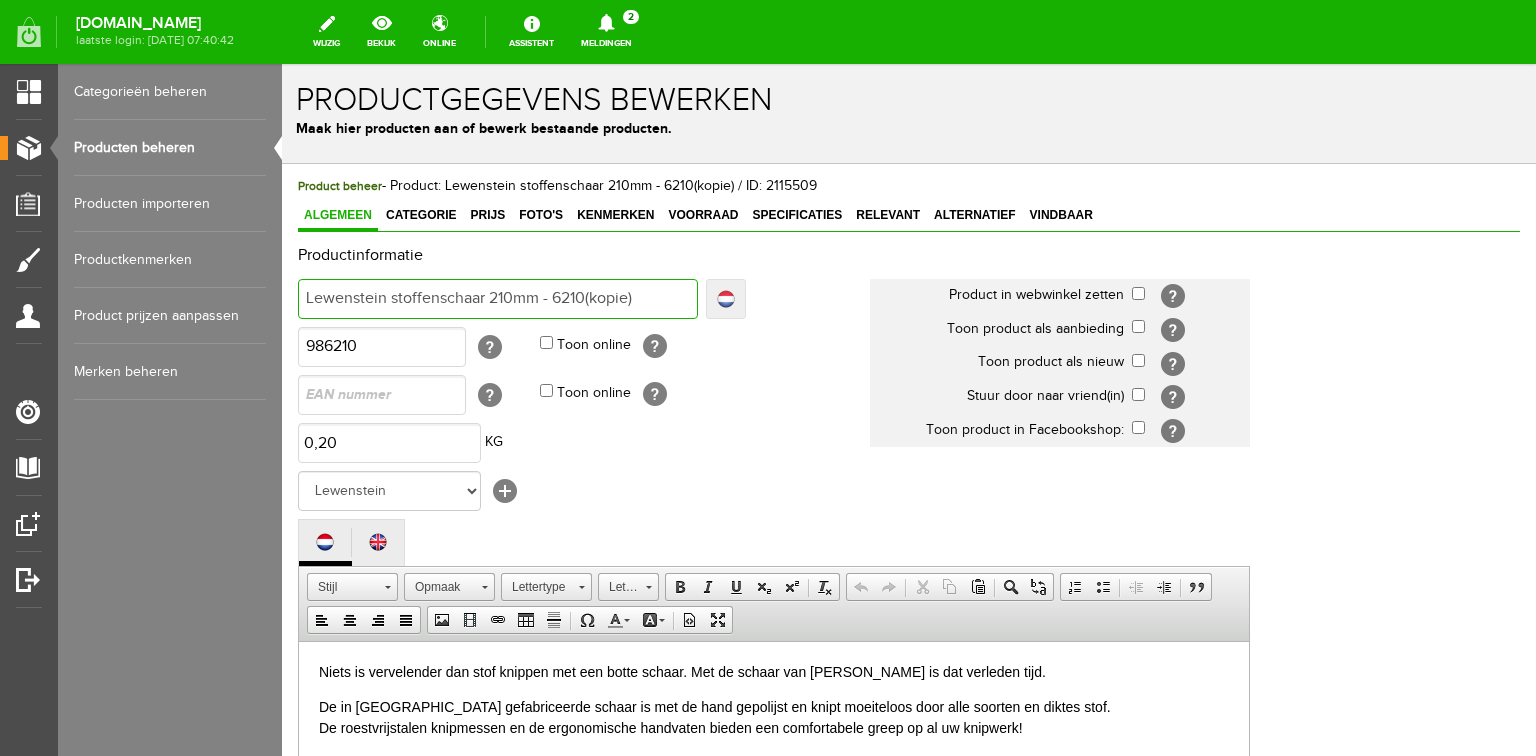 drag, startPoint x: 389, startPoint y: 294, endPoint x: 716, endPoint y: 287, distance: 327.07492 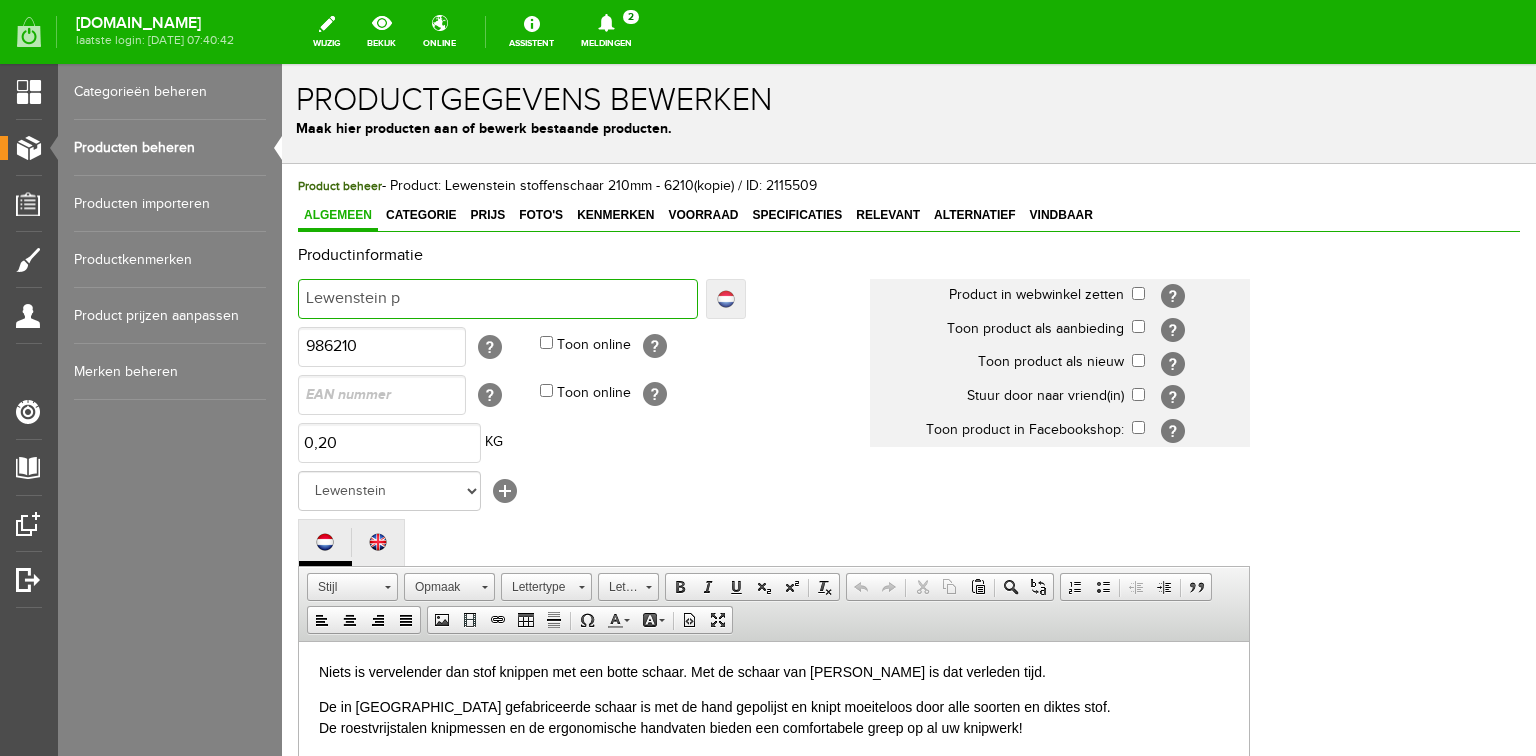 type on "Lewenstein p" 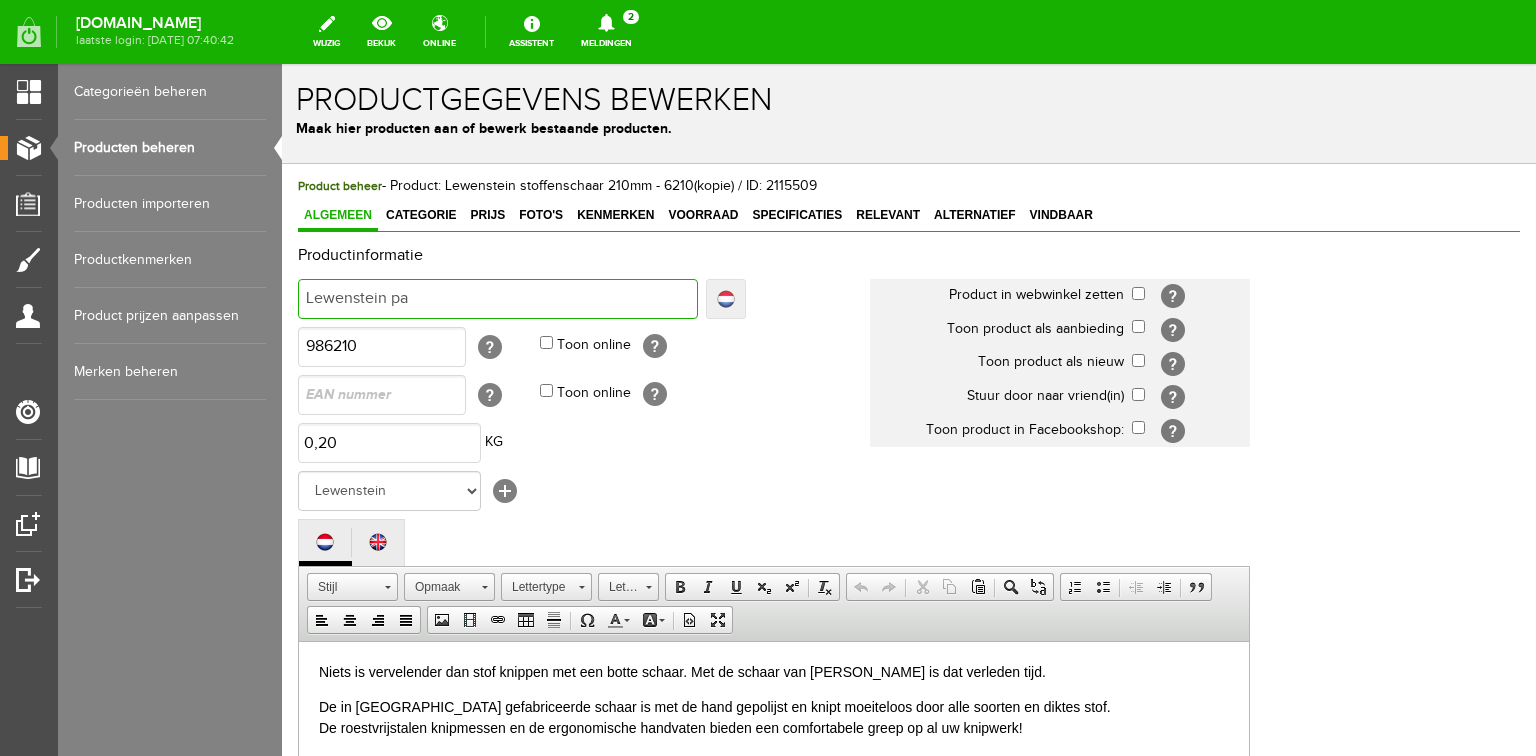 type on "Lewenstein pa" 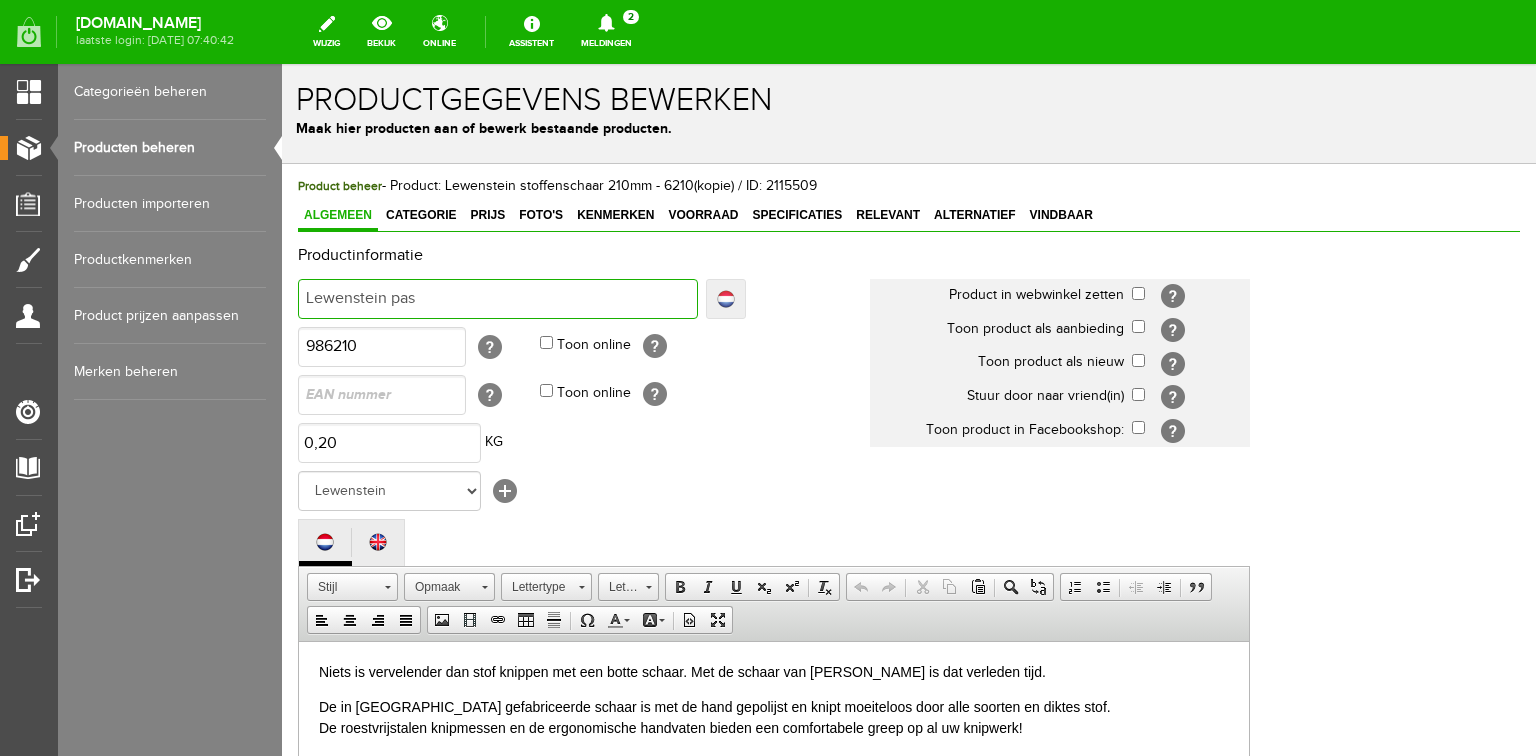 type on "Lewenstein pasp" 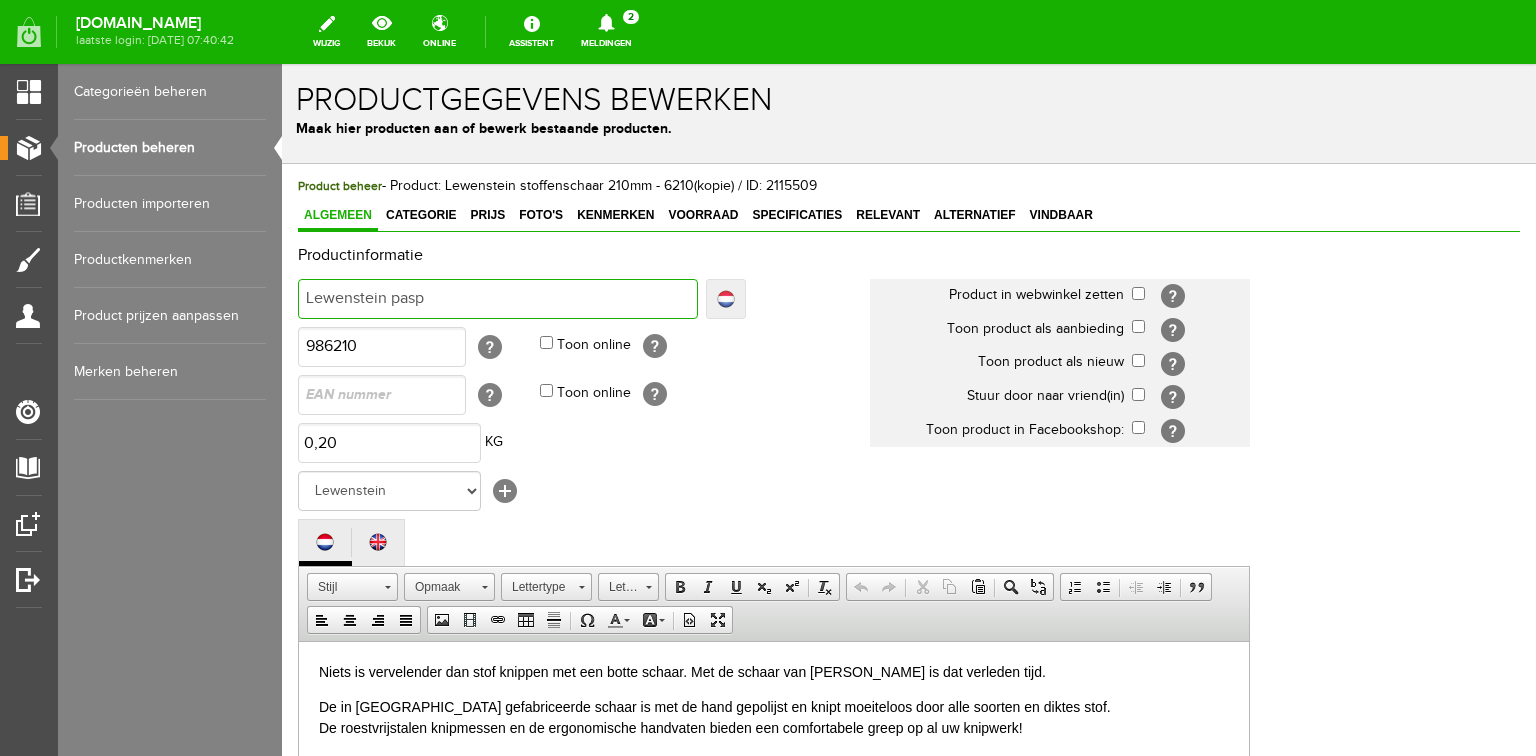 type on "Lewenstein pasp" 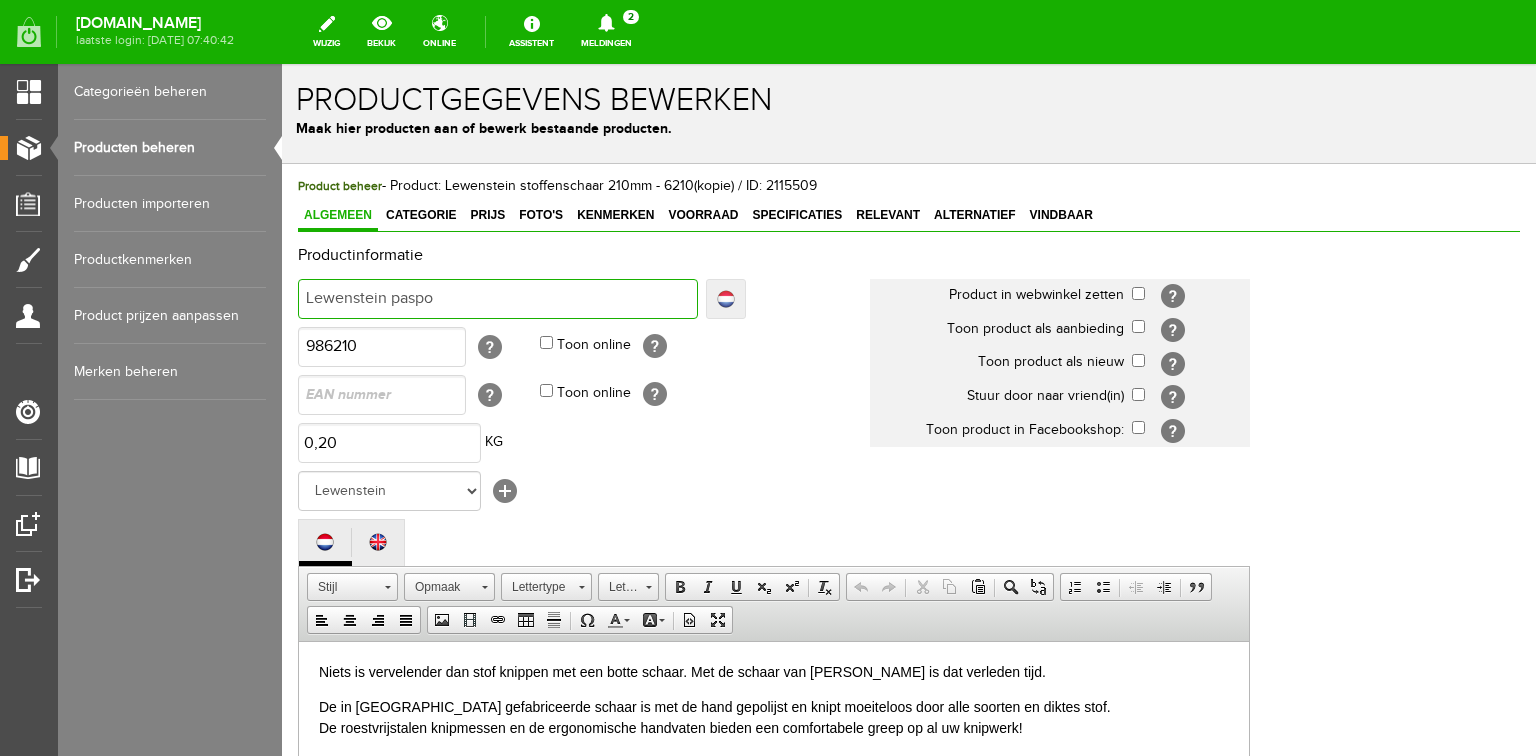 type on "Lewenstein paspo" 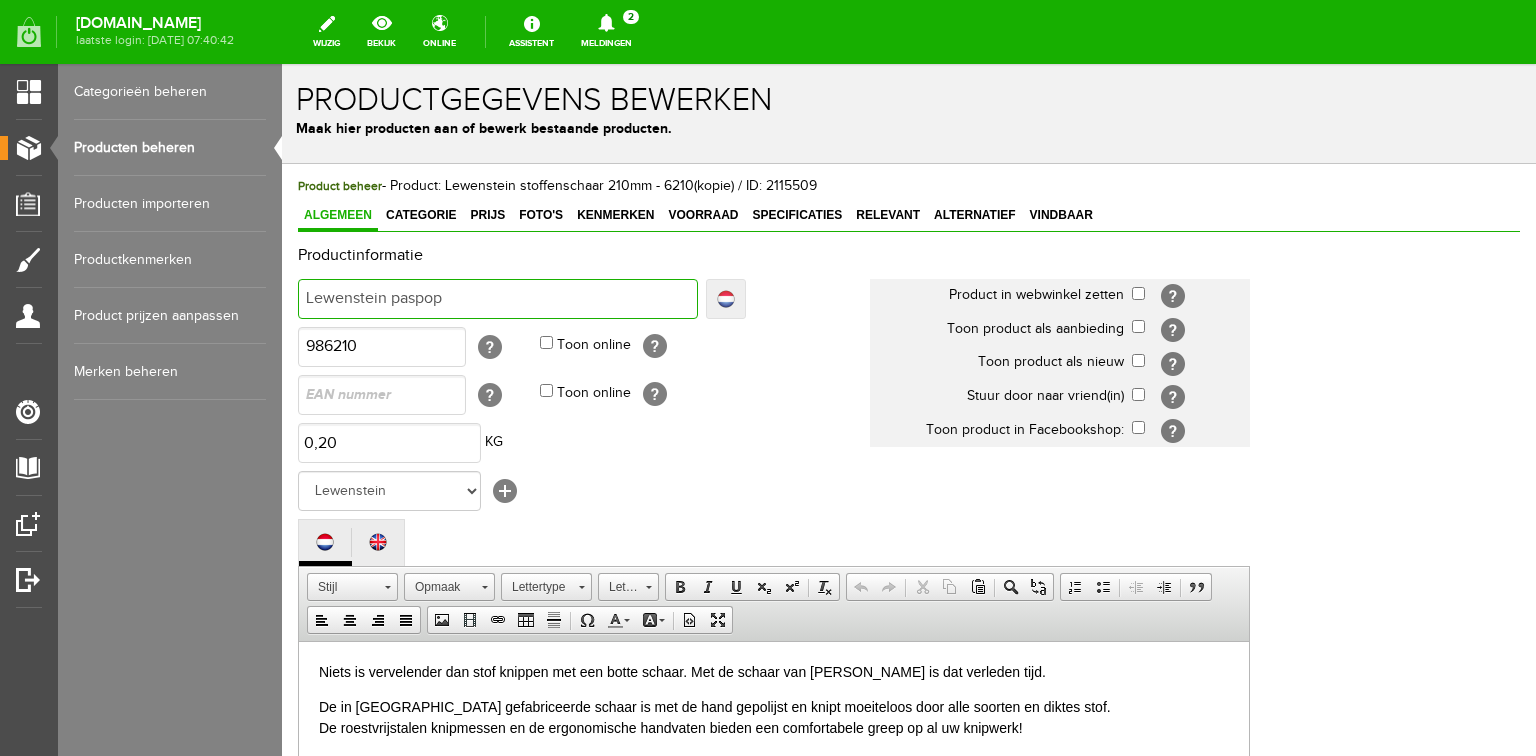 type on "Lewenstein paspop" 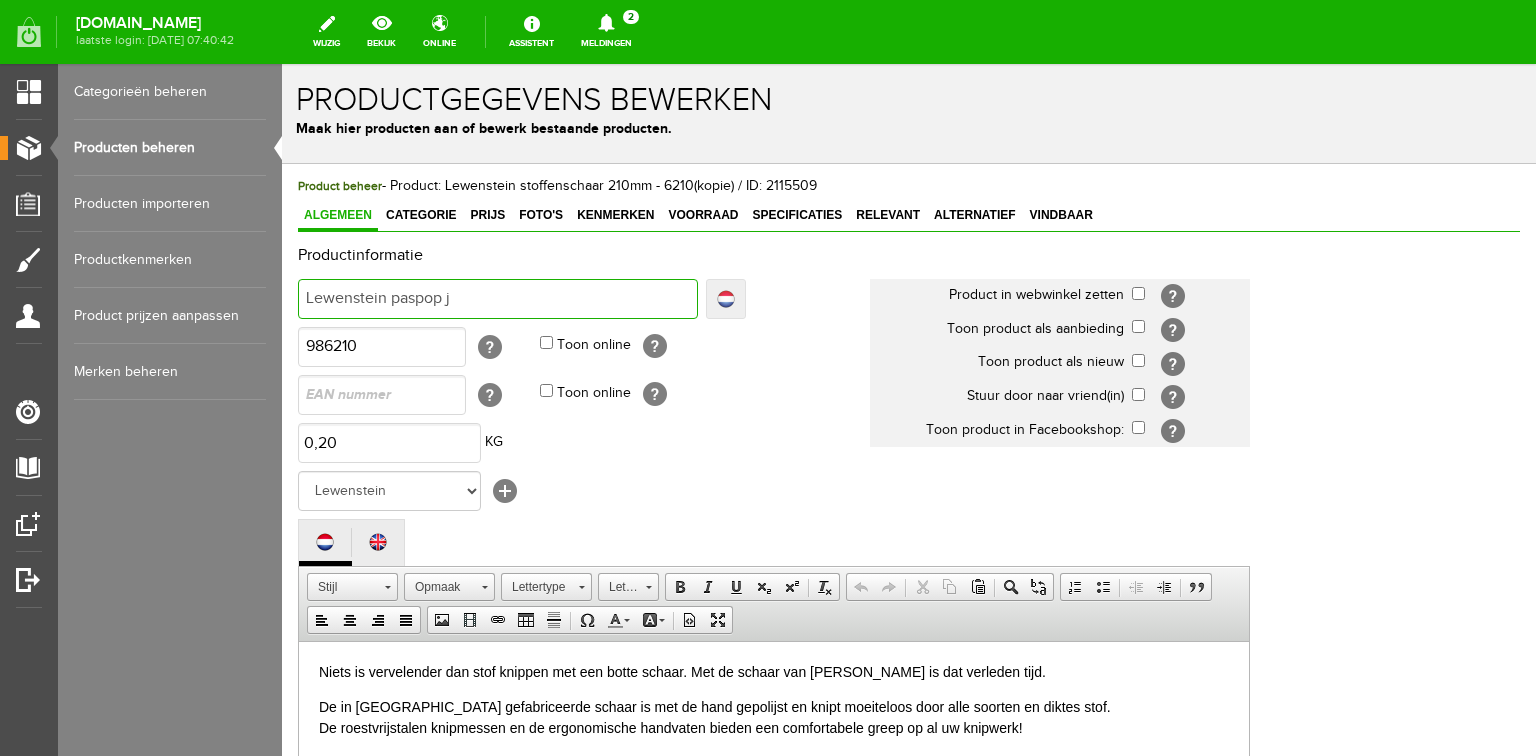 type on "Lewenstein paspop j" 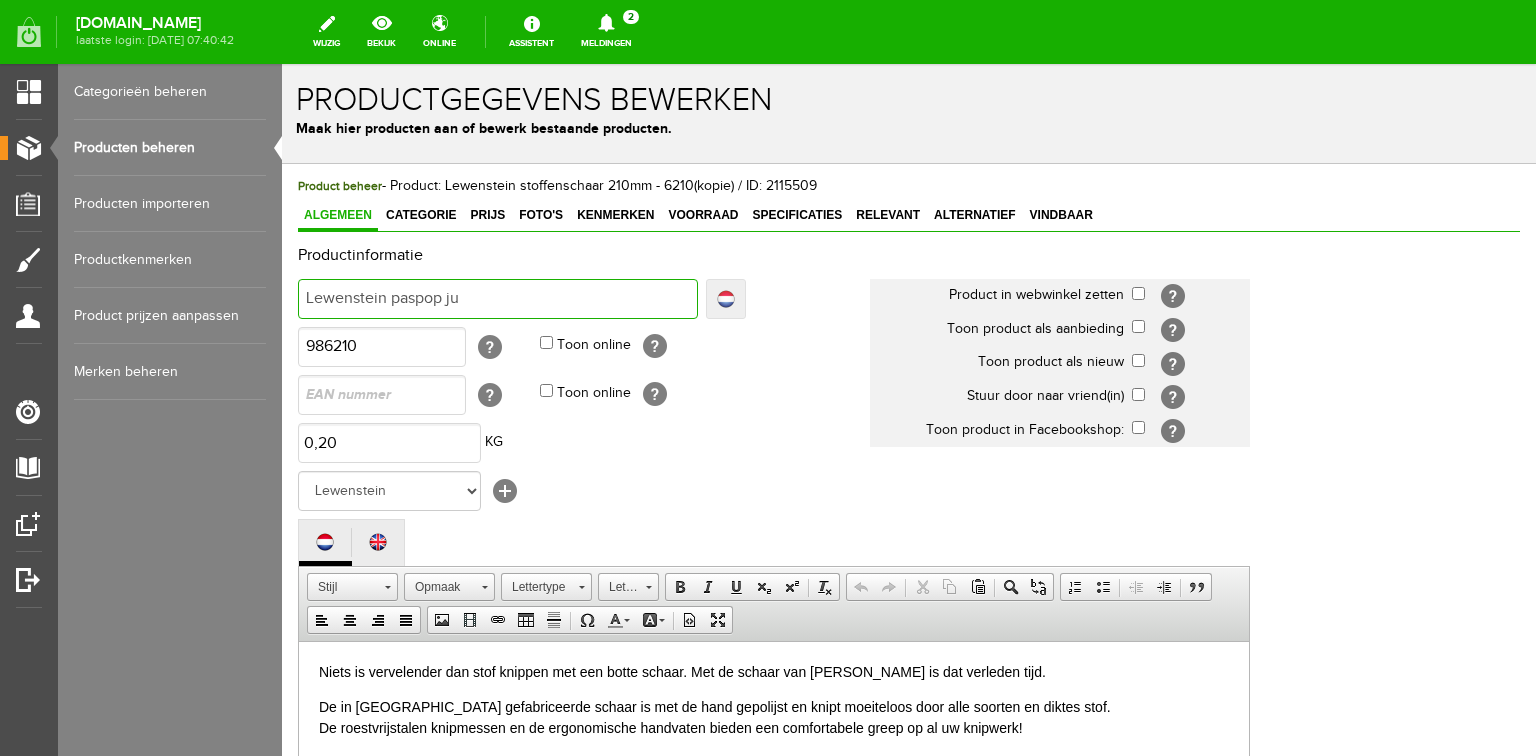 type on "Lewenstein paspop ju" 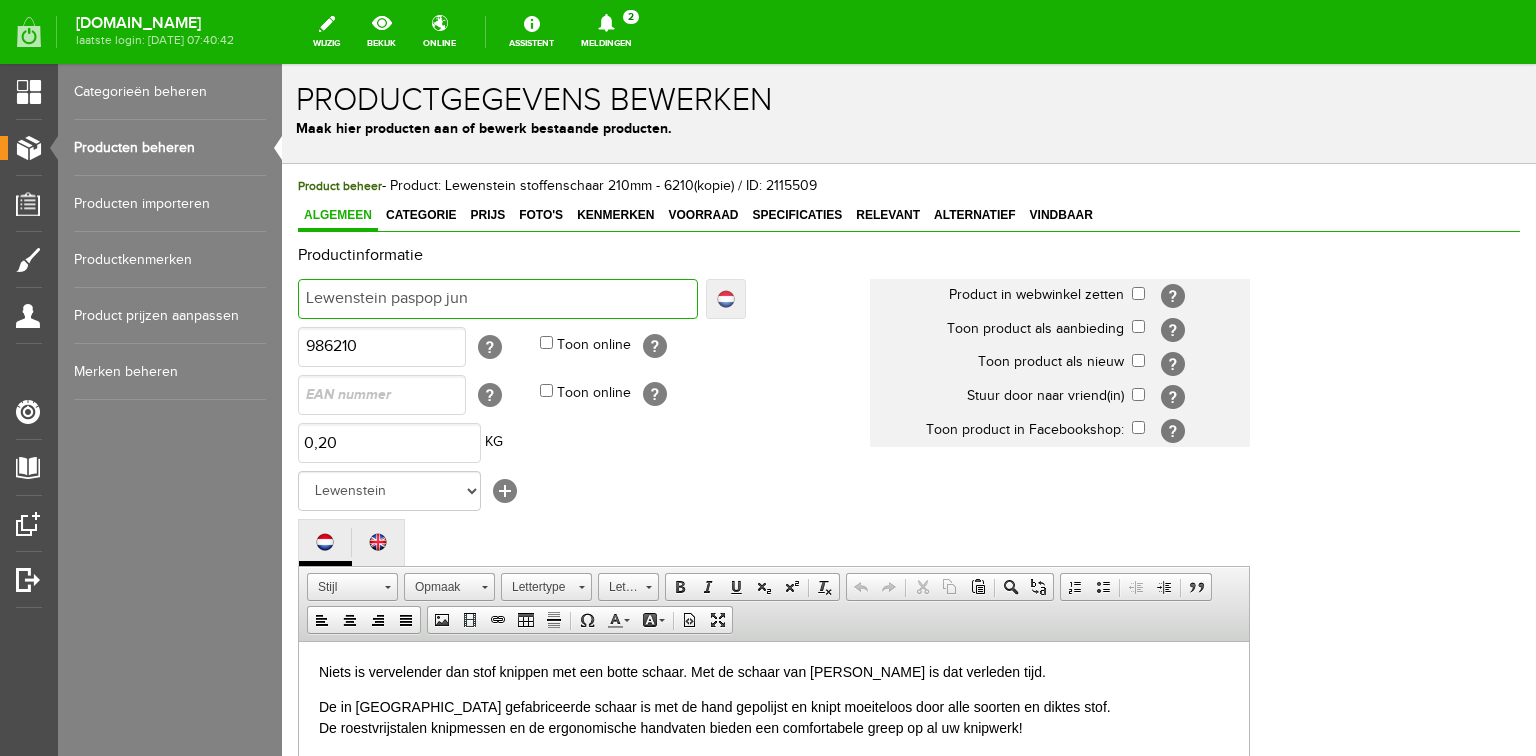 type on "Lewenstein paspop jun" 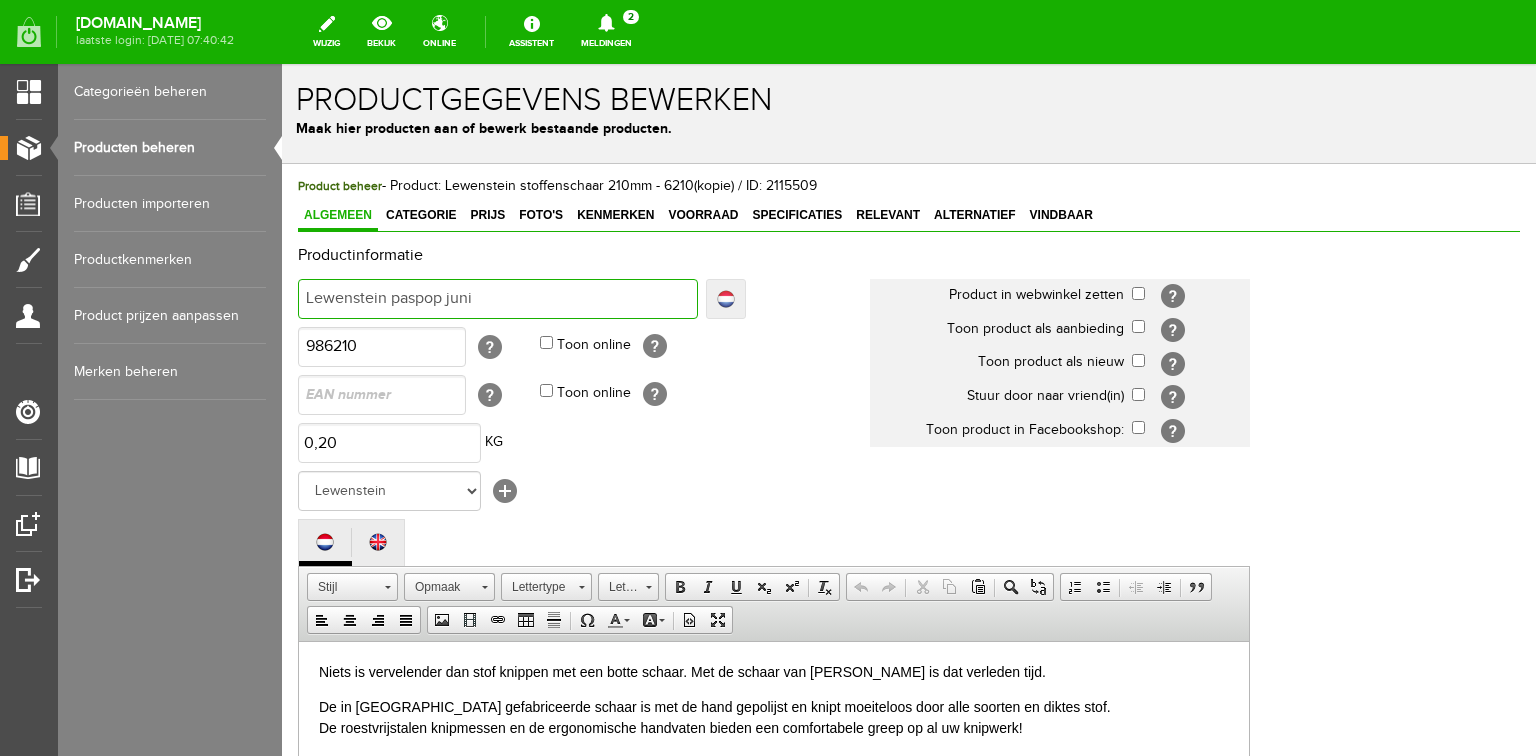 type on "Lewenstein paspop juni" 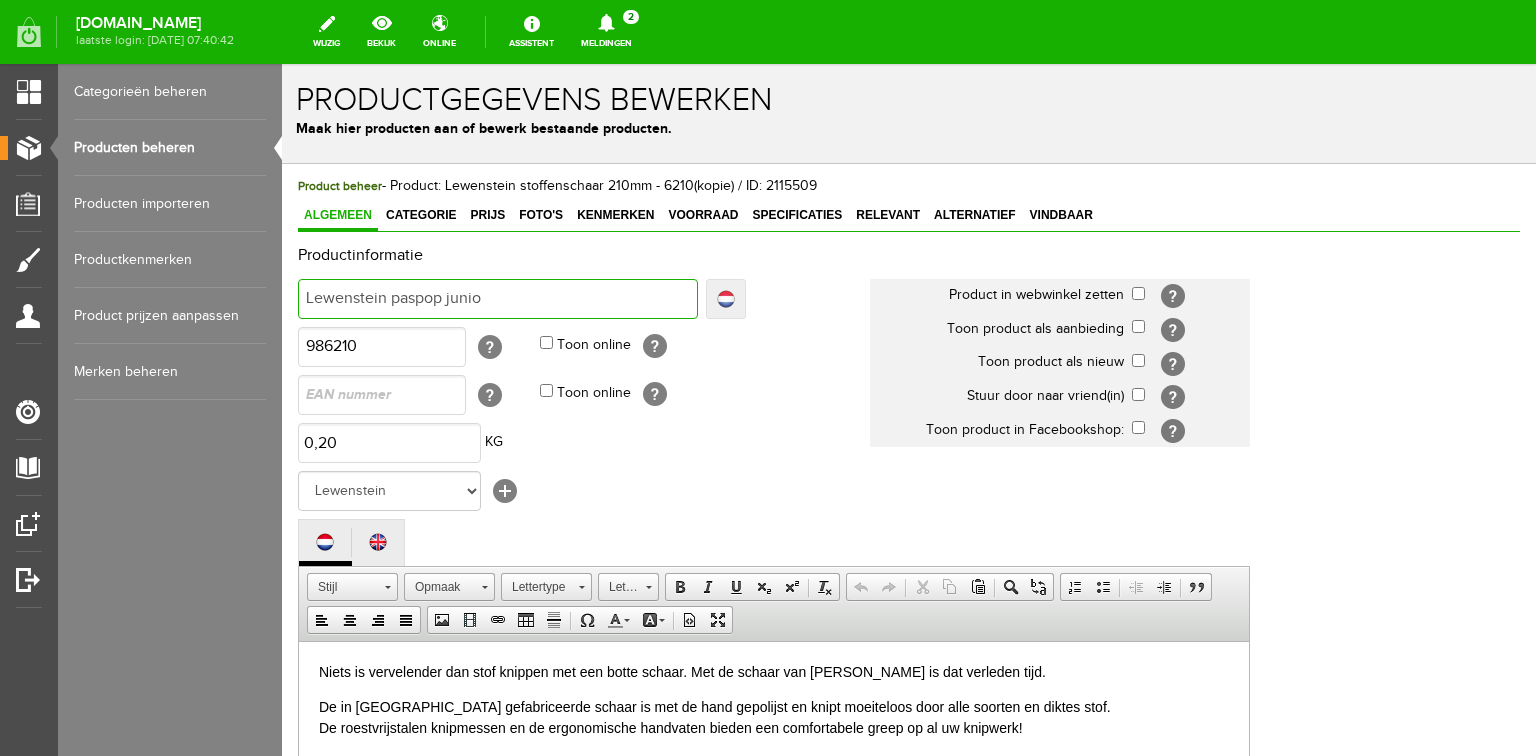 type on "Lewenstein paspop junio" 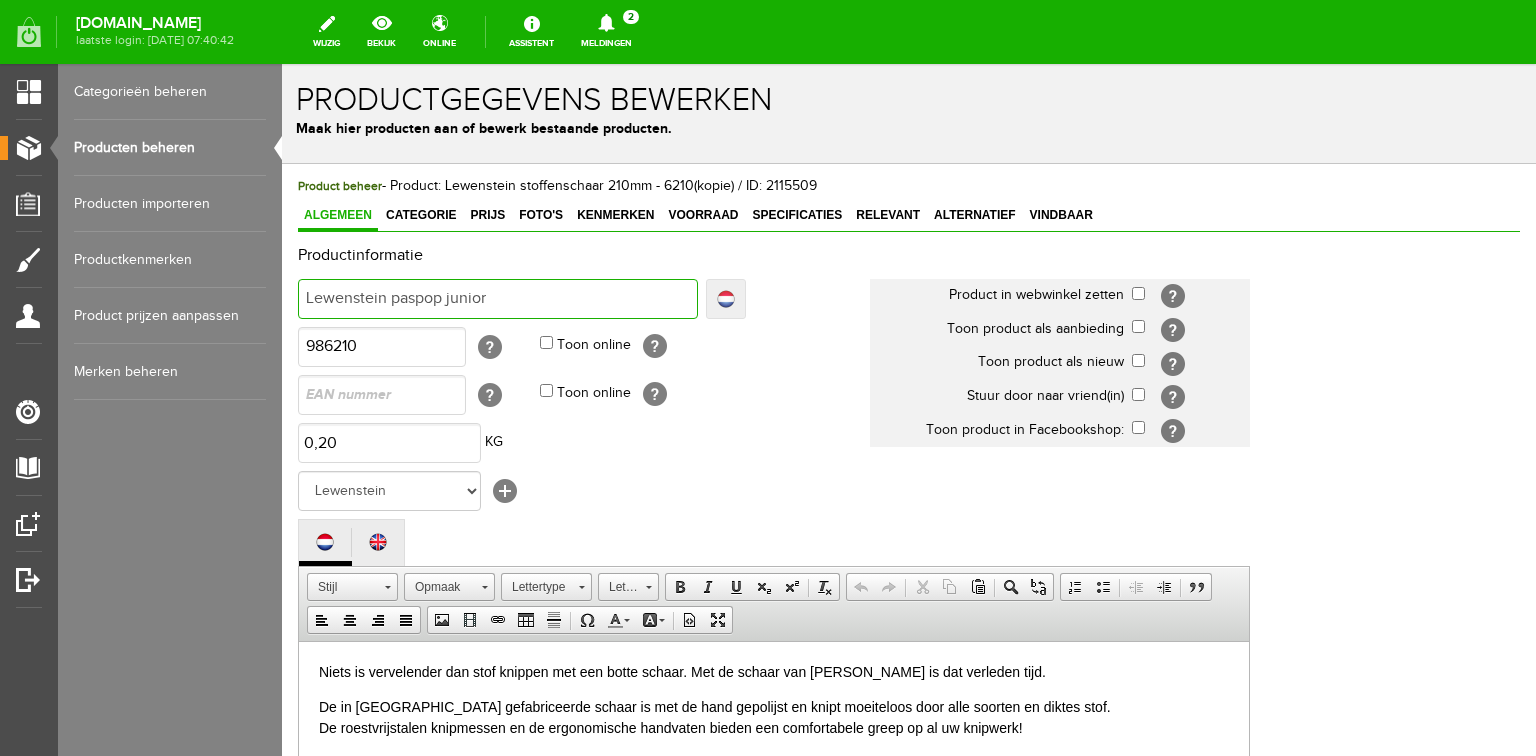 type on "Lewenstein paspop junior" 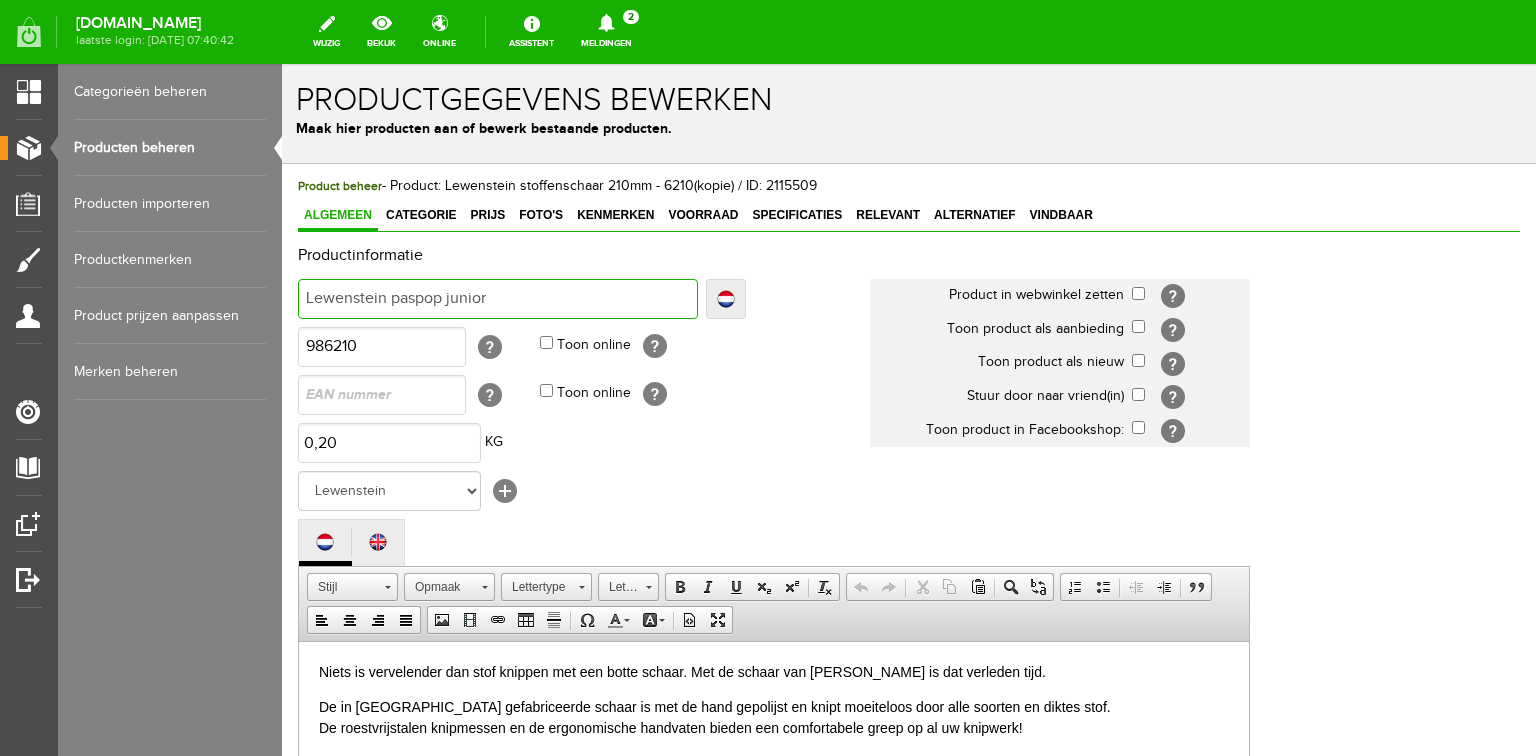 type on "Lewenstein paspop junior" 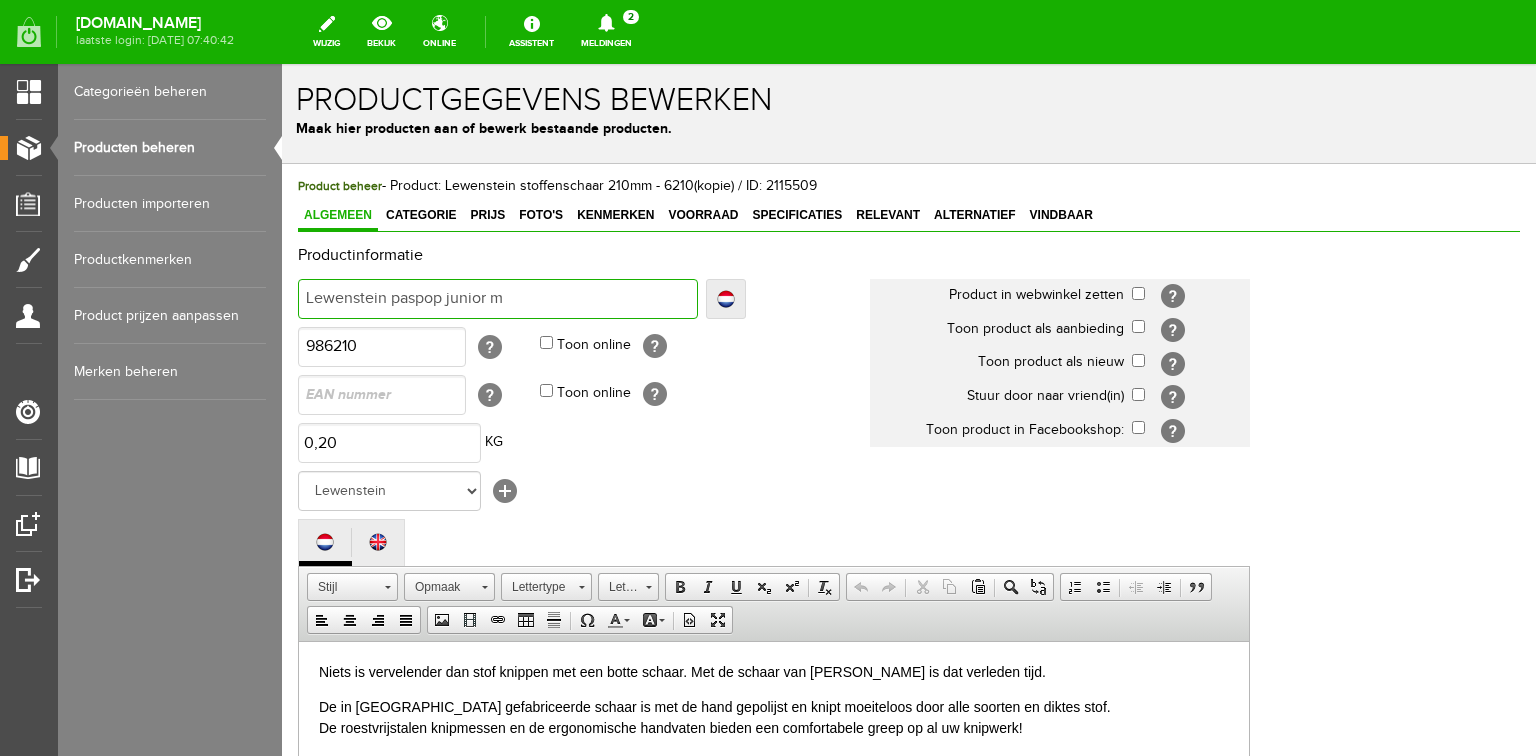 type on "Lewenstein paspop junior m" 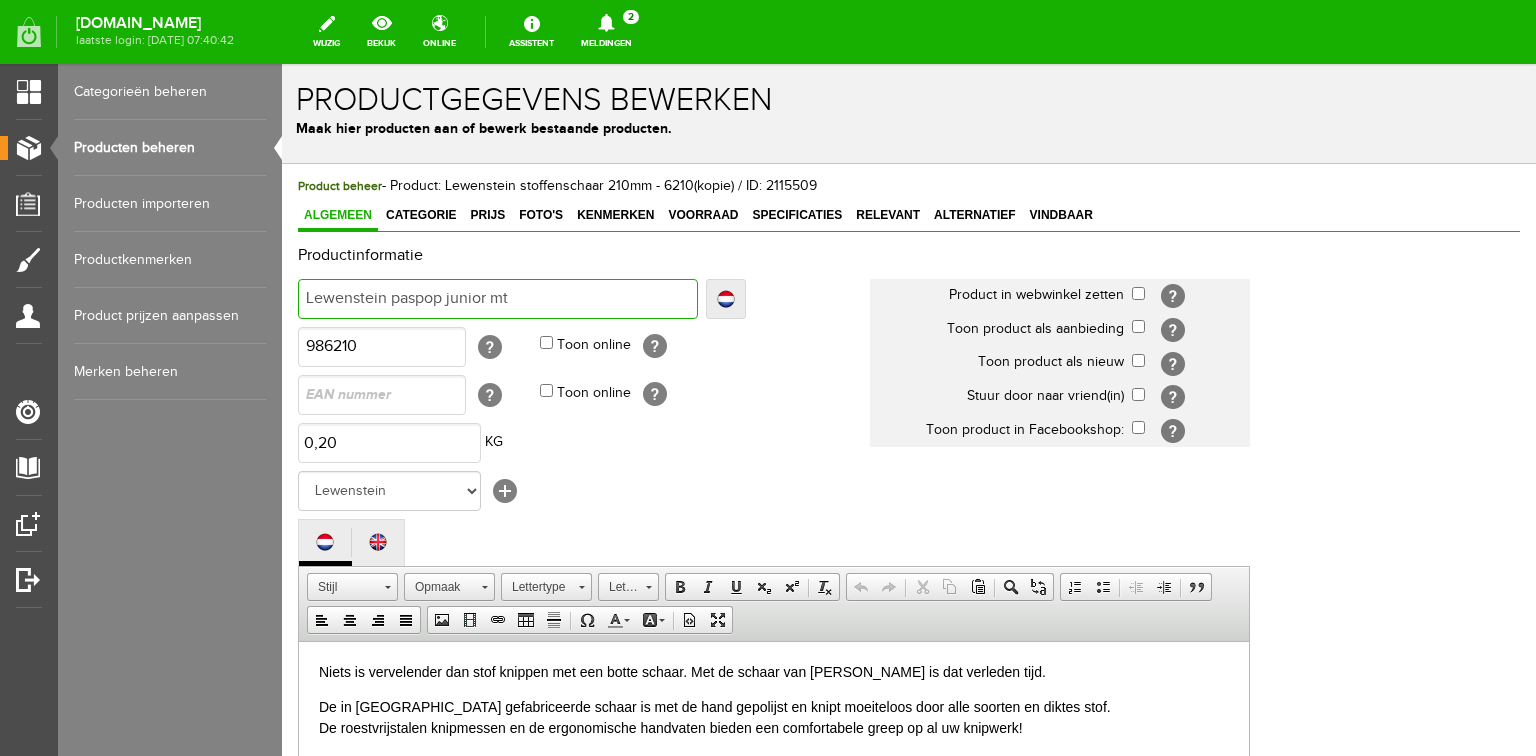 type on "Lewenstein paspop junior mt" 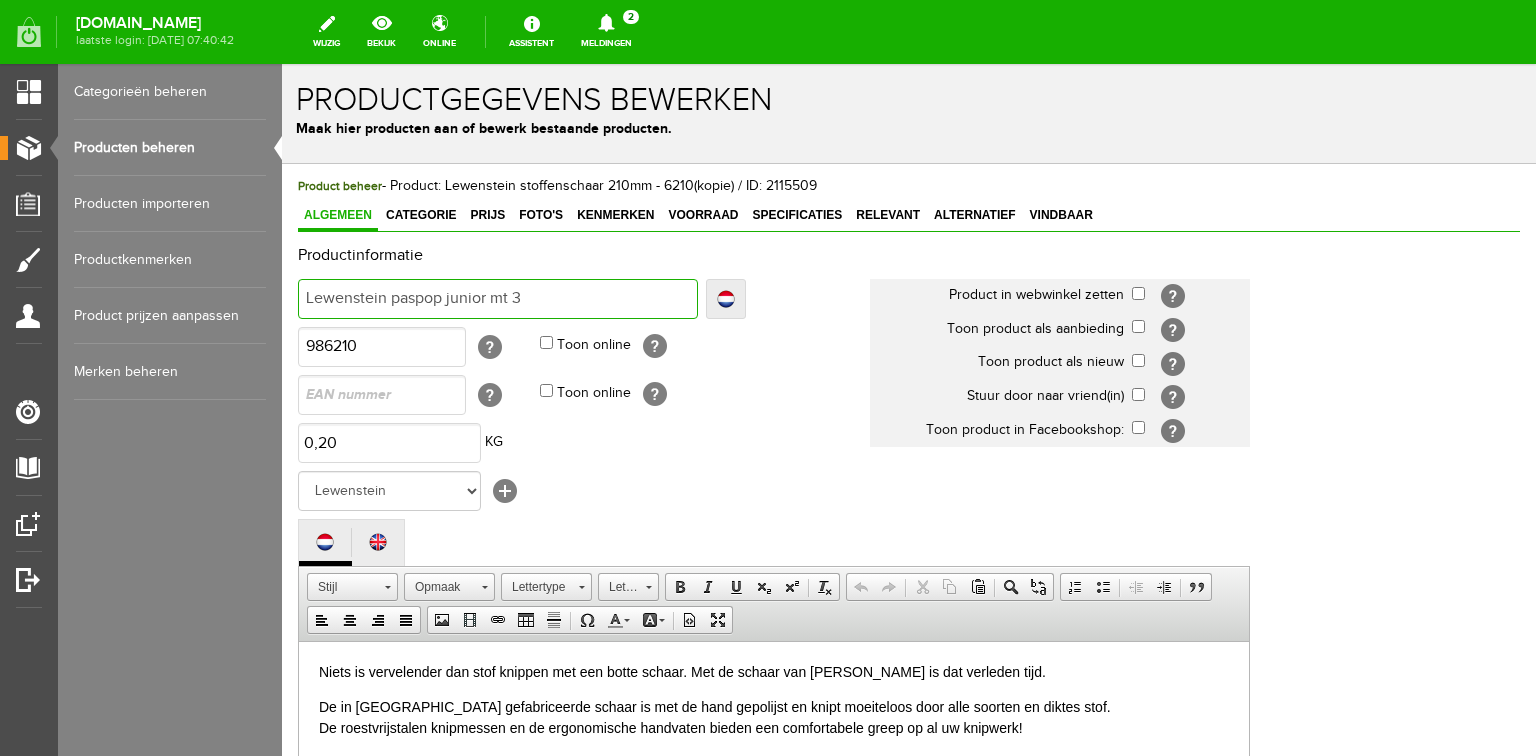 type on "Lewenstein paspop junior mt 3" 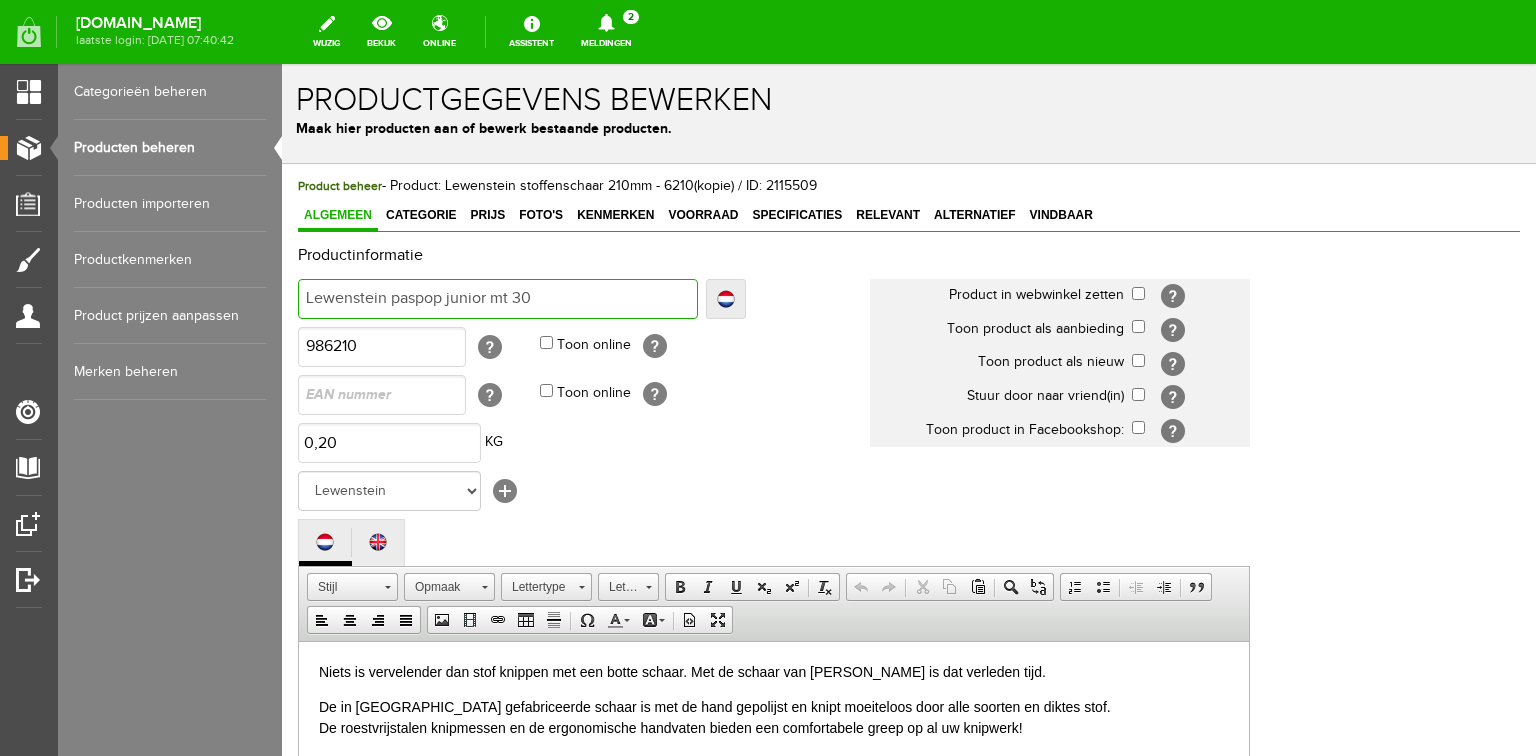 type on "Lewenstein paspop junior mt 30" 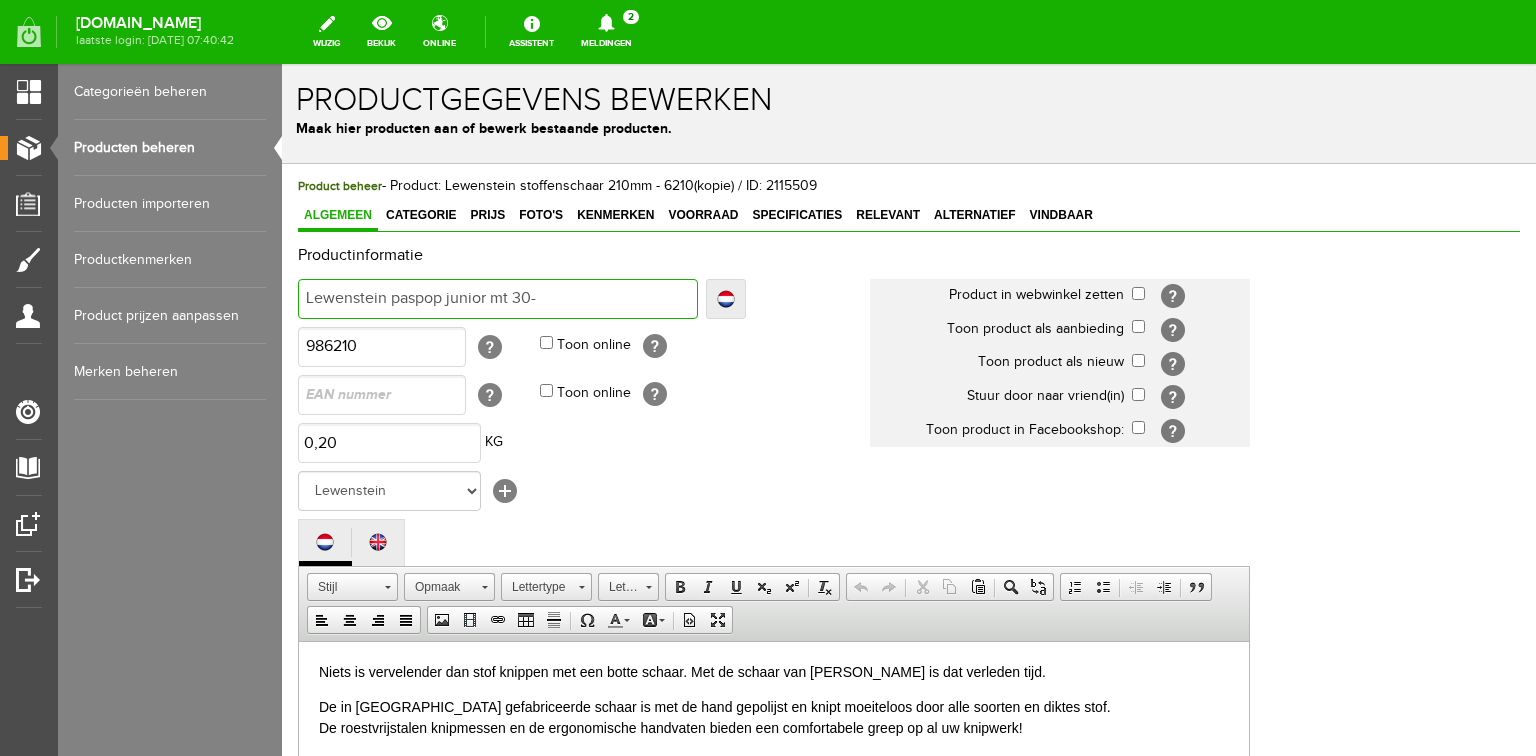 type on "Lewenstein paspop junior mt 30-" 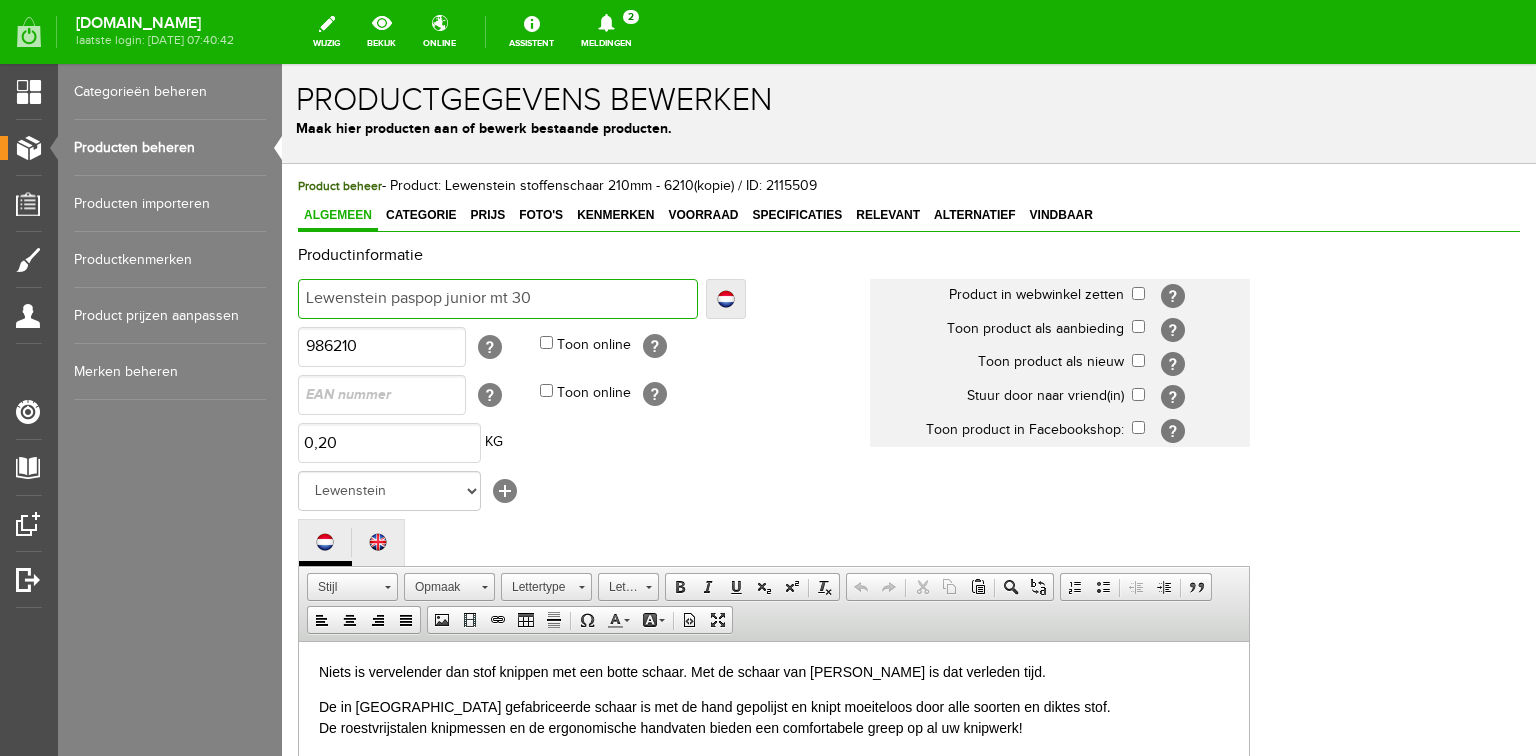 type on "Lewenstein paspop junior mt 30" 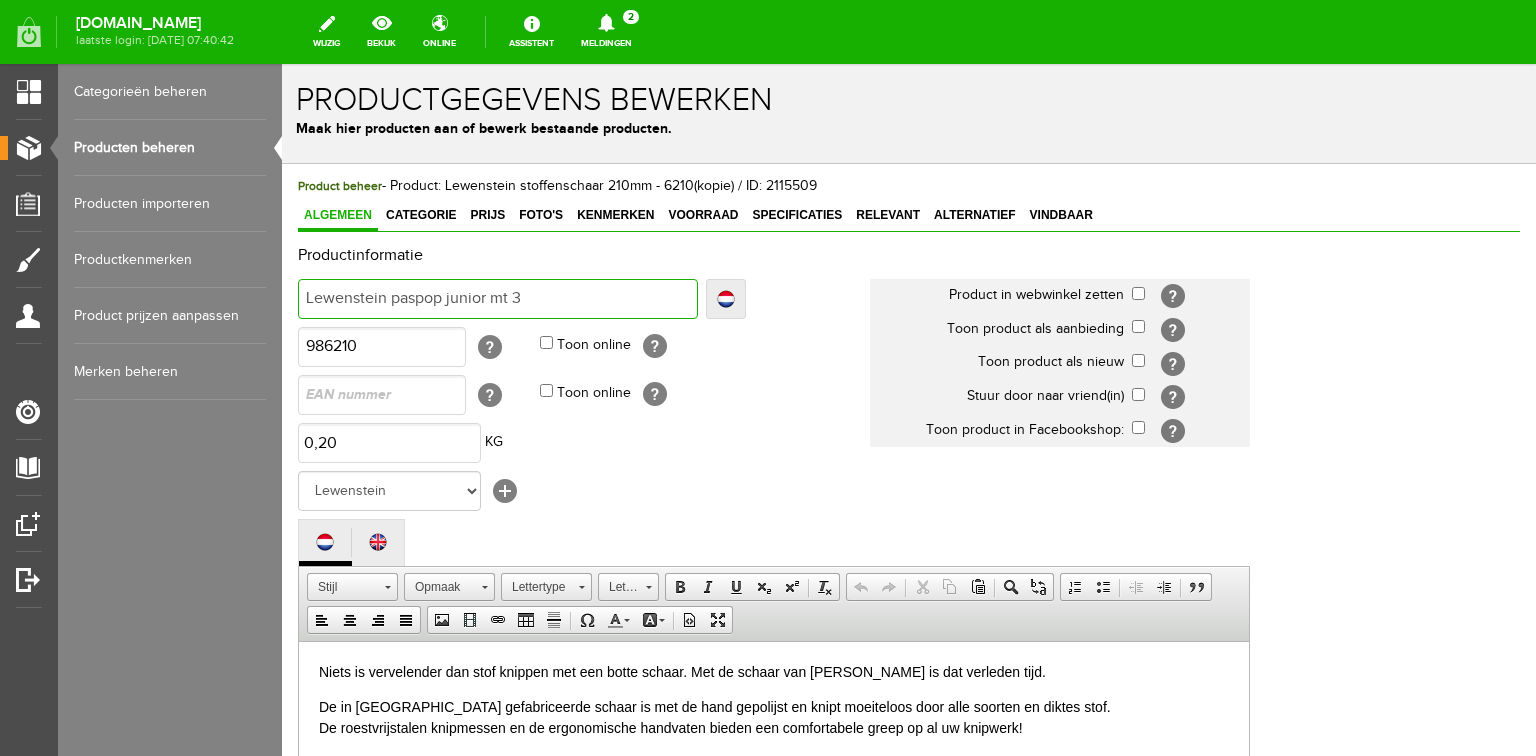 type on "Lewenstein paspop junior mt 3" 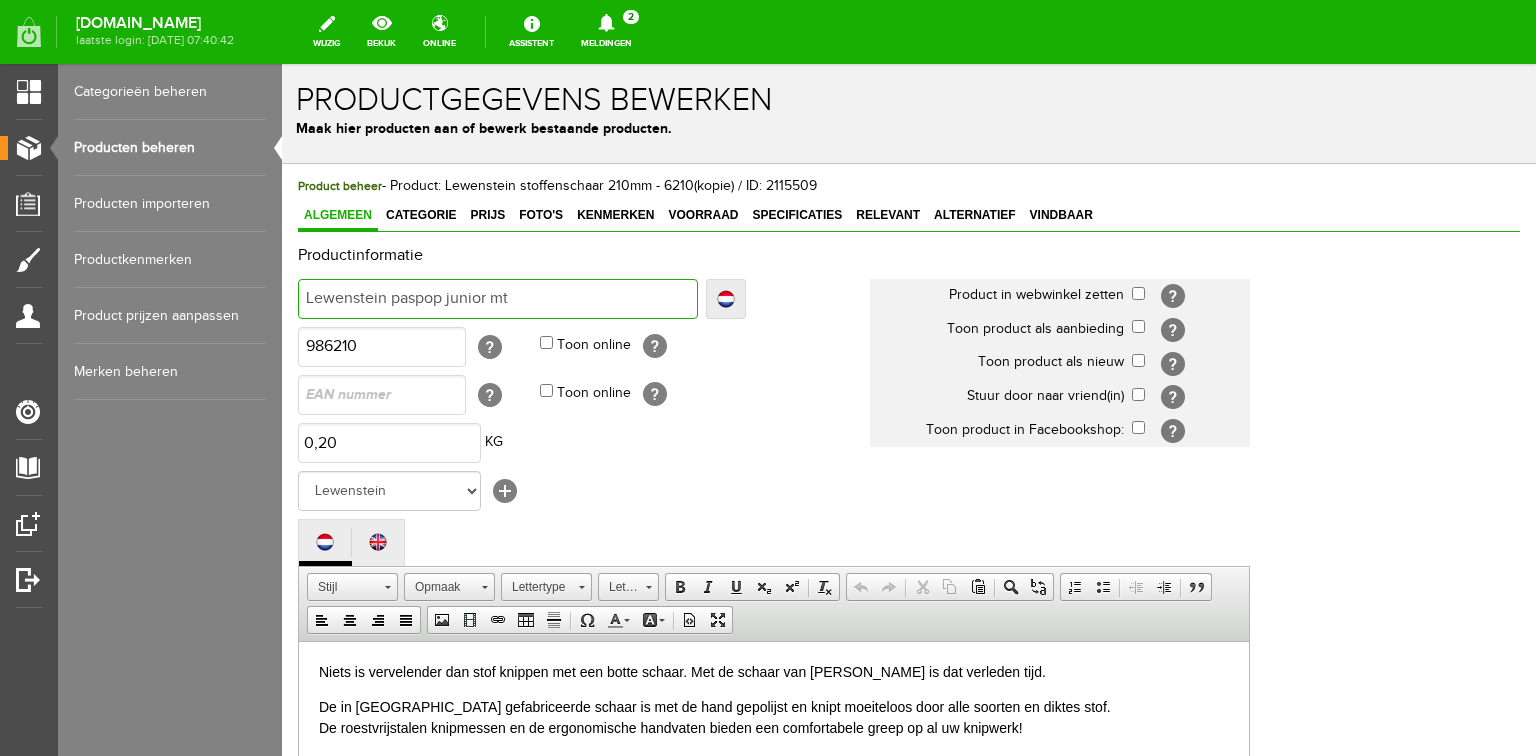 type on "Lewenstein paspop junior mt" 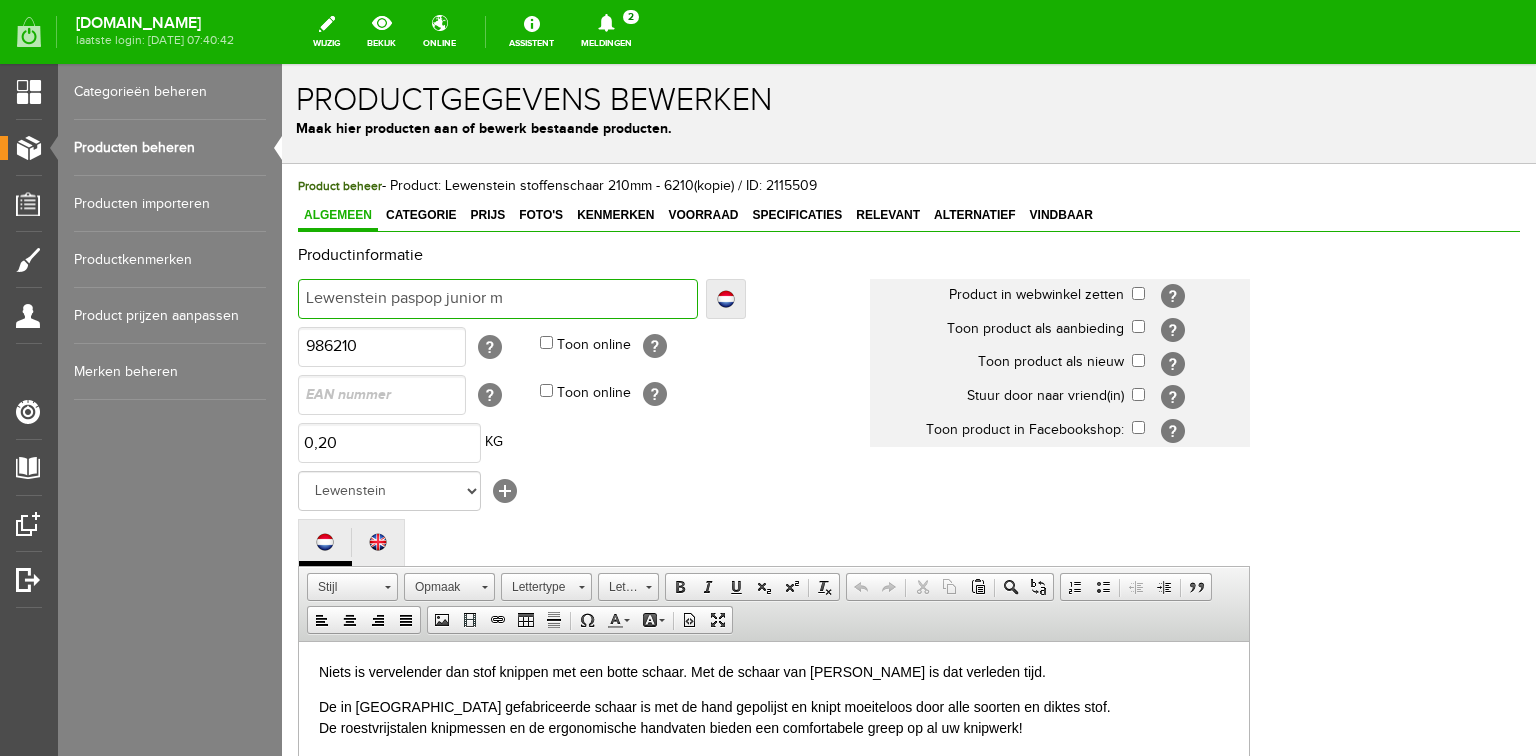 type on "Lewenstein paspop junior m" 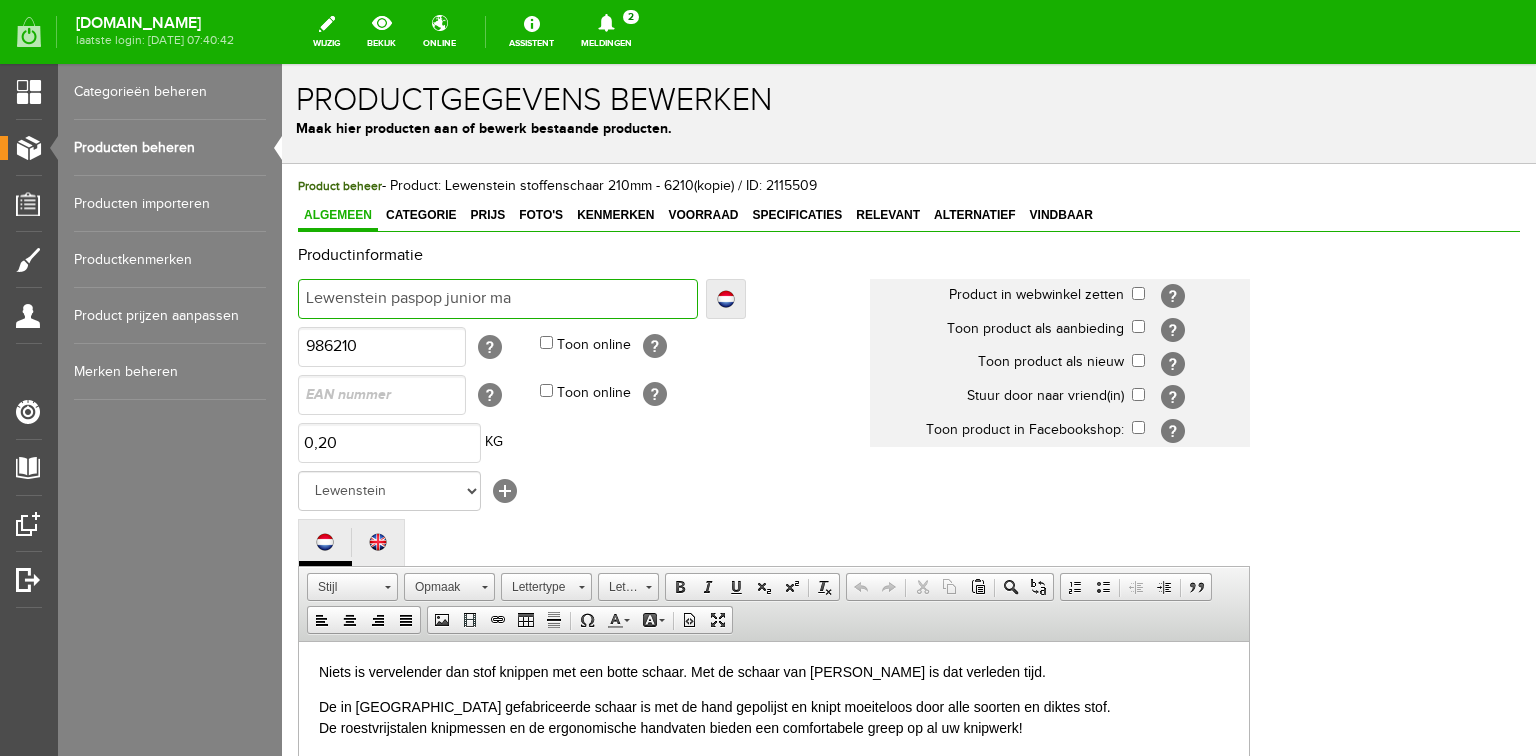 type on "Lewenstein paspop junior ma" 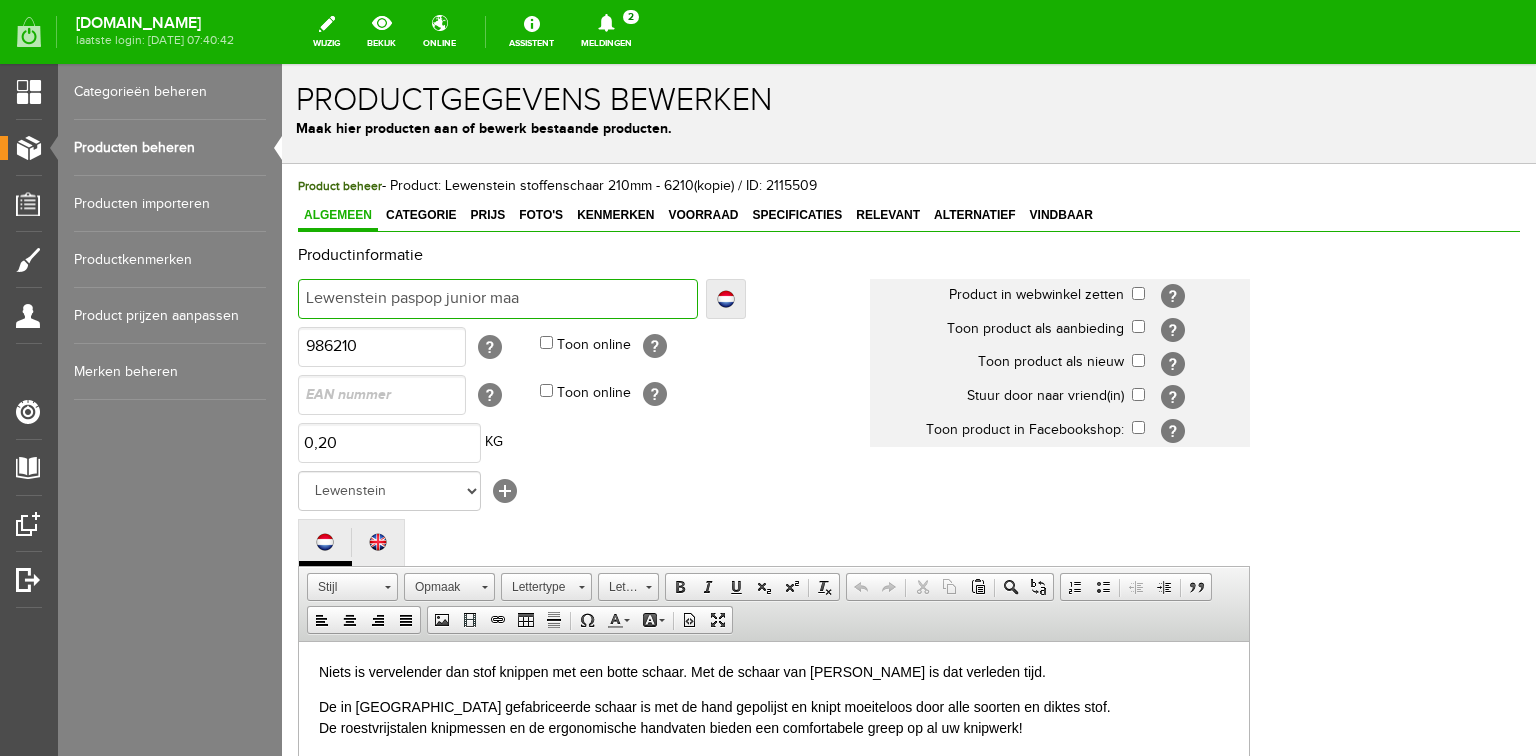 type on "Lewenstein paspop junior maat" 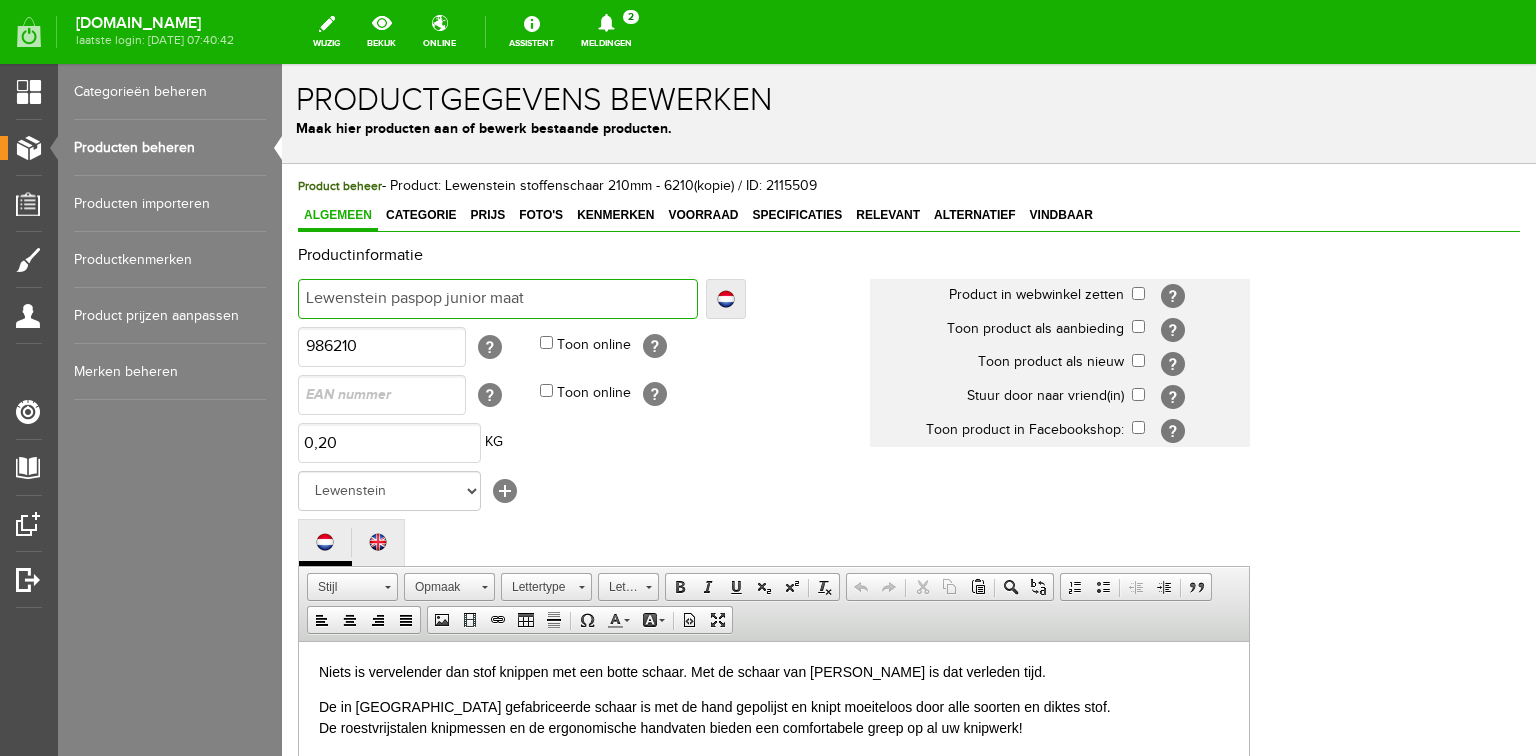 type on "Lewenstein paspop junior maat" 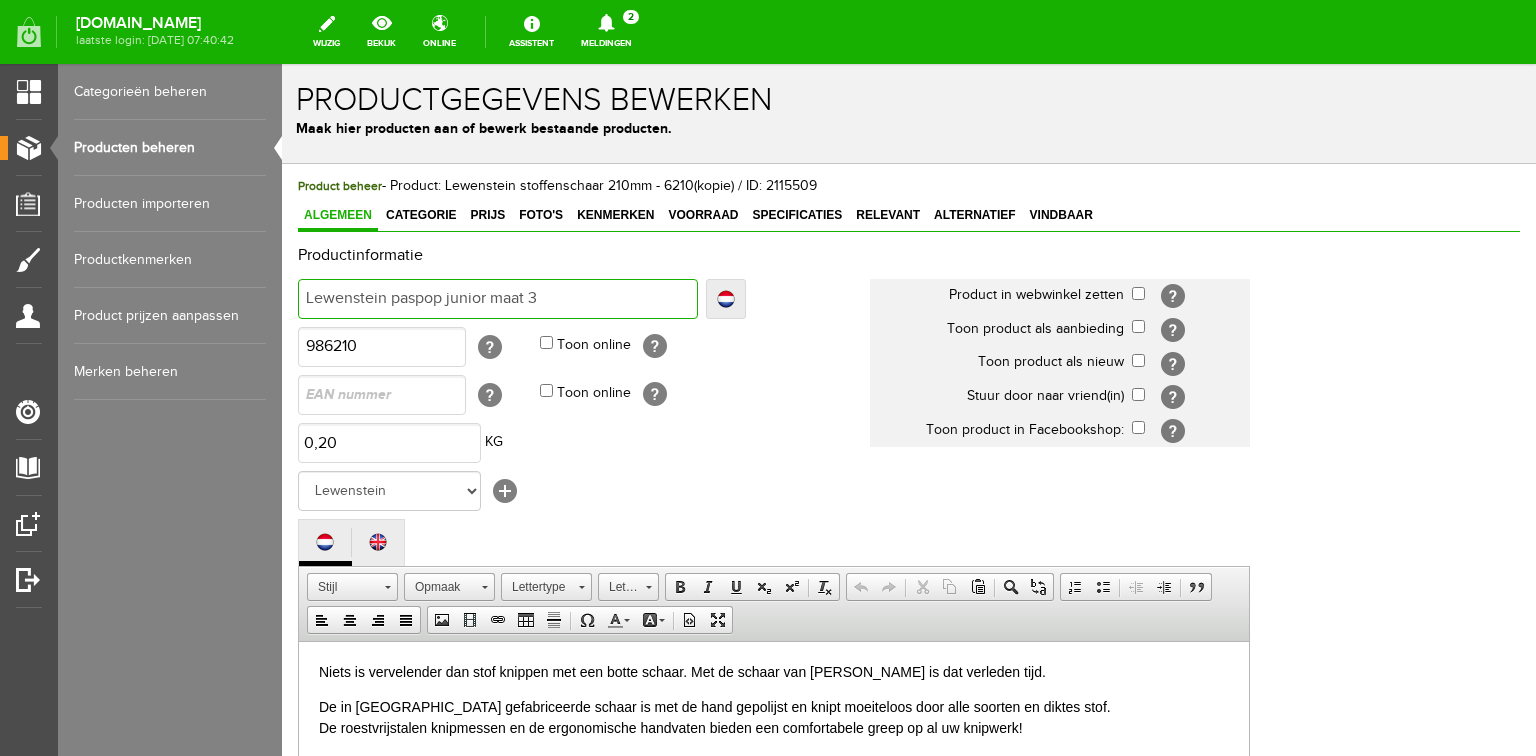 type on "Lewenstein paspop junior maat 3" 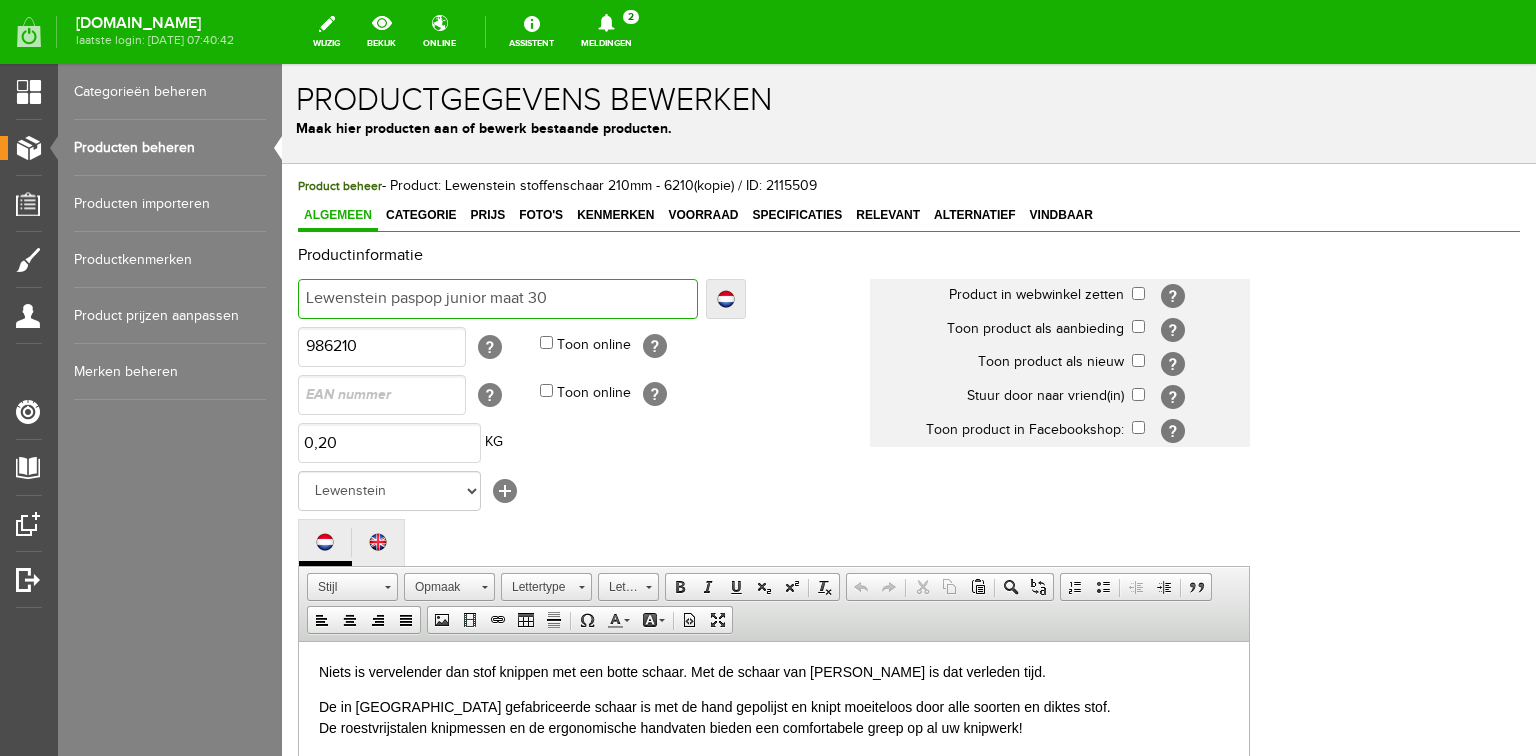 type on "Lewenstein paspop junior maat 30" 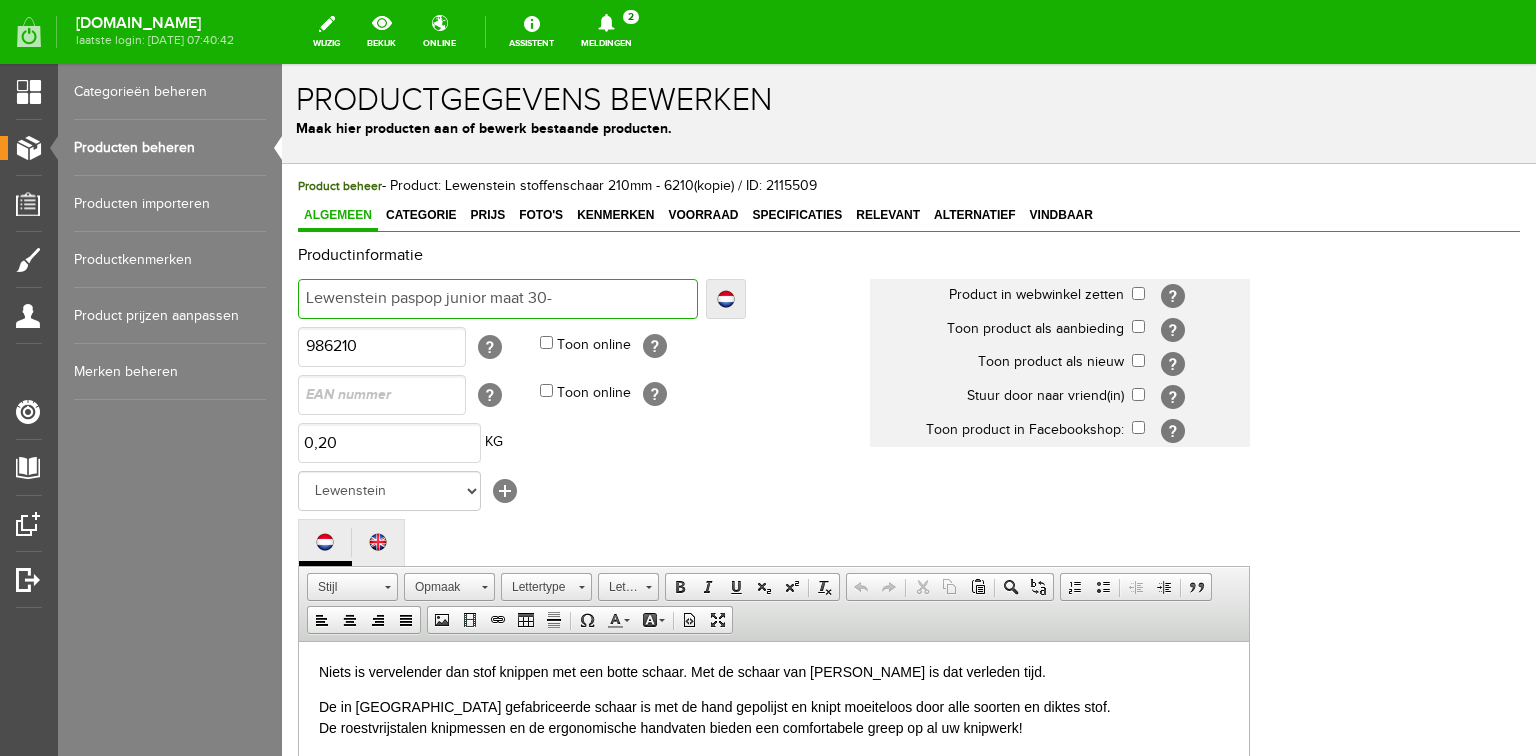 type on "Lewenstein paspop junior maat 30-" 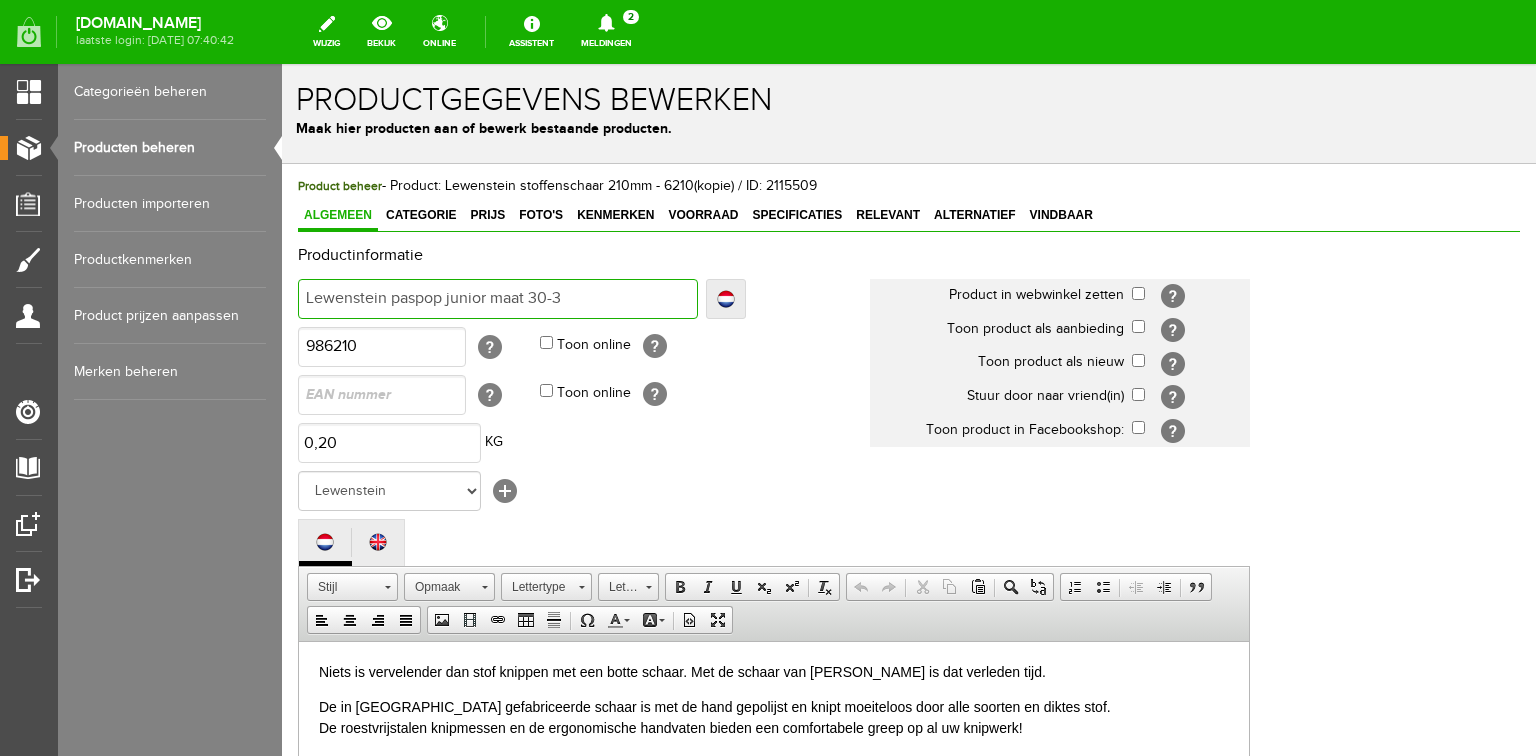 type on "Lewenstein paspop junior maat 30-3" 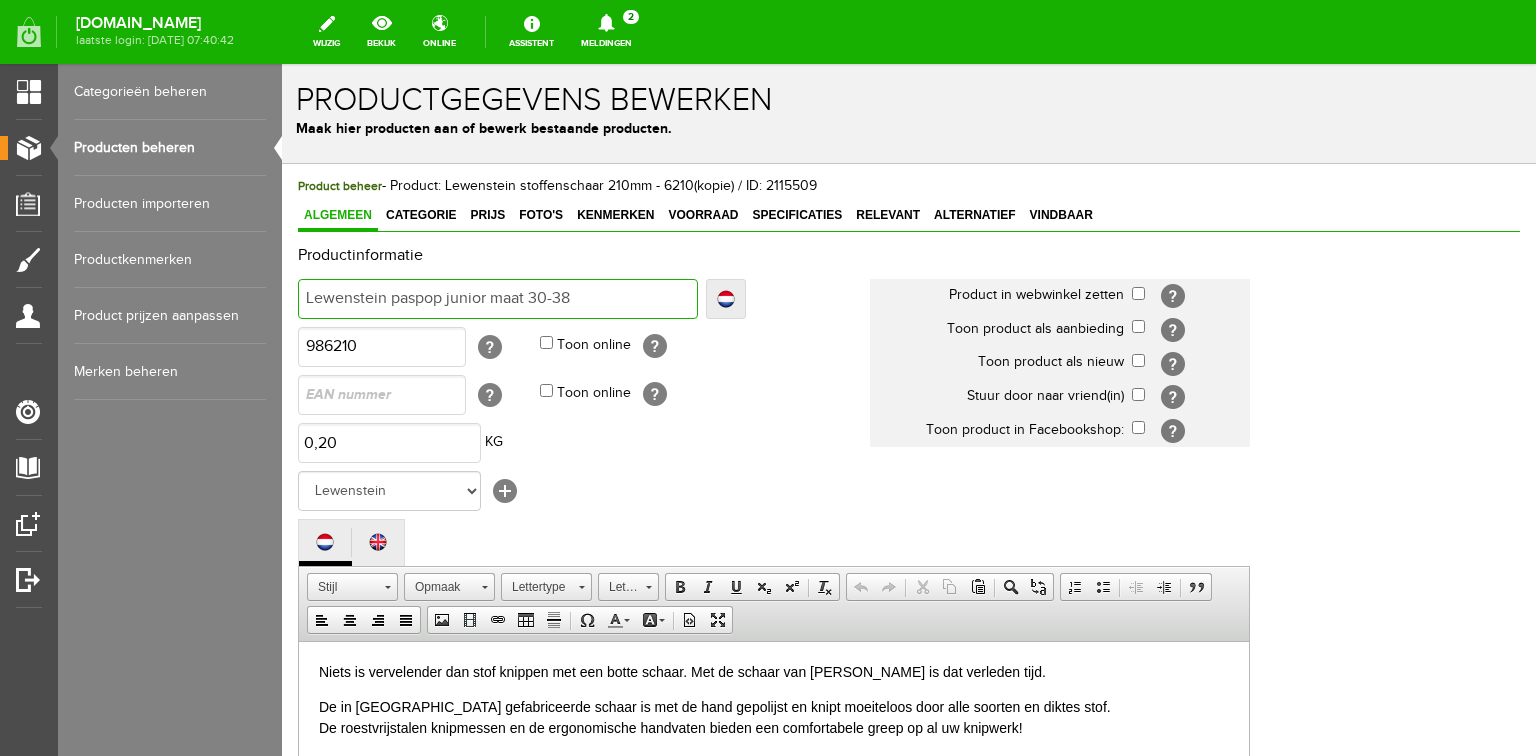 type on "Lewenstein paspop junior maat 30-38" 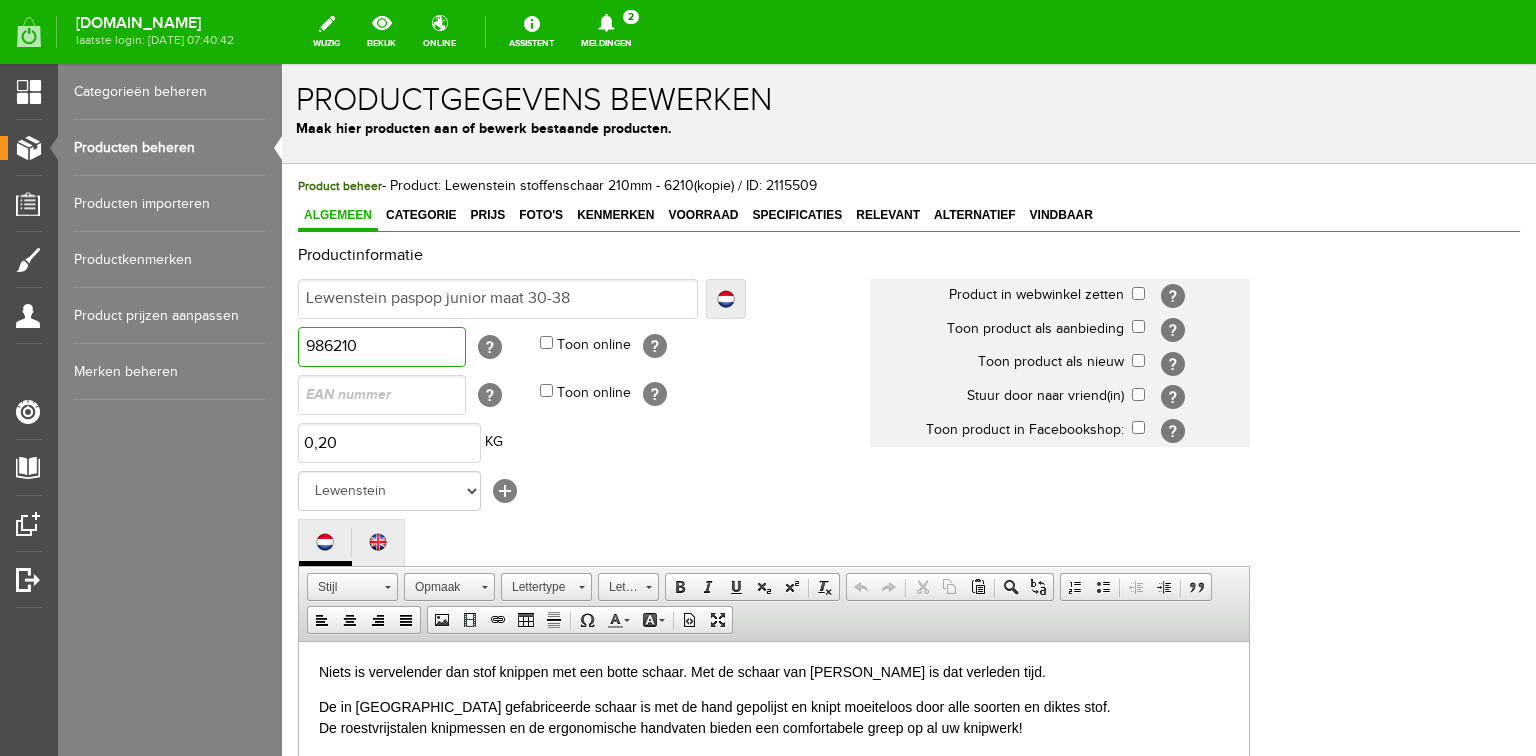drag, startPoint x: 327, startPoint y: 346, endPoint x: 378, endPoint y: 349, distance: 51.088158 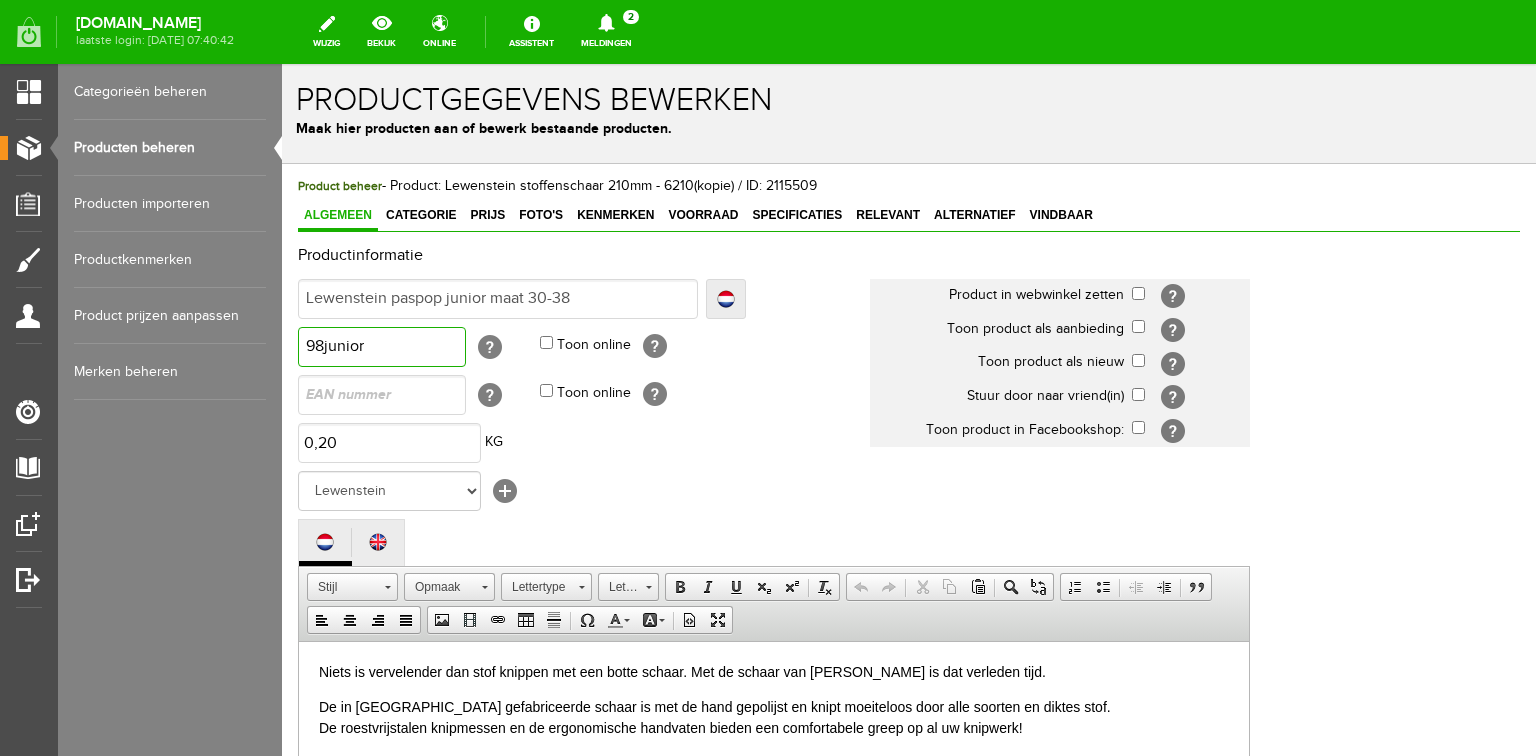 type on "98junior" 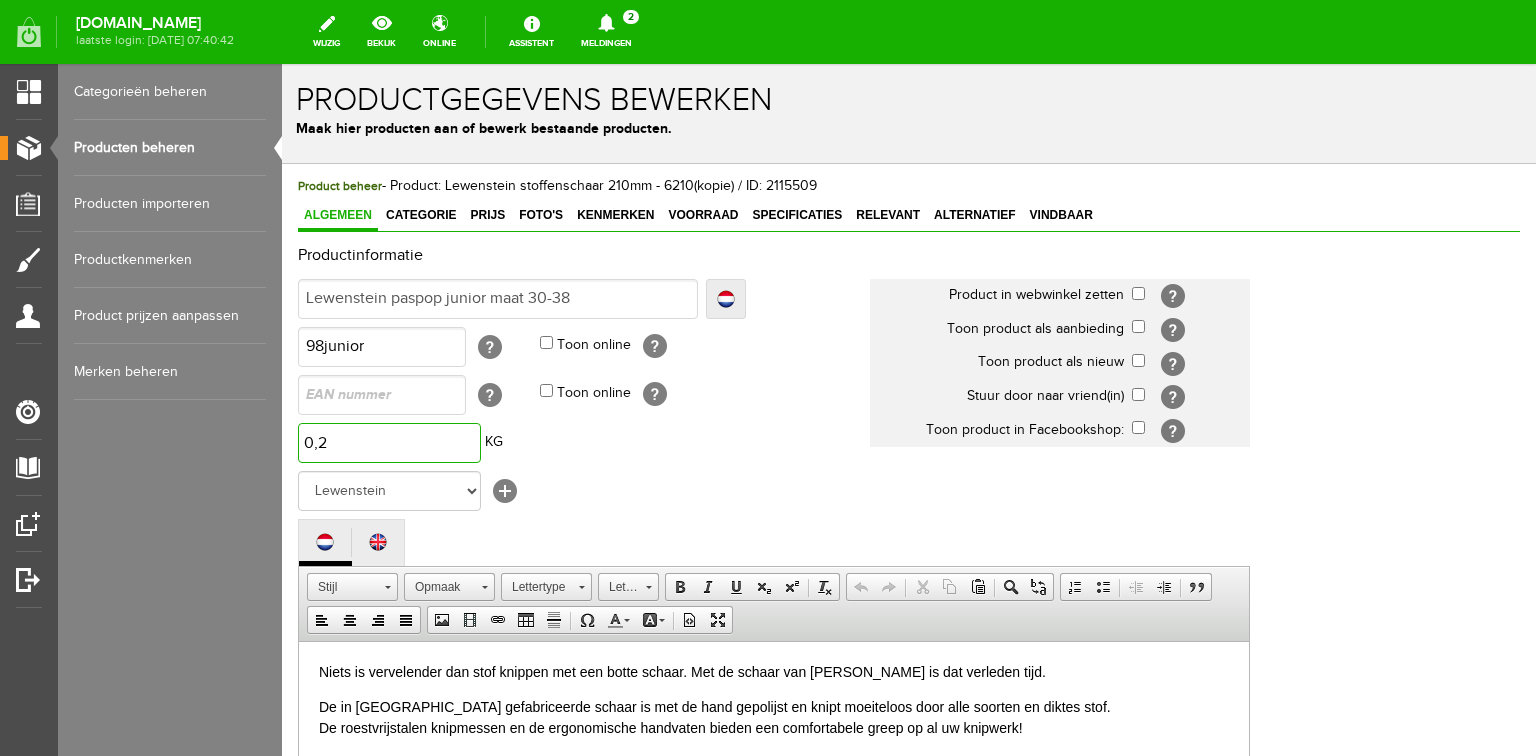 click on "0,2" at bounding box center [389, 443] 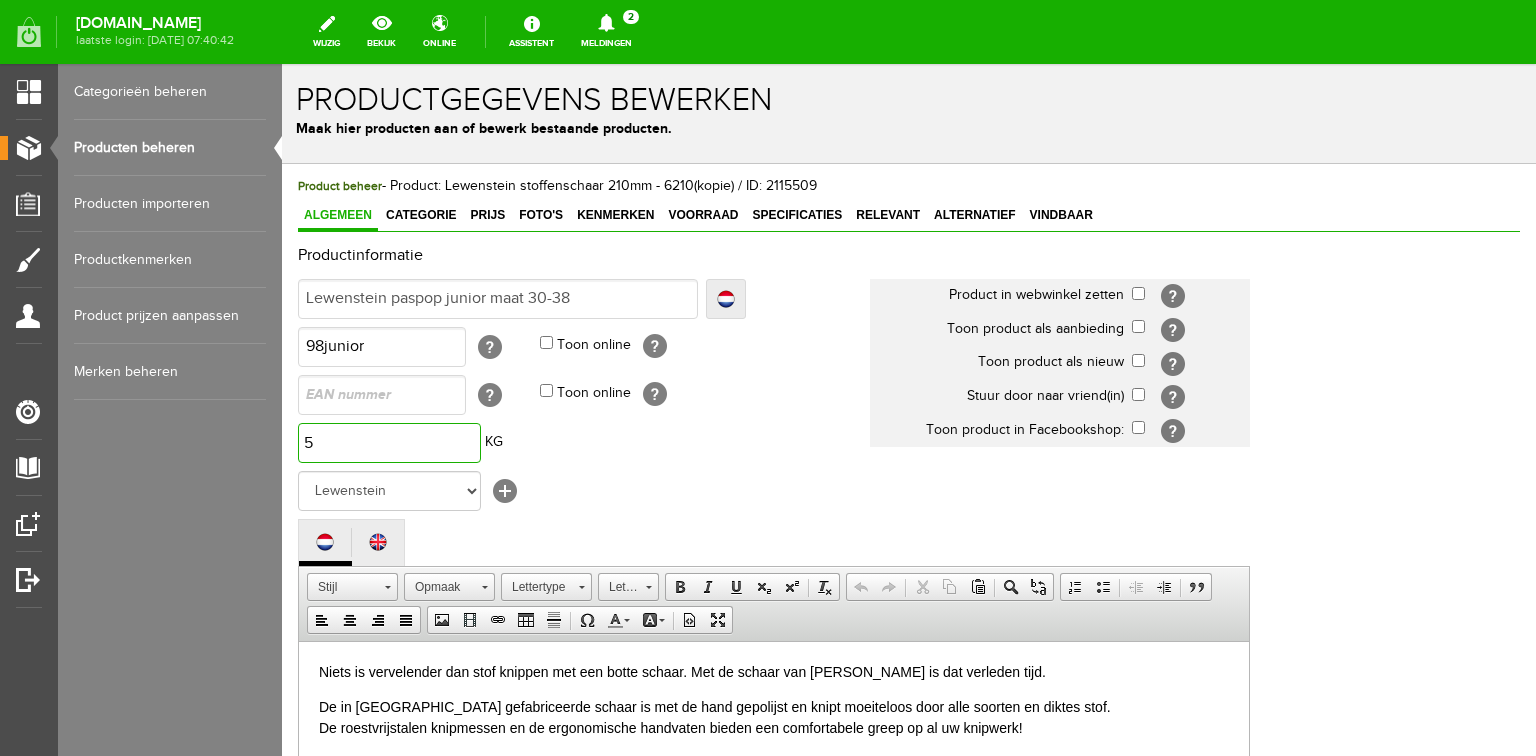 drag, startPoint x: 318, startPoint y: 442, endPoint x: 297, endPoint y: 442, distance: 21 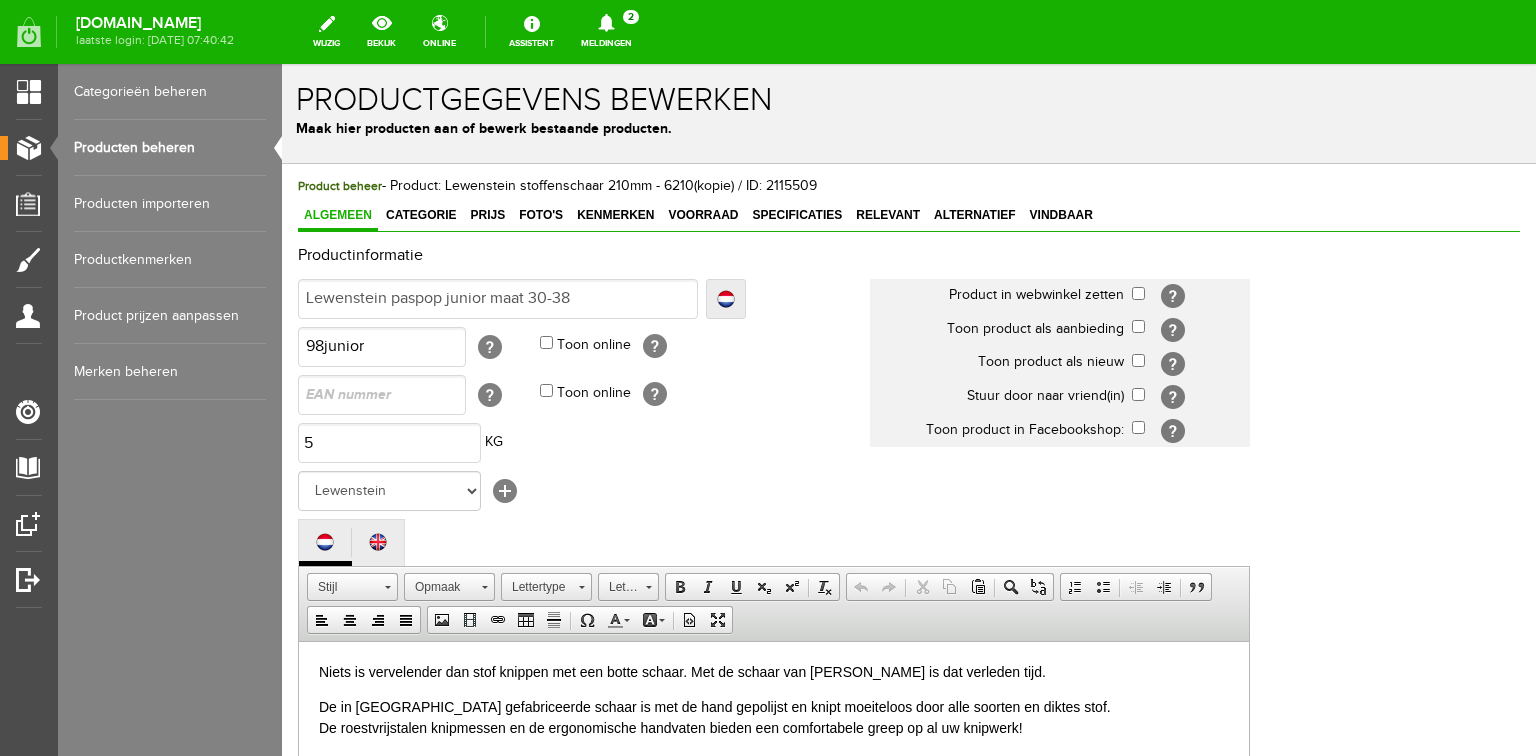 type on "5,00" 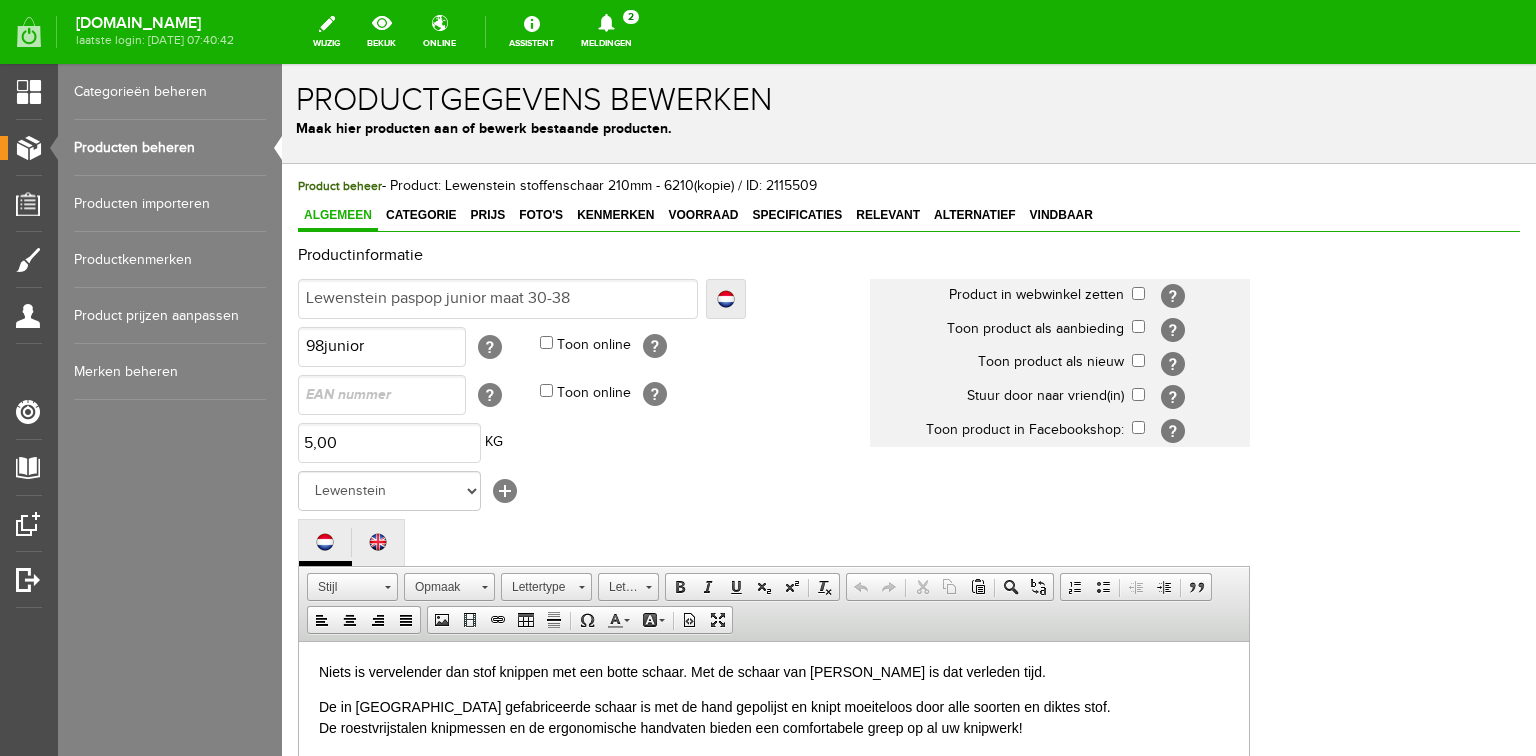 click on "Geen merk
Organ
[PERSON_NAME] Own
Fixit
Odif
MUUD
Bohin
Hoechstmass
Sew Mate
Fiskars
Timeless Treasures
Curver
[PERSON_NAME] Fabrics
Jalekro
Mundial
Nooteboom
Oaki Doki
[PERSON_NAME] Mettler
Antex
Burda
Botter IJsselmuiden
Gütermann
Hobbs
Hemline
Madeira
Pony
Pingouin
Restyle
Tulip
Sewline
Olfa
Panda Kussenvulling
Perfect
Vlieseline
Wicotex
Opry
baby lock
BabySnap
Quality textiles
Stylecraft
Westalee
Northcott
Clover
Knitpro
Prym
Diamondspun
KNORR Prandell
Husqvarna Viking
Brother
Bernina
Pfaff
[PERSON_NAME]" at bounding box center [584, 491] 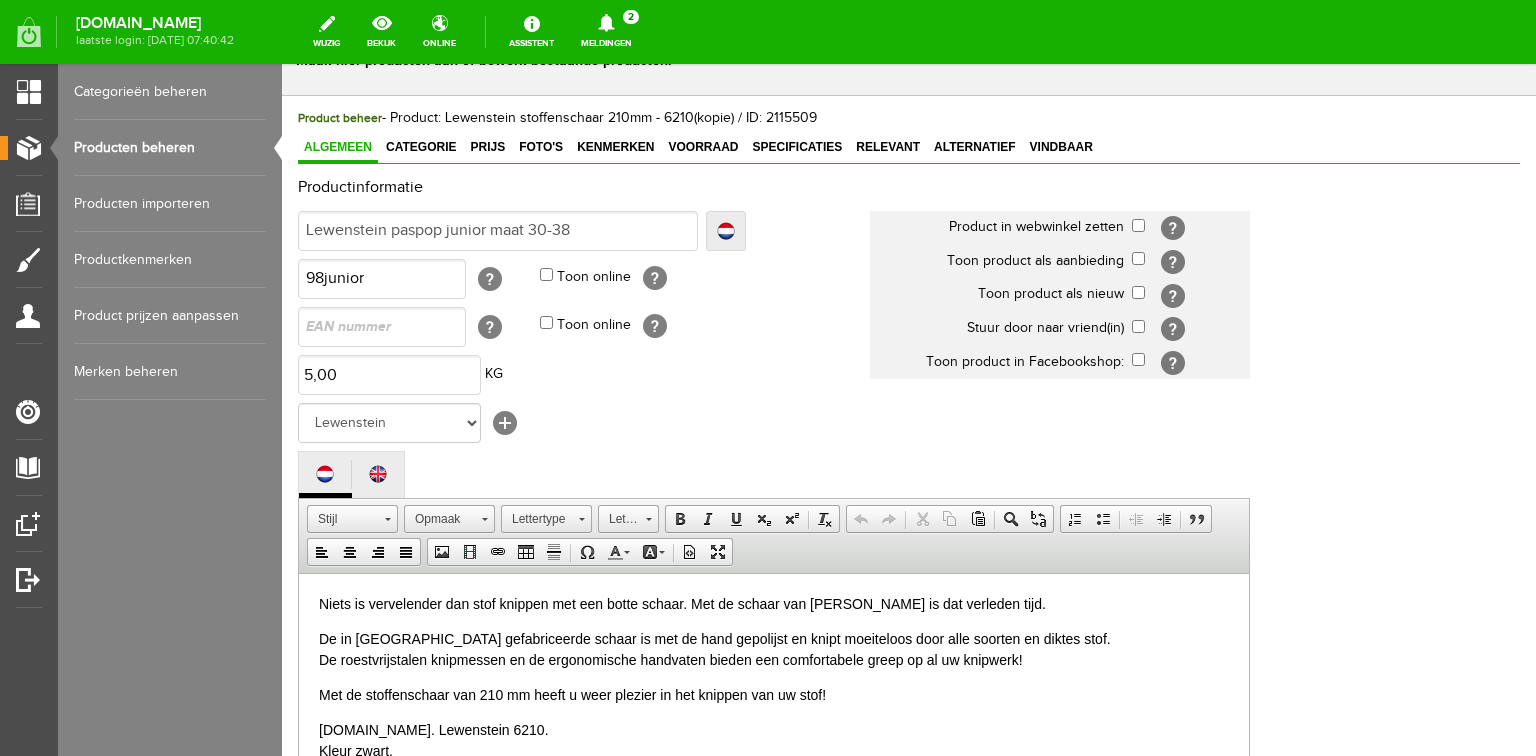 scroll, scrollTop: 240, scrollLeft: 0, axis: vertical 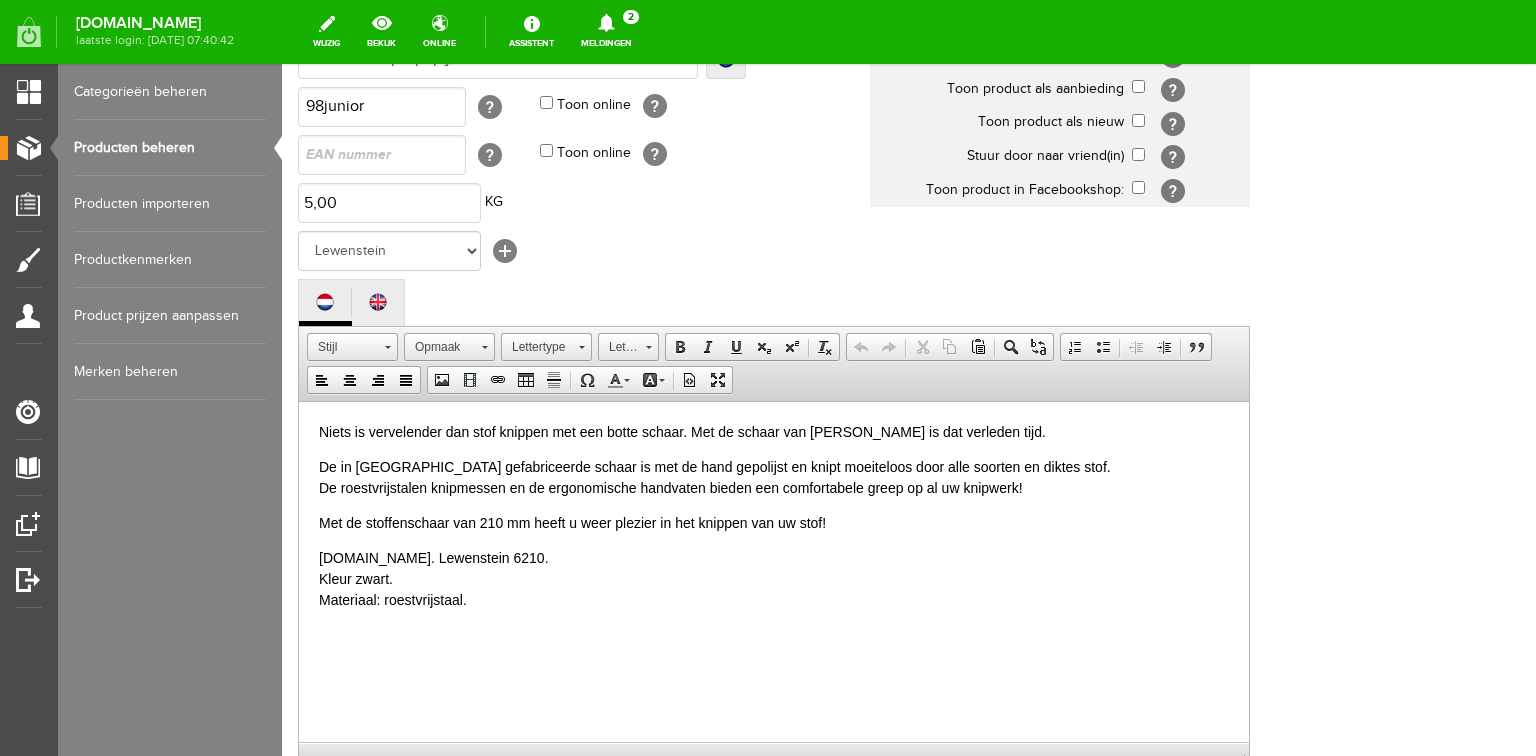 click on "Niets is vervelender dan stof knippen met een botte schaar. Met de schaar van [PERSON_NAME] is dat verleden tijd." at bounding box center [774, 431] 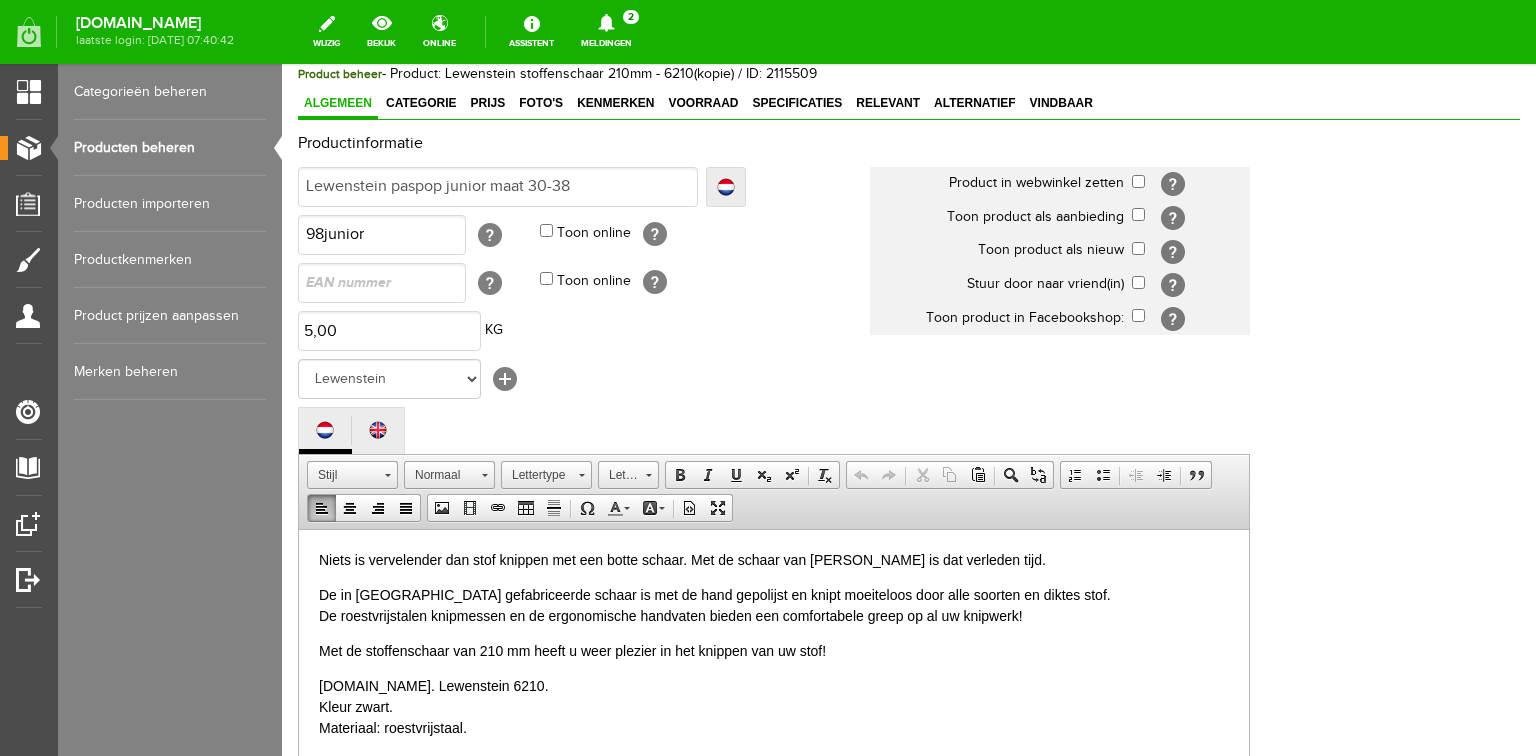 scroll, scrollTop: 0, scrollLeft: 0, axis: both 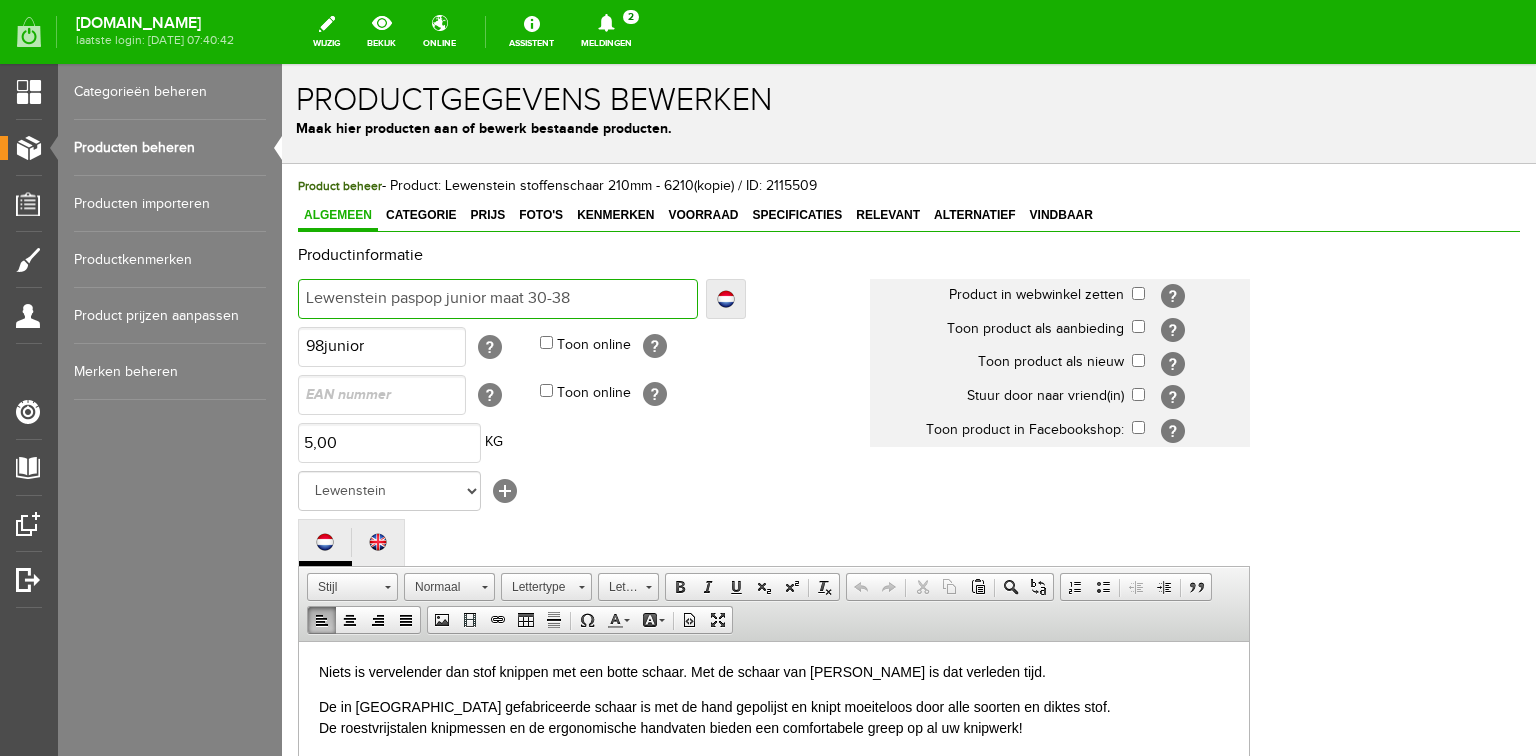 click on "Lewenstein paspop junior maat 30-38" at bounding box center [498, 299] 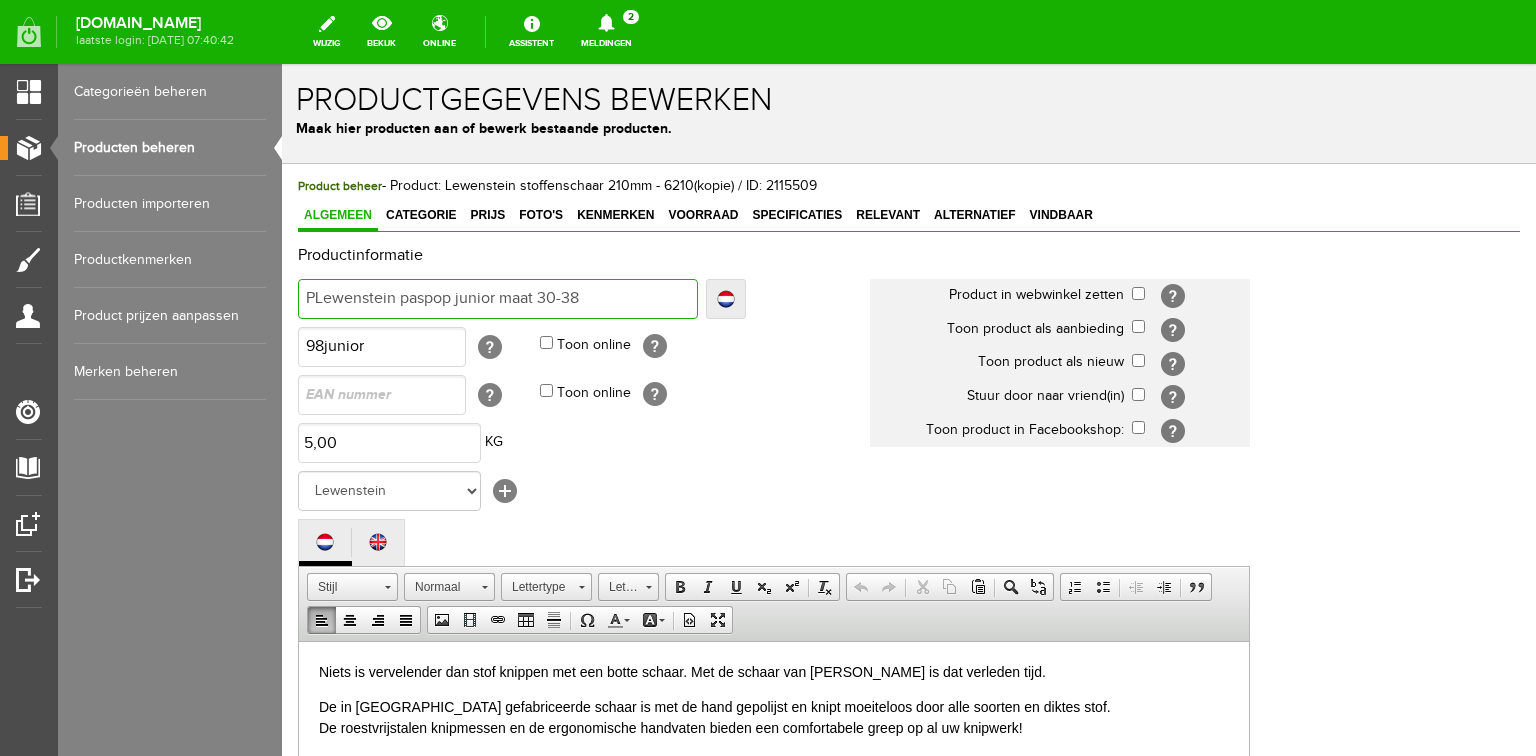 type on "PLewenstein paspop junior maat 30-38" 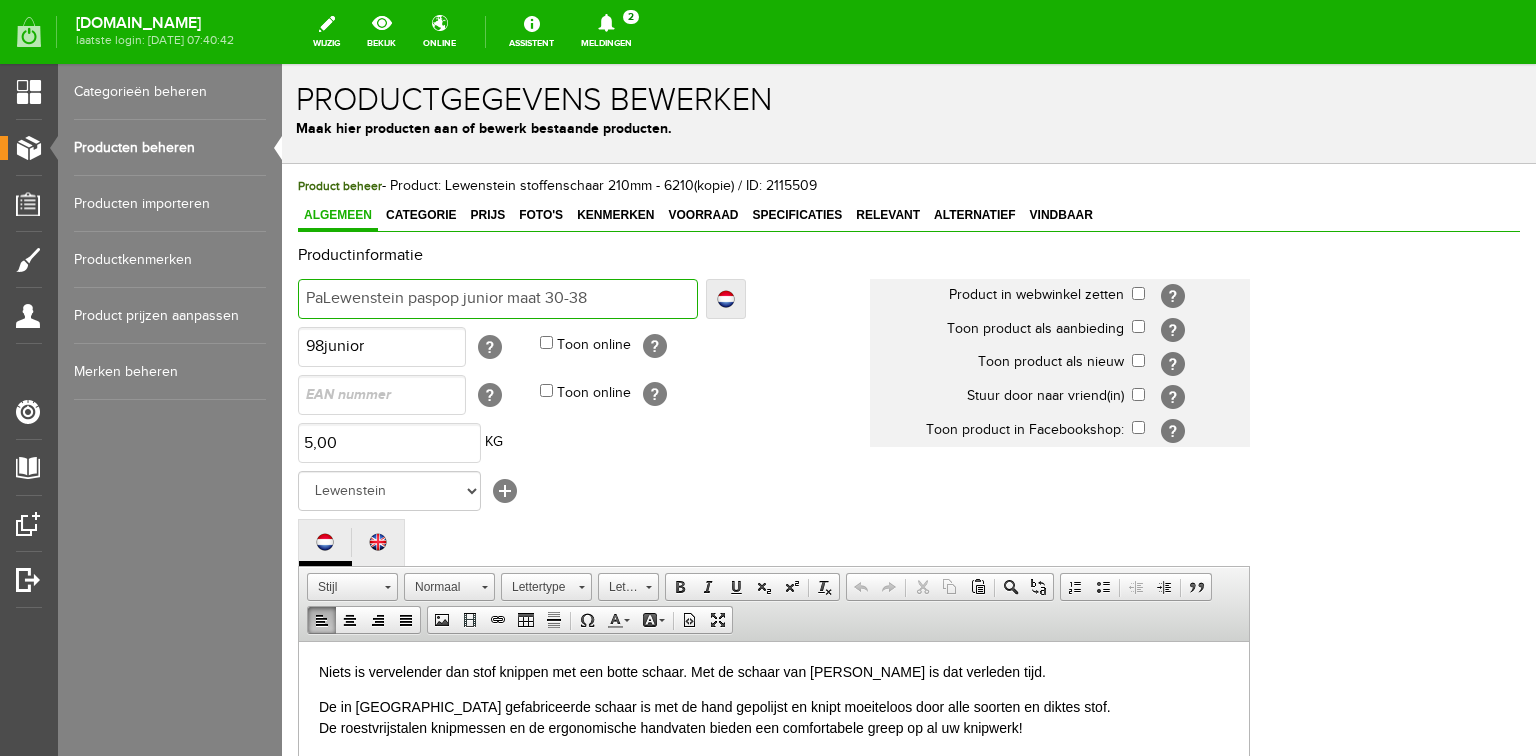 type on "PaLewenstein paspop junior maat 30-38" 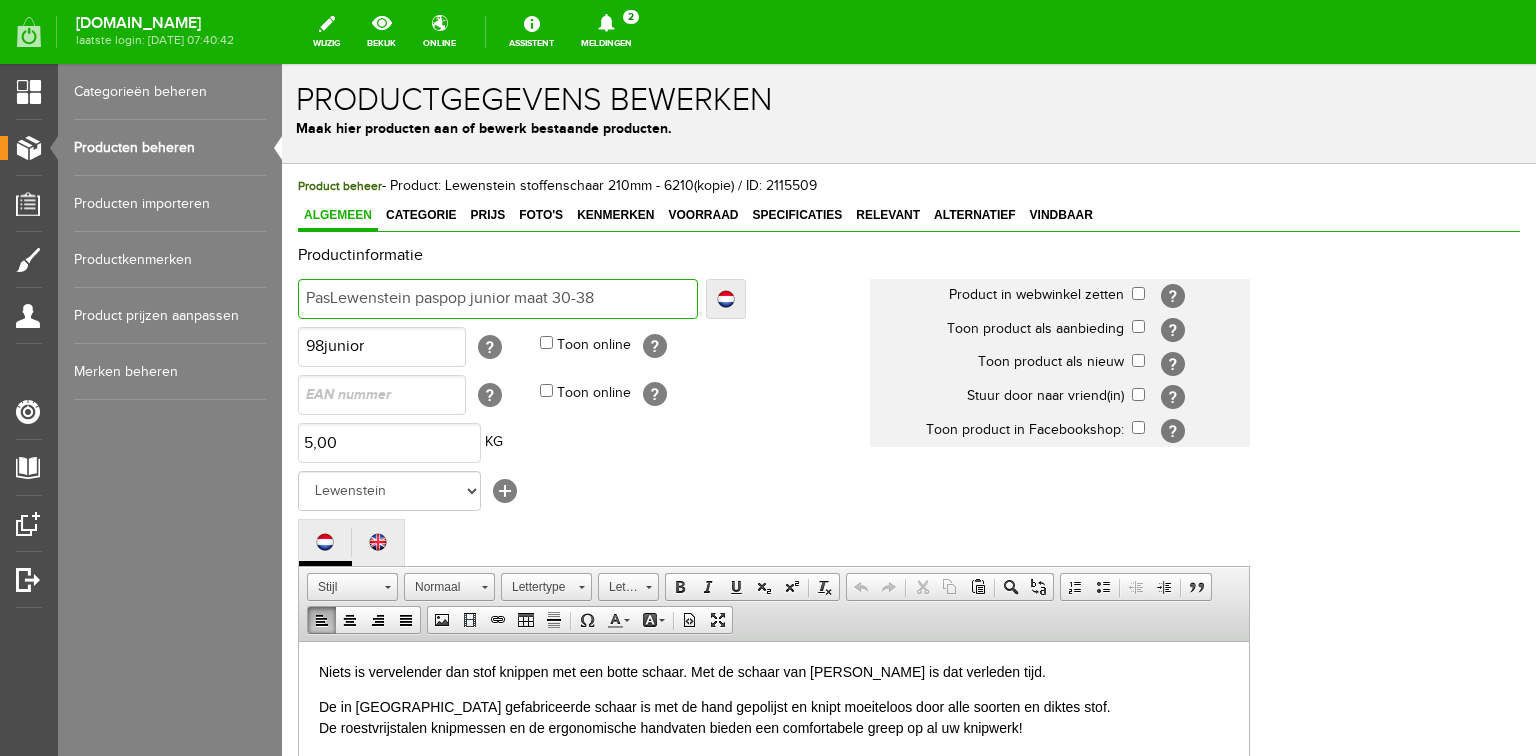 type on "PasLewenstein paspop junior maat 30-38" 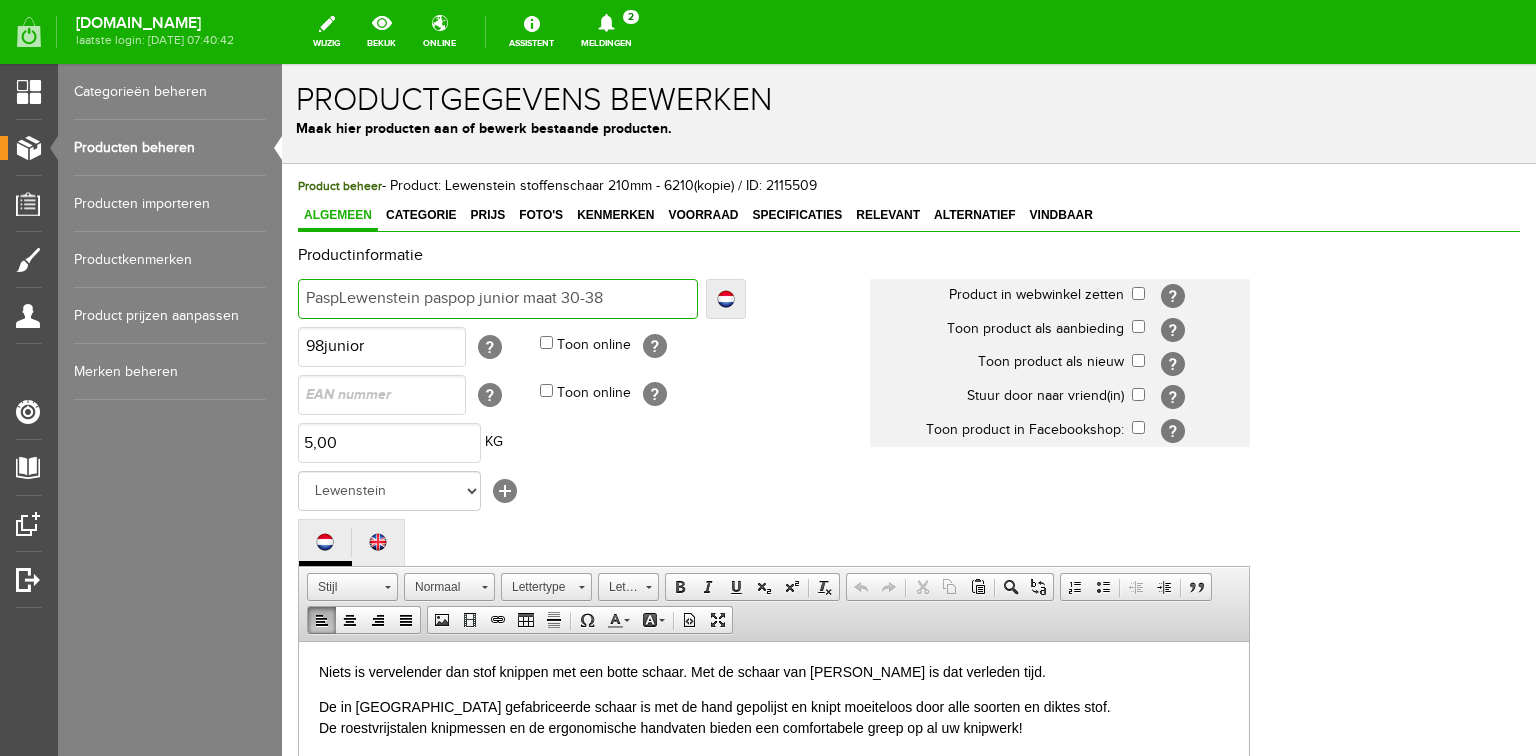 type on "PaspLewenstein paspop junior maat 30-38" 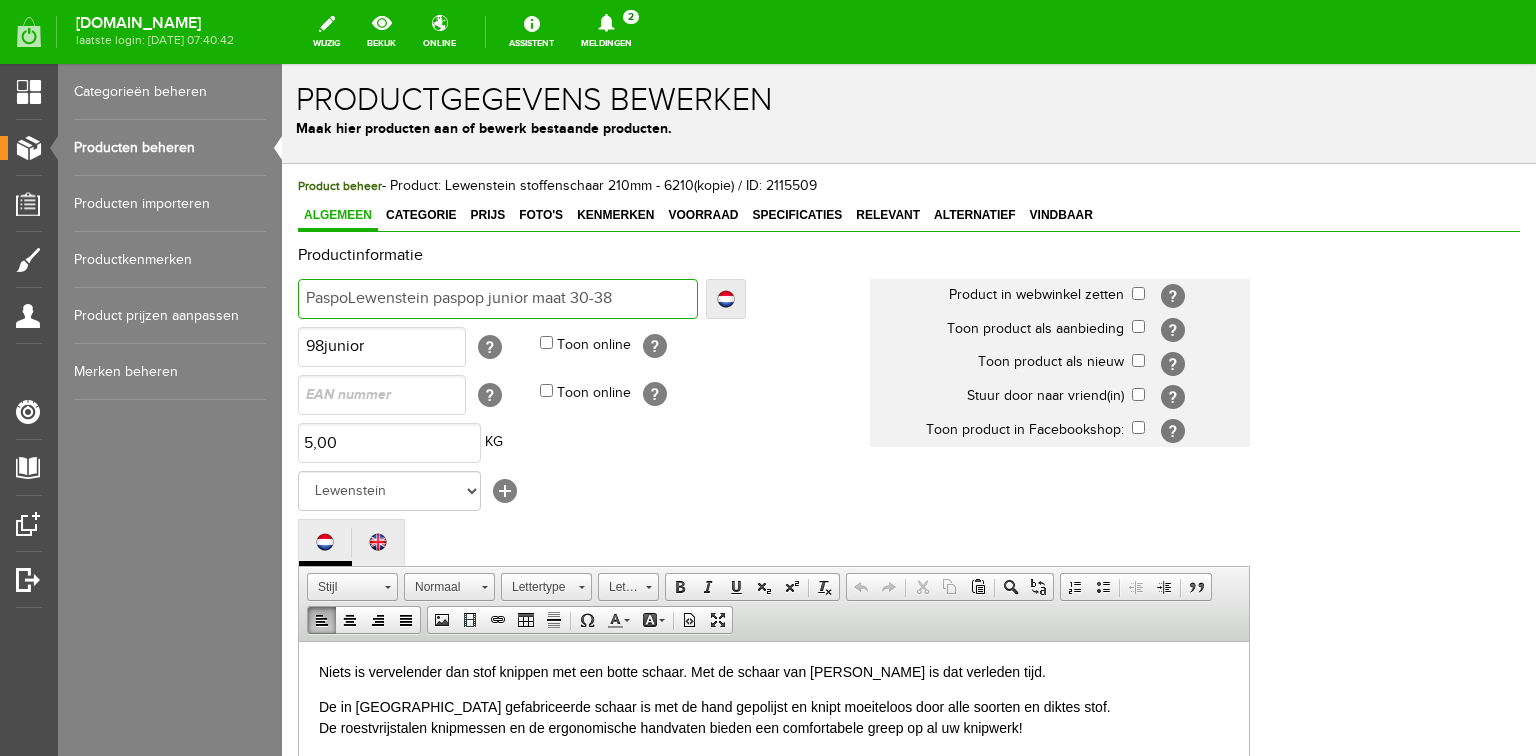 type on "PaspoLewenstein paspop junior maat 30-38" 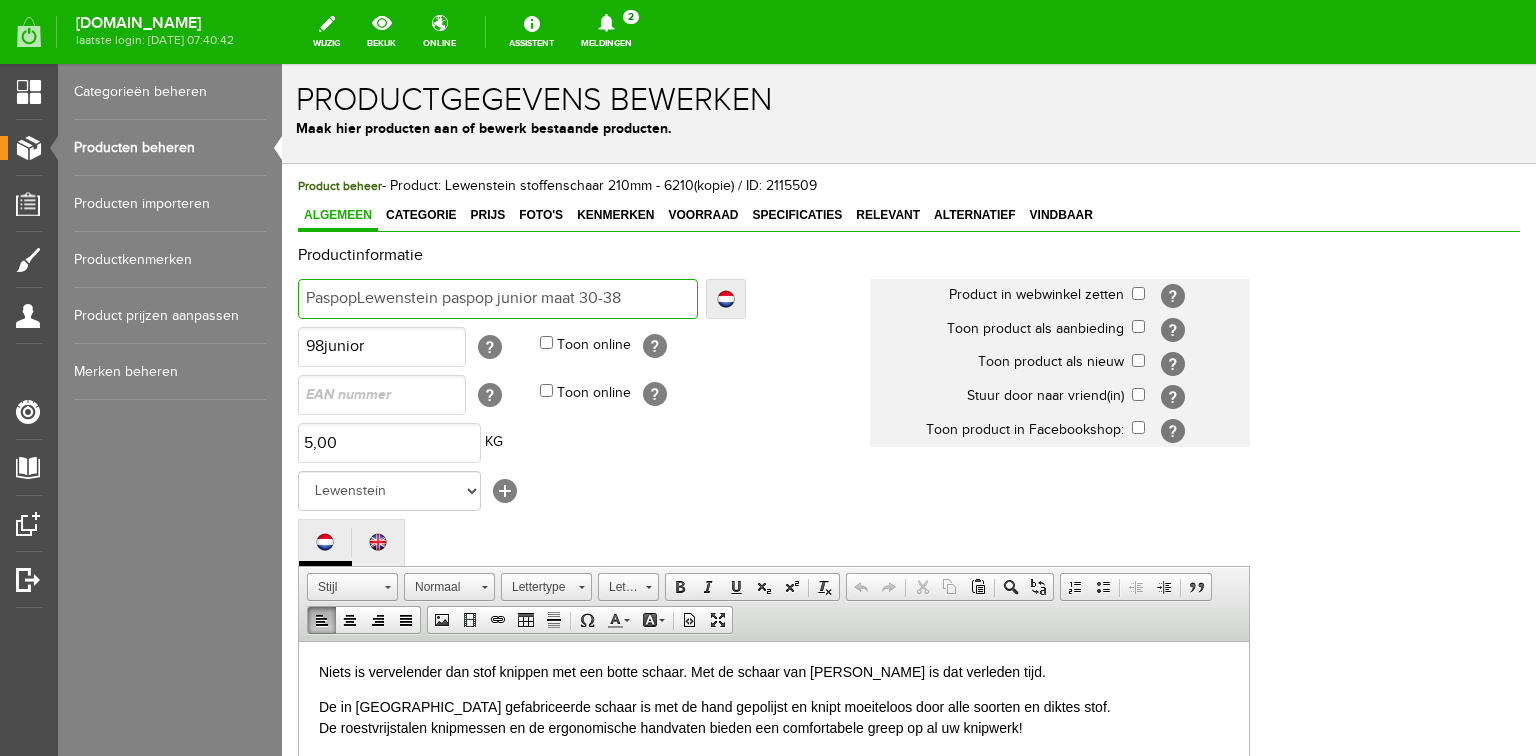 type on "PaspopLewenstein paspop junior maat 30-38" 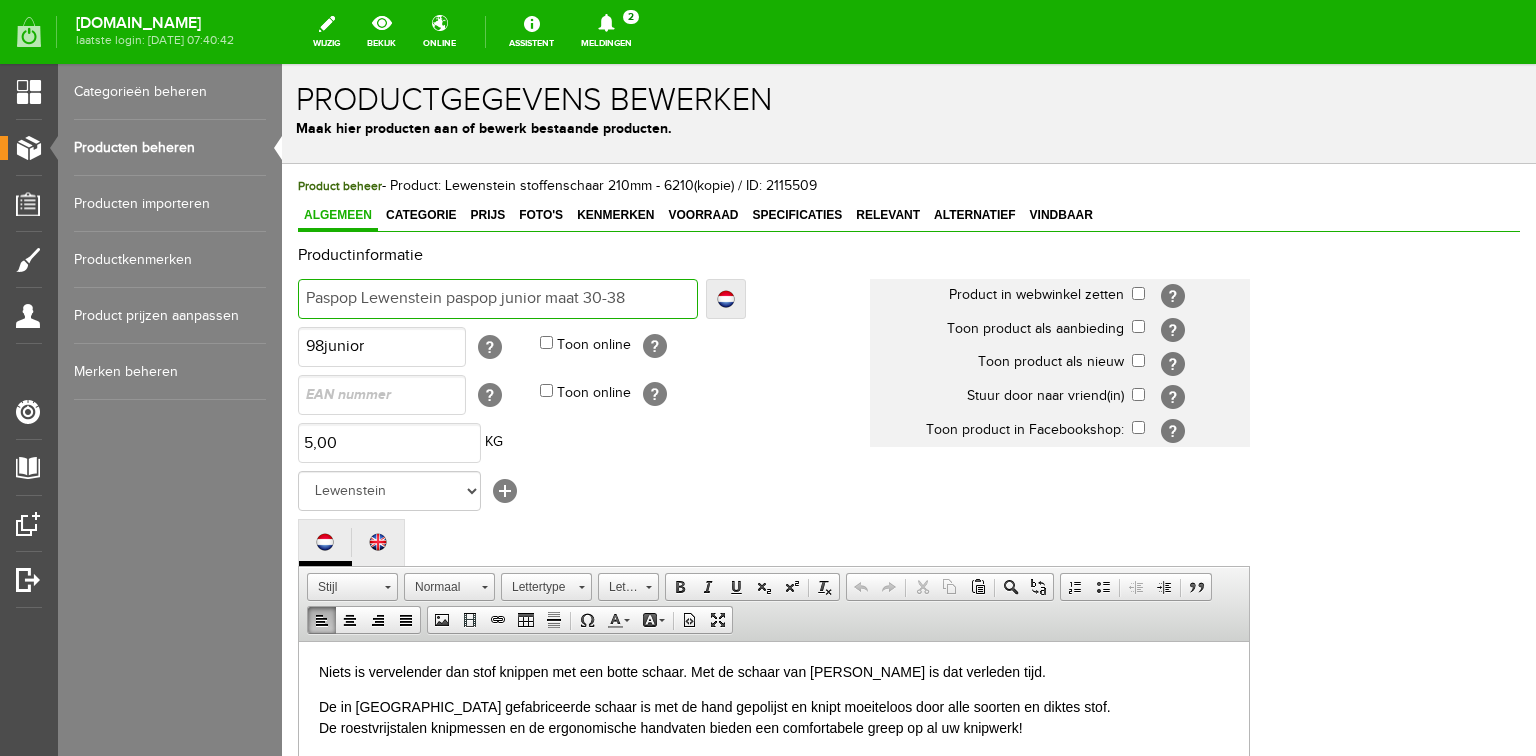 type on "Paspop Lewenstein paspop junior maat 30-38" 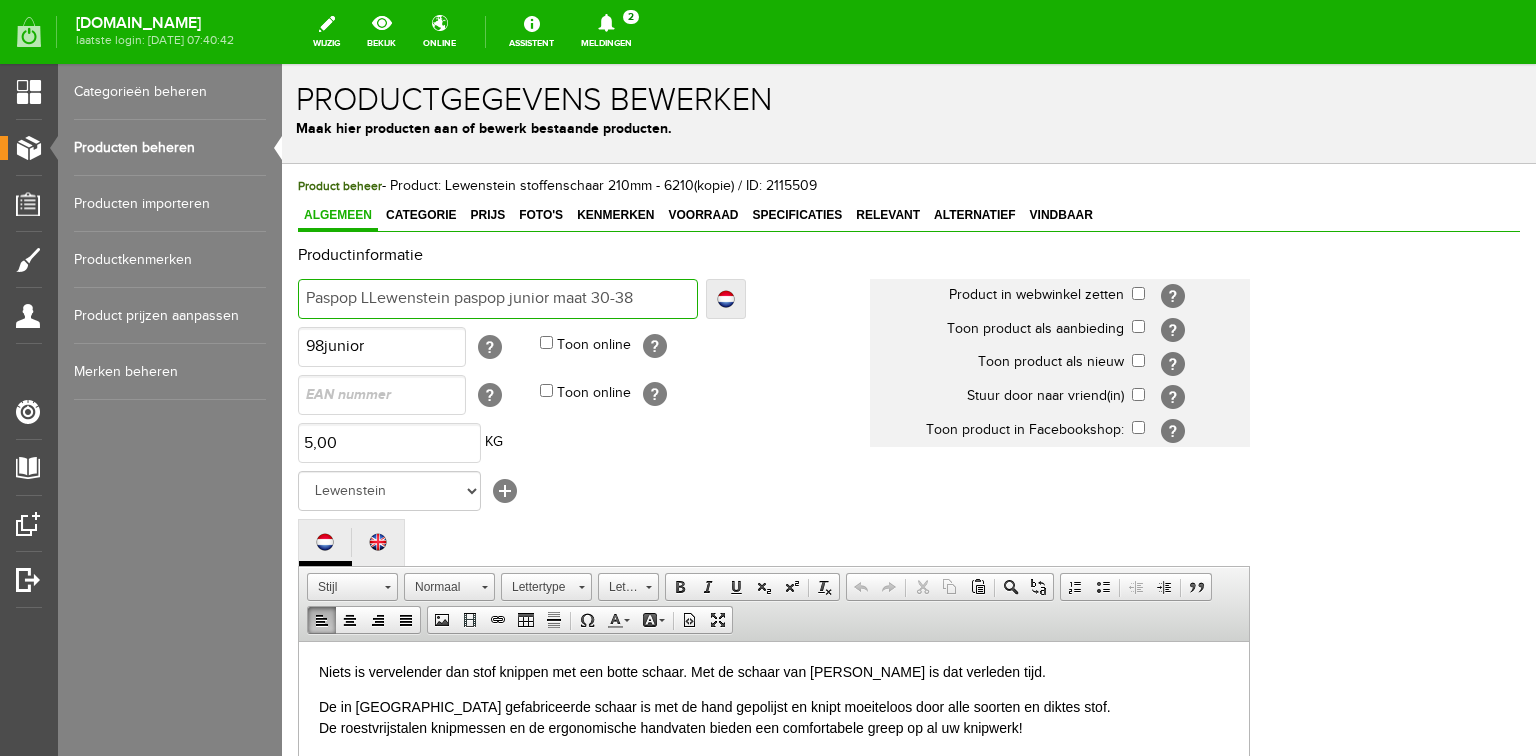 type on "Paspop LLewenstein paspop junior maat 30-38" 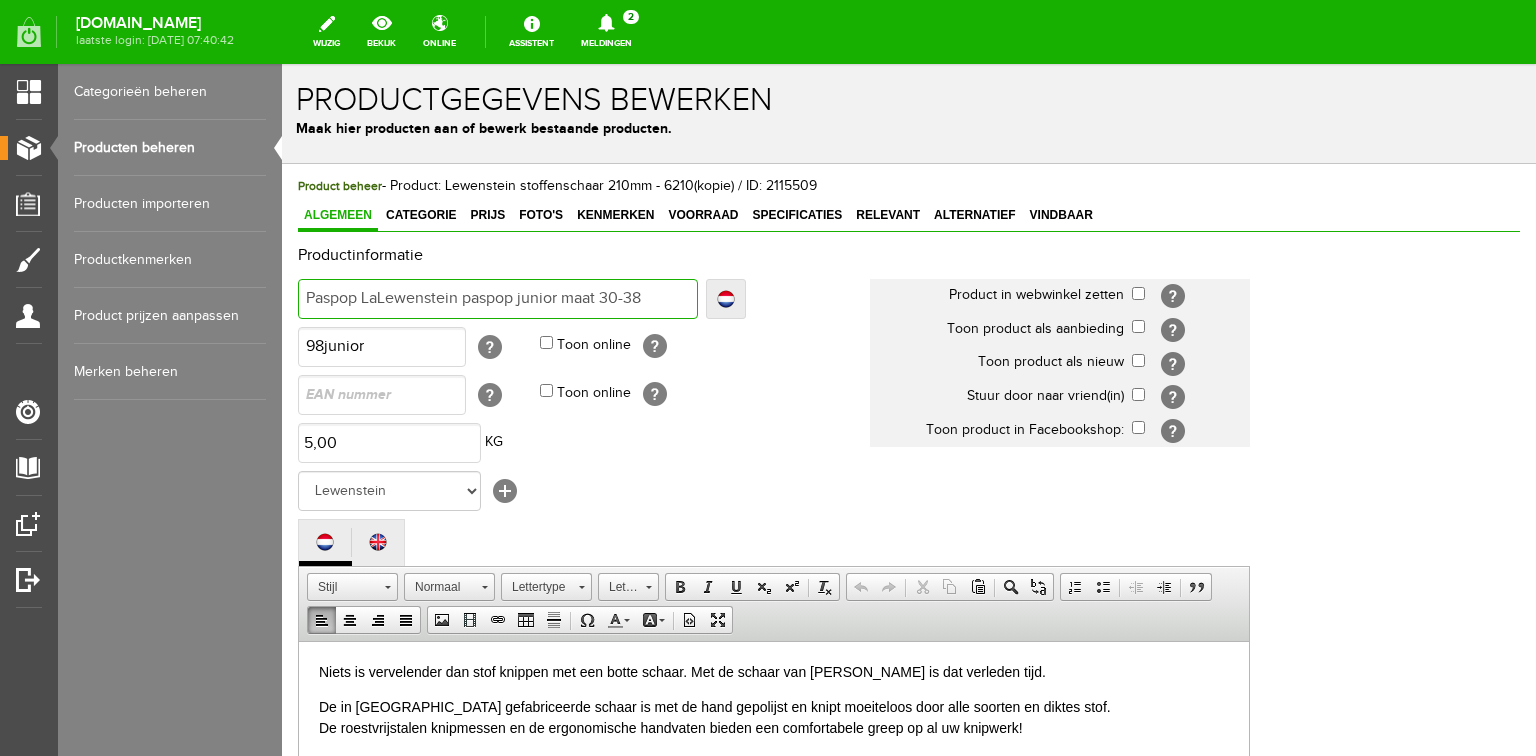 type on "Paspop LaLewenstein paspop junior maat 30-38" 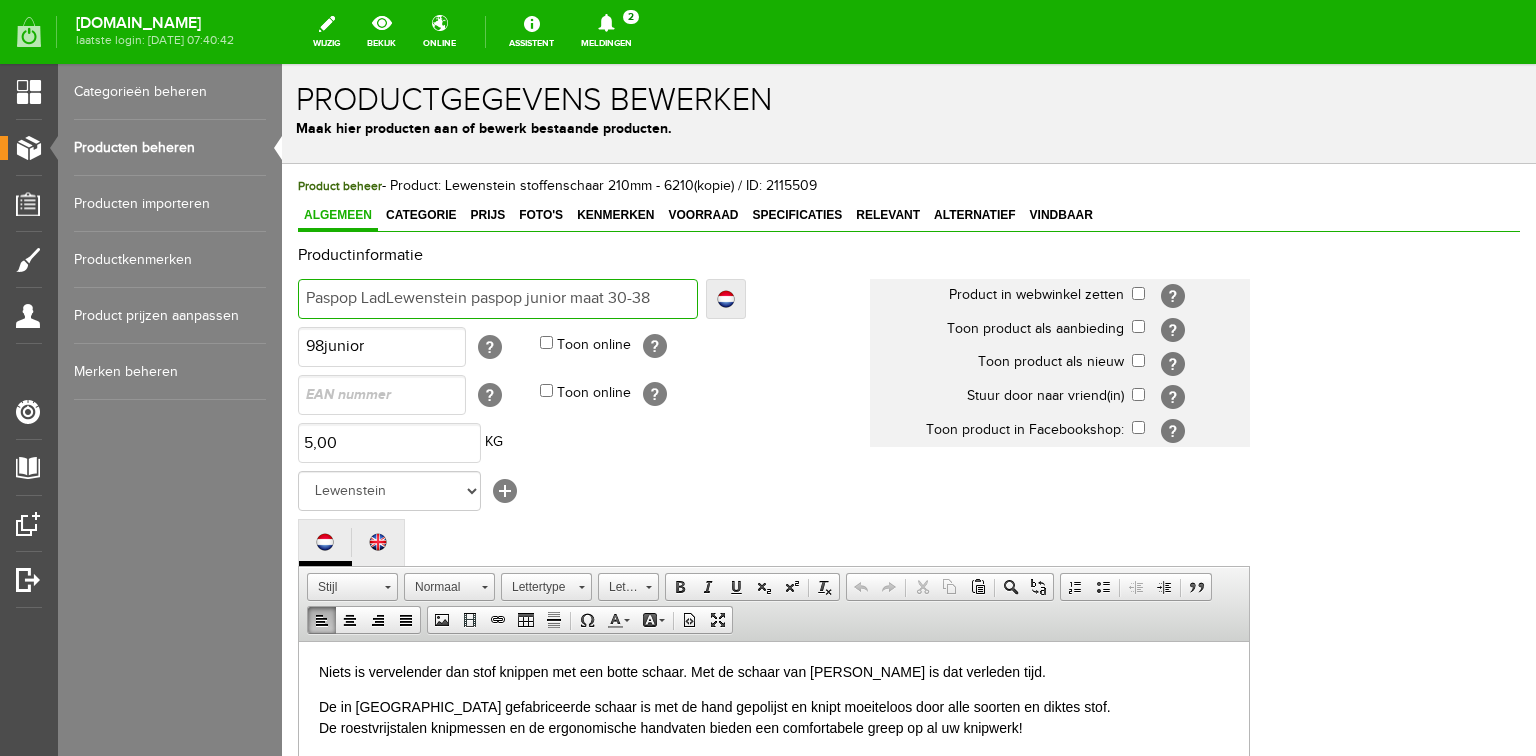 type on "Paspop LadLewenstein paspop junior maat 30-38" 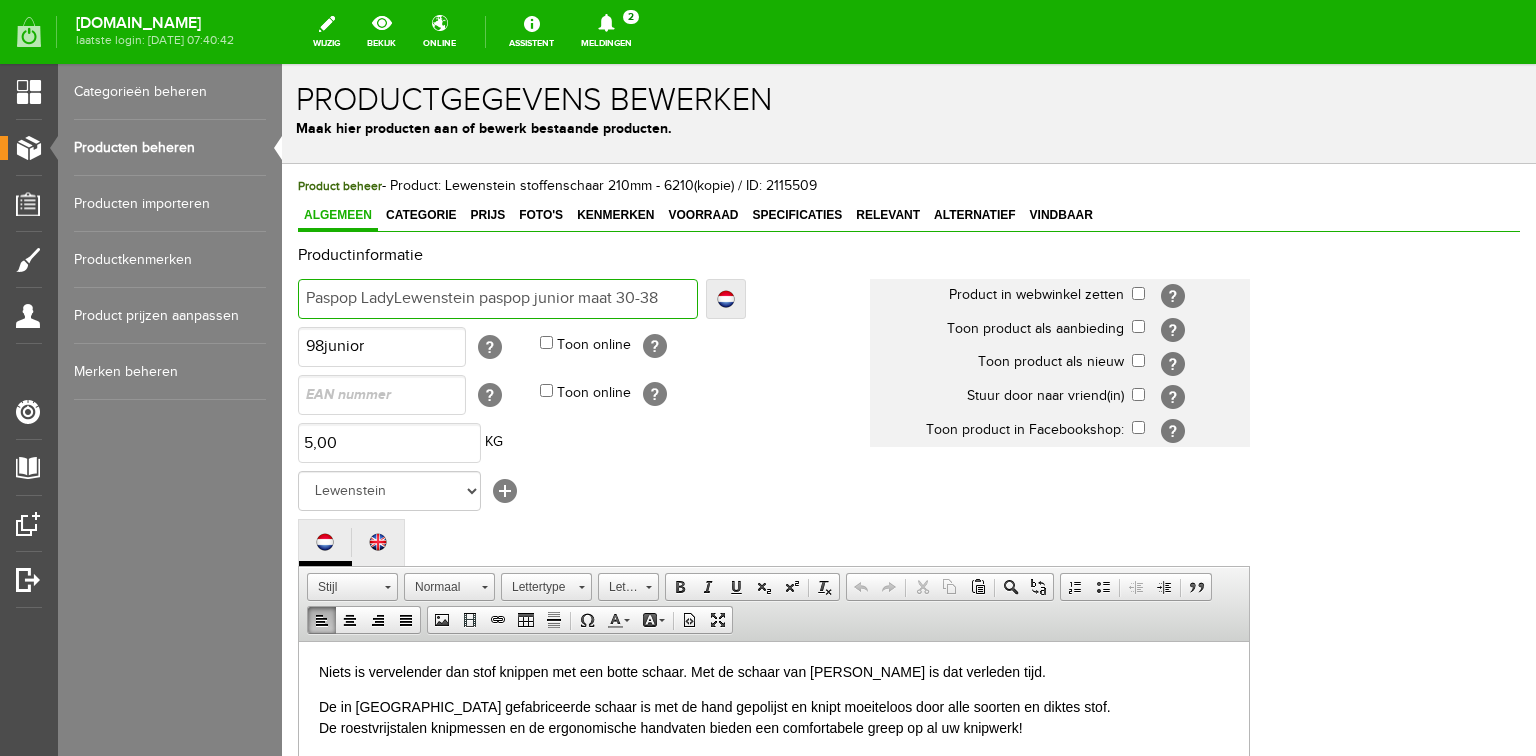 type on "Paspop LadyLewenstein paspop junior maat 30-38" 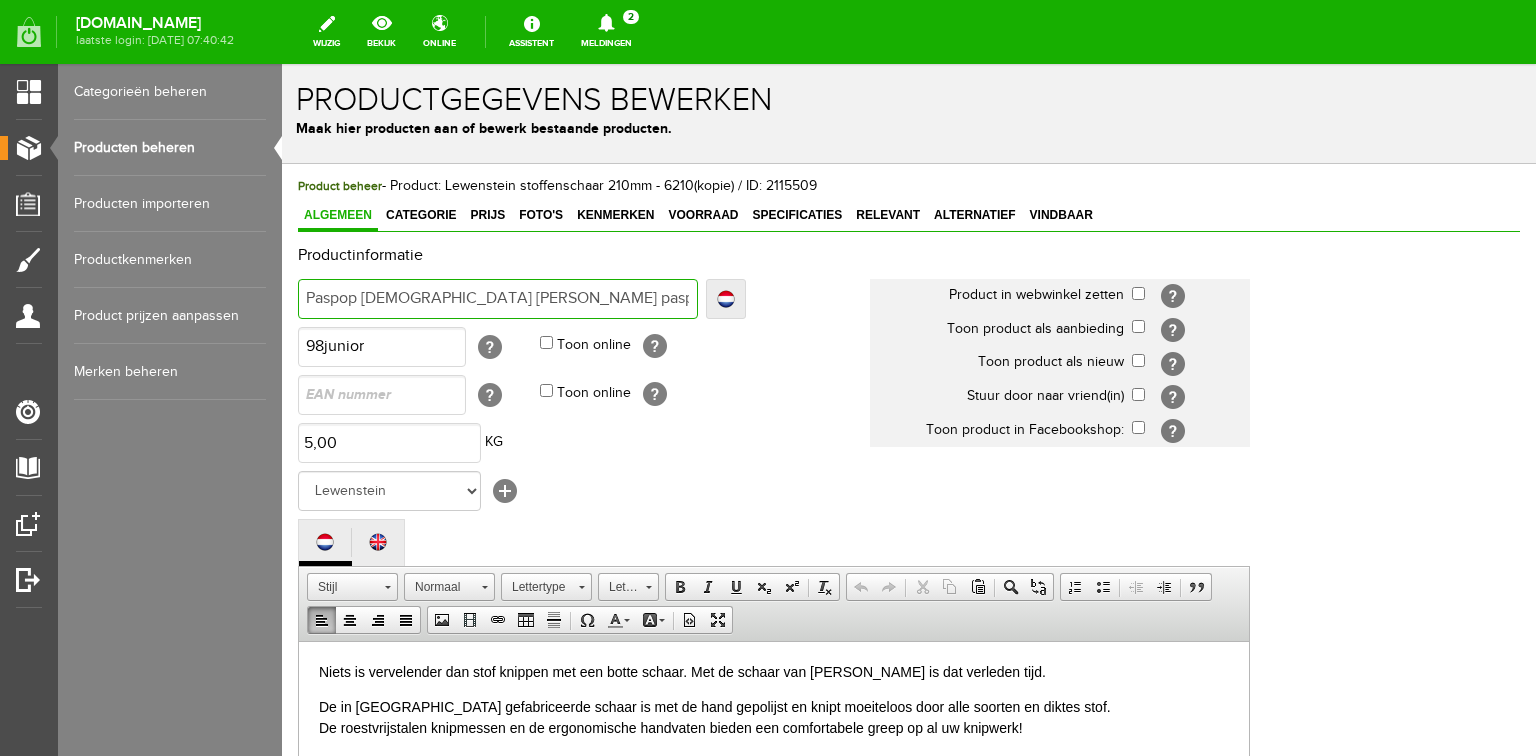 type on "Paspop [DEMOGRAPHIC_DATA] [PERSON_NAME] paspop junior maat 30-38" 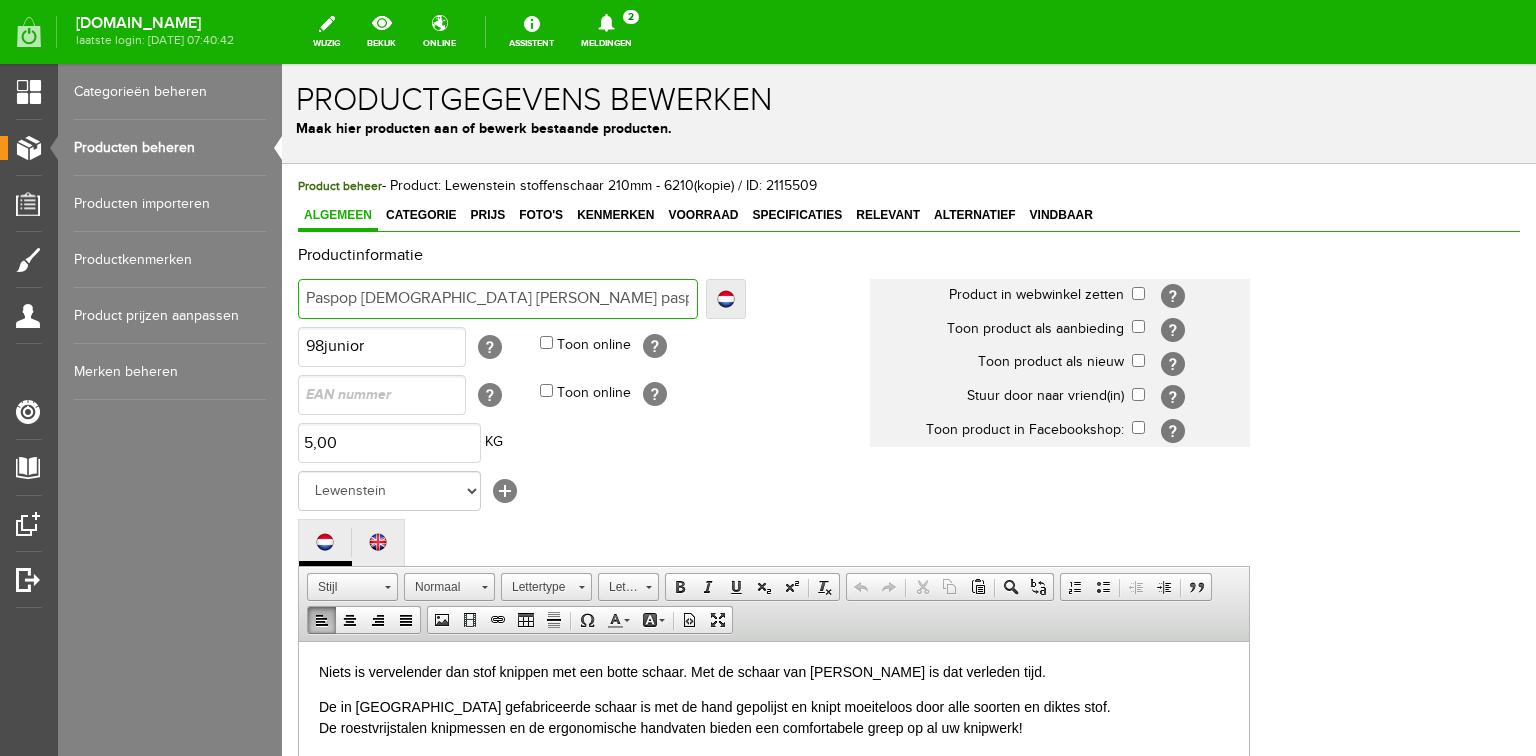 type on "Paspop [DEMOGRAPHIC_DATA] Lewensteinpaspop junior maat 30-38" 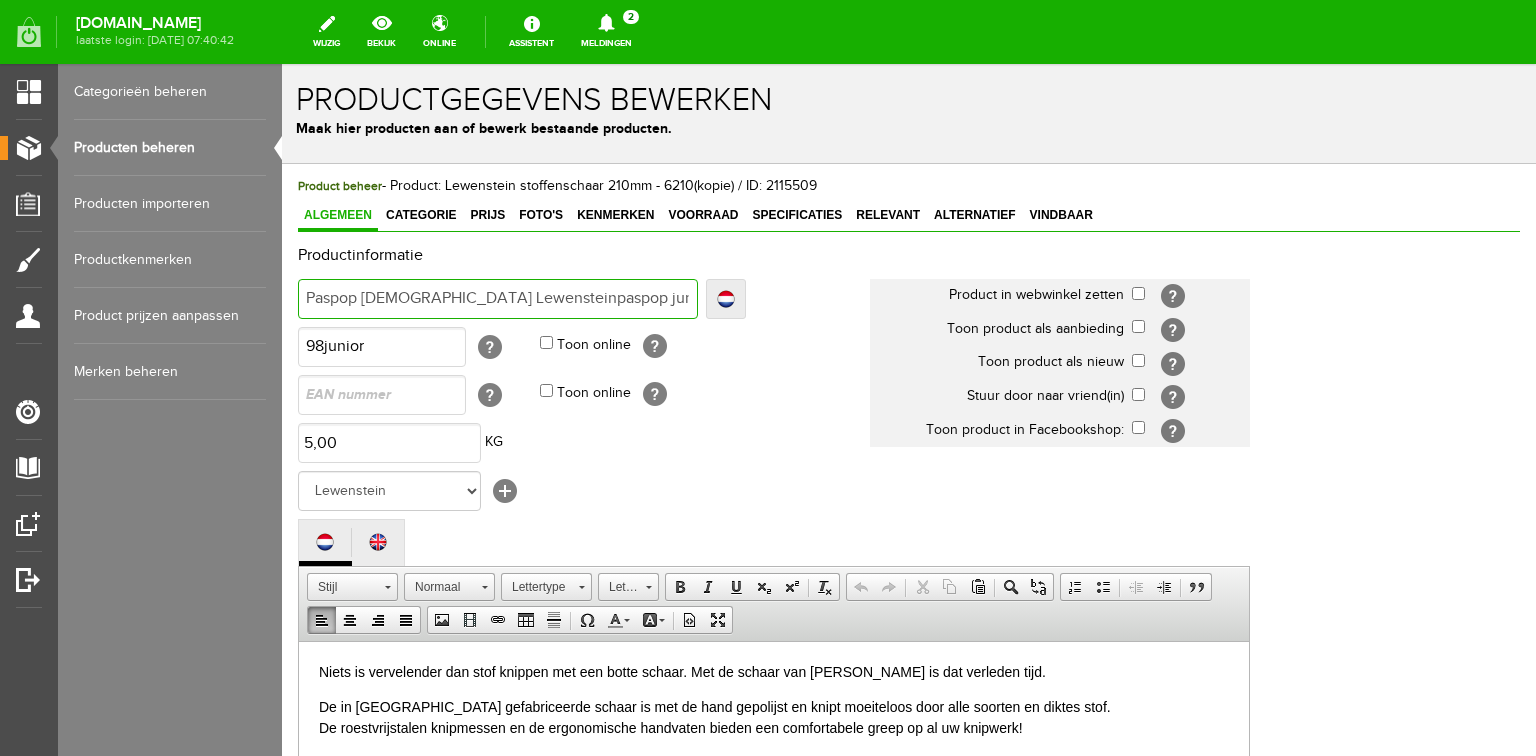 type on "Paspop [DEMOGRAPHIC_DATA] Lewensteinpaspop junior maat 30-38" 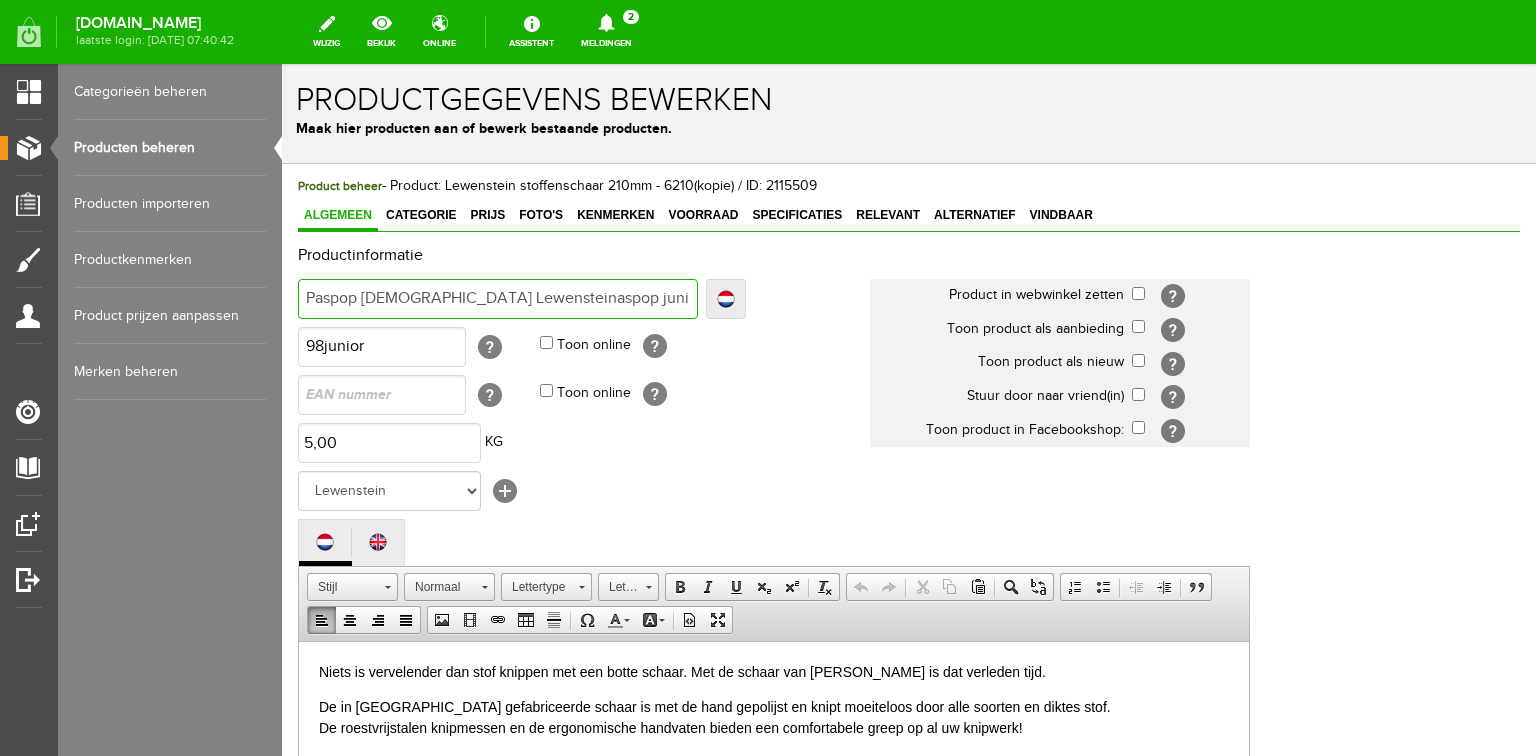 type on "Paspop [DEMOGRAPHIC_DATA] Lewensteinaspop junior maat 30-38" 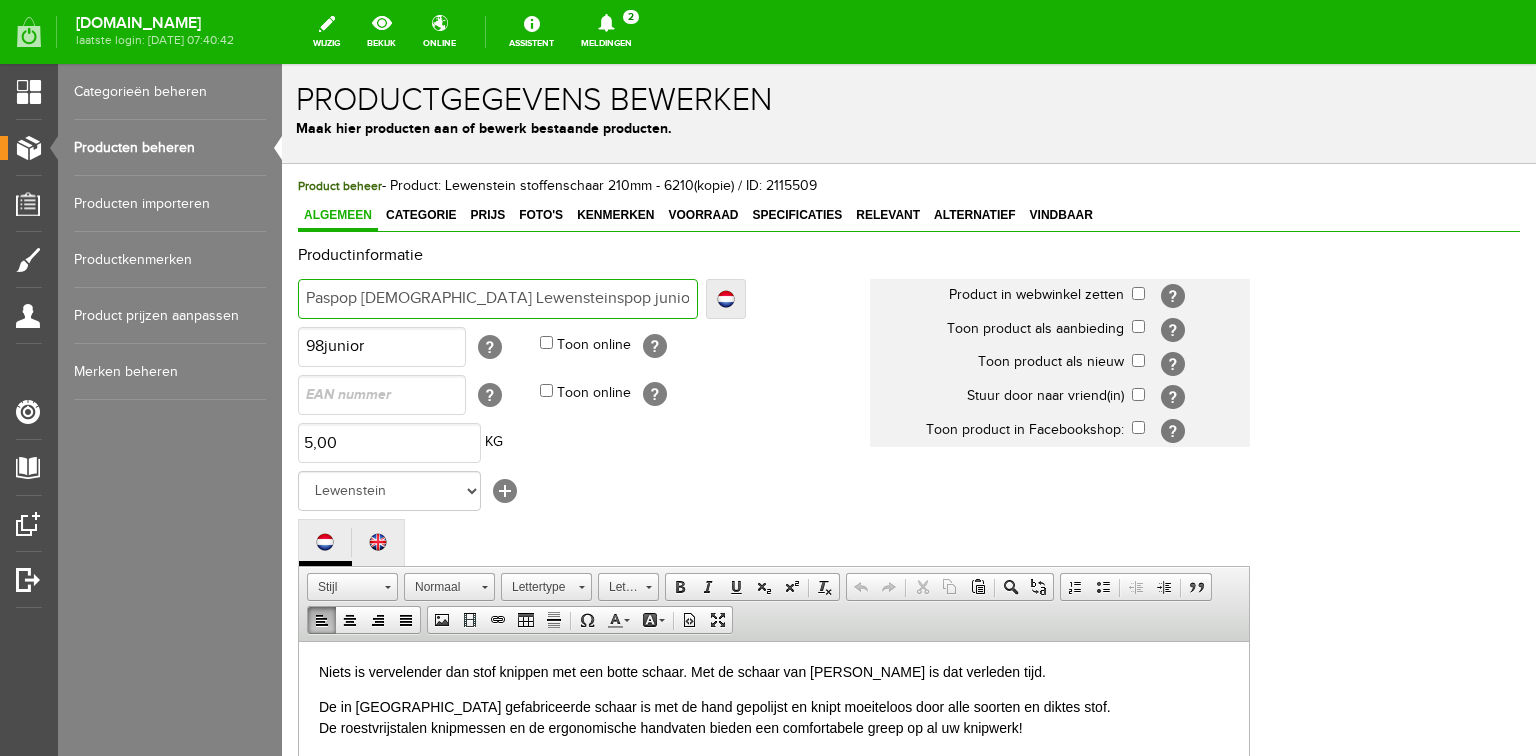 type on "Paspop [DEMOGRAPHIC_DATA] Lewensteinspop junior maat 30-38" 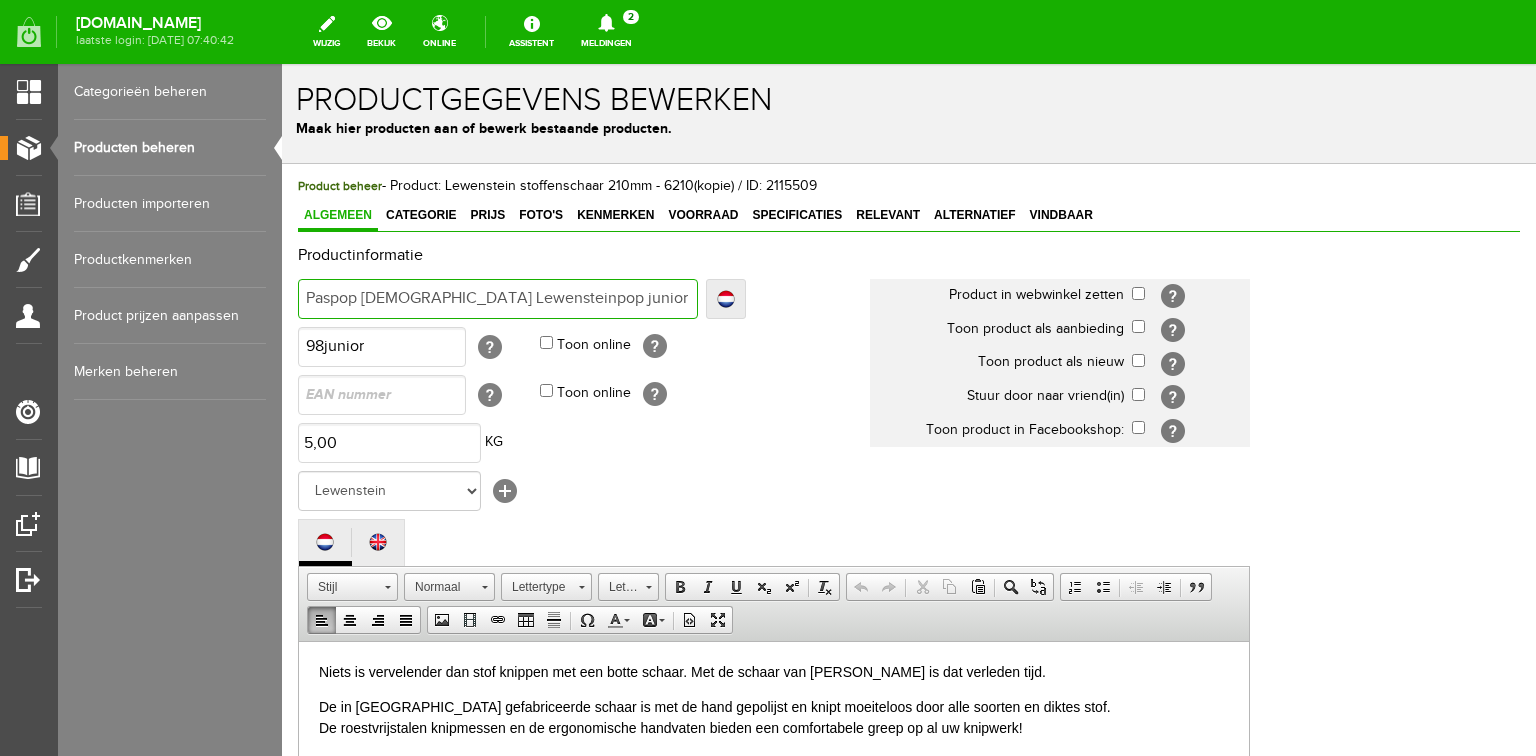 type on "Paspop [DEMOGRAPHIC_DATA] Lewensteinpop junior maat 30-38" 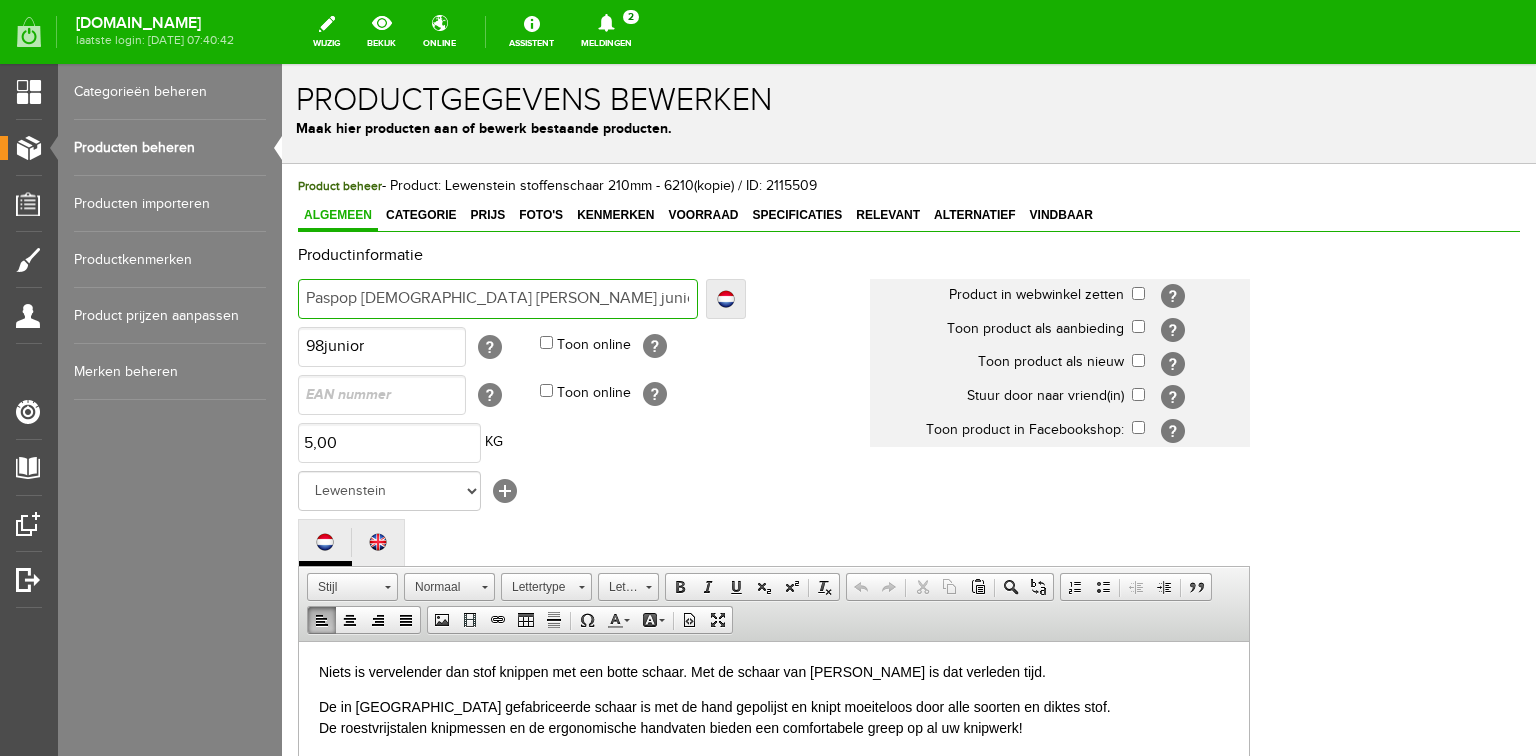 type on "Paspop [DEMOGRAPHIC_DATA] [PERSON_NAME] junior maat 30-38" 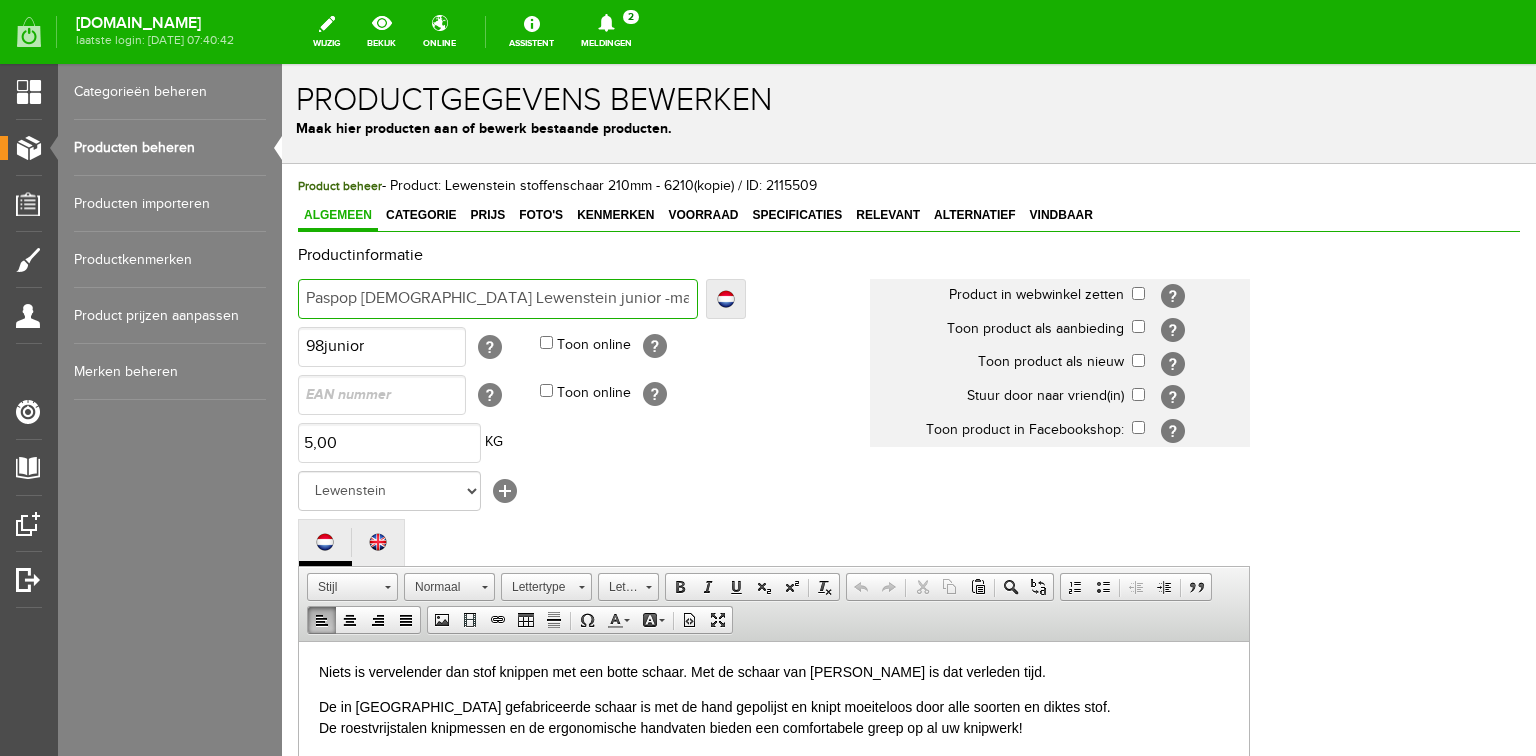 type on "Paspop [DEMOGRAPHIC_DATA] Lewenstein junior -maat 30-38" 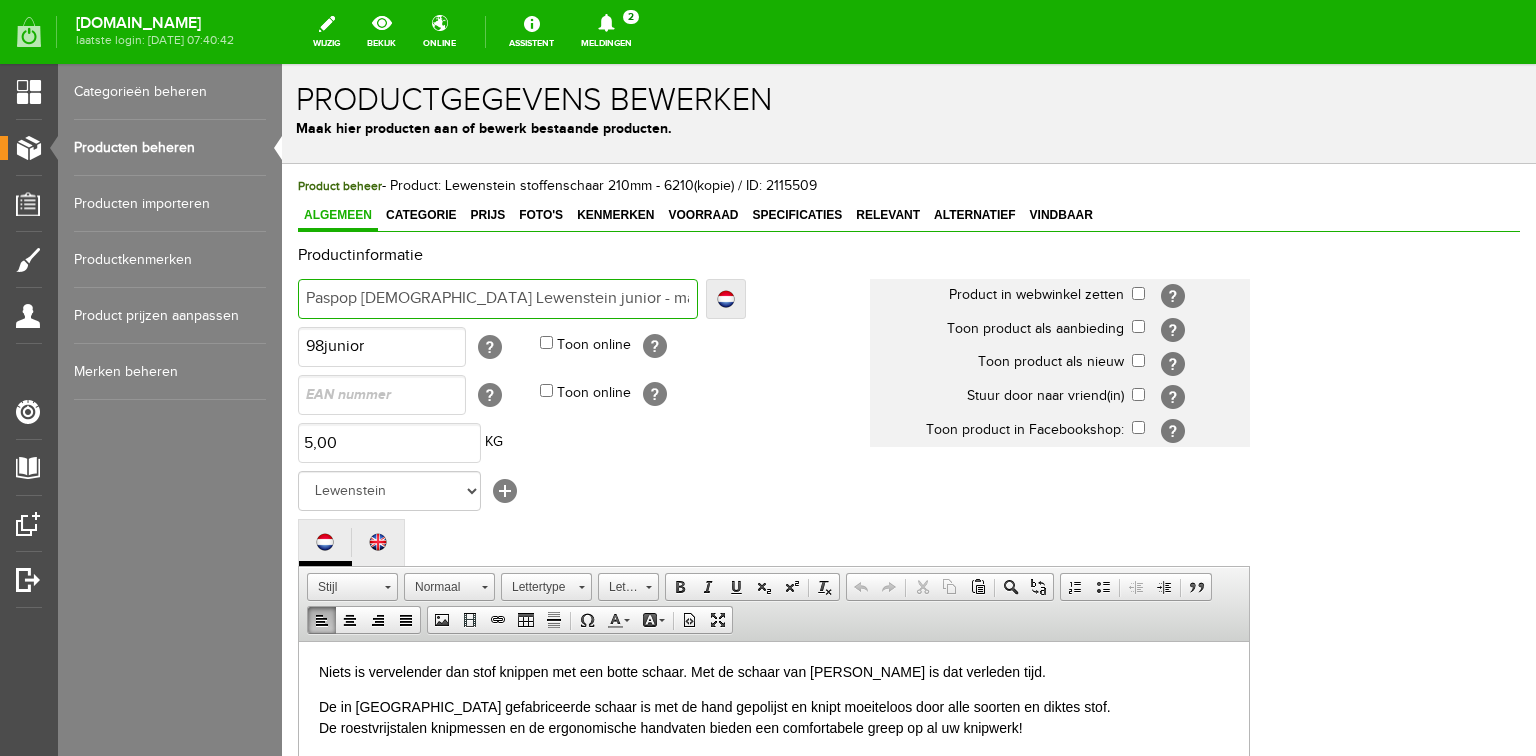 type on "Paspop [DEMOGRAPHIC_DATA] Lewenstein junior - maat 30-38" 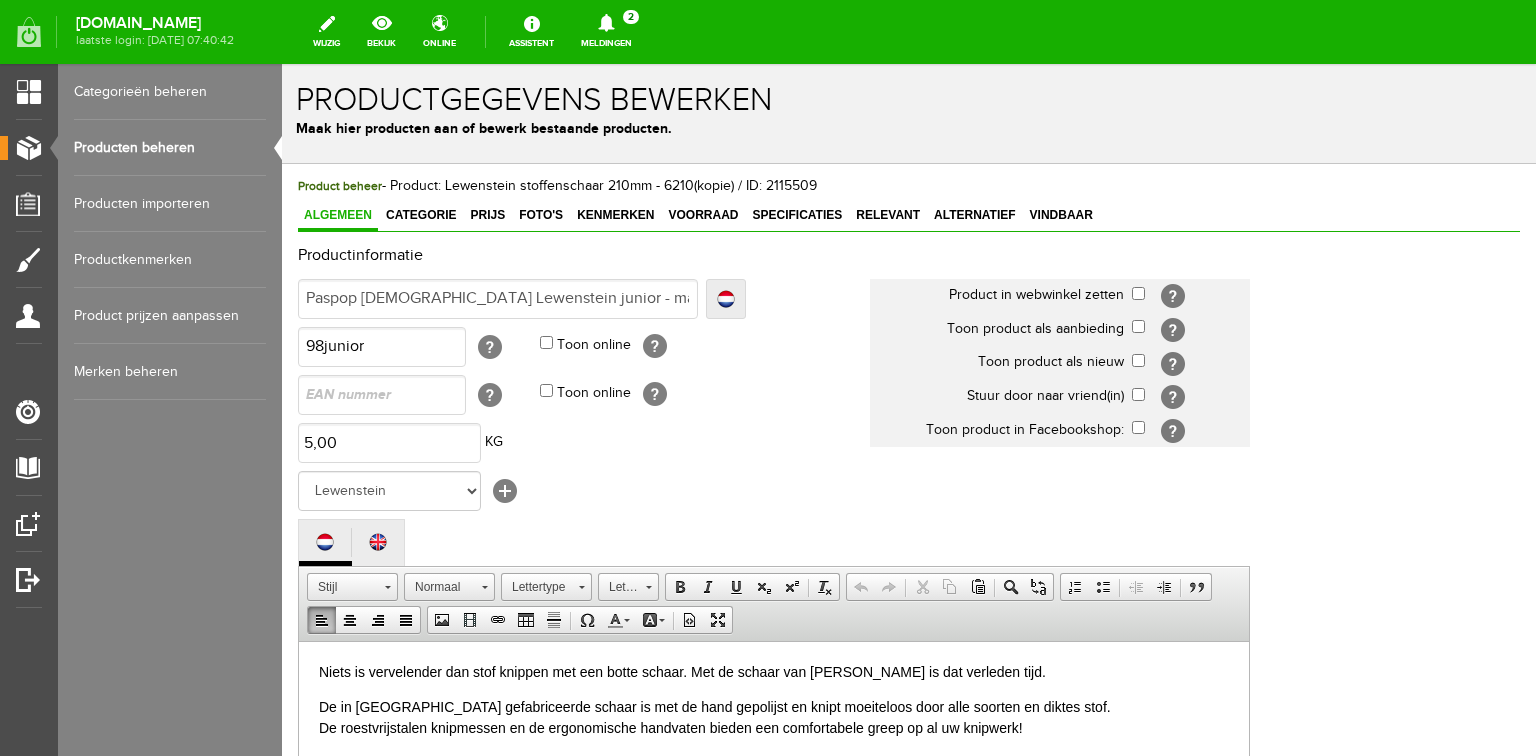 click on "Niets is vervelender dan stof knippen met een botte schaar. Met de schaar van [PERSON_NAME] is dat verleden tijd." at bounding box center (774, 671) 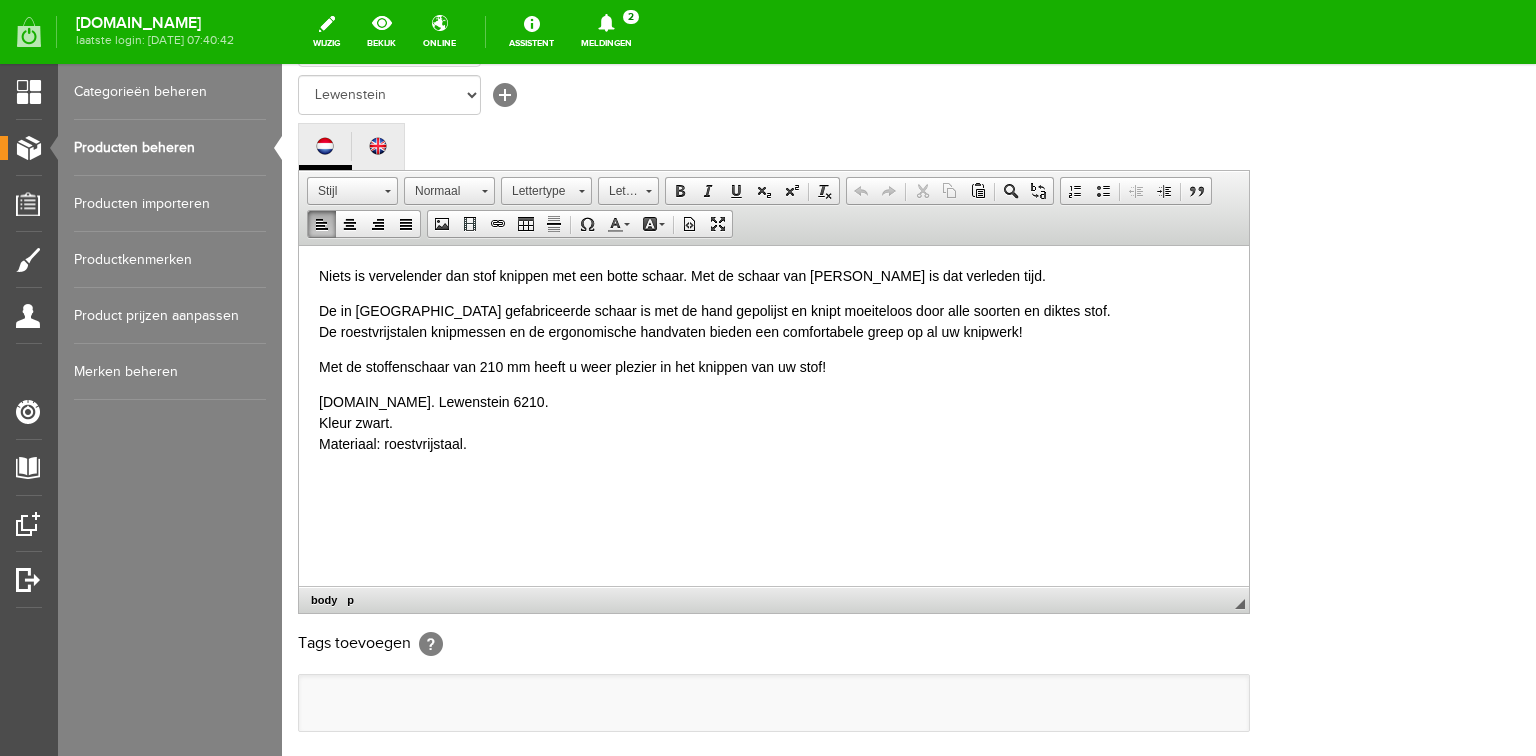 scroll, scrollTop: 400, scrollLeft: 0, axis: vertical 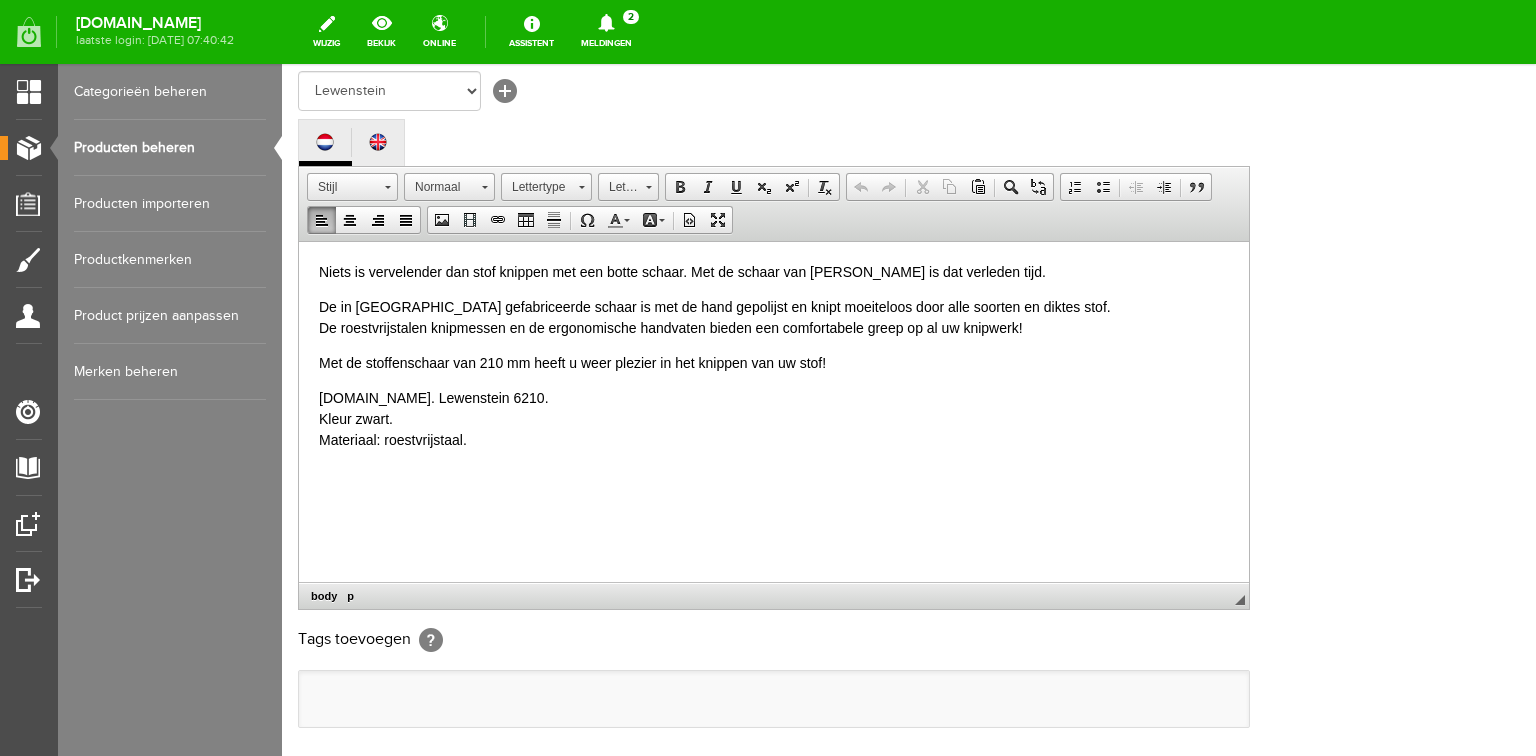 click on "Met de stoffenschaar van 210 mm heeft u weer plezier in het knippen van uw stof!" at bounding box center (774, 362) 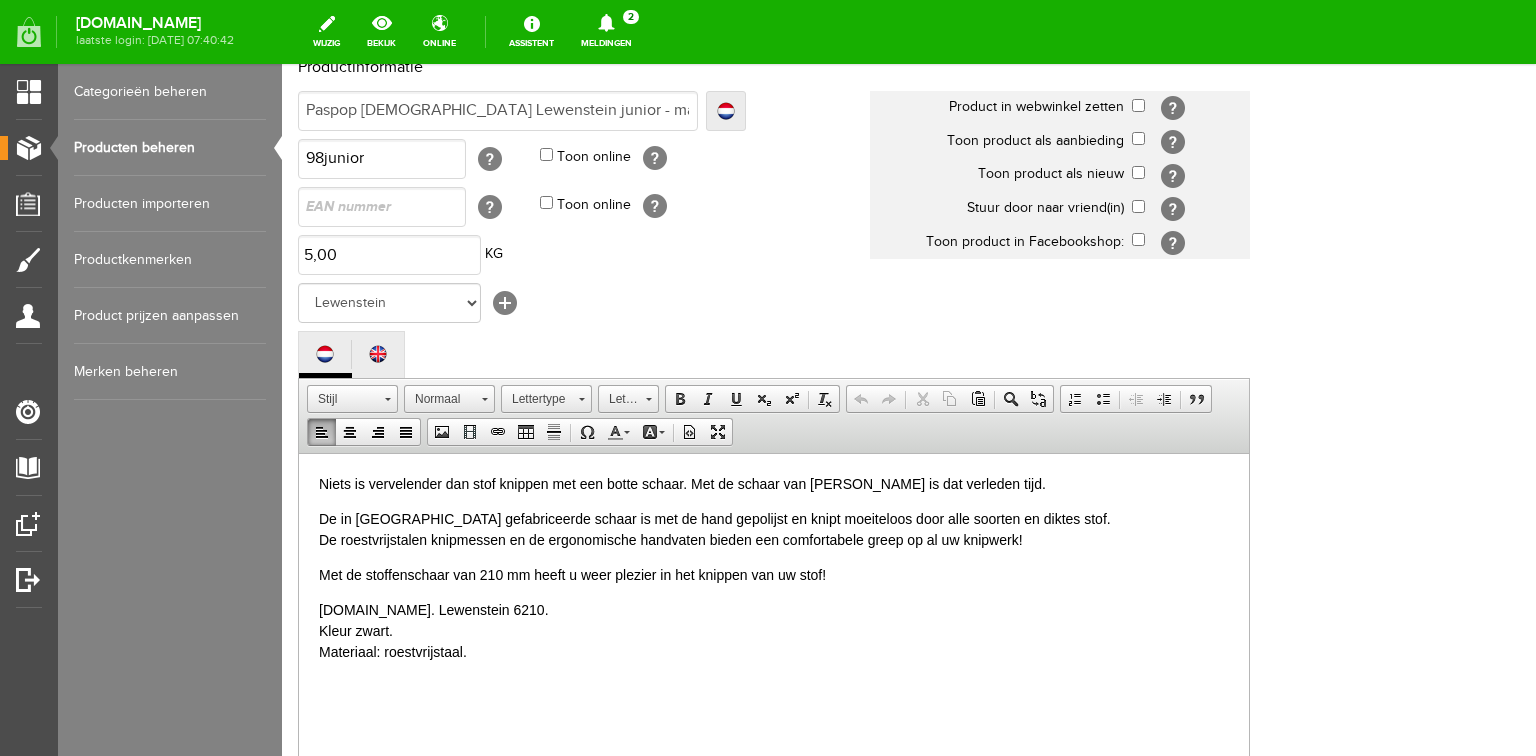 scroll, scrollTop: 160, scrollLeft: 0, axis: vertical 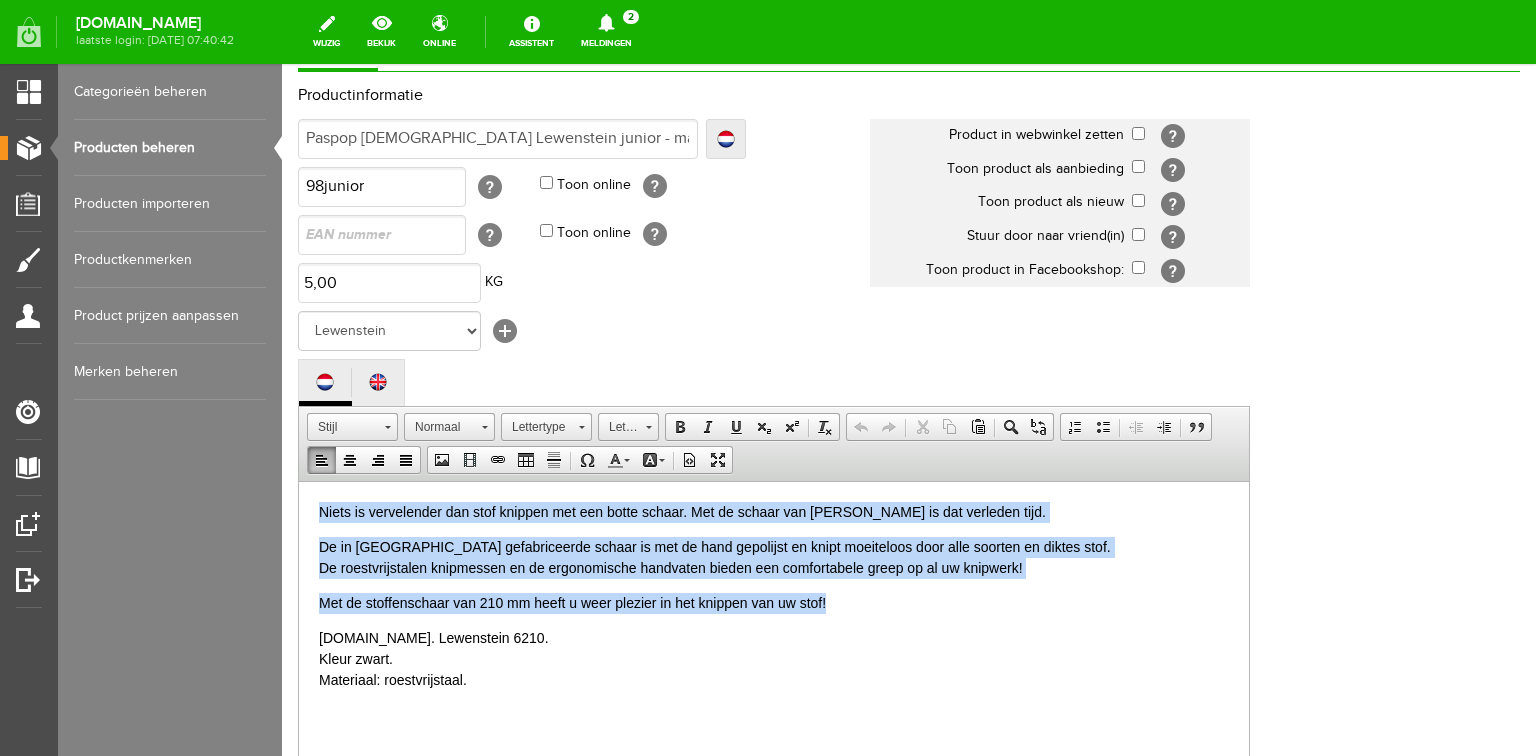 drag, startPoint x: 319, startPoint y: 510, endPoint x: 844, endPoint y: 608, distance: 534.06836 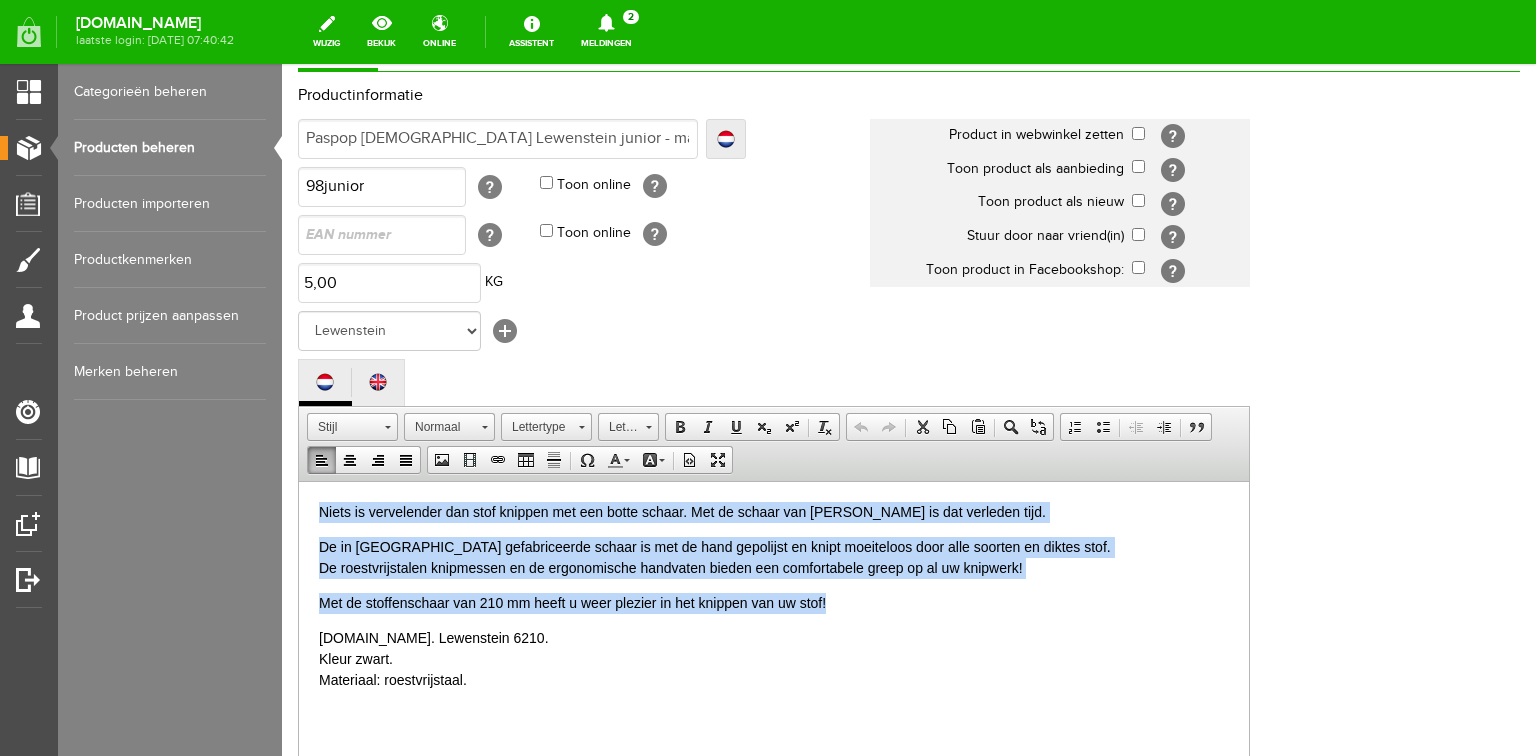 type 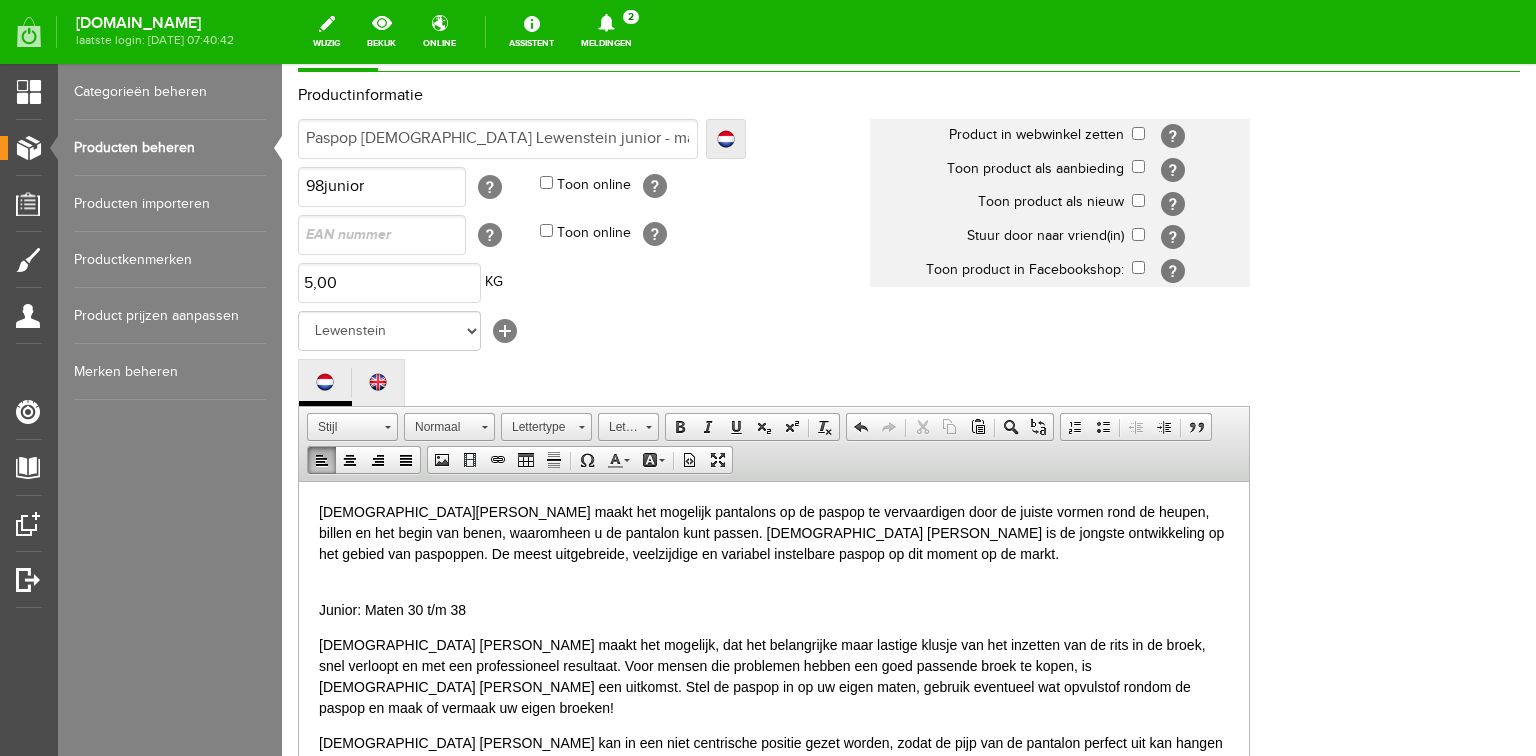 scroll, scrollTop: 212, scrollLeft: 0, axis: vertical 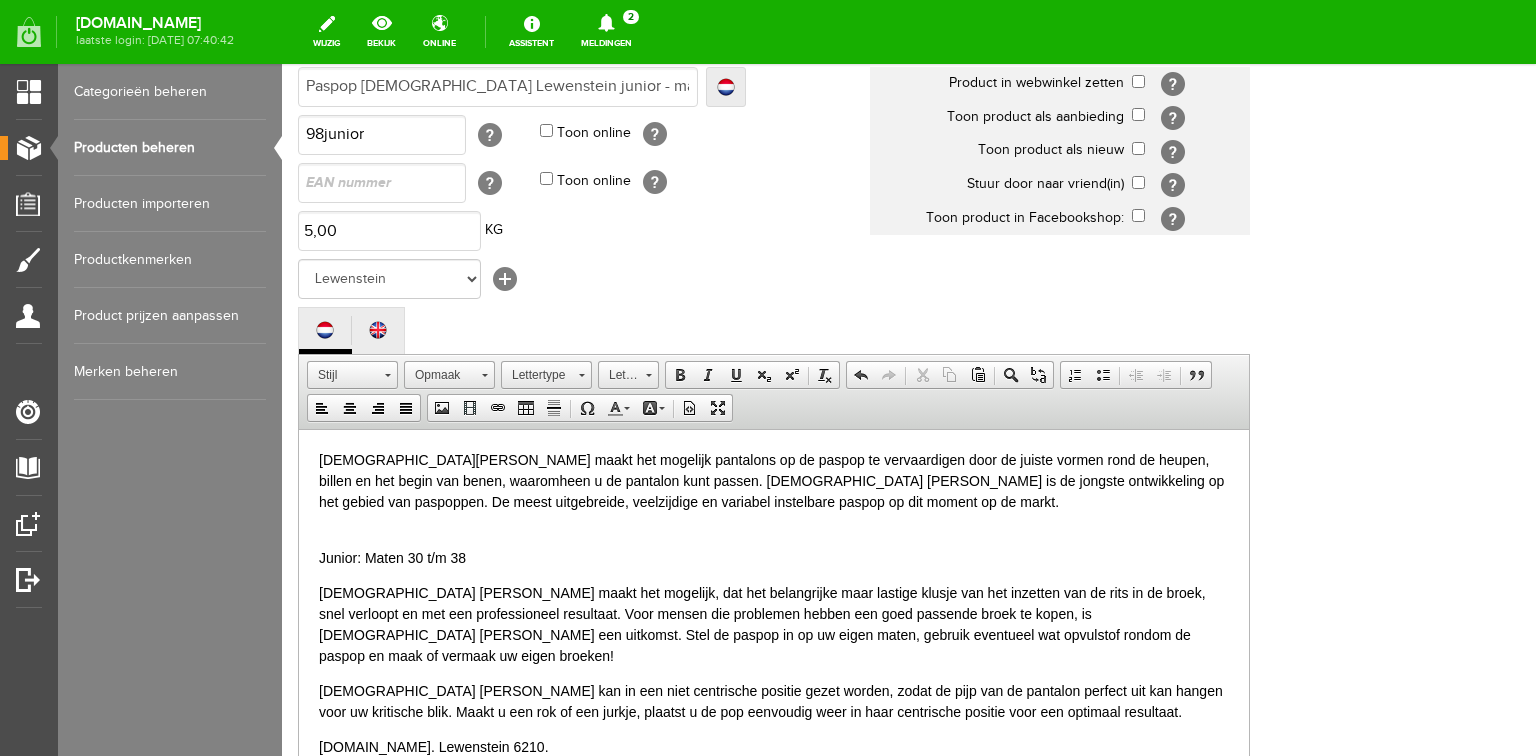 click on "[DEMOGRAPHIC_DATA][PERSON_NAME] maakt het mogelijk pantalons op de paspop te vervaardigen door de juiste vormen rond de heupen, billen en het begin van benen, waaromheen u de pantalon kunt passen. [DEMOGRAPHIC_DATA] [PERSON_NAME] is de jongste ontwikkeling op het gebied van paspoppen. De meest uitgebreide, veelzijdige en variabel instelbare paspop op dit moment op de markt." at bounding box center [774, 480] 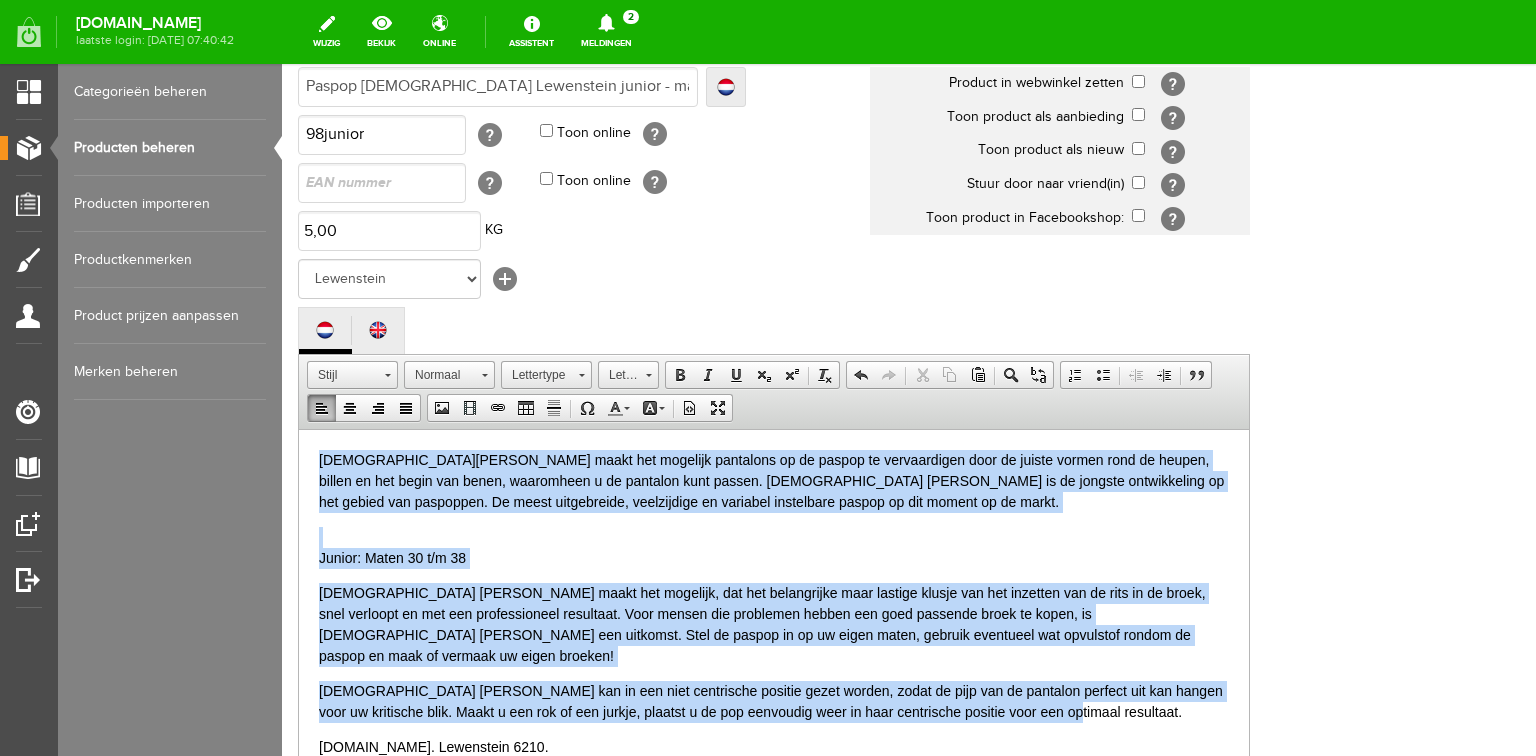 drag, startPoint x: 317, startPoint y: 458, endPoint x: 1067, endPoint y: 686, distance: 783.8903 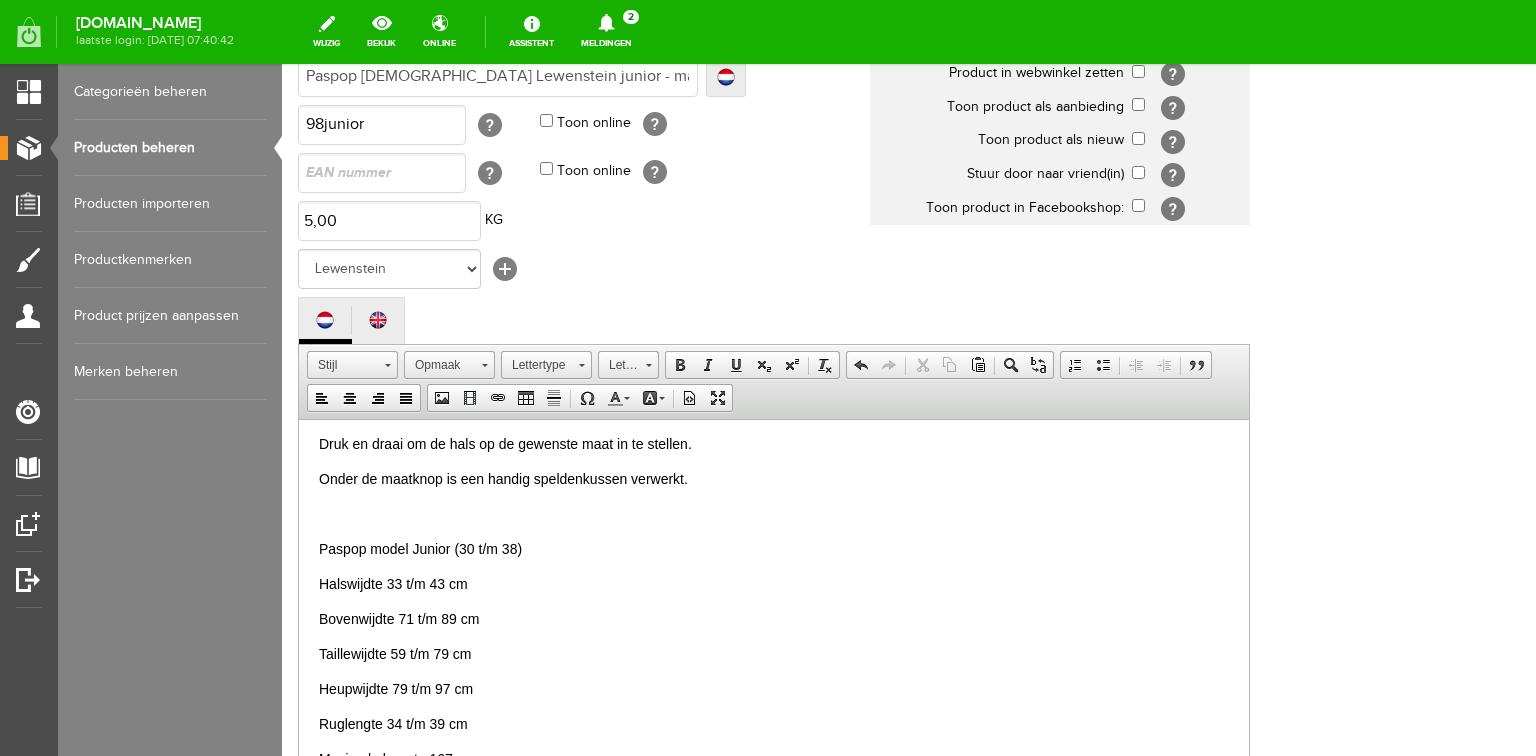 scroll, scrollTop: 524, scrollLeft: 0, axis: vertical 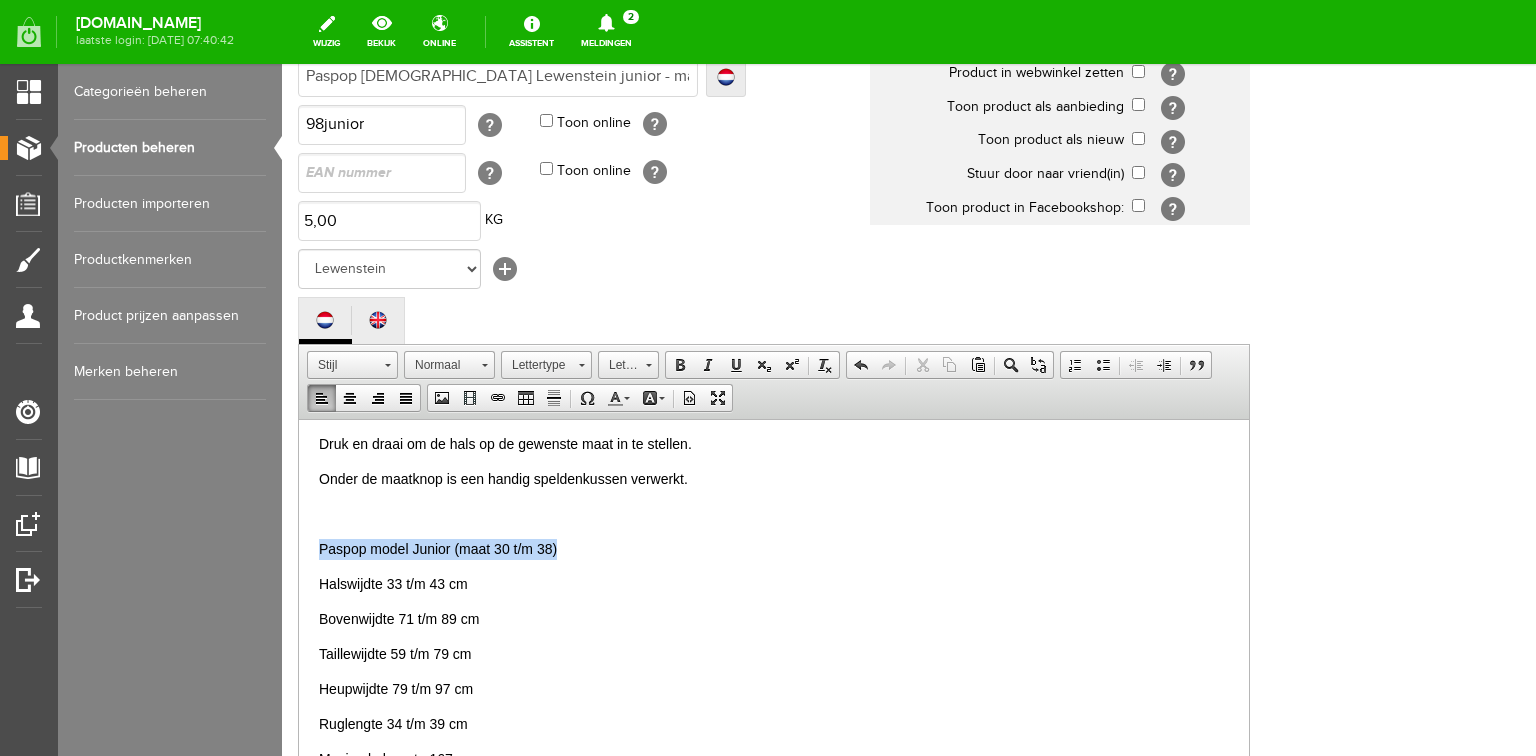 drag, startPoint x: 573, startPoint y: 507, endPoint x: 304, endPoint y: 514, distance: 269.09106 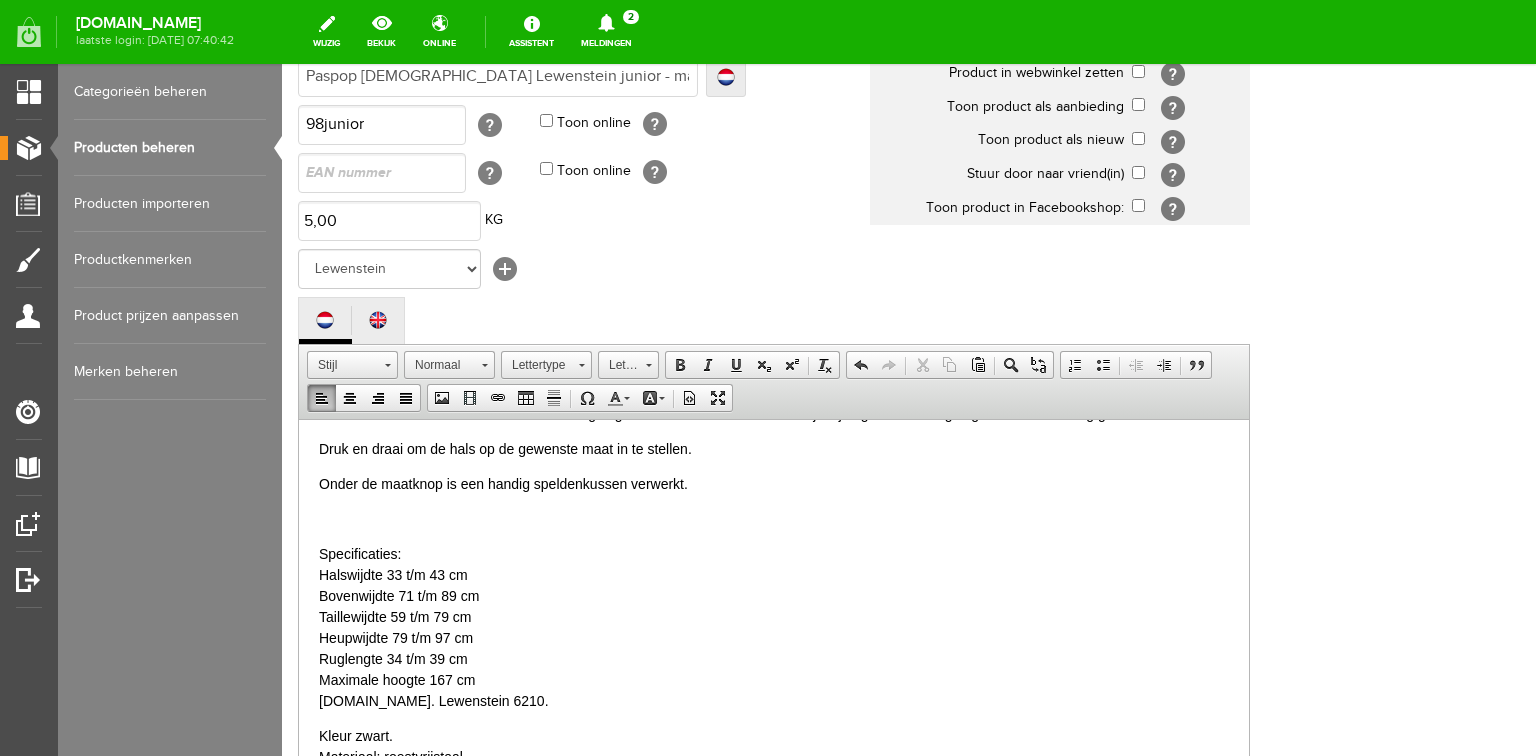 scroll, scrollTop: 524, scrollLeft: 0, axis: vertical 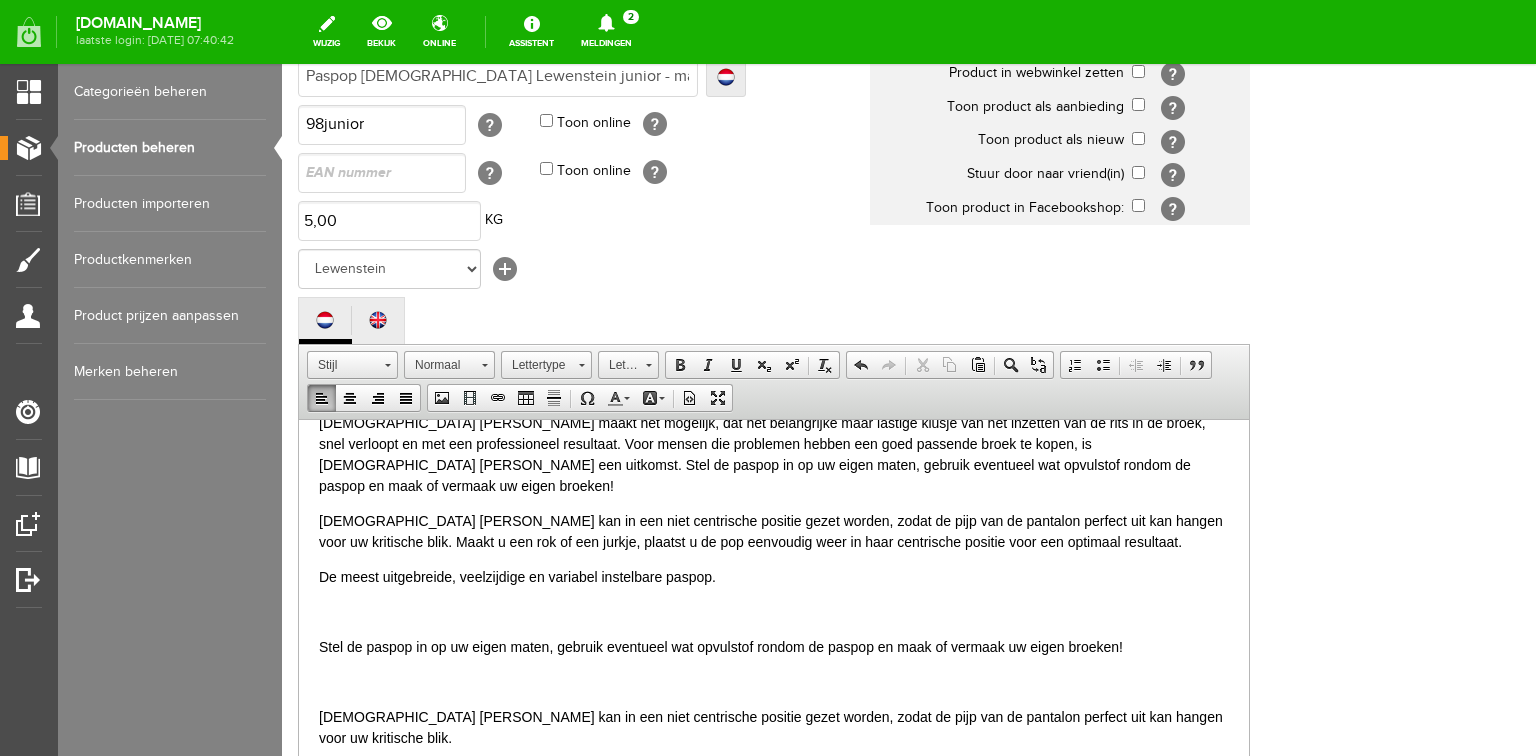 click on "[DEMOGRAPHIC_DATA][PERSON_NAME] maakt het mogelijk pantalons op de paspop te vervaardigen door de juiste vormen rond de heupen, billen en het begin van benen, waaromheen u de pantalon kunt passen. [DEMOGRAPHIC_DATA] [PERSON_NAME] is de jongste ontwikkeling op het gebied van paspoppen. De meest uitgebreide, veelzijdige en variabel instelbare paspop op dit moment op de markt. Junior: Maten 30 t/m 38 [DEMOGRAPHIC_DATA] [PERSON_NAME] maakt het mogelijk, dat het belangrijke maar lastige klusje van het inzetten van de rits in de broek, snel verloopt en met een professioneel resultaat. Voor mensen die problemen hebben een goed passende broek te kopen, is [DEMOGRAPHIC_DATA] [PERSON_NAME] een uitkomst. Stel de paspop in op uw eigen maten, gebruik eventueel wat opvulstof rondom de paspop en maak of vermaak uw eigen broeken! [DEMOGRAPHIC_DATA] [PERSON_NAME] kan in een niet centrische positie gezet worden, zodat de pijp van de pantalon perfect uit kan hangen voor uw kritische blik. Maakt u een rok of een jurkje, plaatst u de pop eenvoudig weer in haar centrische positie voor een optimaal resultaat." at bounding box center (774, 720) 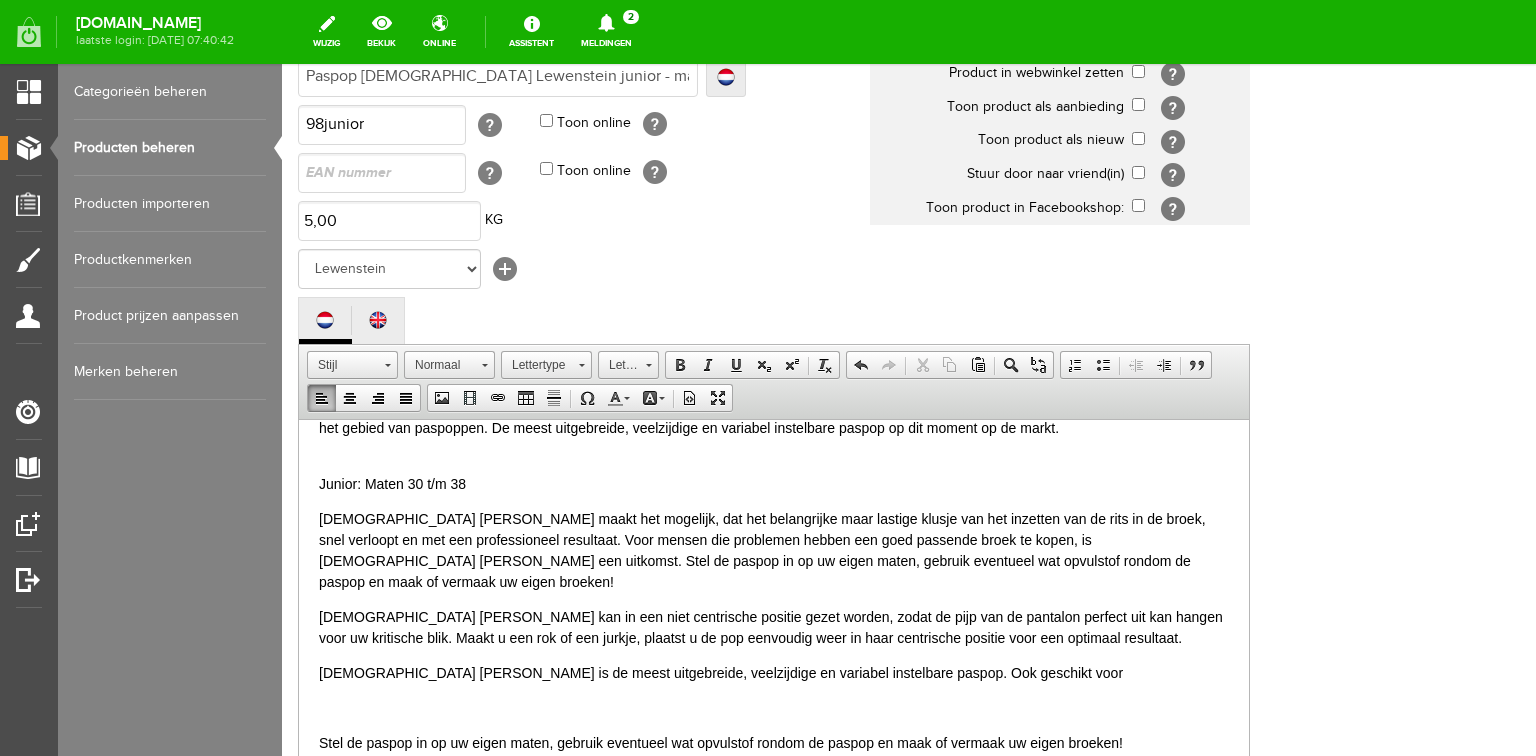 scroll, scrollTop: 0, scrollLeft: 0, axis: both 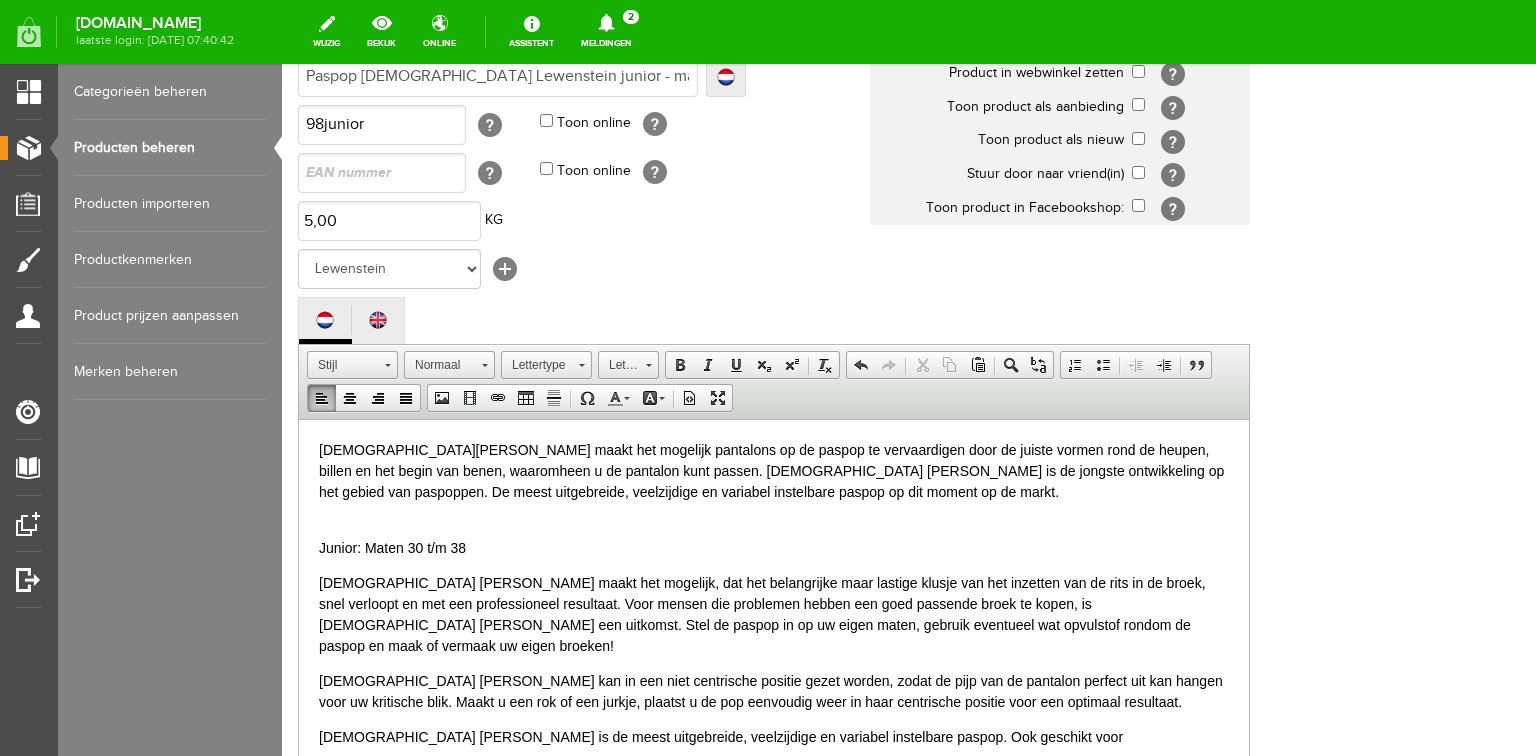click on "[DEMOGRAPHIC_DATA][PERSON_NAME] maakt het mogelijk pantalons op de paspop te vervaardigen door de juiste vormen rond de heupen, billen en het begin van benen, waaromheen u de pantalon kunt passen. [DEMOGRAPHIC_DATA] [PERSON_NAME] is de jongste ontwikkeling op het gebied van paspoppen. De meest uitgebreide, veelzijdige en variabel instelbare paspop op dit moment op de markt." at bounding box center (774, 470) 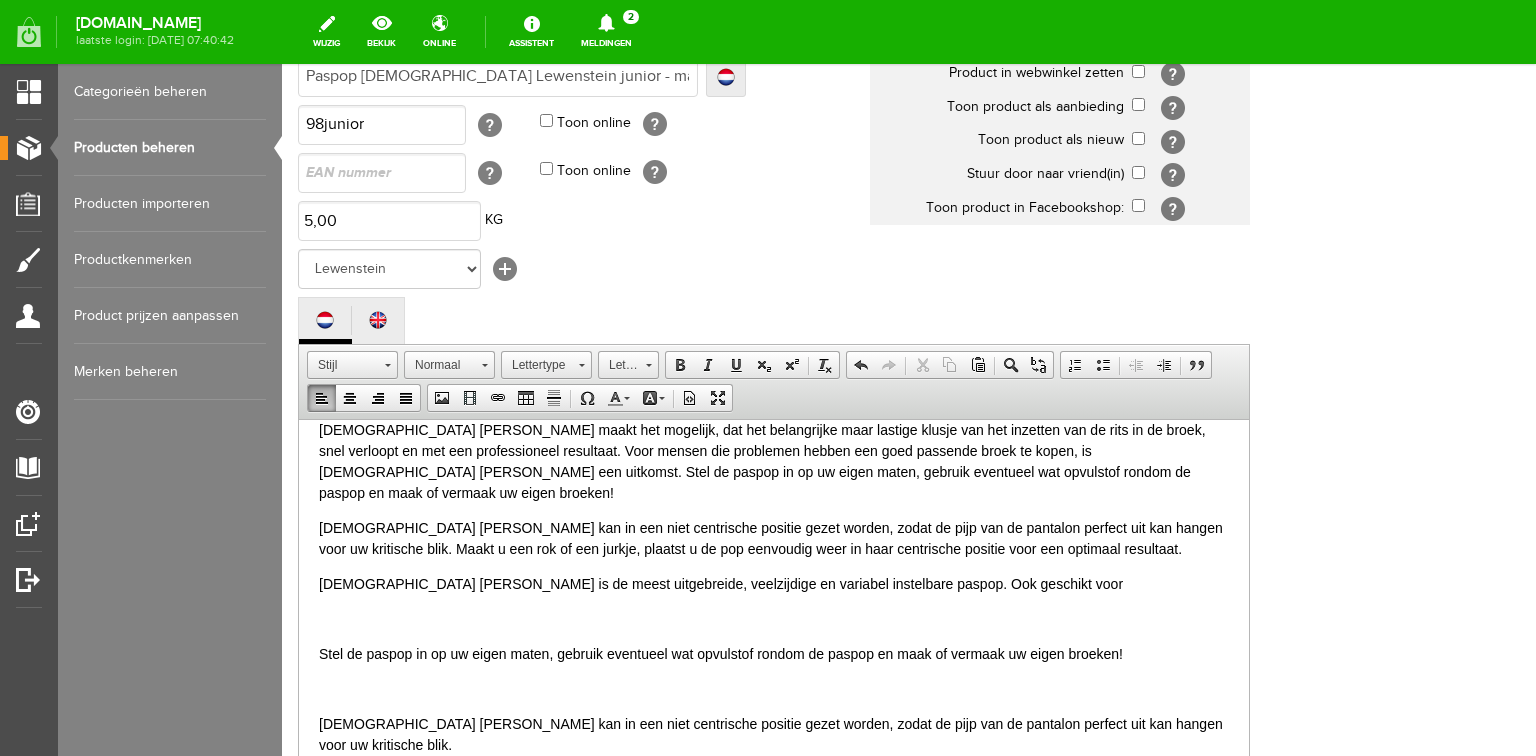 scroll, scrollTop: 160, scrollLeft: 0, axis: vertical 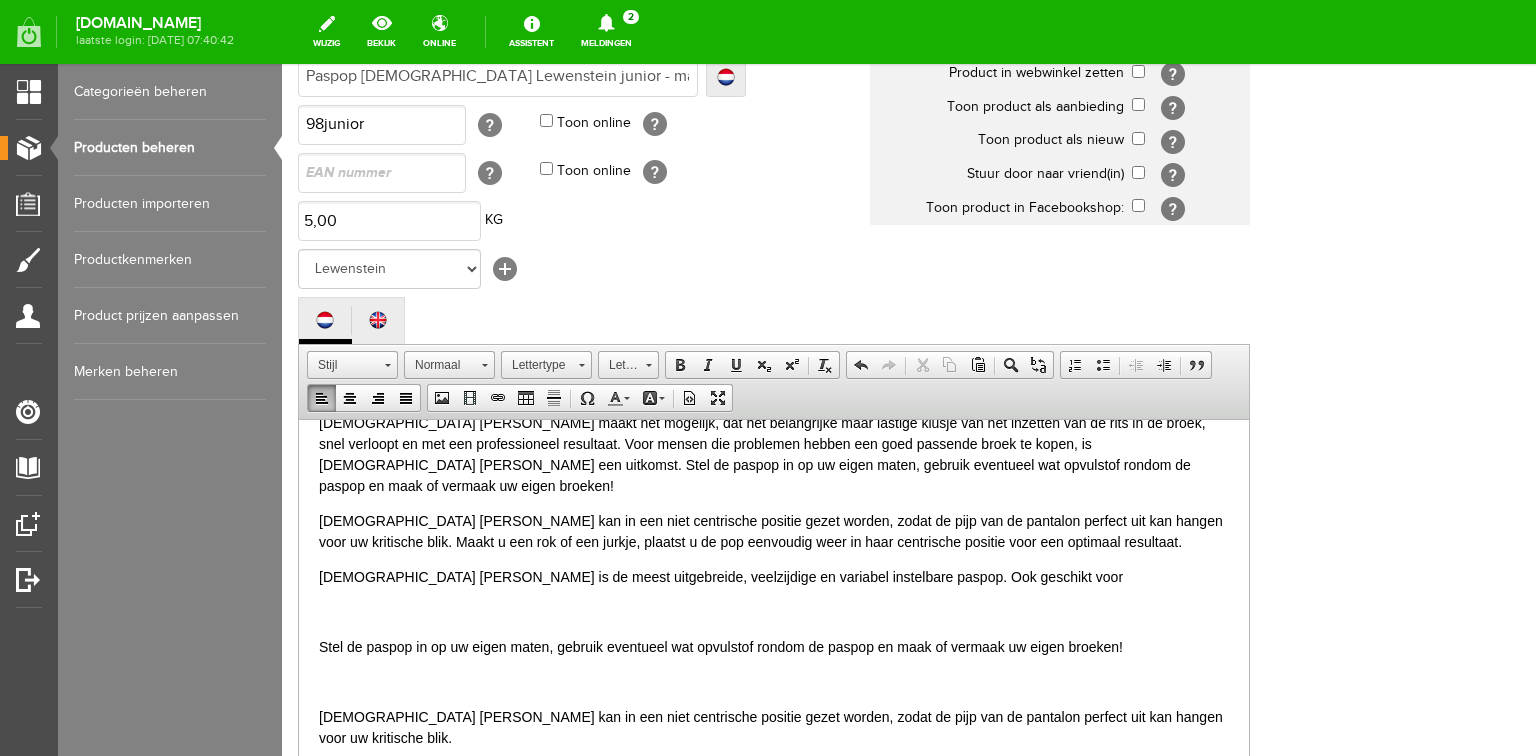 click on "[DEMOGRAPHIC_DATA] [PERSON_NAME] is de meest uitgebreide, veelzijdige en variabel instelbare paspop. Ook geschikt voor" at bounding box center [774, 576] 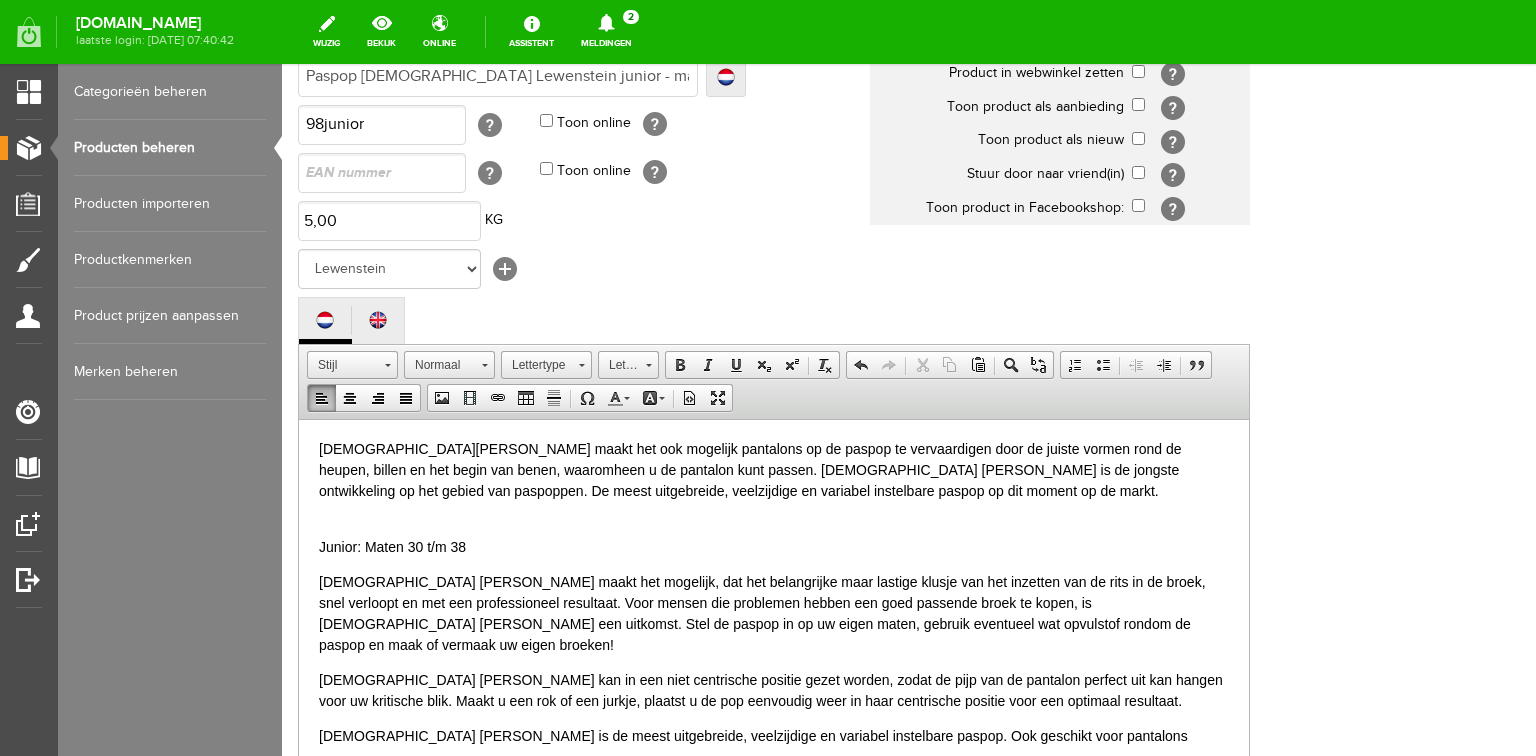 scroll, scrollTop: 0, scrollLeft: 0, axis: both 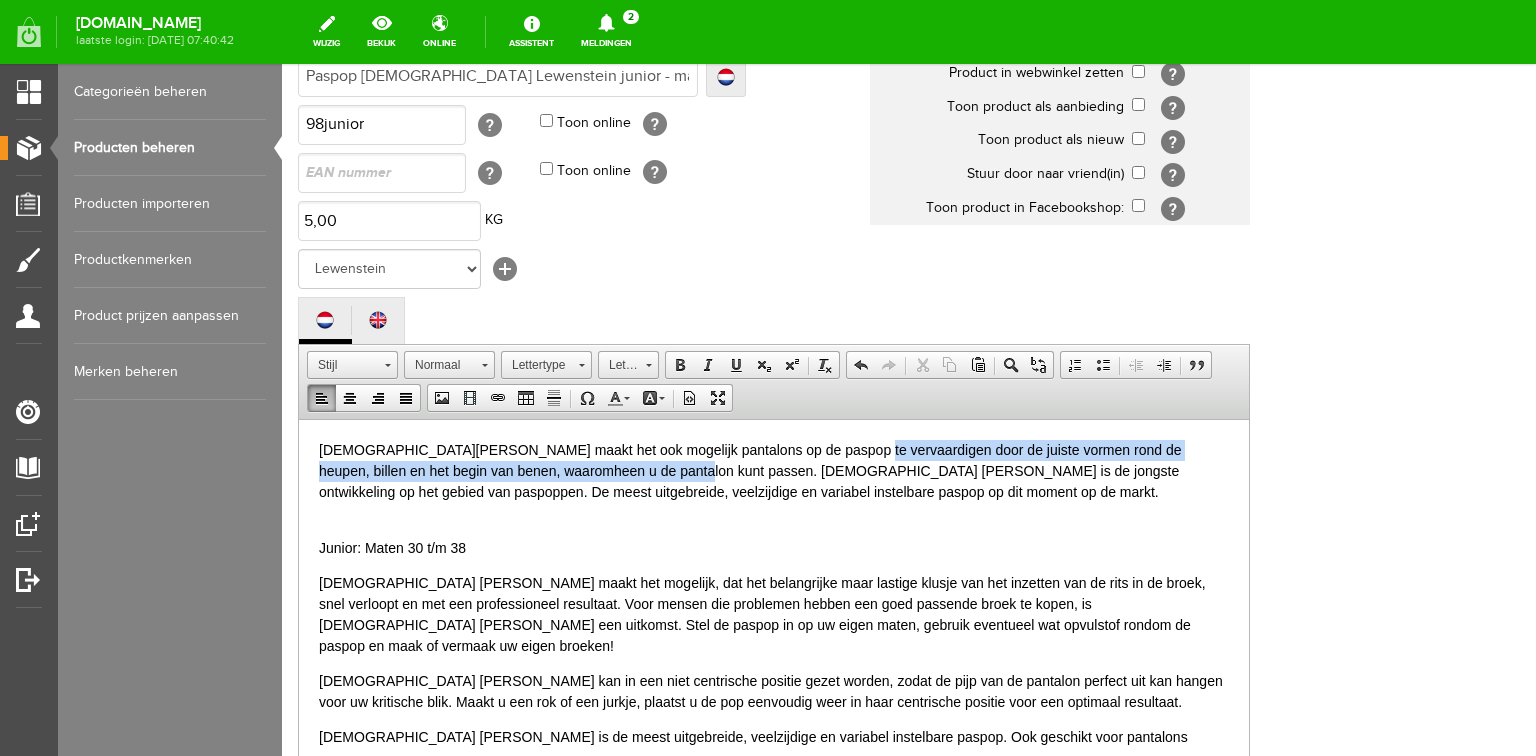 drag, startPoint x: 831, startPoint y: 448, endPoint x: 620, endPoint y: 476, distance: 212.84972 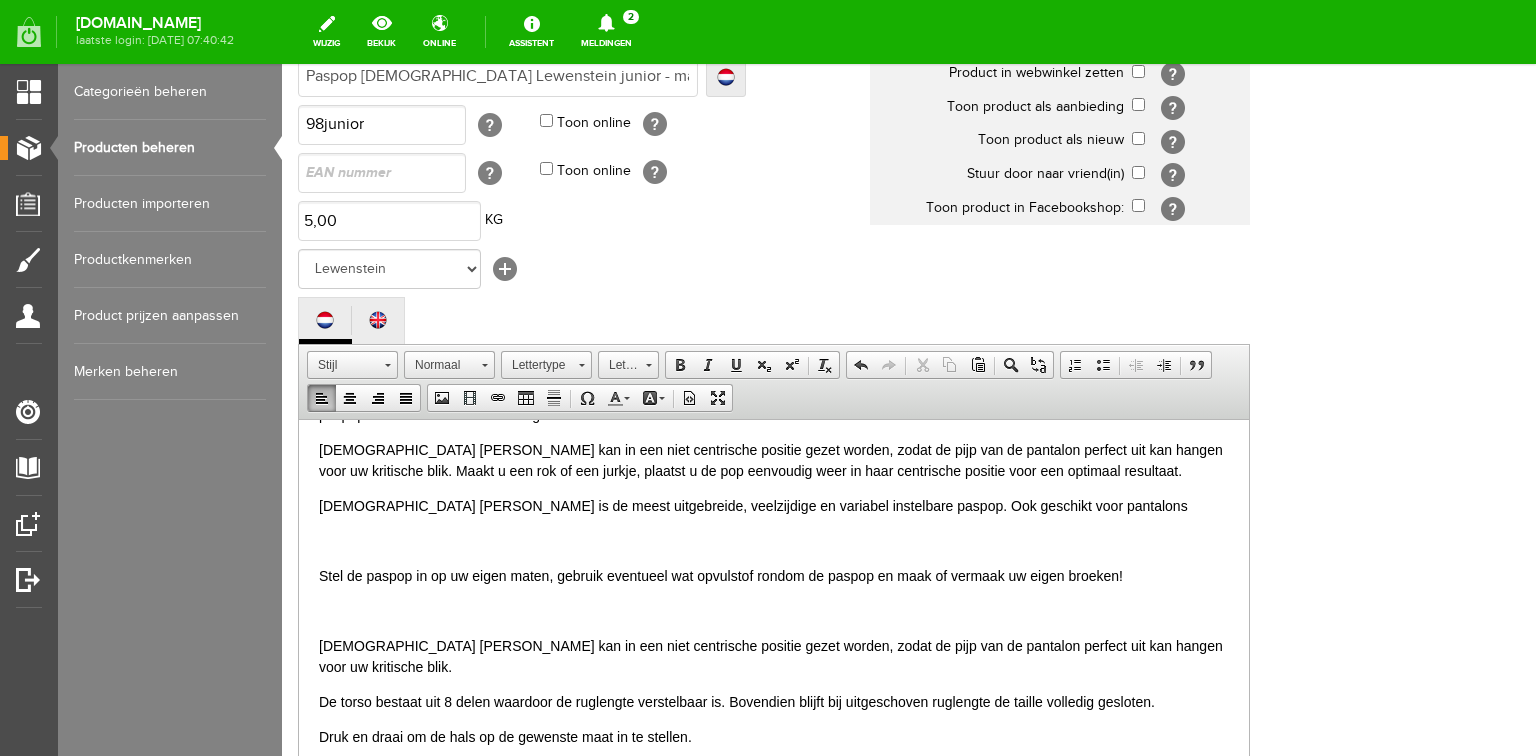scroll, scrollTop: 240, scrollLeft: 0, axis: vertical 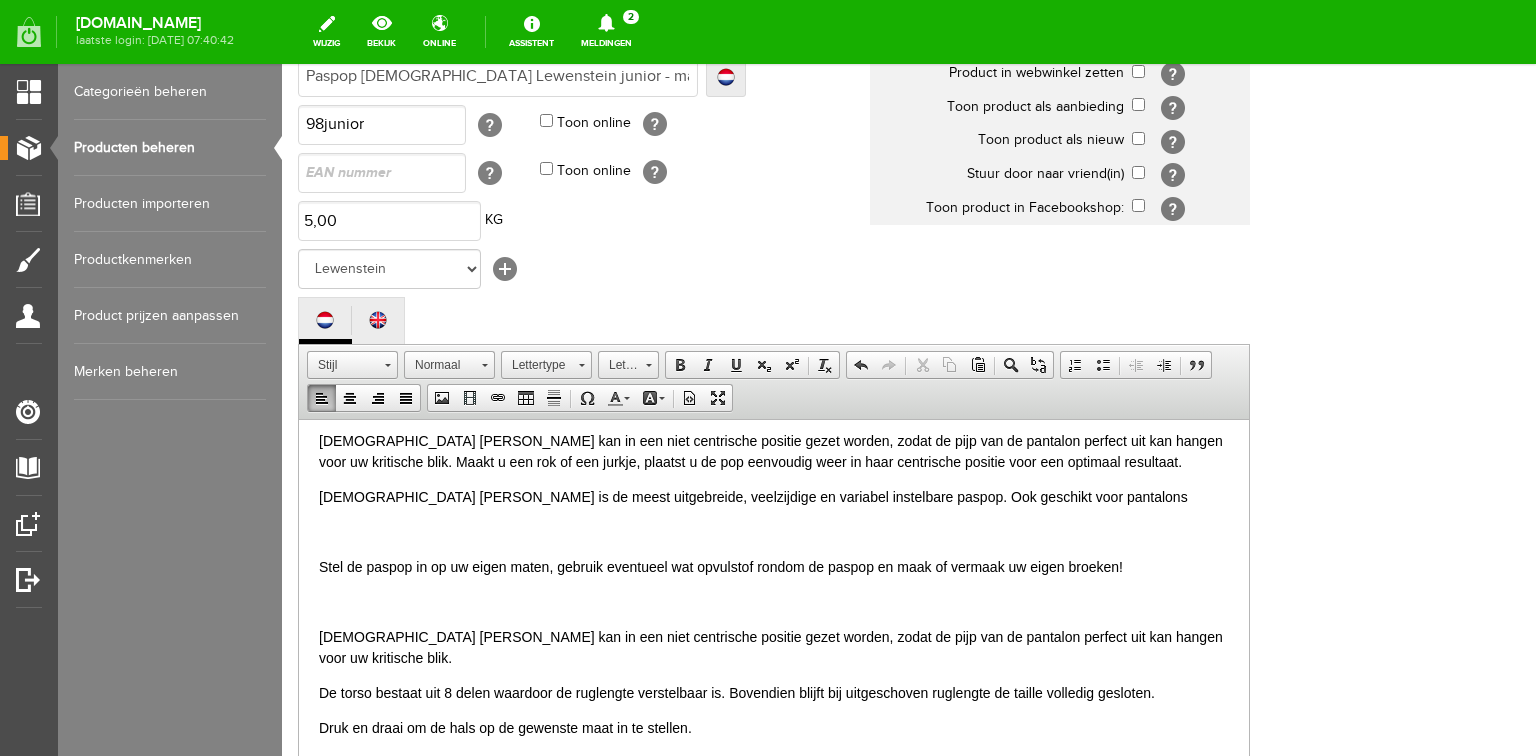 click on "[DEMOGRAPHIC_DATA] [PERSON_NAME] is de meest uitgebreide, veelzijdige en variabel instelbare paspop. Ook geschikt voor pantalons" at bounding box center [774, 496] 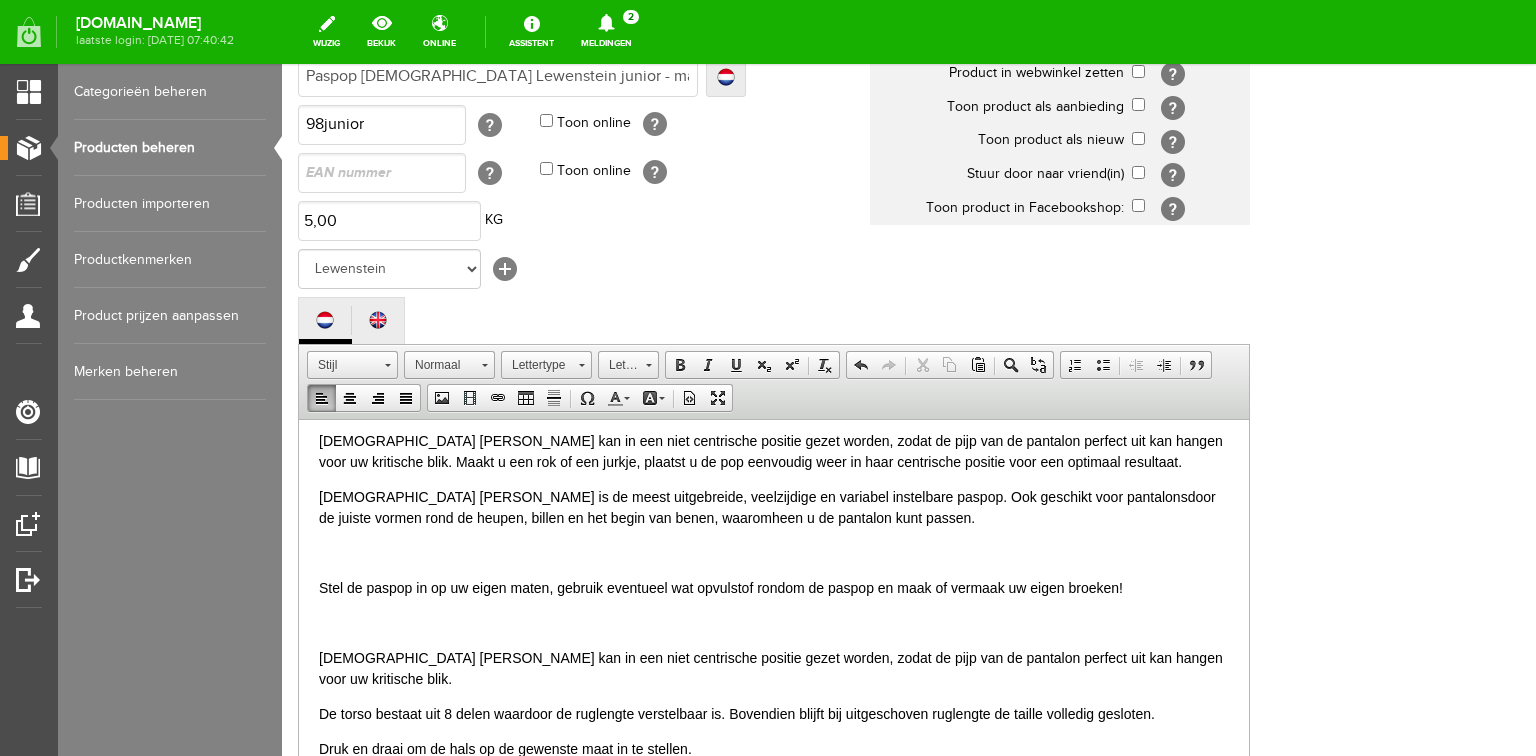 click on "[DEMOGRAPHIC_DATA] [PERSON_NAME] is de meest uitgebreide, veelzijdige en variabel instelbare paspop. Ook geschikt voor pantalons  door de juiste vormen rond de heupen, billen en het begin van benen, waaromheen u de pantalon kunt passen." at bounding box center [774, 507] 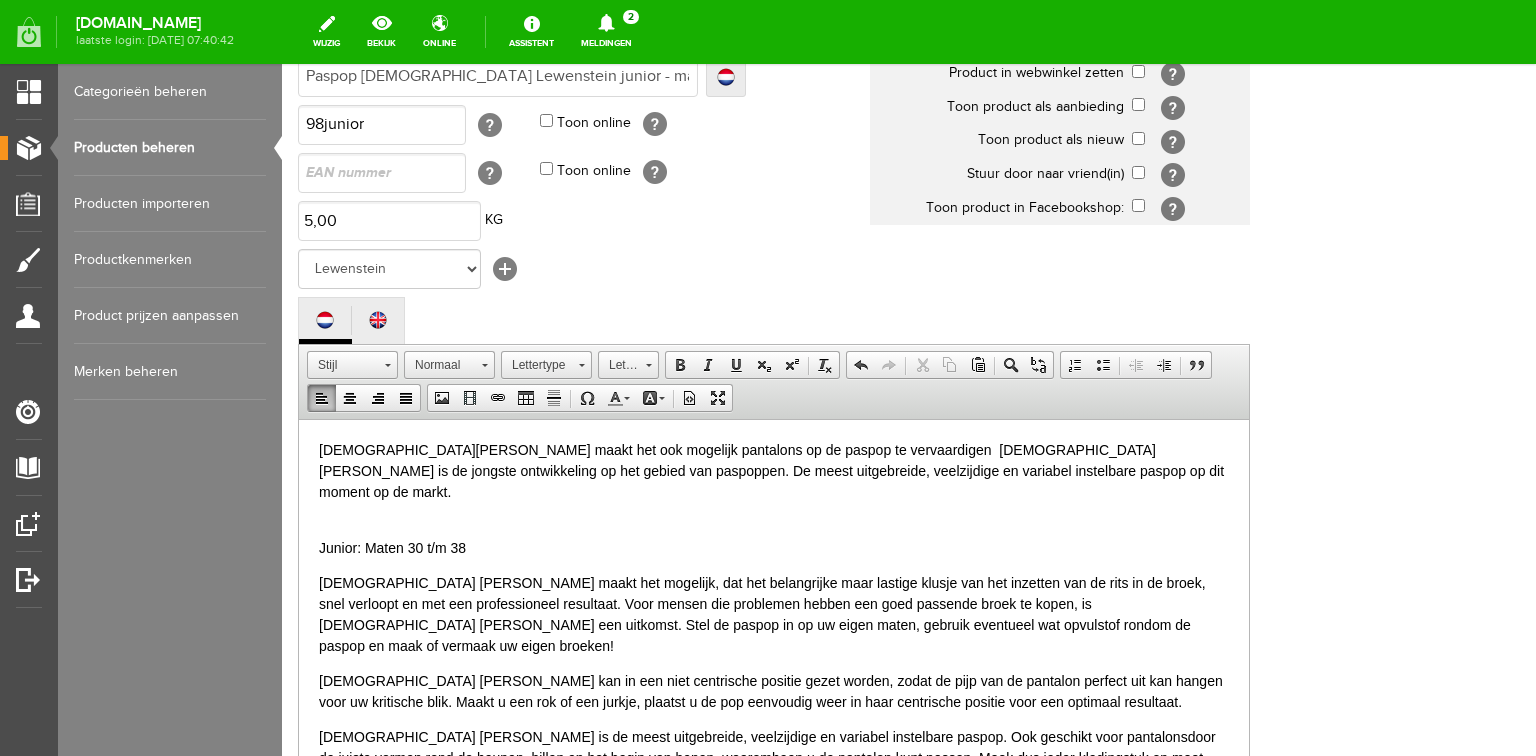 scroll, scrollTop: 62, scrollLeft: 0, axis: vertical 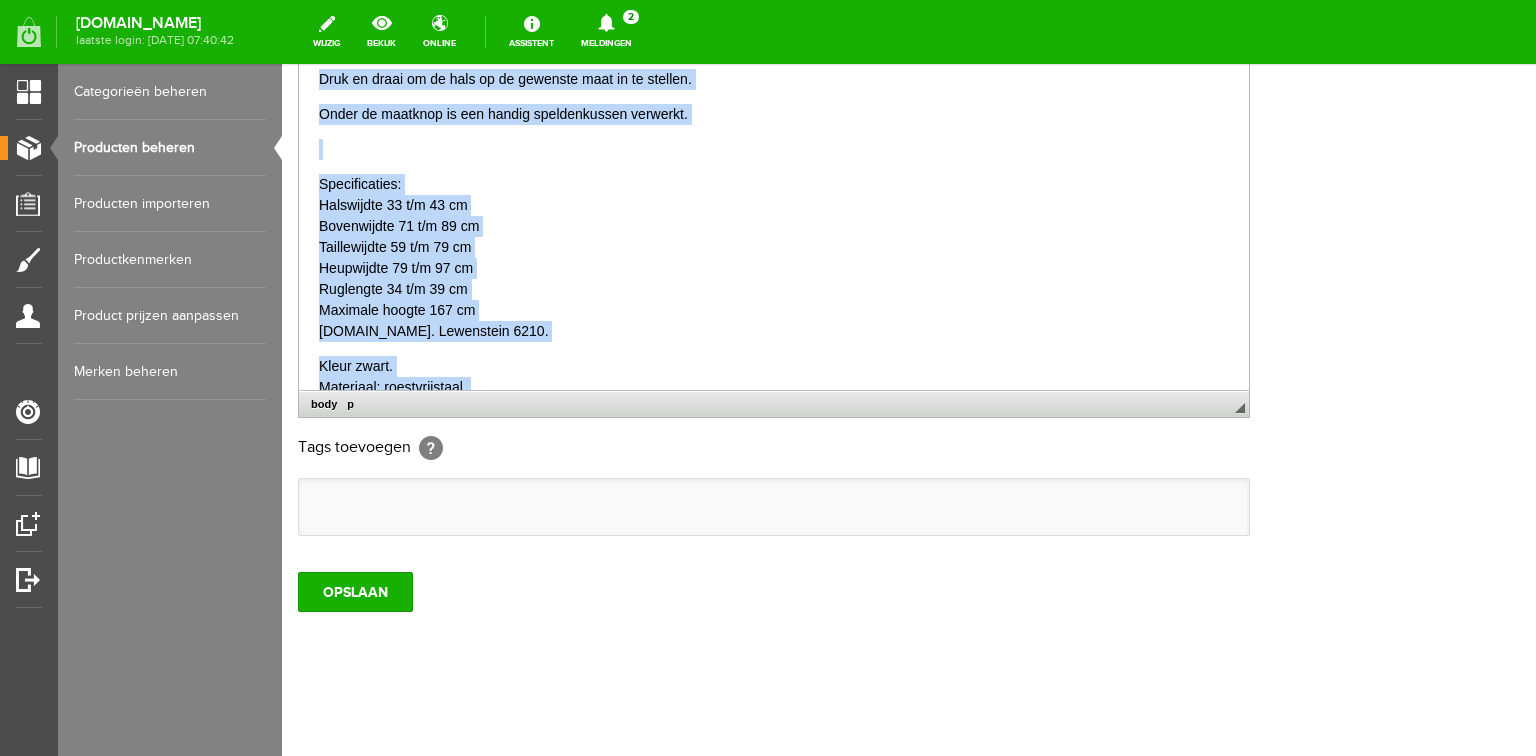 drag, startPoint x: 319, startPoint y: 78, endPoint x: 487, endPoint y: 362, distance: 329.9697 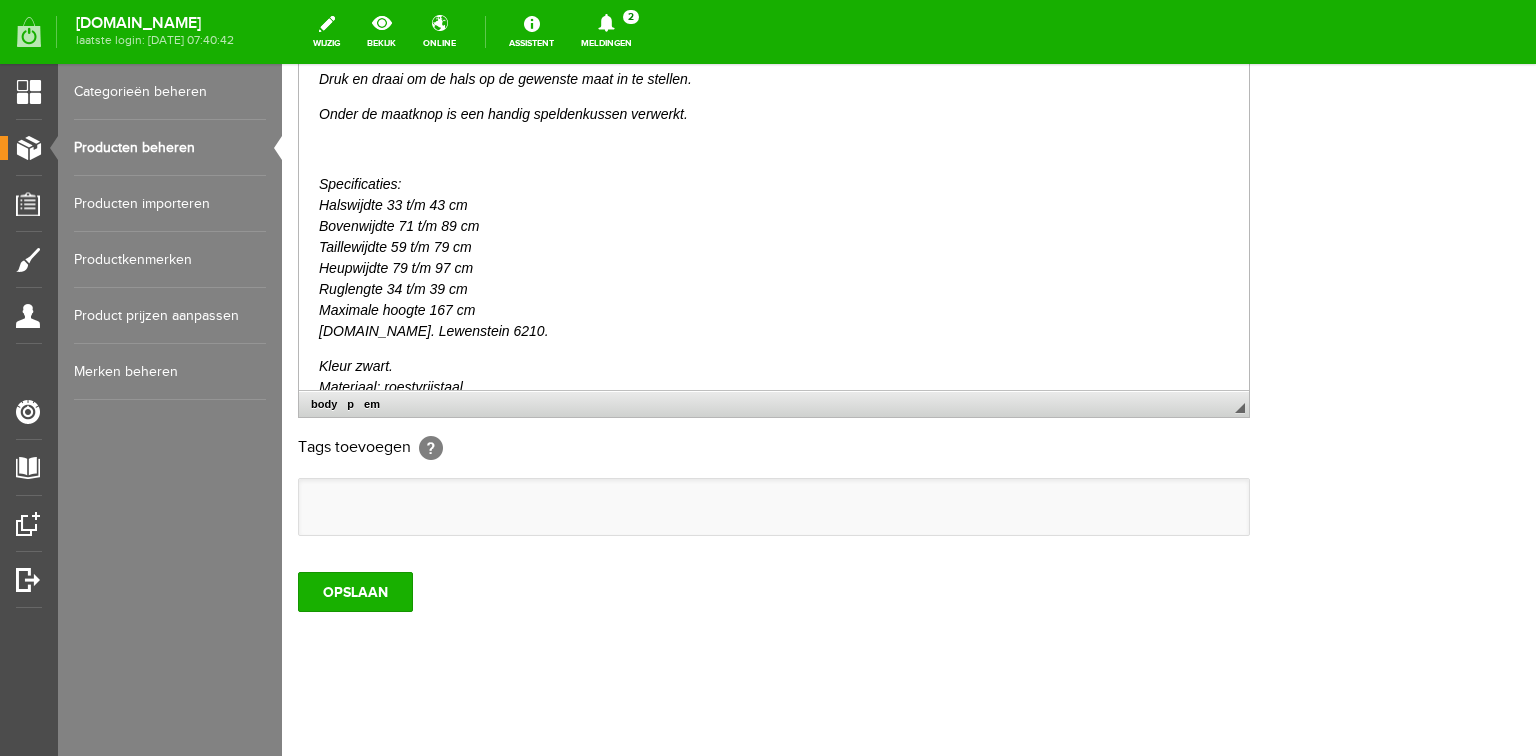drag, startPoint x: 687, startPoint y: 376, endPoint x: 680, endPoint y: 362, distance: 15.652476 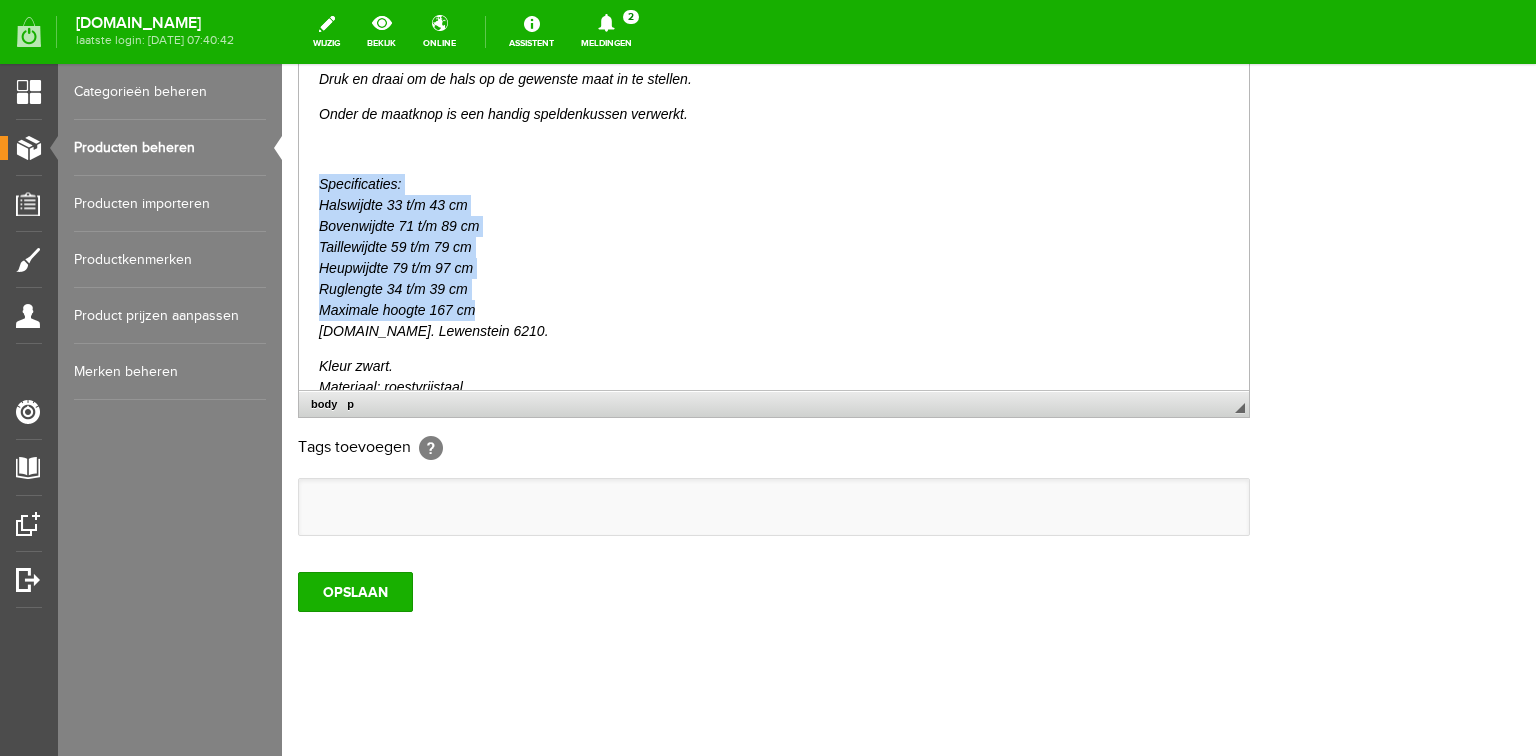 drag, startPoint x: 321, startPoint y: 114, endPoint x: 481, endPoint y: 246, distance: 207.42227 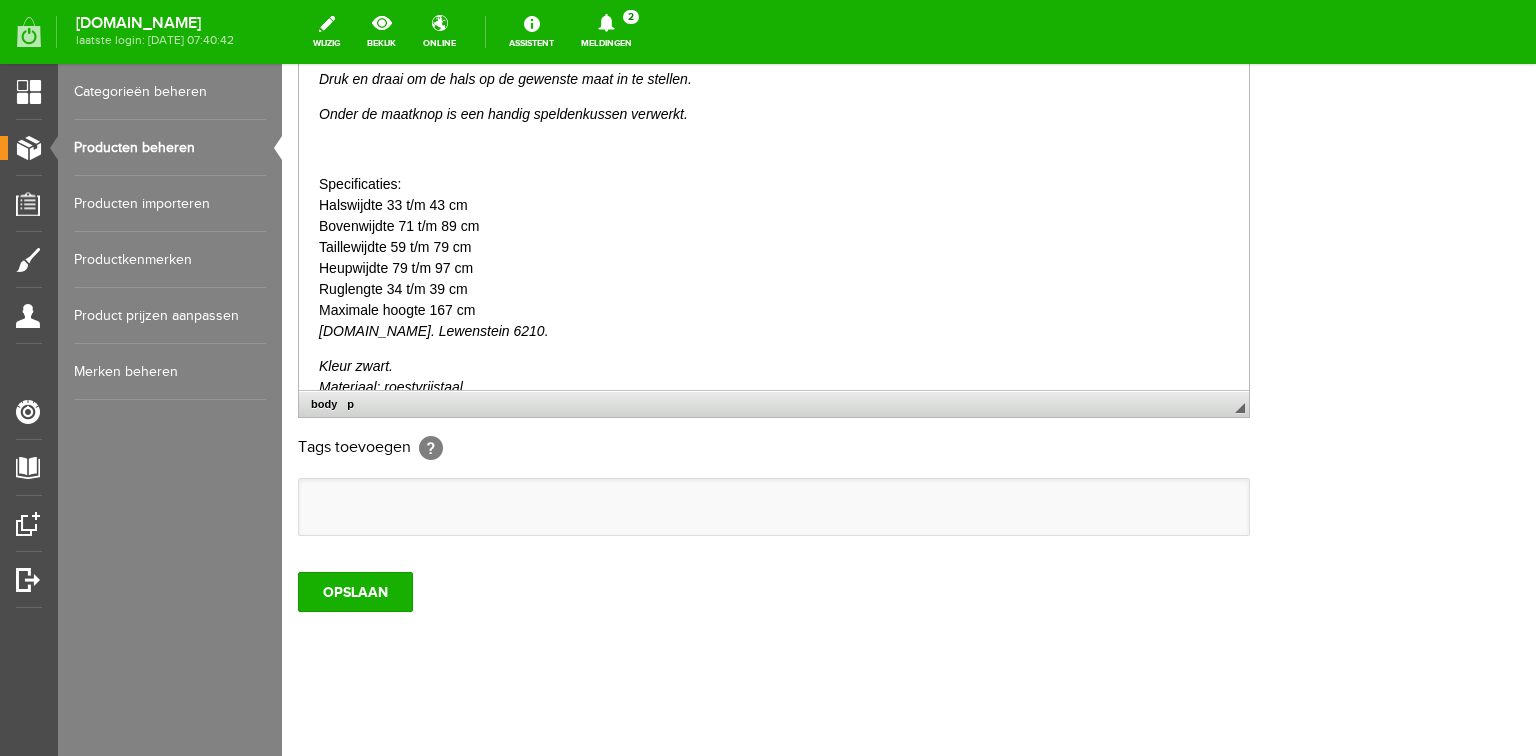 click on "Specificaties: Halswijdte 33 t/m 43 cm Bovenwijdte 71 t/m 89 cm Taillewijdte 59 t/m 79 cm Heupwijdte 79 t/m 97 cm Ruglengte 34 t/m 39 cm Maximale hoogte 167 cm [DOMAIN_NAME]. Lewenstein 6210." at bounding box center (774, 257) 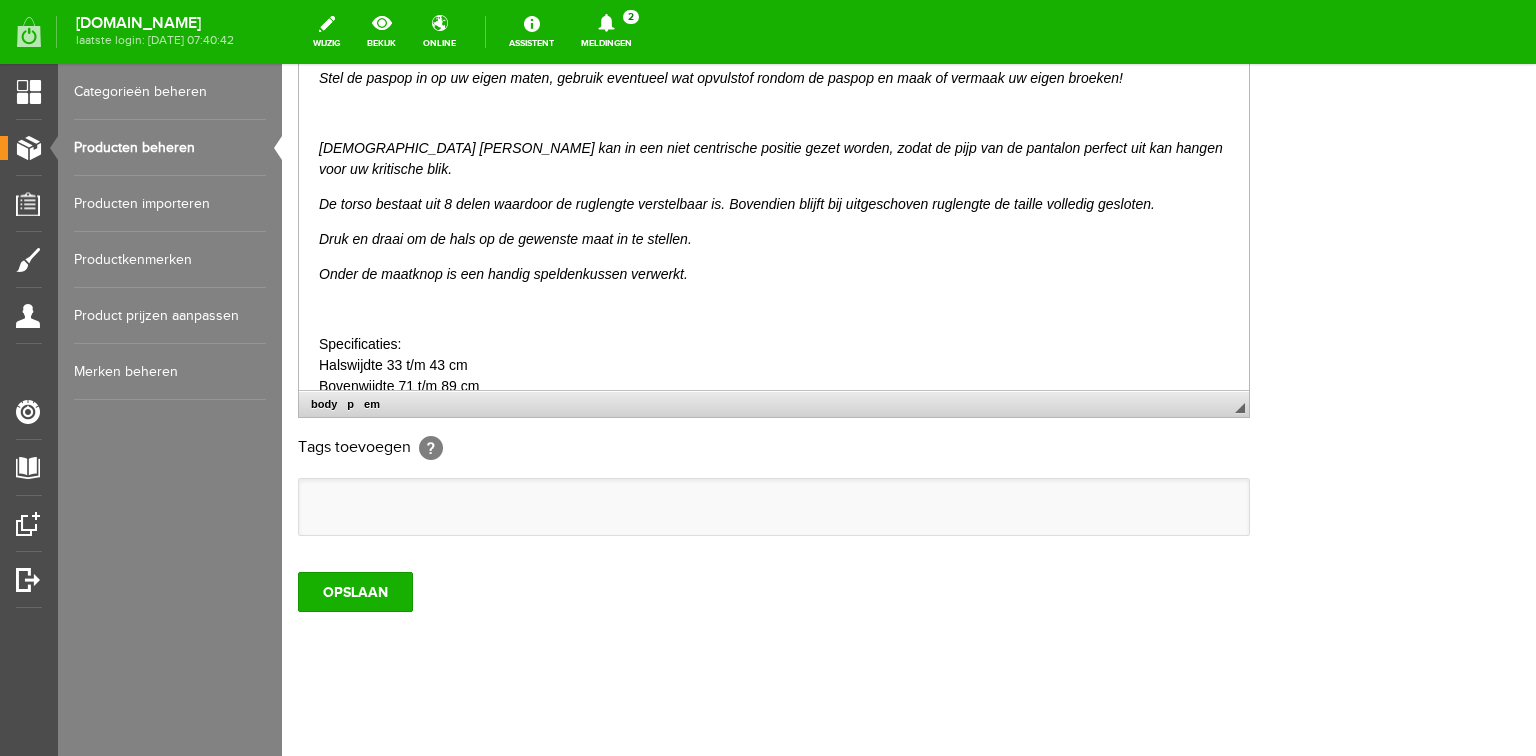 scroll, scrollTop: 380, scrollLeft: 0, axis: vertical 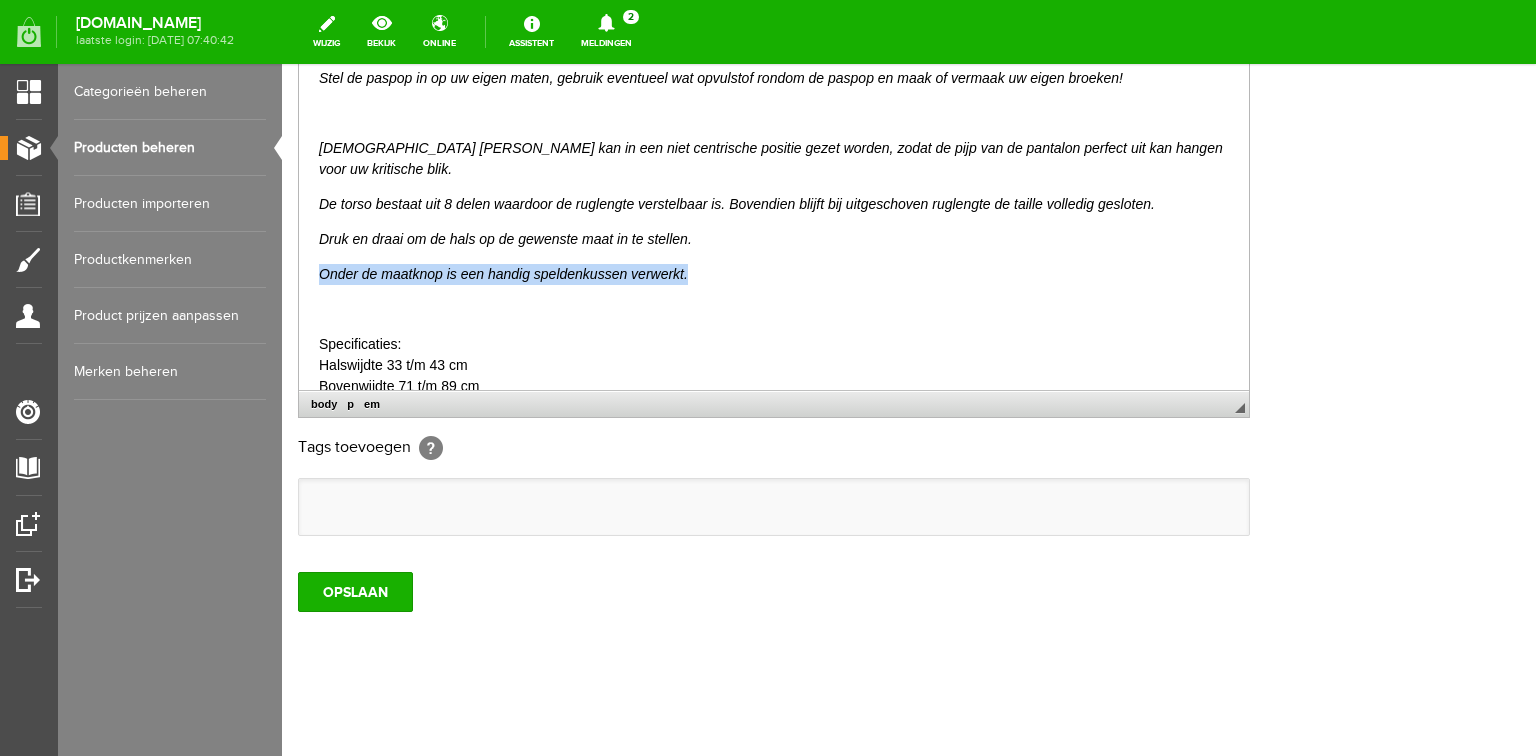 drag, startPoint x: 315, startPoint y: 210, endPoint x: 697, endPoint y: 213, distance: 382.01178 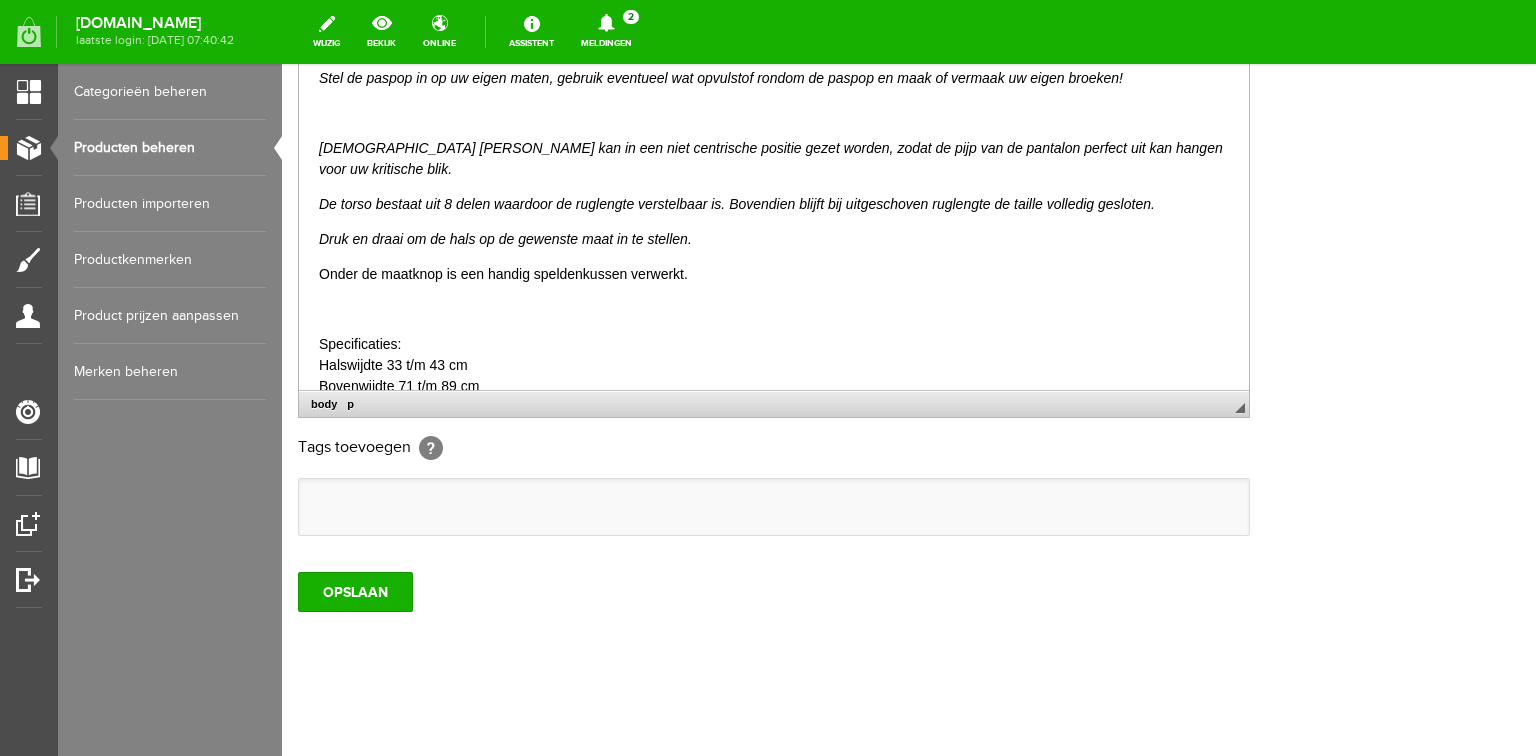 click on "Druk en draai om de hals op de gewenste maat in te stellen." at bounding box center [774, 238] 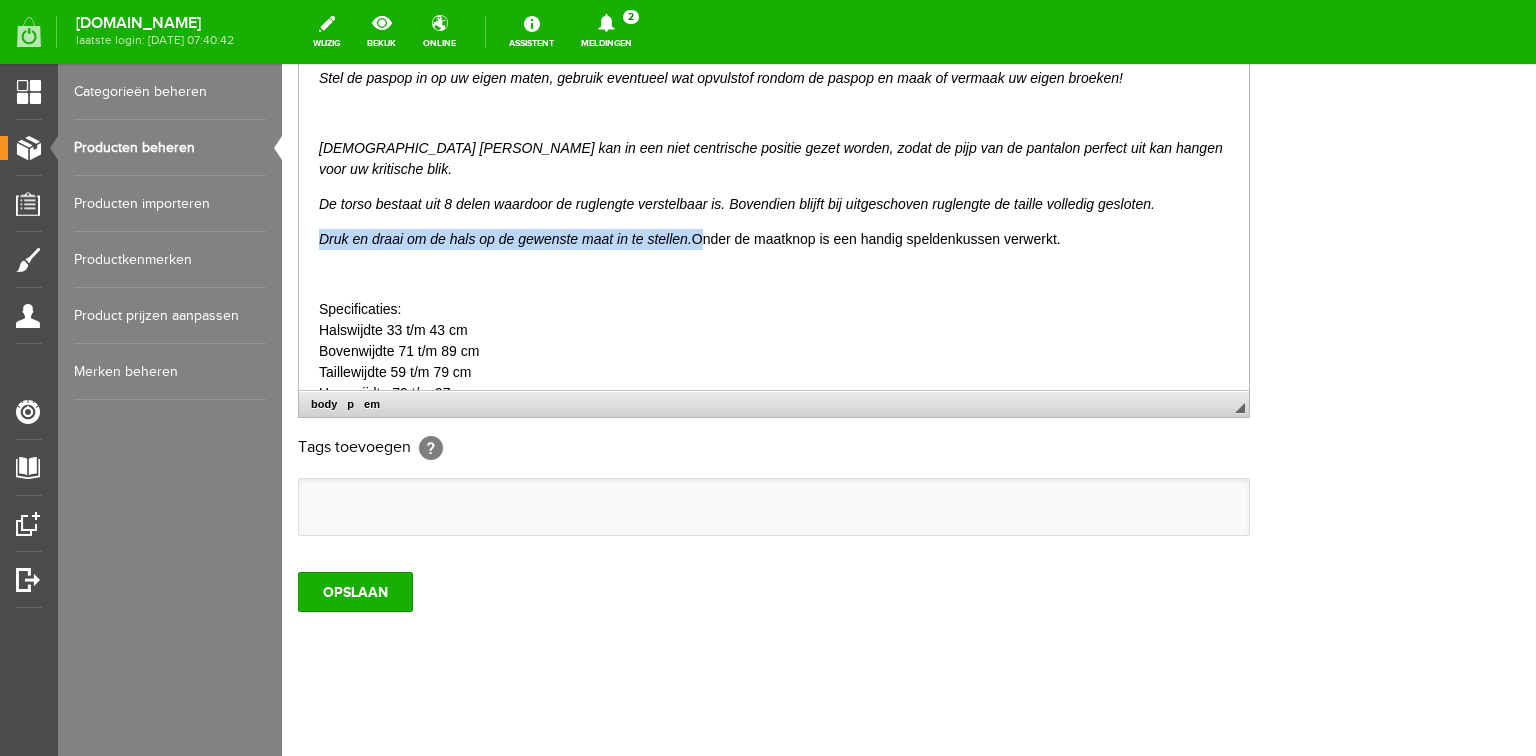 drag, startPoint x: 321, startPoint y: 176, endPoint x: 706, endPoint y: 178, distance: 385.0052 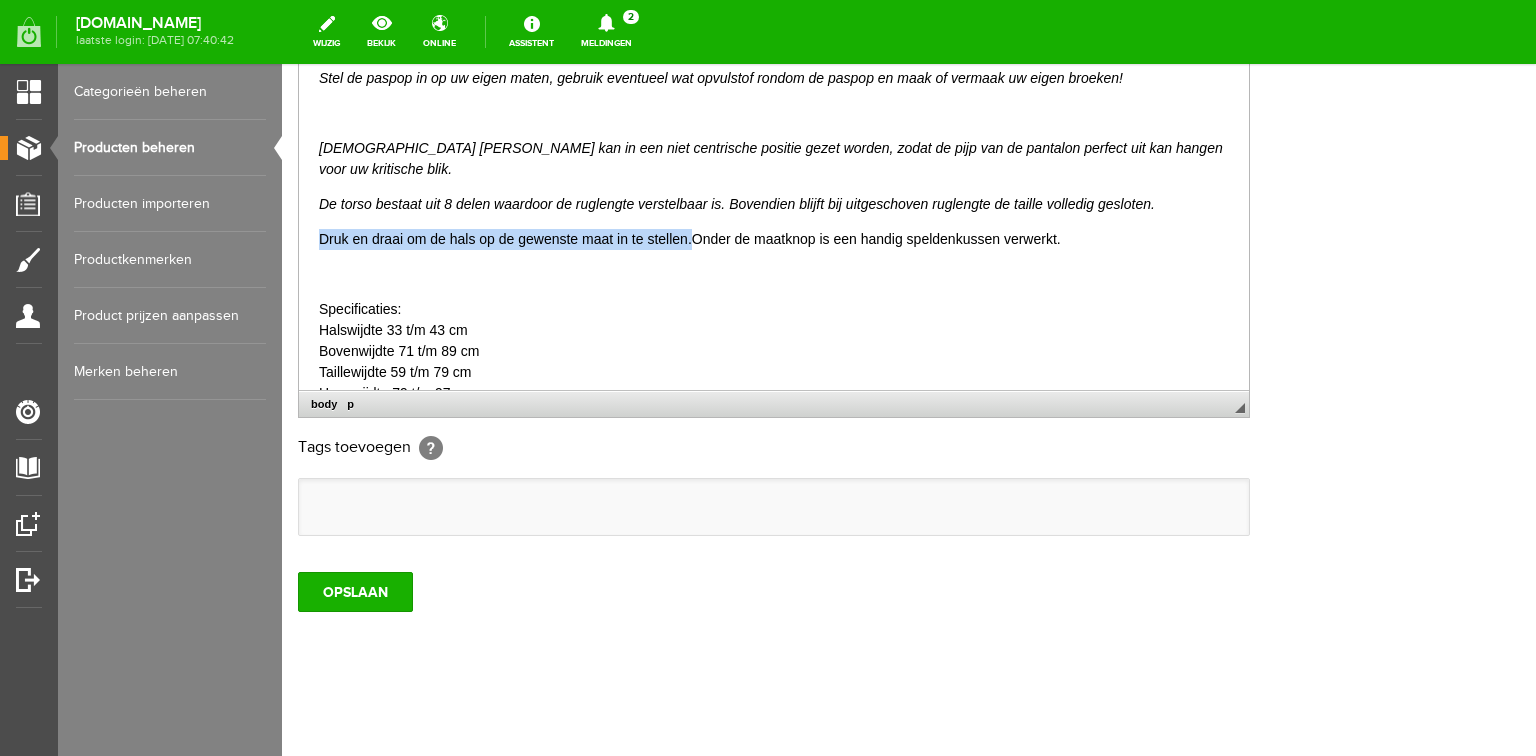click on "Druk en draai om de hals op de gewenste maat in te stellen.  O nder de maatknop is een handig speldenkussen verwerkt." at bounding box center (774, 238) 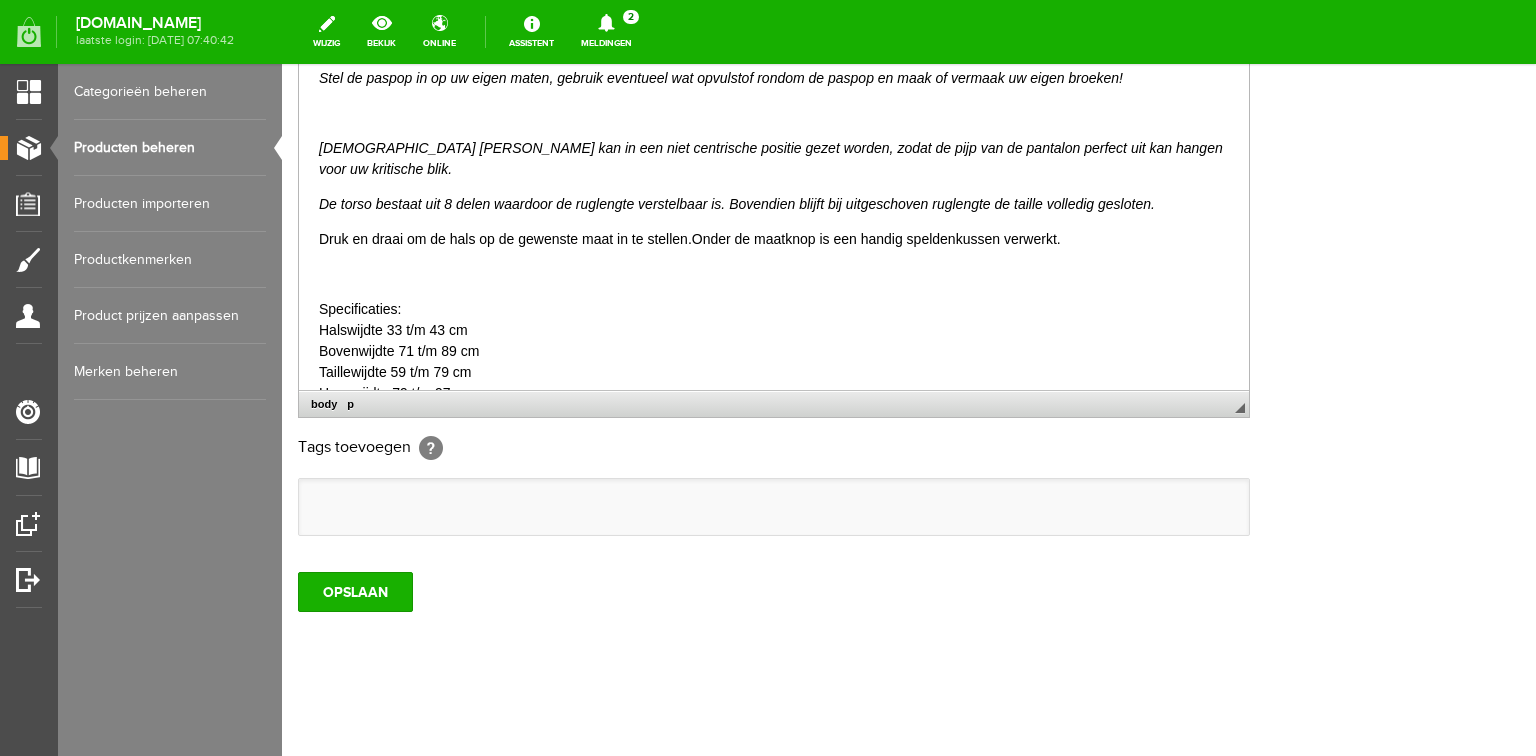 click on "Druk en draai om de hals op de gewenste maat in te stellen.  O nder de maatknop is een handig speldenkussen verwerkt." at bounding box center [774, 238] 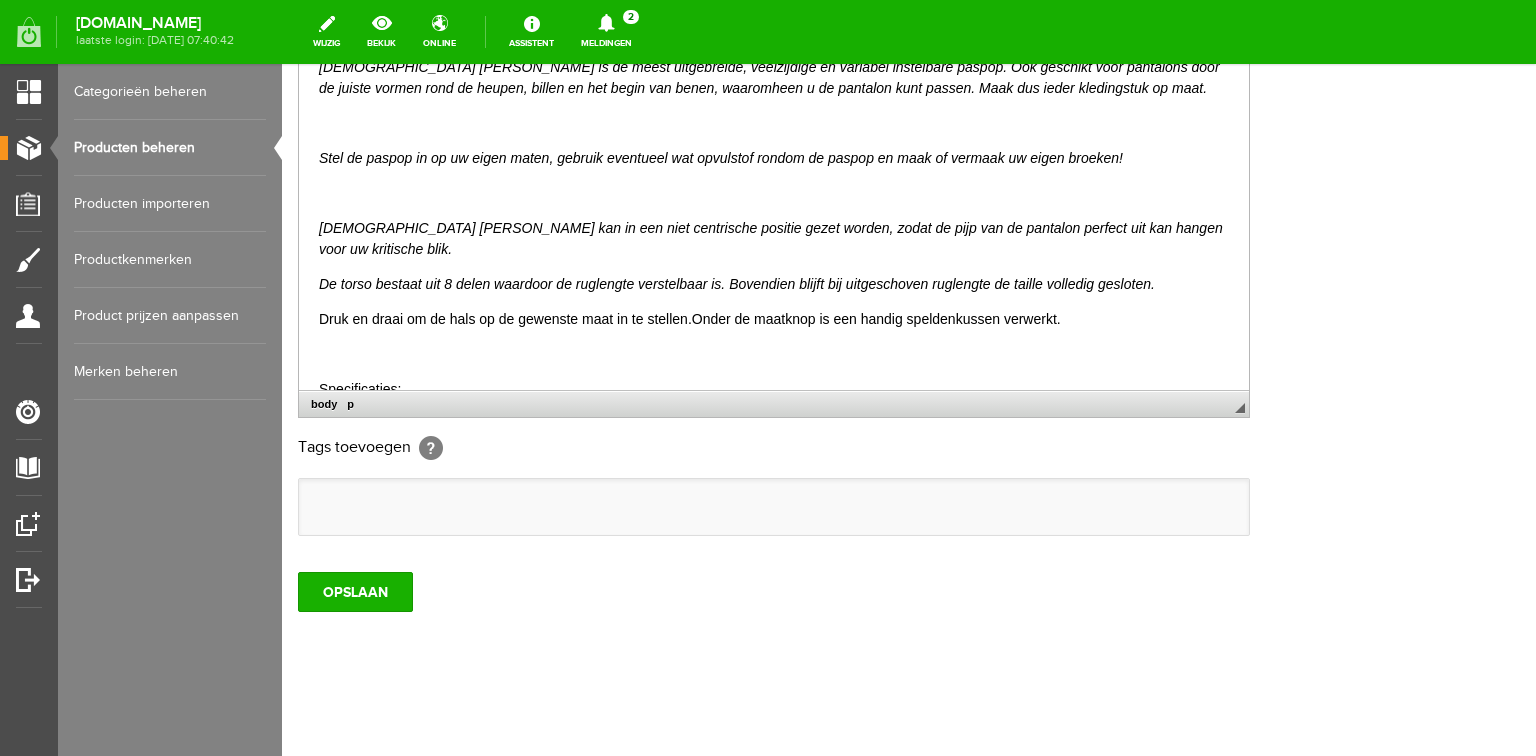 scroll, scrollTop: 220, scrollLeft: 0, axis: vertical 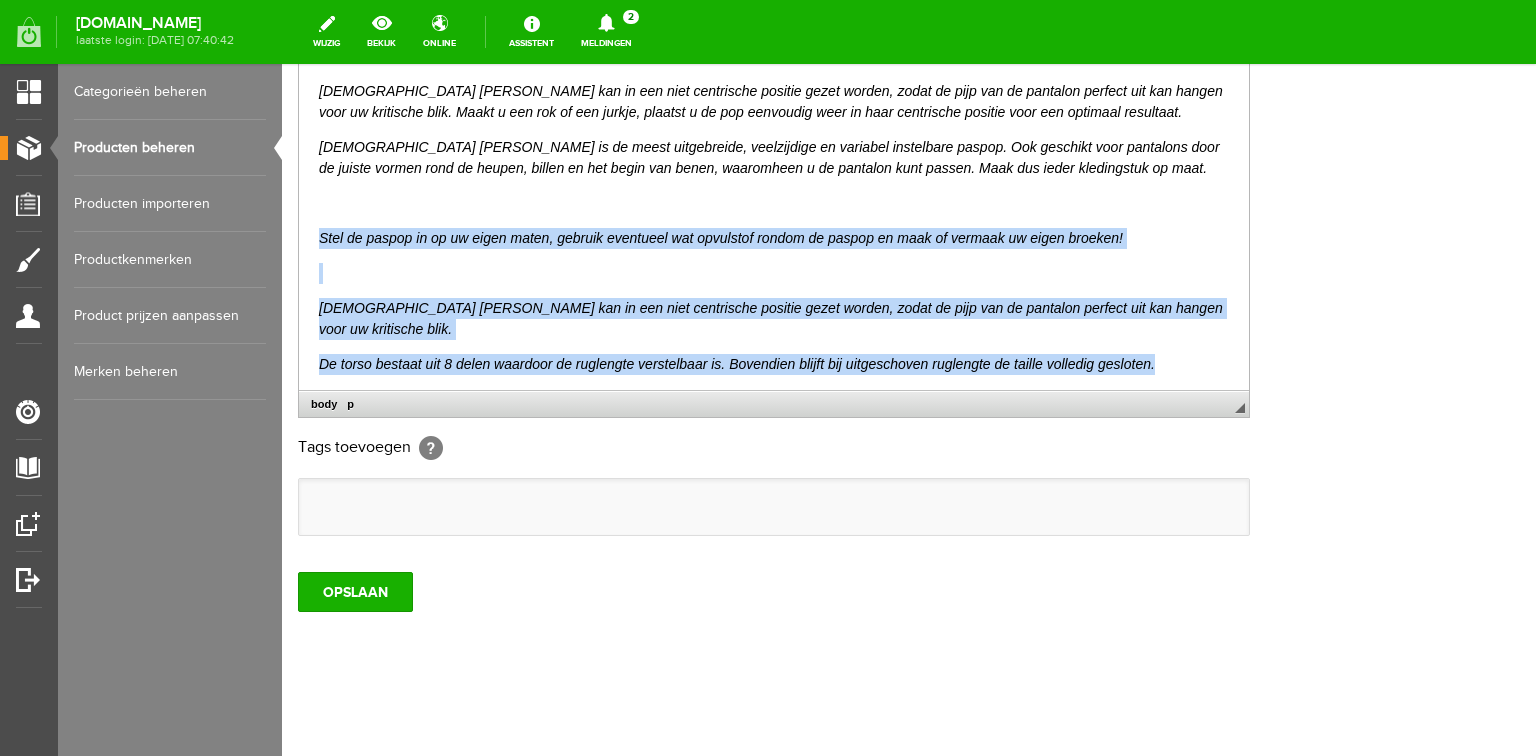 drag, startPoint x: 318, startPoint y: 194, endPoint x: 1193, endPoint y: 282, distance: 879.414 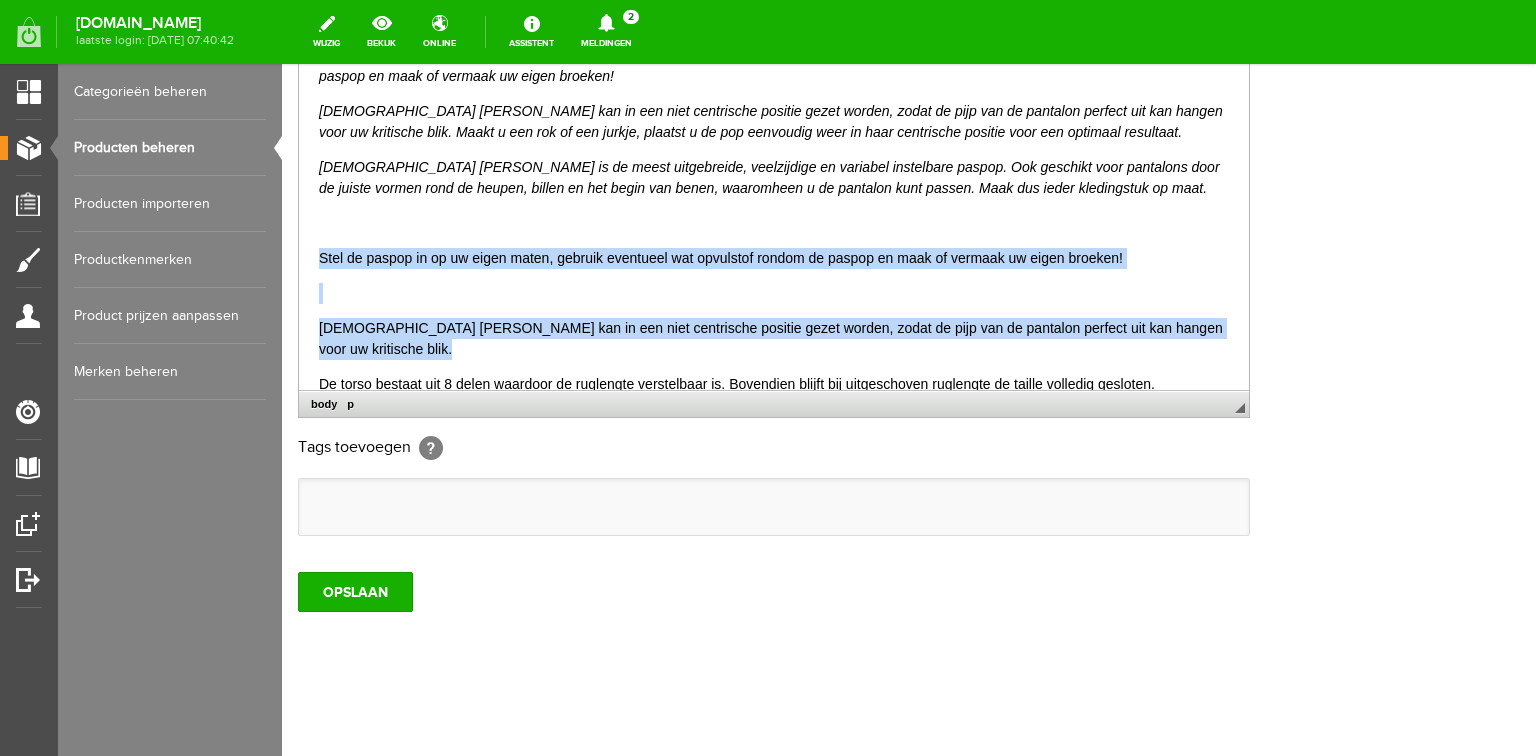 scroll, scrollTop: 140, scrollLeft: 0, axis: vertical 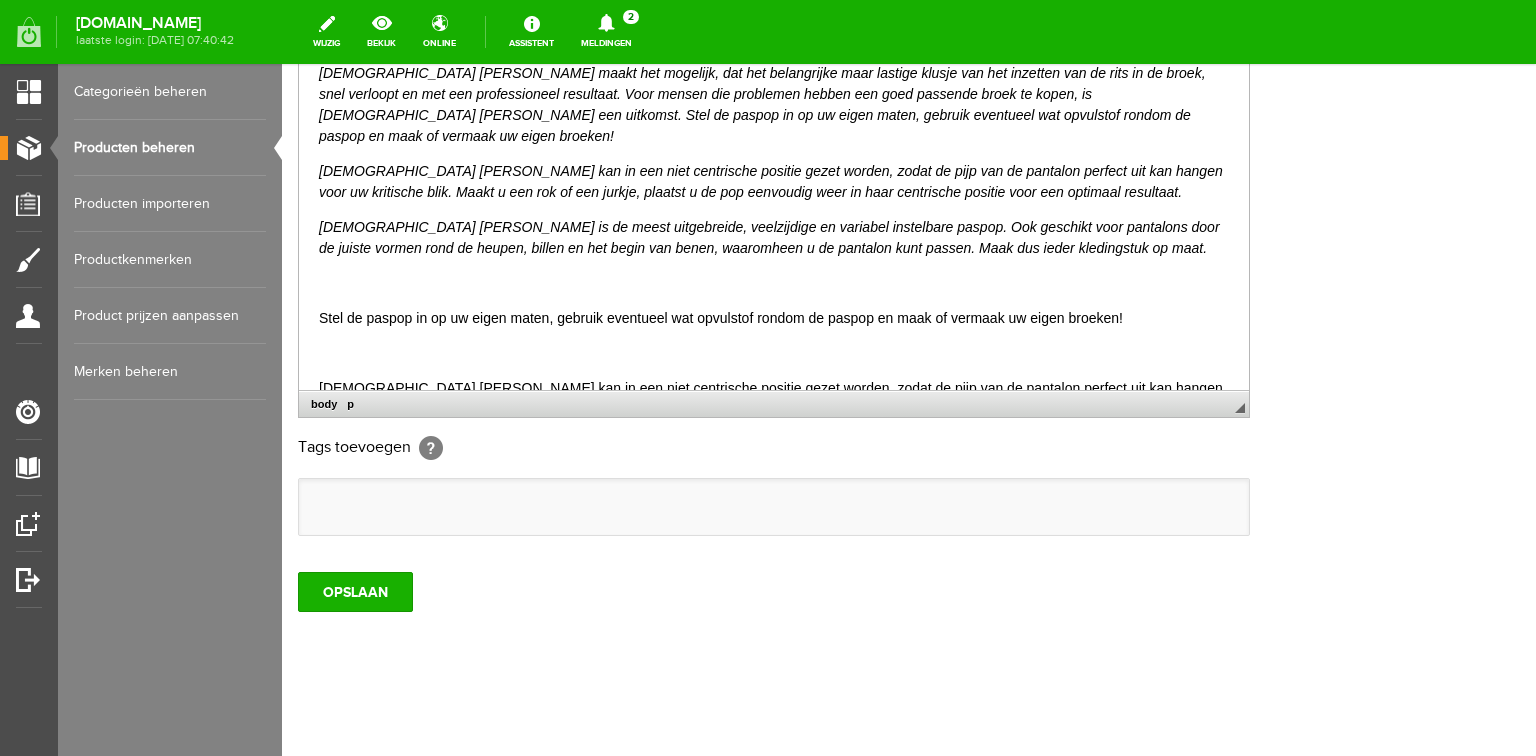 click at bounding box center [774, 282] 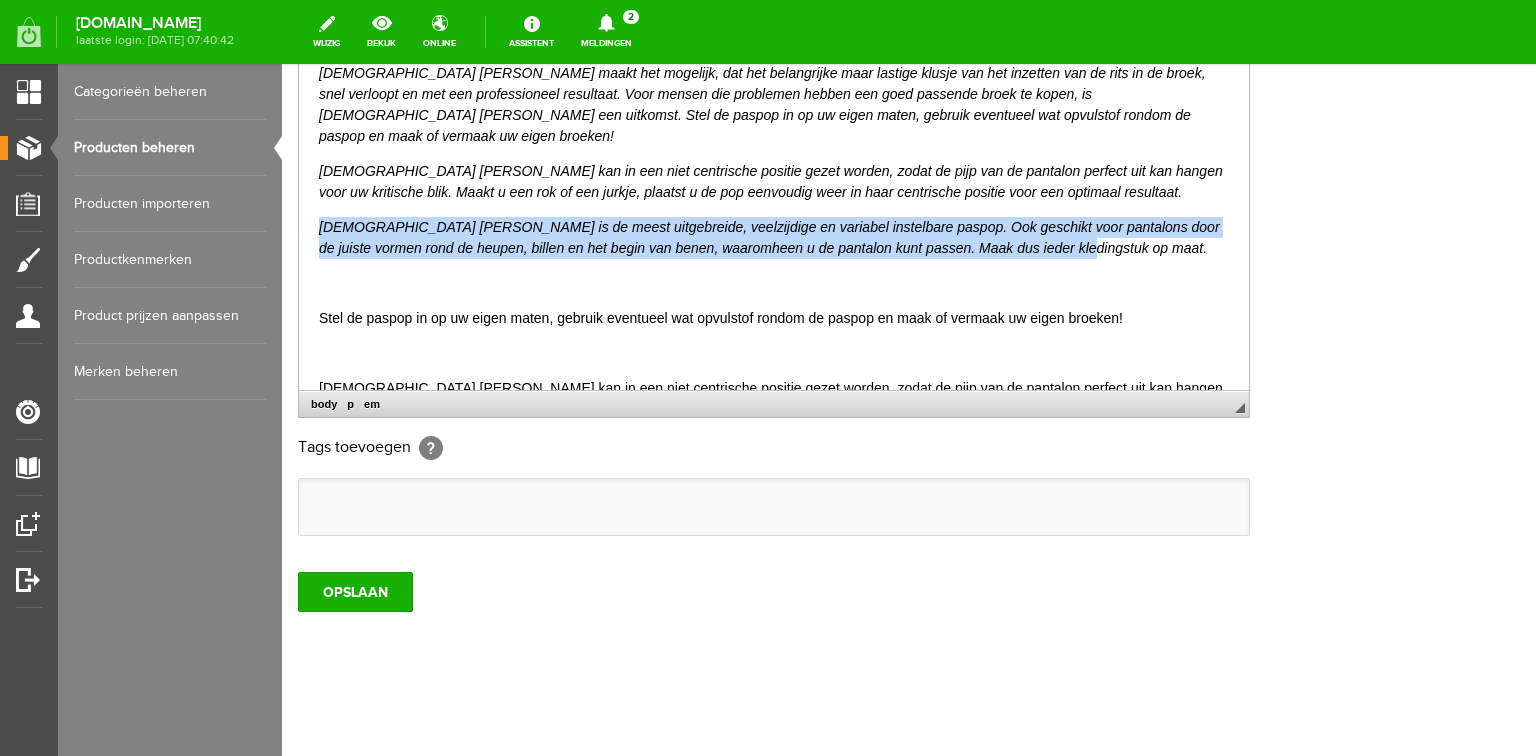 drag, startPoint x: 320, startPoint y: 178, endPoint x: 1088, endPoint y: 214, distance: 768.84326 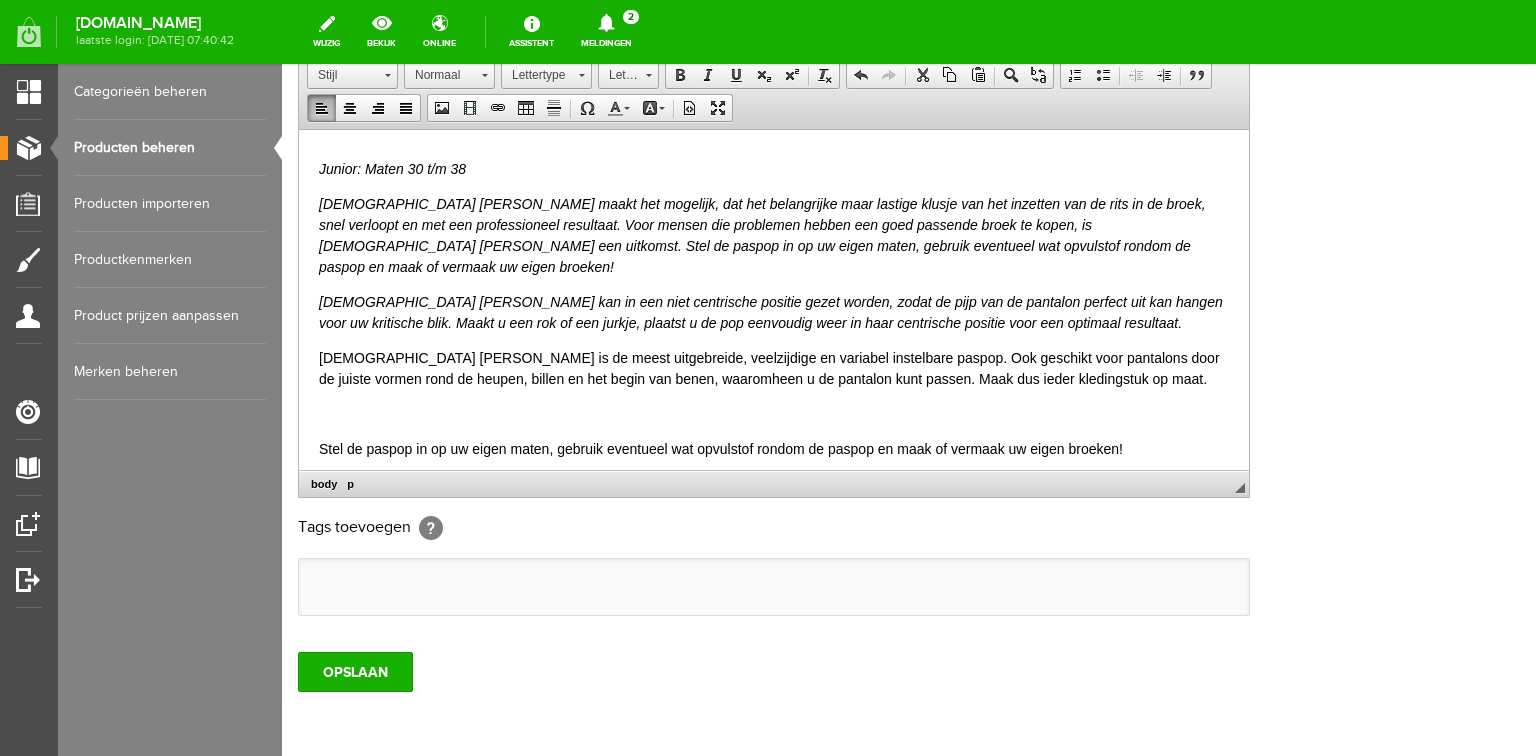 scroll, scrollTop: 0, scrollLeft: 0, axis: both 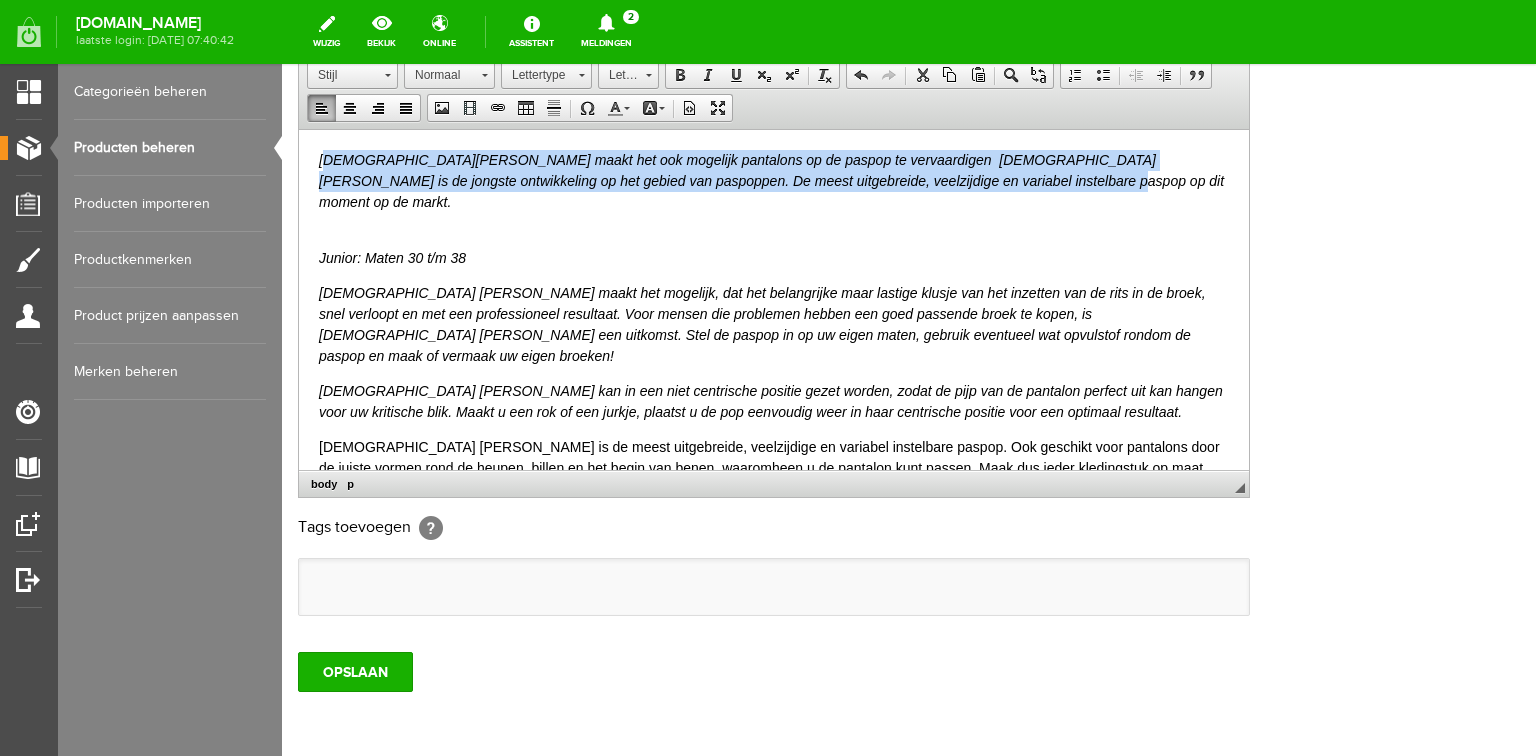 drag, startPoint x: 322, startPoint y: 157, endPoint x: 972, endPoint y: 177, distance: 650.3076 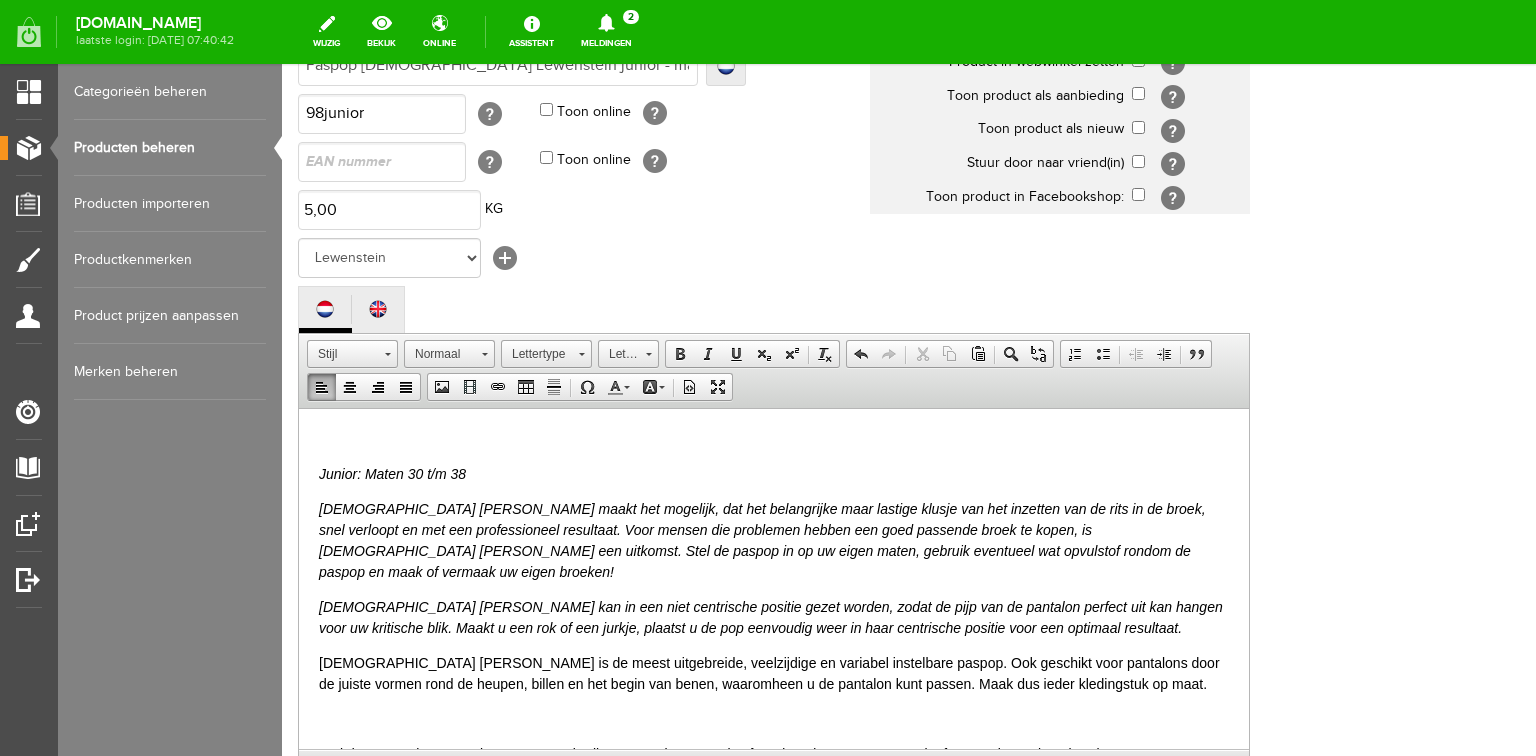 scroll, scrollTop: 192, scrollLeft: 0, axis: vertical 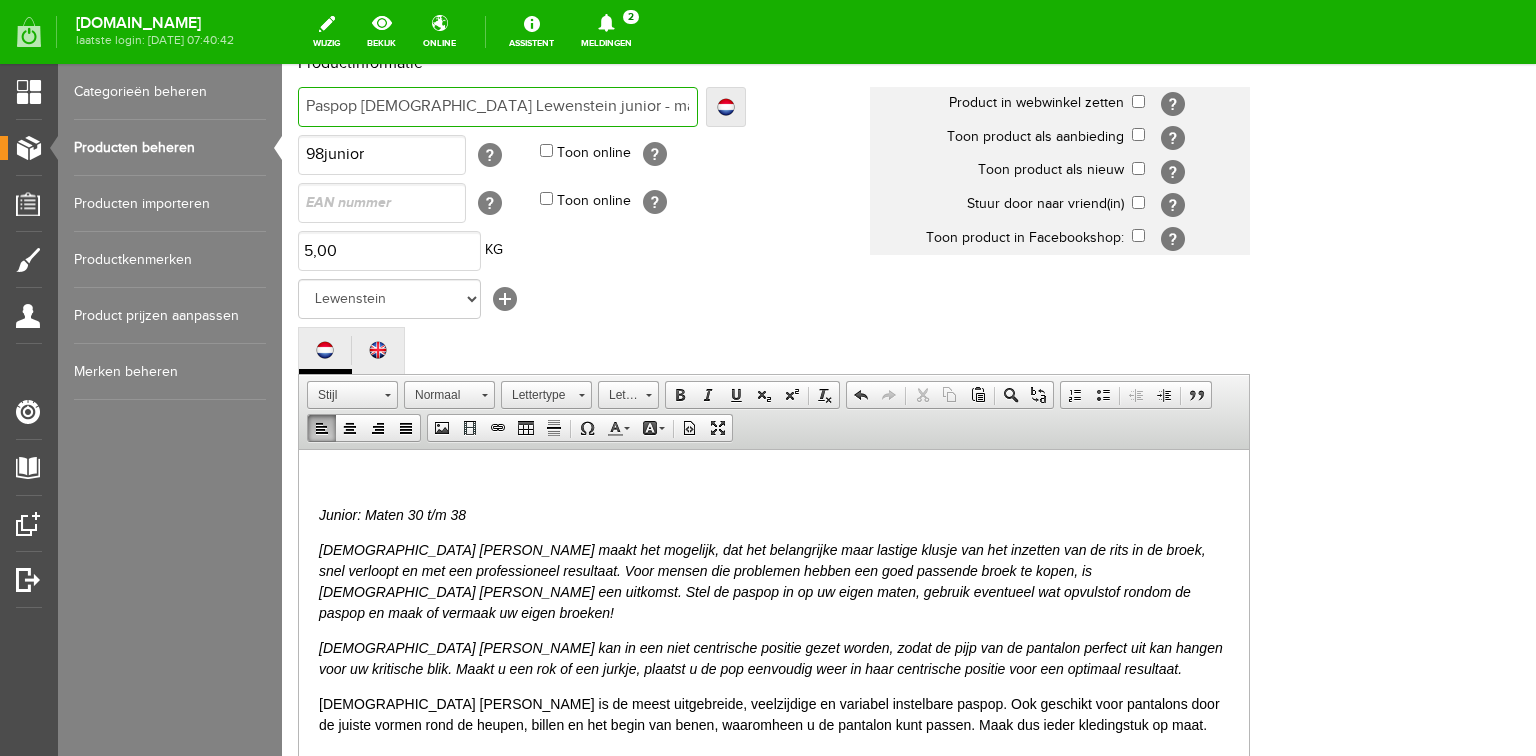 click on "Paspop [DEMOGRAPHIC_DATA] Lewenstein junior - maat 30-38" at bounding box center [498, 107] 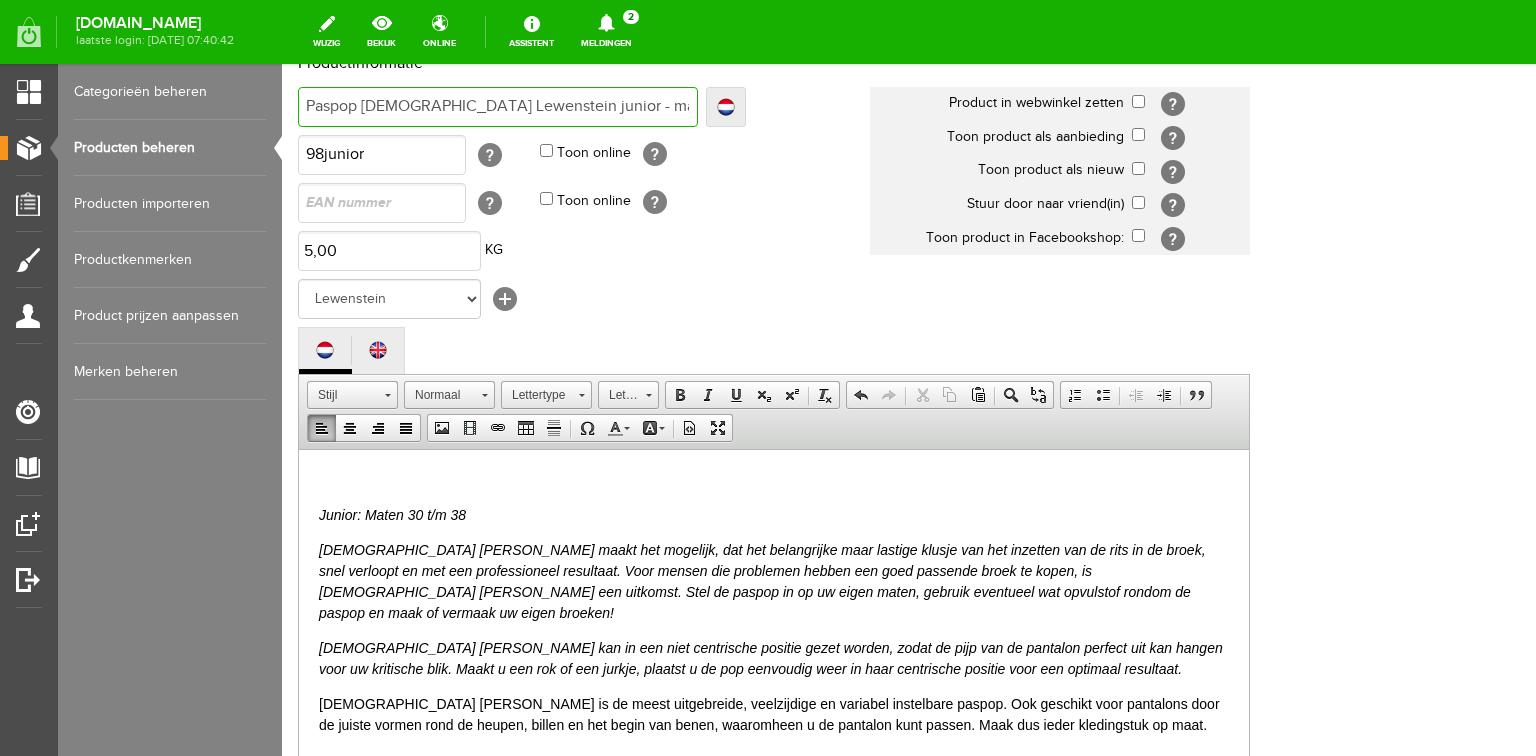 type on "Paspop [DEMOGRAPHIC_DATA] Lewenstein junior - maat 30 -38" 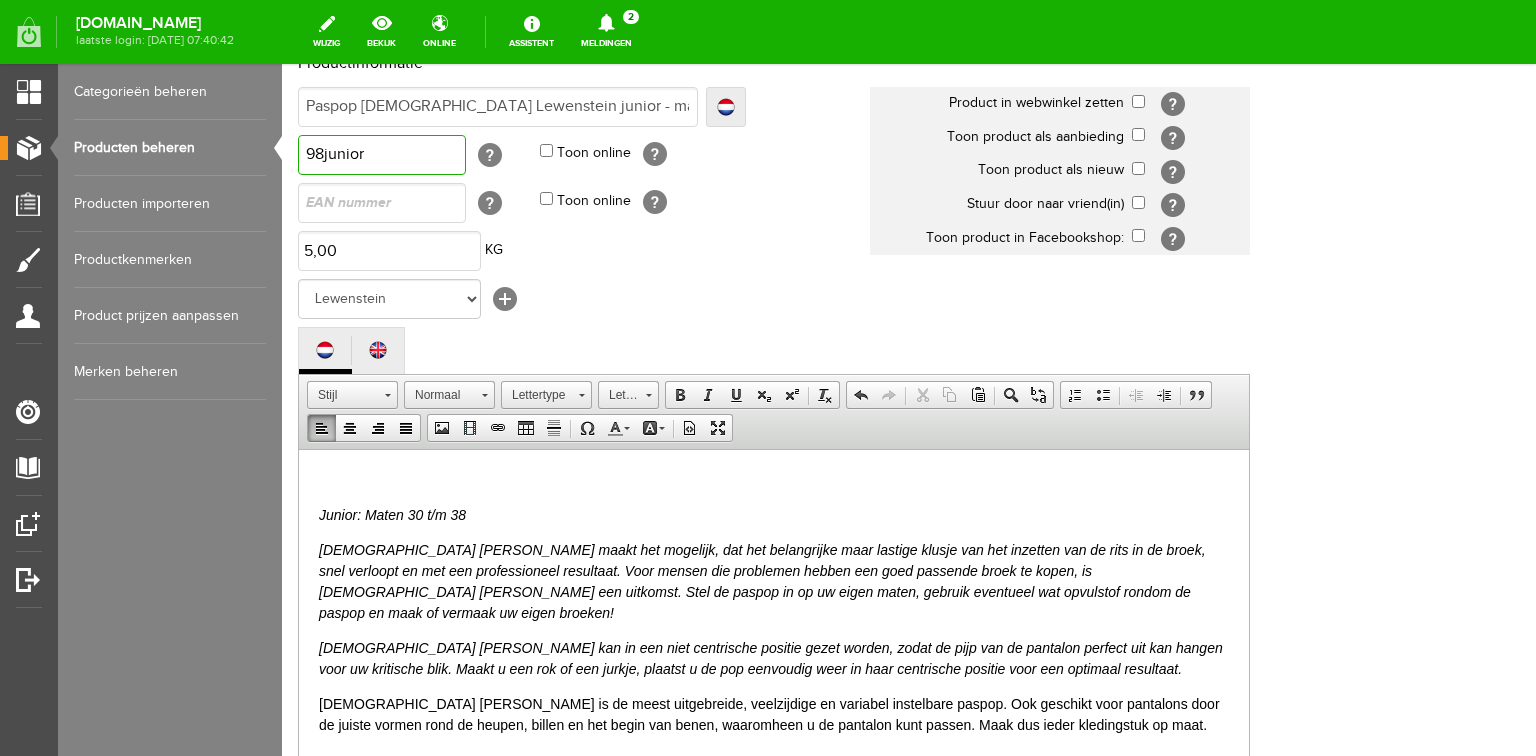 click on "98junior" at bounding box center [382, 155] 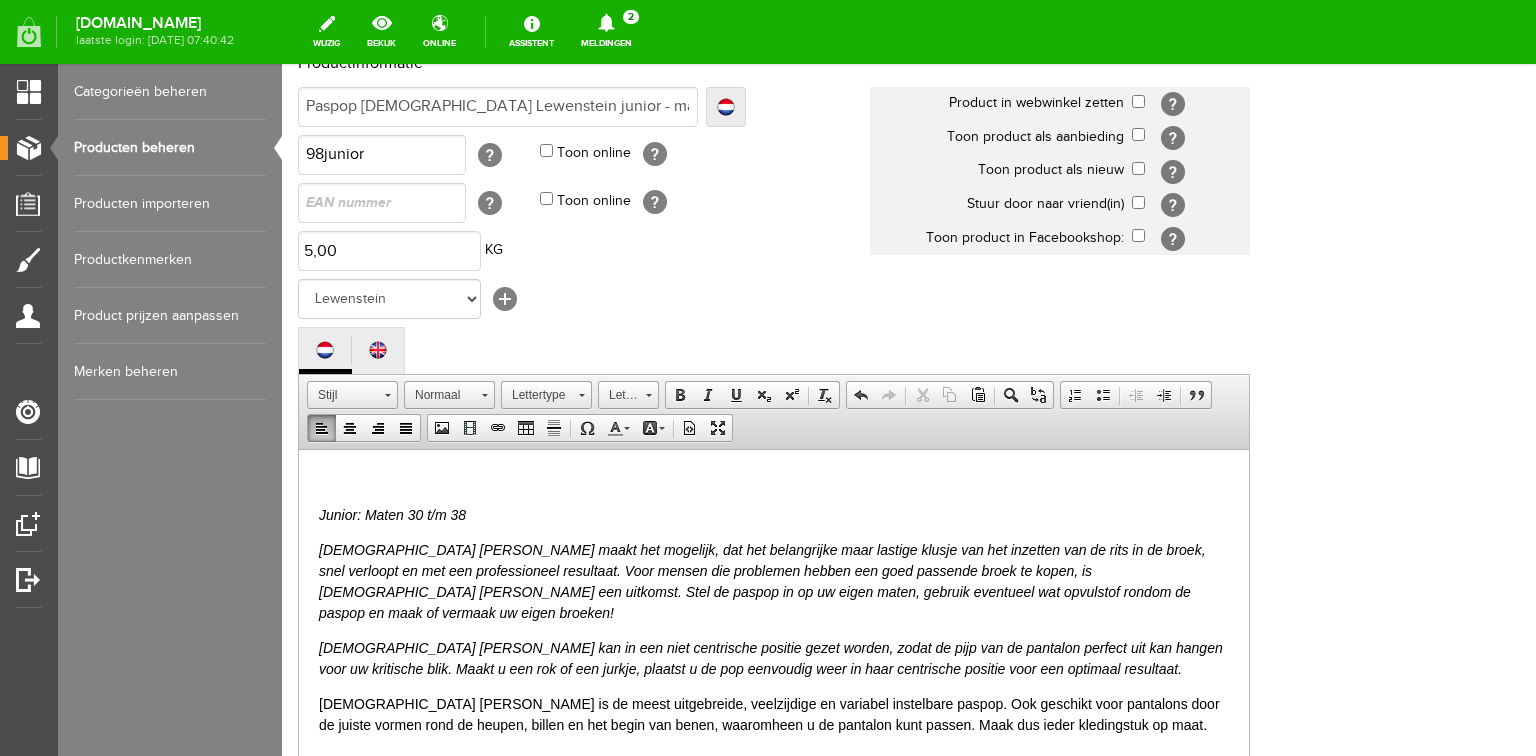 click on "Junior: Maten 30 t/m 38 [DEMOGRAPHIC_DATA] [PERSON_NAME] maakt het mogelijk, dat het belangrijke maar lastige klusje van het inzetten van de rits in de broek, snel verloopt en met een professioneel resultaat. Voor mensen die problemen hebben een goed passende broek te kopen, is [DEMOGRAPHIC_DATA] [PERSON_NAME] een uitkomst. Stel de paspop in op uw eigen maten, gebruik eventueel wat opvulstof rondom de paspop en maak of vermaak uw eigen broeken! [DEMOGRAPHIC_DATA] [PERSON_NAME] kan in een niet centrische positie gezet worden, zodat de pijp van de pantalon perfect uit kan hangen voor uw kritische blik. Maakt u een rok of een jurkje, plaatst u de pop eenvoudig weer in haar centrische positie voor een optimaal resultaat. [DEMOGRAPHIC_DATA] [PERSON_NAME] is de meest uitgebreide, veelzijdige en variabel instelbare paspop. Ook geschikt voor pantalons door de juiste vormen rond de heupen, billen en het begin van benen, waaromheen u de pantalon kunt passen. Maak dus ieder kledingstuk op maat. Druk en draai om de hals op de gewenste maat in te stellen.  O Specificaties: Kleur zwart." at bounding box center [774, 871] 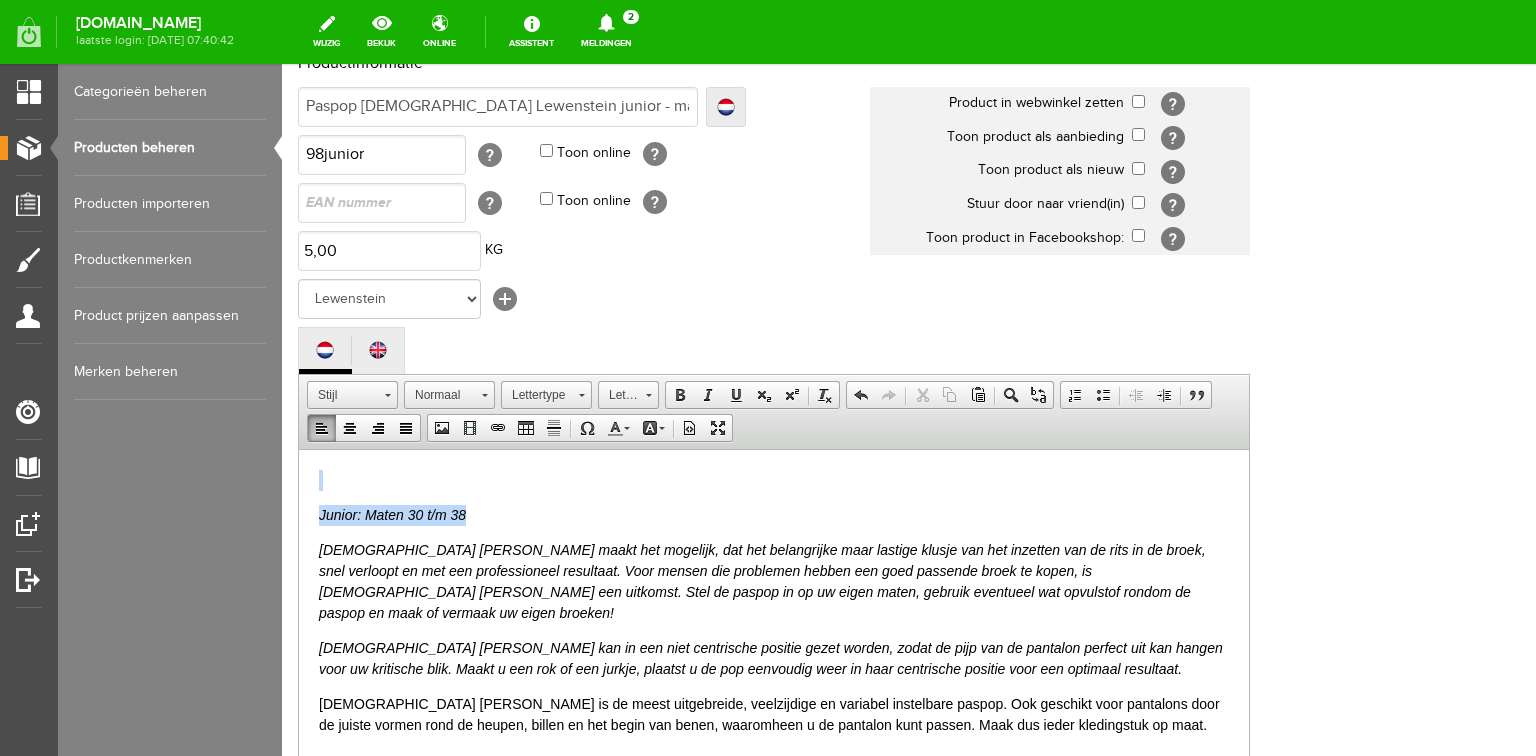 drag, startPoint x: 329, startPoint y: 468, endPoint x: 471, endPoint y: 502, distance: 146.0137 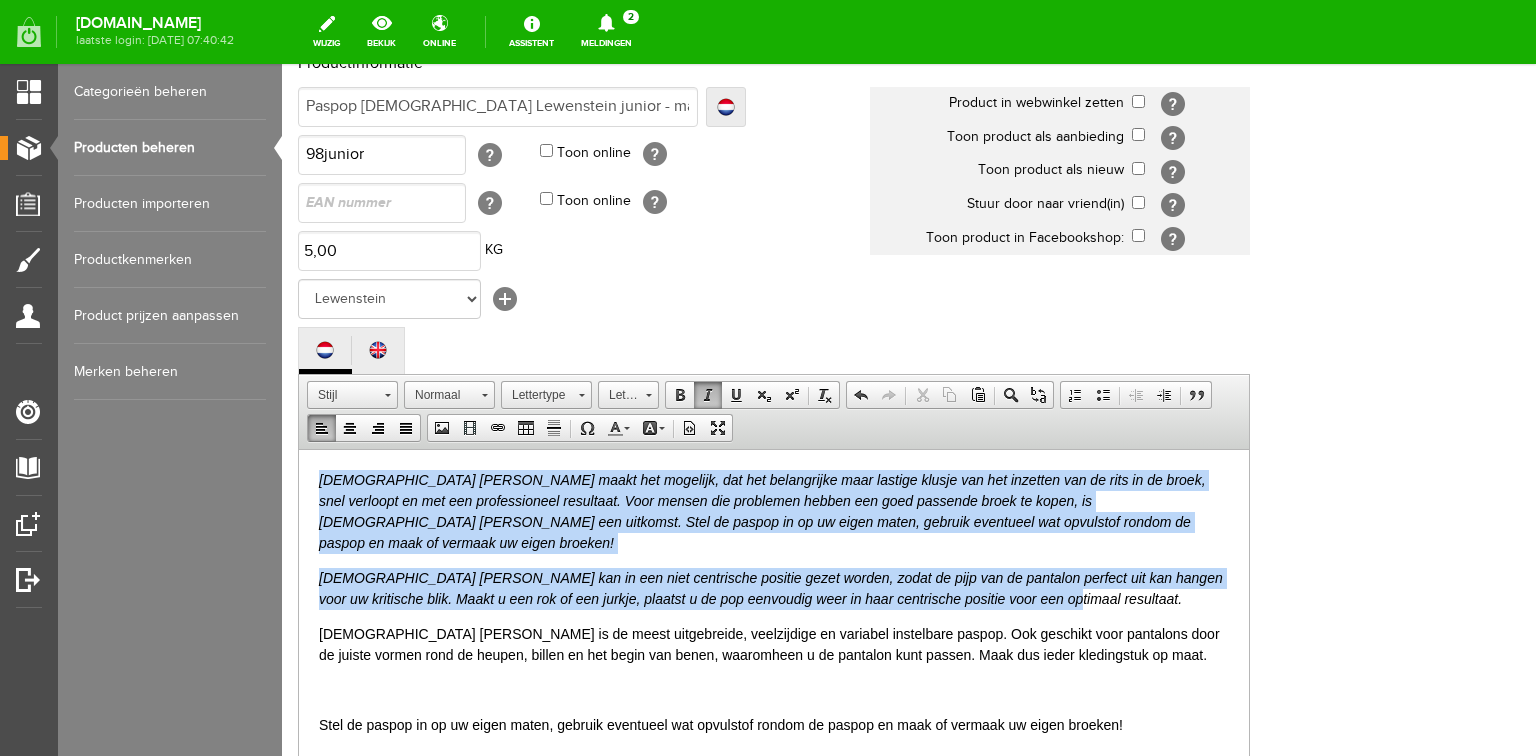 drag, startPoint x: 320, startPoint y: 478, endPoint x: 1054, endPoint y: 572, distance: 739.99457 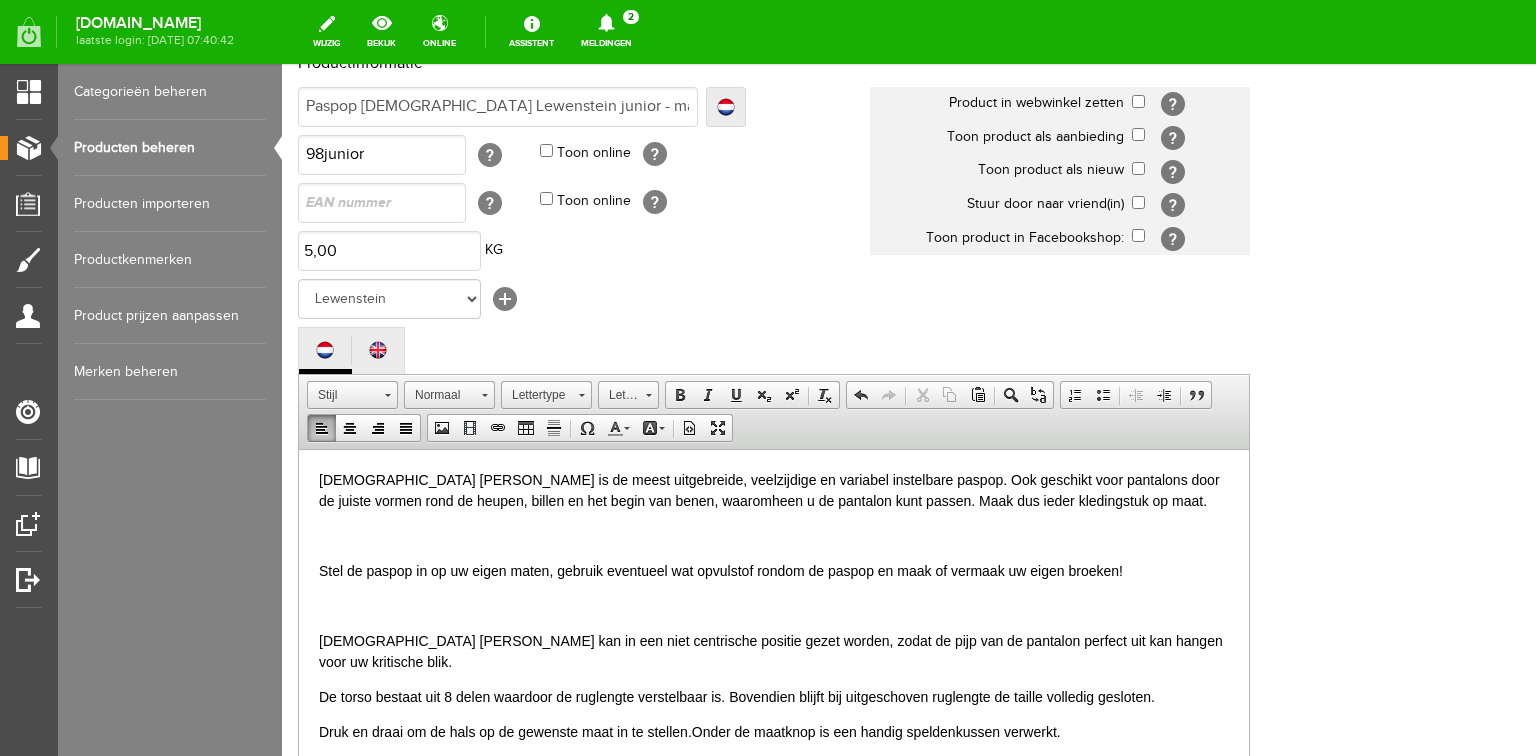 click on "[DEMOGRAPHIC_DATA] [PERSON_NAME] is de meest uitgebreide, veelzijdige en variabel instelbare paspop. Ook geschikt voor pantalons door de juiste vormen rond de heupen, billen en het begin van benen, waaromheen u de pantalon kunt passen. Maak dus ieder kledingstuk op maat. Stel de paspop in op uw eigen maten, gebruik eventueel wat opvulstof rondom de paspop en maak of vermaak uw eigen broeken! [DEMOGRAPHIC_DATA] [PERSON_NAME] kan in een niet centrische positie gezet worden, zodat de pijp van de pantalon perfect uit kan hangen voor uw kritische blik. De torso bestaat uit 8 delen waardoor de ruglengte verstelbaar is. Bovendien blijft bij uitgeschoven ruglengte de taille volledig gesloten. Druk en draai om de hals op de gewenste maat in te stellen.  O nder de maatknop is een handig speldenkussen verwerkt. Specificaties: Halswijdte 33 t/m 43 cm Bovenwijdte 71 t/m 89 cm Taillewijdte 59 t/m 79 cm Heupwijdte 79 t/m 97 cm Ruglengte 34 t/m 39 cm Maximale hoogte 167 cm [DOMAIN_NAME]. Lewenstein 6210. Kleur zwart. Materiaal: roestvrijstaal." at bounding box center (774, 759) 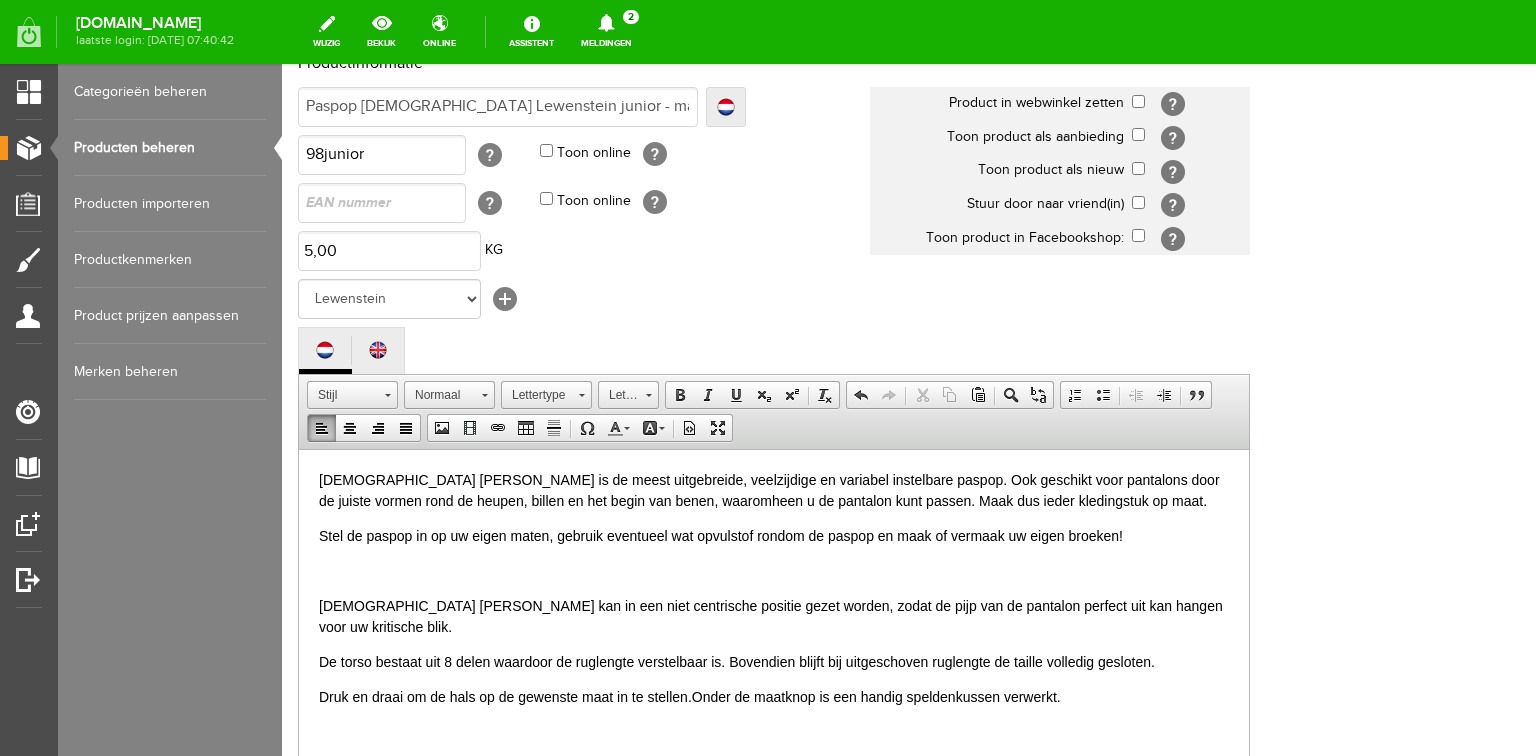 click on "[DEMOGRAPHIC_DATA] [PERSON_NAME] is de meest uitgebreide, veelzijdige en variabel instelbare paspop. Ook geschikt voor pantalons door de juiste vormen rond de heupen, billen en het begin van benen, waaromheen u de pantalon kunt passen. Maak dus ieder kledingstuk op maat. Stel de paspop in op uw eigen maten, gebruik eventueel wat opvulstof rondom de paspop en maak of vermaak uw eigen broeken! [DEMOGRAPHIC_DATA] [PERSON_NAME] kan in een niet centrische positie gezet worden, zodat de pijp van de pantalon perfect uit kan hangen voor uw kritische blik. De torso bestaat uit 8 delen waardoor de ruglengte verstelbaar is. Bovendien blijft bij uitgeschoven ruglengte de taille volledig gesloten. Druk en draai om de hals op de gewenste maat in te stellen.  O nder de maatknop is een handig speldenkussen verwerkt. Specificaties: Halswijdte 33 t/m 43 cm Bovenwijdte 71 t/m 89 cm Taillewijdte 59 t/m 79 cm Heupwijdte 79 t/m 97 cm Ruglengte 34 t/m 39 cm Maximale hoogte 167 cm [DOMAIN_NAME]. Lewenstein 6210. Kleur zwart. Materiaal: roestvrijstaal." at bounding box center (774, 742) 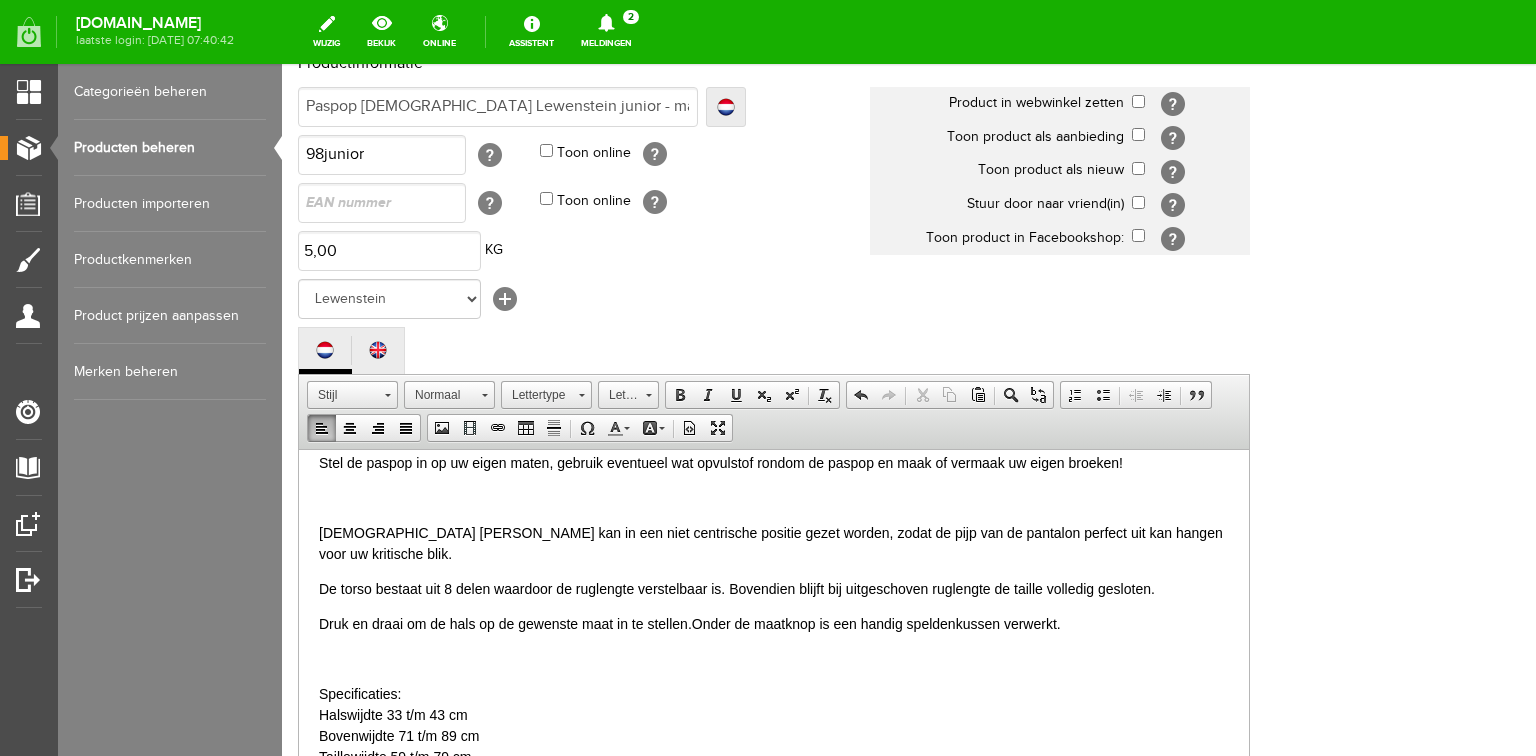 scroll, scrollTop: 64, scrollLeft: 0, axis: vertical 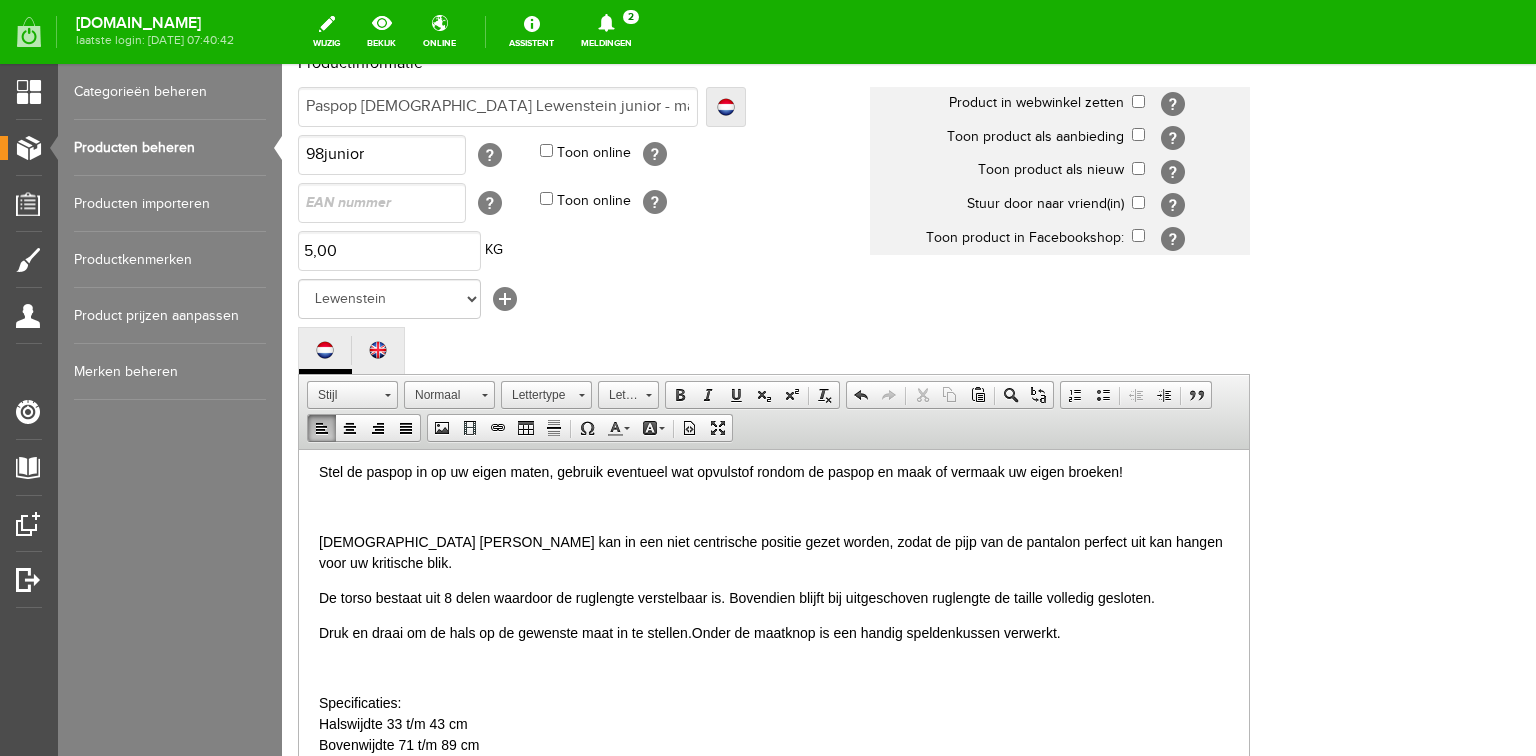 click on "Stel de paspop in op uw eigen maten, gebruik eventueel wat opvulstof rondom de paspop en maak of vermaak uw eigen broeken!" at bounding box center [774, 471] 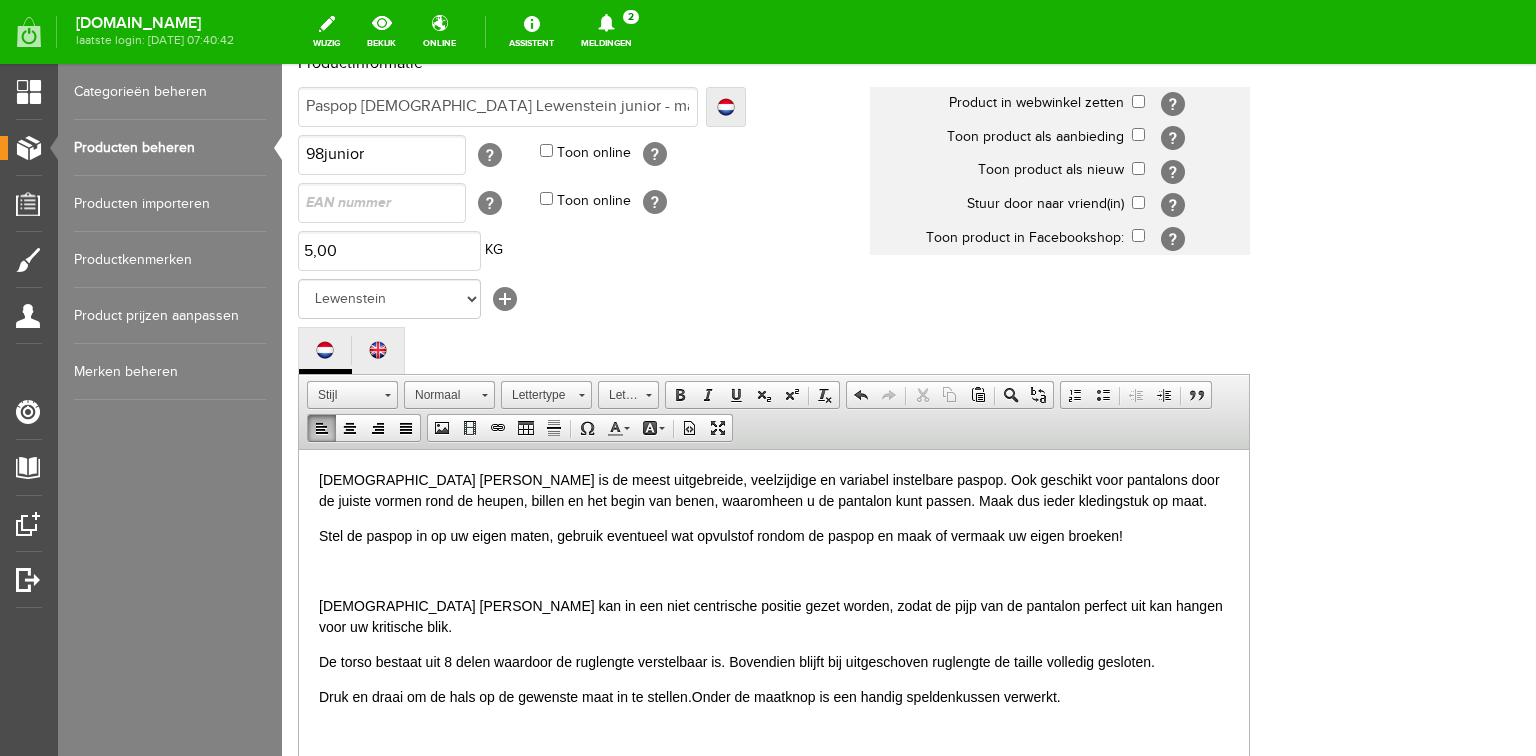 click on "[DEMOGRAPHIC_DATA] [PERSON_NAME] is de meest uitgebreide, veelzijdige en variabel instelbare paspop. Ook geschikt voor pantalons door de juiste vormen rond de heupen, billen en het begin van benen, waaromheen u de pantalon kunt passen. Maak dus ieder kledingstuk op maat." at bounding box center (774, 490) 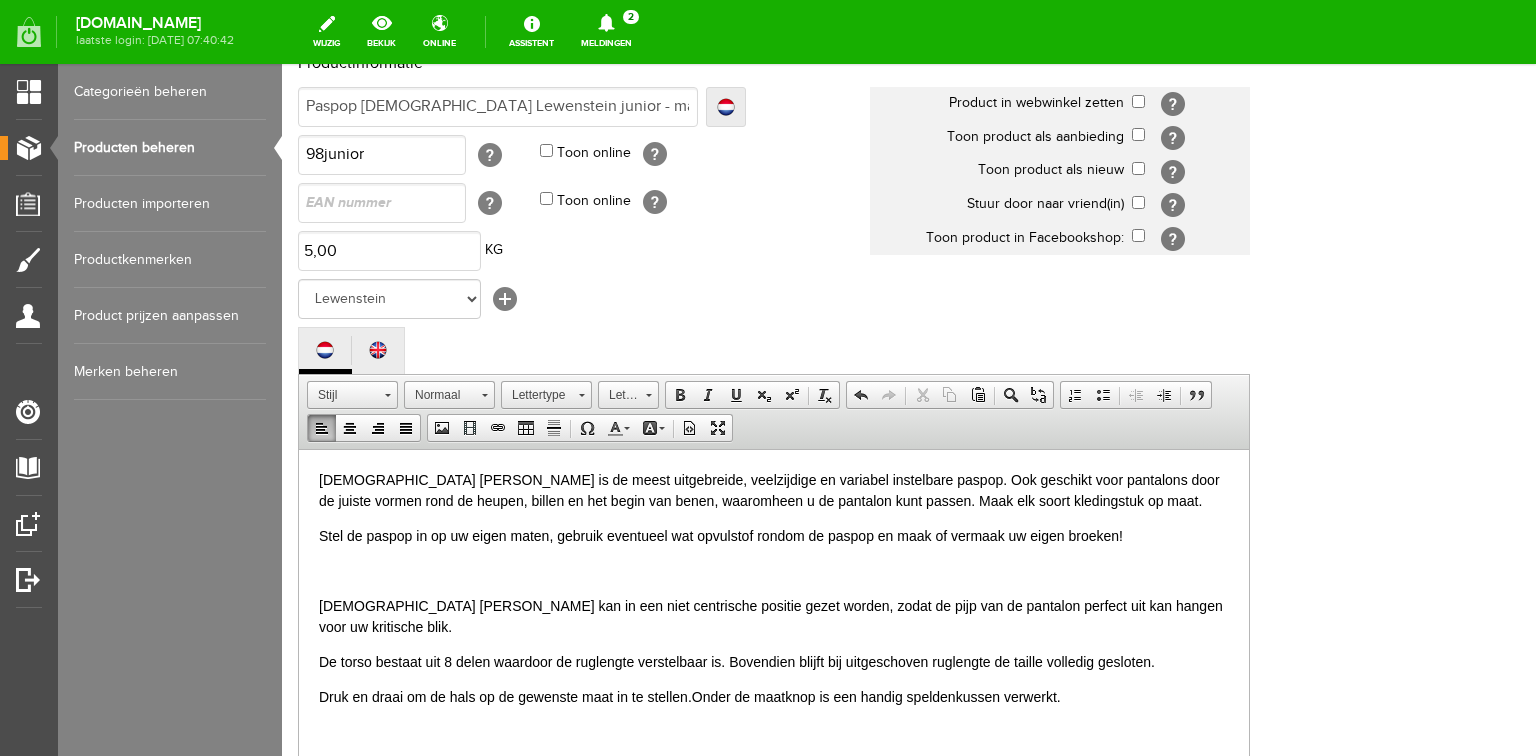 click on "[DEMOGRAPHIC_DATA] [PERSON_NAME] is de meest uitgebreide, veelzijdige en variabel instelbare paspop. Ook geschikt voor pantalons door de juiste vormen rond de heupen, billen en het begin van benen, waaromheen u de pantalon kunt passen. Maak elk soort kledingstuk op maat." at bounding box center [774, 490] 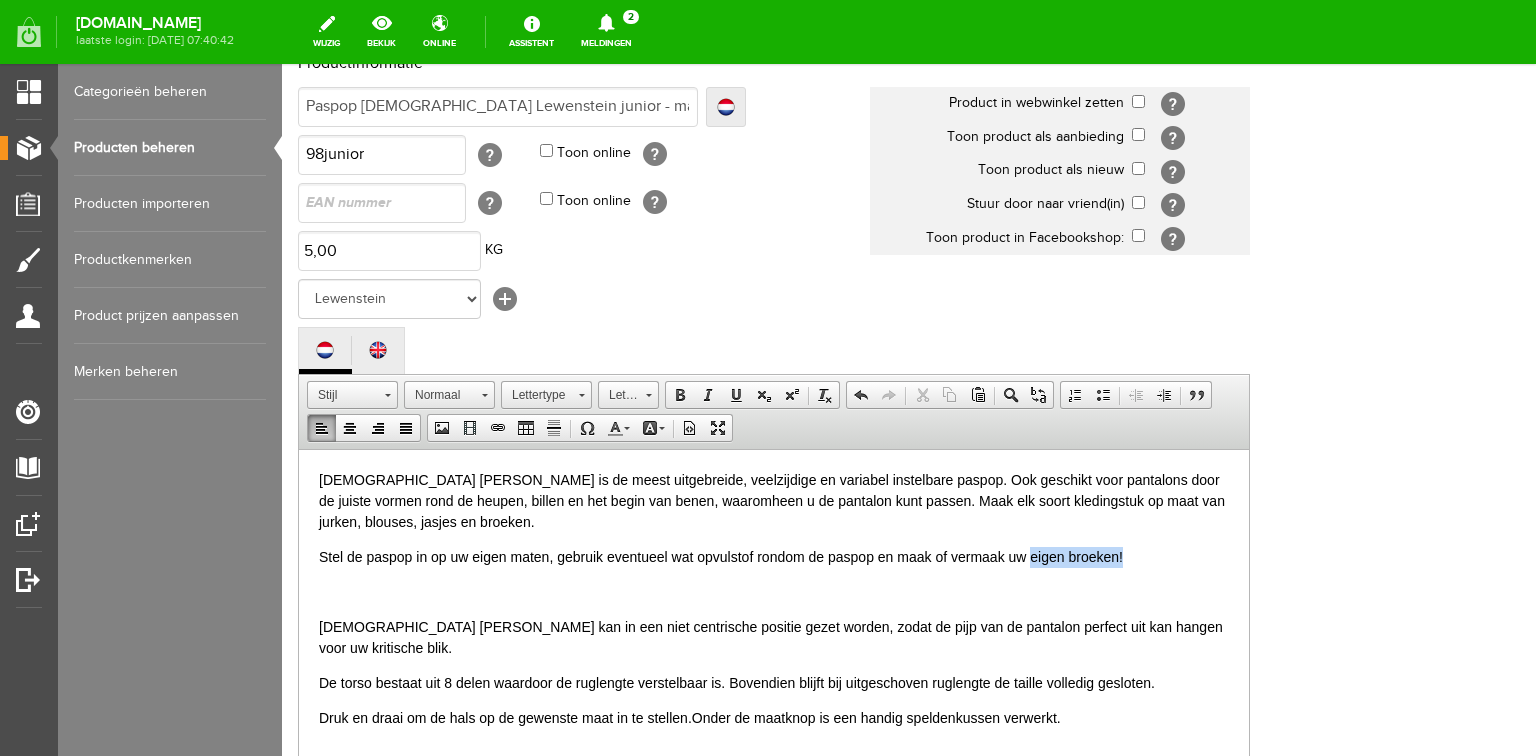 drag, startPoint x: 1032, startPoint y: 557, endPoint x: 1126, endPoint y: 558, distance: 94.00532 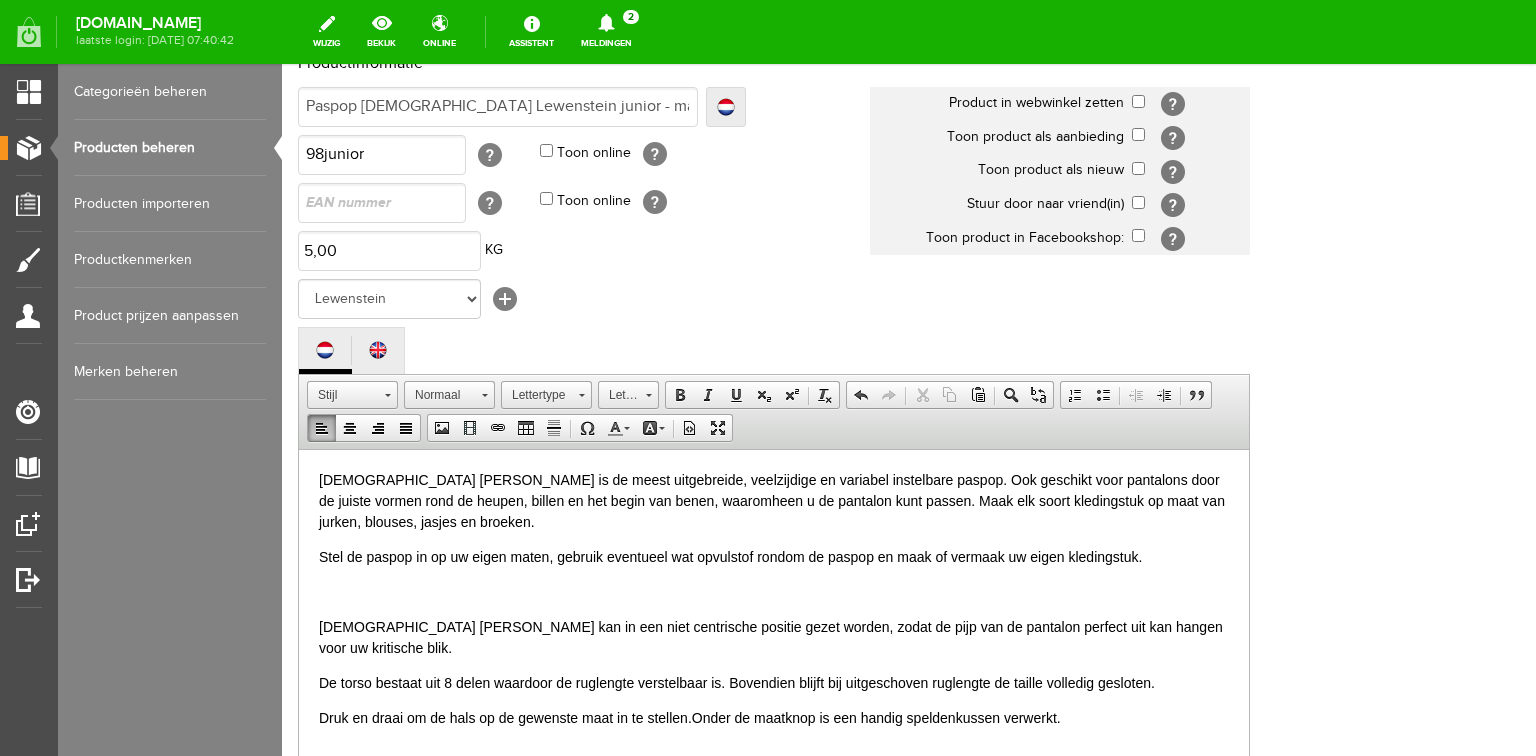 click at bounding box center [774, 591] 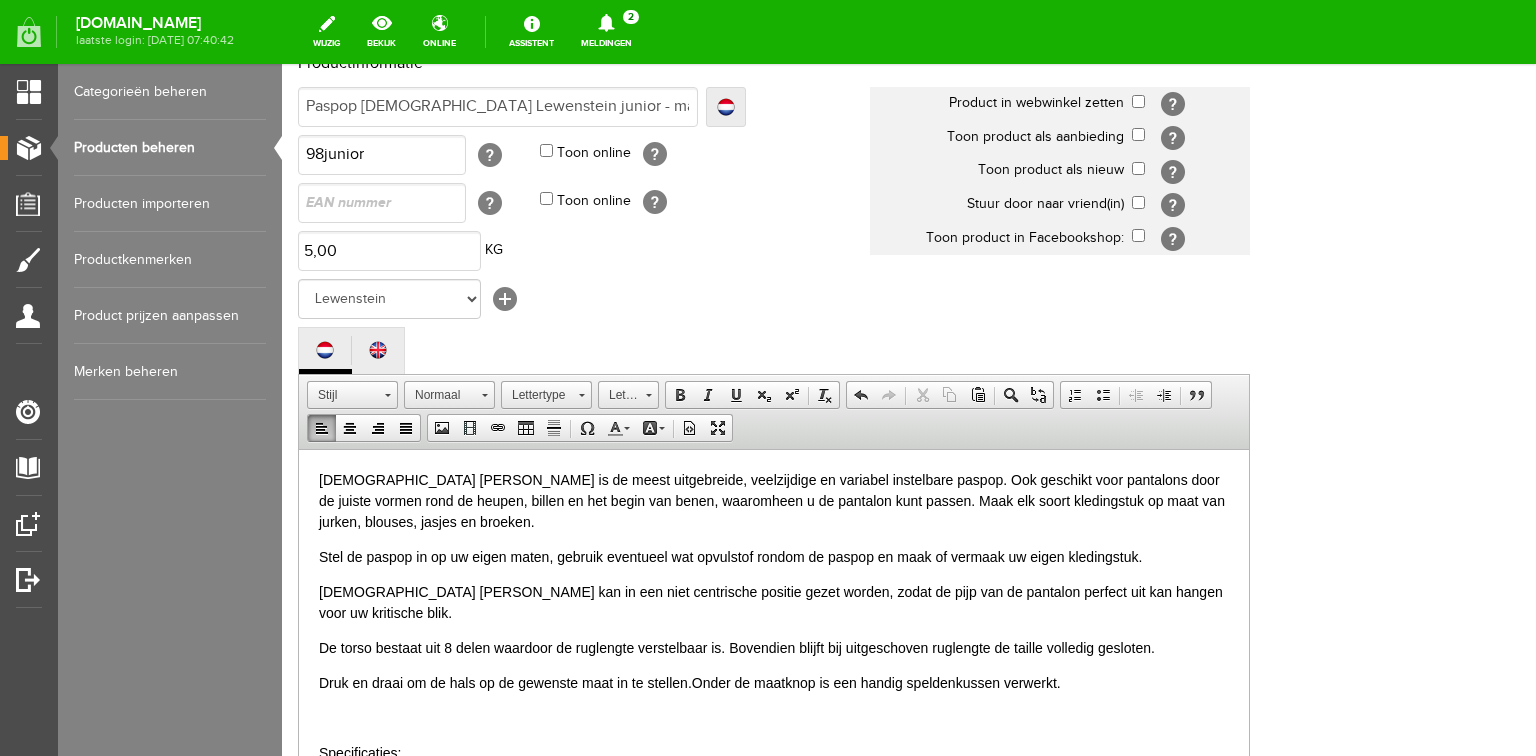 click on "Druk en draai om de hals op de gewenste maat in te stellen.  O nder de maatknop is een handig speldenkussen verwerkt." at bounding box center (774, 682) 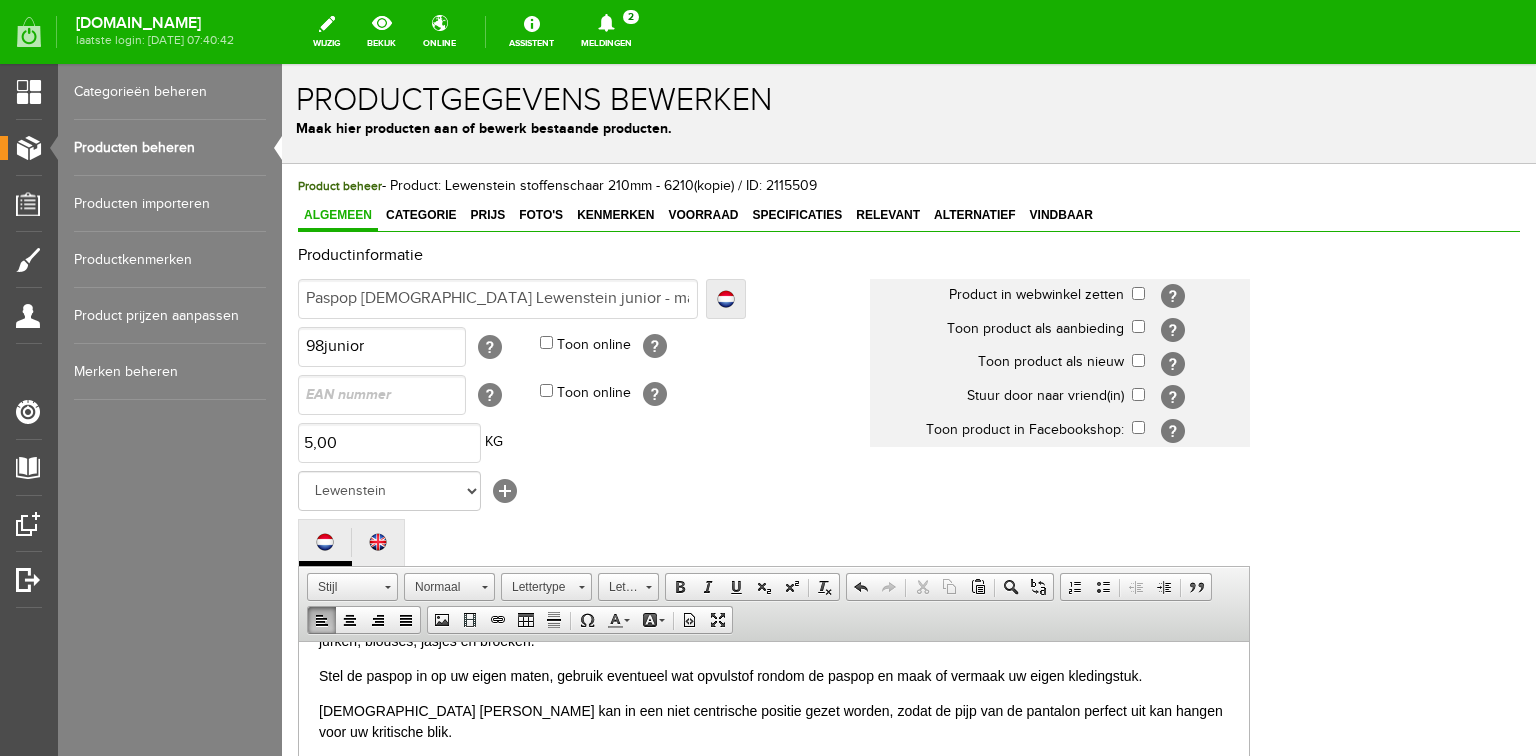 scroll, scrollTop: 0, scrollLeft: 0, axis: both 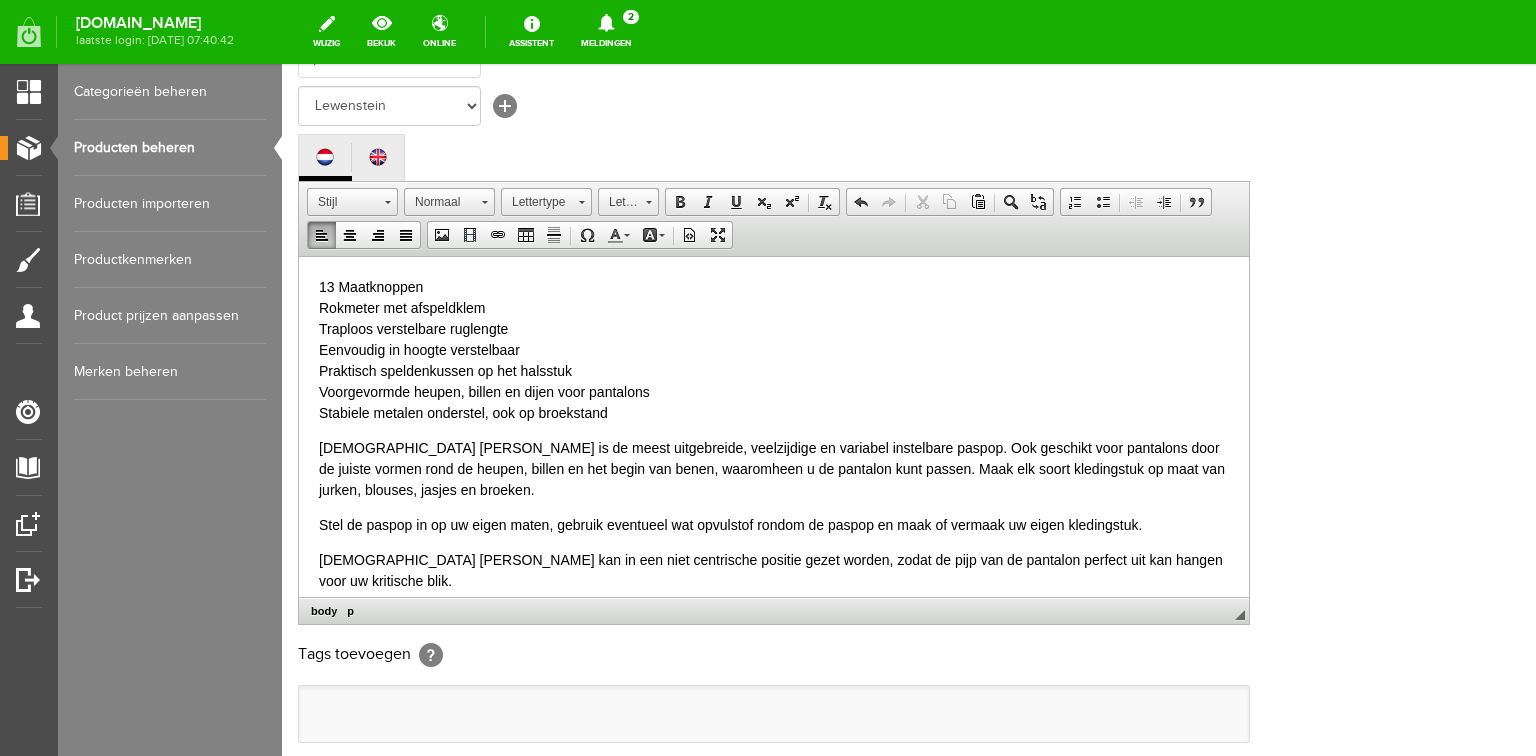 click on "Stel de paspop in op uw eigen maten, gebruik eventueel wat opvulstof rondom de paspop en maak of vermaak uw eigen kledingstuk." at bounding box center (774, 524) 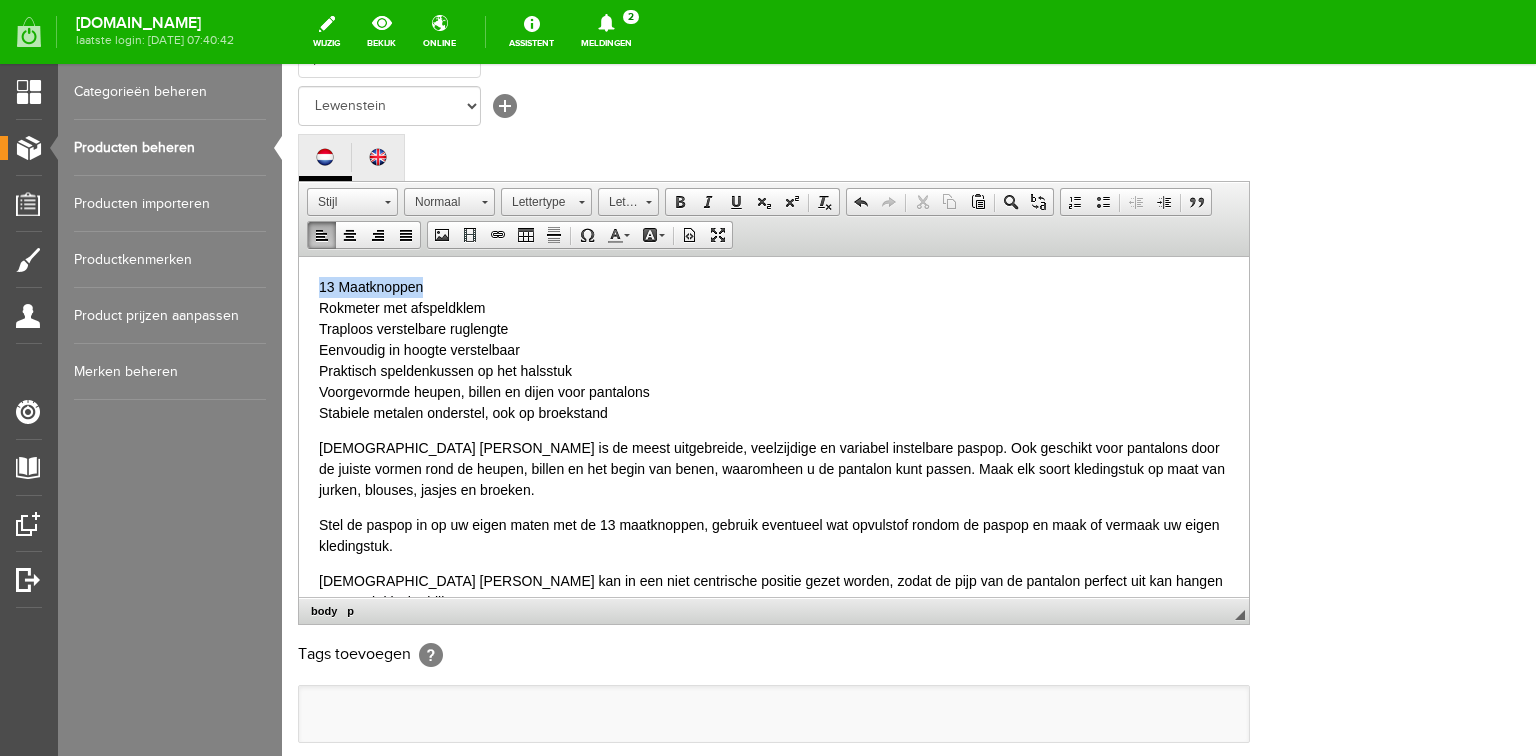 drag, startPoint x: 433, startPoint y: 290, endPoint x: 320, endPoint y: 292, distance: 113.0177 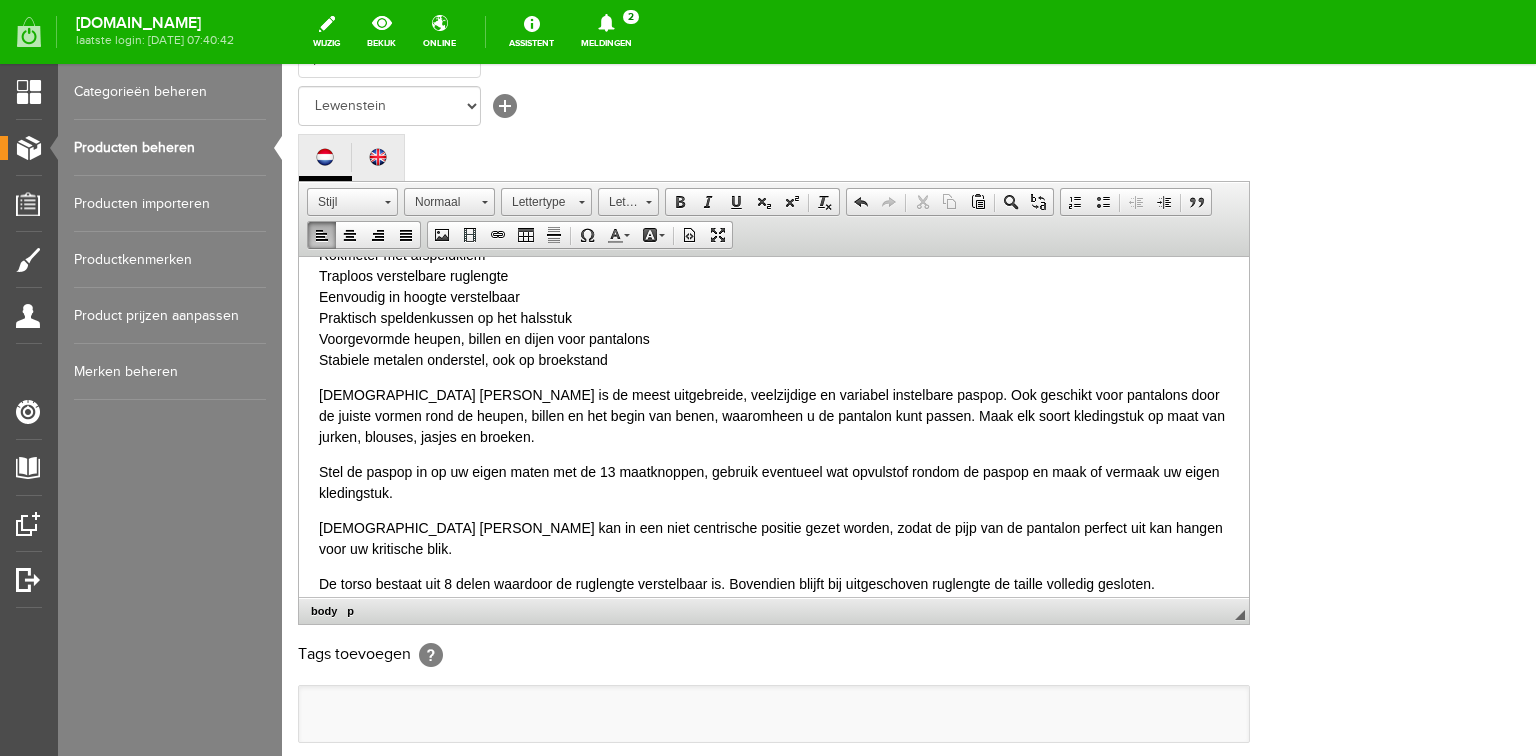scroll, scrollTop: 80, scrollLeft: 0, axis: vertical 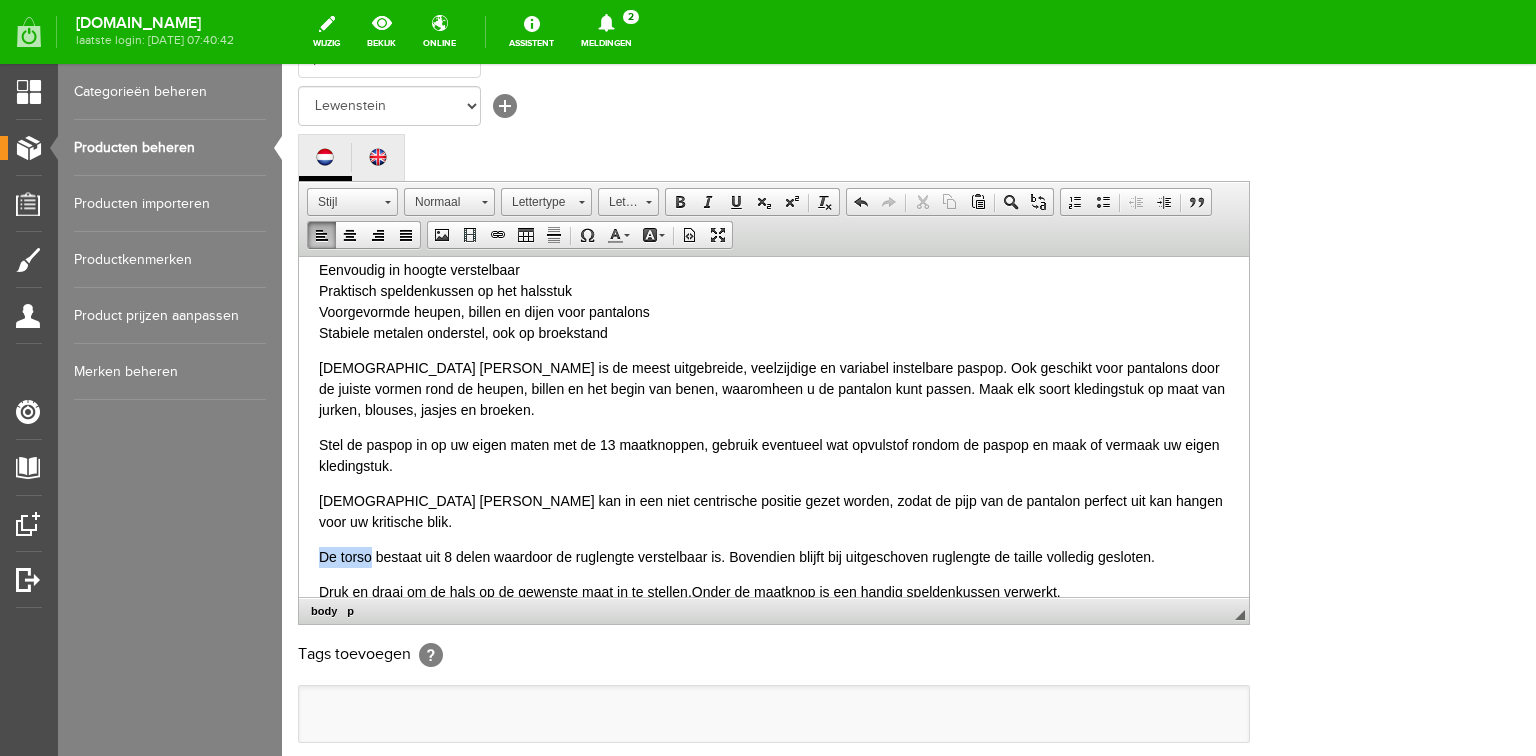 drag, startPoint x: 369, startPoint y: 537, endPoint x: 295, endPoint y: 538, distance: 74.00676 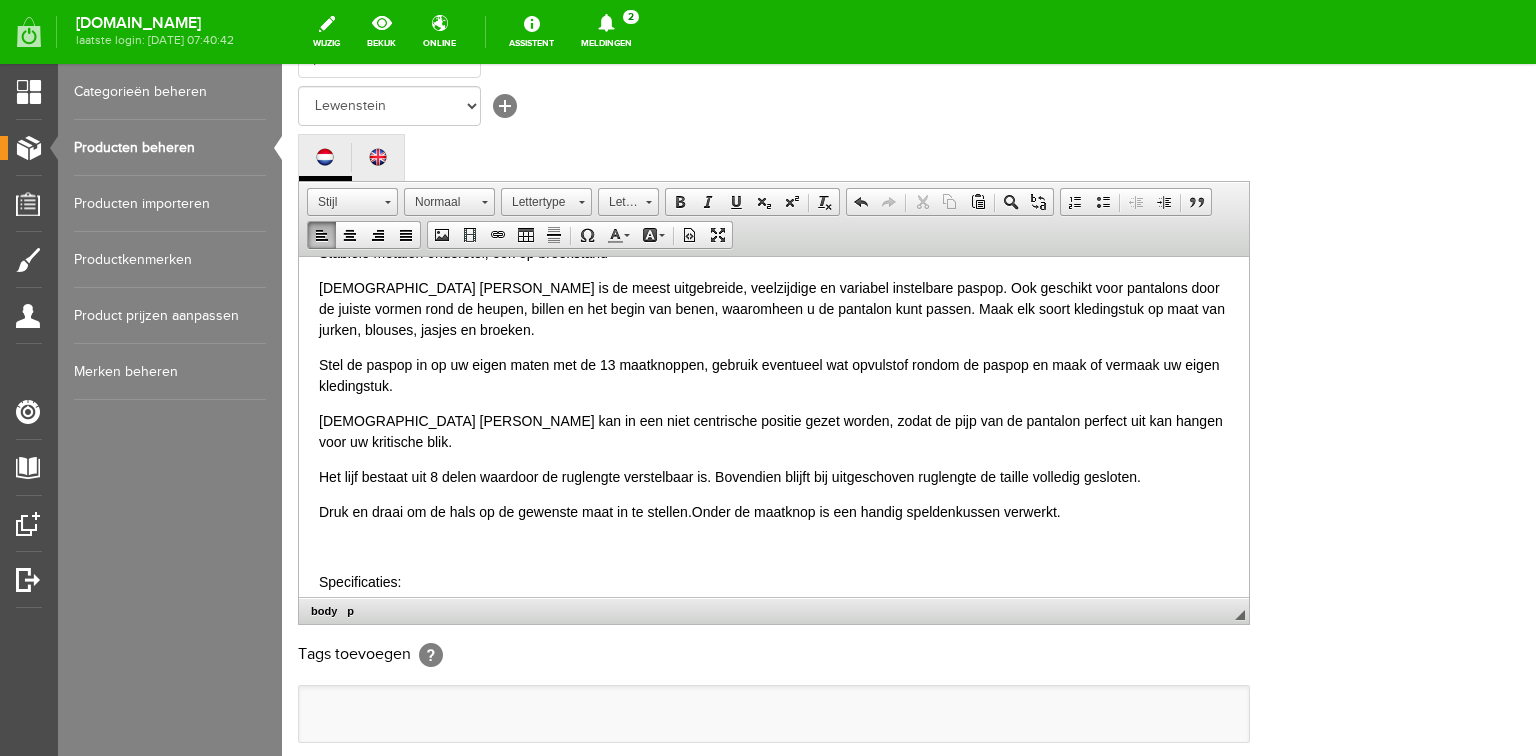 scroll, scrollTop: 240, scrollLeft: 0, axis: vertical 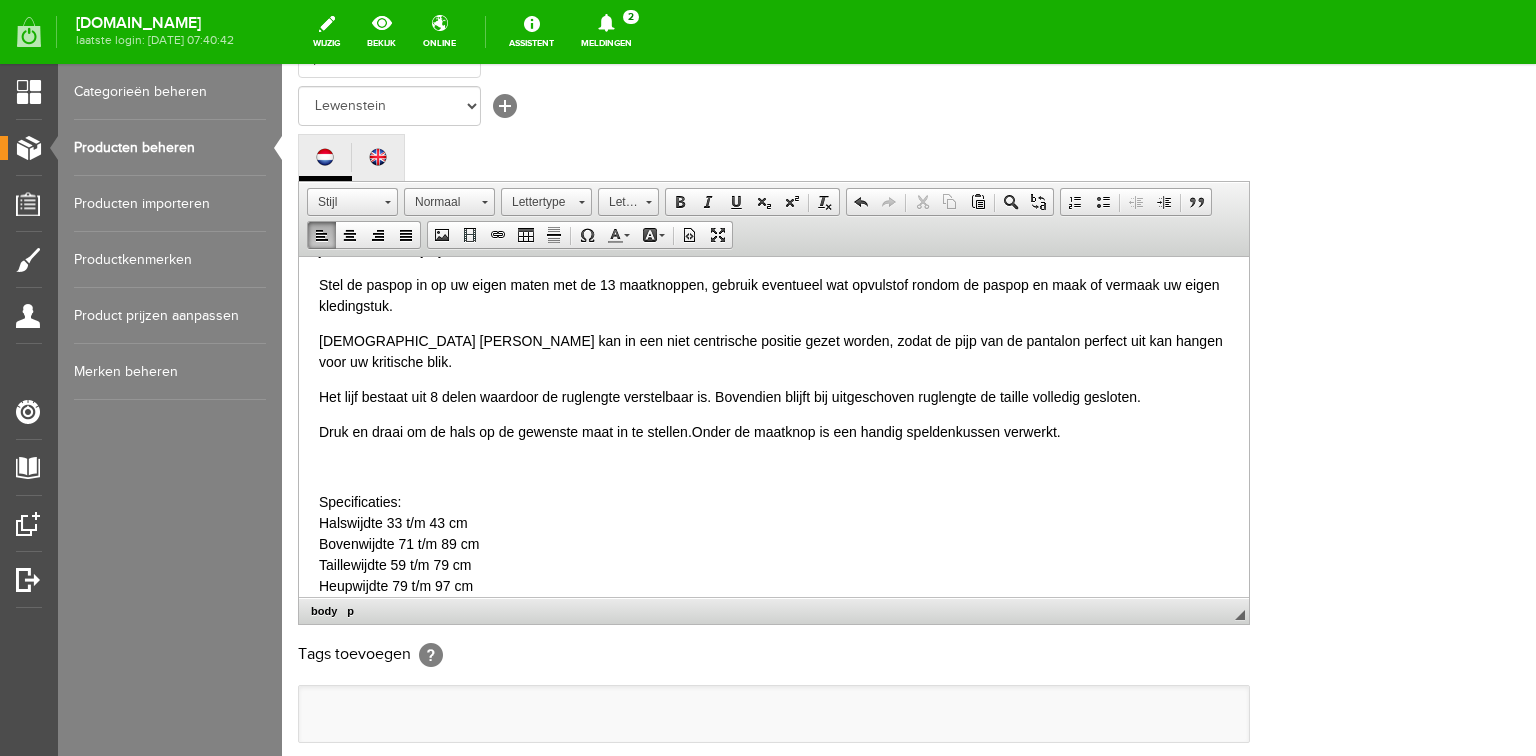 click on "Rokmeter met afspeldklem Traploos verstelbare ruglengte Eenvoudig in hoogte verstelbaar Praktisch speldenkussen op het halsstuk Voorgevormde heupen, billen en dijen voor pantalons Stabiele metalen onderstel, ook op broekstand [DEMOGRAPHIC_DATA] [PERSON_NAME] is de meest uitgebreide, veelzijdige en variabel instelbare paspop. Ook geschikt voor pantalons door de juiste vormen rond de heupen, billen en het begin van benen, waaromheen u de pantalon kunt passen. Maak elk soort kledingstuk op maat van jurken, blouses, jasjes en broeken. Stel de paspop in op uw eigen maten met de 13 maatknoppen, gebruik eventueel wat opvulstof rondom de paspop en maak of vermaak uw eigen kledingstuk. [DEMOGRAPHIC_DATA] [PERSON_NAME] kan in een niet centrische positie gezet worden, zodat de pijp van de pantalon perfect uit kan hangen voor uw kritische blik. Het lijf bestaat uit 8 delen waardoor de ruglengte verstelbaar is. Bovendien blijft bij uitgeschoven ruglengte de taille volledig gesloten. Druk en draai om de hals op de gewenste maat in te stellen.  O" at bounding box center (774, 393) 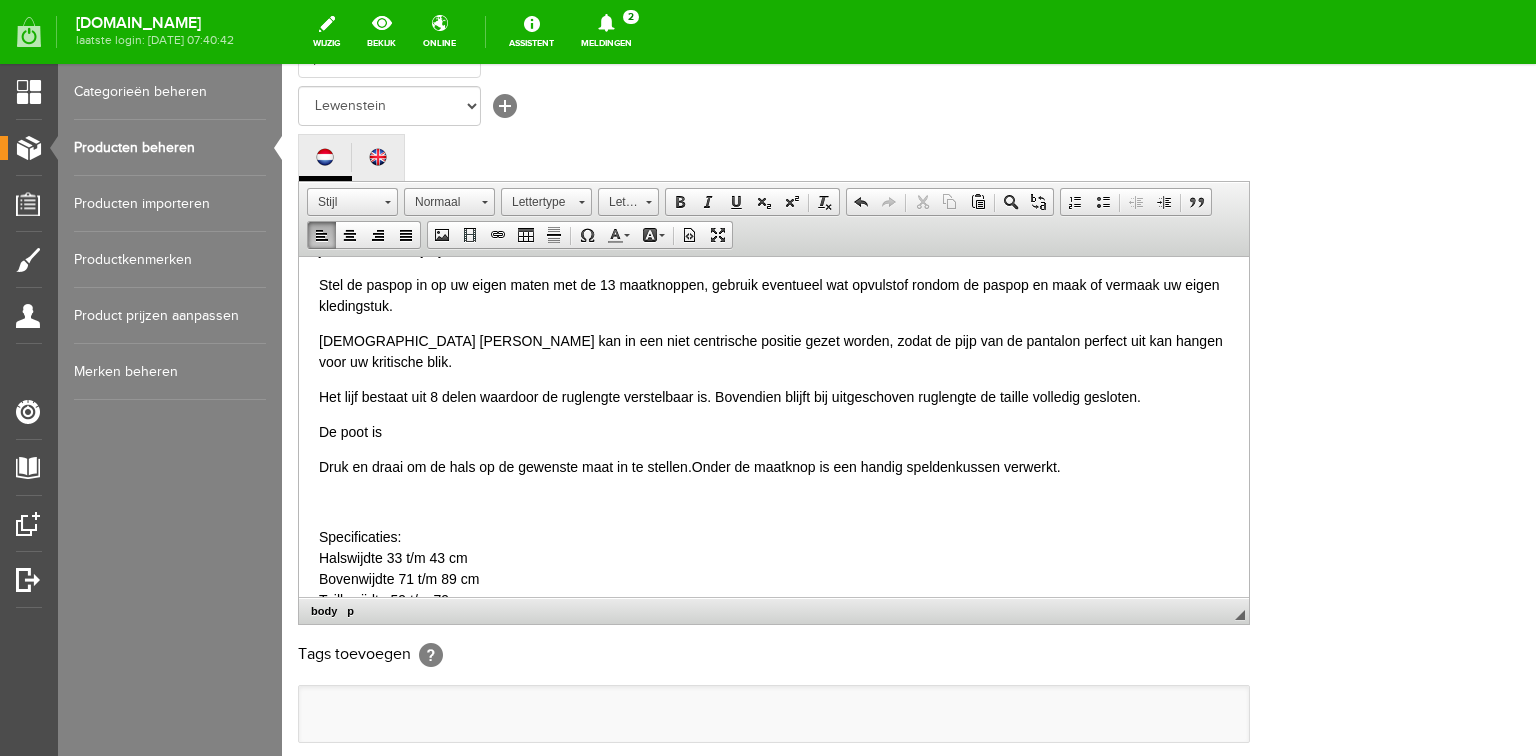 scroll, scrollTop: 240, scrollLeft: 0, axis: vertical 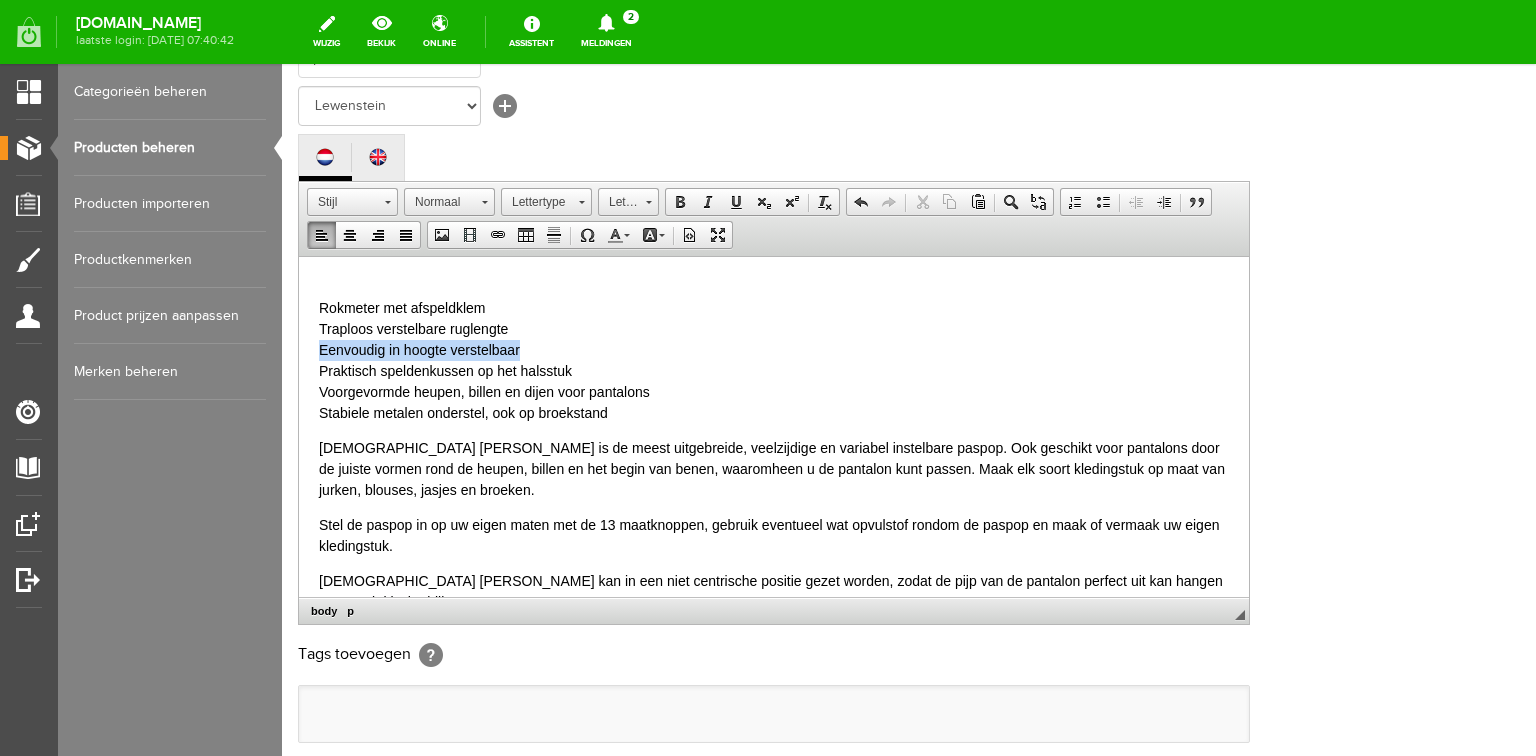 drag, startPoint x: 320, startPoint y: 345, endPoint x: 552, endPoint y: 349, distance: 232.03448 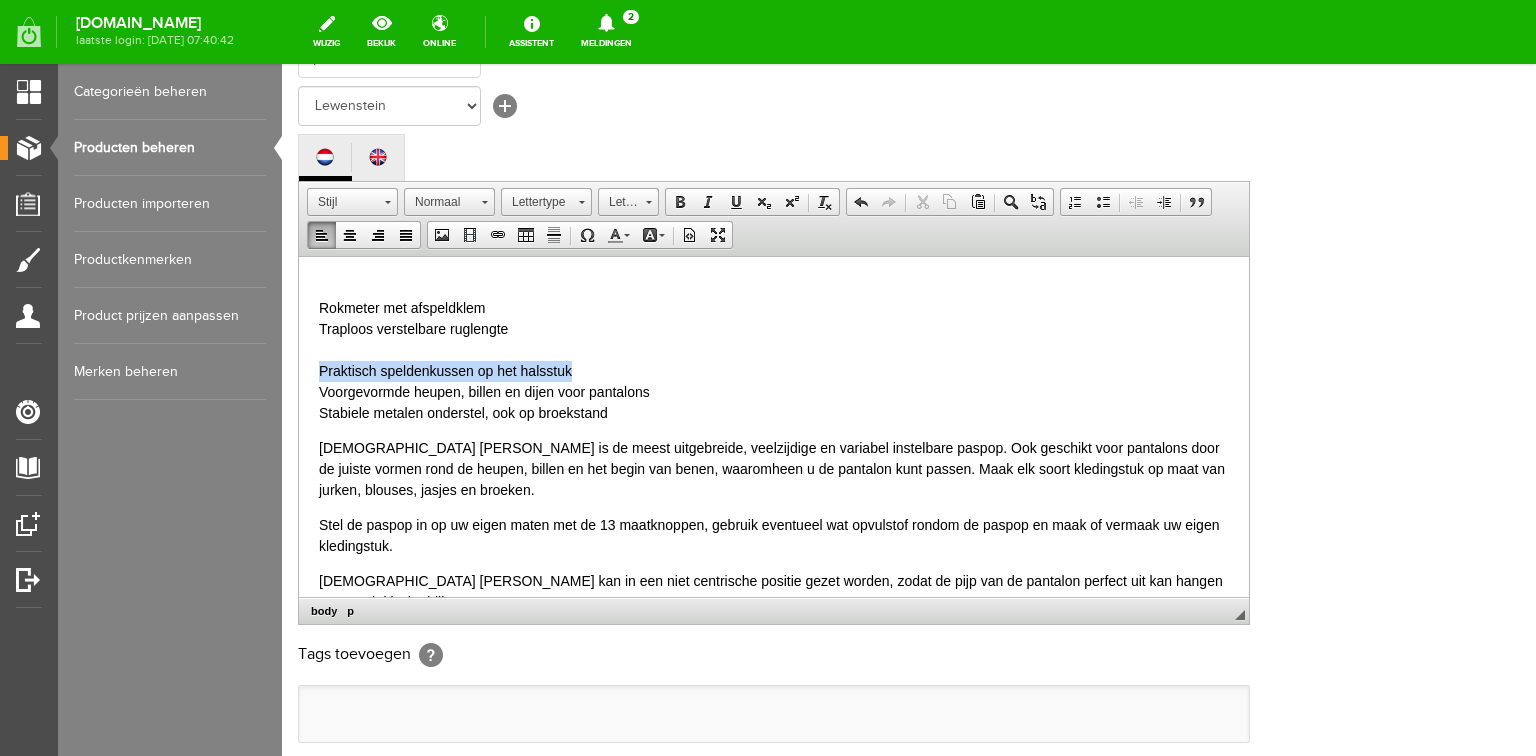 drag, startPoint x: 316, startPoint y: 370, endPoint x: 601, endPoint y: 372, distance: 285.00702 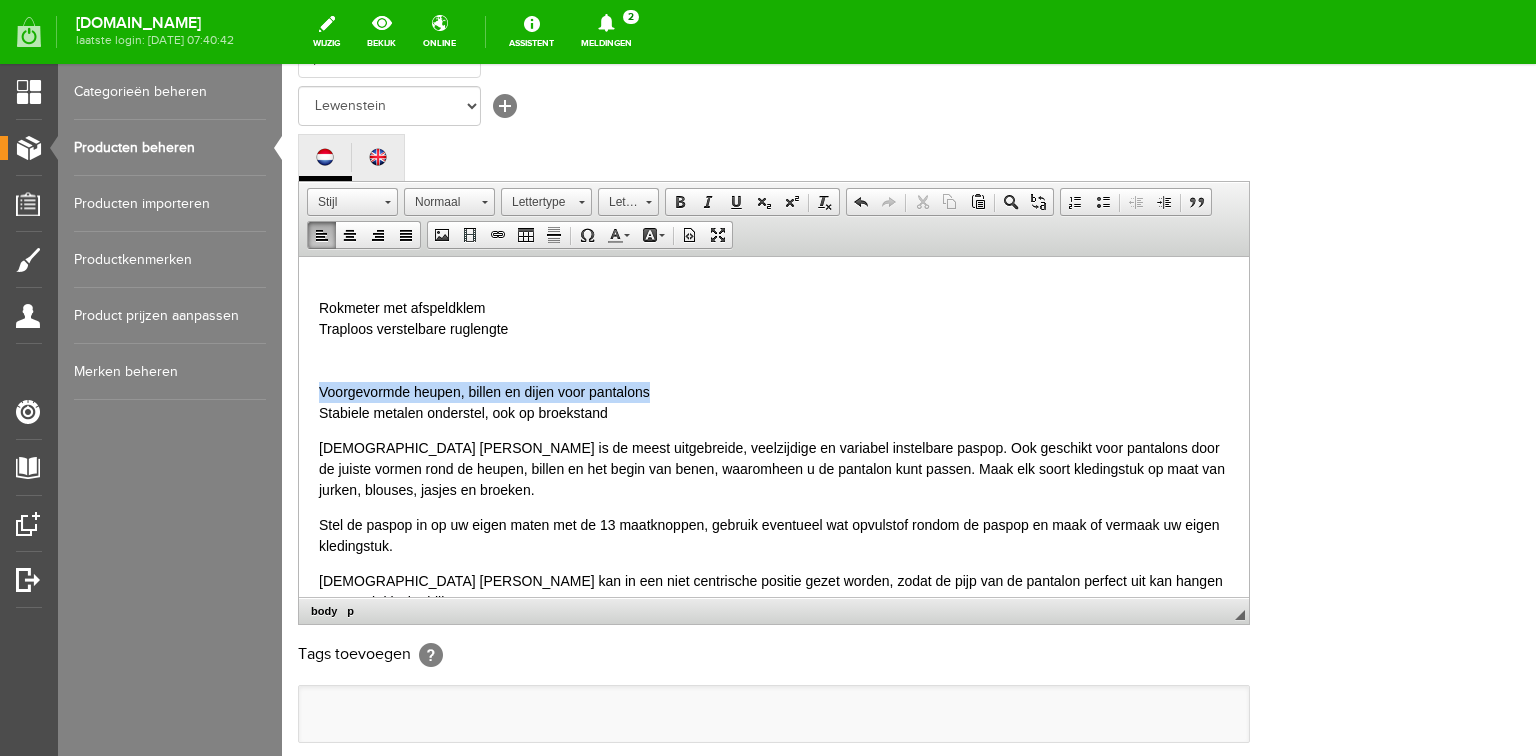 drag, startPoint x: 317, startPoint y: 389, endPoint x: 663, endPoint y: 388, distance: 346.00143 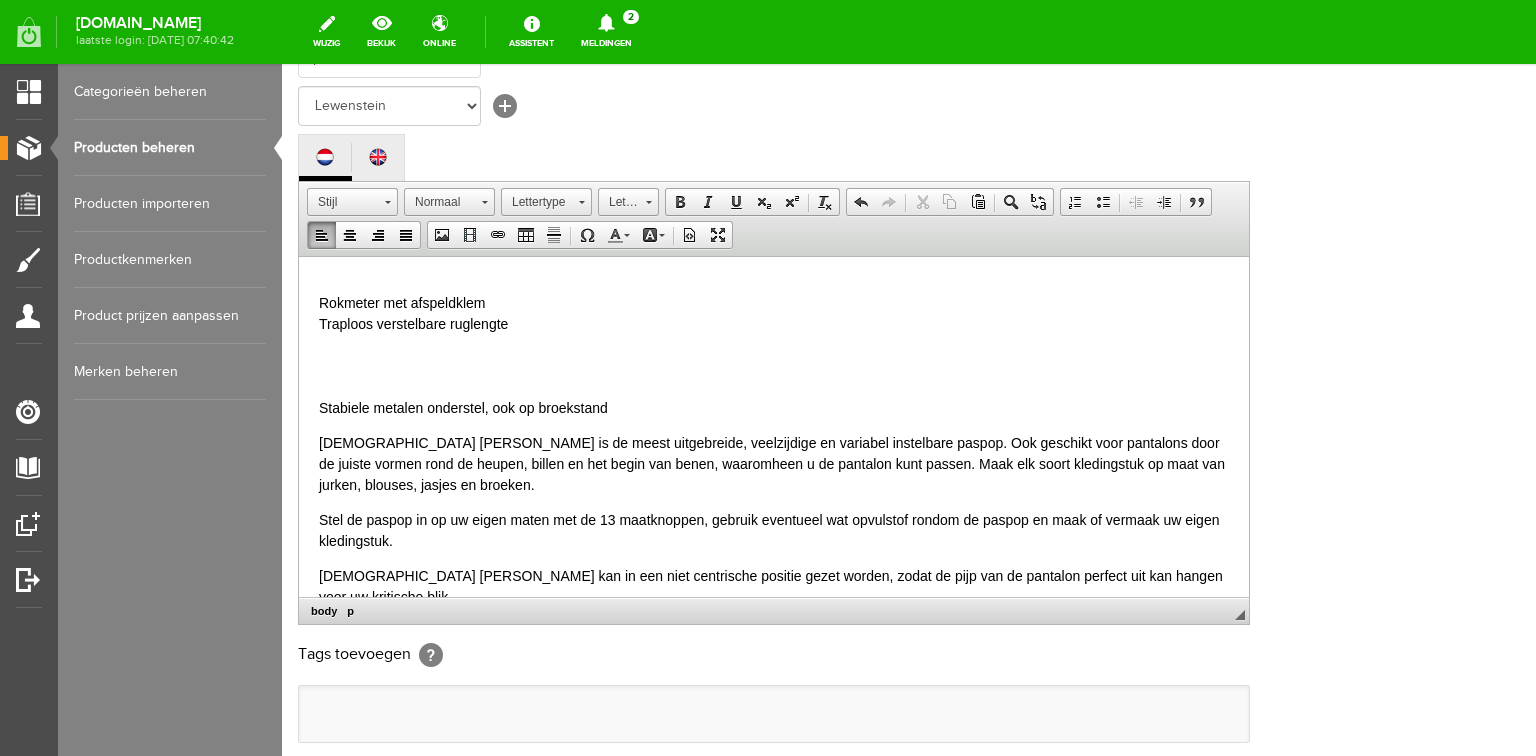 scroll, scrollTop: 0, scrollLeft: 0, axis: both 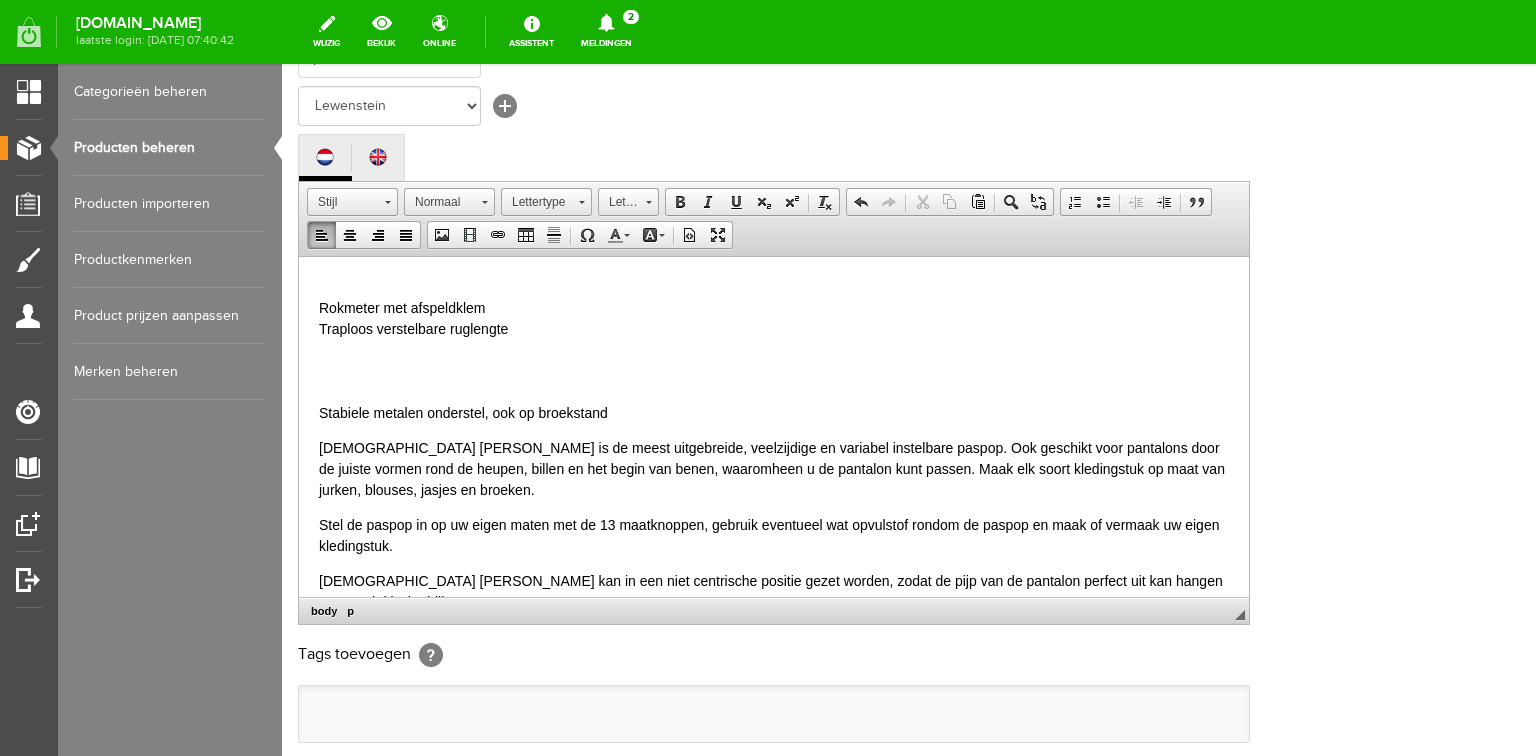 click on "[DEMOGRAPHIC_DATA] [PERSON_NAME] is de meest uitgebreide, veelzijdige en variabel instelbare paspop. Ook geschikt voor pantalons door de juiste vormen rond de heupen, billen en het begin van benen, waaromheen u de pantalon kunt passen. Maak elk soort kledingstuk op maat van jurken, blouses, jasjes en broeken." at bounding box center (774, 468) 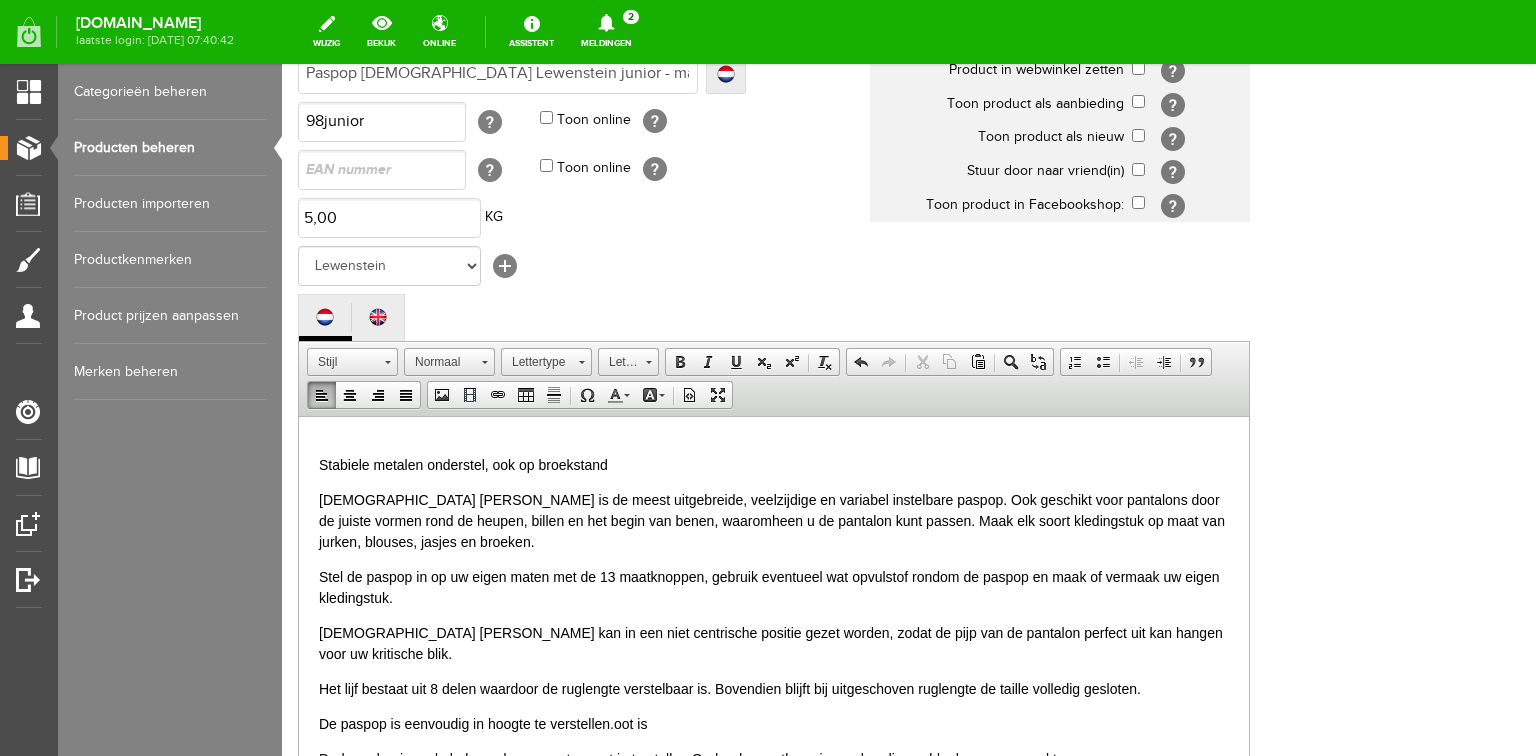 scroll, scrollTop: 80, scrollLeft: 0, axis: vertical 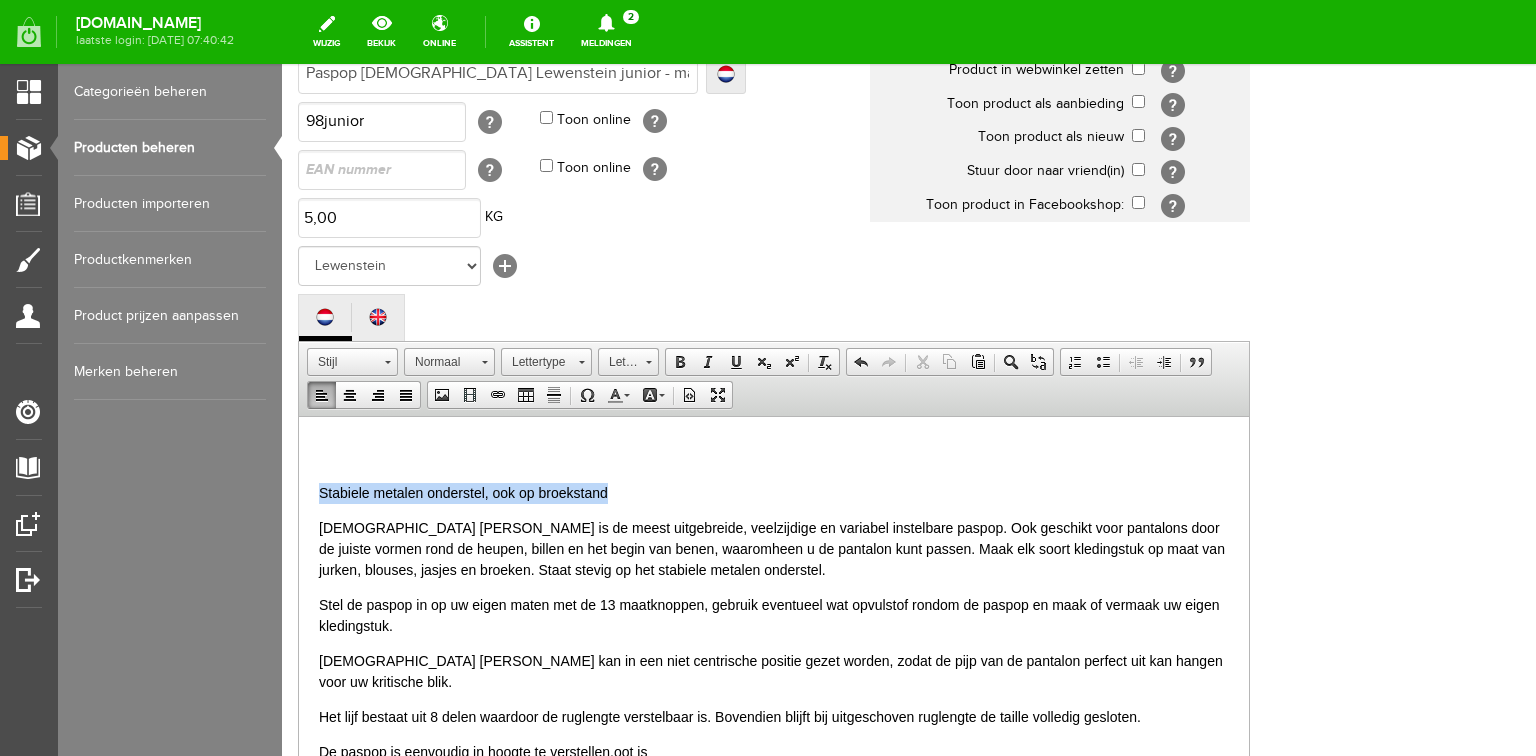 drag, startPoint x: 614, startPoint y: 493, endPoint x: 307, endPoint y: 848, distance: 469.33356 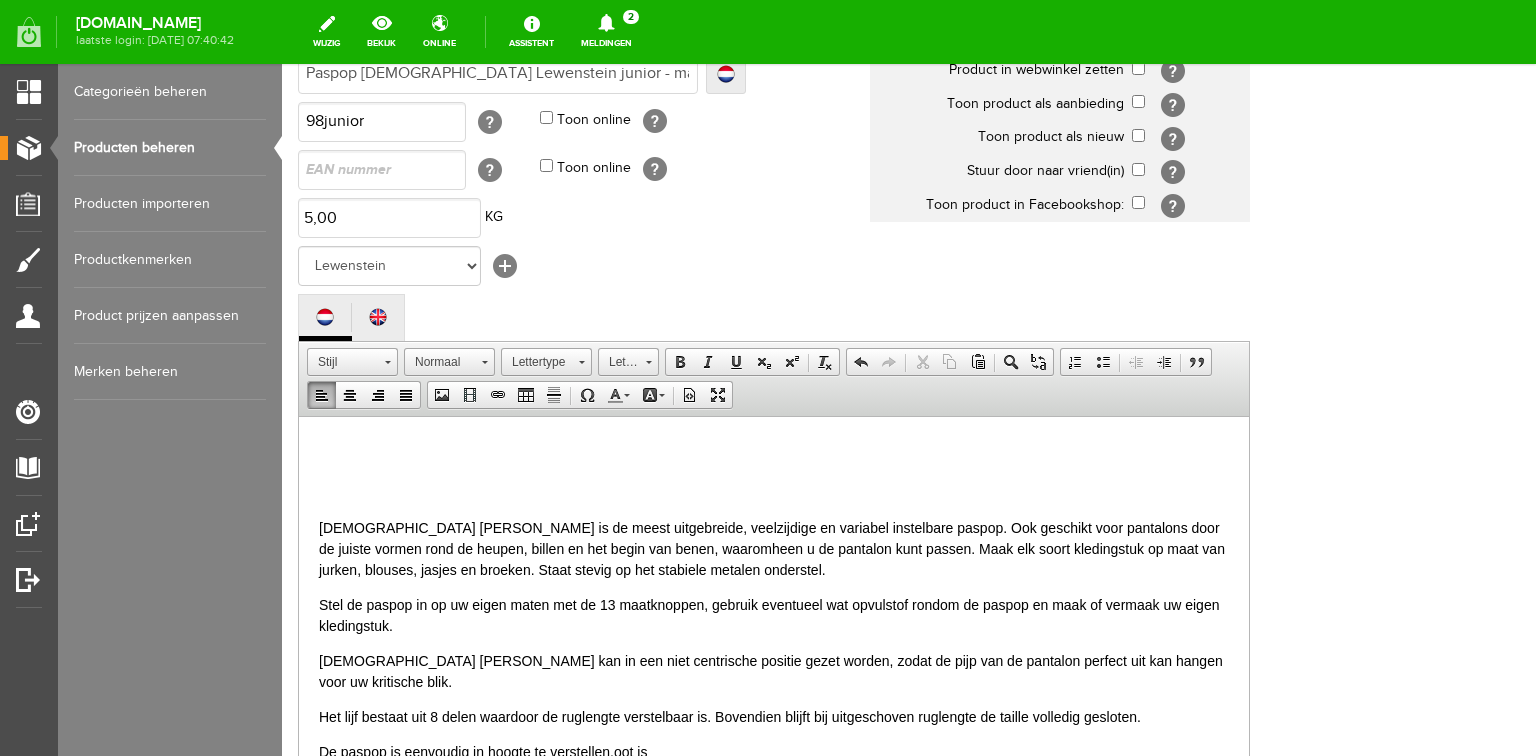 drag, startPoint x: 324, startPoint y: 438, endPoint x: 346, endPoint y: 438, distance: 22 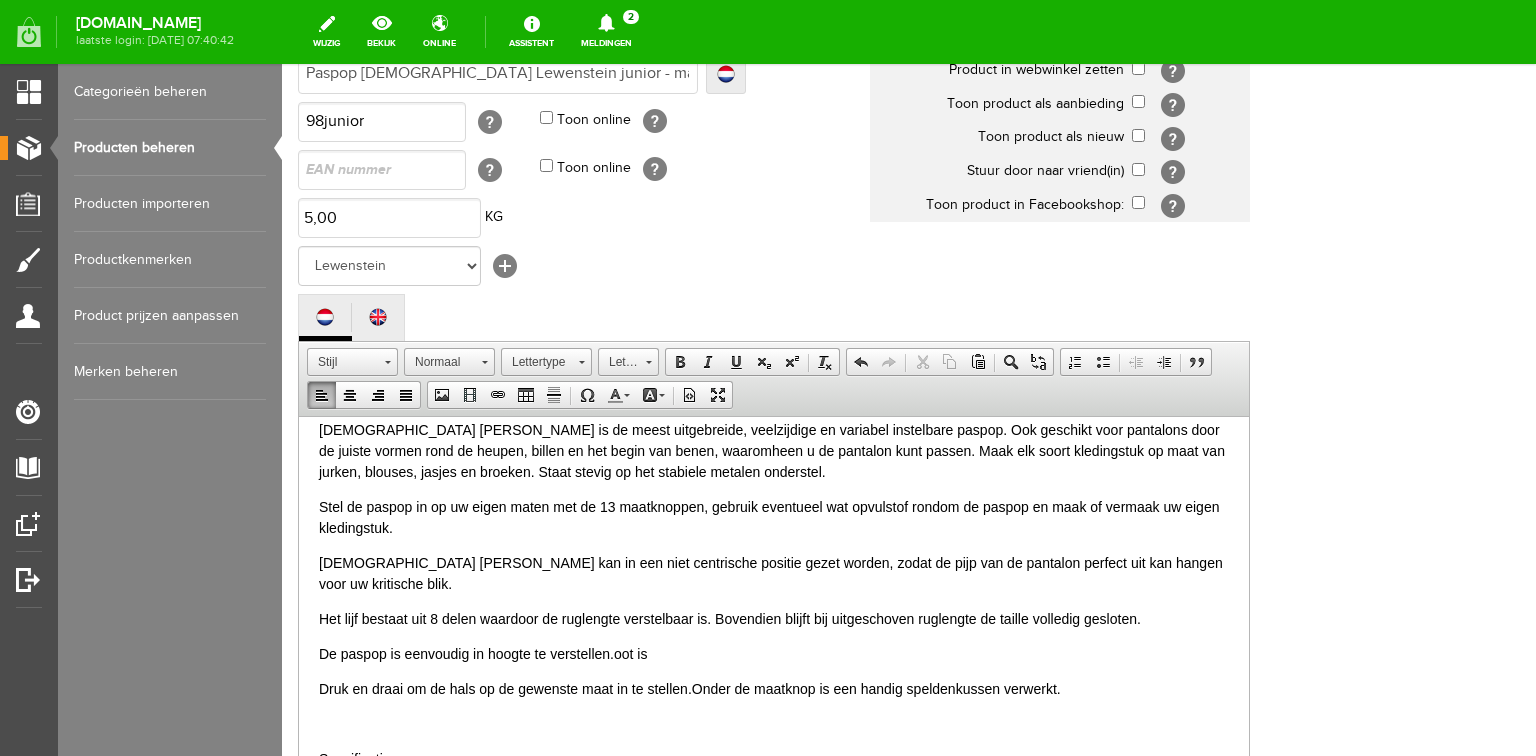 drag, startPoint x: 614, startPoint y: 631, endPoint x: 659, endPoint y: 635, distance: 45.17743 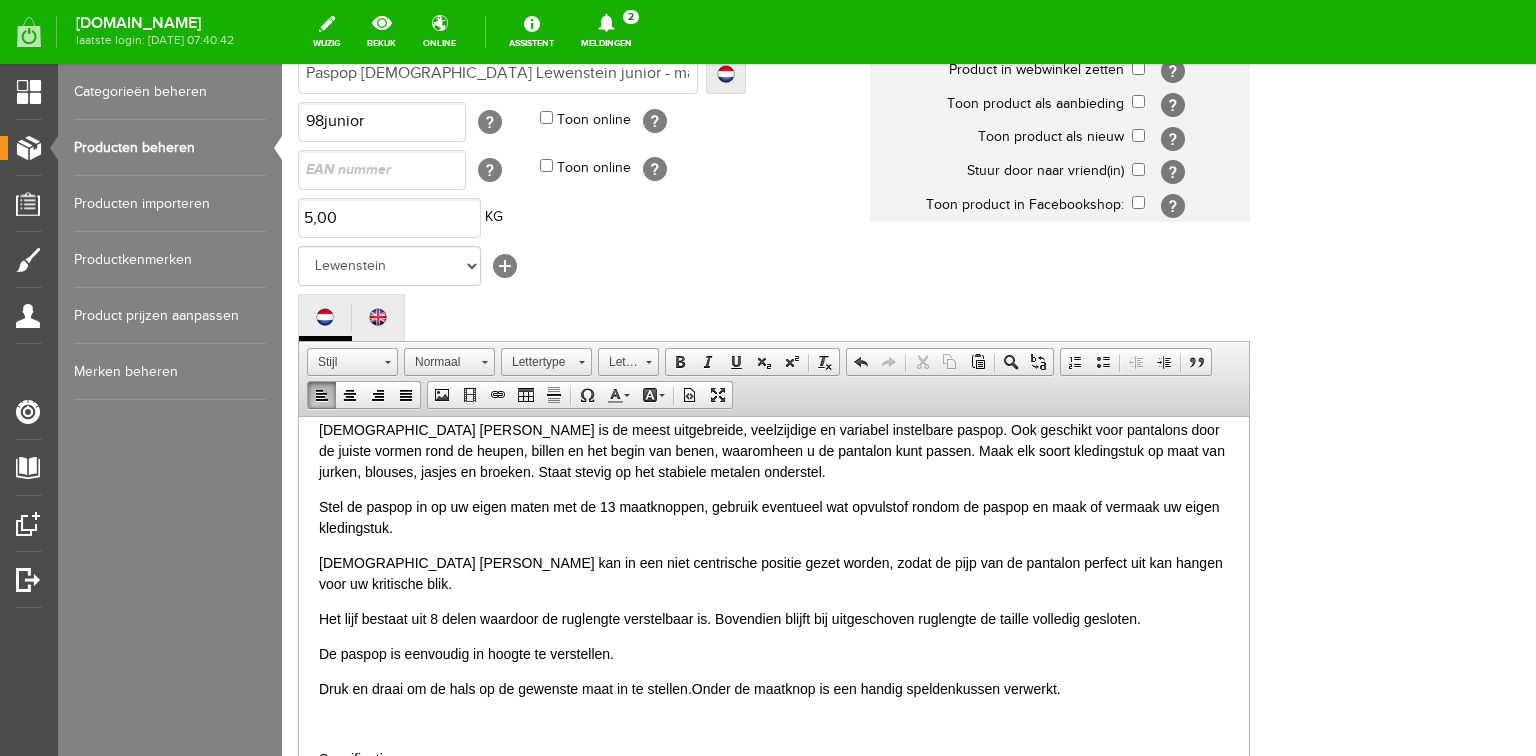 click on "Rokmeter met afspeldklem Traploos verstelbare ruglengte [DEMOGRAPHIC_DATA][PERSON_NAME] is de meest uitgebreide, veelzijdige en variabel instelbare paspop. Ook geschikt voor pantalons door de juiste vormen rond de heupen, billen en het begin van benen, waaromheen u de pantalon kunt passen. Maak elk soort kledingstuk op maat van jurken, blouses, jasjes en broeken. Staat stevig op het stabiele metalen onderstel." at bounding box center (774, 419) 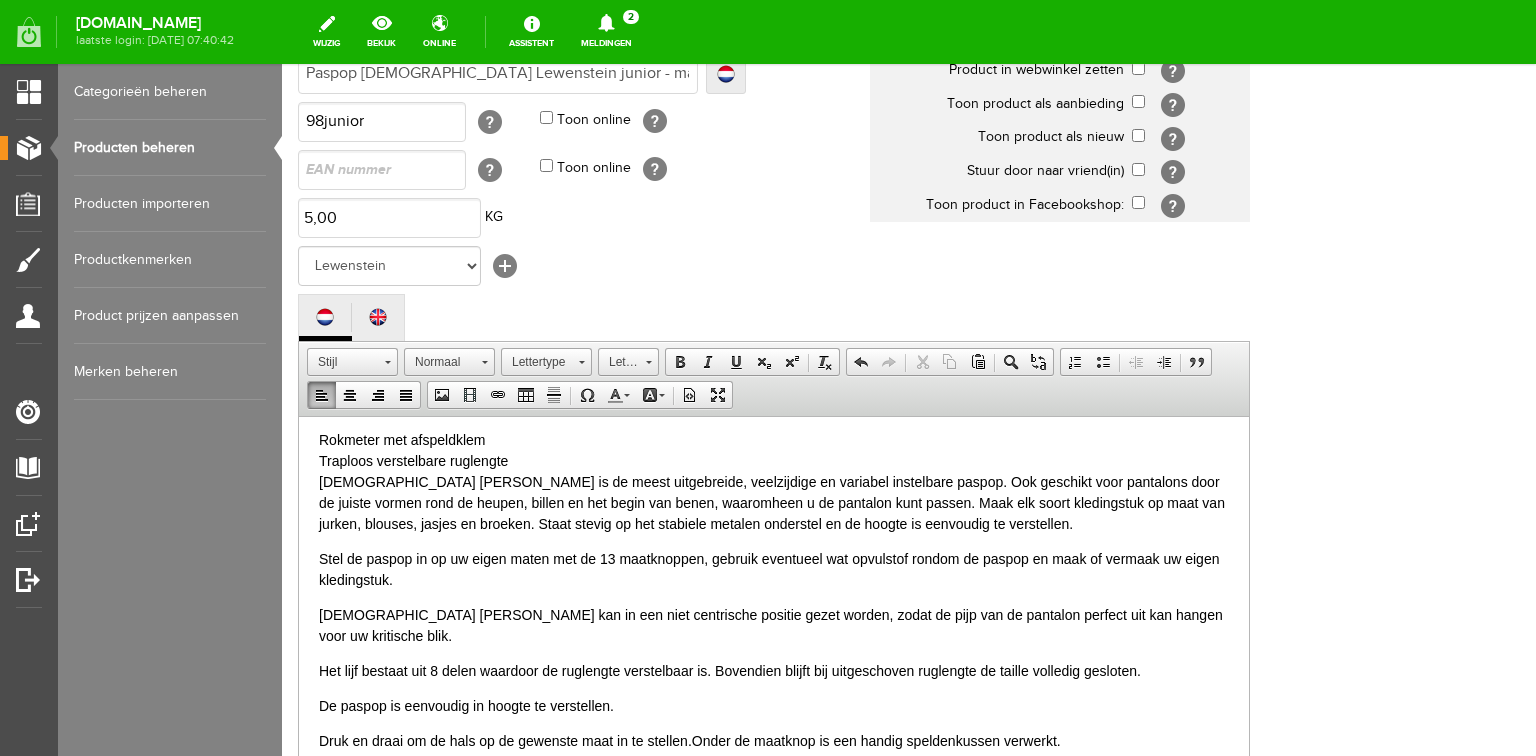 scroll, scrollTop: 0, scrollLeft: 0, axis: both 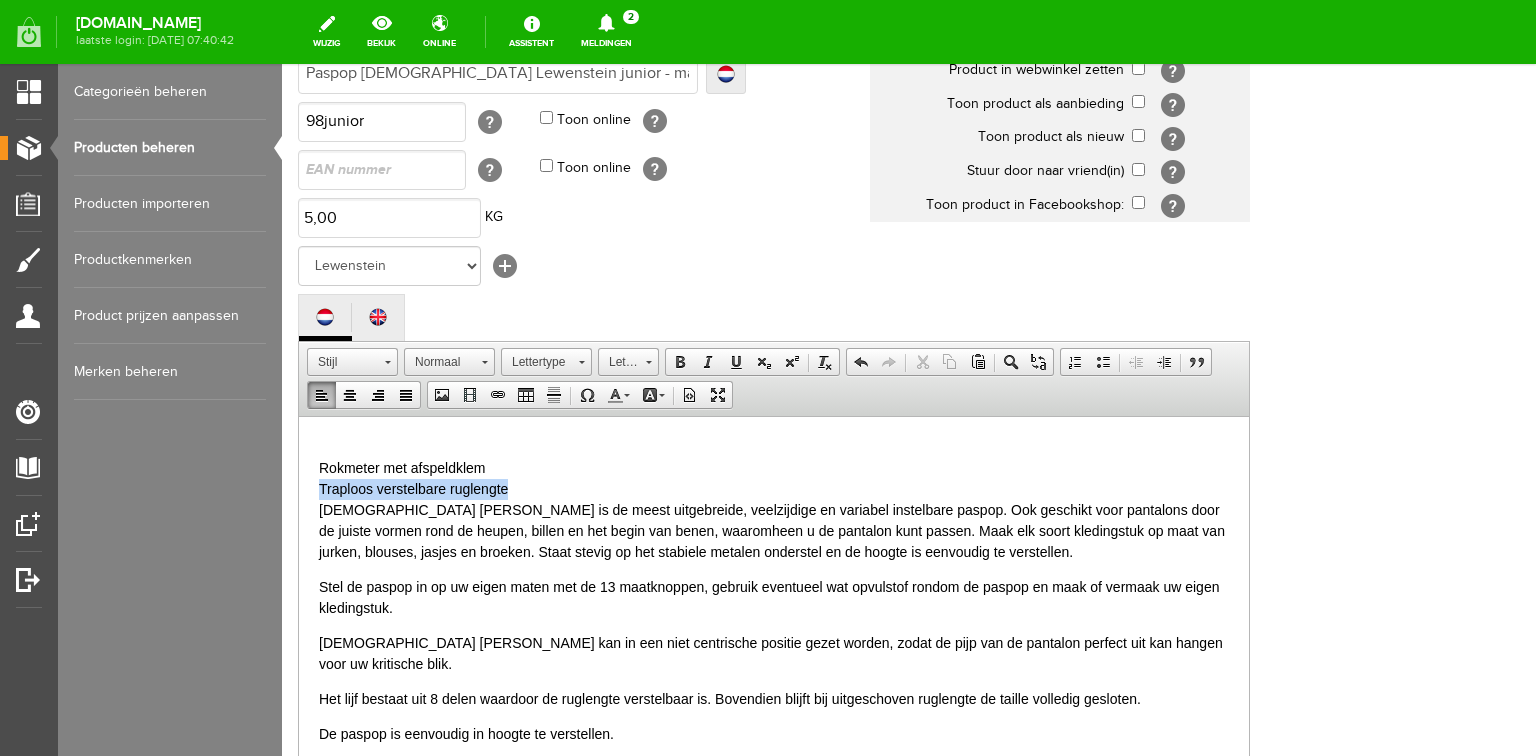 drag, startPoint x: 510, startPoint y: 487, endPoint x: 312, endPoint y: 490, distance: 198.02272 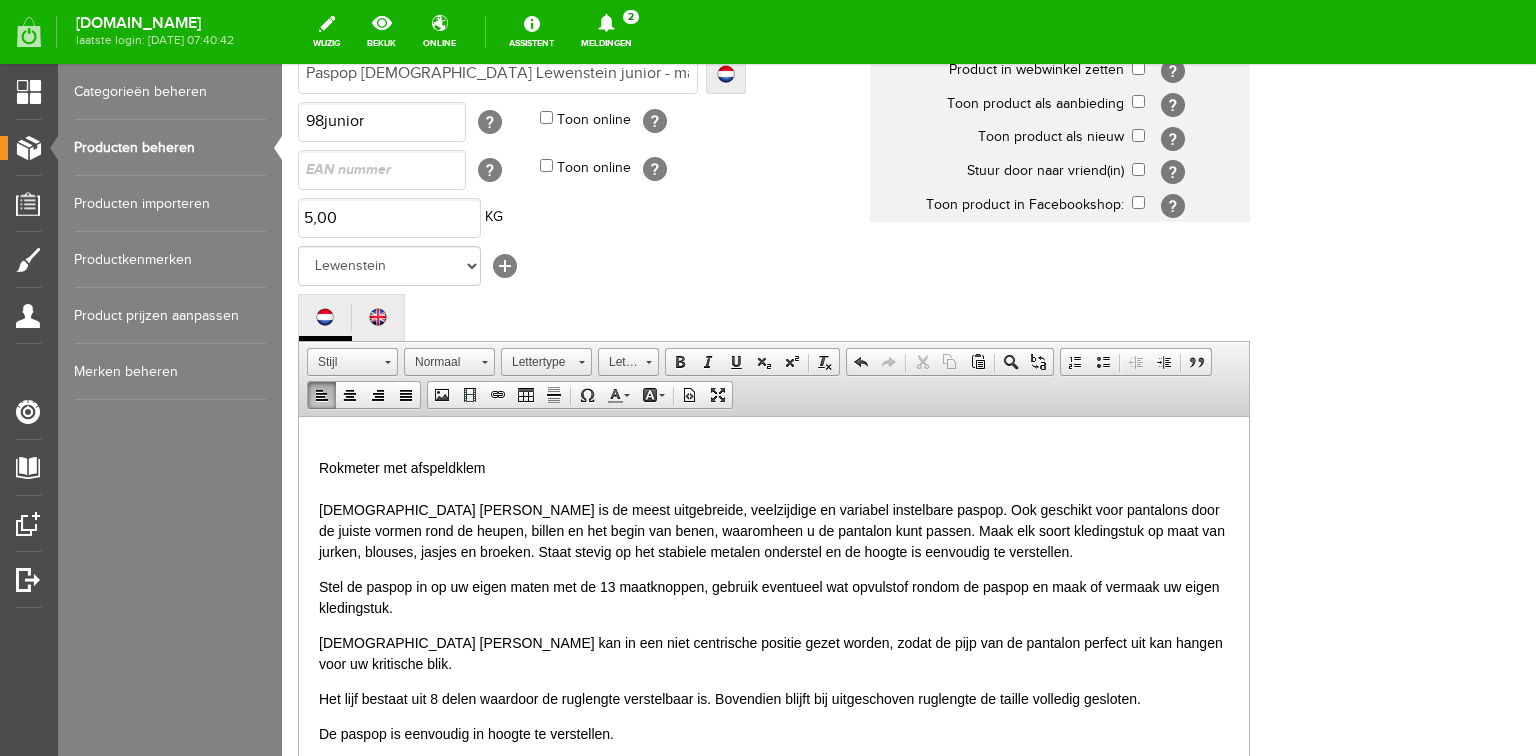 click on "Rokmeter met afspeldklem [DEMOGRAPHIC_DATA] [PERSON_NAME] is de meest uitgebreide, veelzijdige en variabel instelbare paspop. Ook geschikt voor pantalons door de juiste vormen rond de heupen, billen en het begin van benen, waaromheen u de pantalon kunt passen. Maak elk soort kledingstuk op maat van jurken, blouses, jasjes en broeken. Staat stevig op het stabiele metalen onderstel en de hoogte is eenvoudig te verstellen." at bounding box center [774, 499] 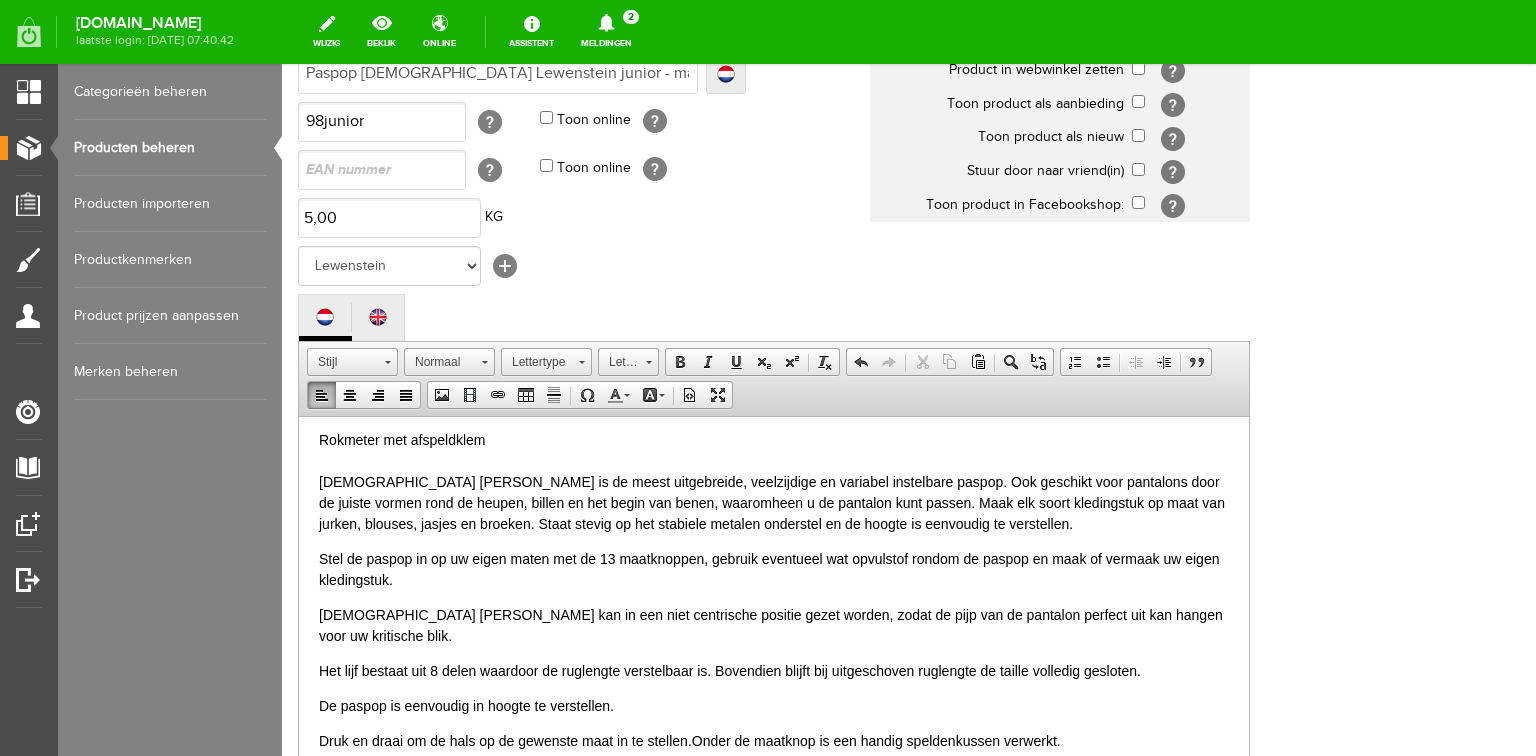scroll, scrollTop: 80, scrollLeft: 0, axis: vertical 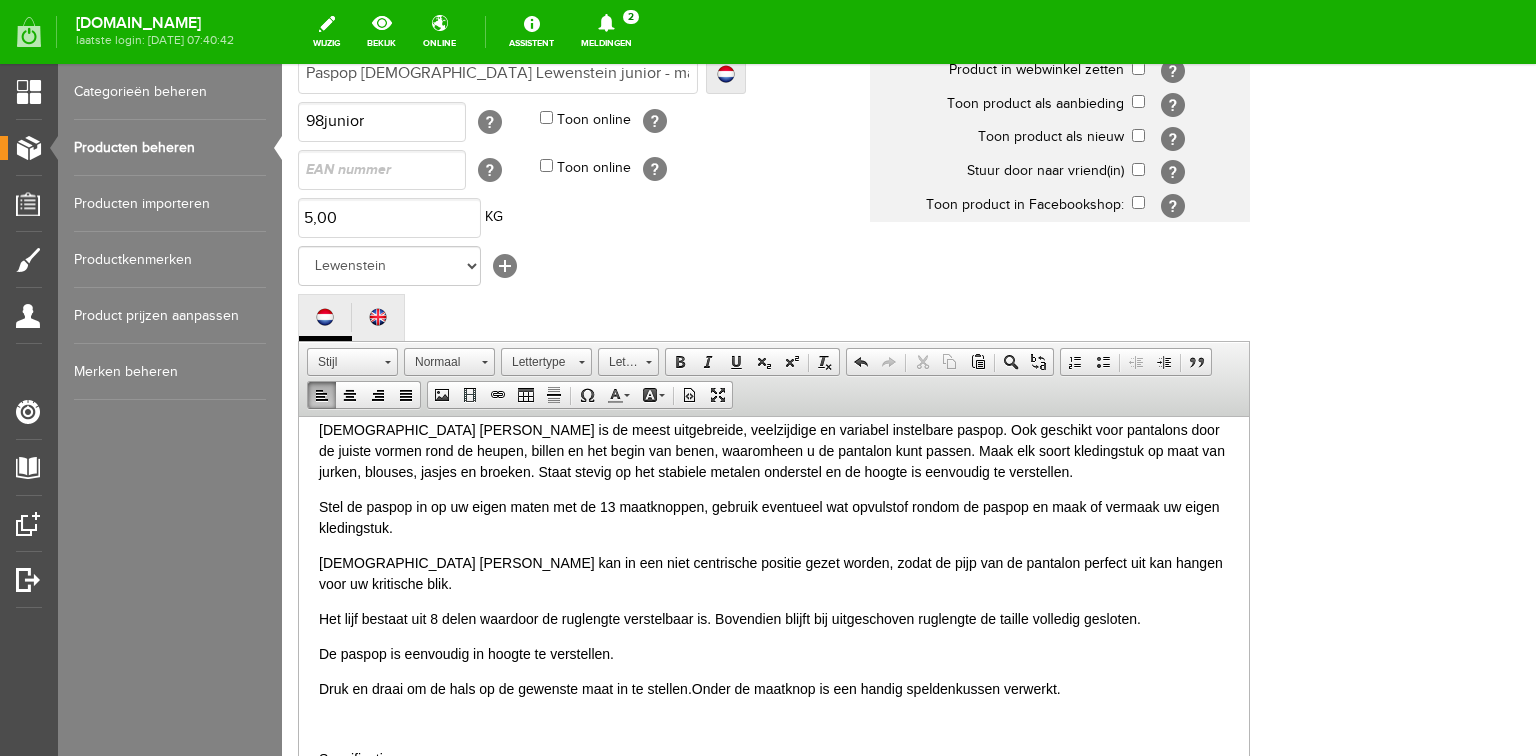 click on "Rokmeter met afspeldklem [DEMOGRAPHIC_DATA] [PERSON_NAME] is de meest uitgebreide, veelzijdige en variabel instelbare paspop. Ook geschikt voor pantalons door de juiste vormen rond de heupen, billen en het begin van benen, waaromheen u de pantalon kunt passen. Maak elk soort kledingstuk op maat van jurken, blouses, jasjes en broeken. Staat stevig op het stabiele metalen onderstel en de hoogte is eenvoudig te verstellen." at bounding box center (774, 419) 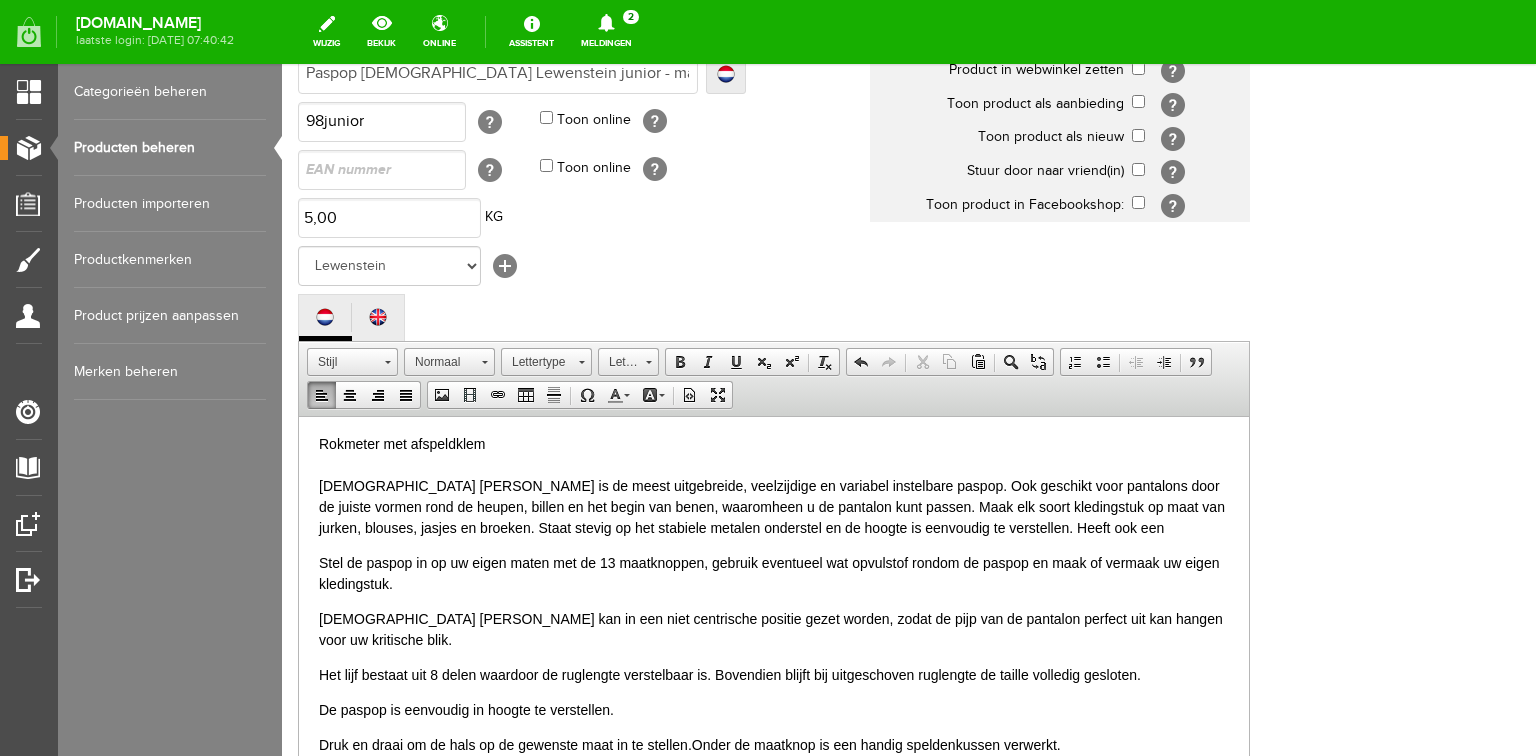 scroll, scrollTop: 0, scrollLeft: 0, axis: both 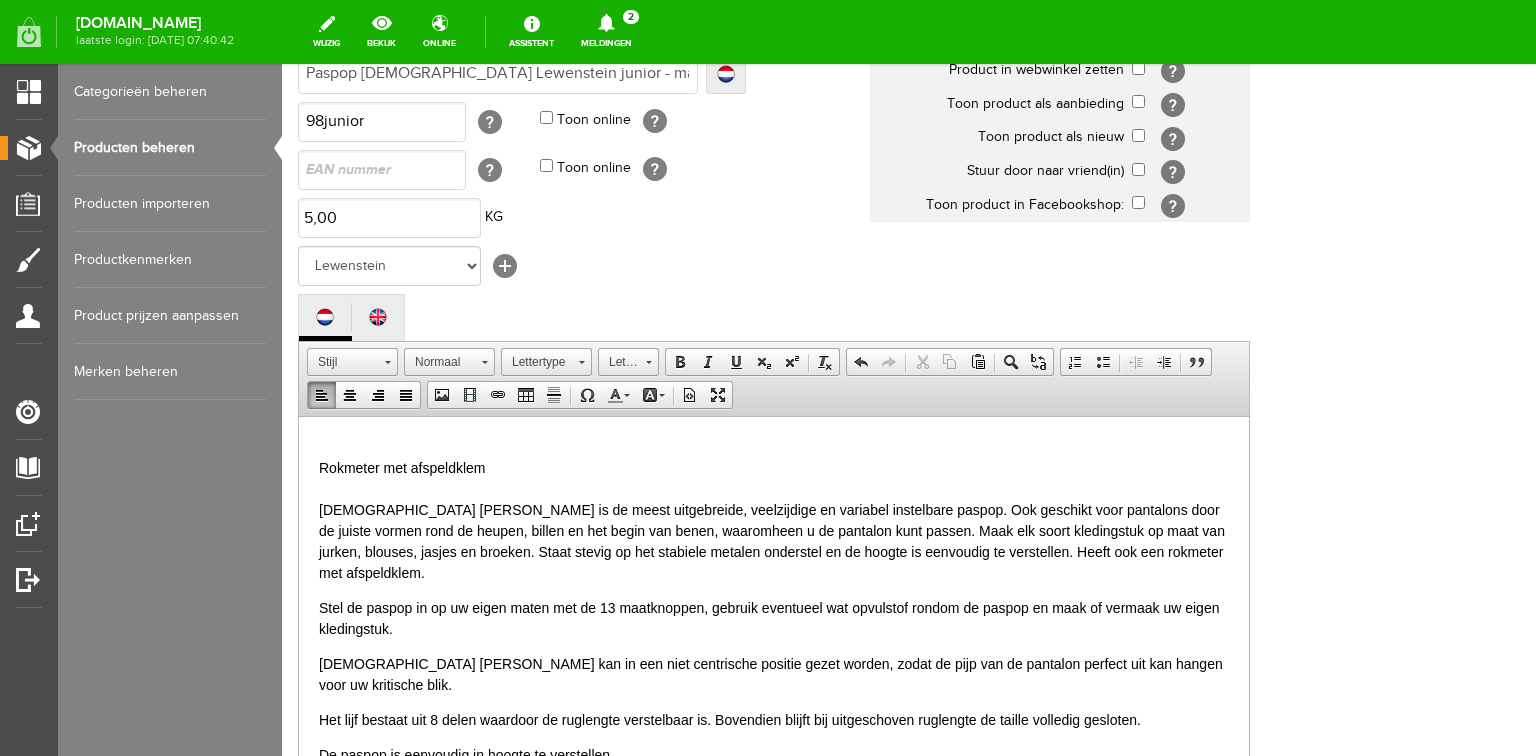 click on "Rokmeter met afspeldklem [DEMOGRAPHIC_DATA] [PERSON_NAME] is de meest uitgebreide, veelzijdige en variabel instelbare paspop. Ook geschikt voor pantalons door de juiste vormen rond de heupen, billen en het begin van benen, waaromheen u de pantalon kunt passen. Maak elk soort kledingstuk op maat van jurken, blouses, jasjes en broeken. Staat stevig op het stabiele metalen onderstel en de hoogte is eenvoudig te verstellen. Heeft ook een rokmeter met afspeldklem." at bounding box center (774, 509) 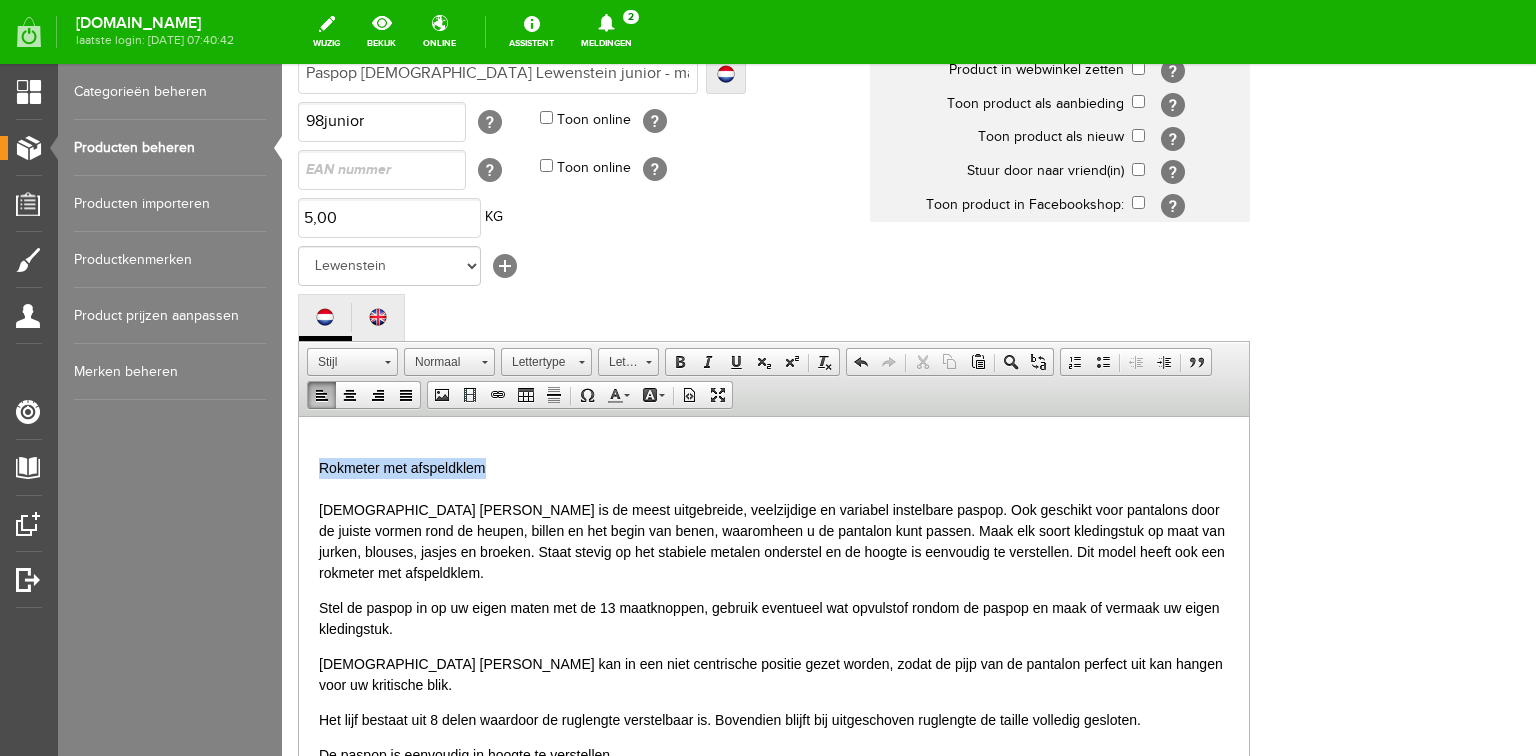 drag, startPoint x: 488, startPoint y: 462, endPoint x: 319, endPoint y: 461, distance: 169.00296 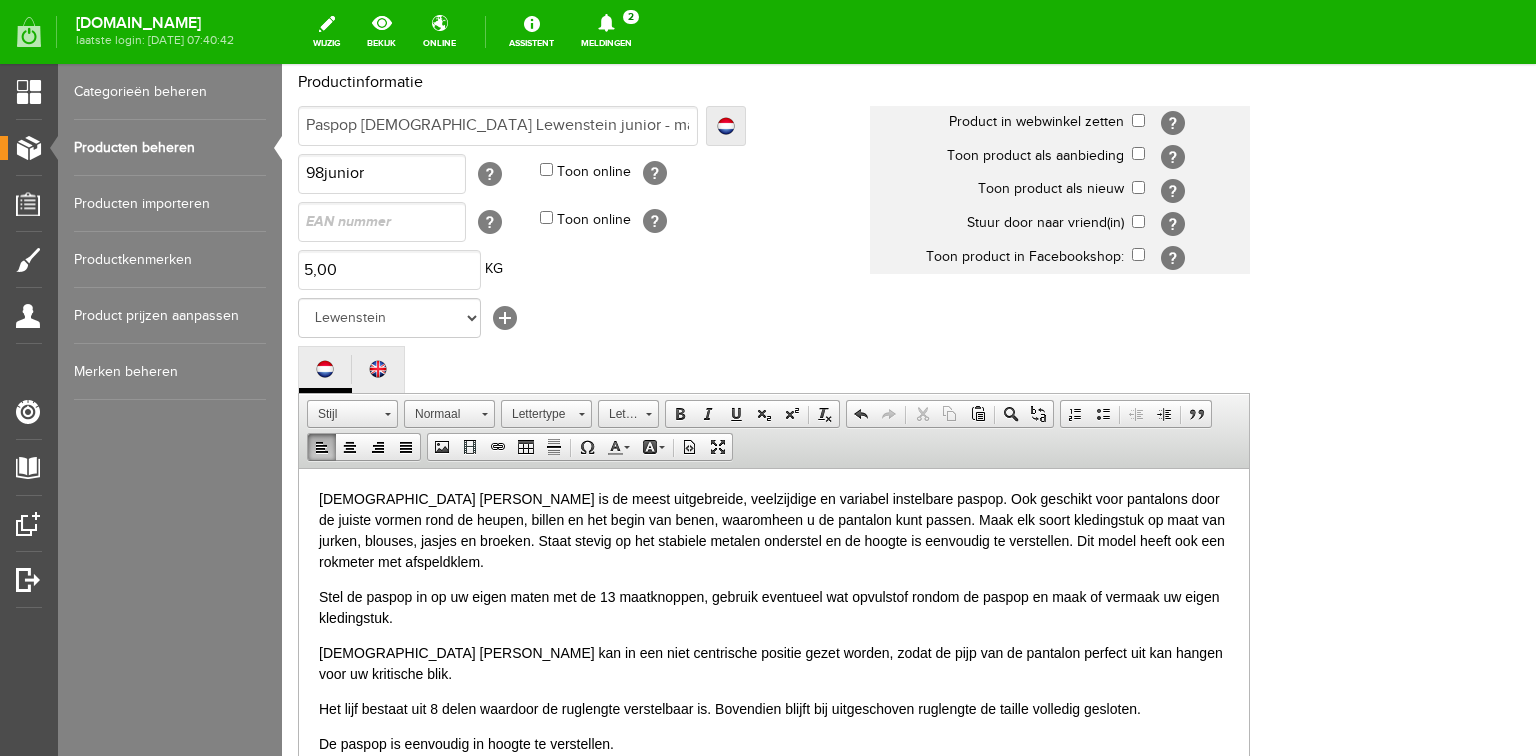 scroll, scrollTop: 145, scrollLeft: 0, axis: vertical 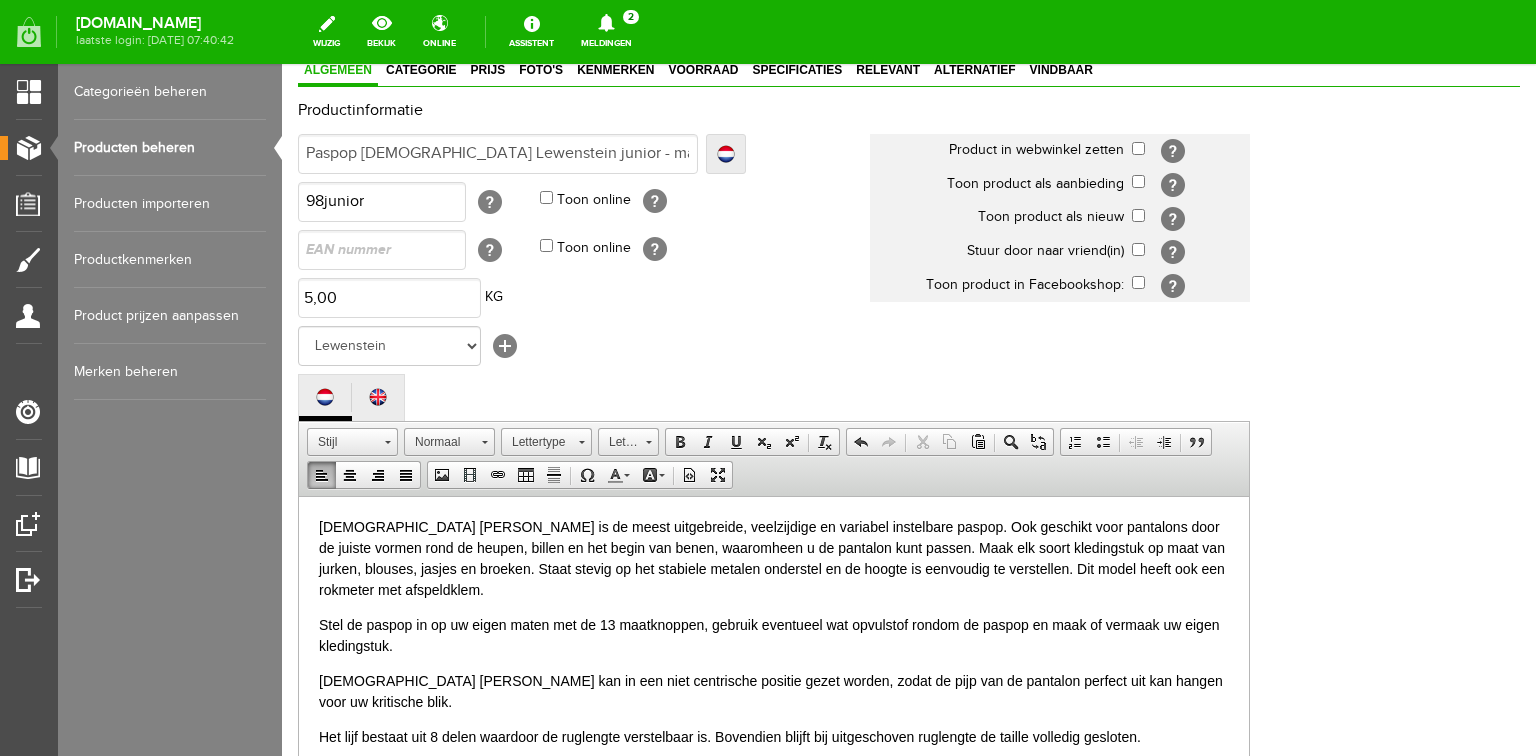 click on "Stel de paspop in op uw eigen maten met de 13 maatknoppen, gebruik eventueel wat opvulstof rondom de paspop en maak of vermaak uw eigen kledingstuk." at bounding box center [774, 635] 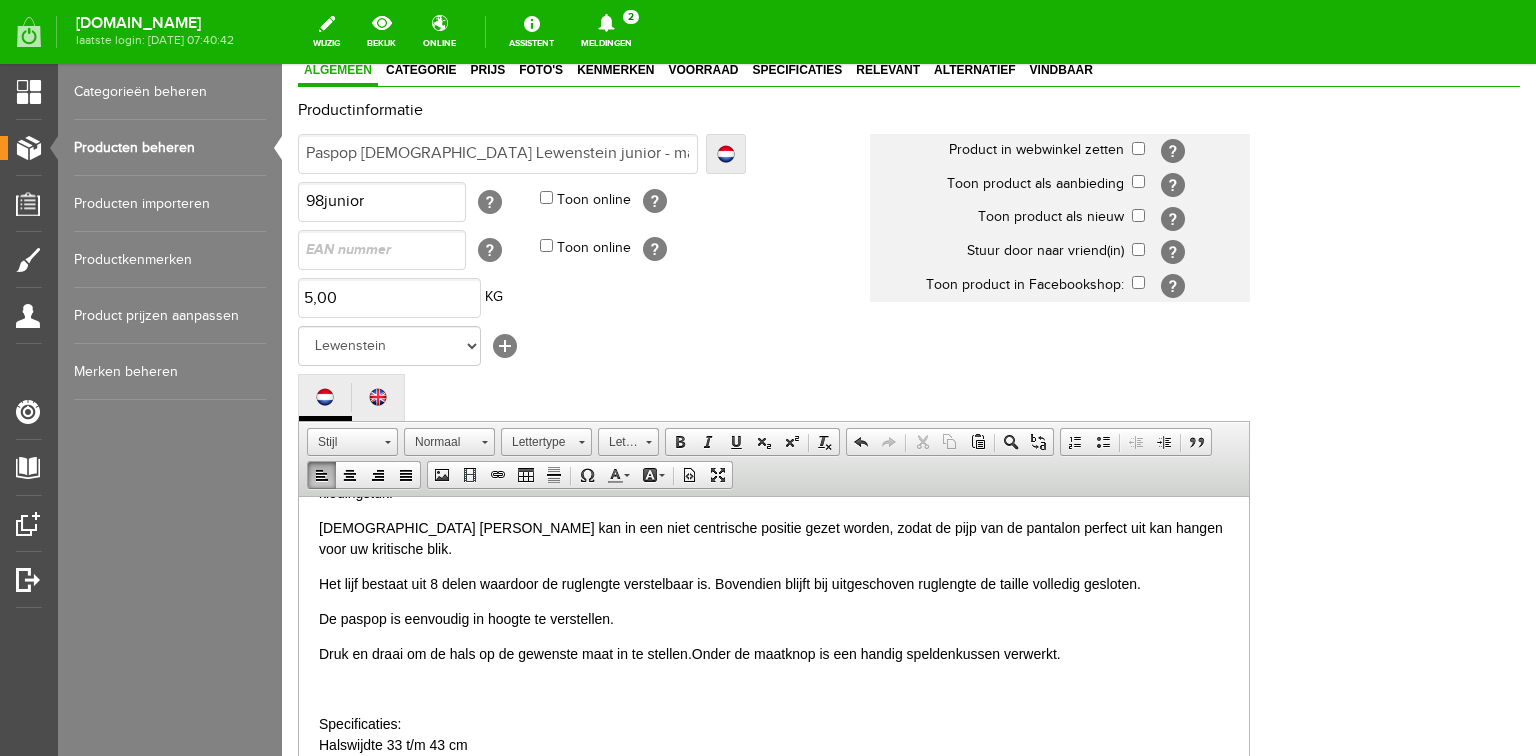 scroll, scrollTop: 160, scrollLeft: 0, axis: vertical 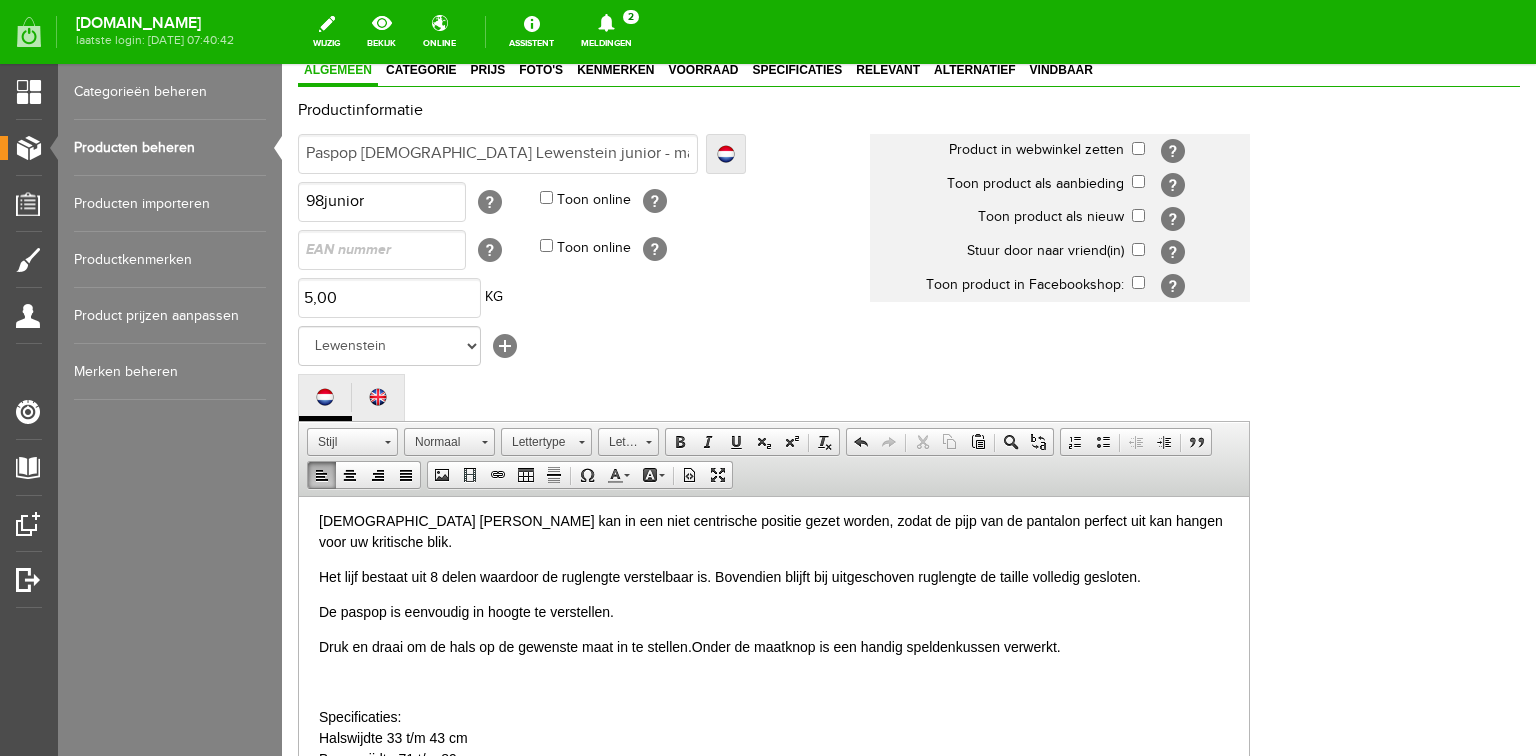 click on "[DEMOGRAPHIC_DATA] [PERSON_NAME] kan in een niet centrische positie gezet worden, zodat de pijp van de pantalon perfect uit kan hangen voor uw kritische blik." at bounding box center (774, 531) 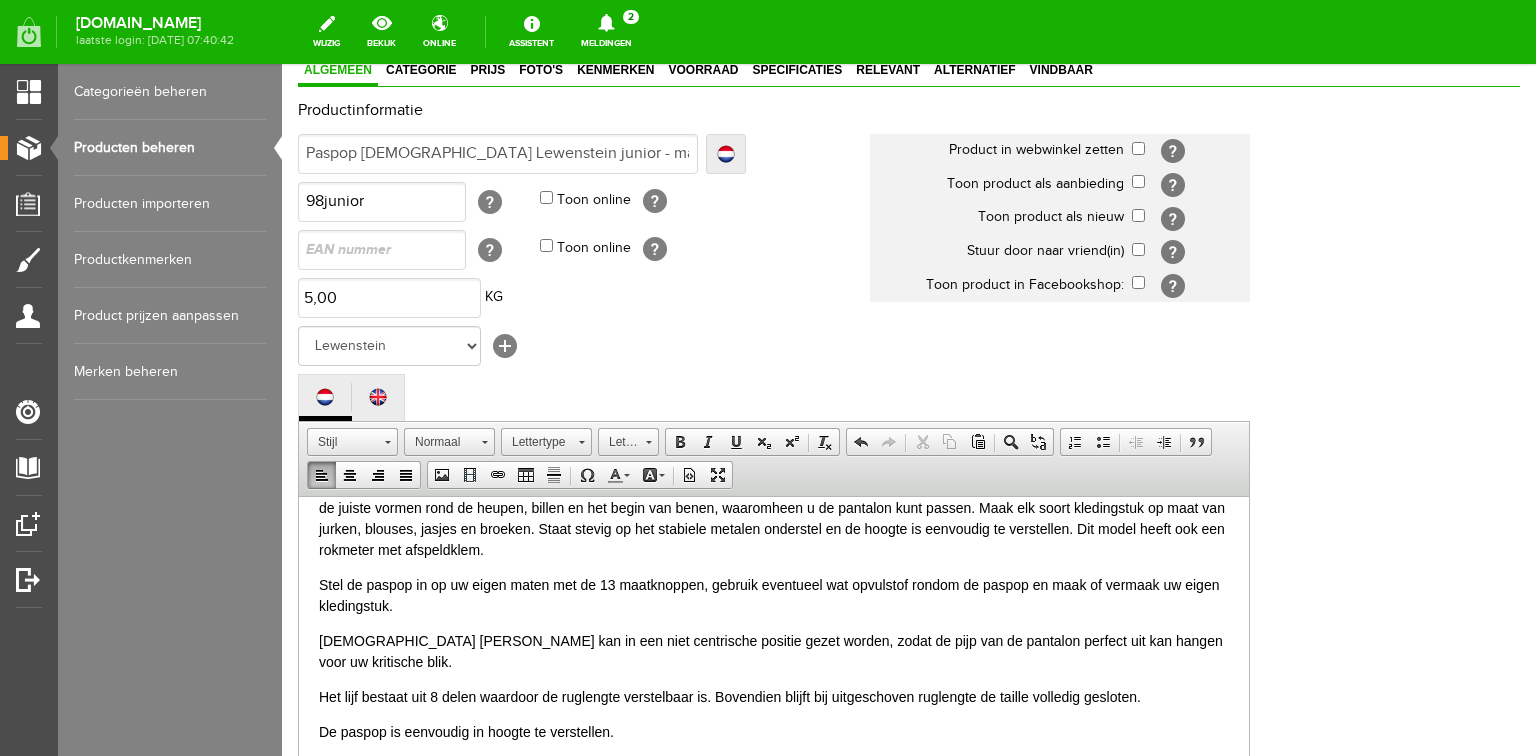 scroll, scrollTop: 0, scrollLeft: 0, axis: both 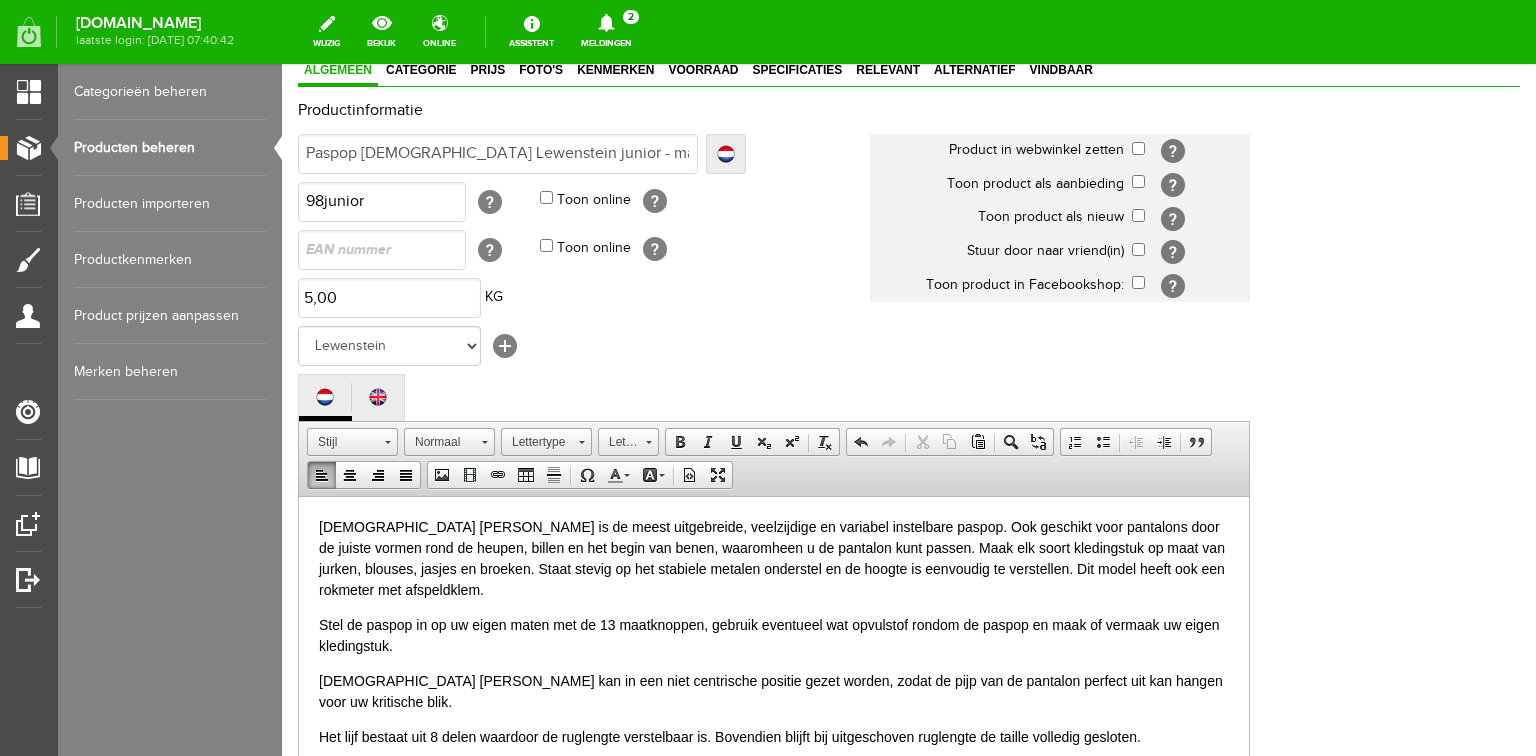 click on "Stel de paspop in op uw eigen maten met de 13 maatknoppen, gebruik eventueel wat opvulstof rondom de paspop en maak of vermaak uw eigen kledingstuk." at bounding box center (774, 635) 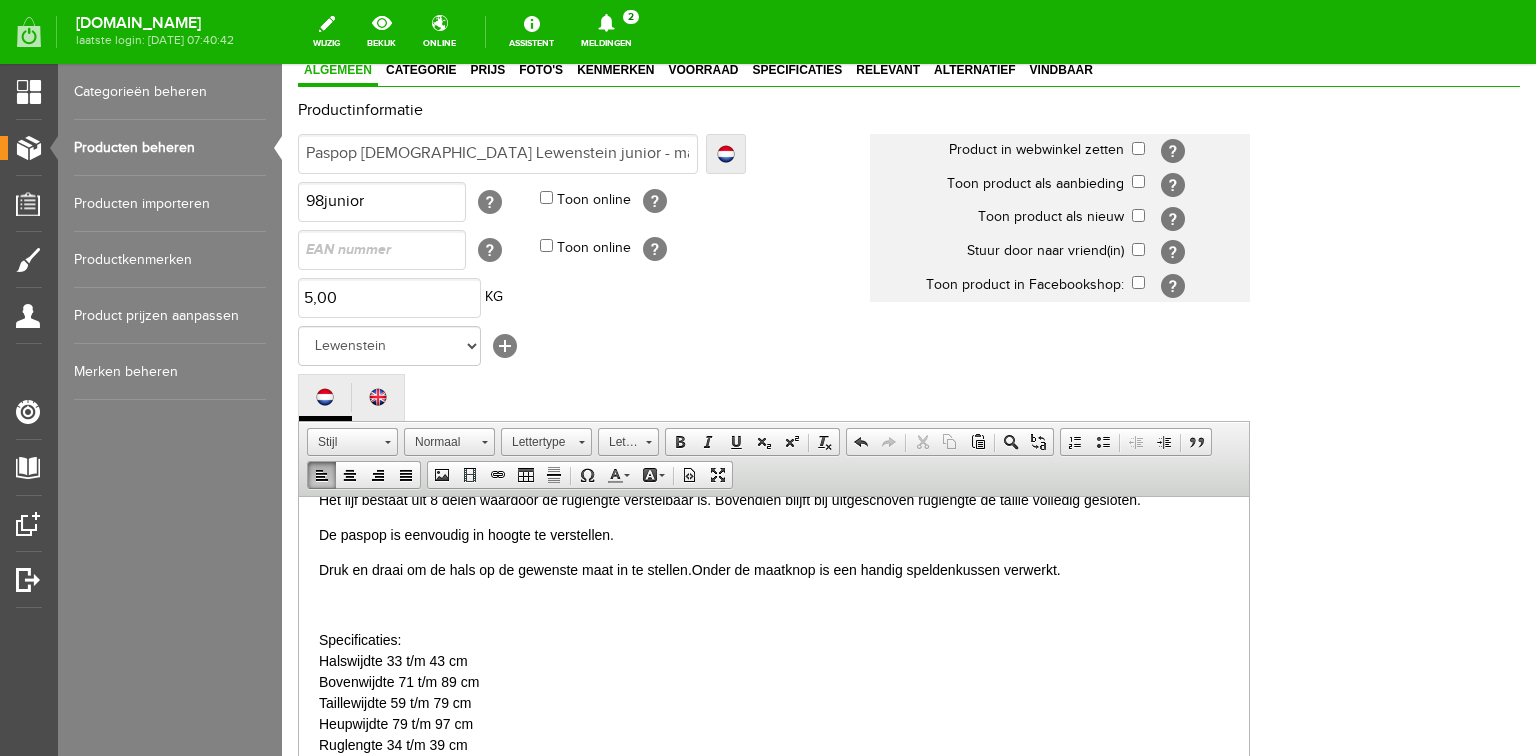 scroll, scrollTop: 240, scrollLeft: 0, axis: vertical 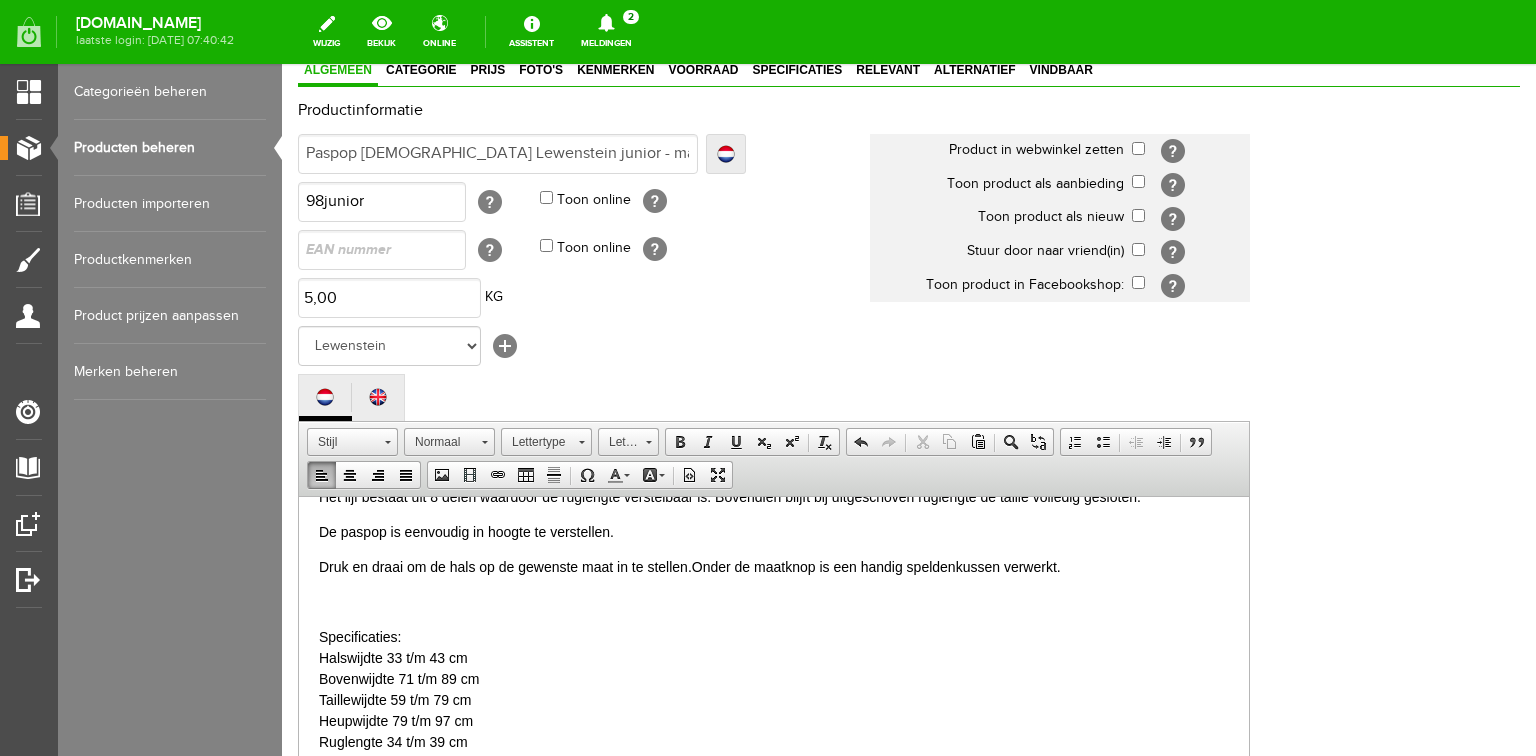 click on "Druk en draai om de hals op de gewenste maat in te stellen.  O nder de maatknop is een handig speldenkussen verwerkt." at bounding box center [774, 566] 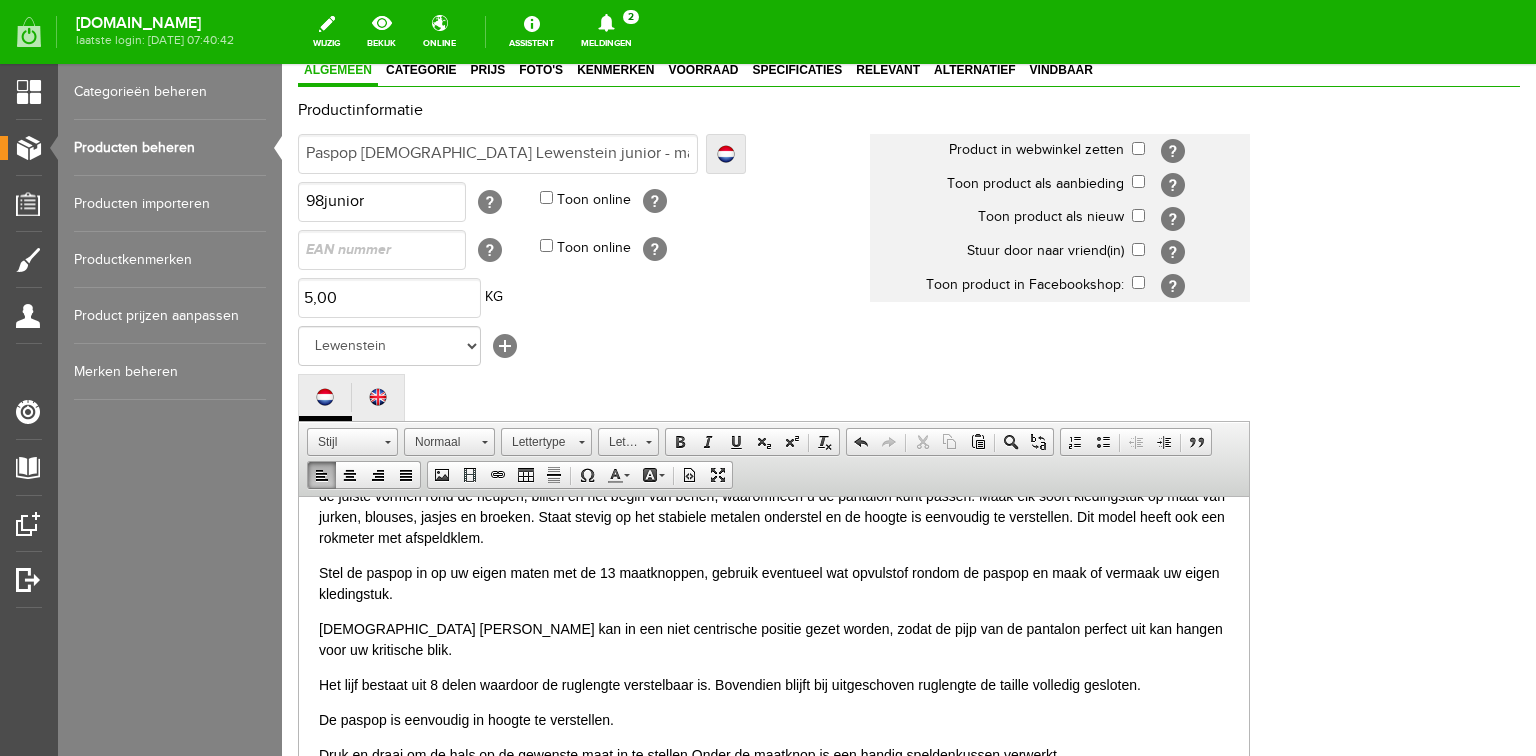 scroll, scrollTop: 0, scrollLeft: 0, axis: both 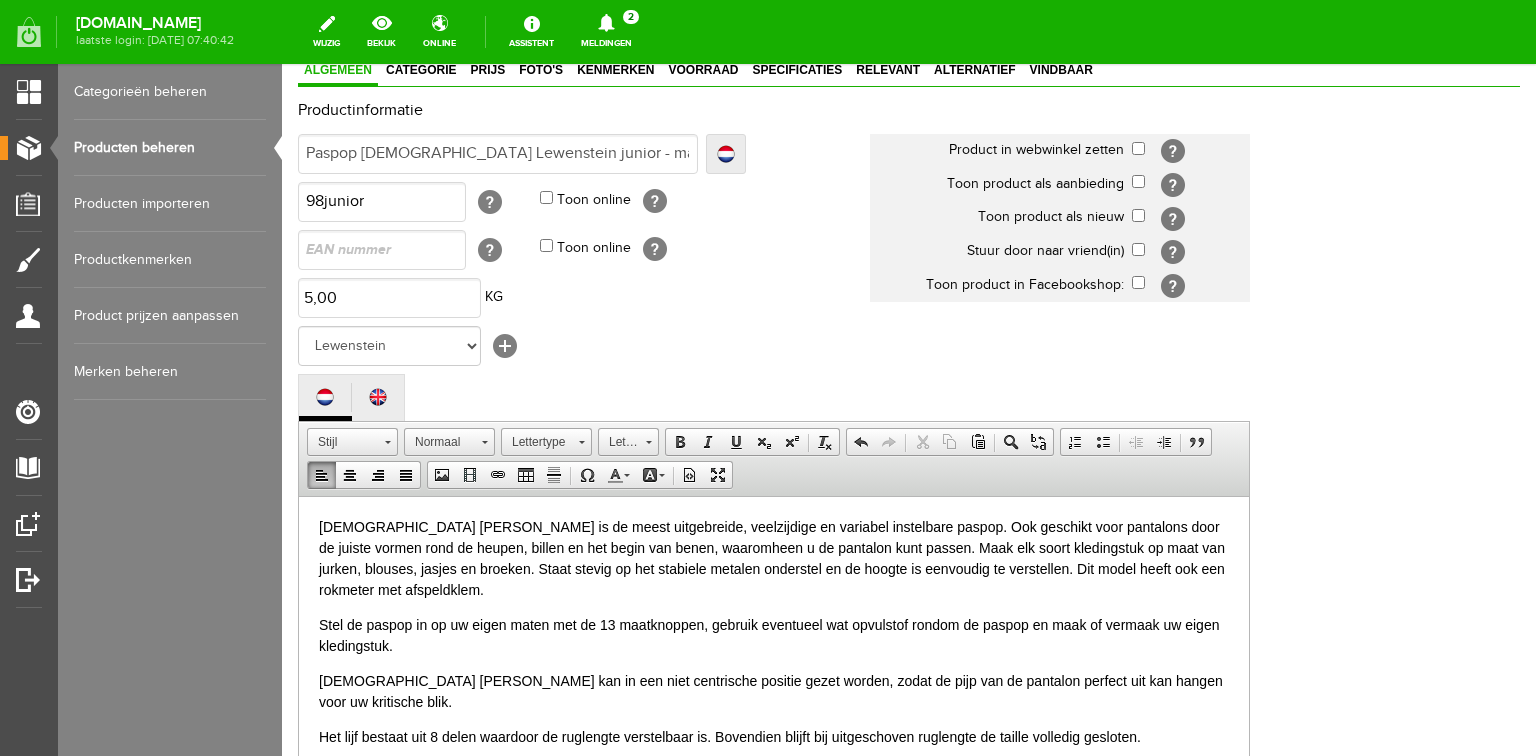 click on "[DEMOGRAPHIC_DATA] [PERSON_NAME] is de meest uitgebreide, veelzijdige en variabel instelbare paspop. Ook geschikt voor pantalons door de juiste vormen rond de heupen, billen en het begin van benen, waaromheen u de pantalon kunt passen. Maak elk soort kledingstuk op maat van jurken, blouses, jasjes en broeken. Staat stevig op het stabiele metalen onderstel en de hoogte is eenvoudig te verstellen. Dit model heeft ook een rokmeter met afspeldklem." at bounding box center [774, 558] 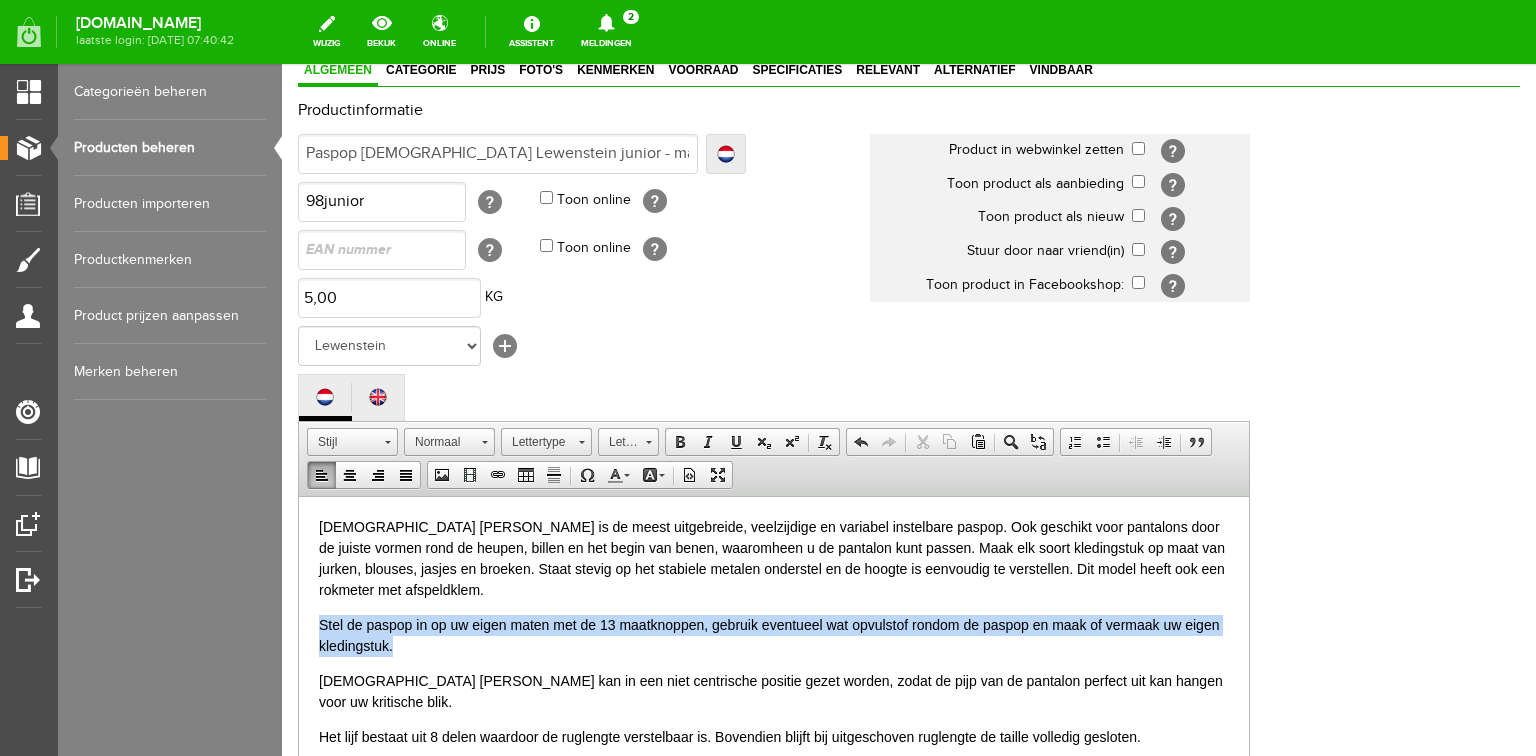 drag, startPoint x: 321, startPoint y: 623, endPoint x: 429, endPoint y: 648, distance: 110.85576 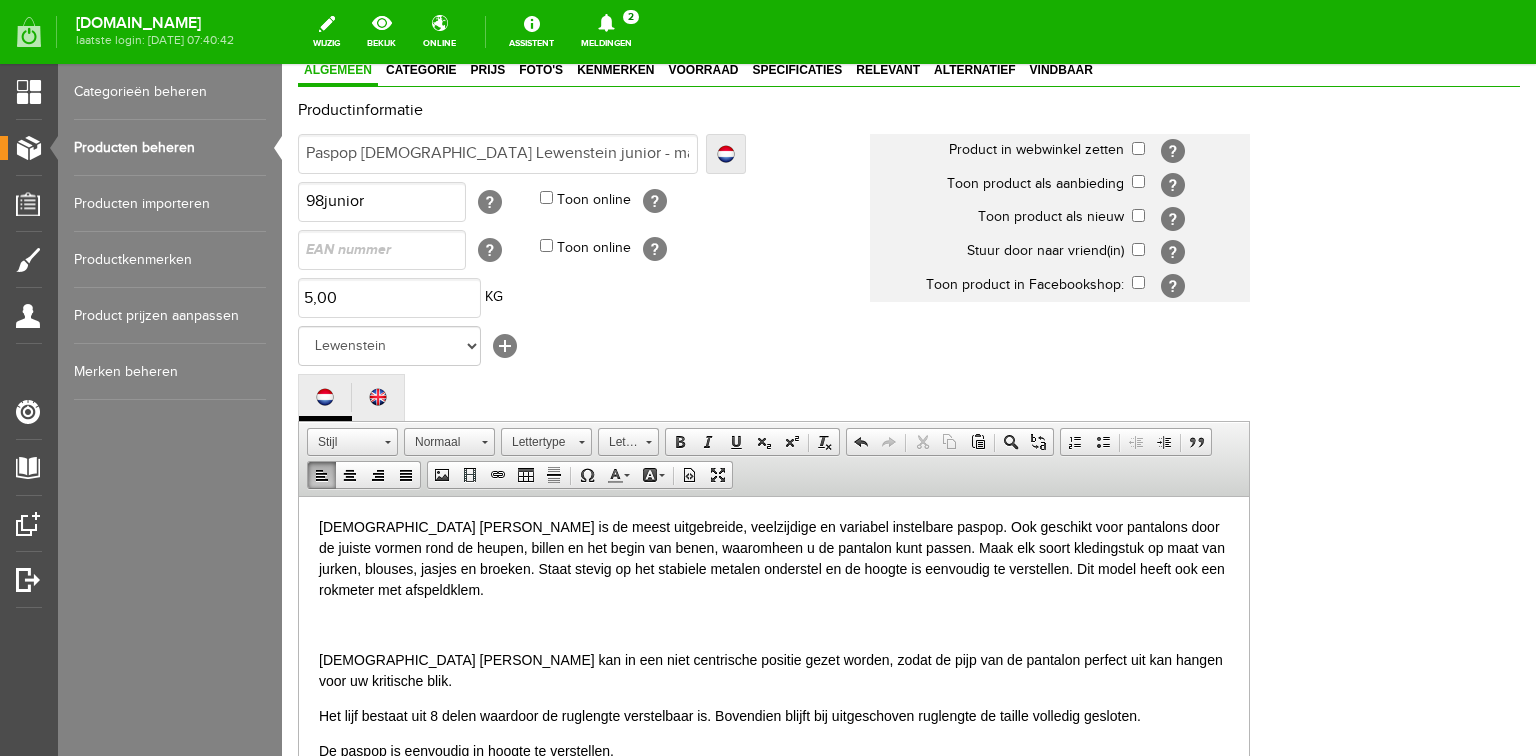 click on "[DEMOGRAPHIC_DATA] [PERSON_NAME] is de meest uitgebreide, veelzijdige en variabel instelbare paspop. Ook geschikt voor pantalons door de juiste vormen rond de heupen, billen en het begin van benen, waaromheen u de pantalon kunt passen. Maak elk soort kledingstuk op maat van jurken, blouses, jasjes en broeken. Staat stevig op het stabiele metalen onderstel en de hoogte is eenvoudig te verstellen. Dit model heeft ook een rokmeter met afspeldklem." at bounding box center (774, 558) 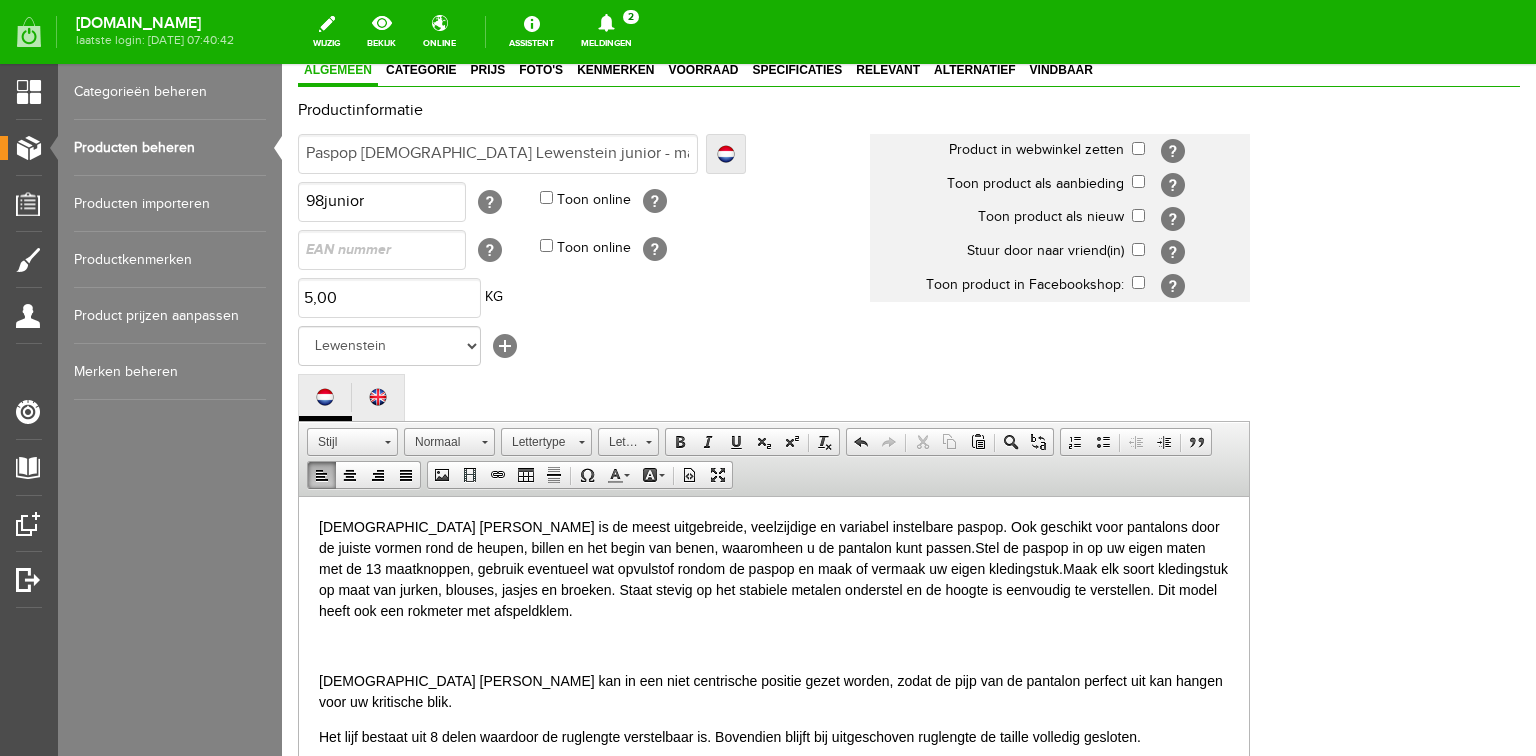 scroll, scrollTop: 212, scrollLeft: 0, axis: vertical 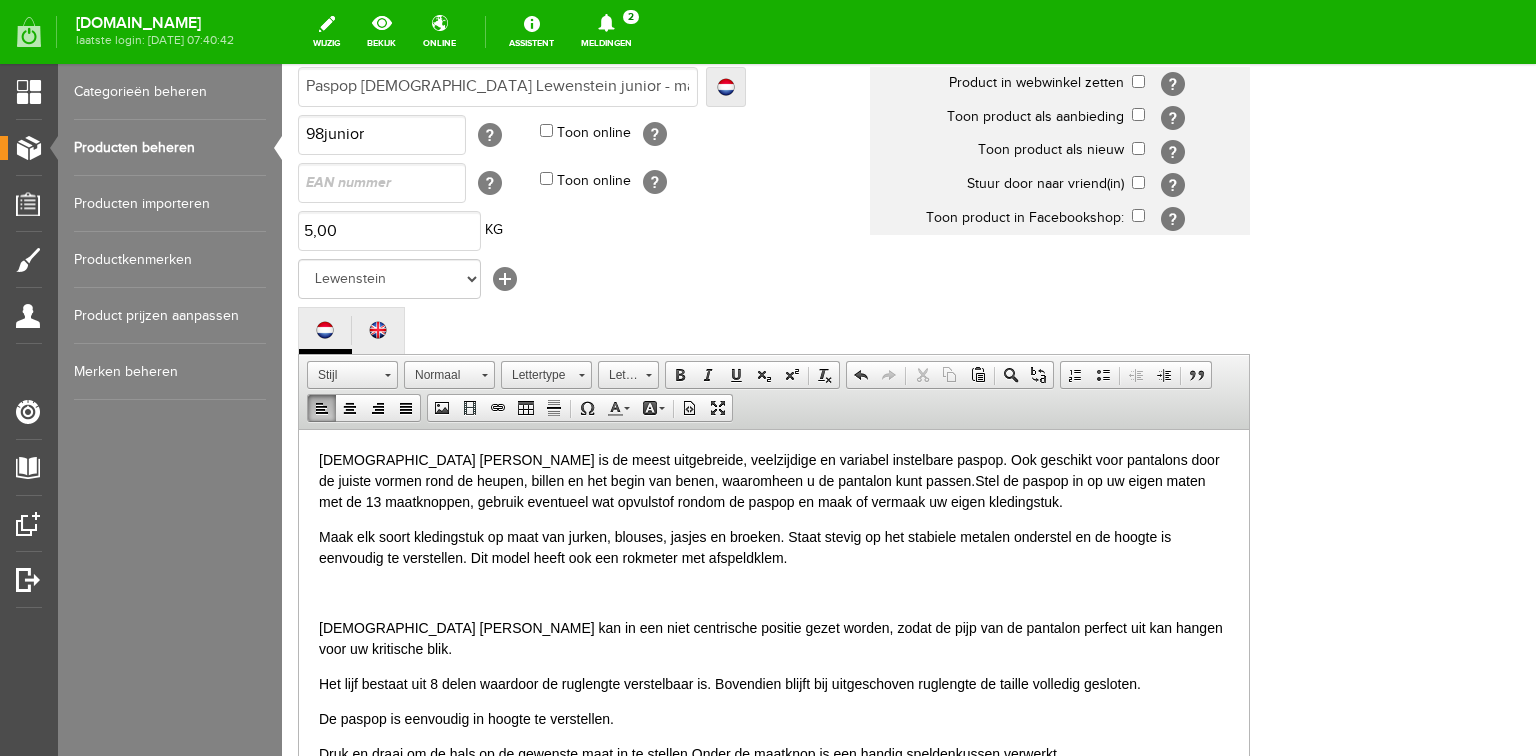click on "Maak elk soort kledingstuk op maat van jurken, blouses, jasjes en broeken. Staat stevig op het stabiele metalen onderstel en de hoogte is eenvoudig te verstellen. Dit model heeft ook een rokmeter met afspeldklem." at bounding box center (774, 547) 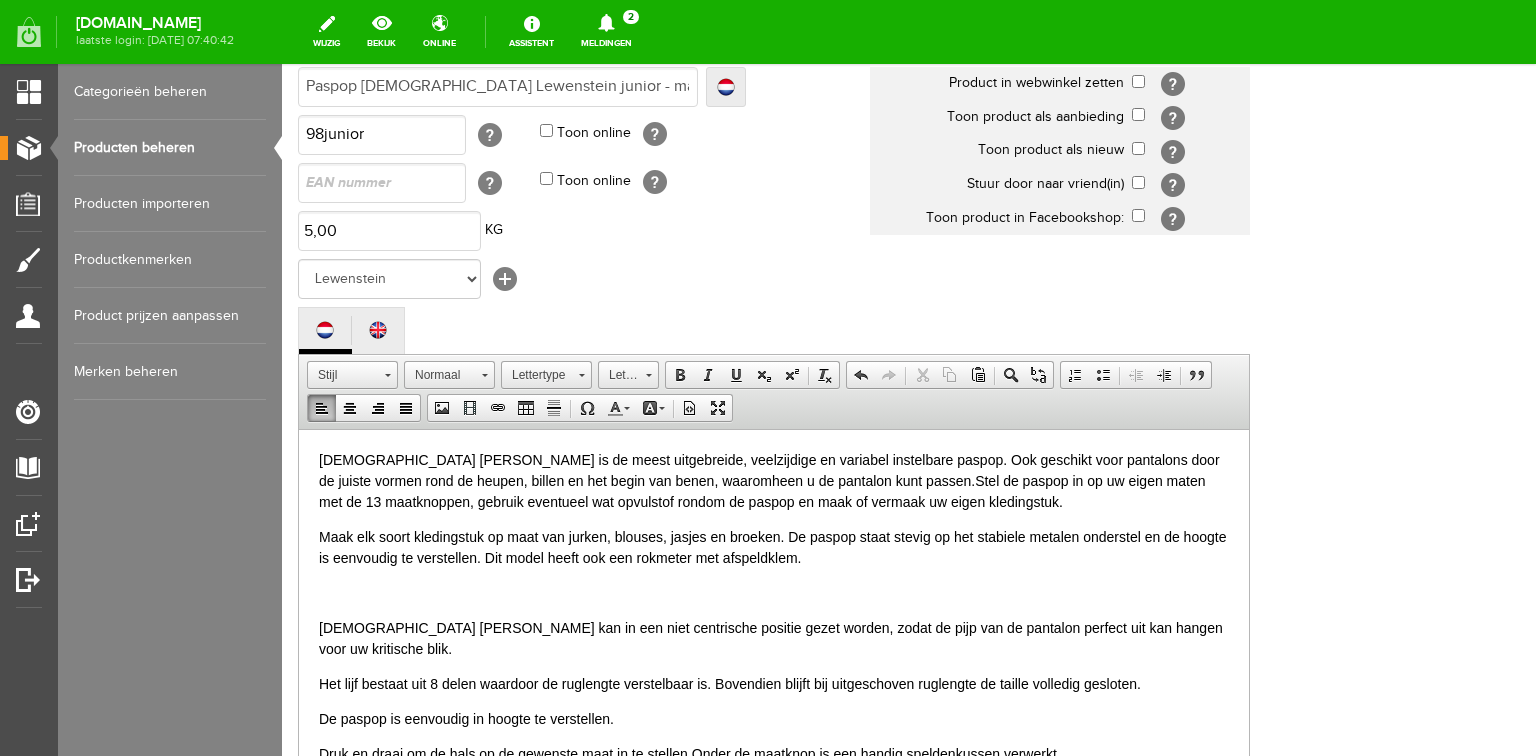 click at bounding box center [774, 592] 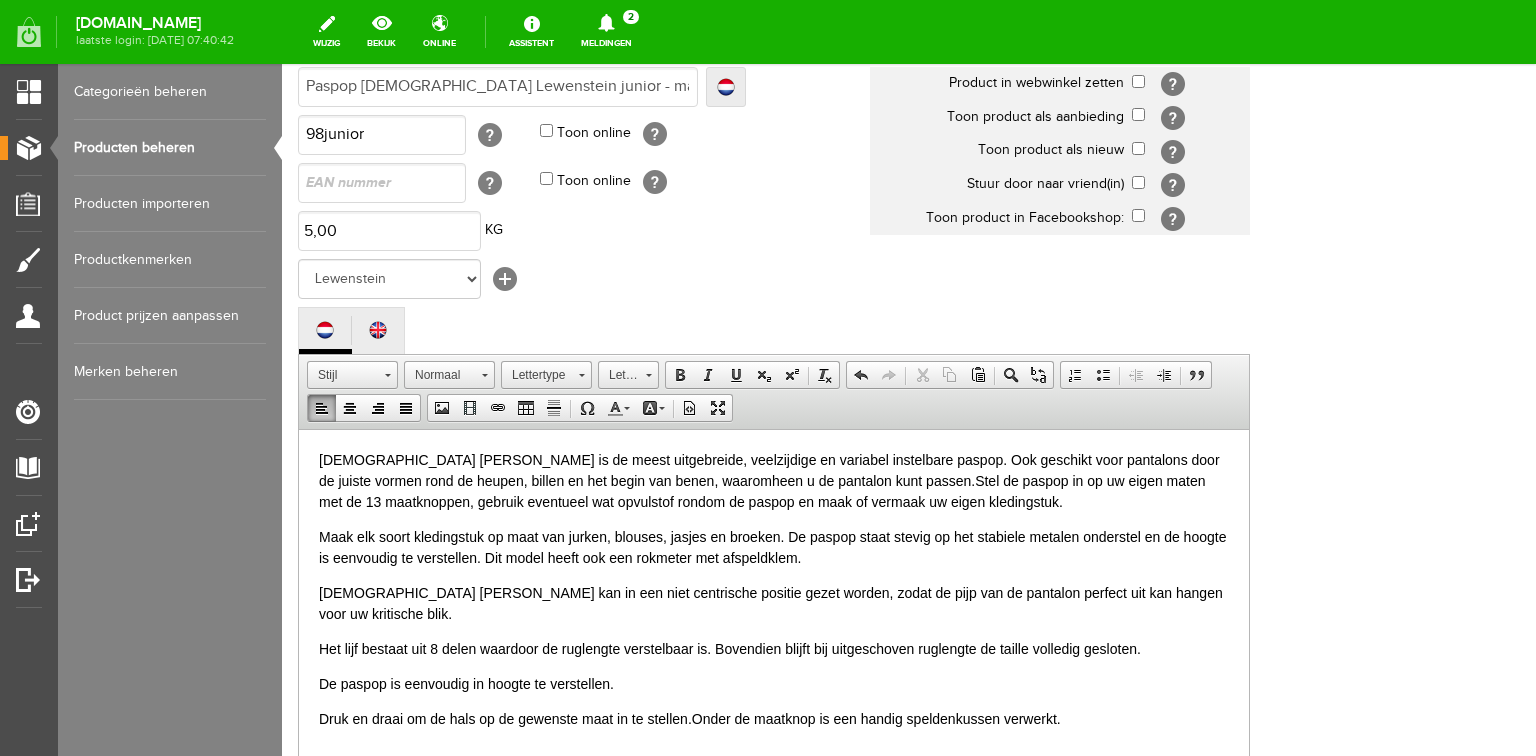 click on "[DEMOGRAPHIC_DATA] [PERSON_NAME] kan in een niet centrische positie gezet worden, zodat de pijp van de pantalon perfect uit kan hangen voor uw kritische blik." at bounding box center [774, 603] 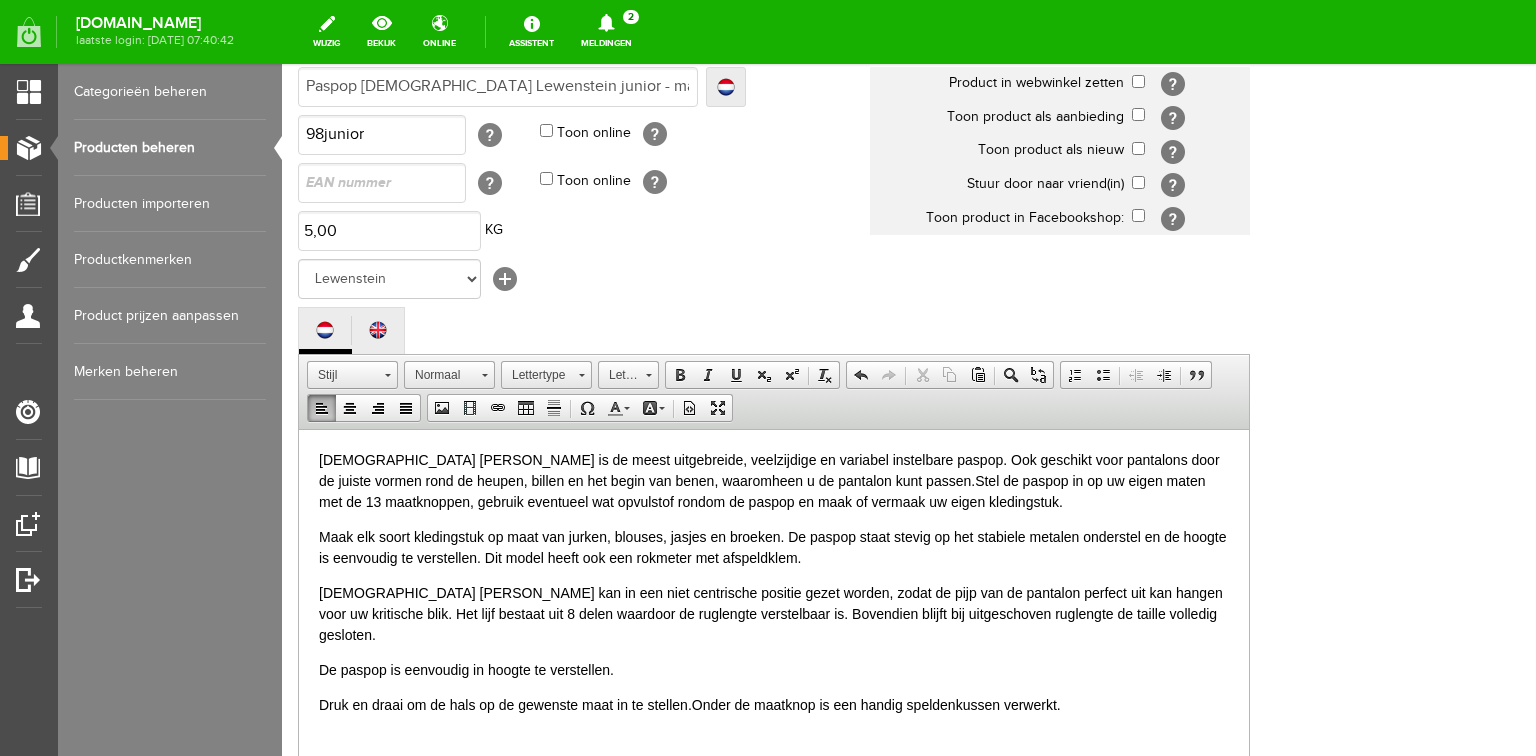 click on "De paspop is eenvoudig in hoogte te verstellen." at bounding box center [774, 669] 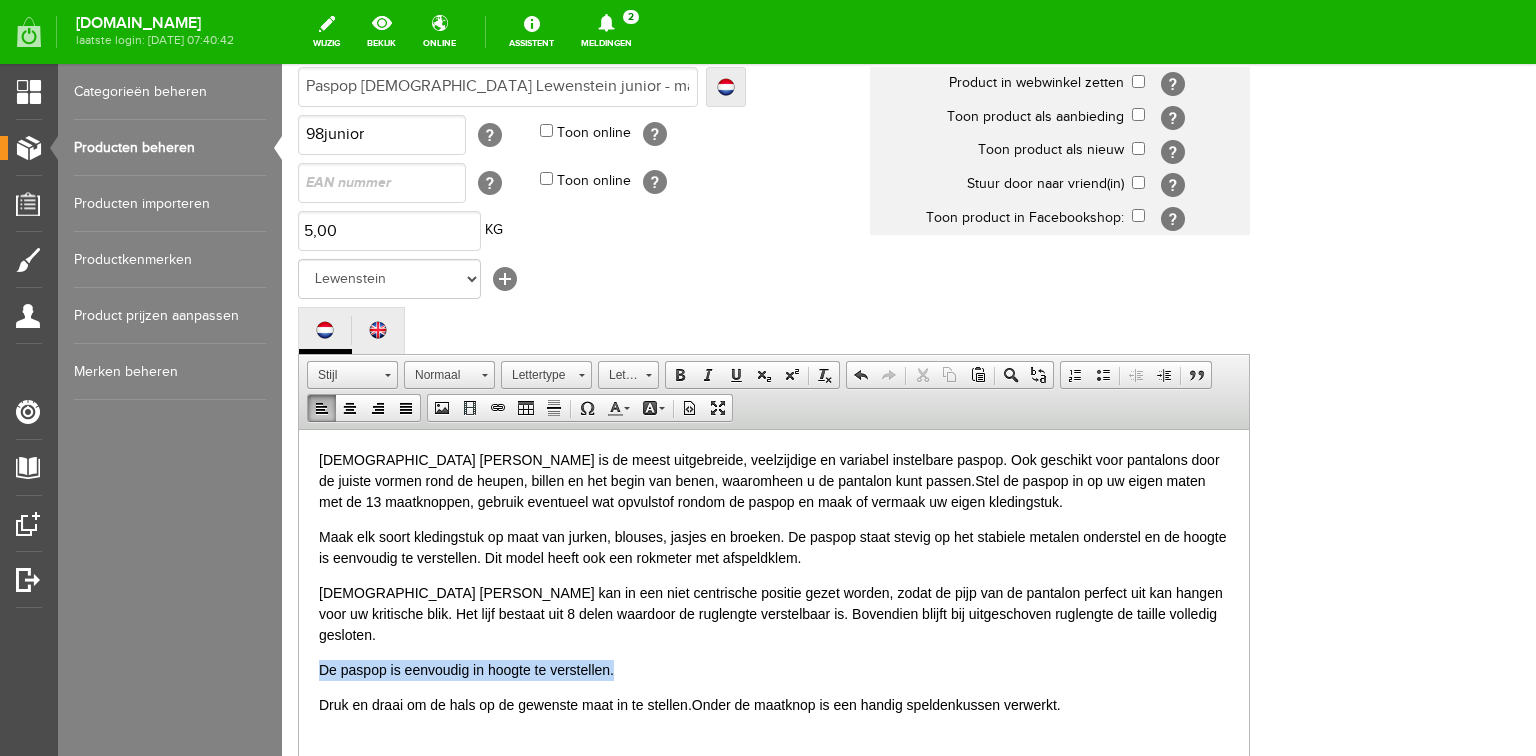 drag, startPoint x: 625, startPoint y: 650, endPoint x: 308, endPoint y: 657, distance: 317.07727 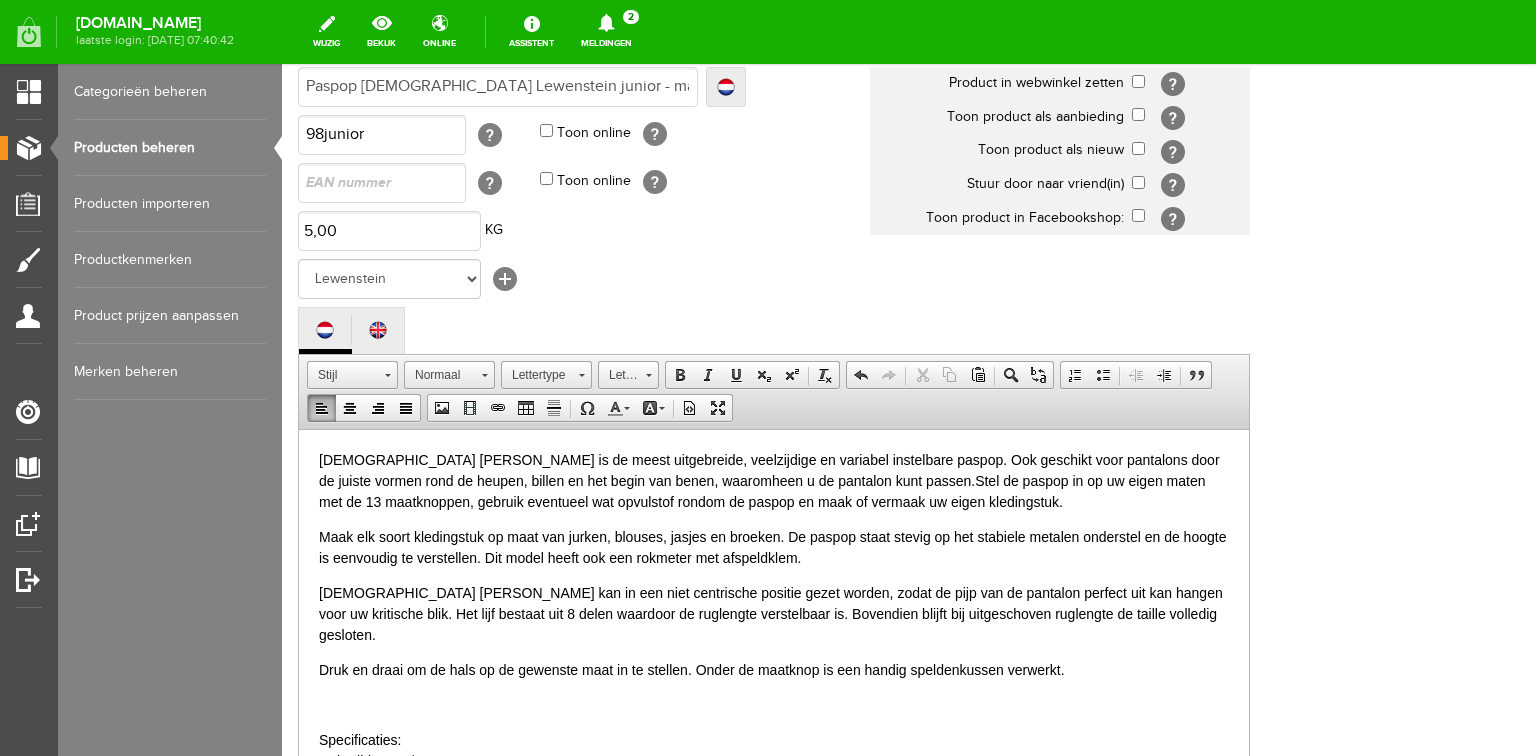 click on "Maak elk soort kledingstuk op maat van jurken, blouses, jasjes en broeken. De paspop staat stevig op het stabiele metalen onderstel en de hoogte is eenvoudig te verstellen. Dit model heeft ook een rokmeter met afspeldklem." at bounding box center (774, 547) 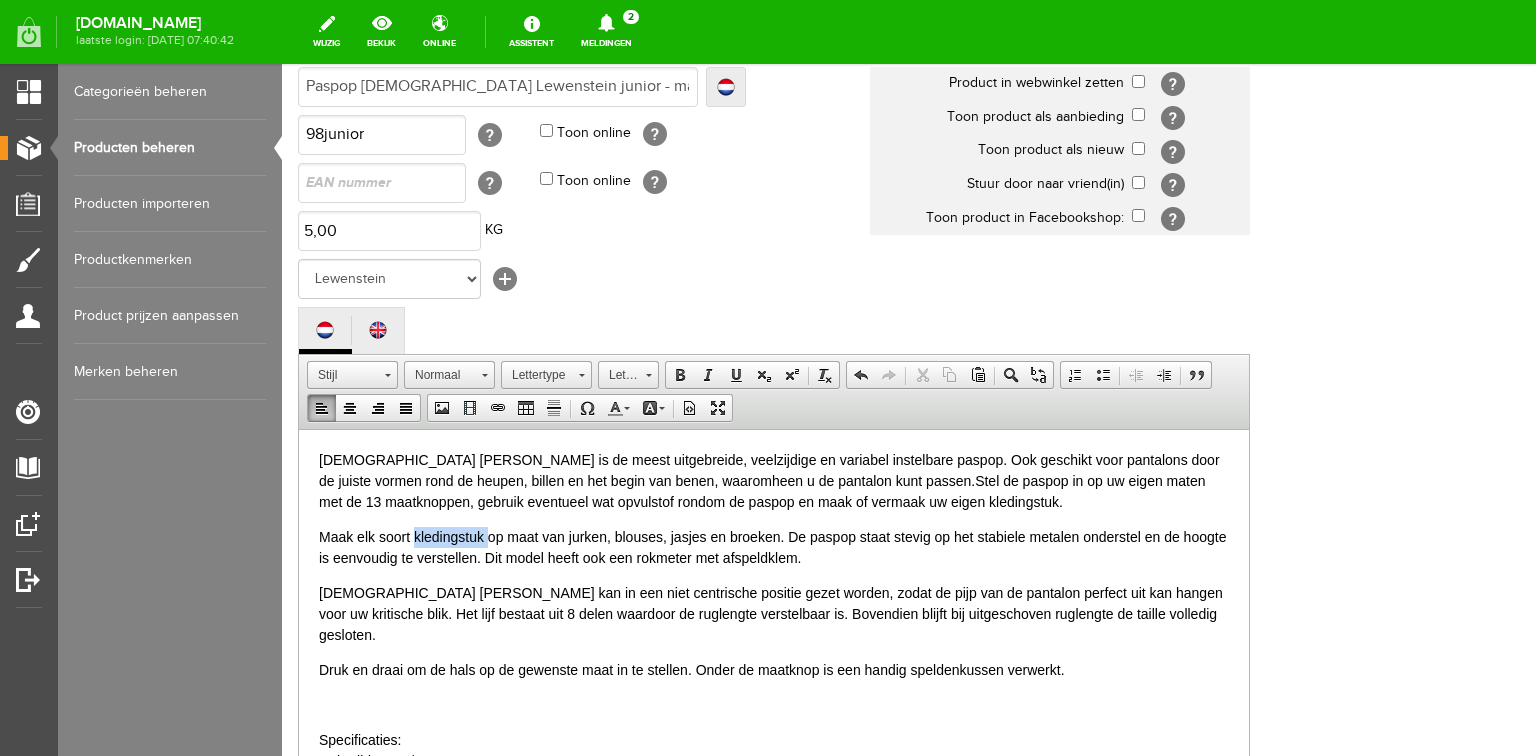 click on "Maak elk soort kledingstuk op maat van jurken, blouses, jasjes en broeken. De paspop staat stevig op het stabiele metalen onderstel en de hoogte is eenvoudig te verstellen. Dit model heeft ook een rokmeter met afspeldklem." at bounding box center (774, 547) 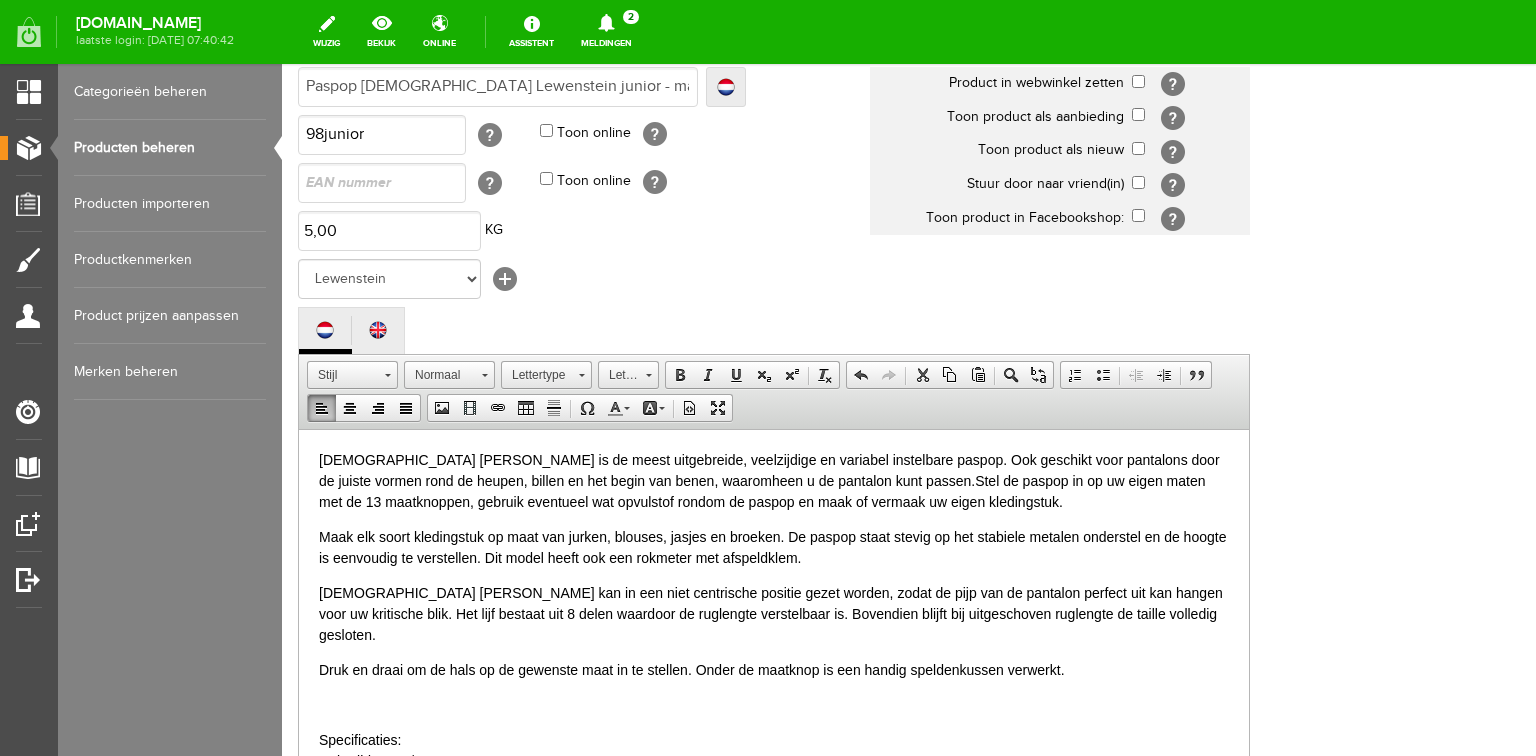 click on "Maak elk soort kledingstuk op maat van jurken, blouses, jasjes en broeken. De paspop staat stevig op het stabiele metalen onderstel en de hoogte is eenvoudig te verstellen. Dit model heeft ook een rokmeter met afspeldklem." at bounding box center [774, 547] 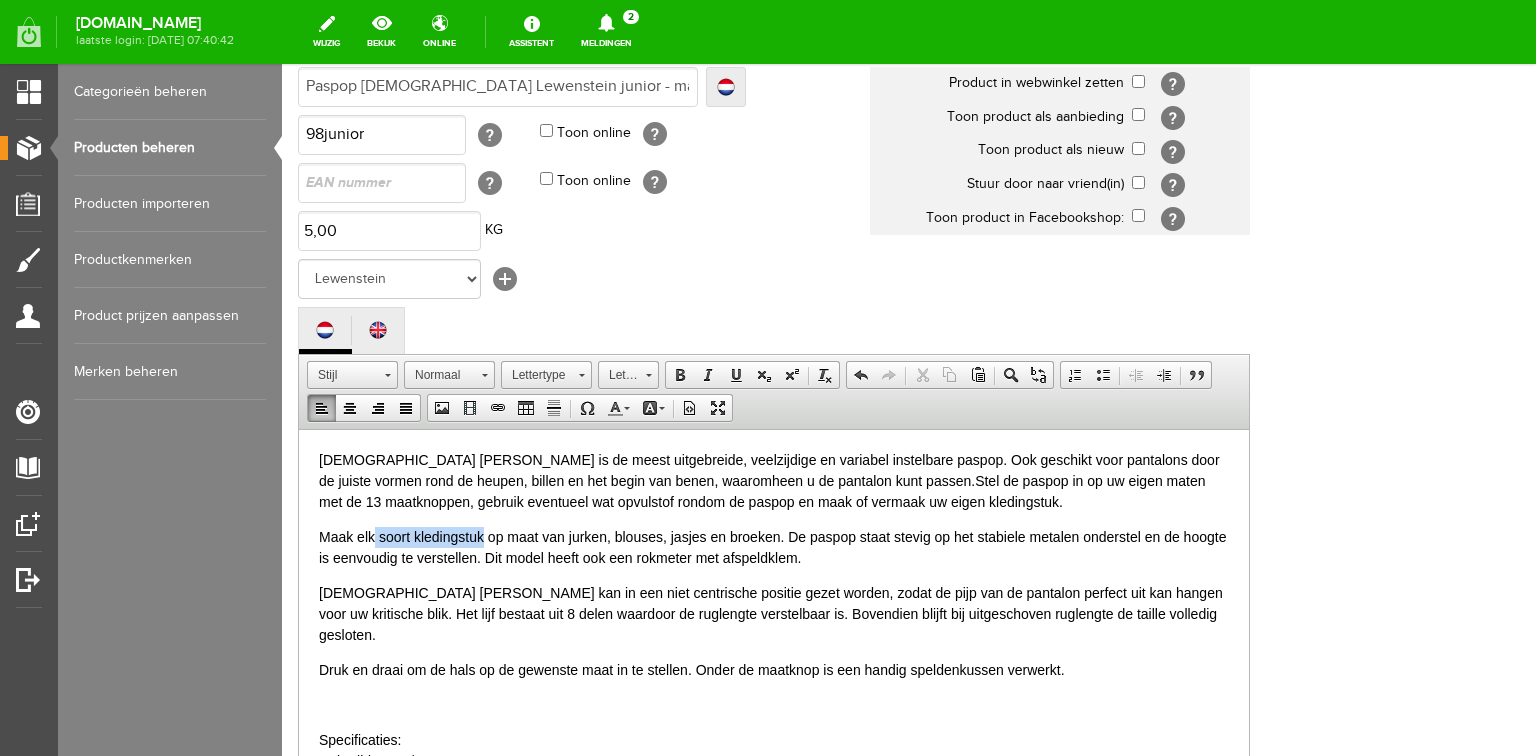 drag, startPoint x: 376, startPoint y: 537, endPoint x: 481, endPoint y: 538, distance: 105.00476 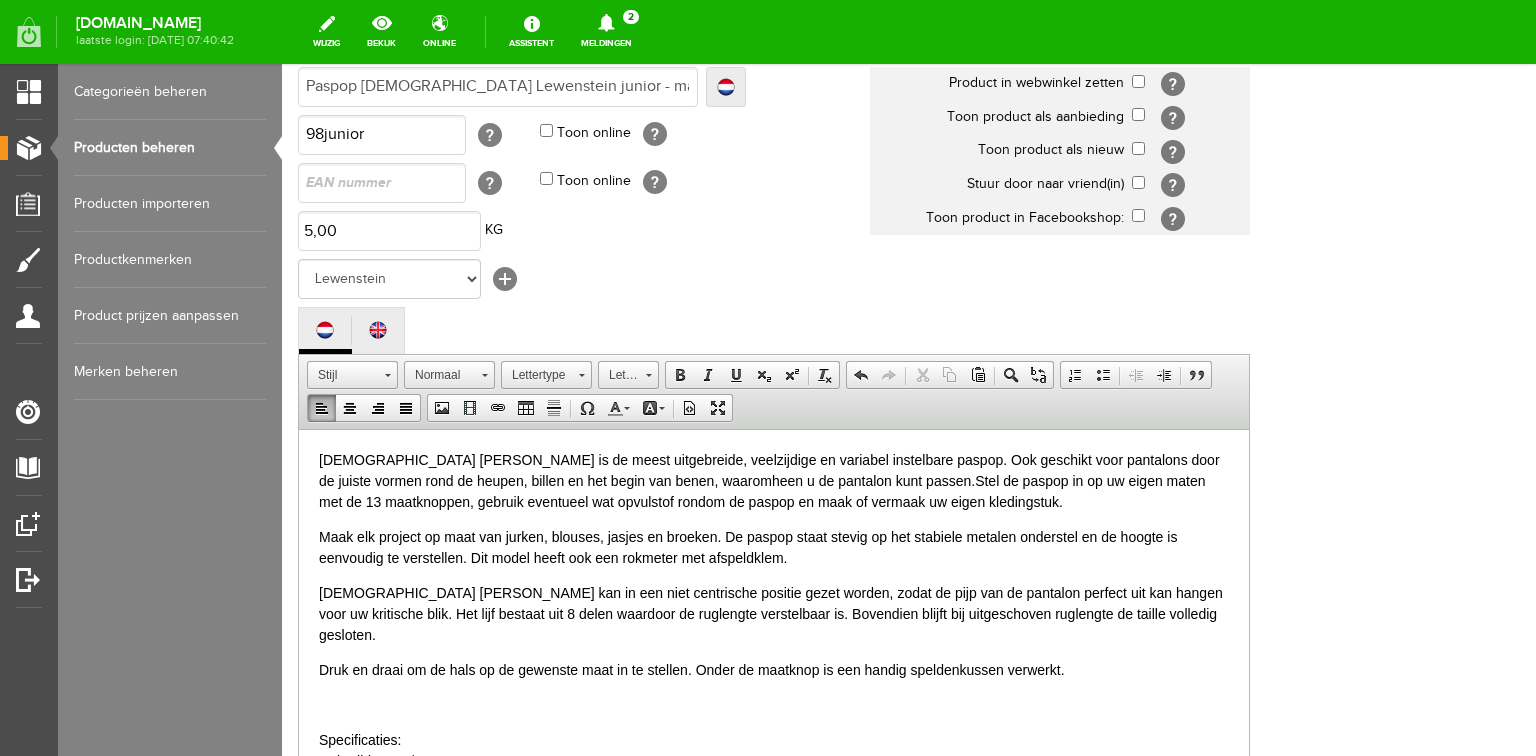 click on "Maak elk project op maat van jurken, blouses, jasjes en broeken. De paspop staat stevig op het stabiele metalen onderstel en de hoogte is eenvoudig te verstellen. Dit model heeft ook een rokmeter met afspeldklem." at bounding box center [774, 547] 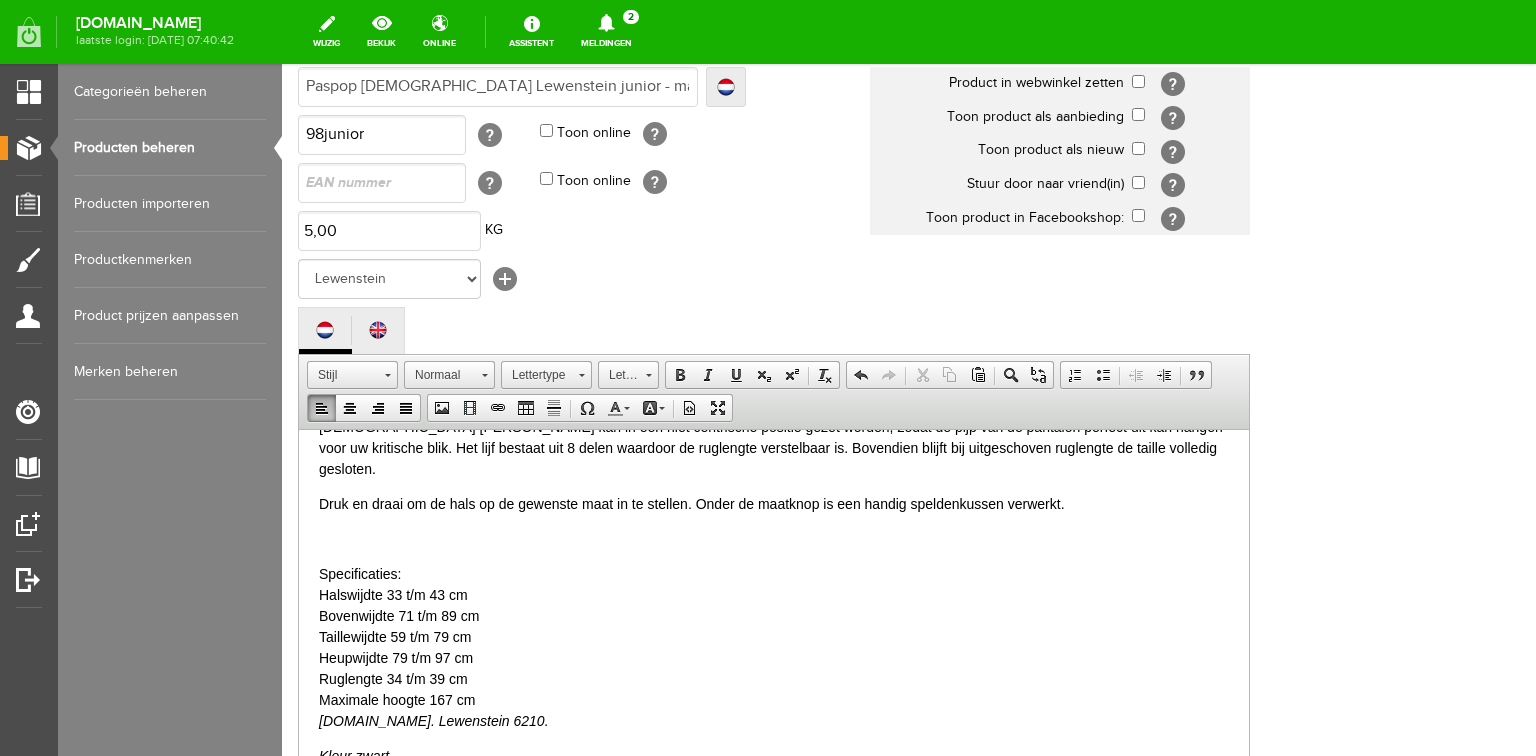scroll, scrollTop: 138, scrollLeft: 0, axis: vertical 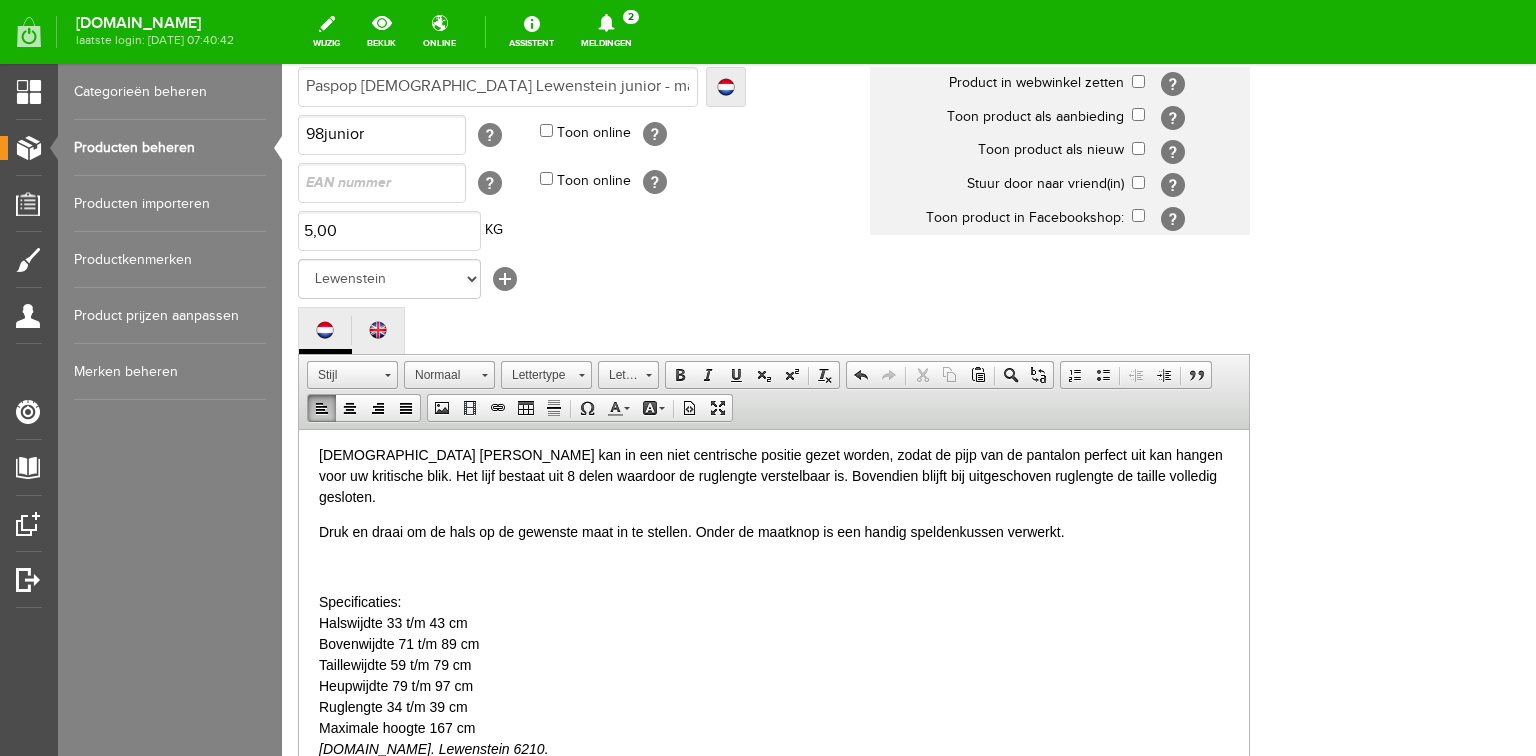 click at bounding box center (774, 566) 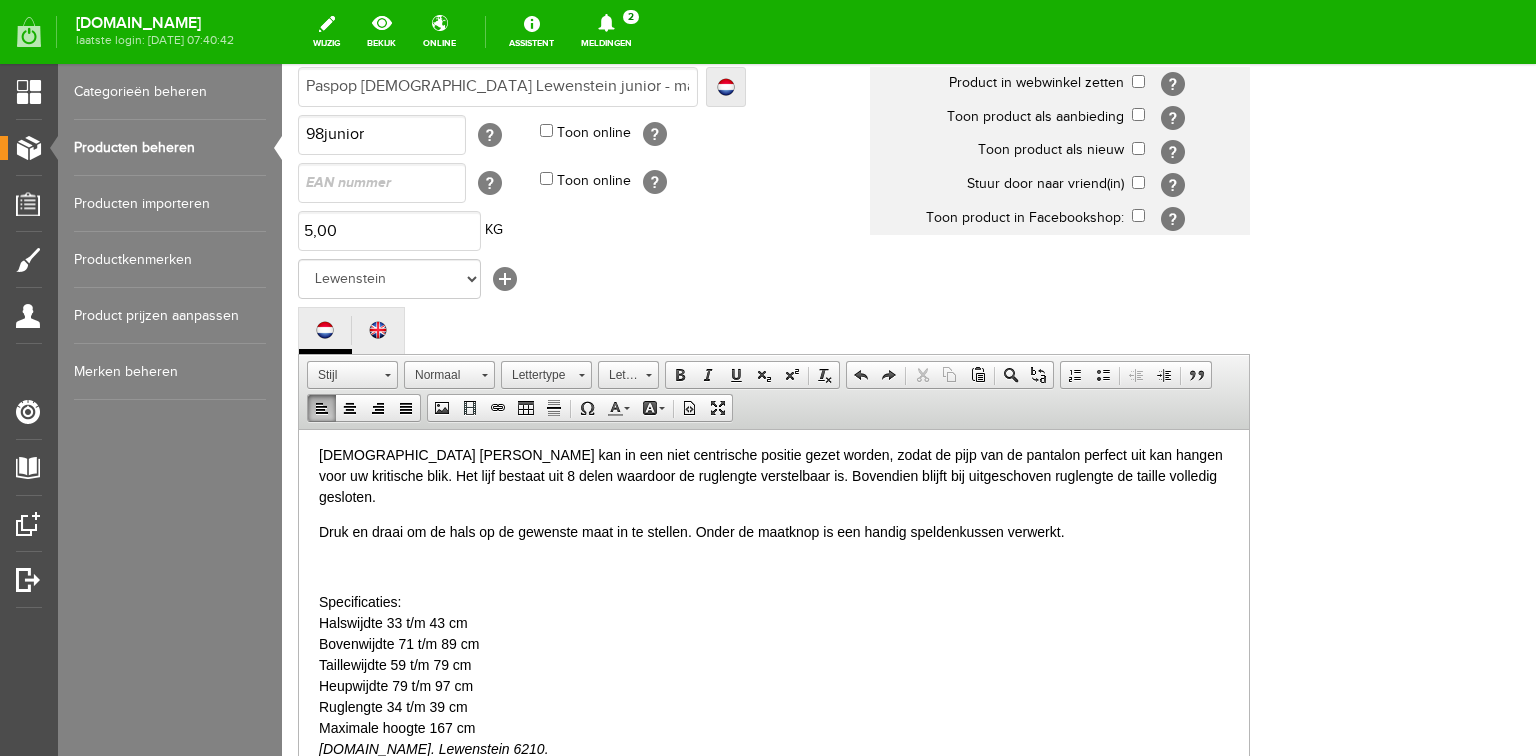 click on "[DEMOGRAPHIC_DATA] [PERSON_NAME] is de meest uitgebreide, veelzijdige en variabel instelbare paspop. Ook geschikt voor pantalons door de juiste vormen rond de heupen, billen en het begin van benen, waaromheen u de pantalon kunt passen. Stel de paspop in op uw eigen maten met de 13 maatknoppen, gebruik eventueel wat opvulstof rondom de paspop en maak of vermaak uw eigen kledingstuk. Maak elk project op maat zoalsan jurken, blouses, jasjes en broeken. De paspop staat stevig op het stabiele metalen onderstel en de hoogte is eenvoudig te verstellen. Dit model heeft ook een rokmeter met afspeldklem. [DEMOGRAPHIC_DATA] [PERSON_NAME] kan in een niet centrische positie gezet worden, zodat de pijp van de pantalon perfect uit kan hangen voor uw kritische blik. Het lijf bestaat uit 8 delen waardoor de ruglengte verstelbaar is. Bovendien blijft bij uitgeschoven ruglengte de taille volledig gesloten. Druk en draai om de hals op de gewenste maat in te stellen. Onder de maatknop is een handig speldenkussen verwerkt. Specificaties: Halswijdte 33 t/m 43 cm" at bounding box center (774, 580) 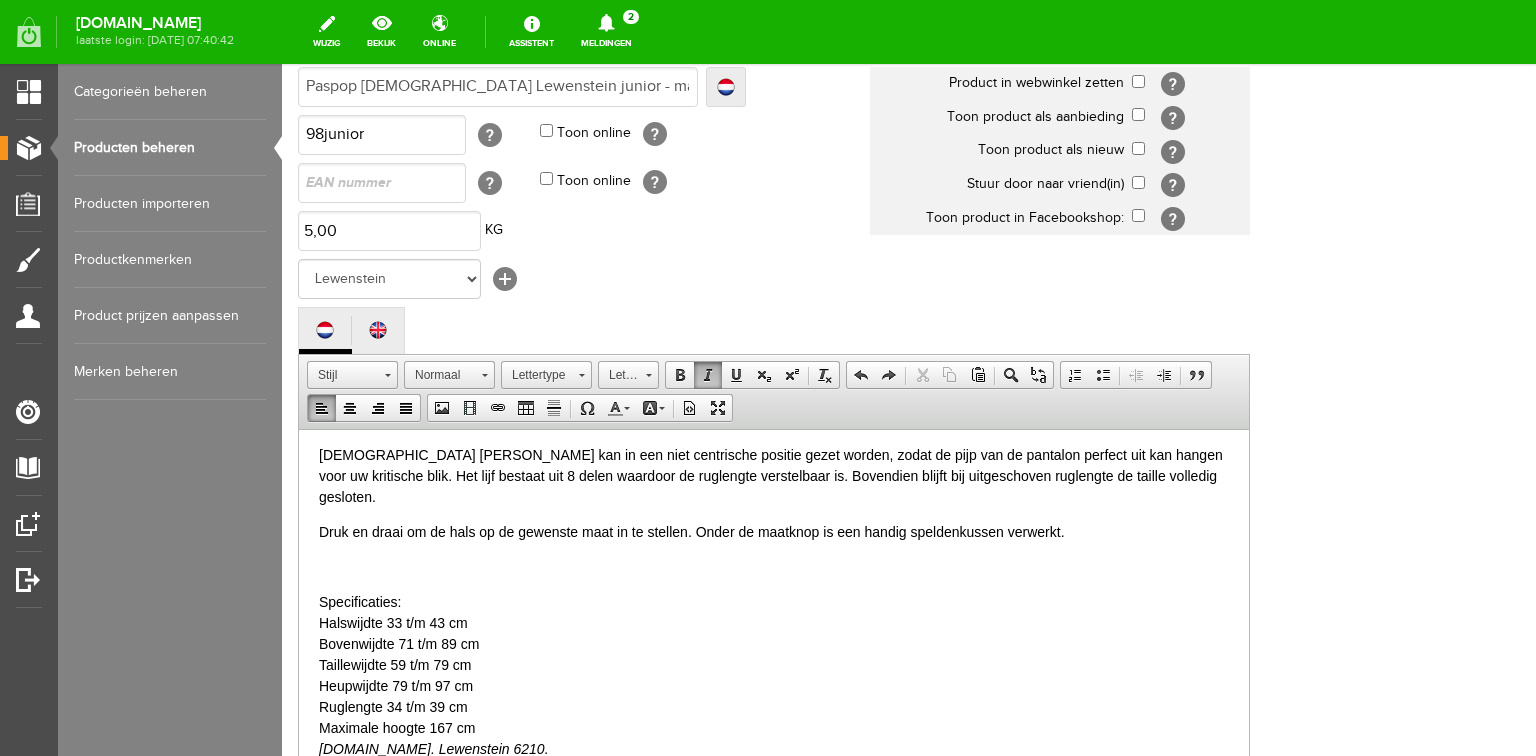 click on "Druk en draai om de hals op de gewenste maat in te stellen. Onder de maatknop is een handig speldenkussen verwerkt." at bounding box center [774, 531] 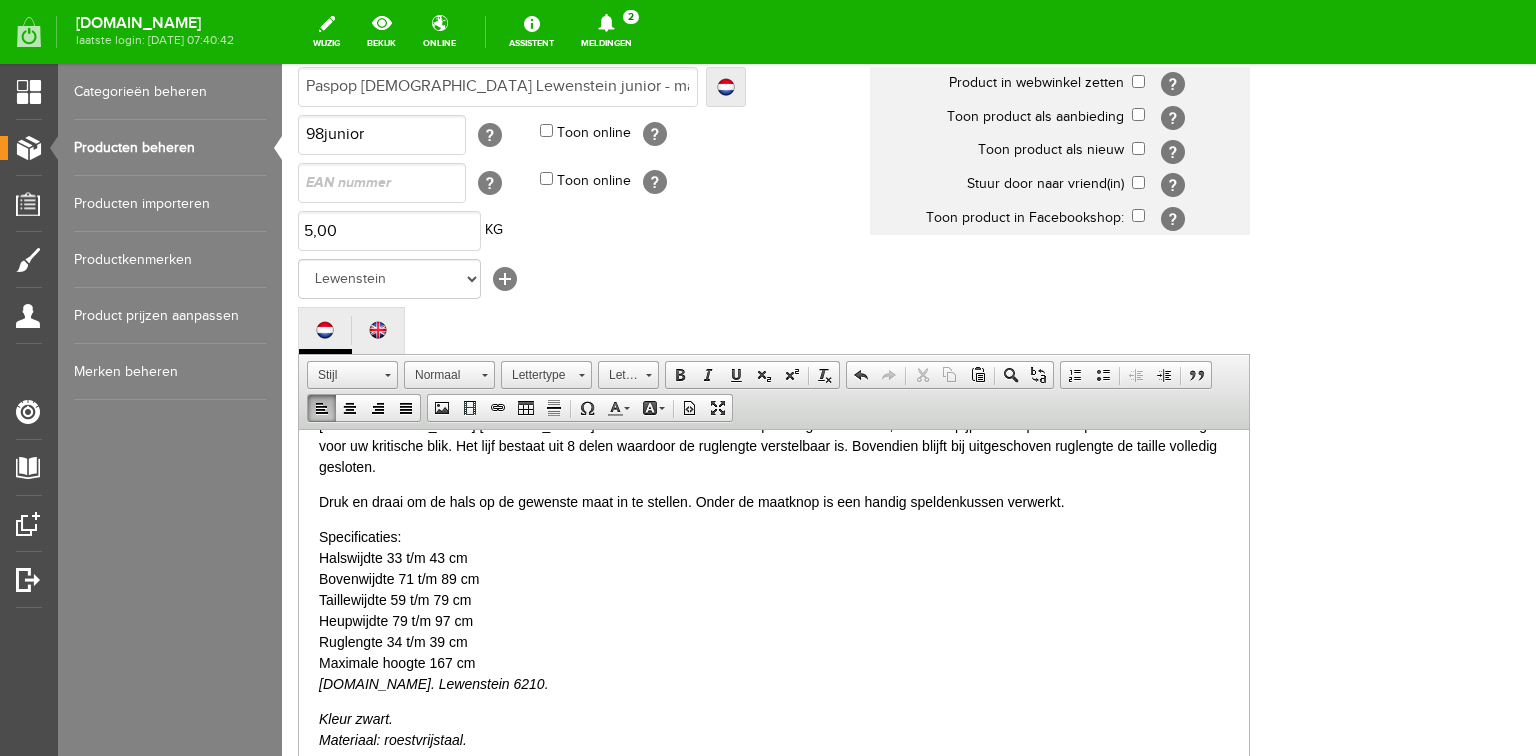 scroll, scrollTop: 183, scrollLeft: 0, axis: vertical 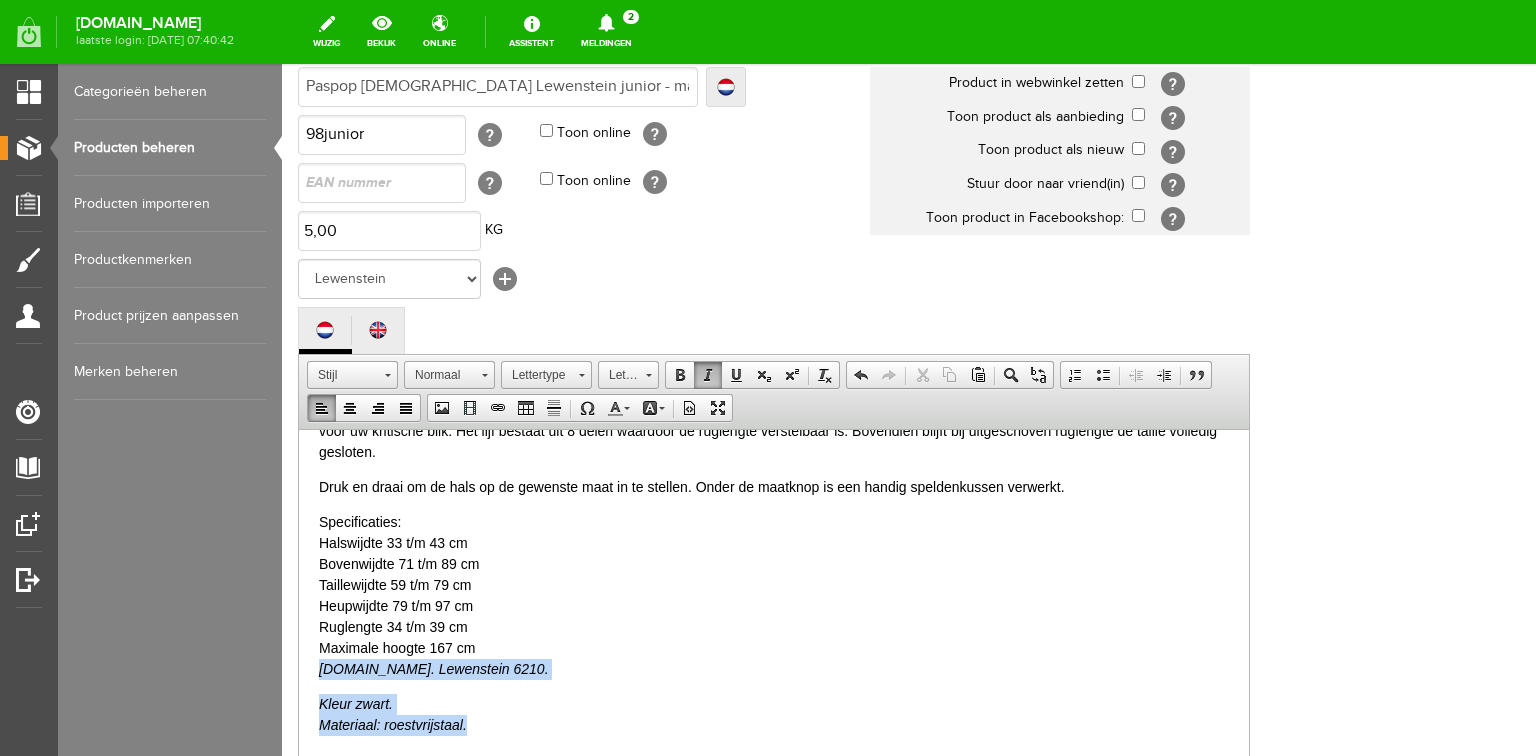 drag, startPoint x: 317, startPoint y: 650, endPoint x: 476, endPoint y: 710, distance: 169.9441 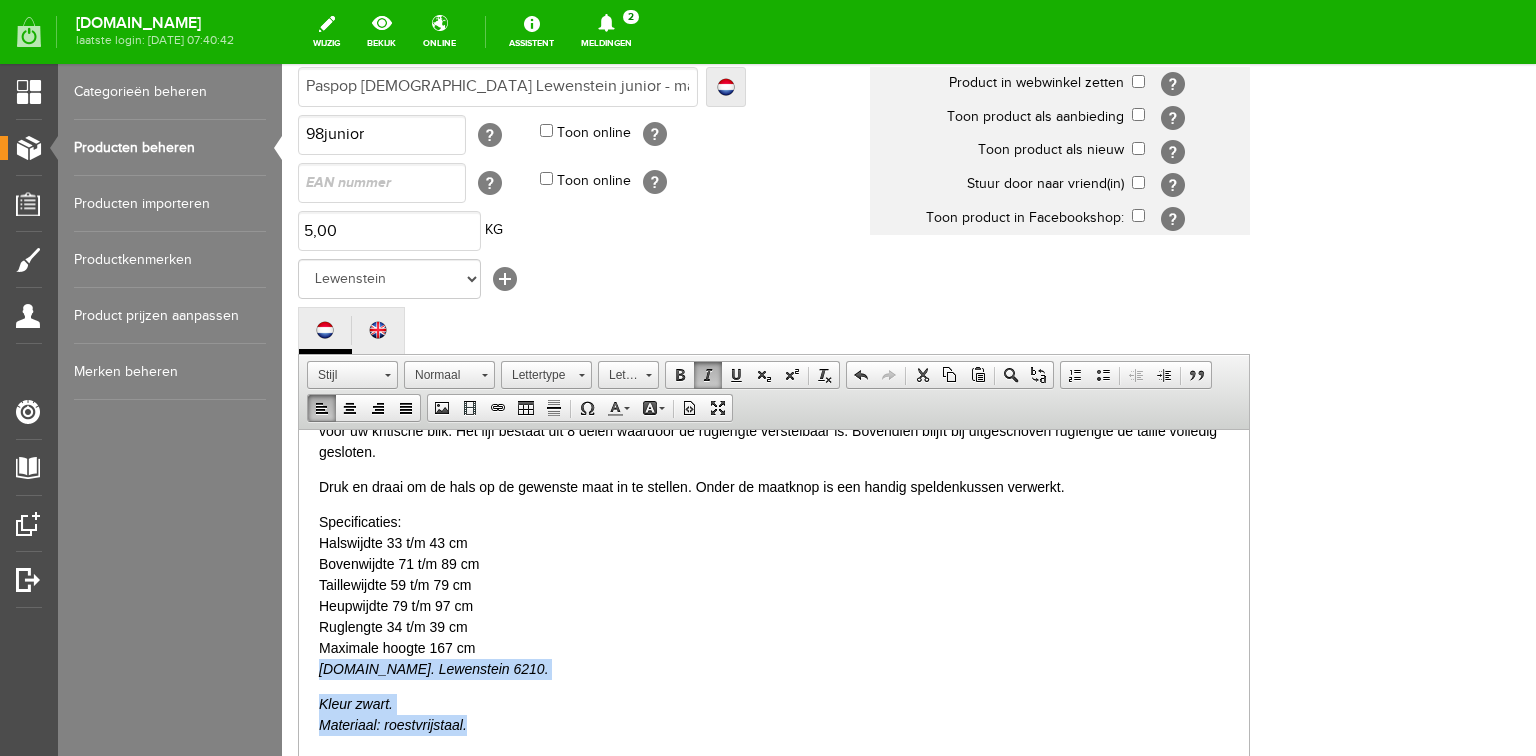 scroll, scrollTop: 127, scrollLeft: 0, axis: vertical 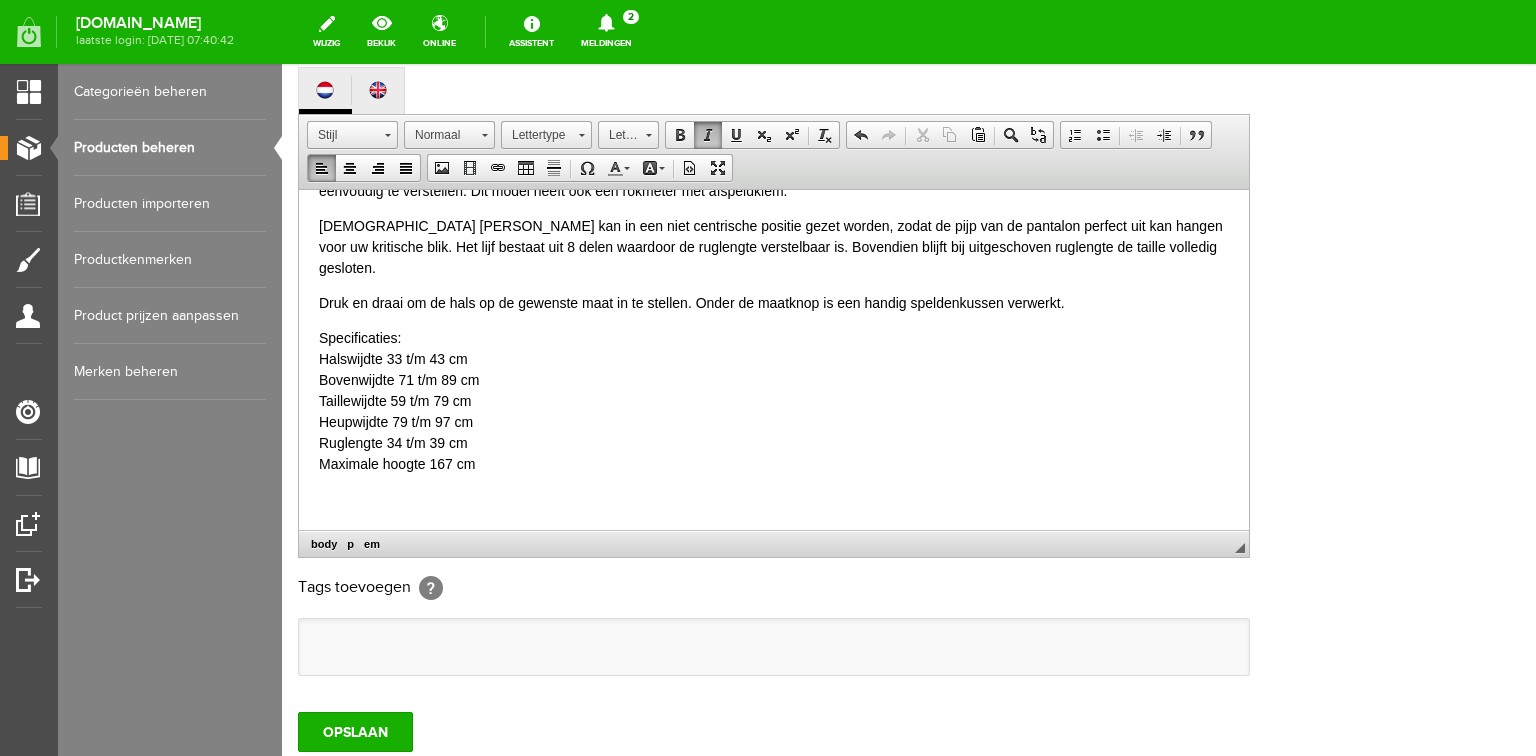 click on "Specificaties: Halswijdte 33 t/m 43 cm Bovenwijdte 71 t/m 89 cm Taillewijdte 59 t/m 79 cm Heupwijdte 79 t/m 97 cm Ruglengte 34 t/m 39 cm Maximale hoogte 167 cm" at bounding box center [774, 411] 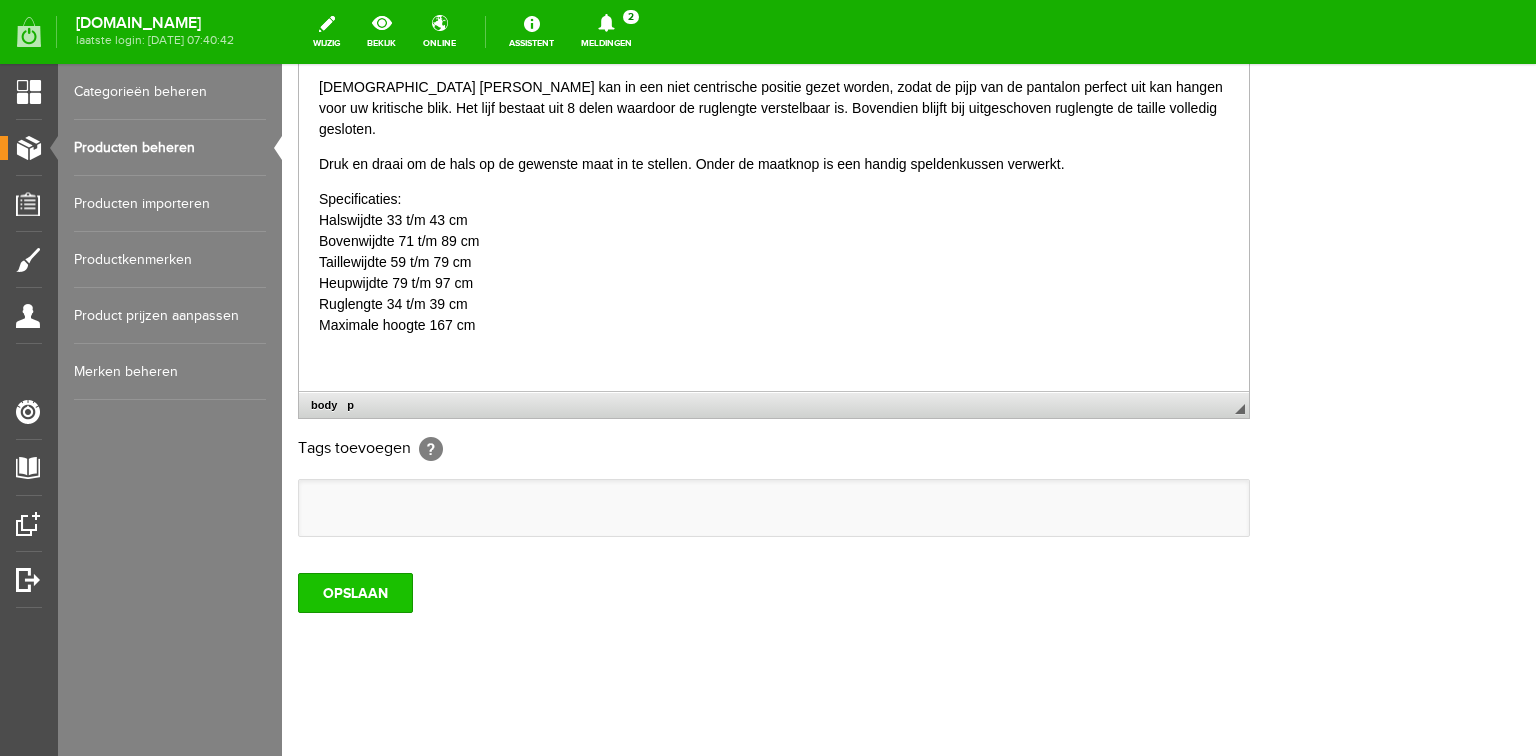 scroll, scrollTop: 592, scrollLeft: 0, axis: vertical 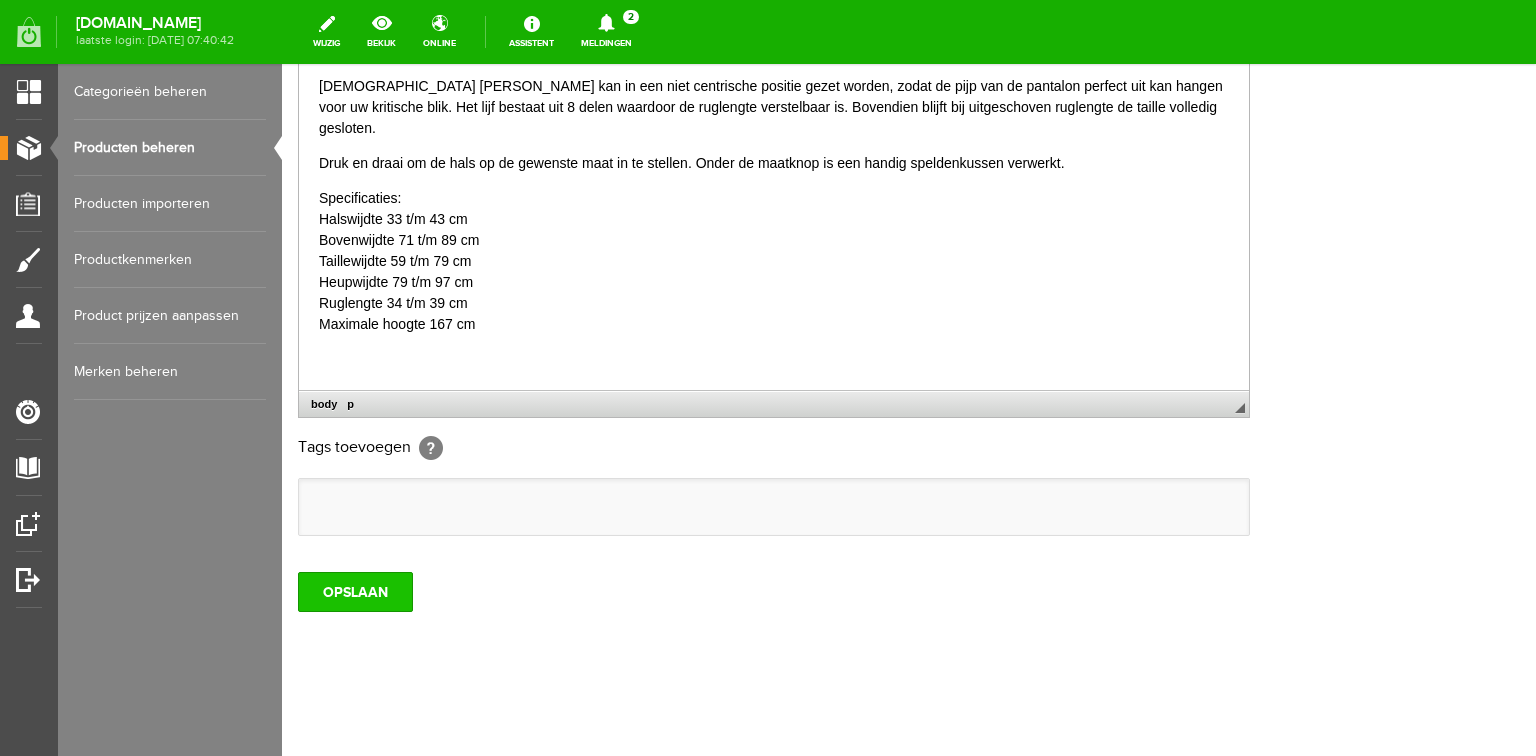 click on "OPSLAAN" at bounding box center [355, 592] 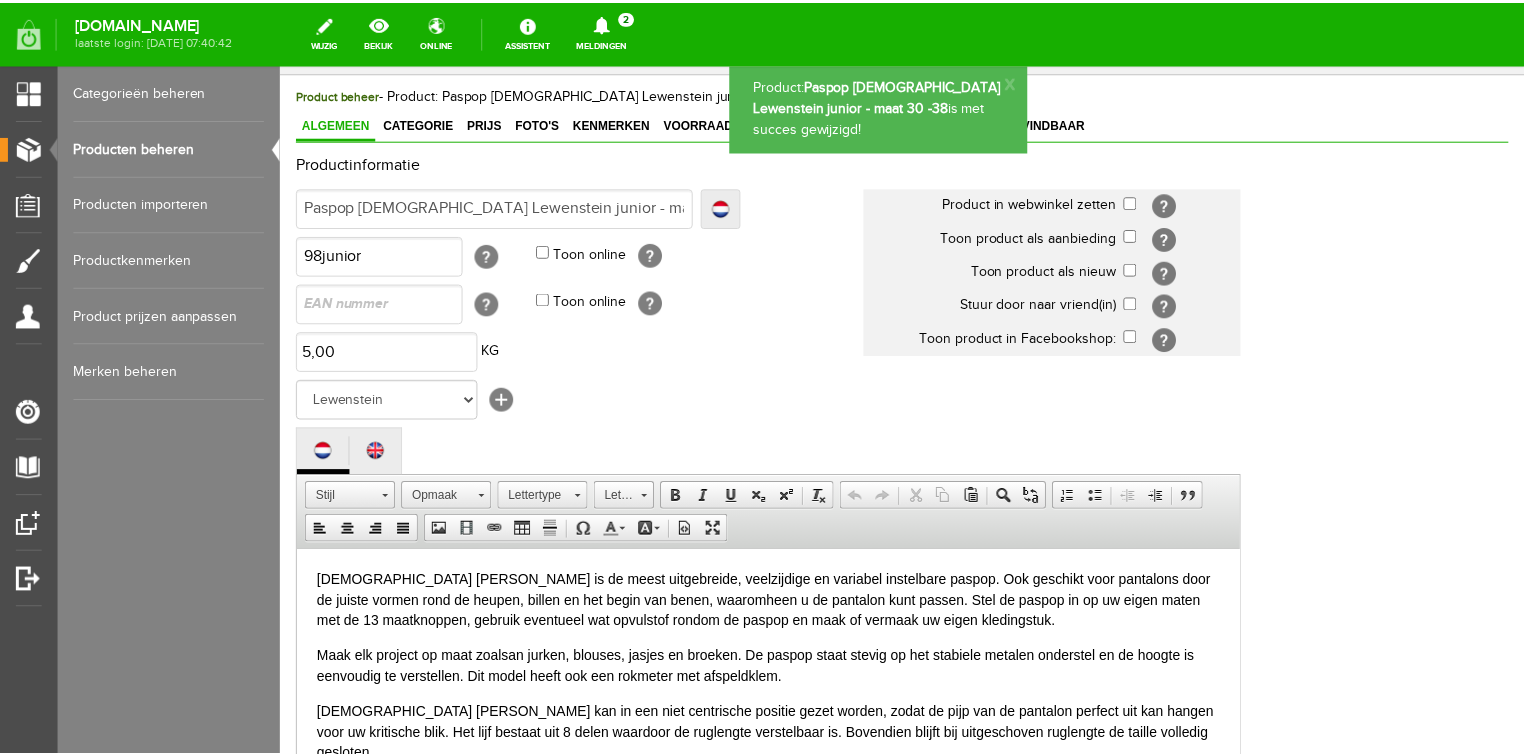 scroll, scrollTop: 0, scrollLeft: 0, axis: both 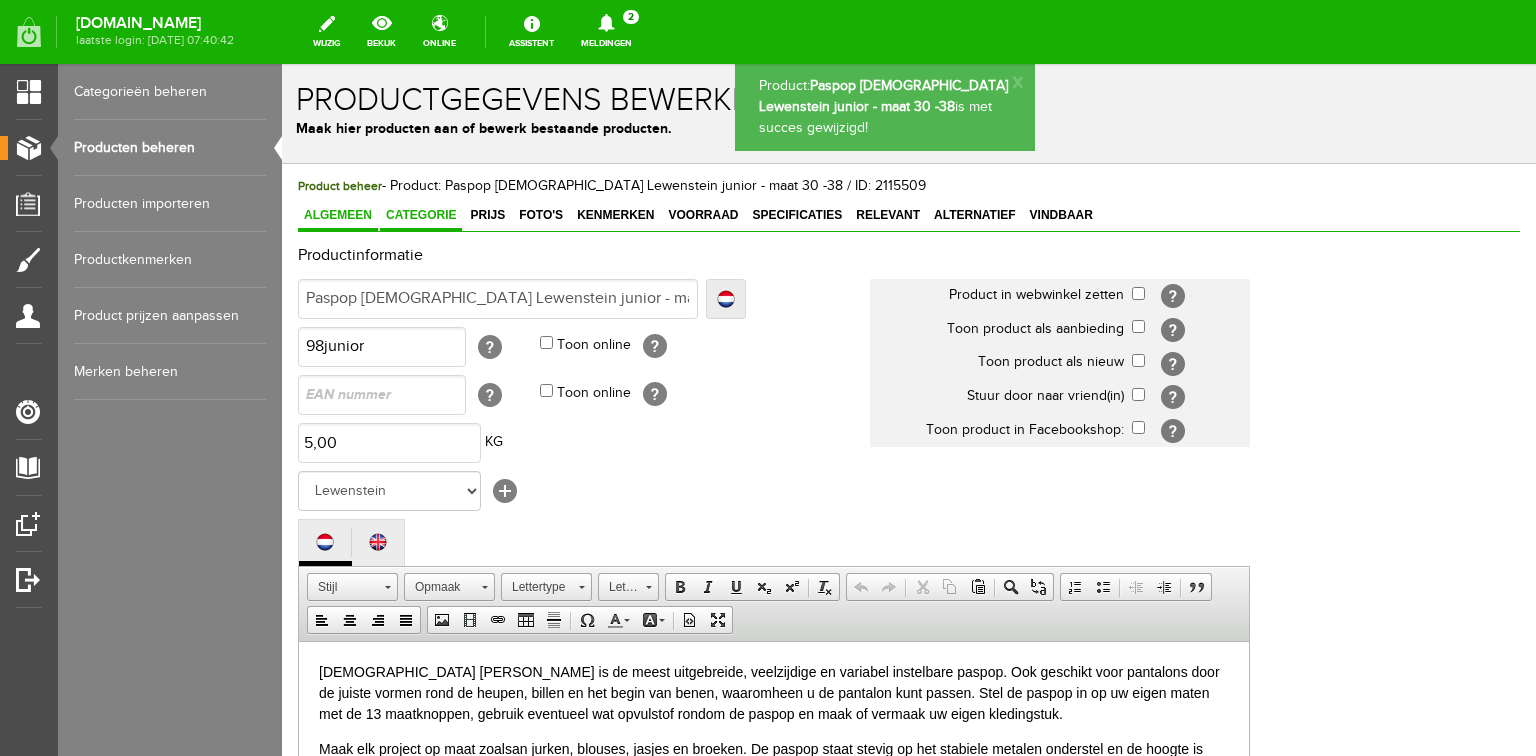 click on "Categorie" at bounding box center (421, 215) 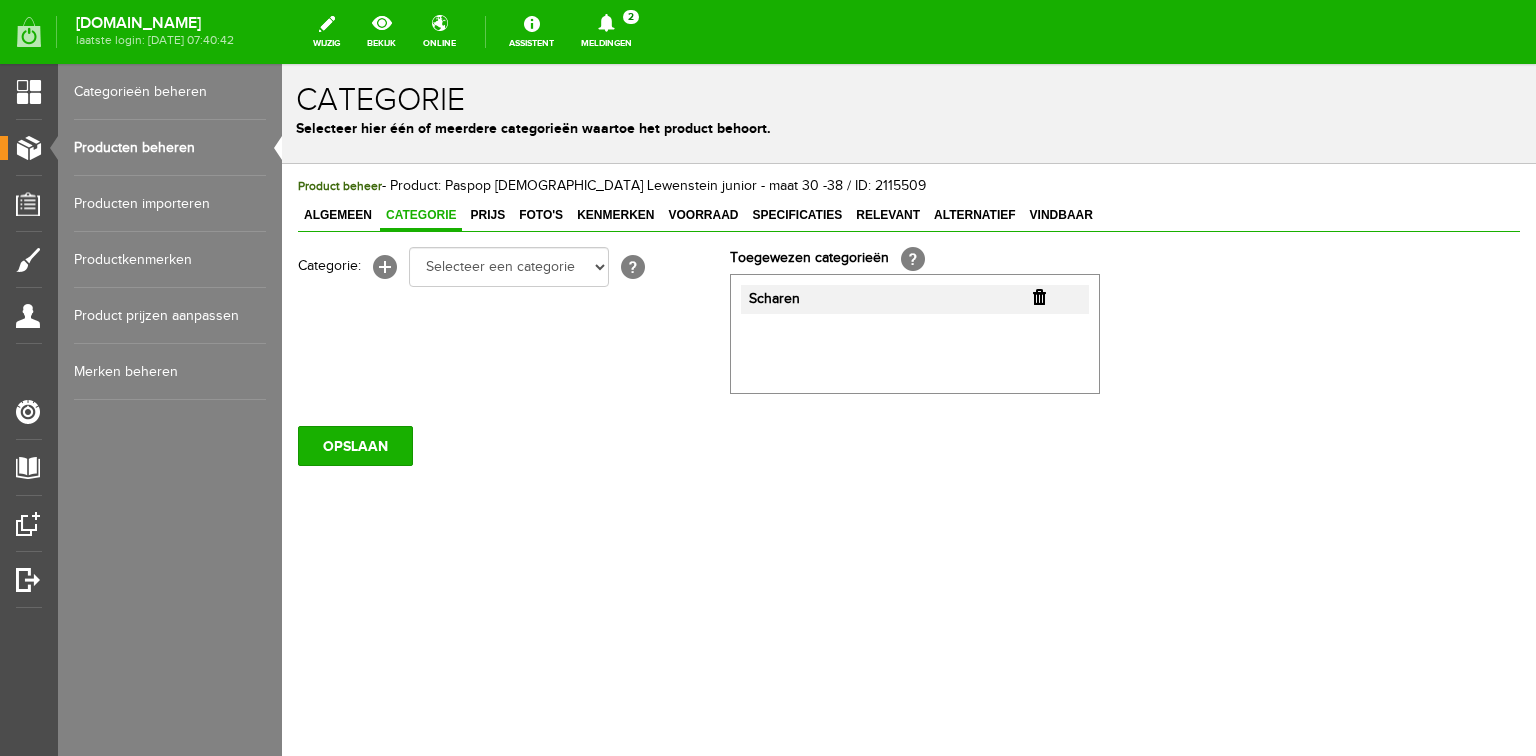 click at bounding box center (1039, 297) 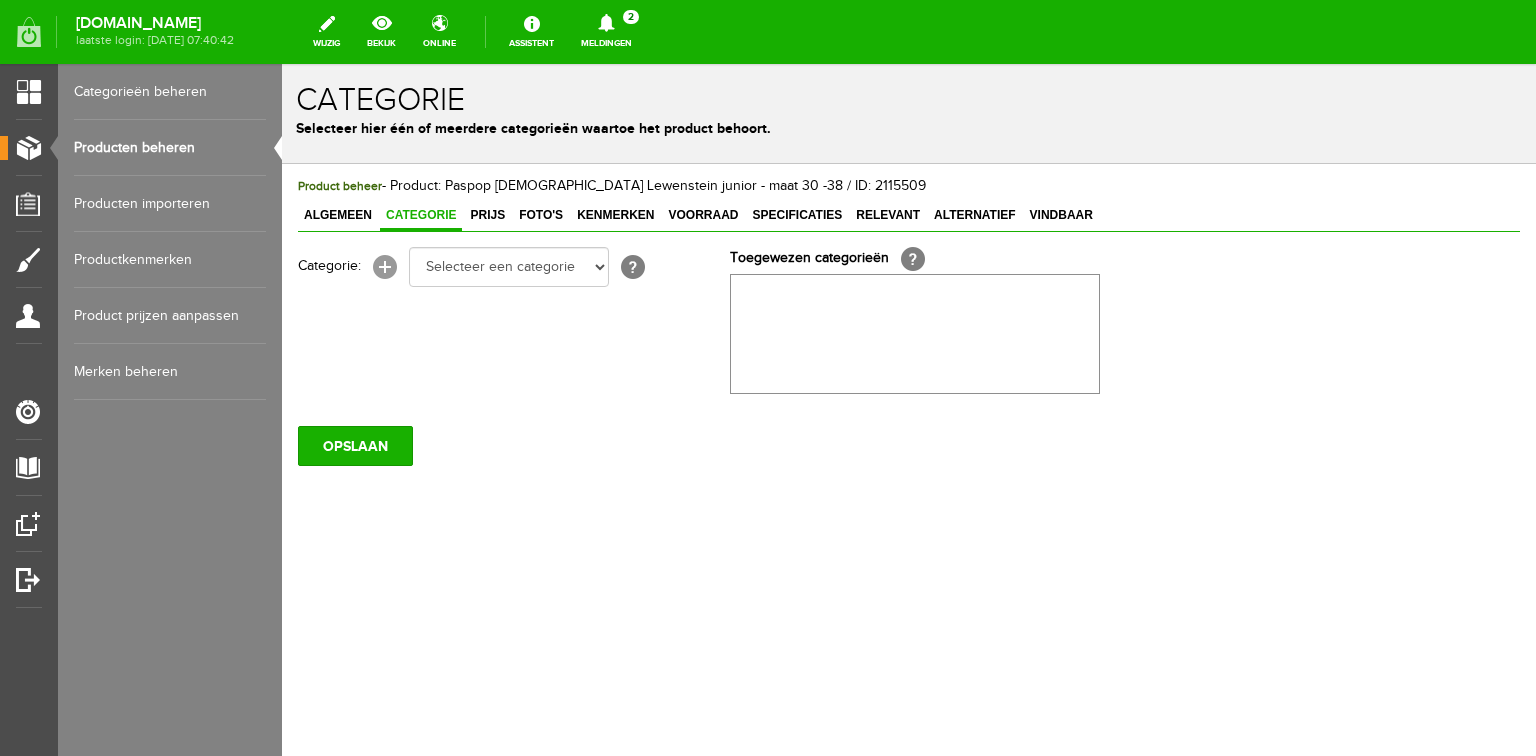 click on "[+]" at bounding box center (385, 267) 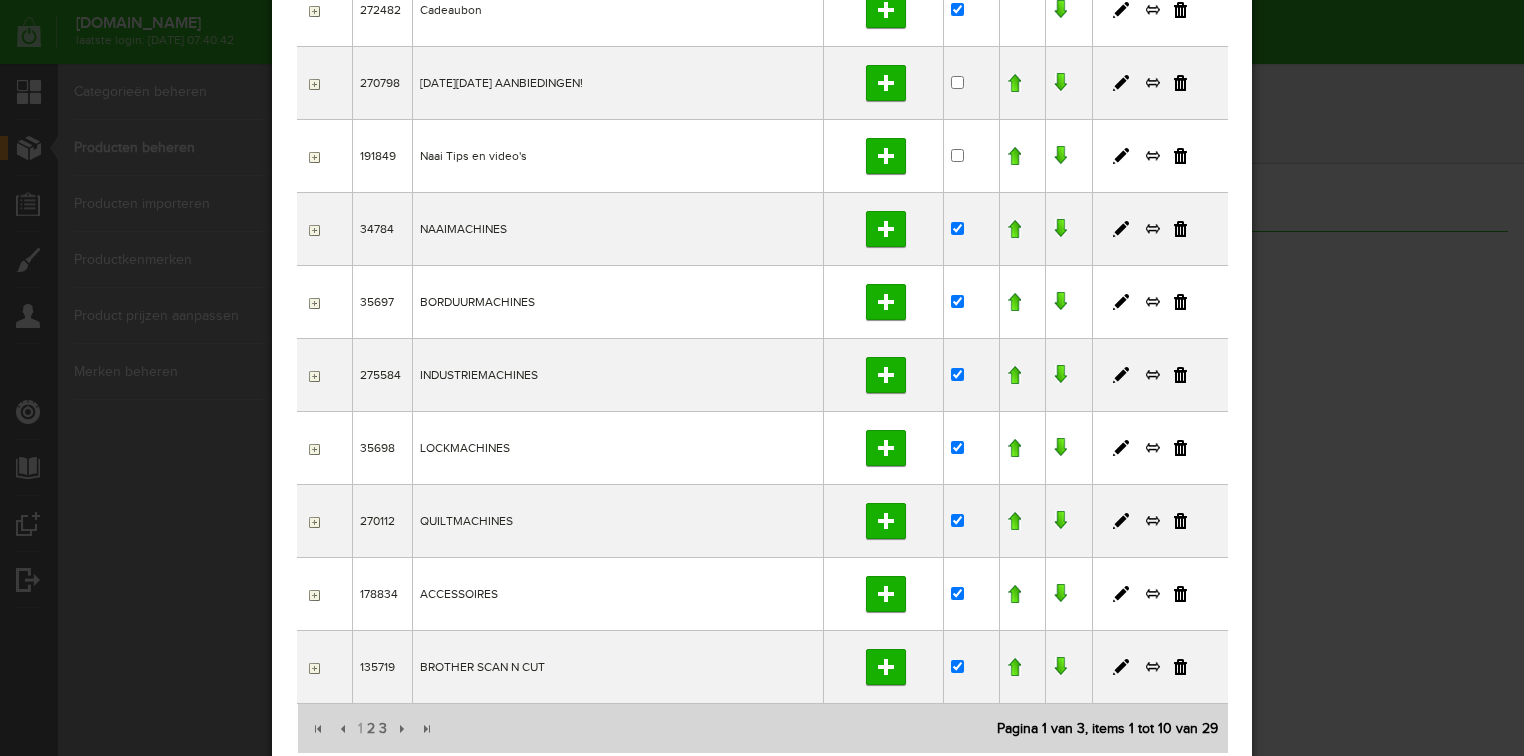 scroll, scrollTop: 226, scrollLeft: 0, axis: vertical 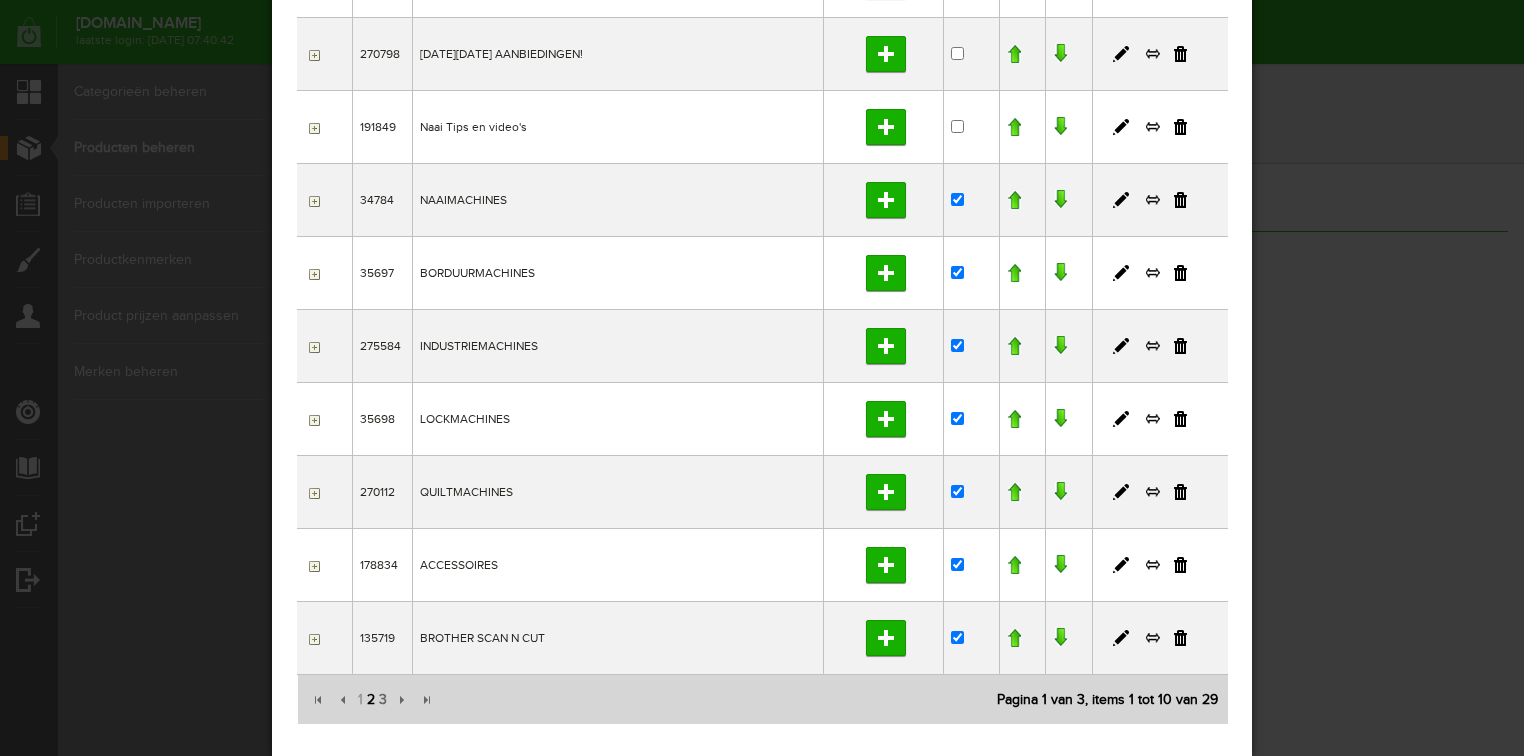 click on "2" at bounding box center [371, 700] 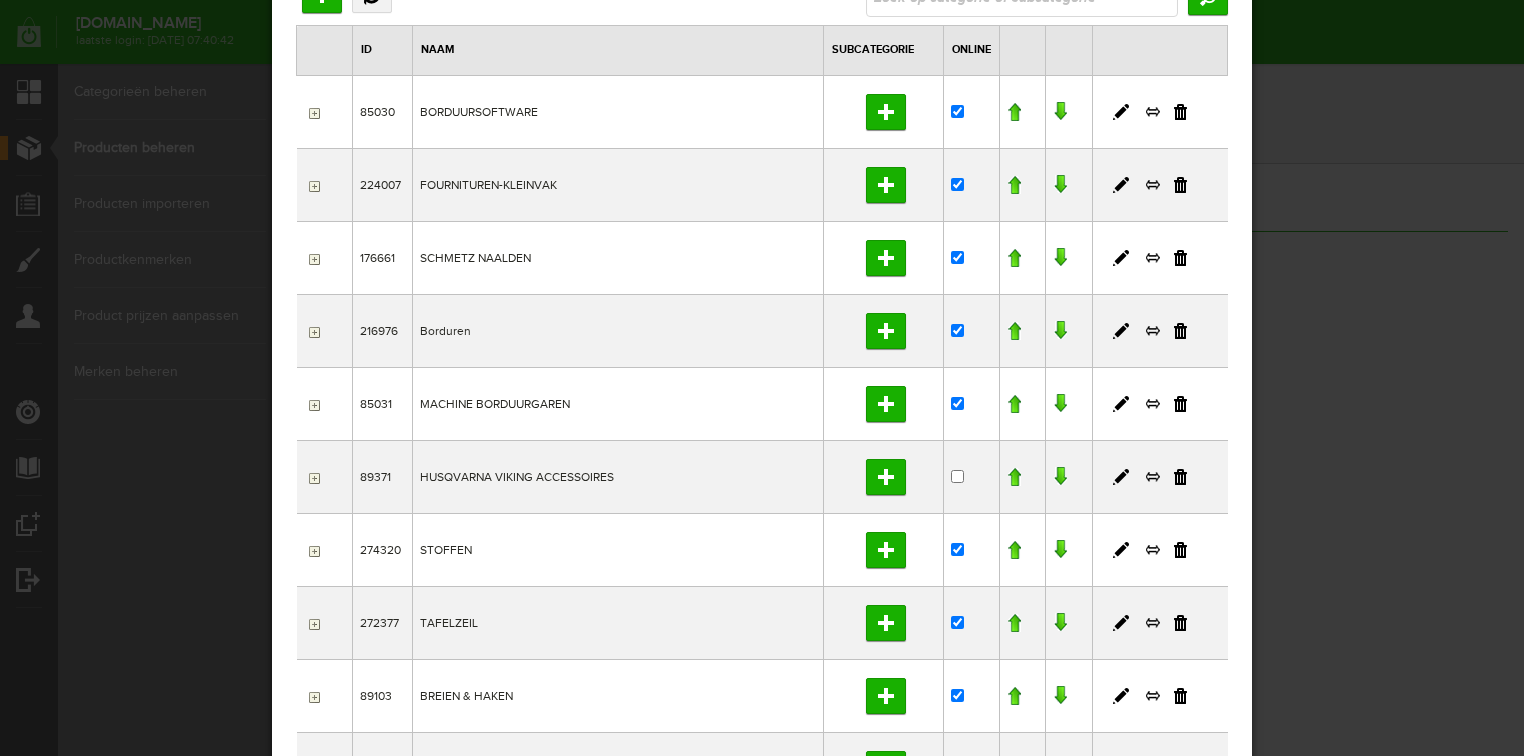 scroll, scrollTop: 226, scrollLeft: 0, axis: vertical 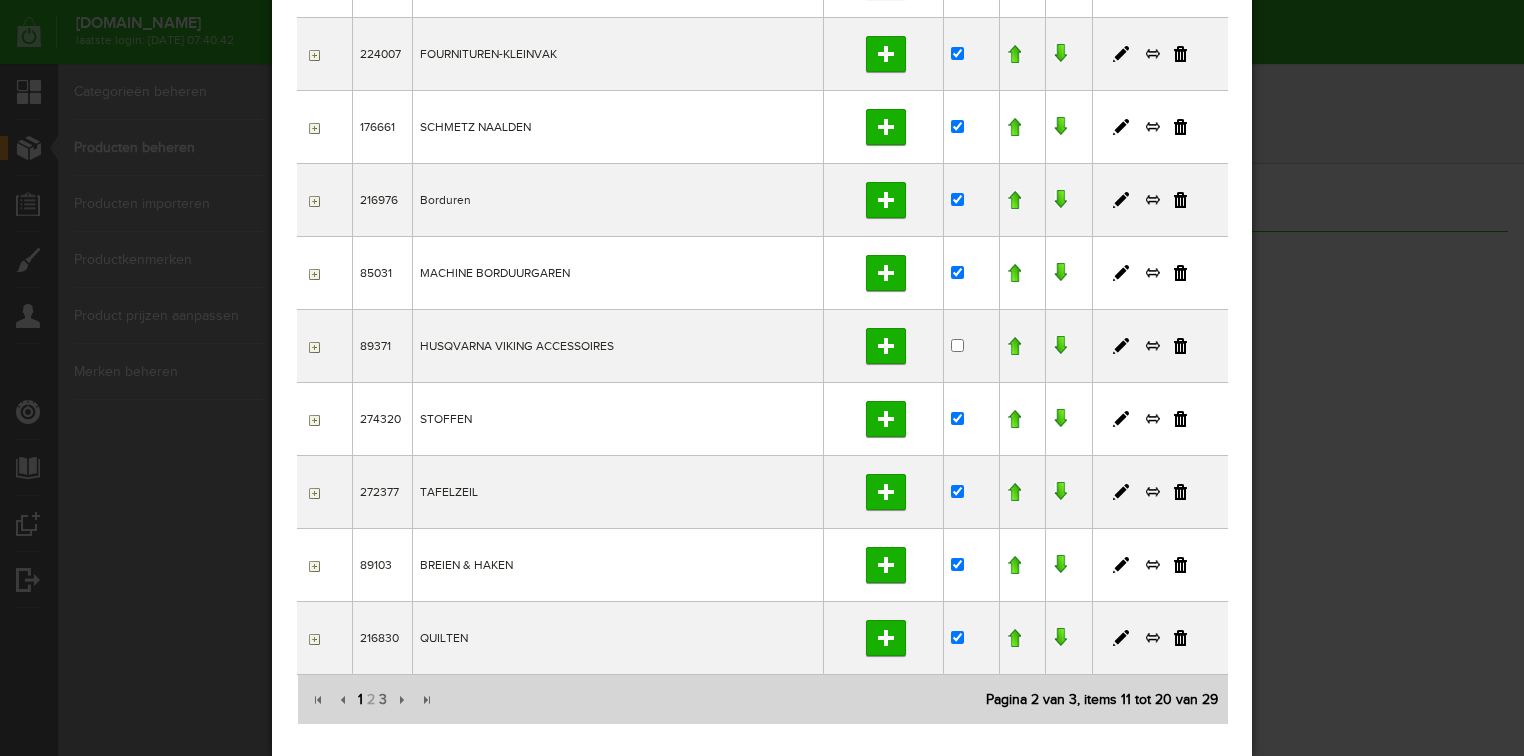 click on "1" at bounding box center [360, 700] 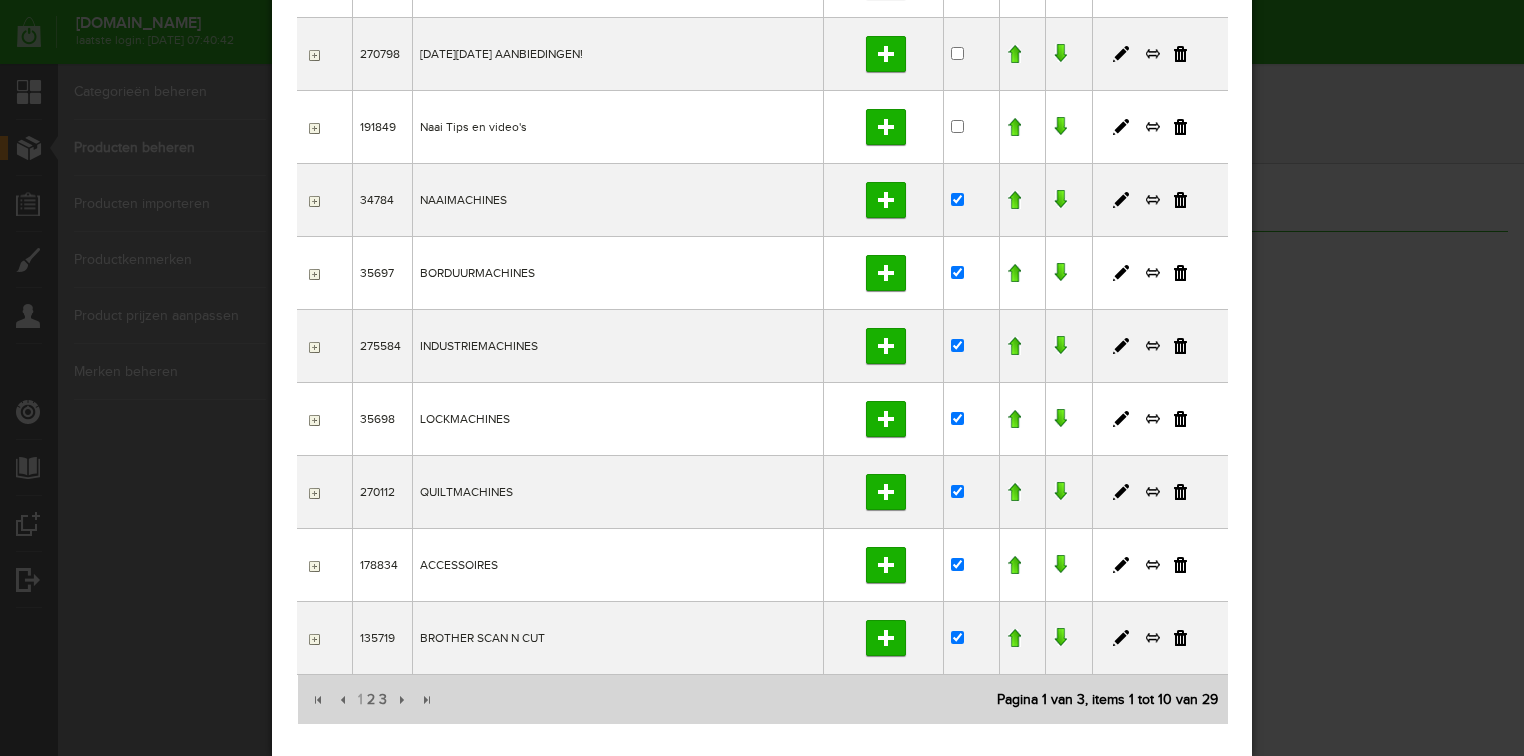 click at bounding box center [312, 566] 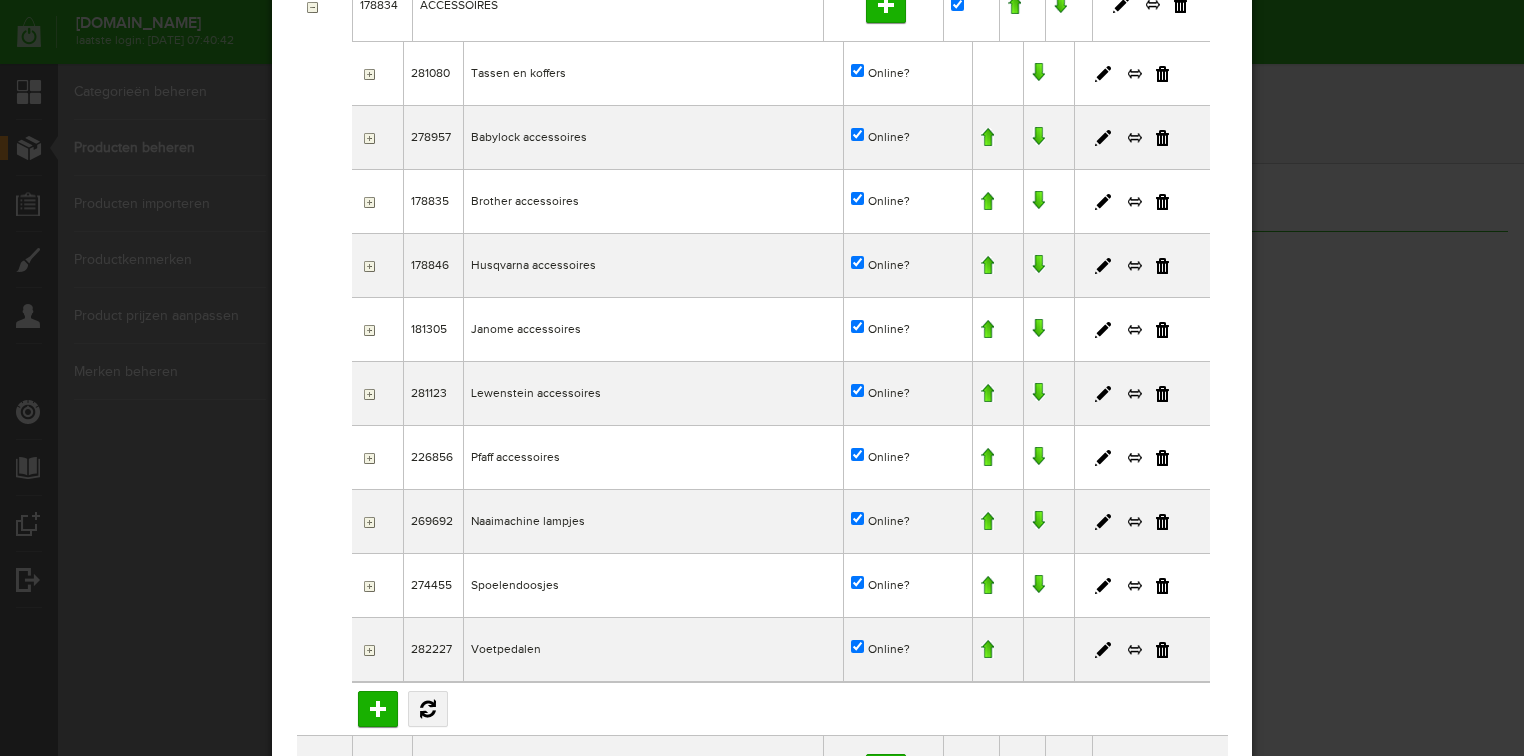 scroll, scrollTop: 626, scrollLeft: 0, axis: vertical 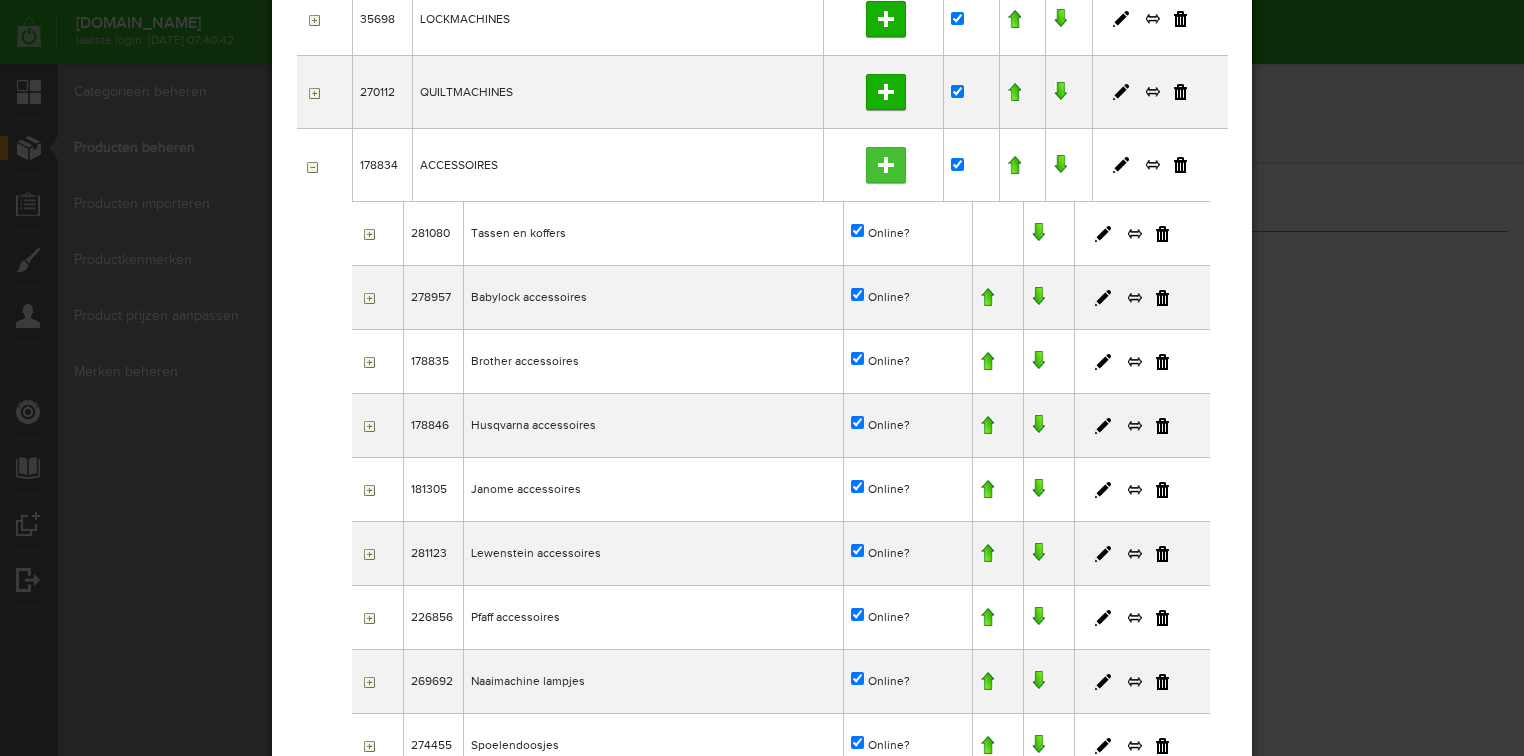 click on "Subcategorie toevoegen" at bounding box center (886, 165) 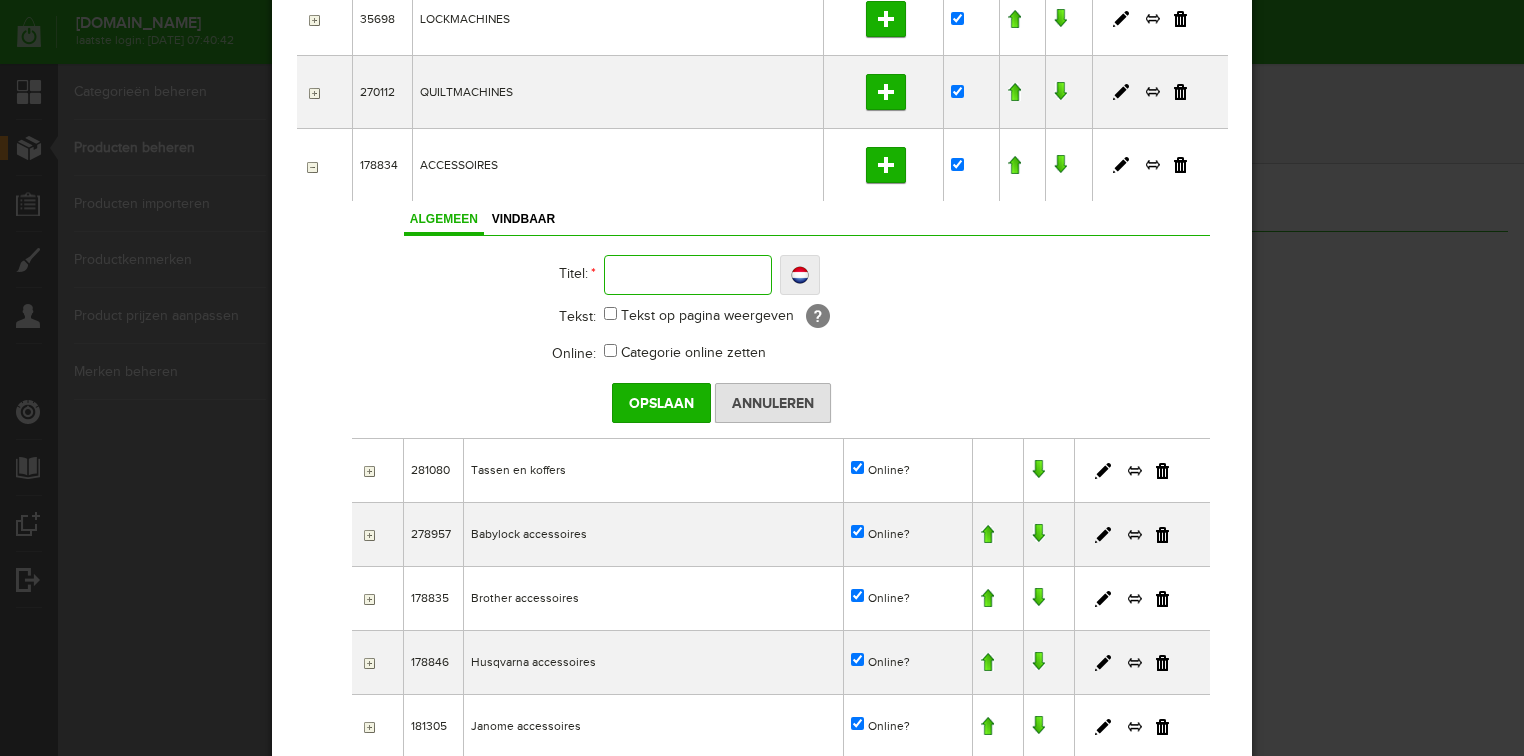 click at bounding box center (688, 275) 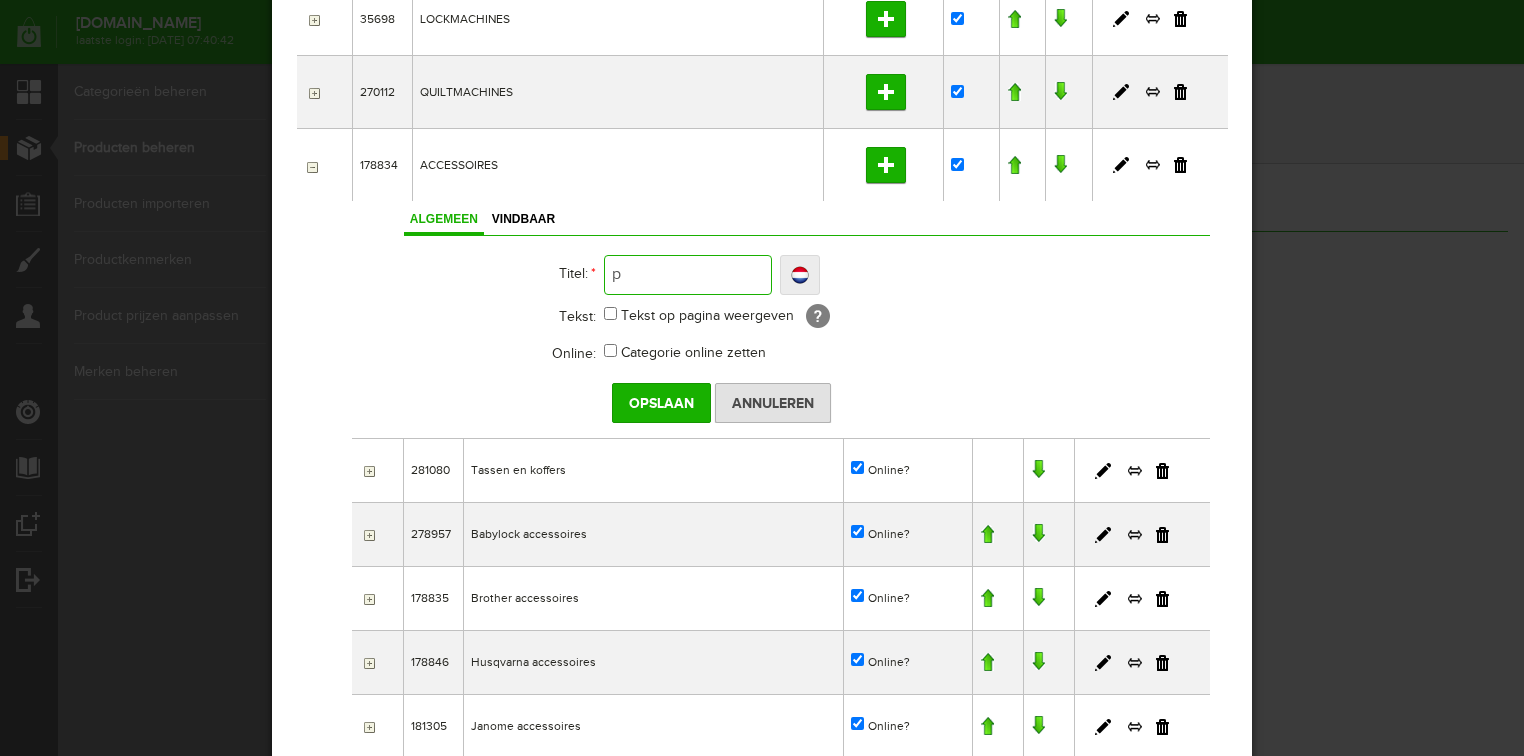 type on "p" 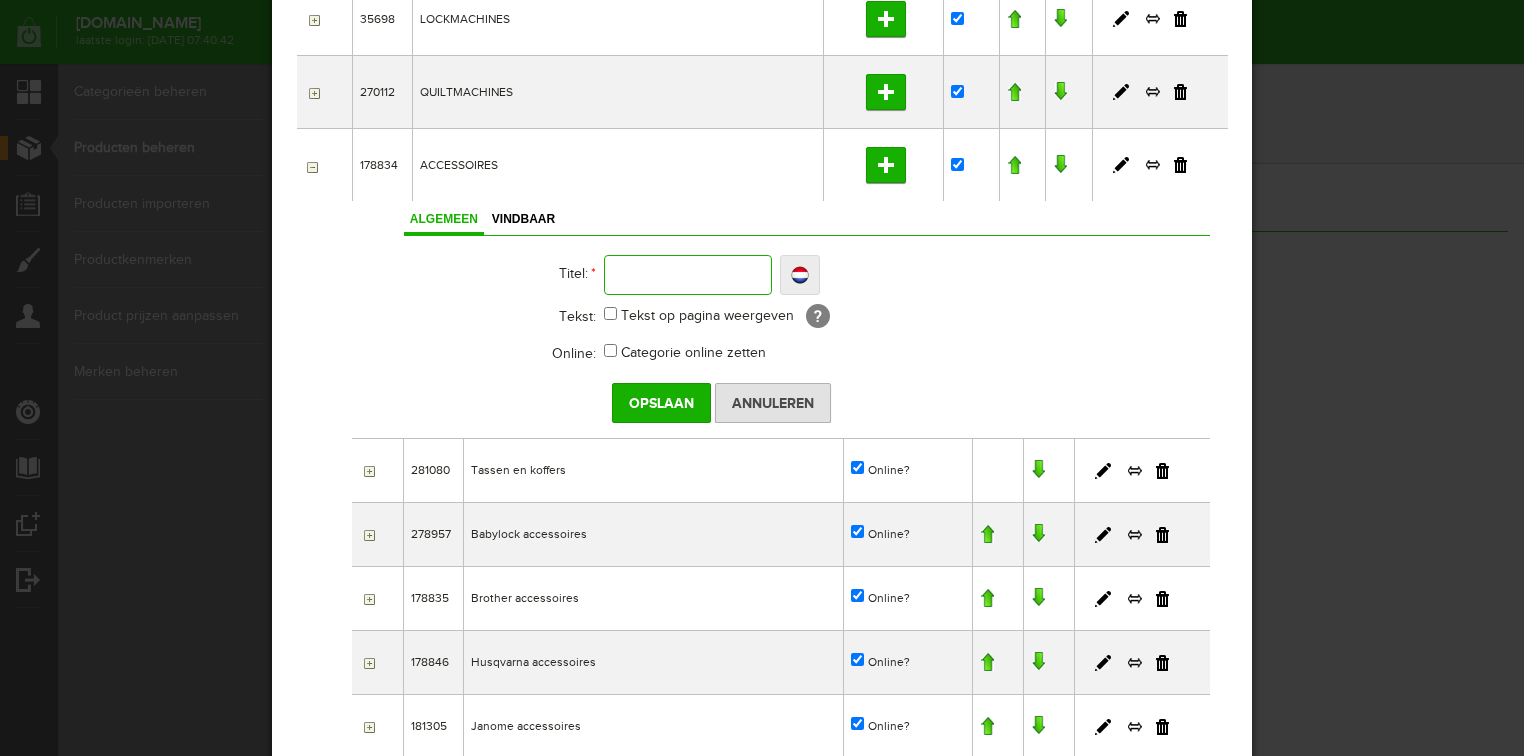 type 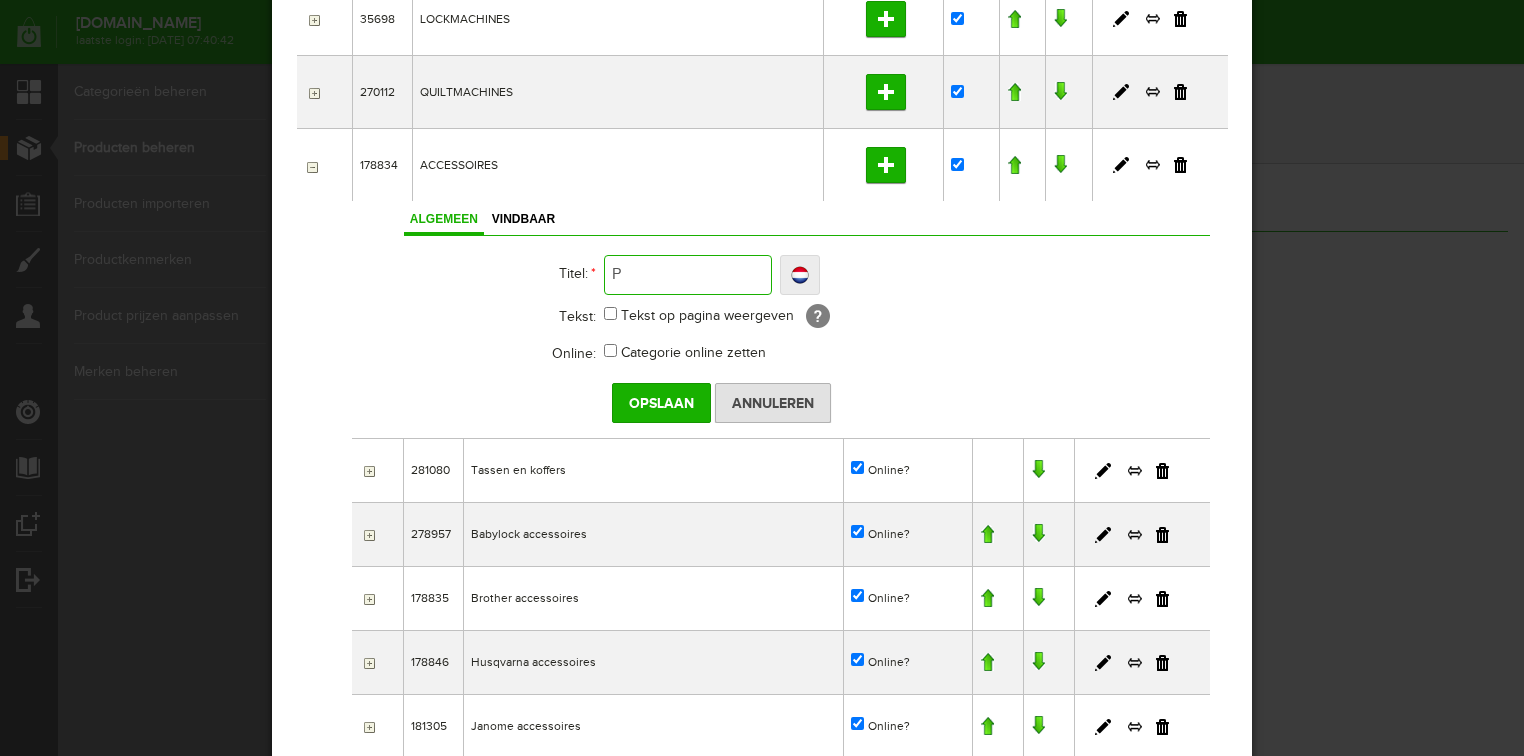 type on "P" 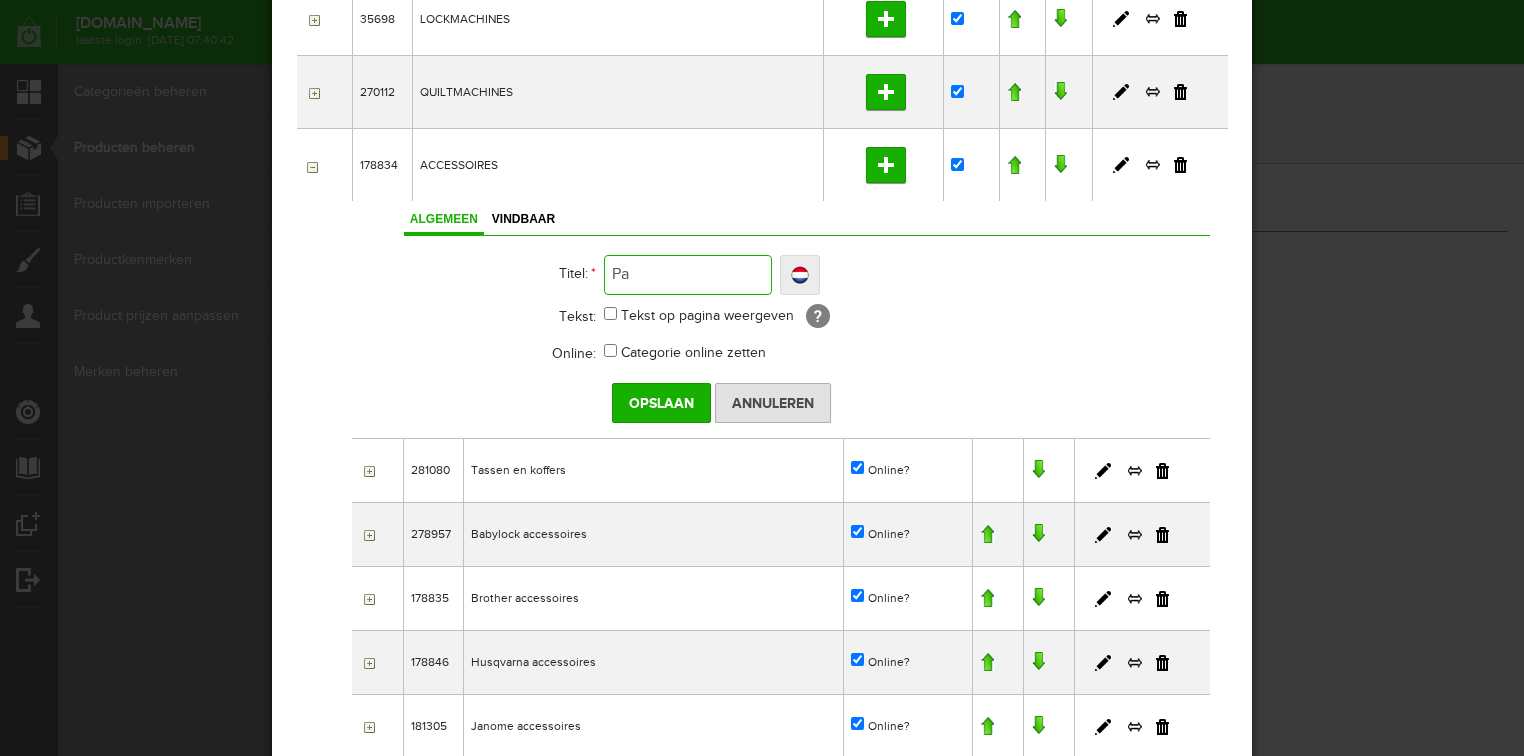 type on "Pa" 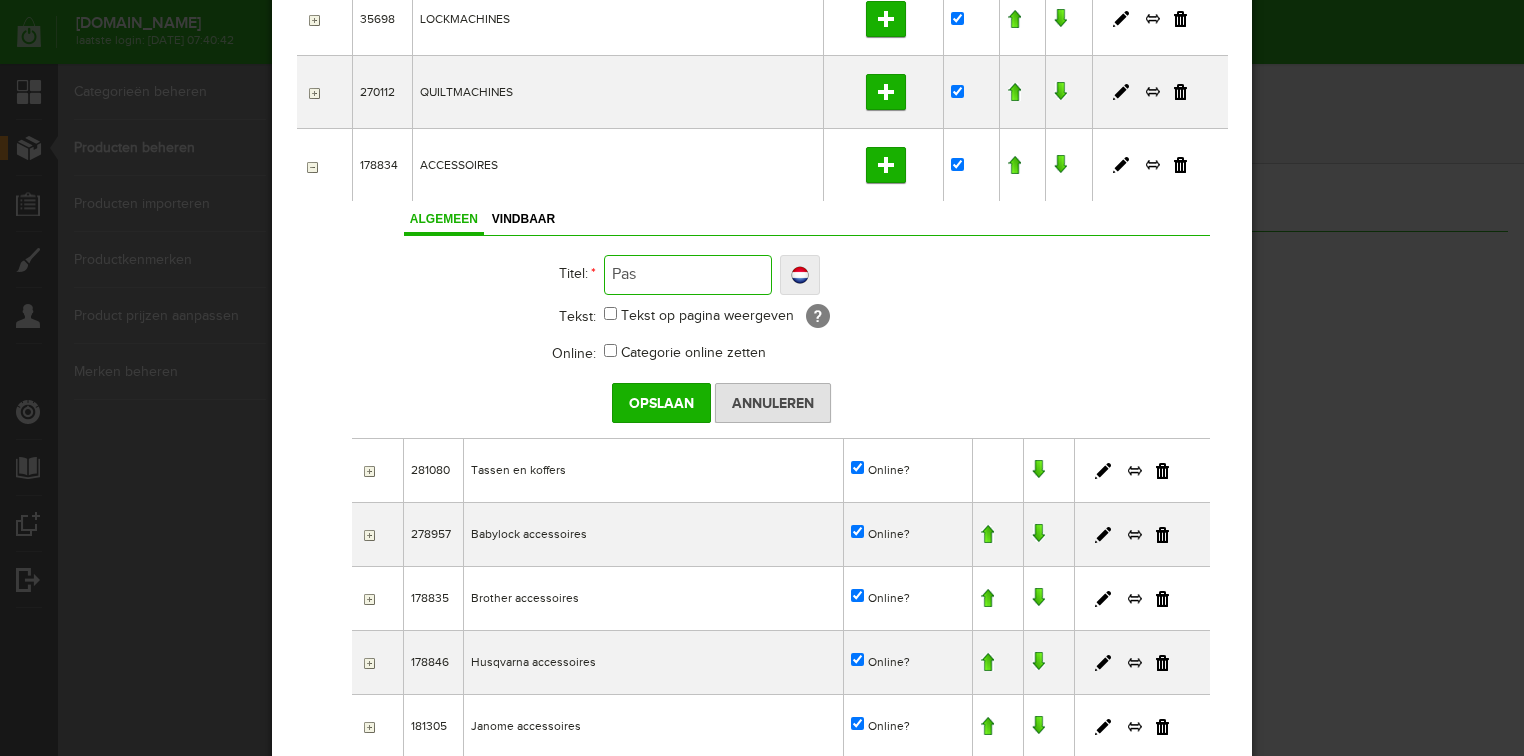 type on "Pas" 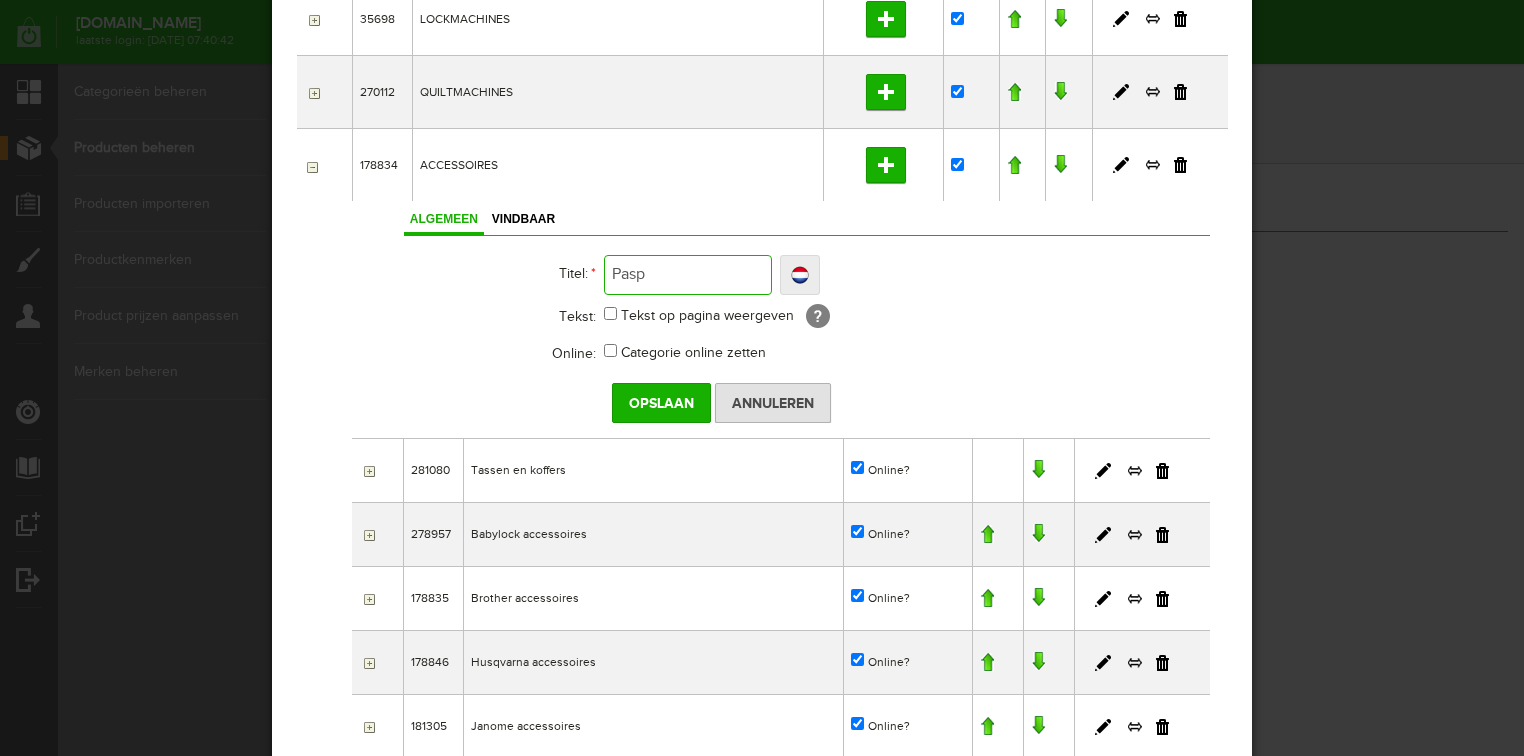type on "Pasp" 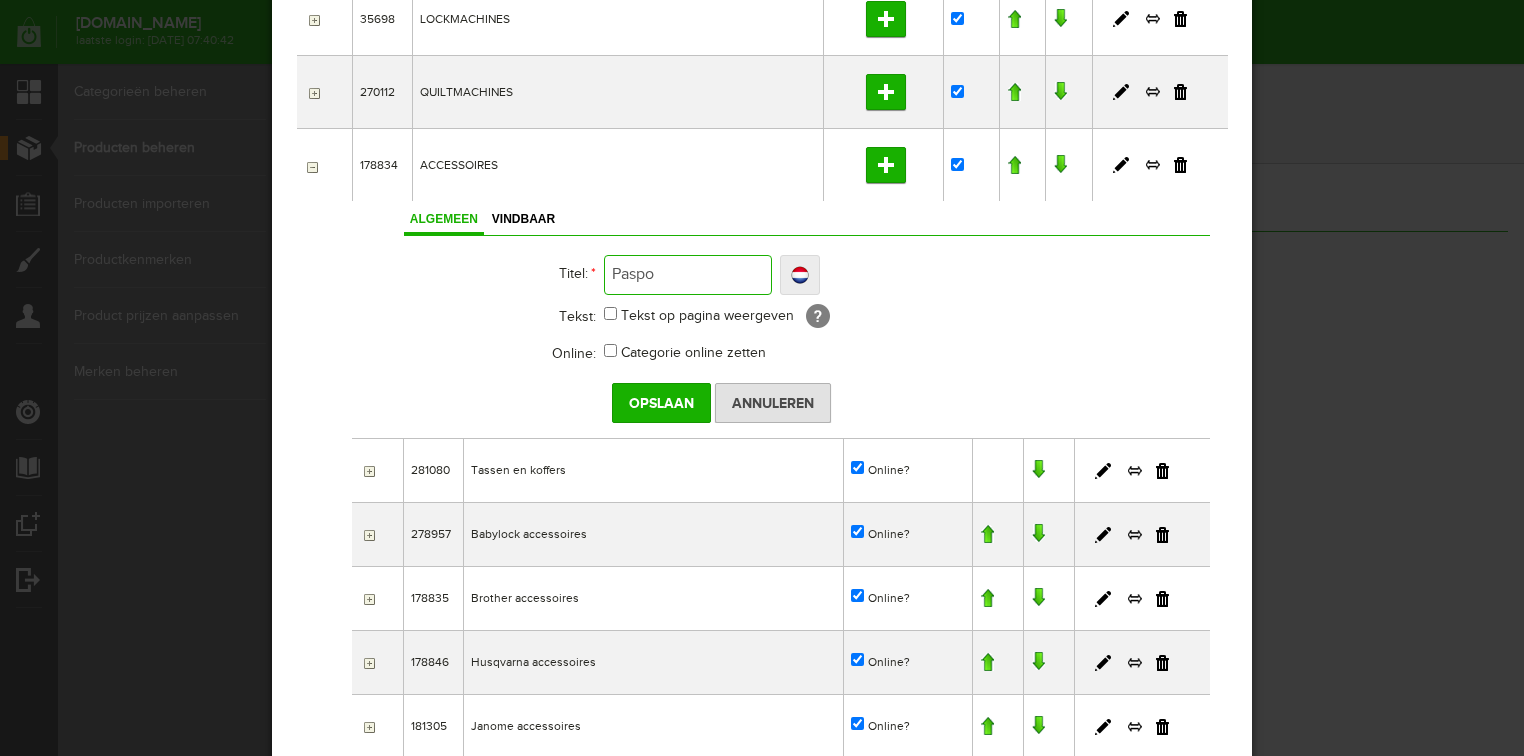 type on "Paspo" 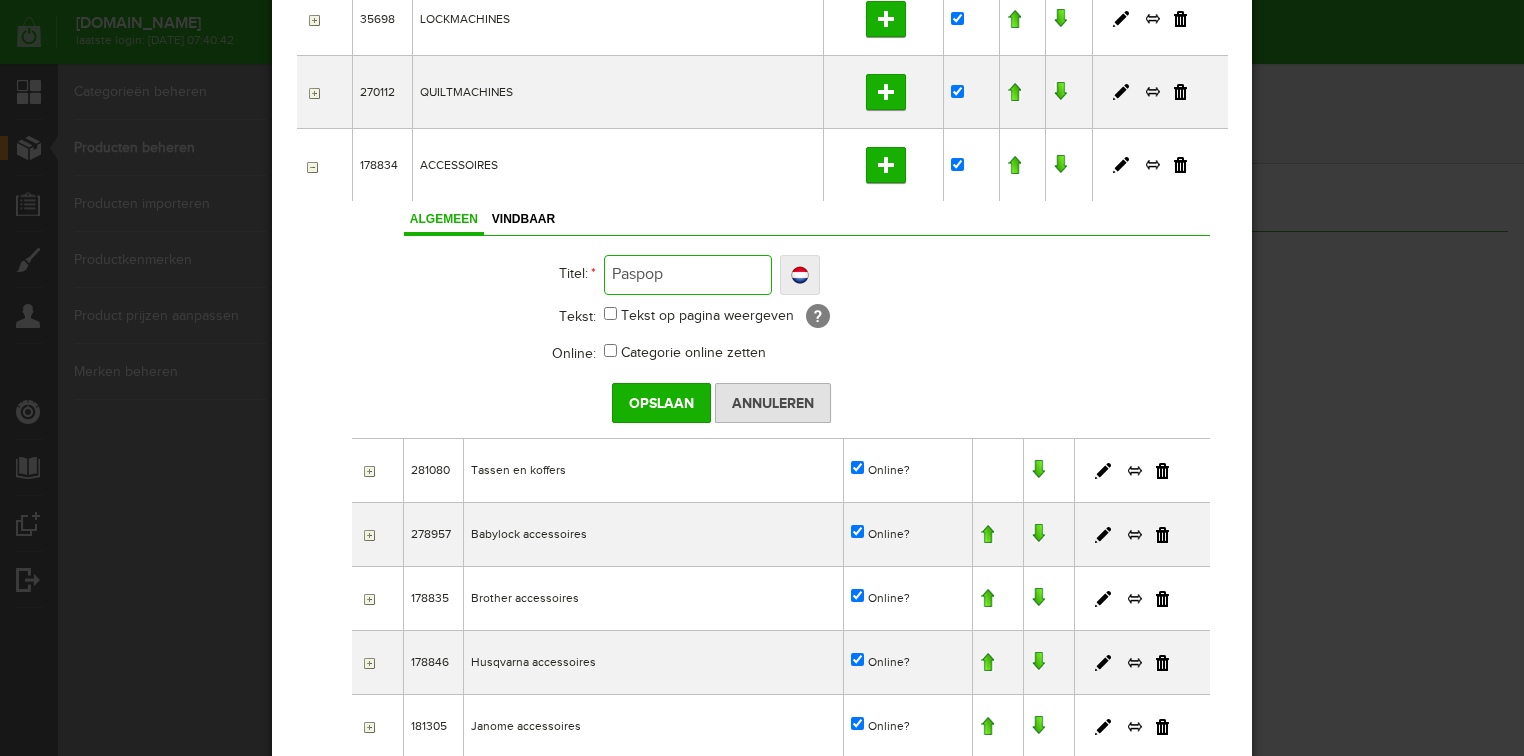 type on "Paspop" 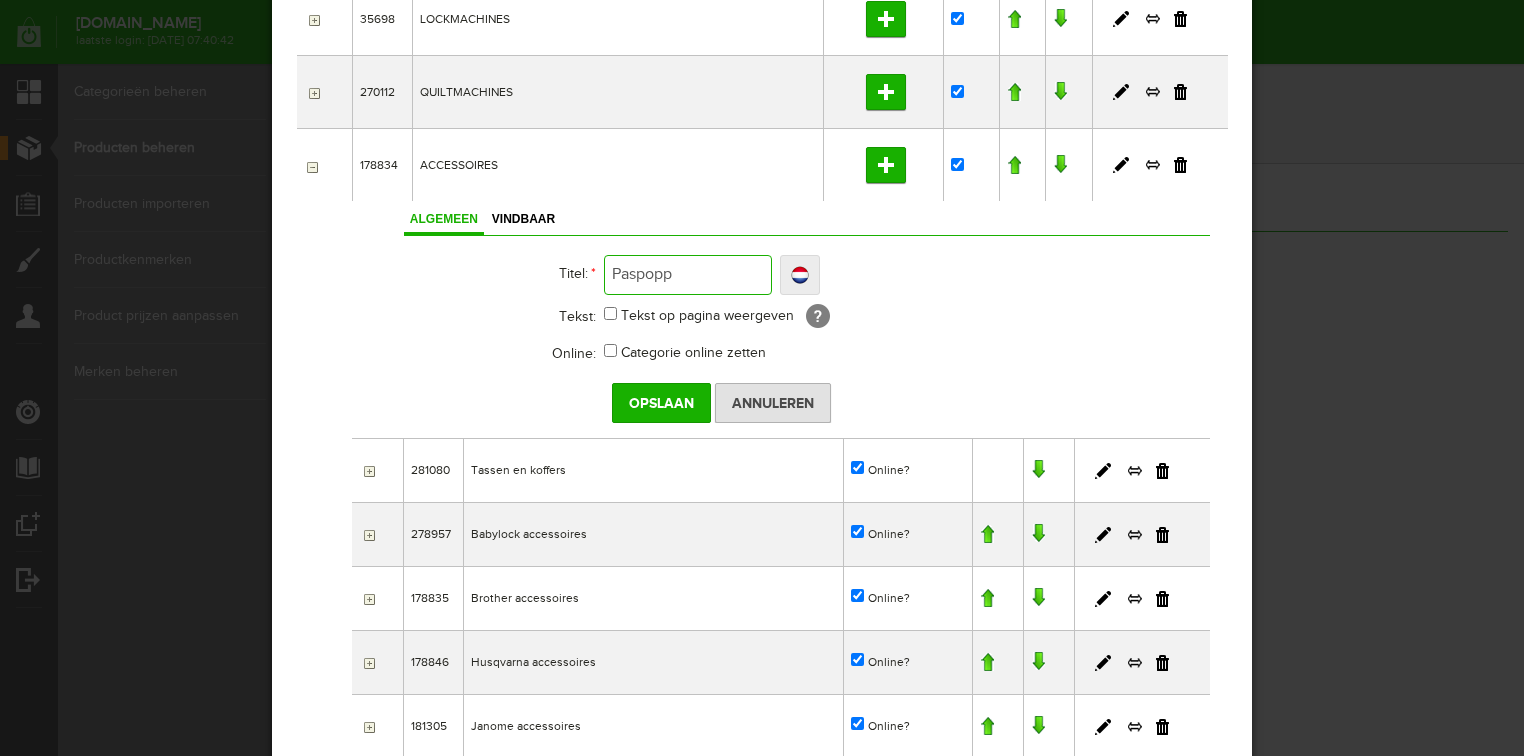 type on "Paspopp" 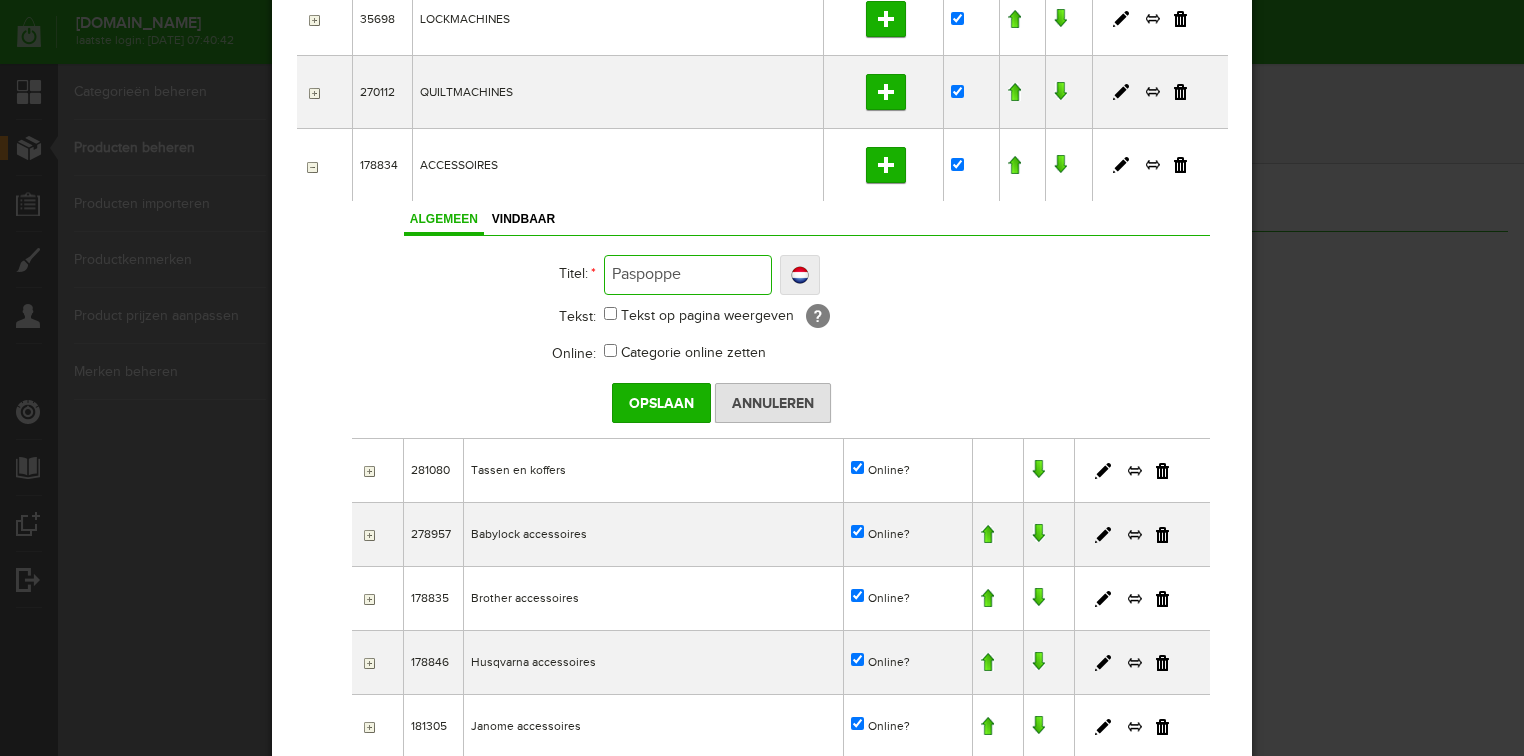 type on "Paspoppe" 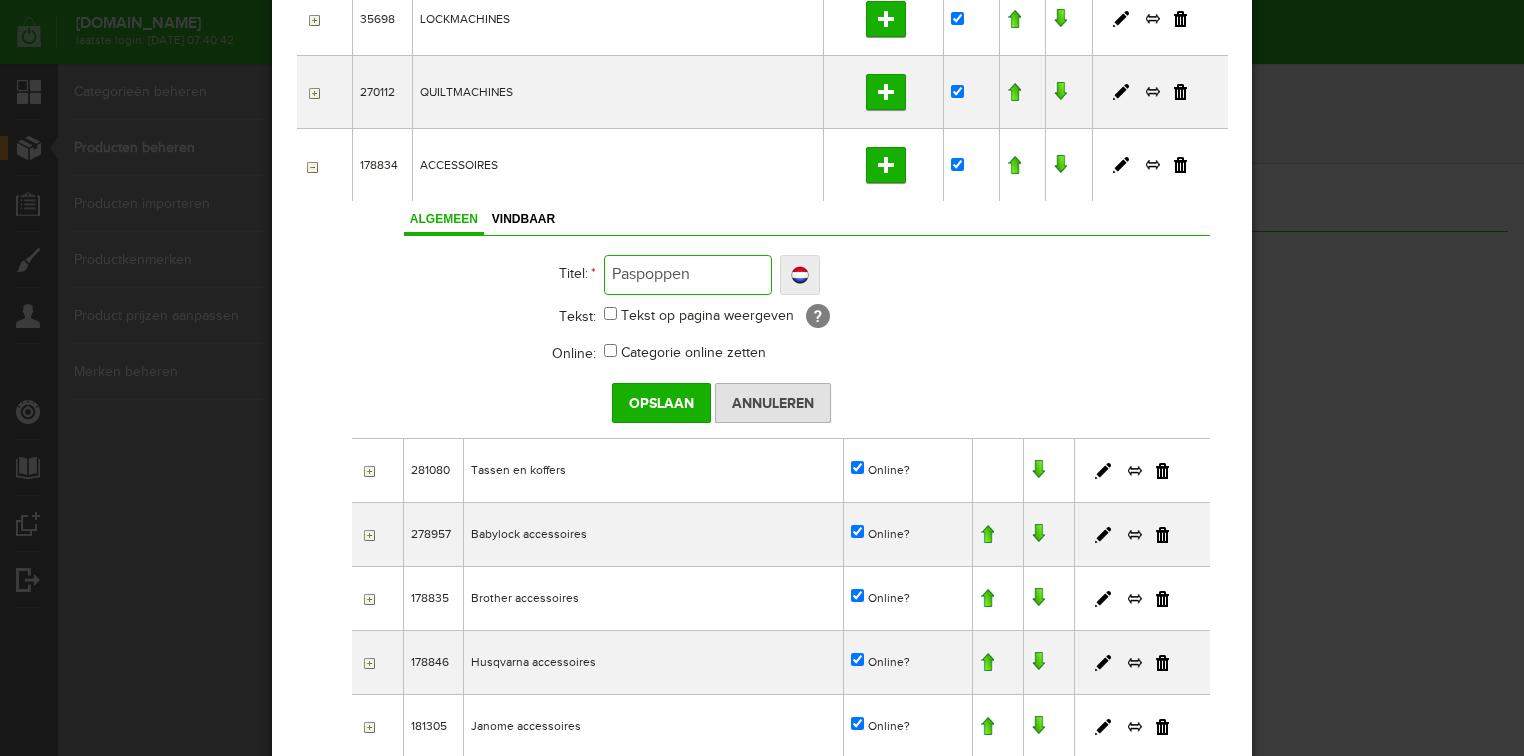 type on "Paspoppen" 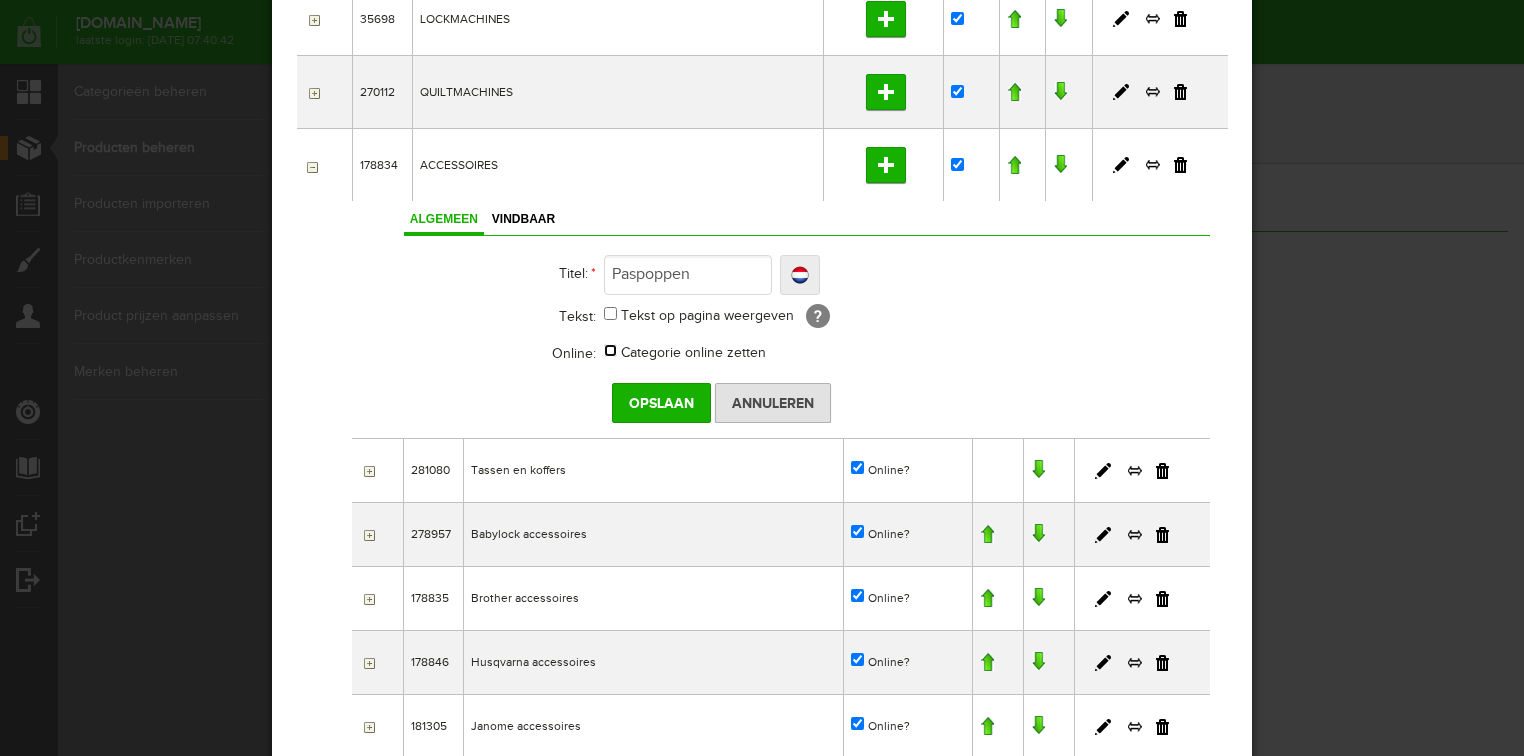 click on "Categorie online zetten" at bounding box center [610, 350] 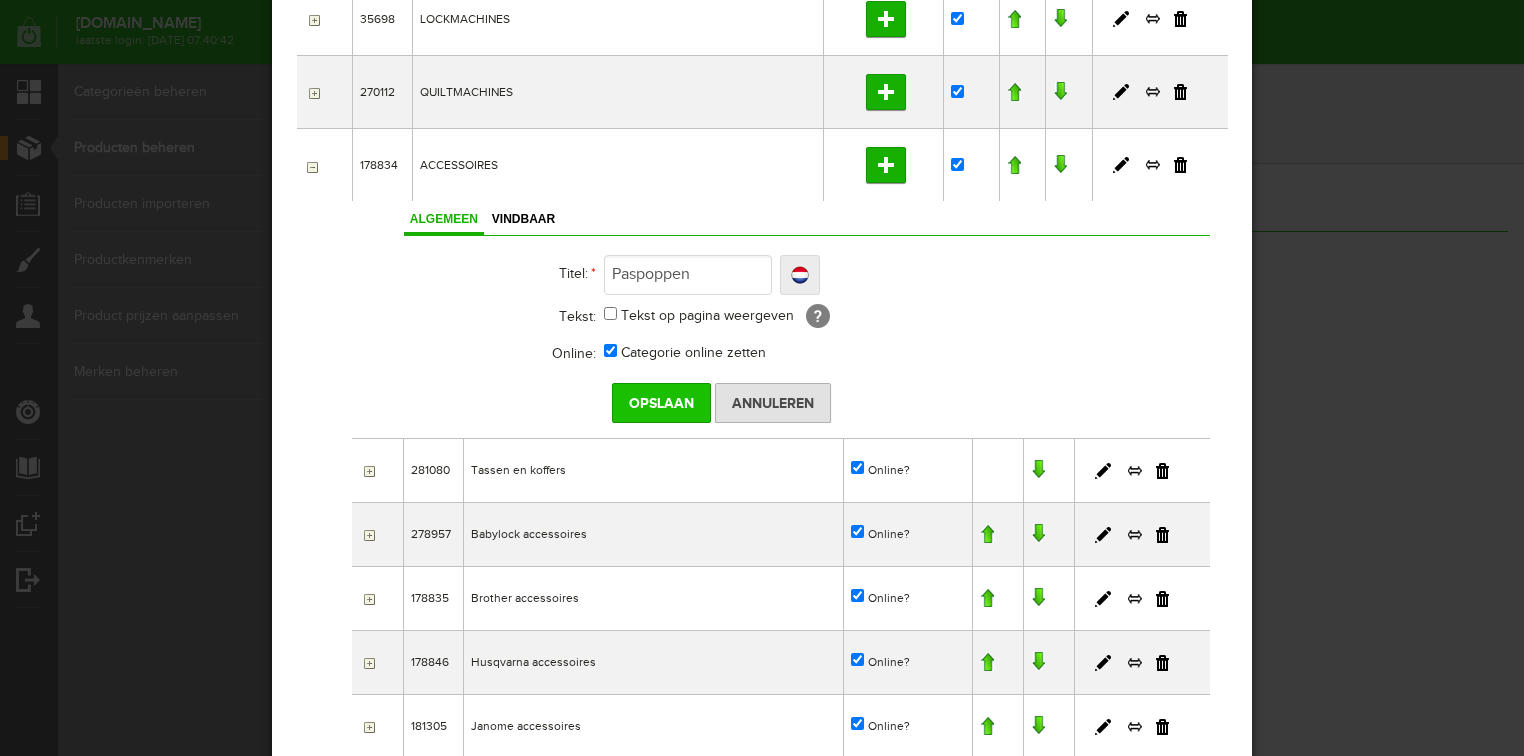 click on "Opslaan" at bounding box center (661, 403) 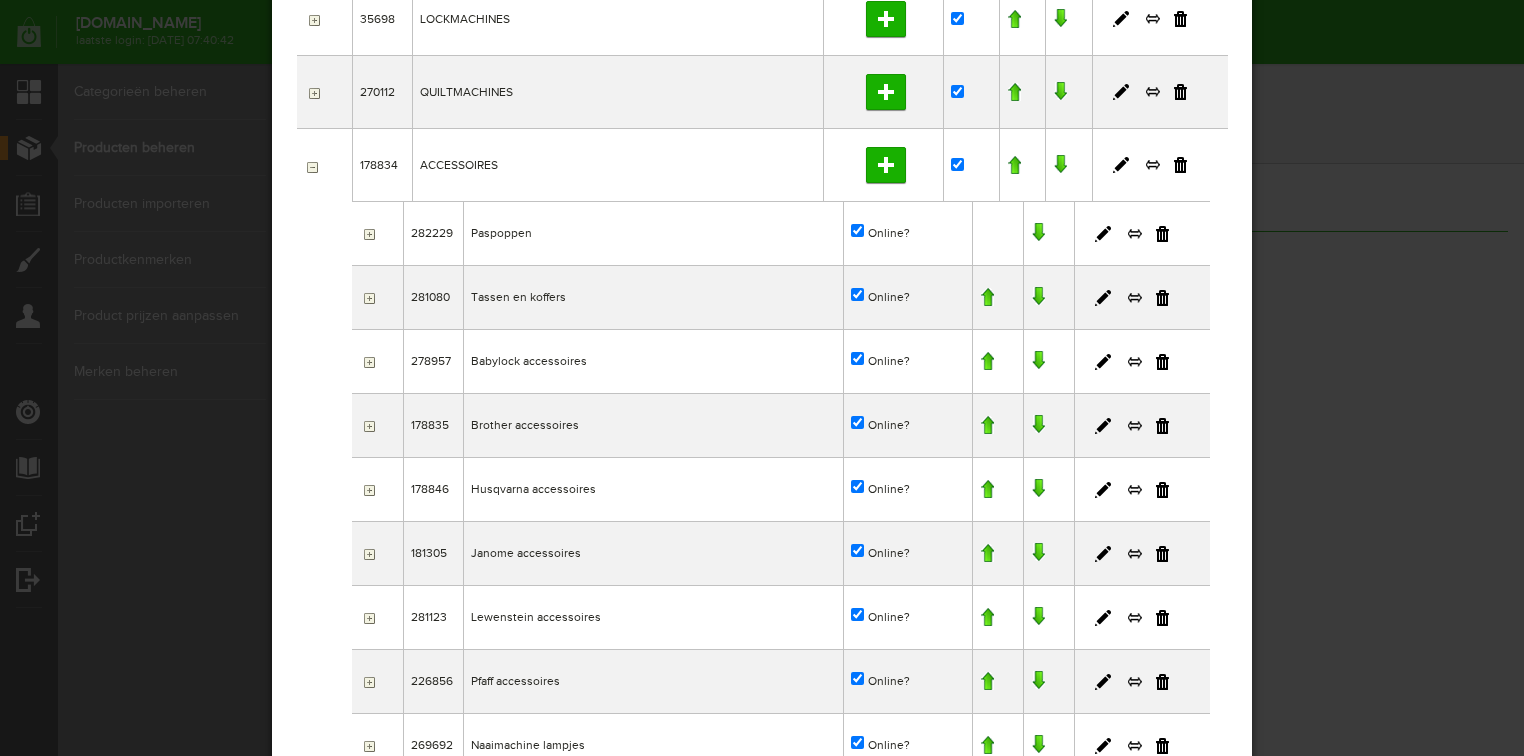 click at bounding box center [1038, 233] 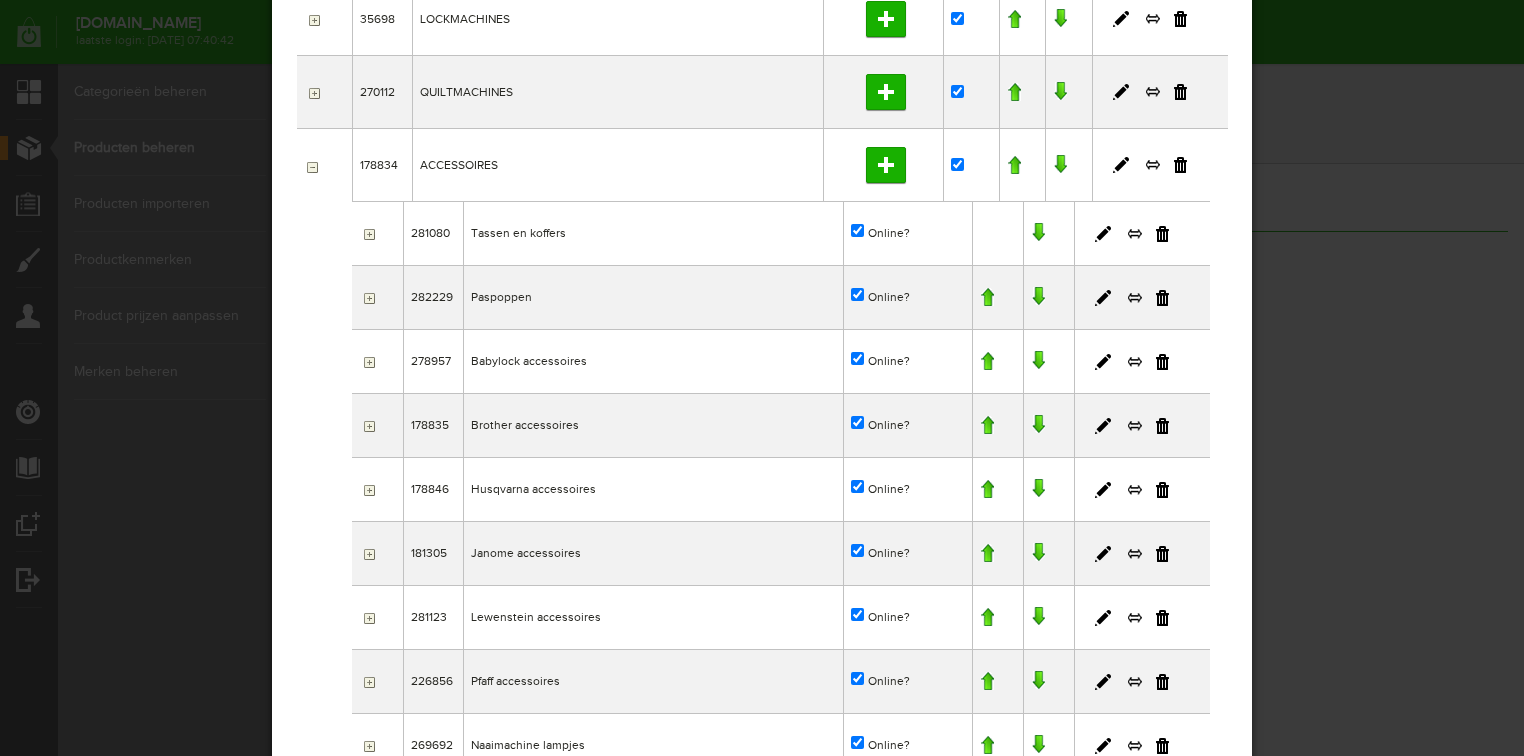 click at bounding box center [1038, 297] 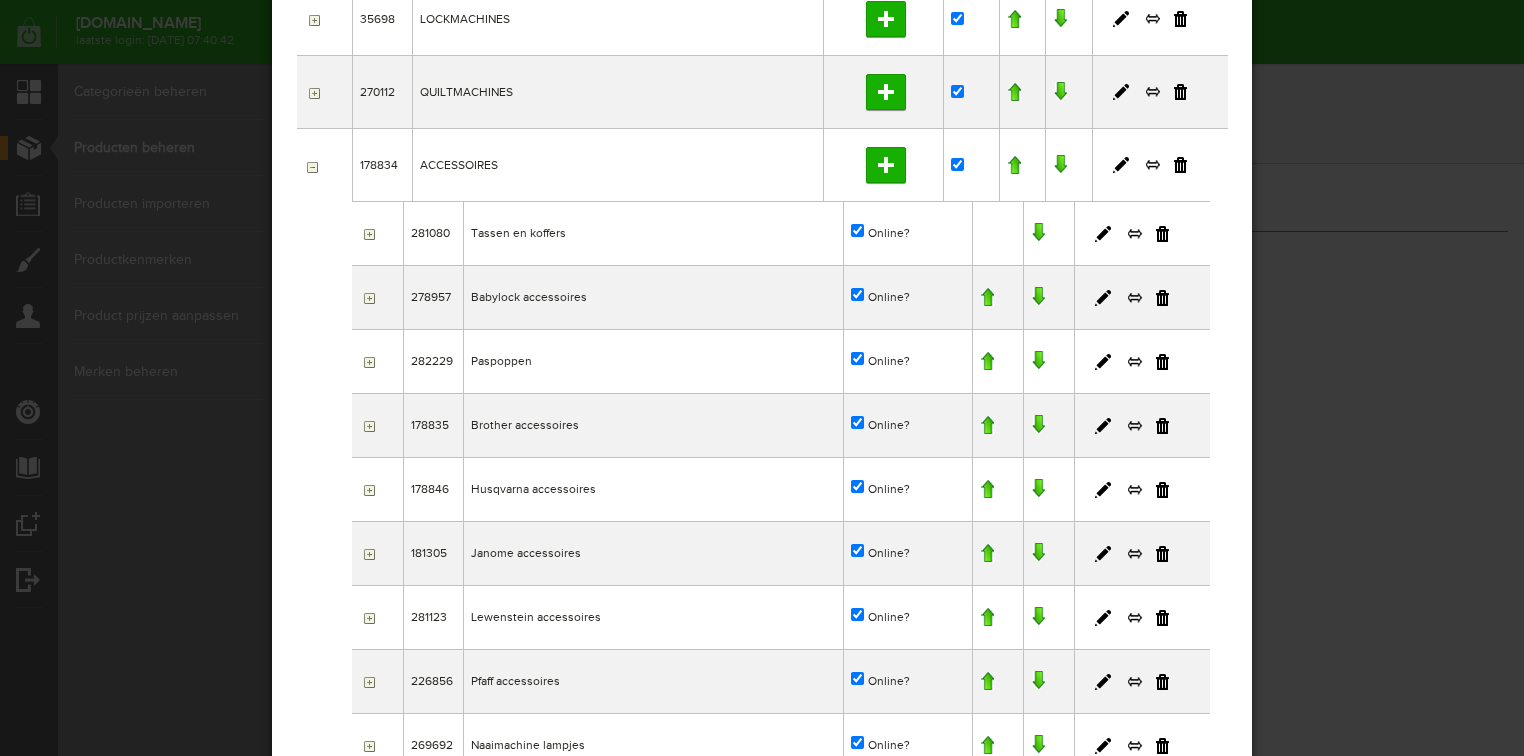 click at bounding box center [1038, 361] 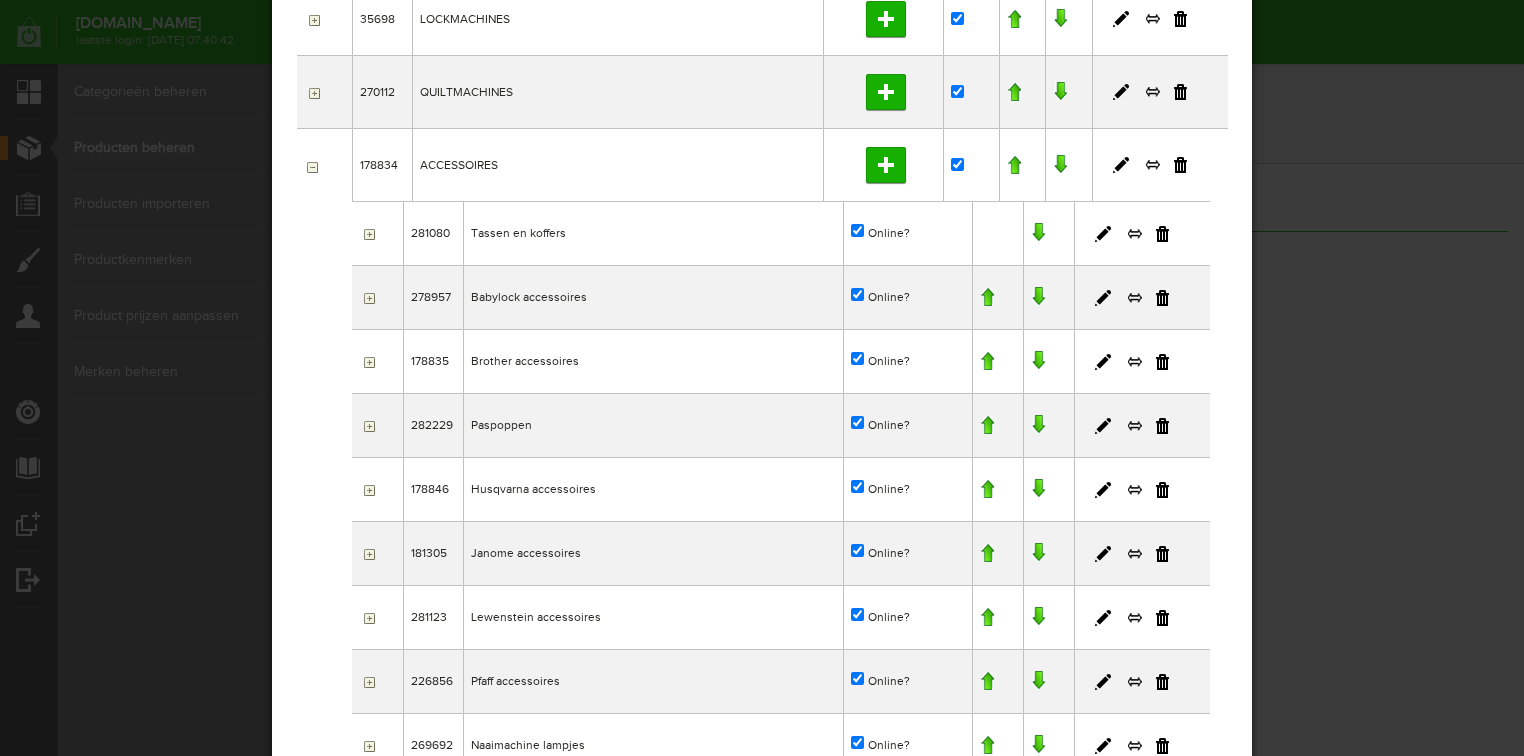 click at bounding box center (1038, 425) 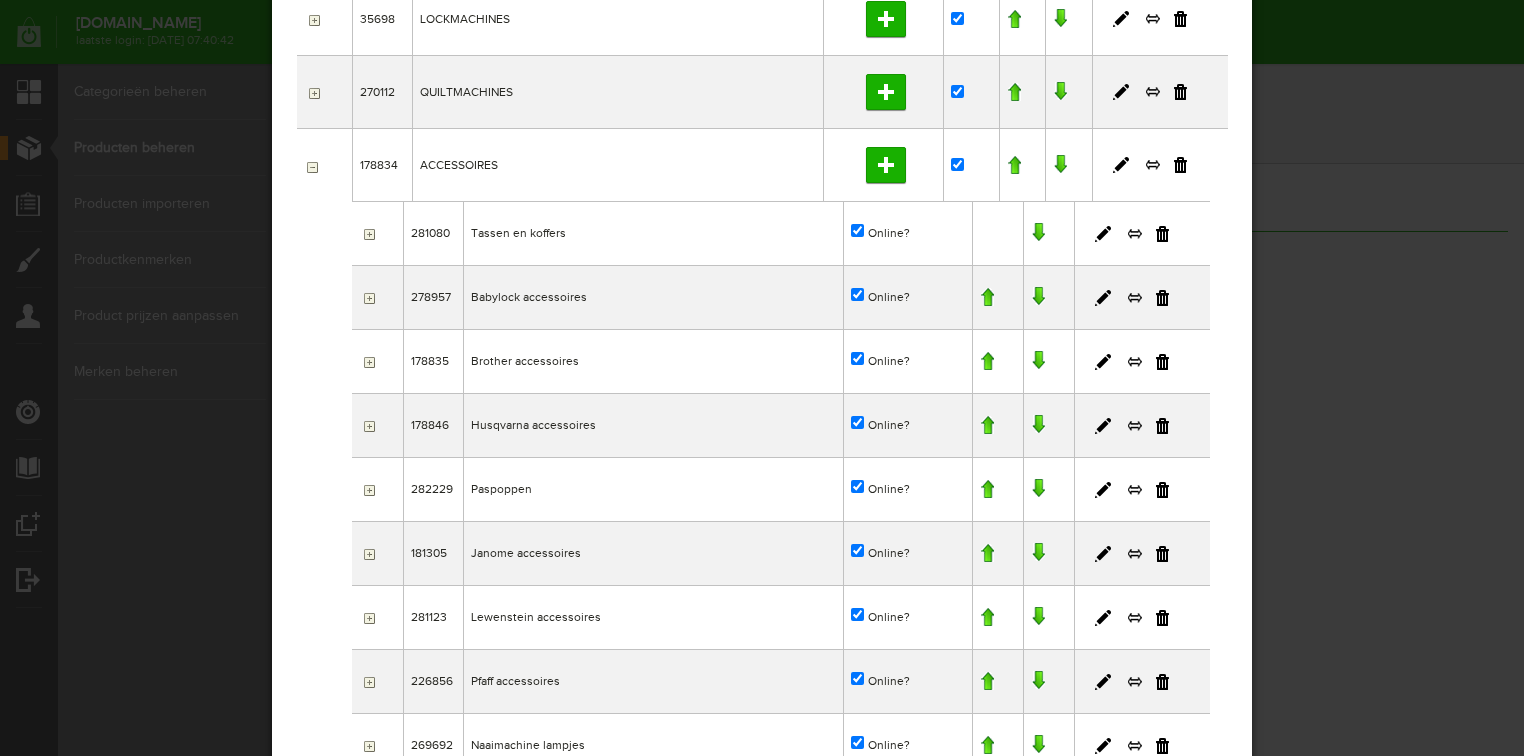 click at bounding box center (1038, 489) 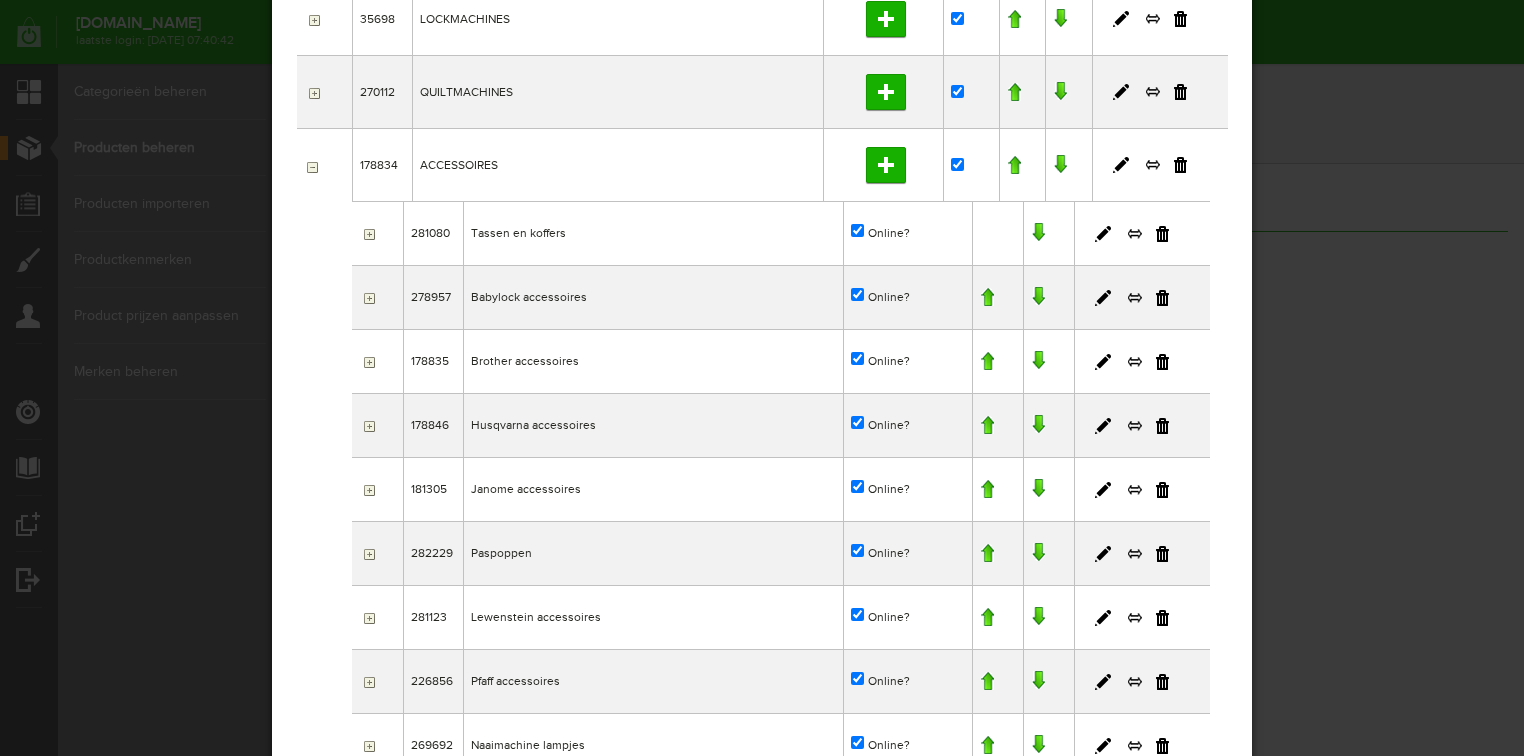 click at bounding box center (1038, 553) 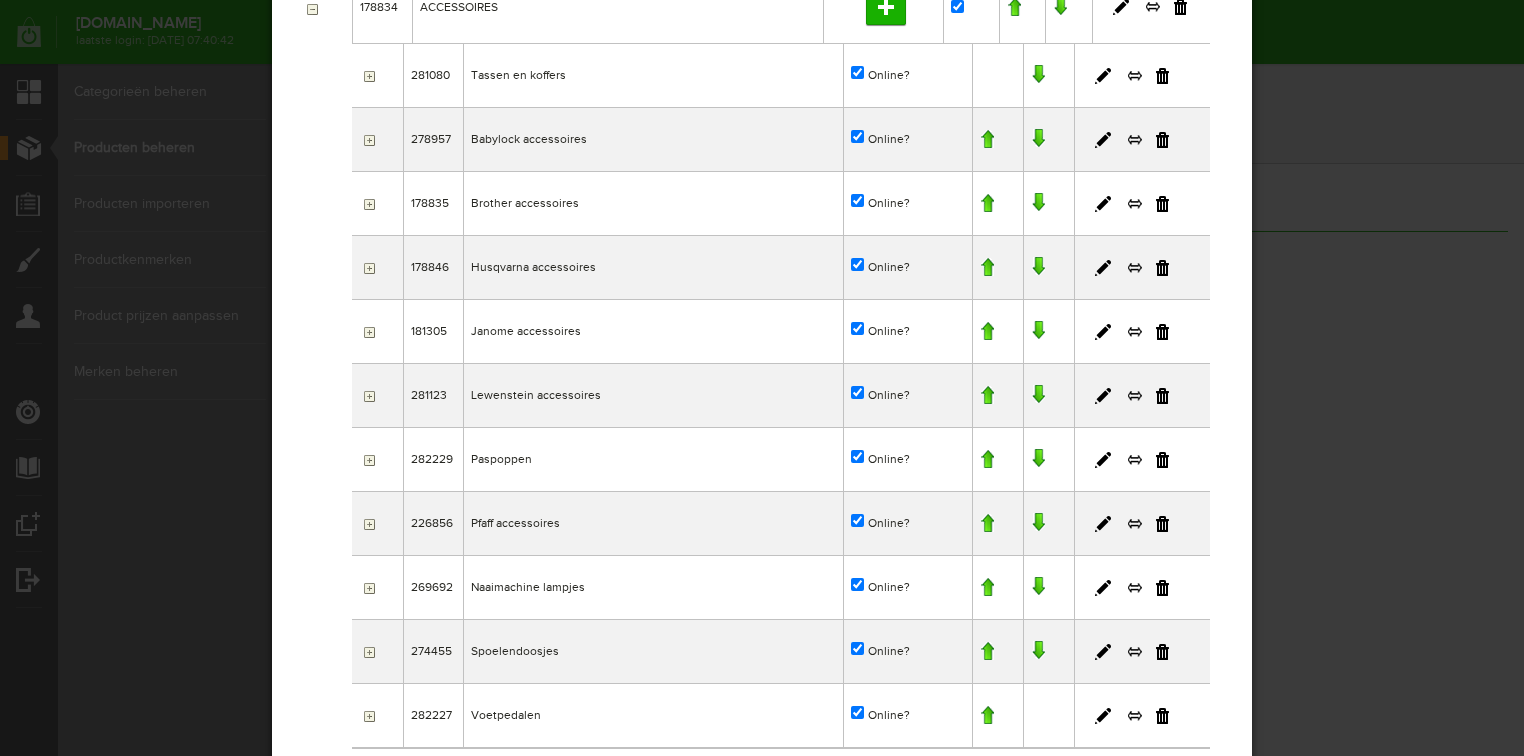 scroll, scrollTop: 786, scrollLeft: 0, axis: vertical 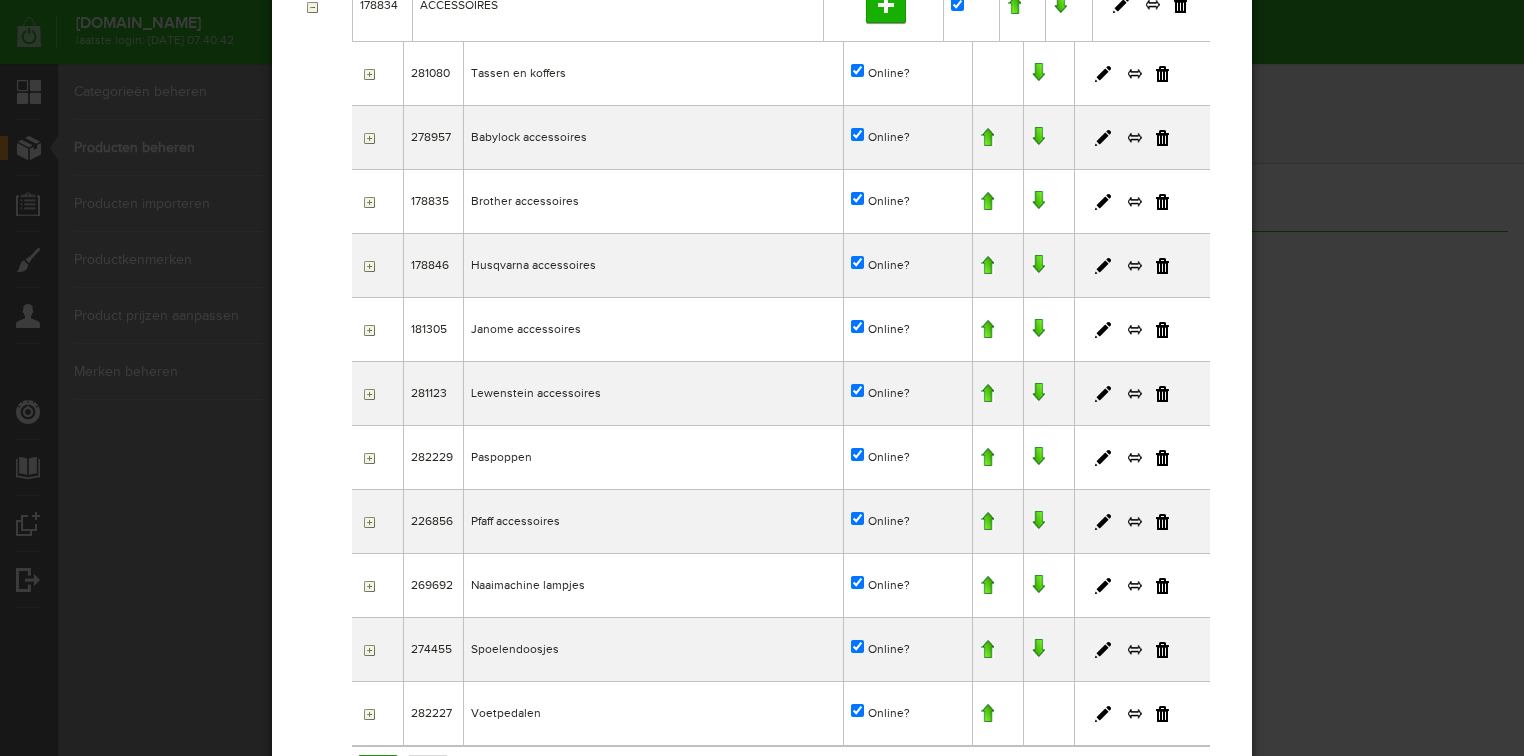 click at bounding box center [1038, 457] 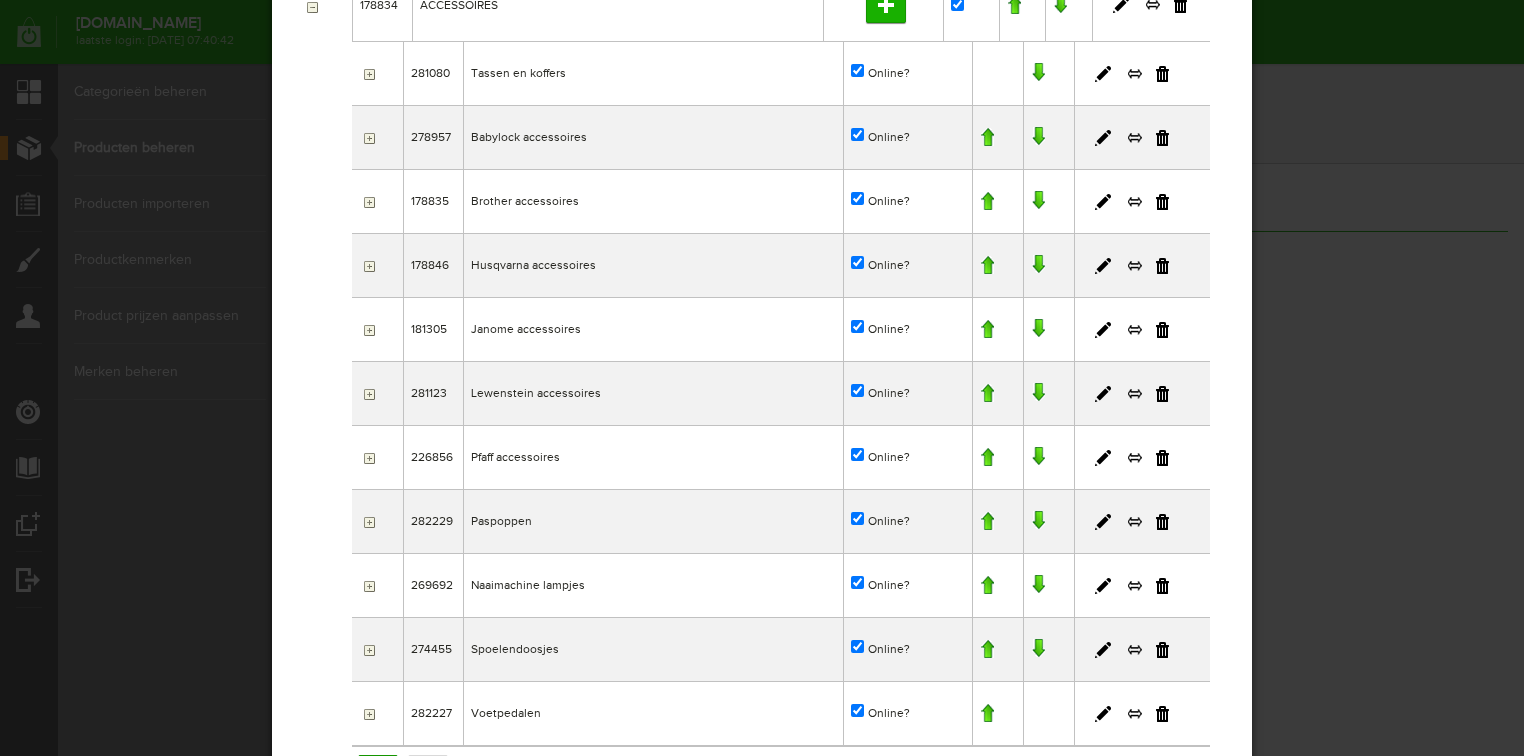 click at bounding box center (1038, 521) 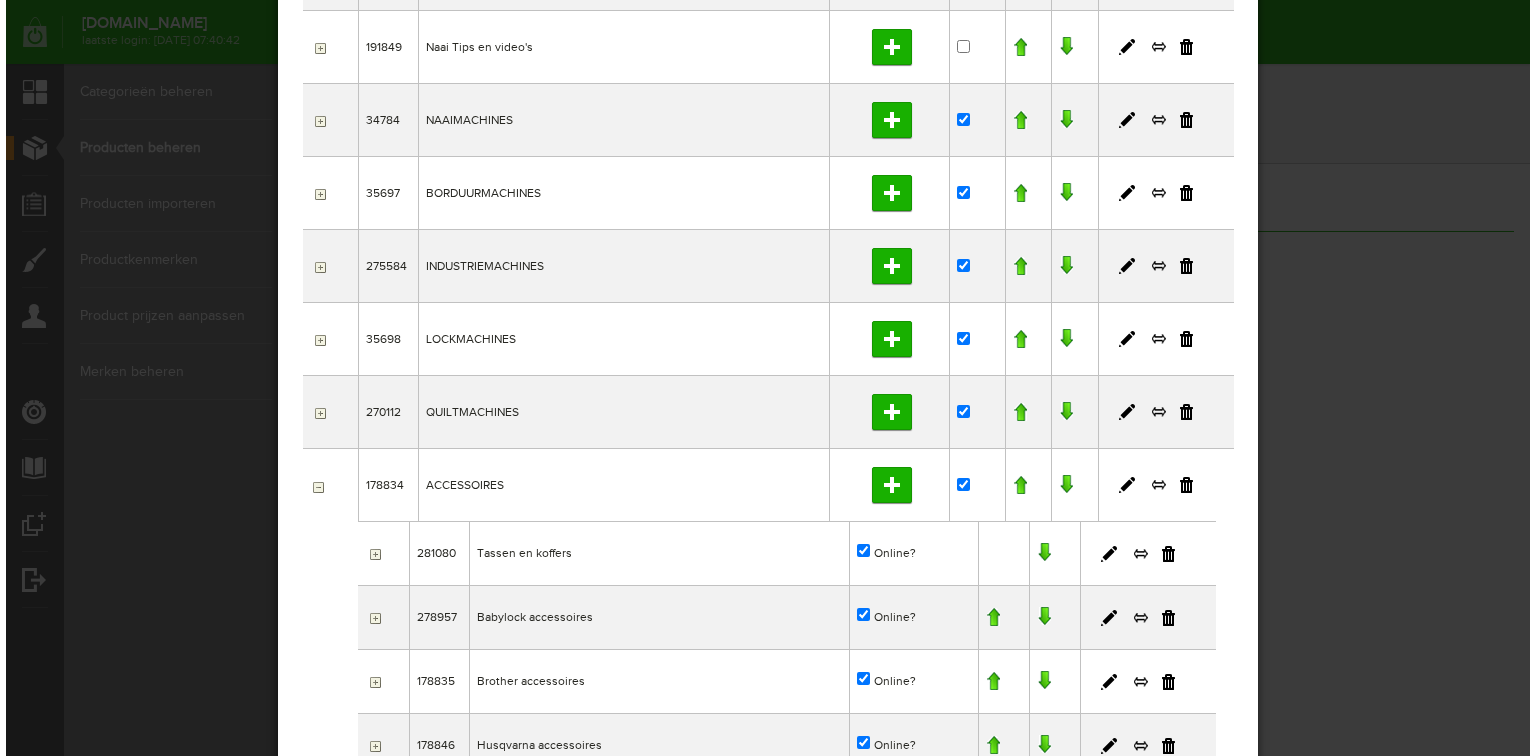 scroll, scrollTop: 0, scrollLeft: 0, axis: both 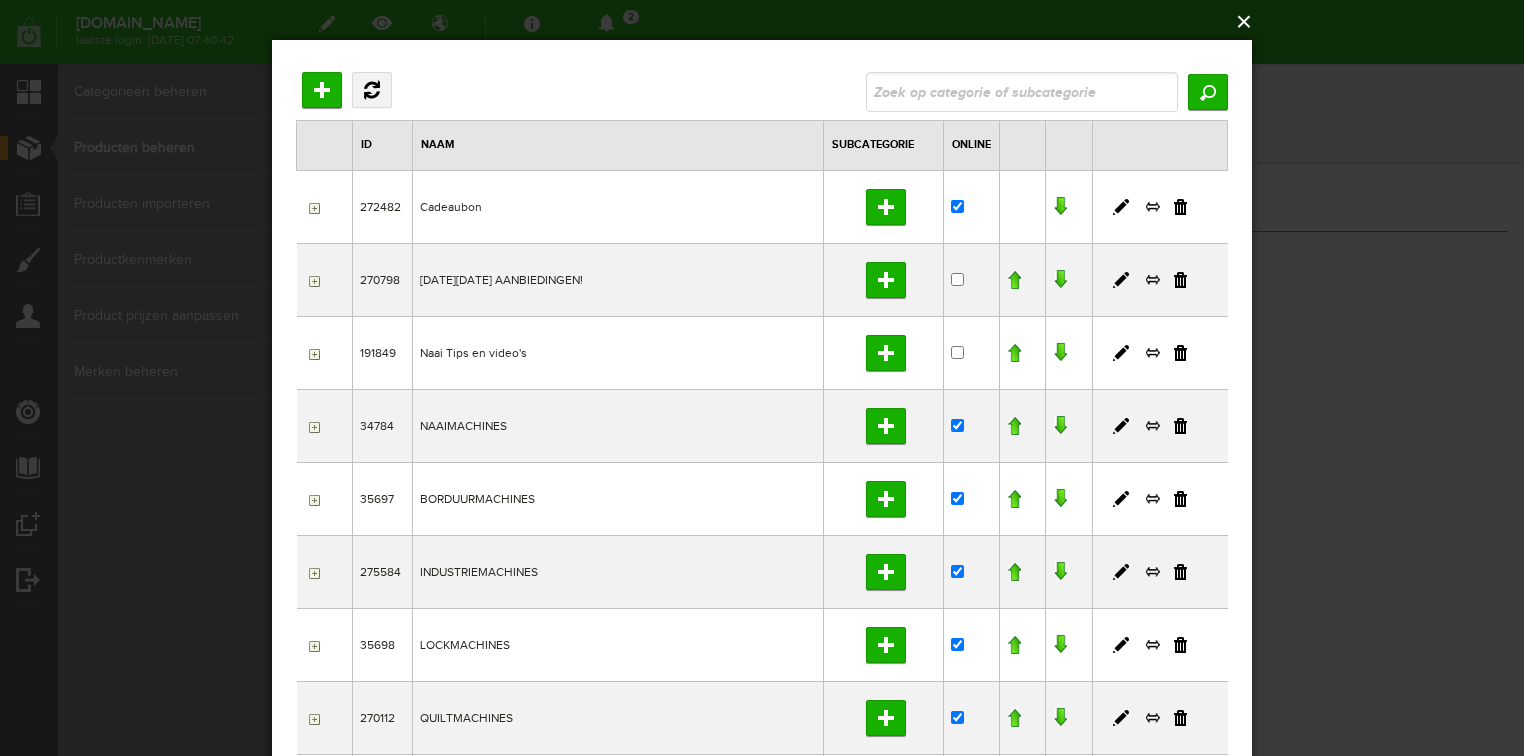 click on "×" at bounding box center [768, 22] 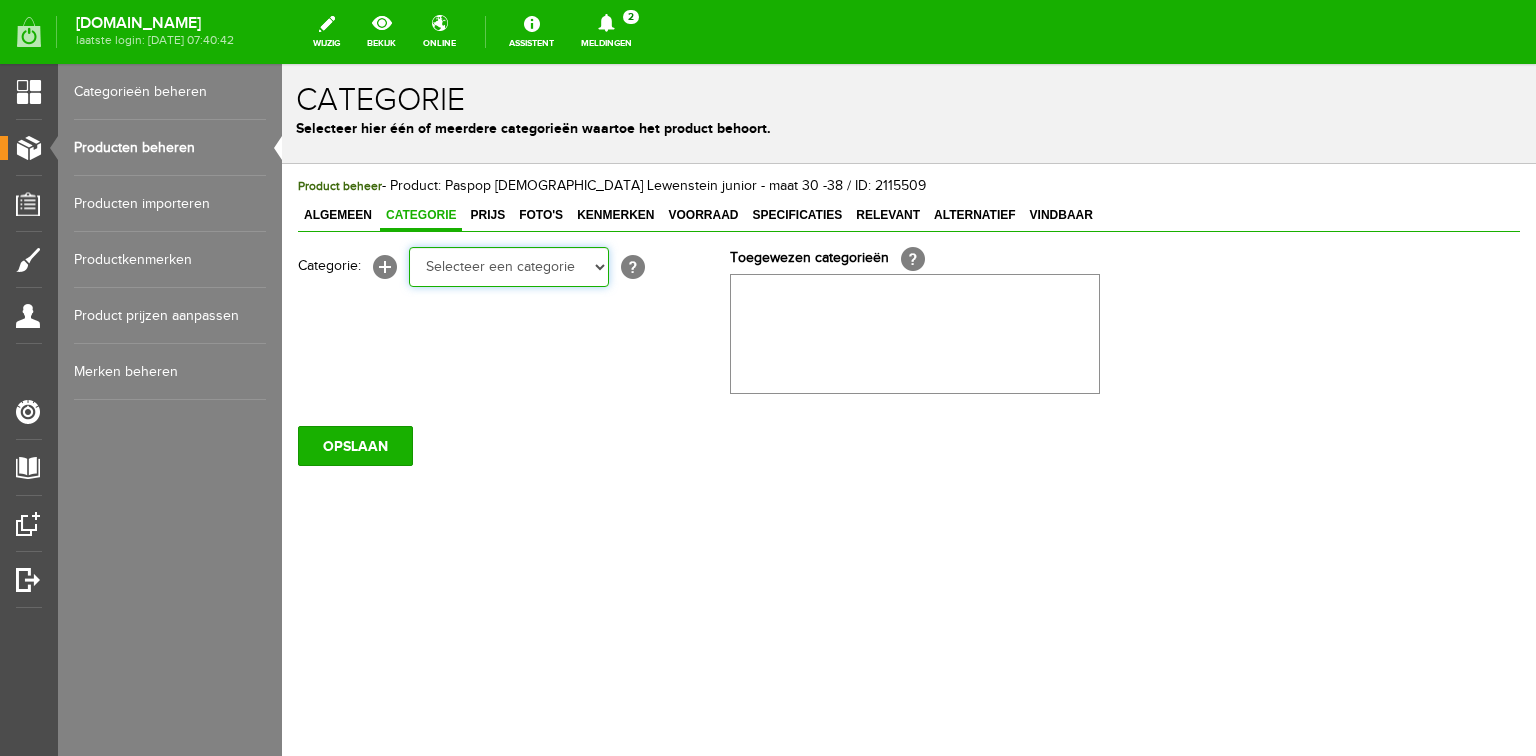 click on "Selecteer een categorie
Cadeaubon
[DATE][DATE] AANBIEDINGEN!
Naai Tips en video's
NAAIMACHINES
Babylock
Bernina
Brother
[PERSON_NAME]
Husqvarna Viking
[PERSON_NAME]
Pfaff
Singer
BORDUURMACHINES
Bernina
Brother
Husqvarna Viking
Janome
Pfaff
Singer
INDUSTRIEMACHINES
LOCKMACHINES
Baby lock
Bernina
Brother
Husqvarna Viking
[PERSON_NAME]
Juki
Pfaff
Singer
QUILTMACHINES
Brother
Husqvarna Viking
JANOME
PFAFF
ACCESSOIRES
Tassen en koffers
Babylock accessoires
Babylock compendium
Babylock garens
Brother accessoires
Naaimachine voetjes
Borduurhoepels
Aanschuiftafels" at bounding box center [509, 267] 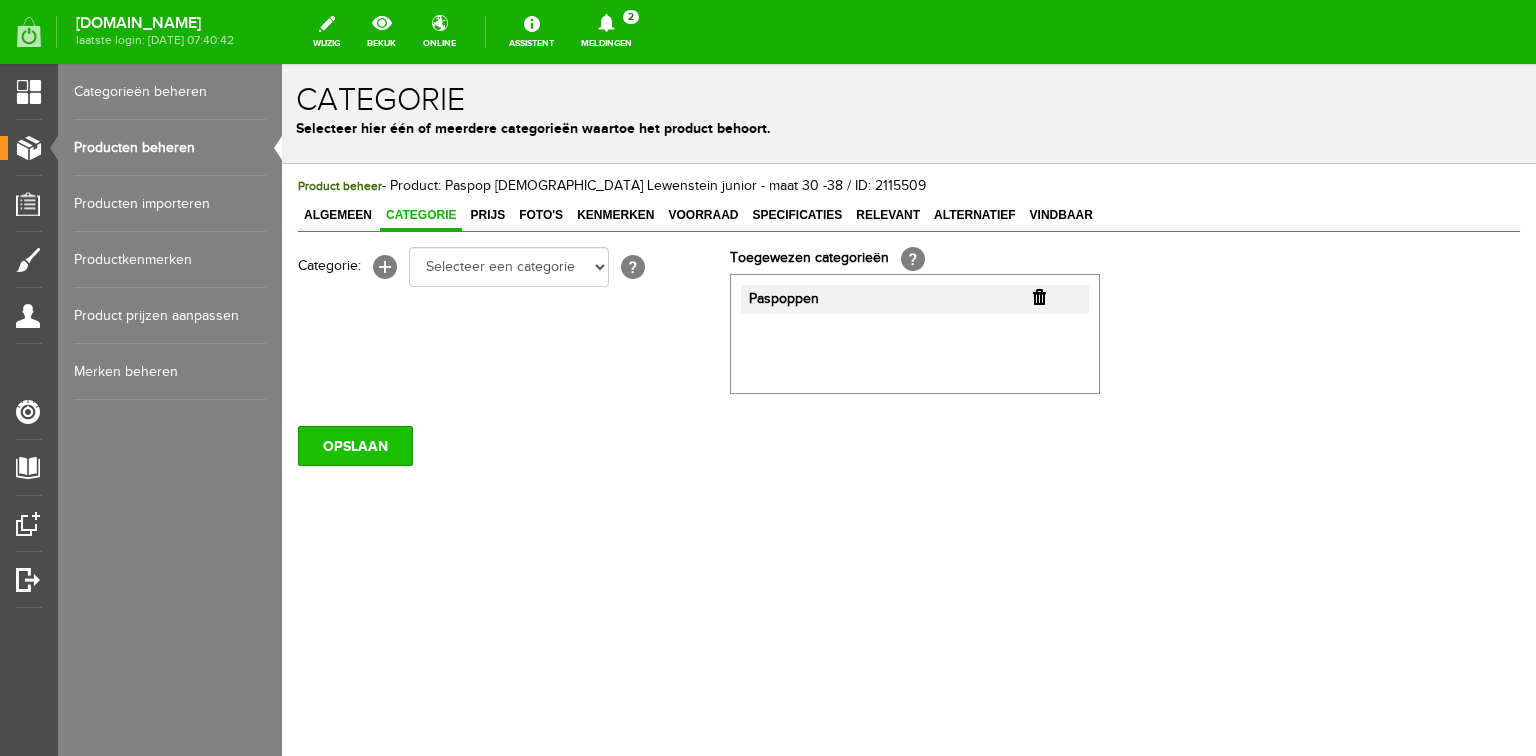 click on "OPSLAAN" at bounding box center (355, 446) 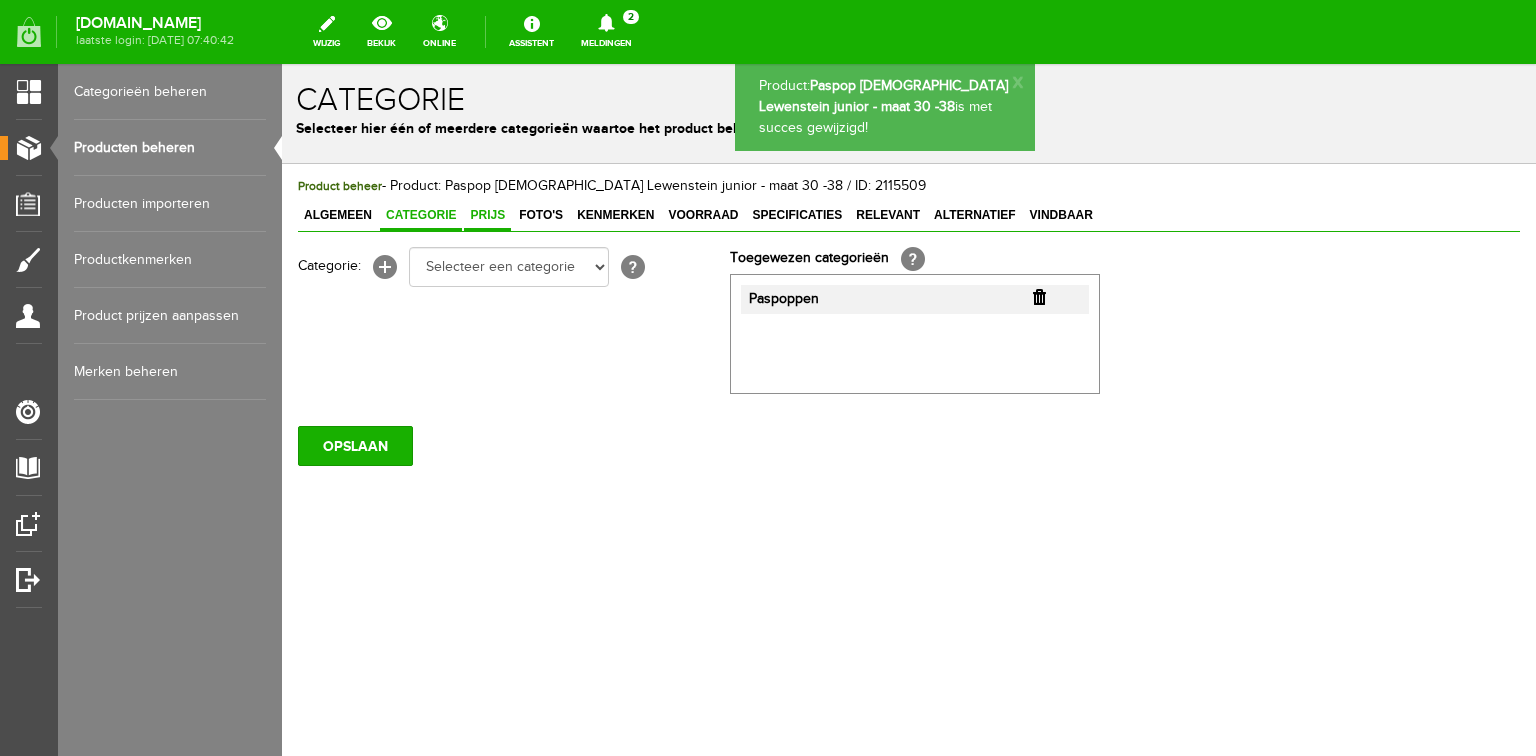scroll, scrollTop: 0, scrollLeft: 0, axis: both 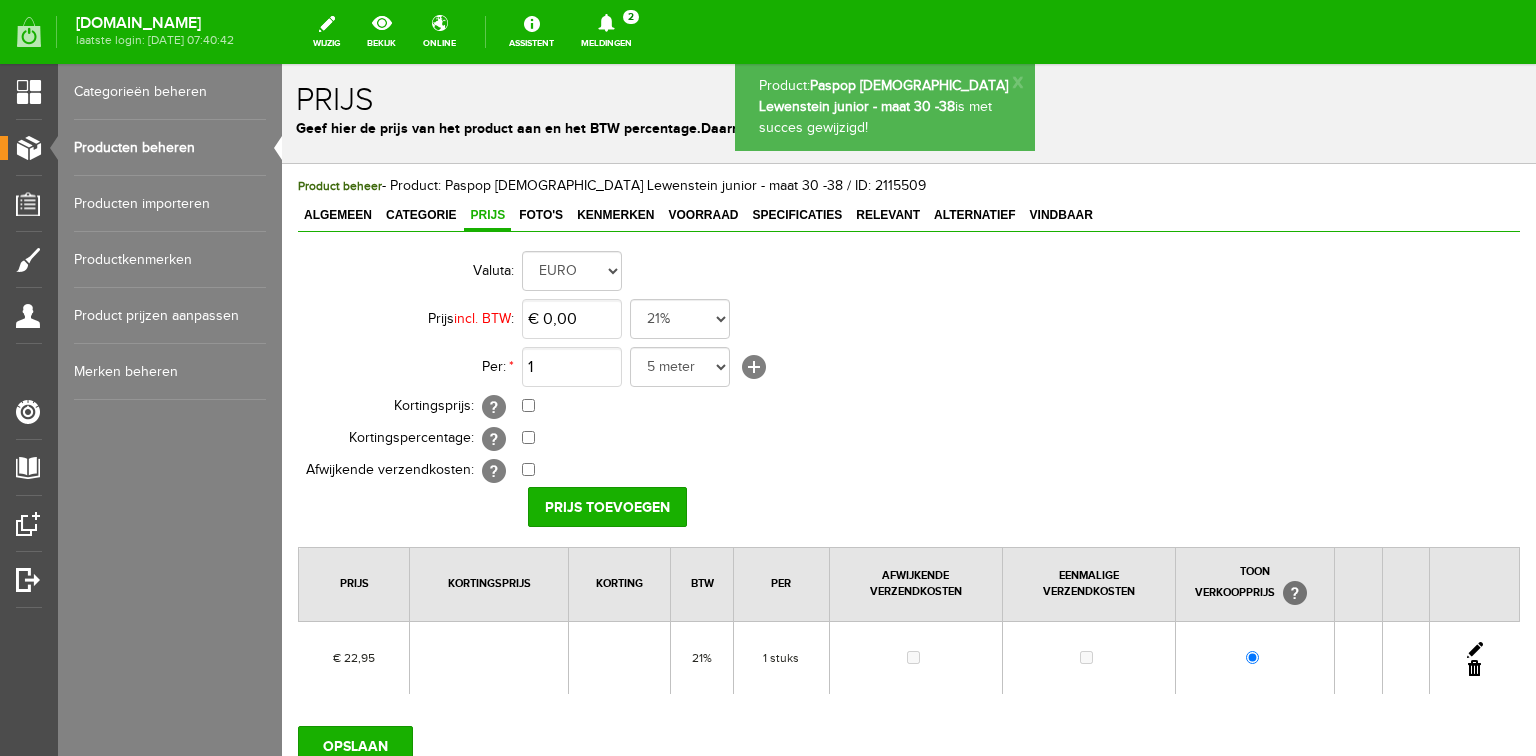 click at bounding box center [1475, 650] 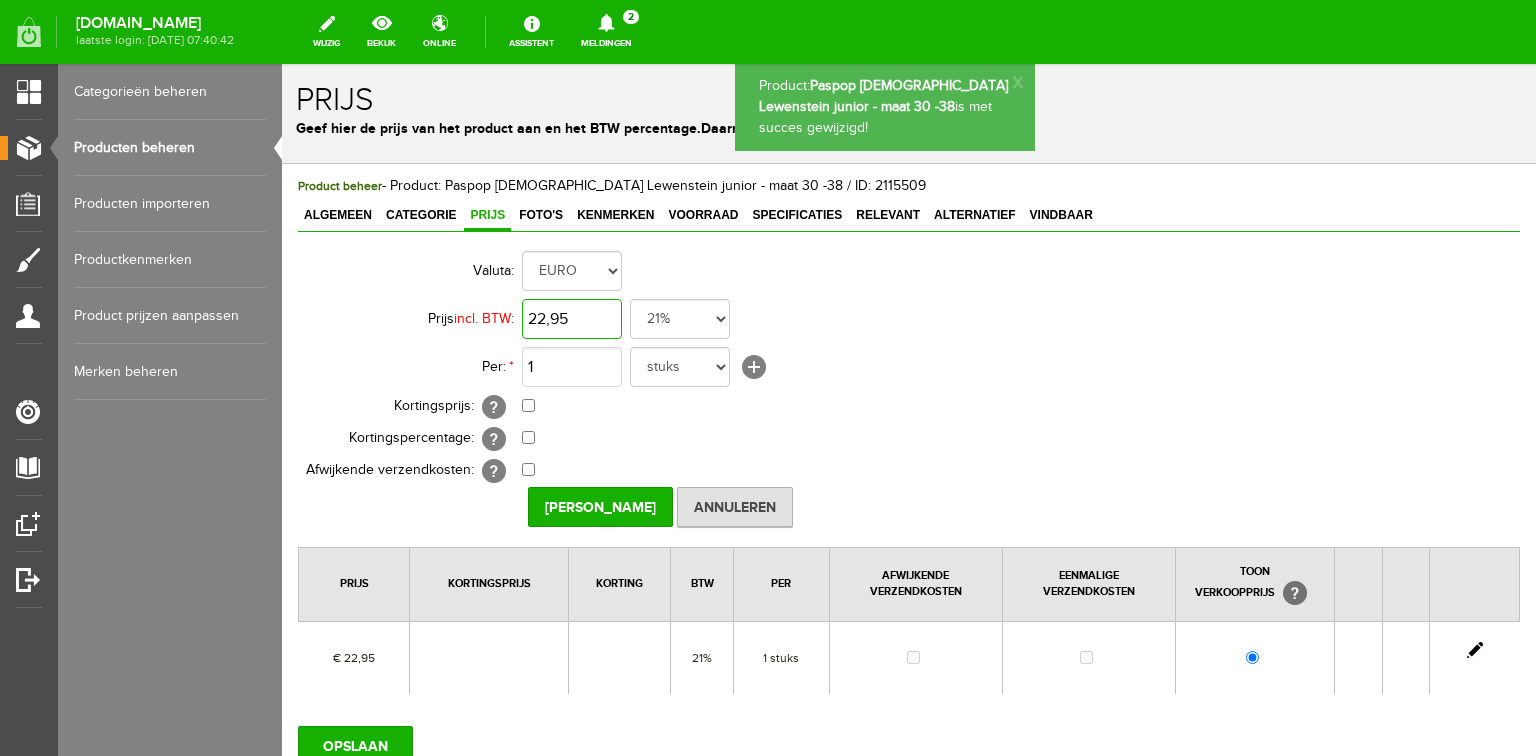 click on "22,95" at bounding box center [572, 319] 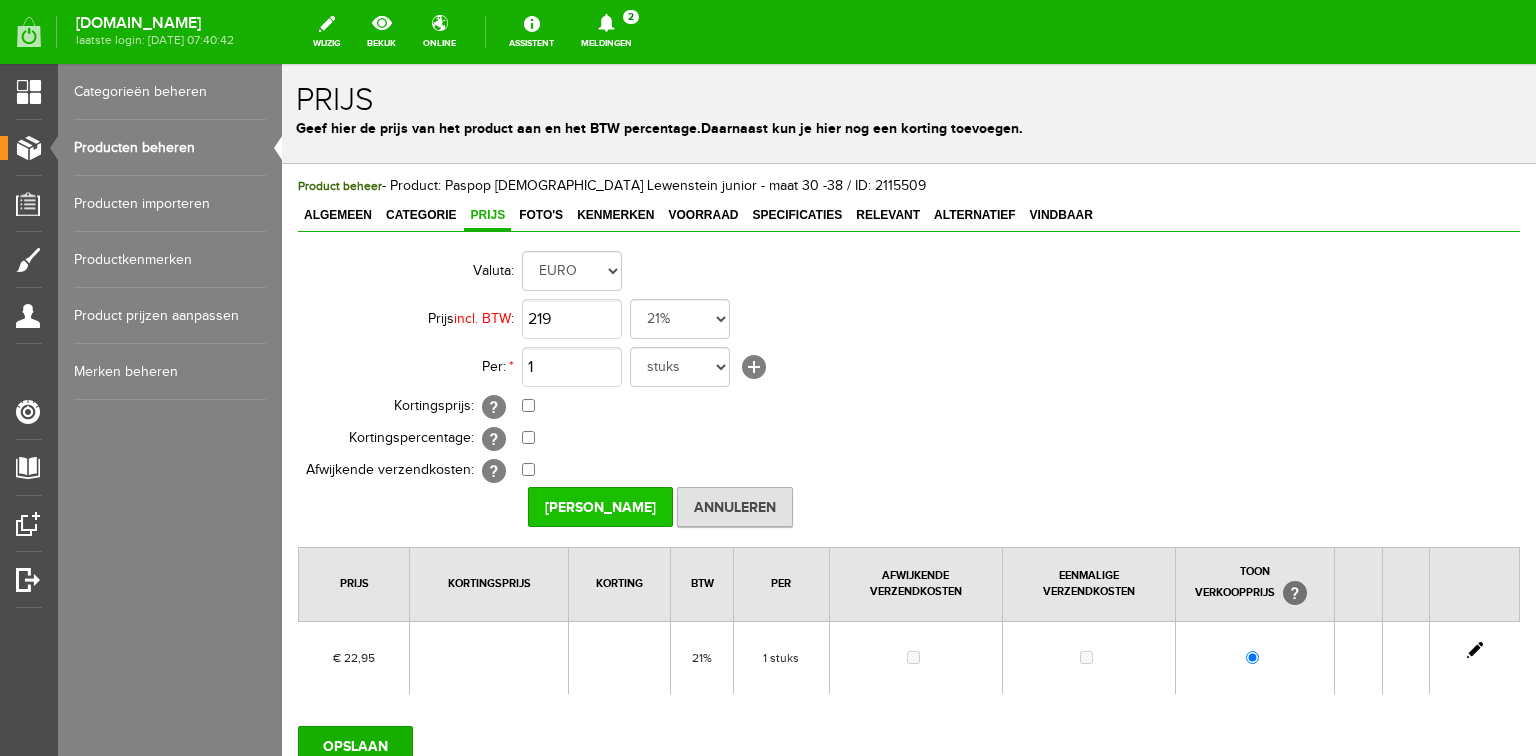 type on "€ 219,00" 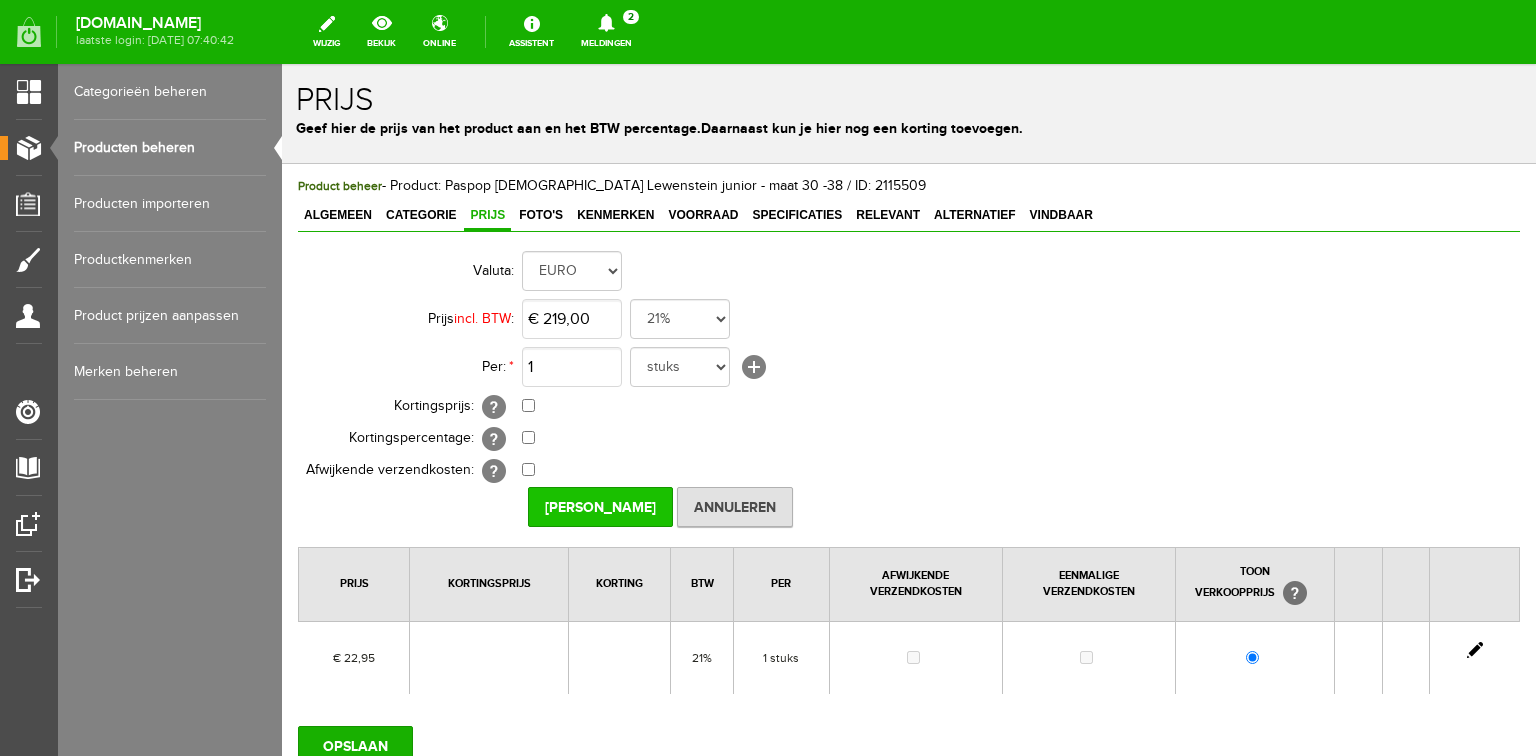 click on "[PERSON_NAME]" at bounding box center [600, 507] 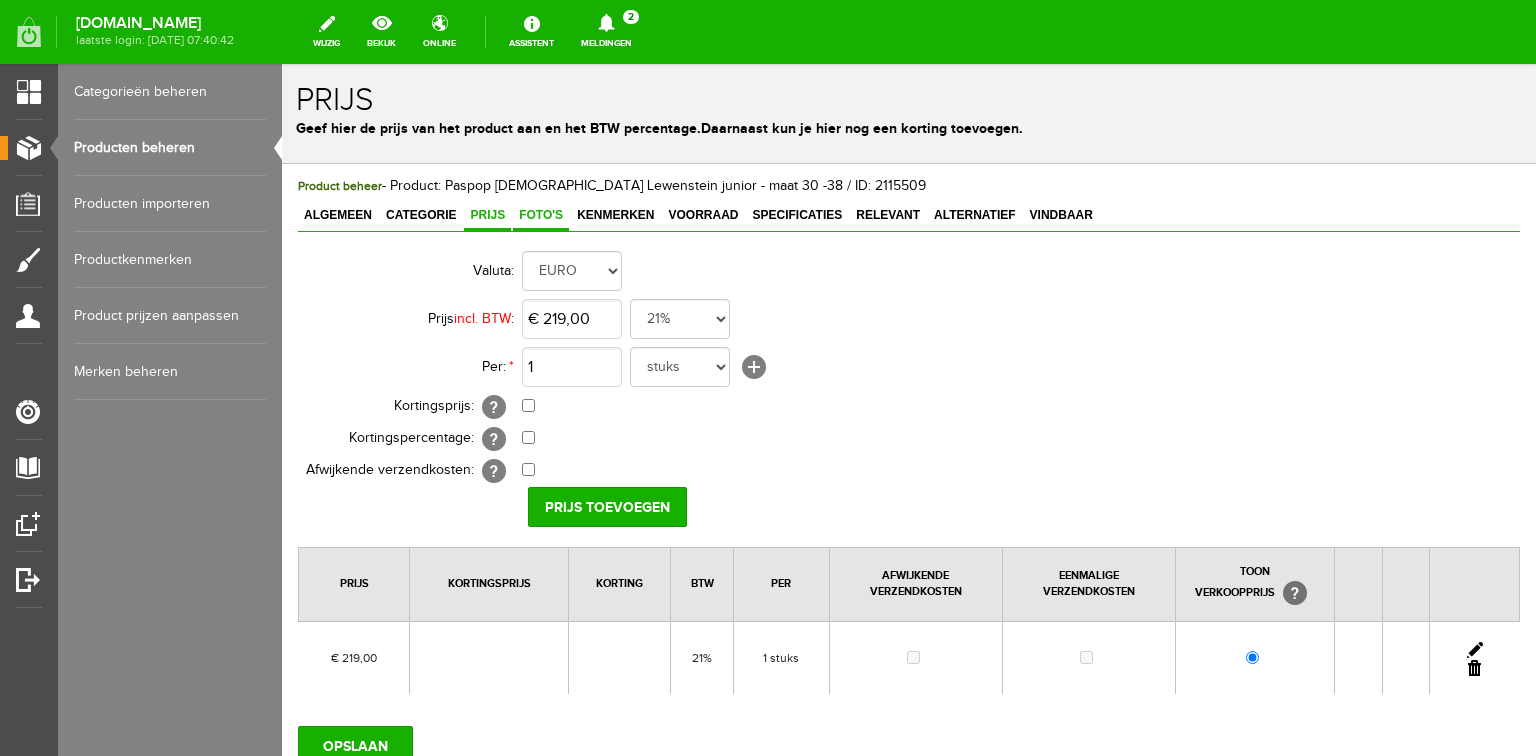 click on "Foto's" at bounding box center [541, 215] 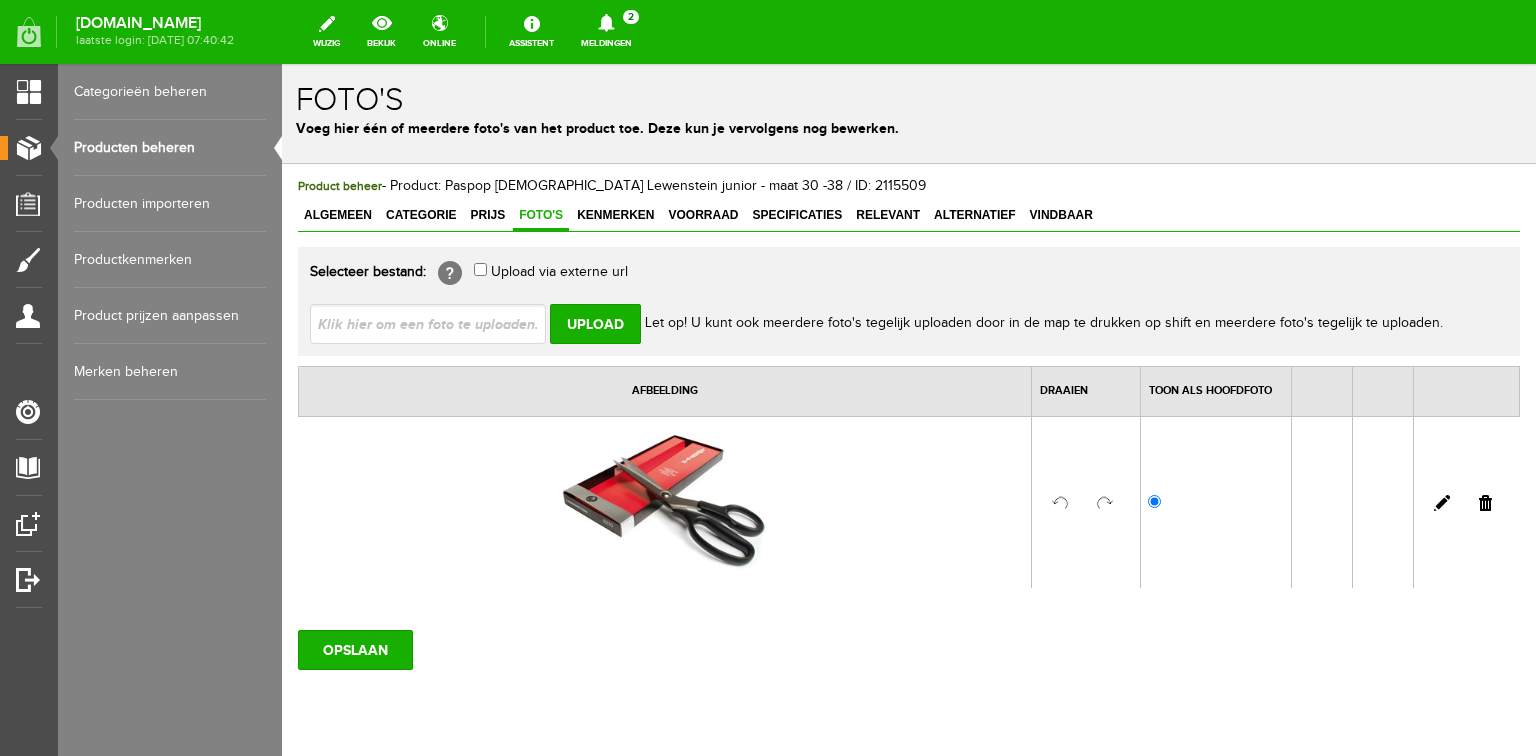 click at bounding box center [1485, 503] 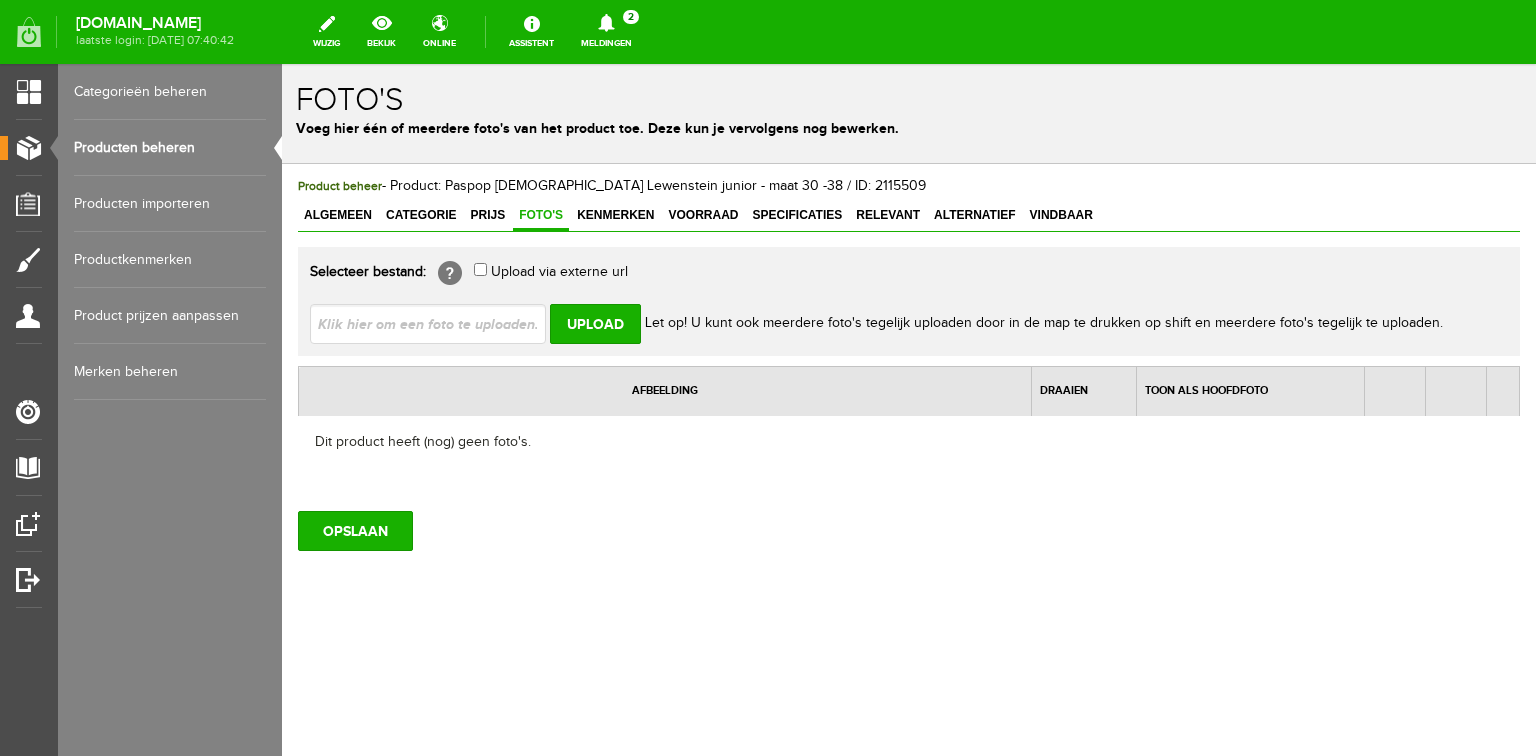 click at bounding box center (436, 323) 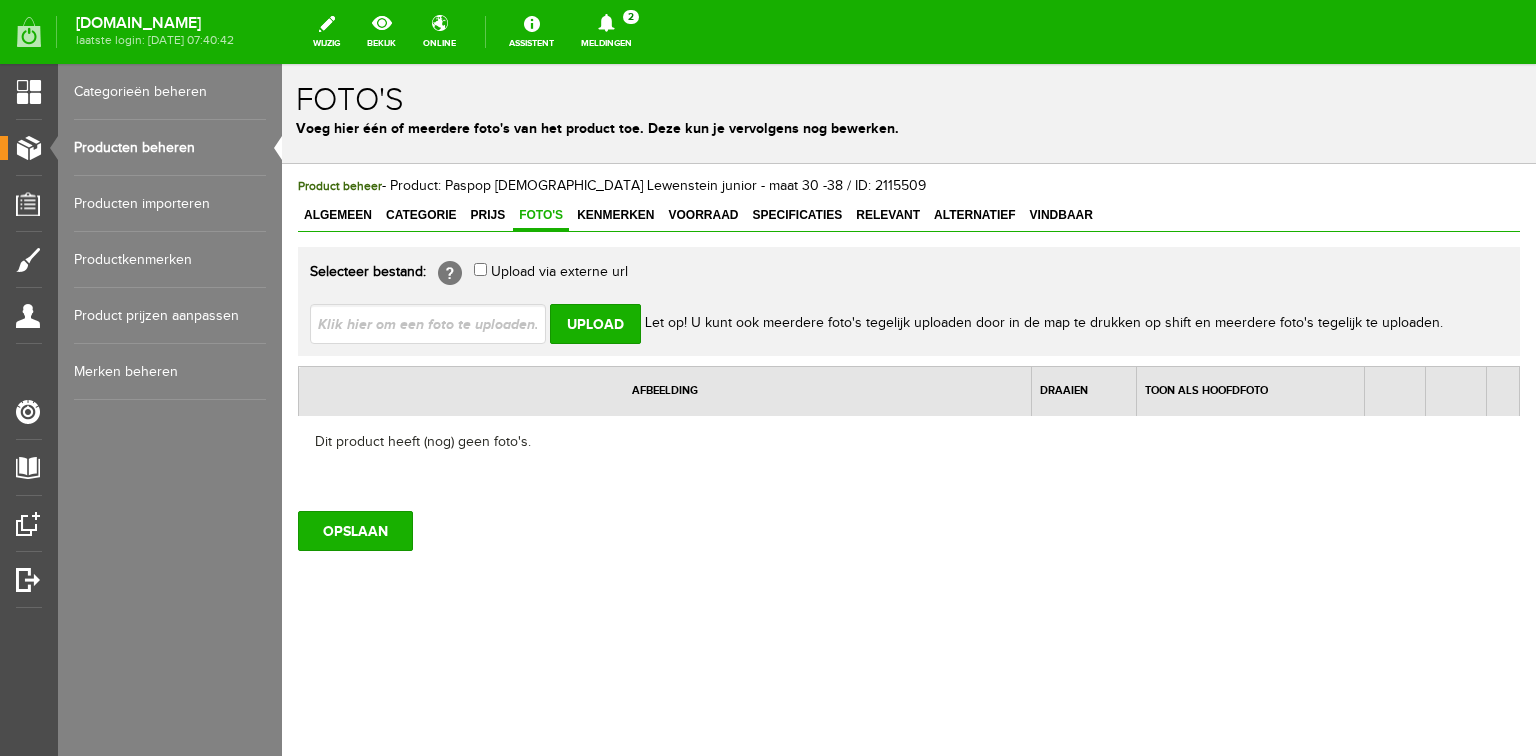 type on "C:\fakepath\[DEMOGRAPHIC_DATA]-lewenstein-paspop-model-junior.jpg" 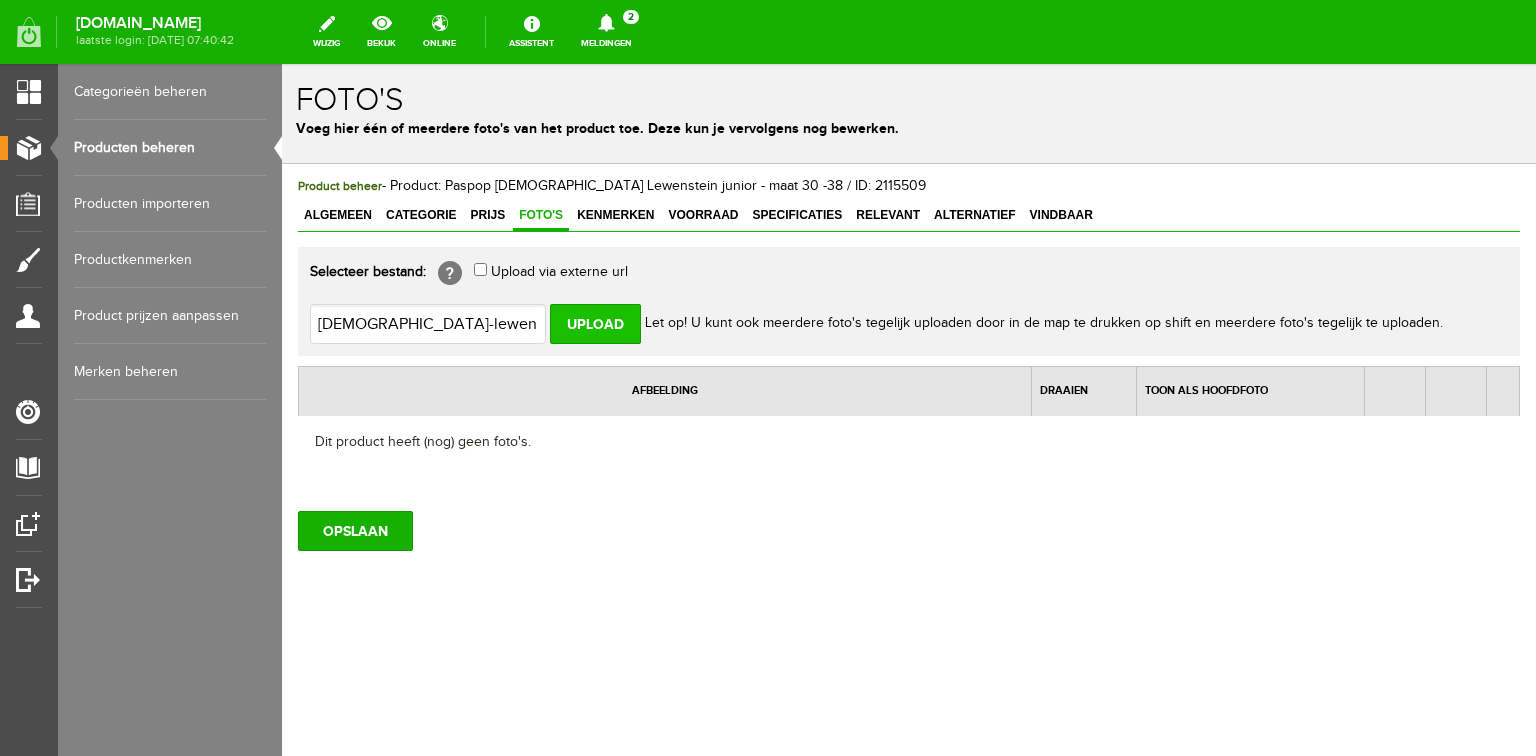click on "Upload" at bounding box center [595, 324] 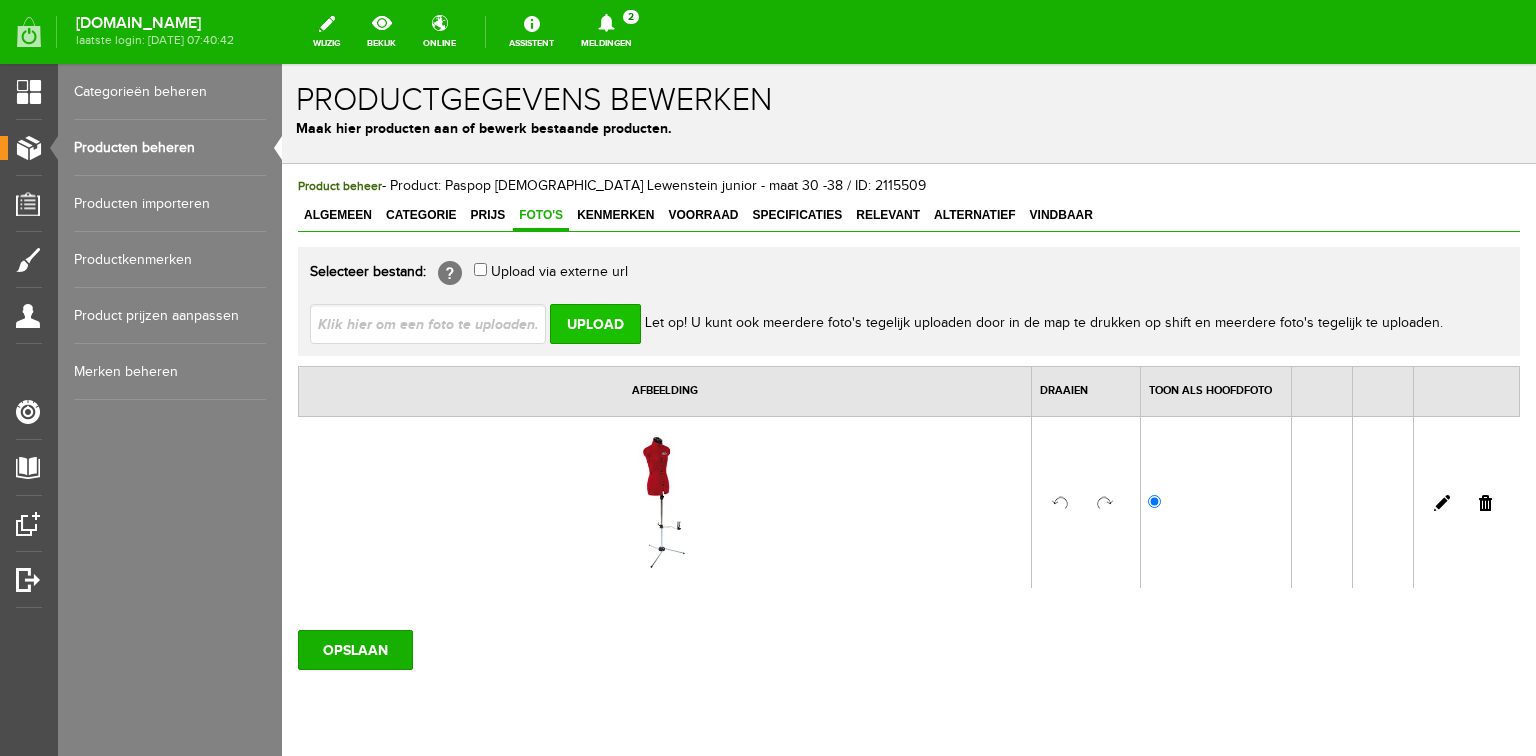 scroll, scrollTop: 0, scrollLeft: 0, axis: both 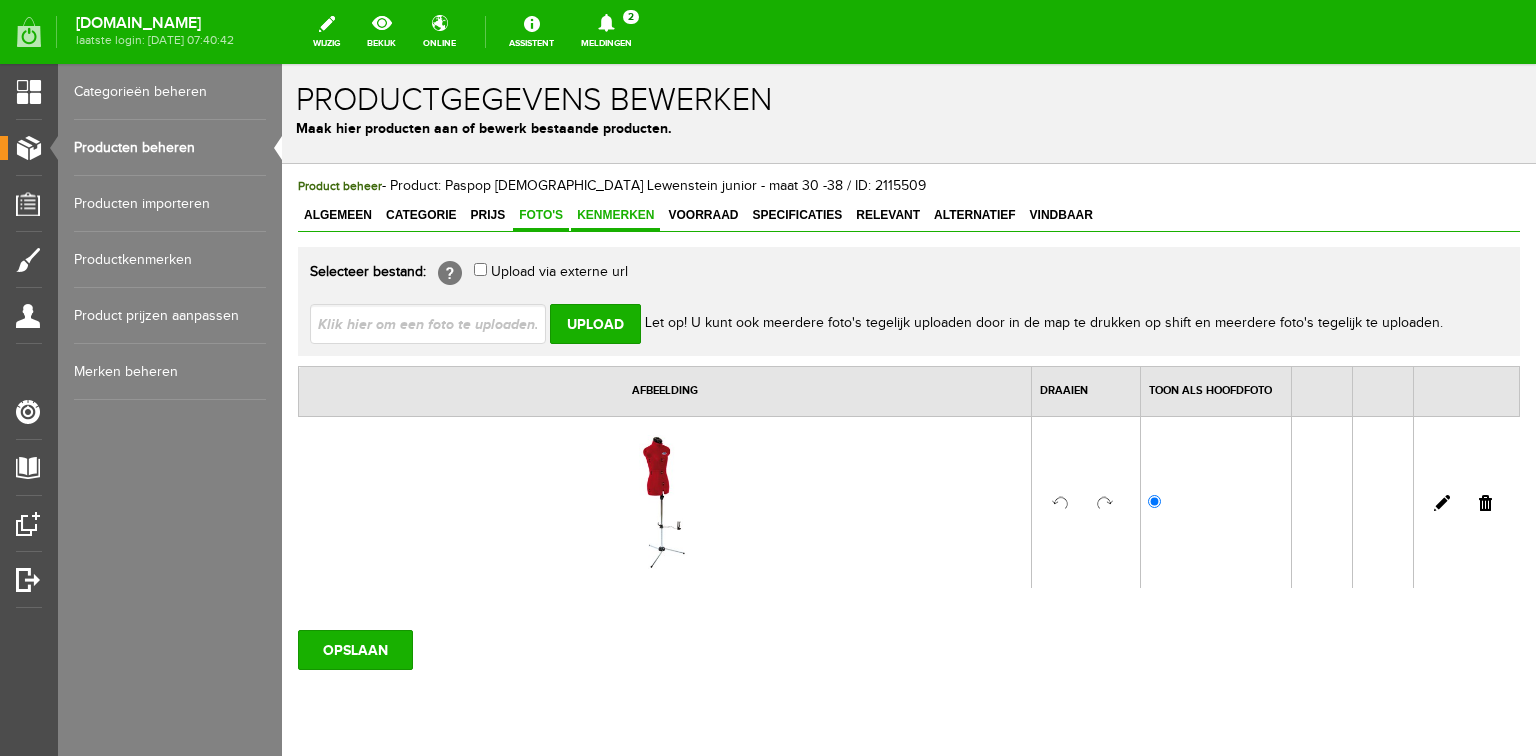 click on "Kenmerken" at bounding box center [615, 215] 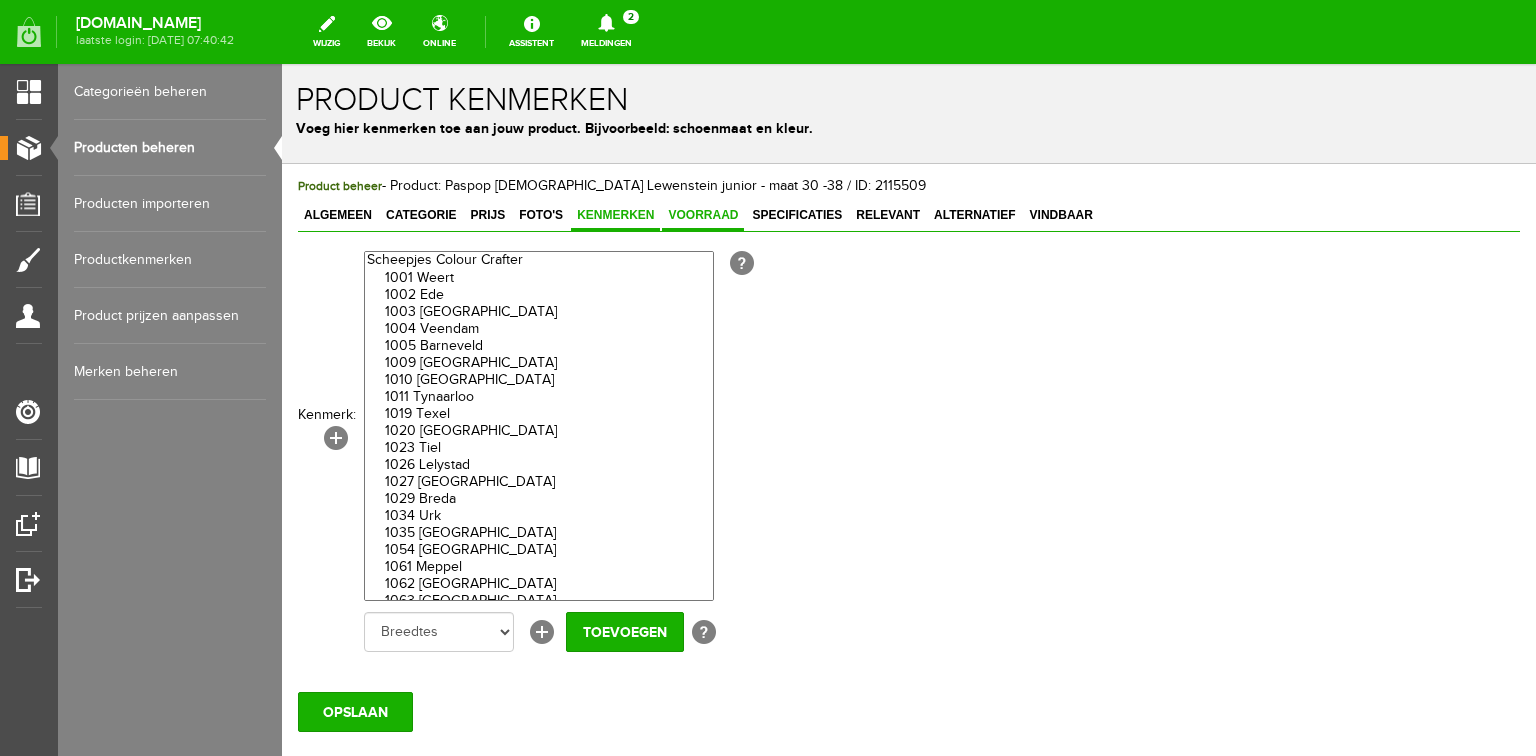 click on "Voorraad" at bounding box center (703, 215) 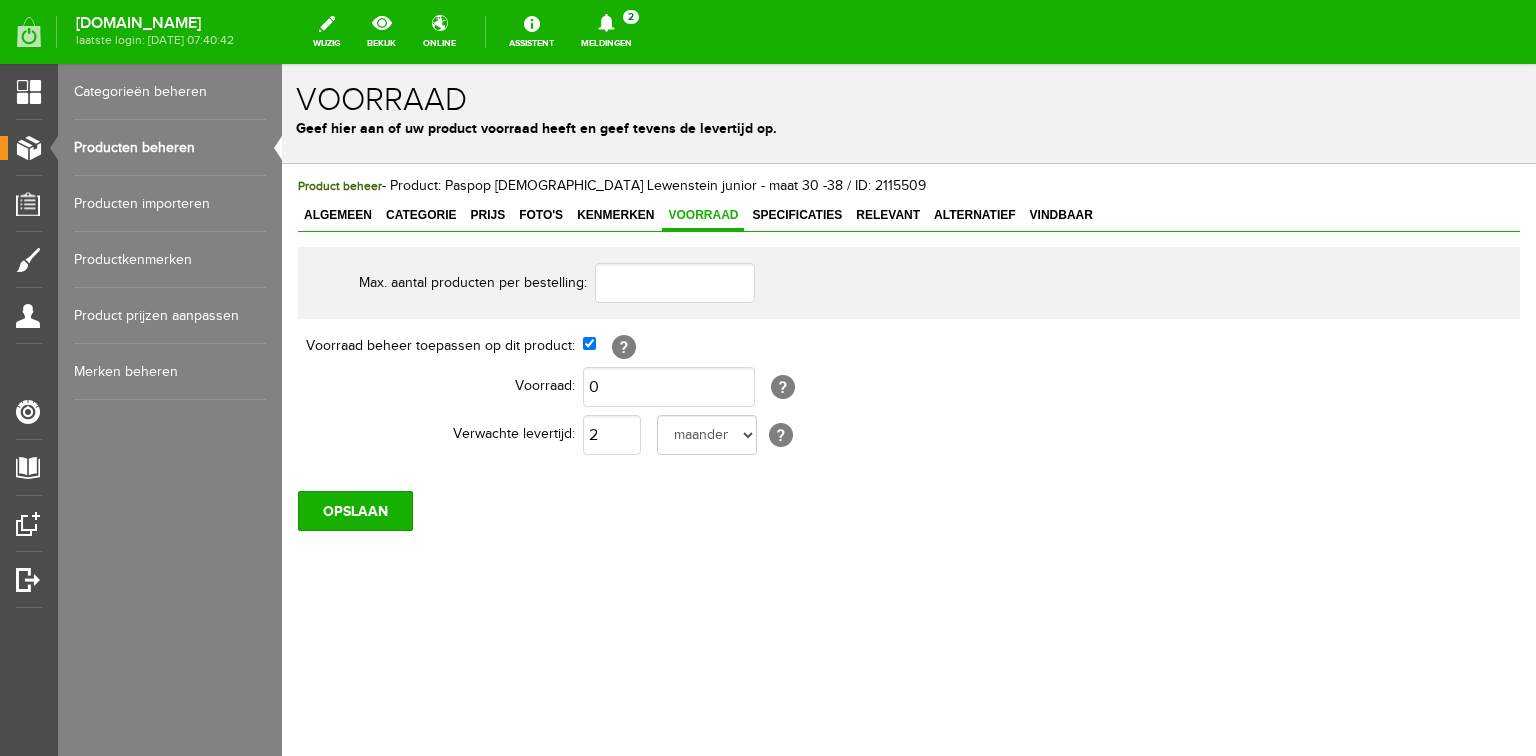click on "[?]" at bounding box center [920, 346] 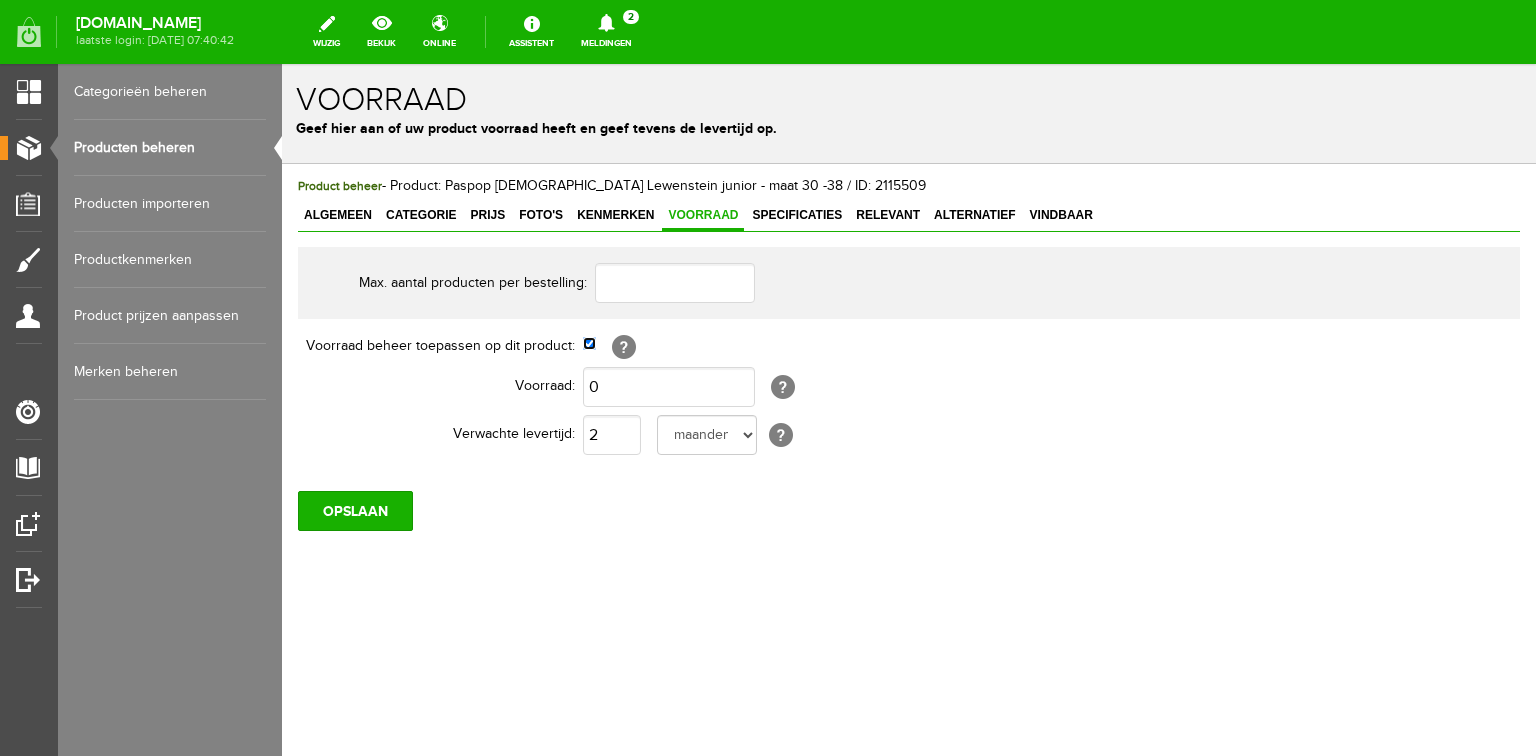 click at bounding box center [589, 343] 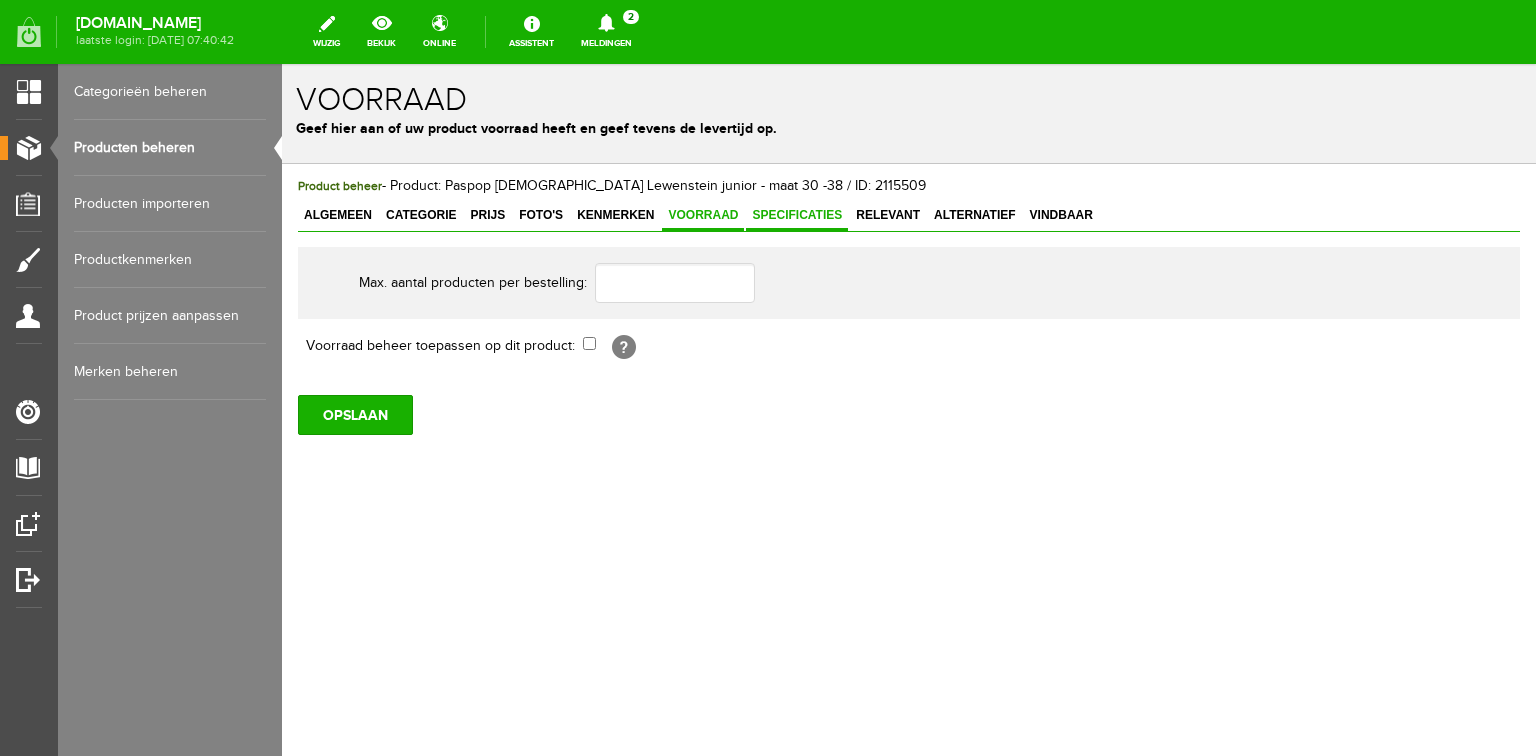 click on "Specificaties" at bounding box center [797, 215] 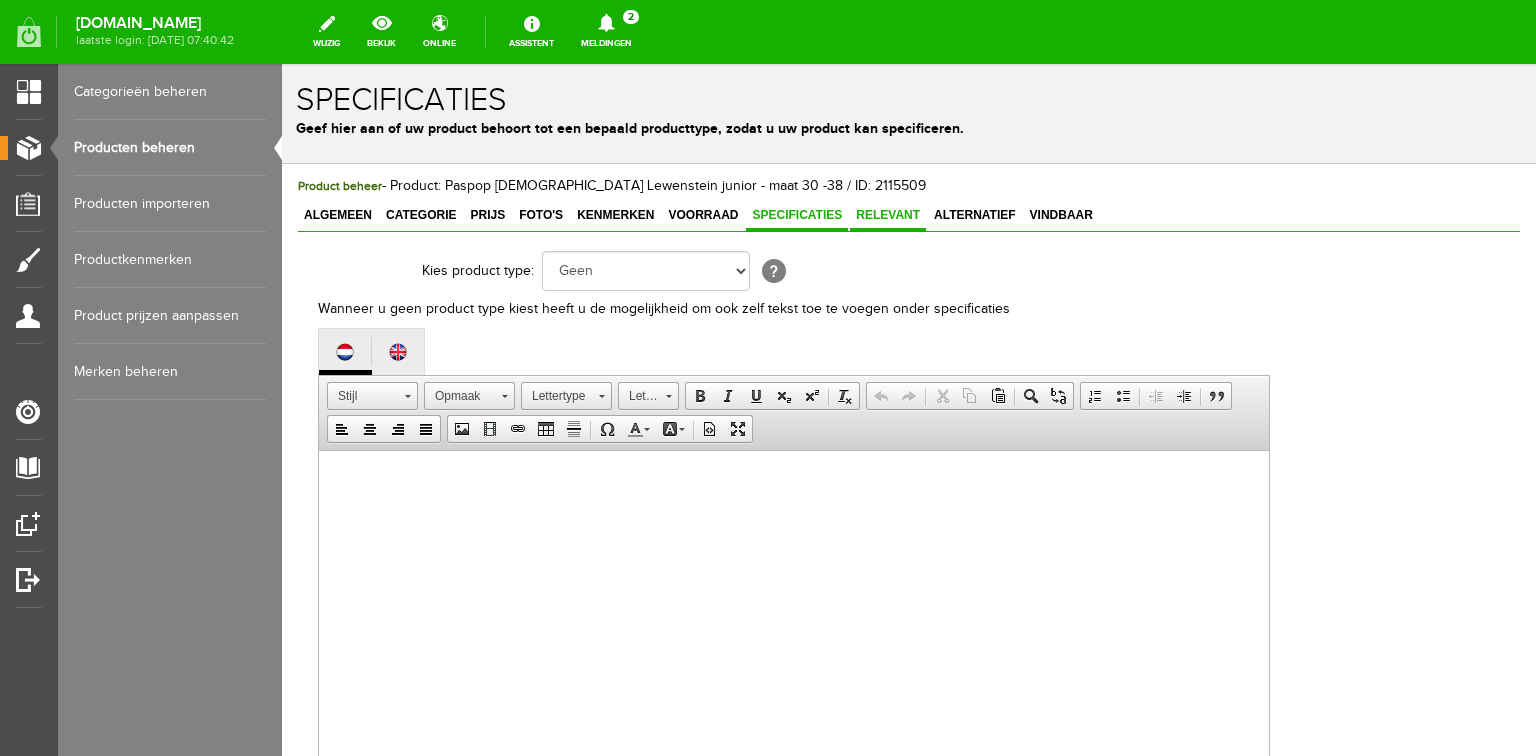 click on "Relevant" at bounding box center [888, 215] 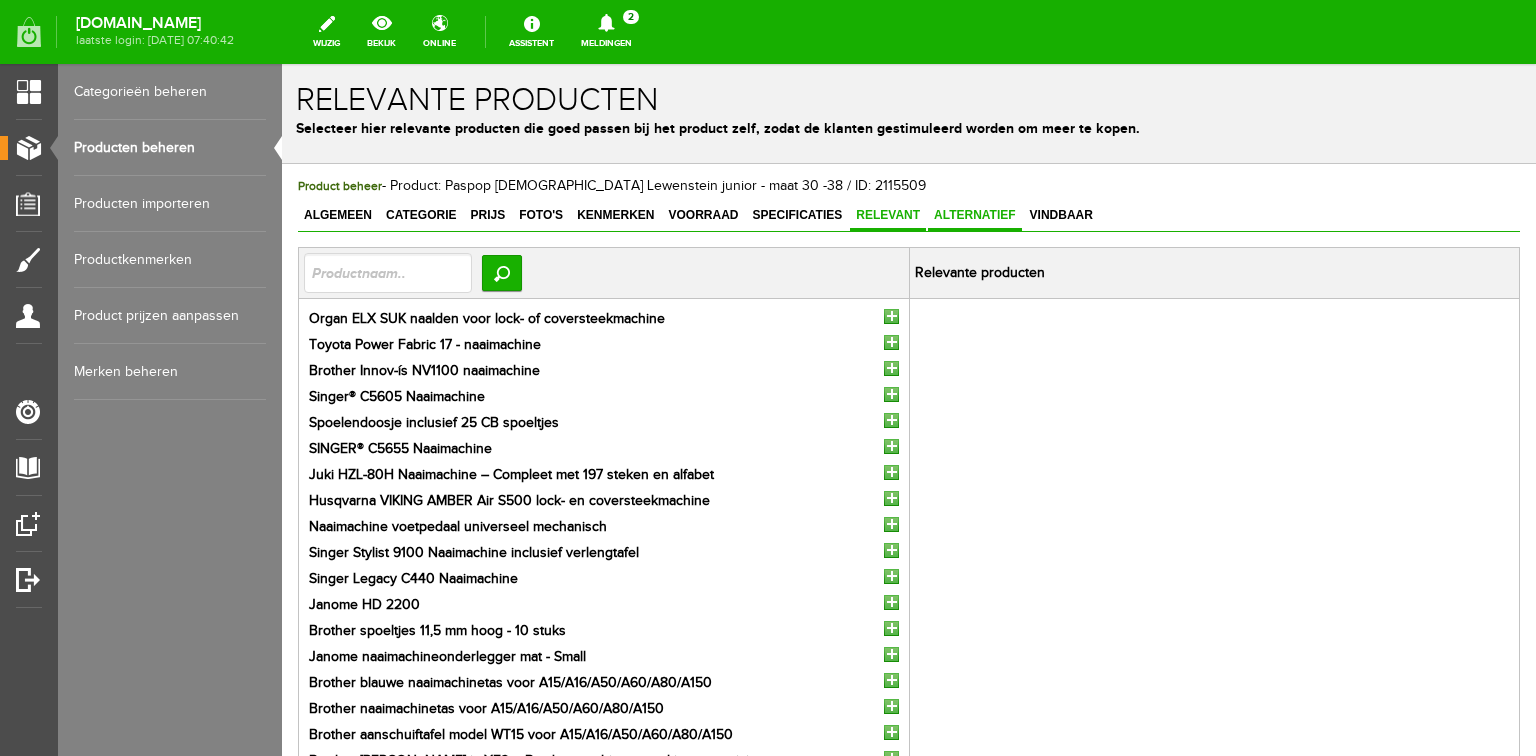 click on "Alternatief" at bounding box center [975, 215] 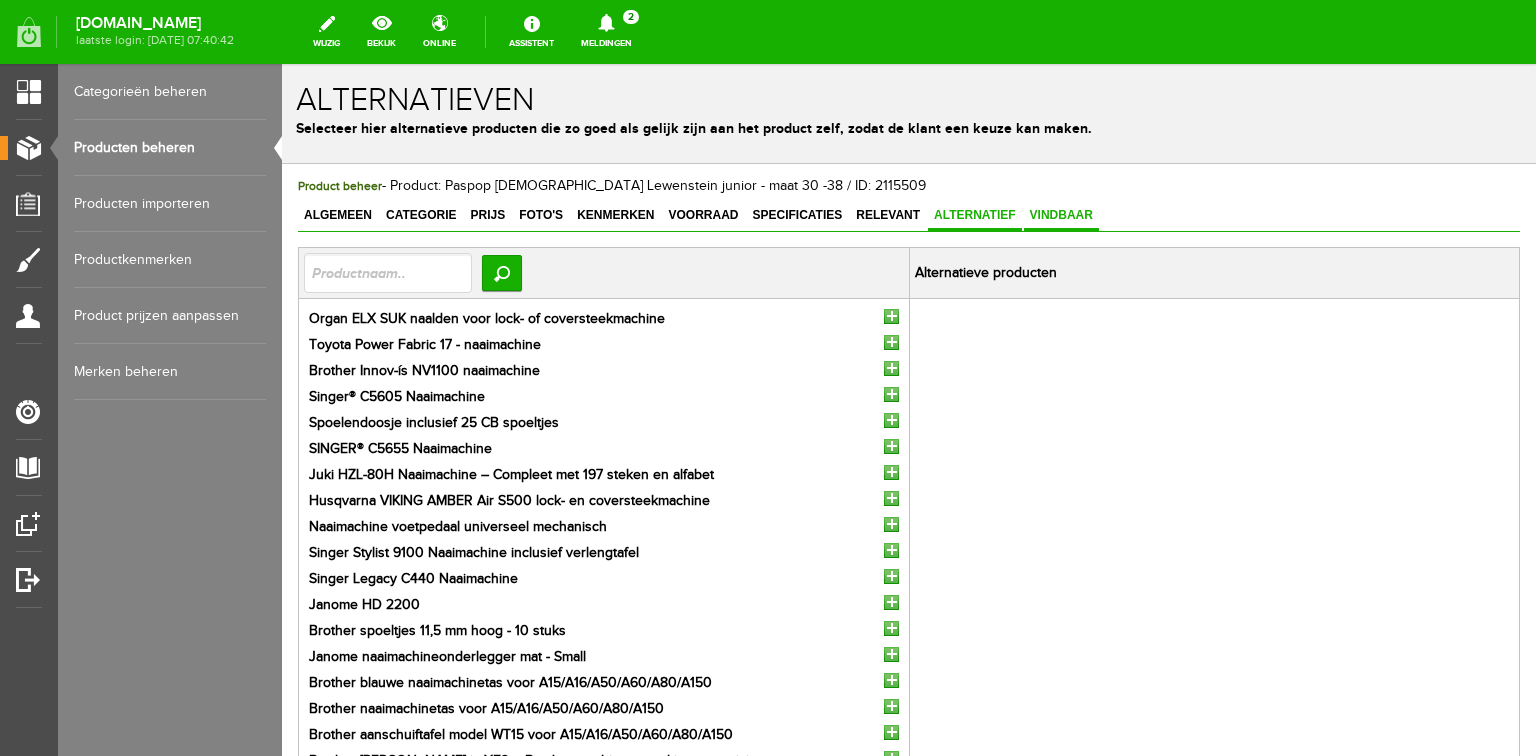 click on "Vindbaar" at bounding box center [1061, 215] 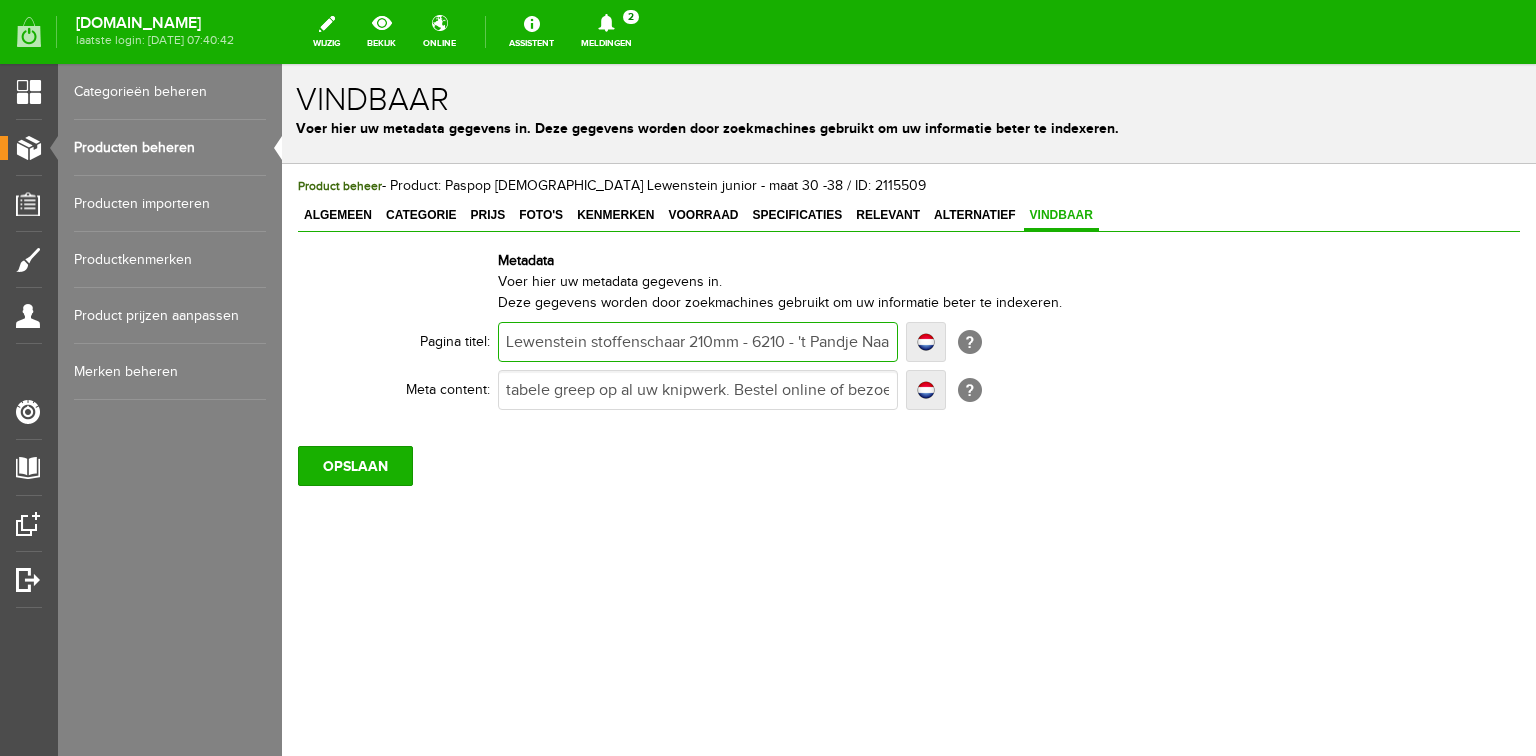 click on "Lewenstein stoffenschaar 210mm - 6210 - 't Pandje Naaimachines" at bounding box center (698, 342) 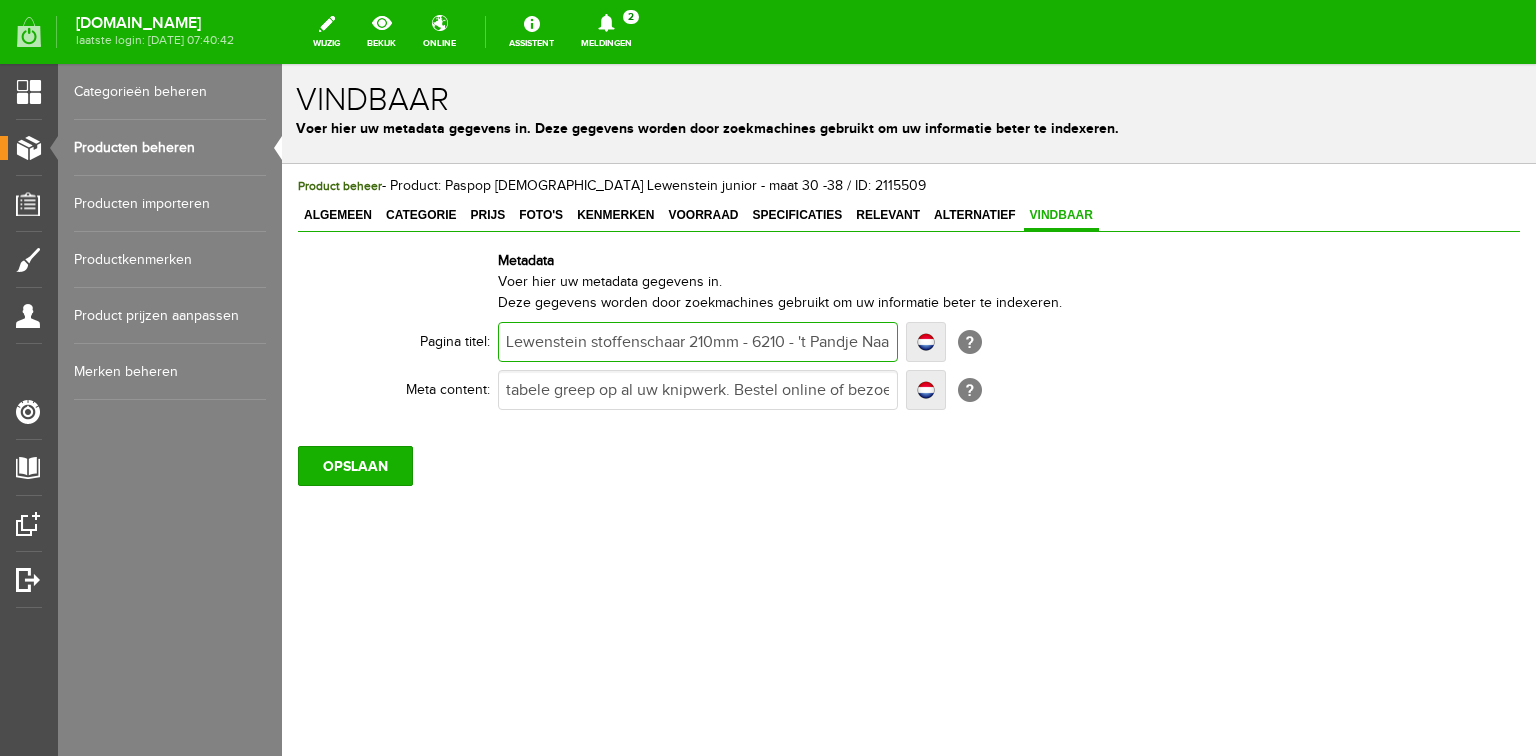 type on "PLewenstein stoffenschaar 210mm - 6210 - 't Pandje Naaimachines" 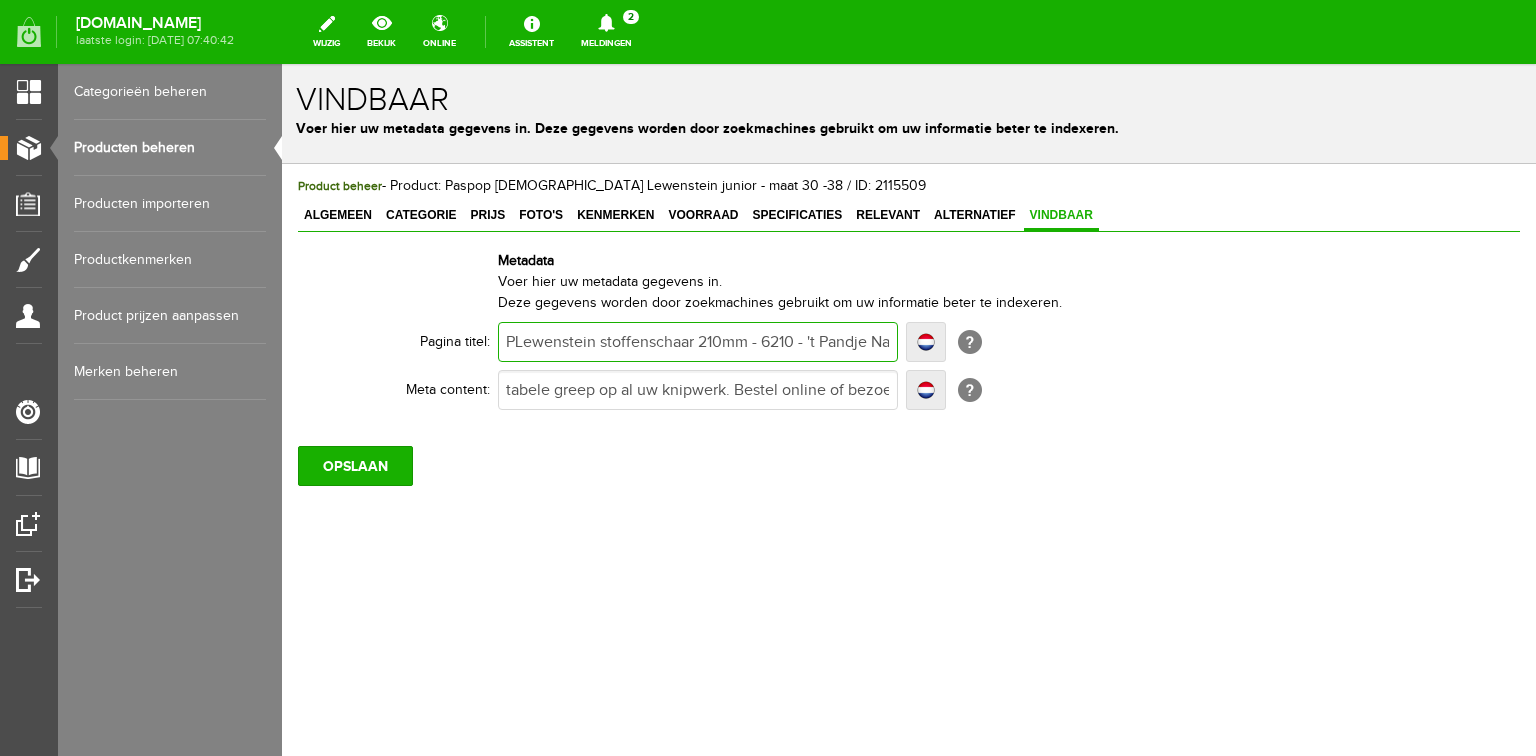 type on "PLewenstein stoffenschaar 210mm - 6210 - 't Pandje Naaimachines" 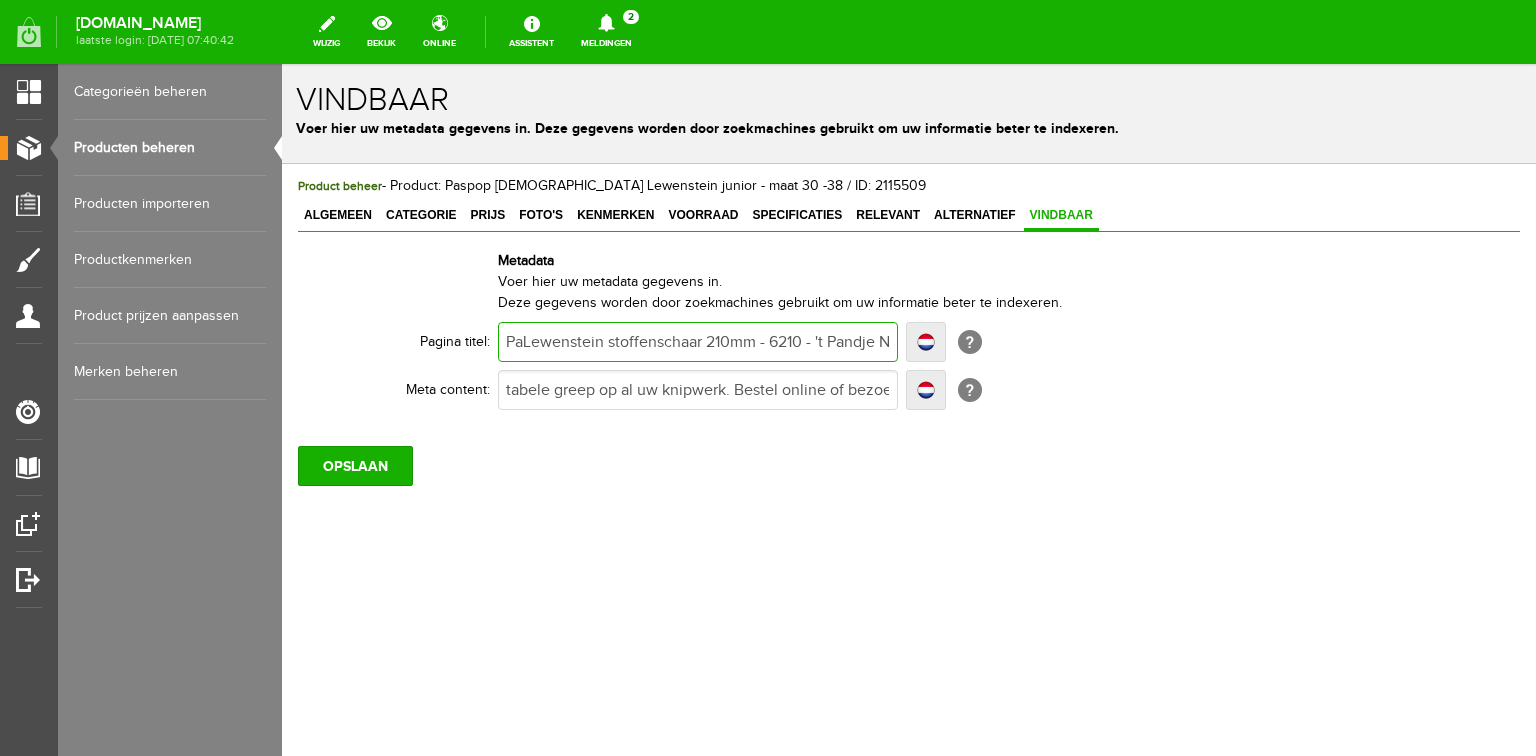 type on "PaLewenstein stoffenschaar 210mm - 6210 - 't Pandje Naaimachines" 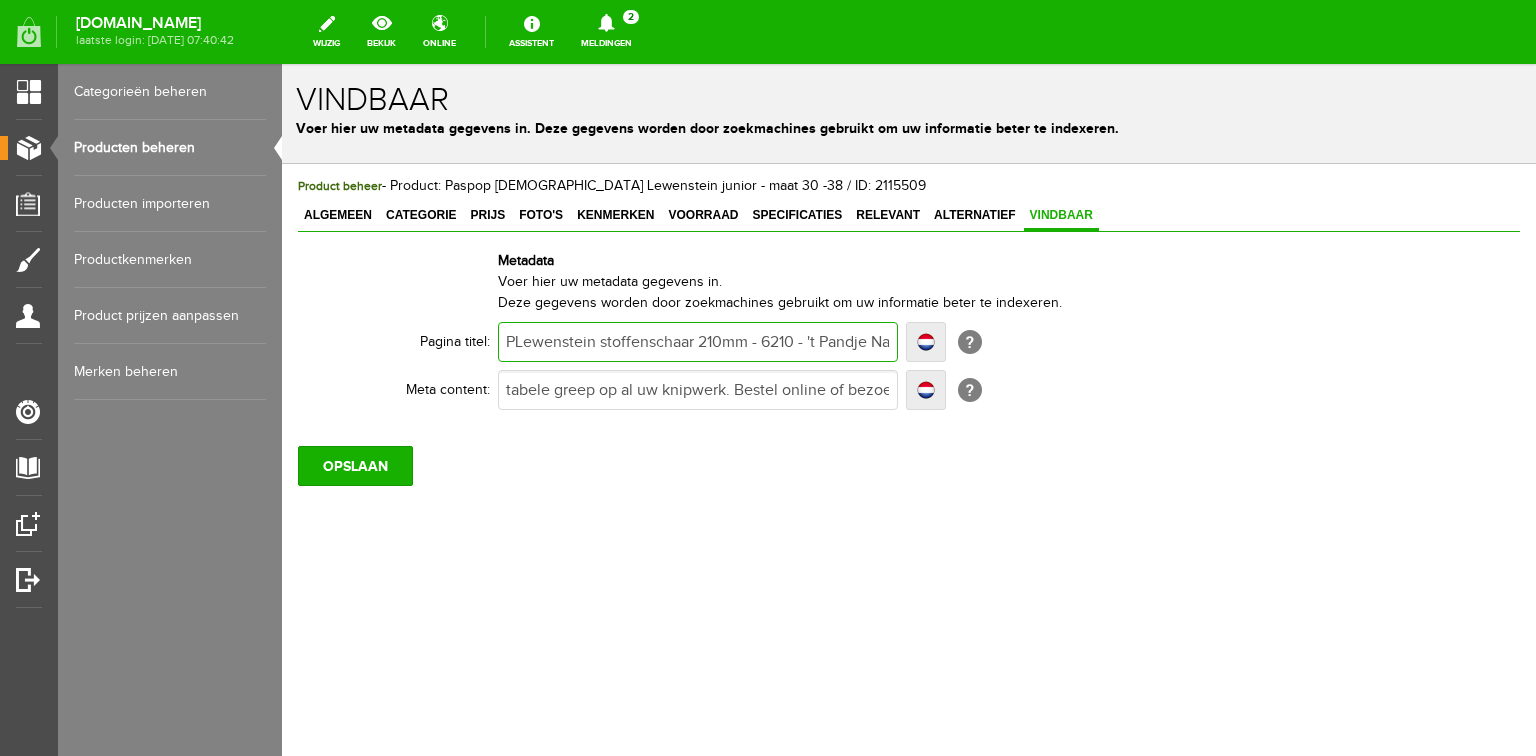 type on "PLewenstein stoffenschaar 210mm - 6210 - 't Pandje Naaimachines" 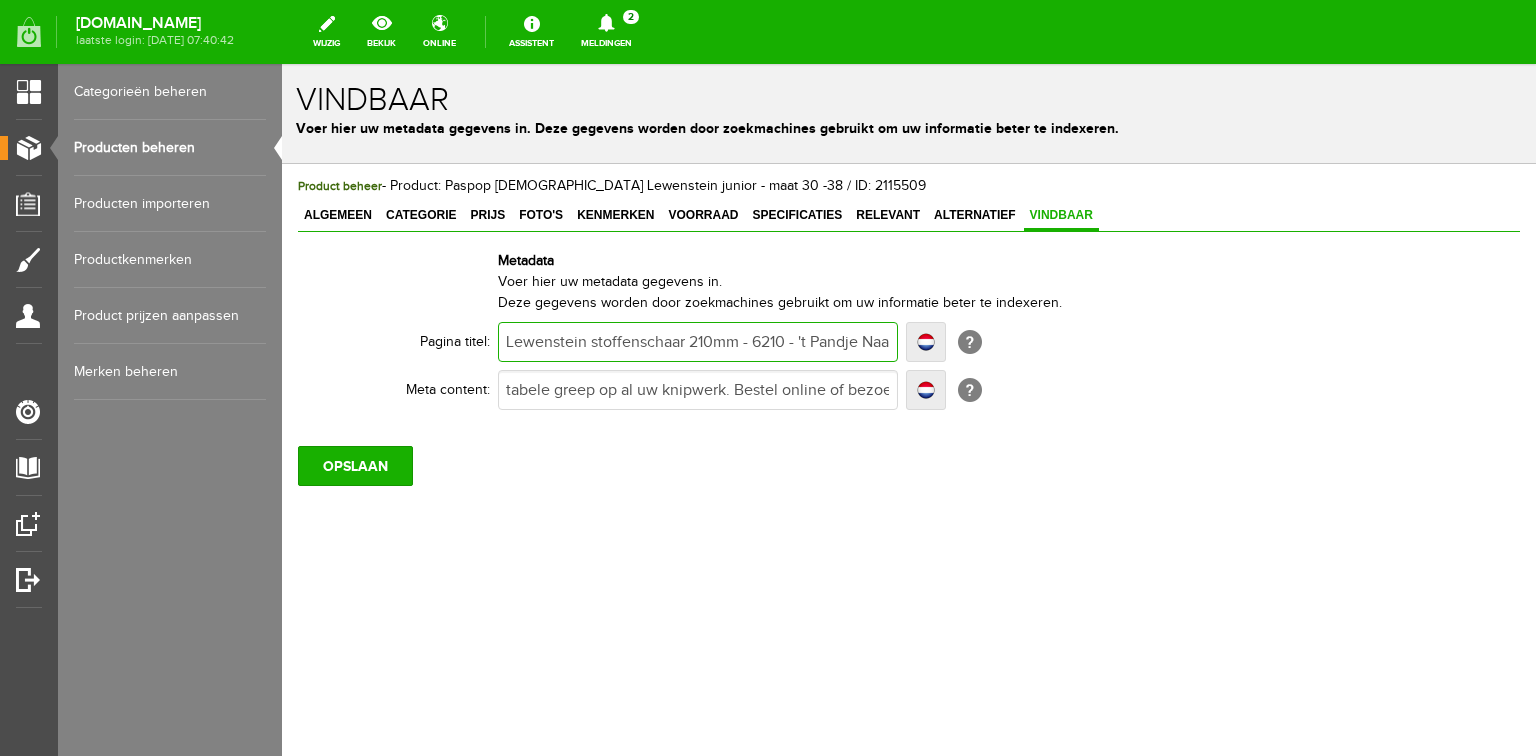 type on "Lewenstein stoffenschaar 210mm - 6210 - 't Pandje Naaimachines" 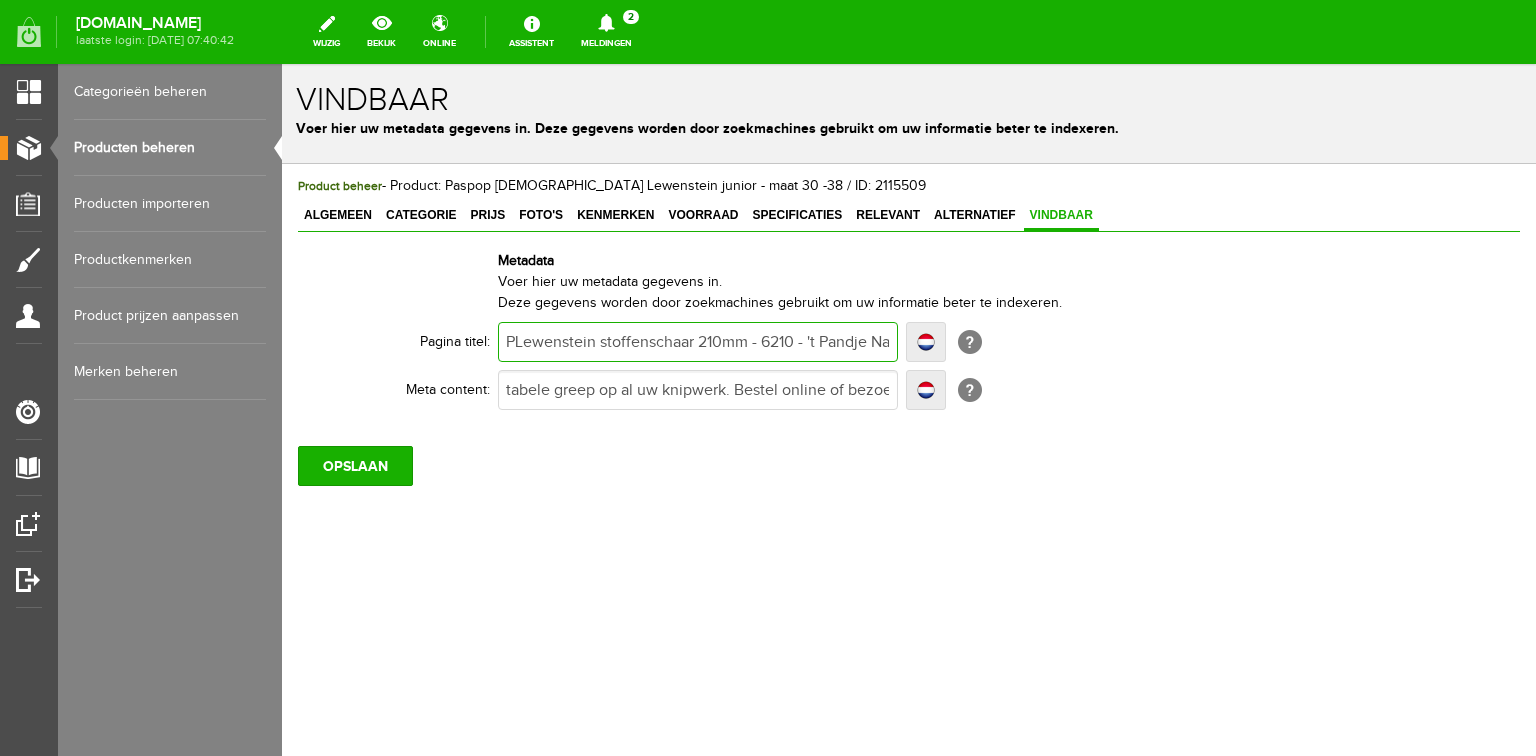 type on "PLewenstein stoffenschaar 210mm - 6210 - 't Pandje Naaimachines" 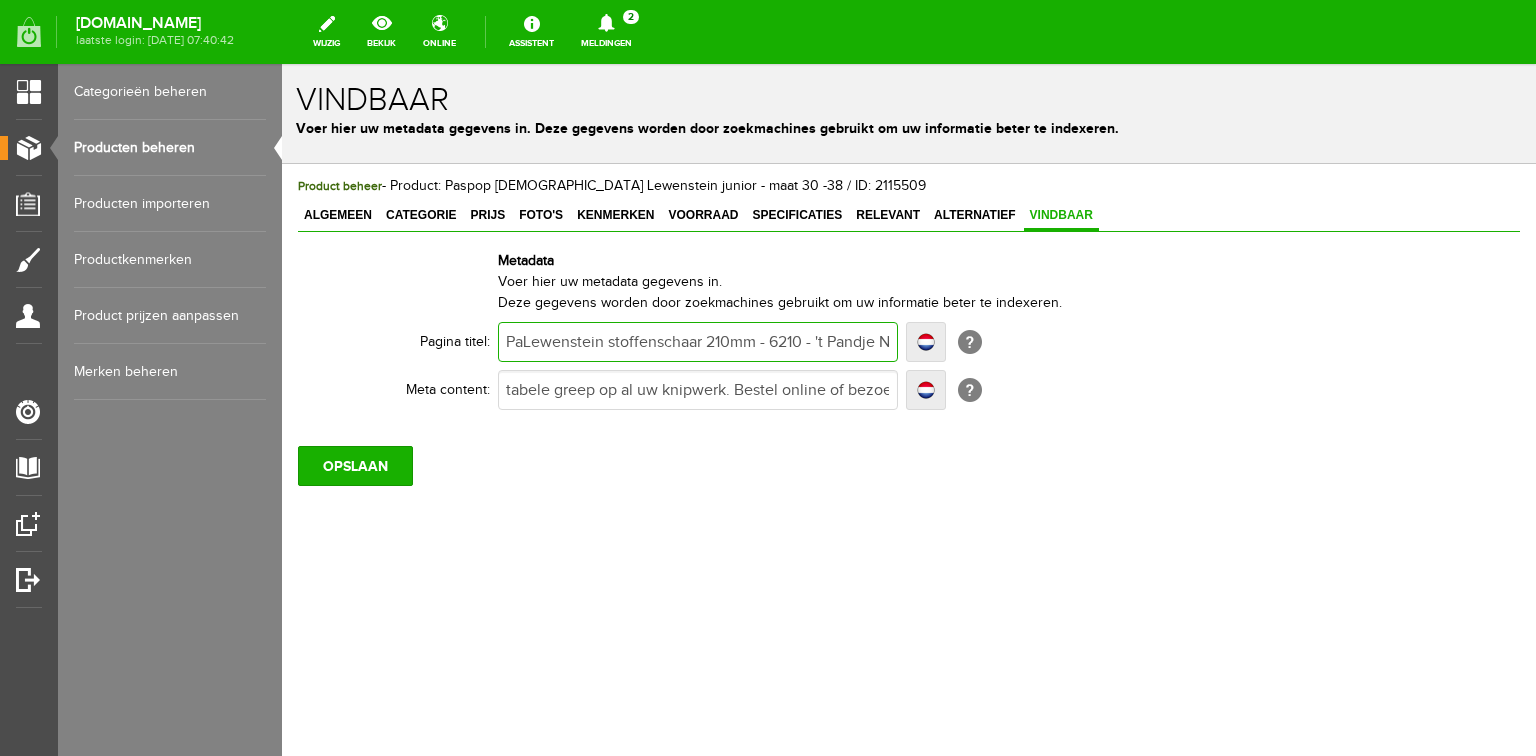 type on "PaLewenstein stoffenschaar 210mm - 6210 - 't Pandje Naaimachines" 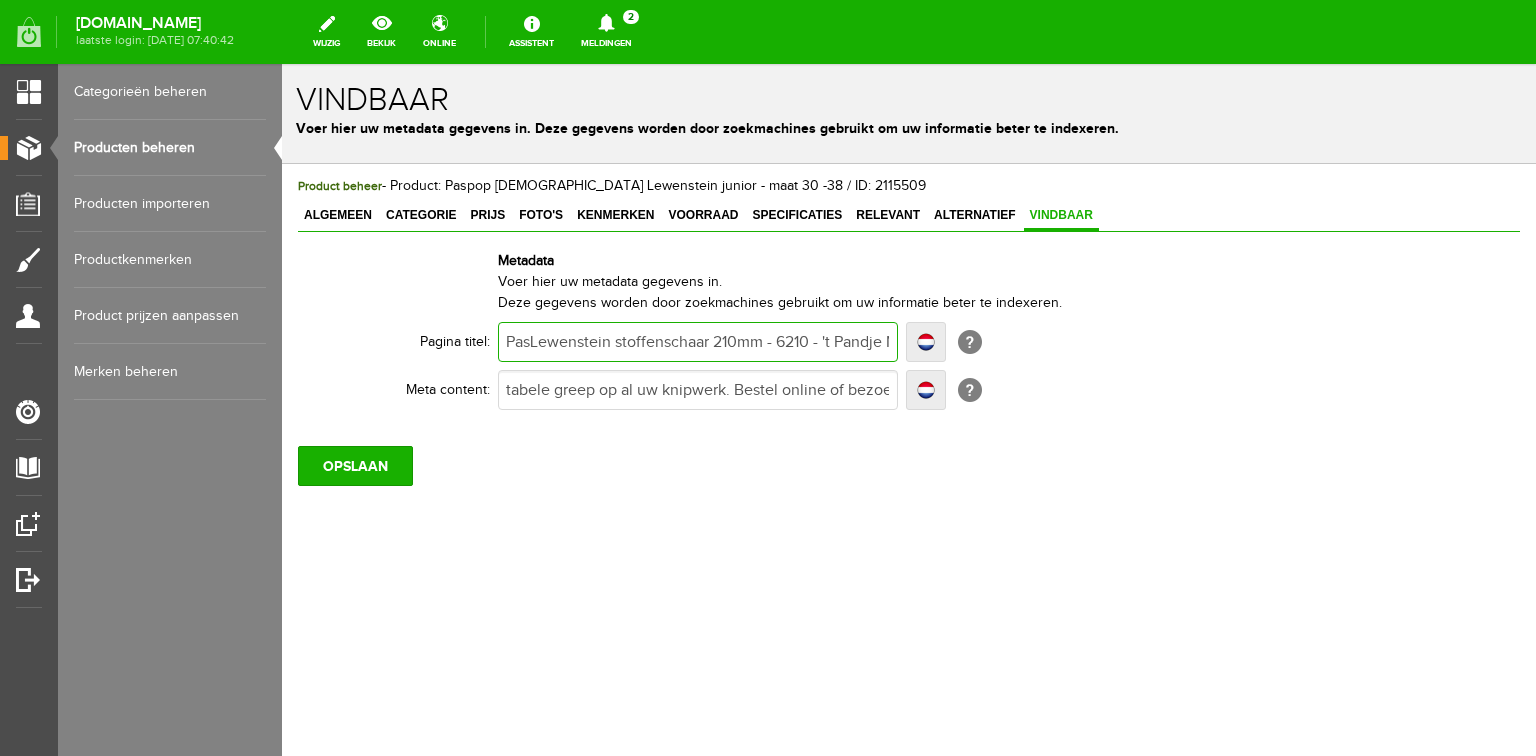 type on "PasLewenstein stoffenschaar 210mm - 6210 - 't Pandje Naaimachines" 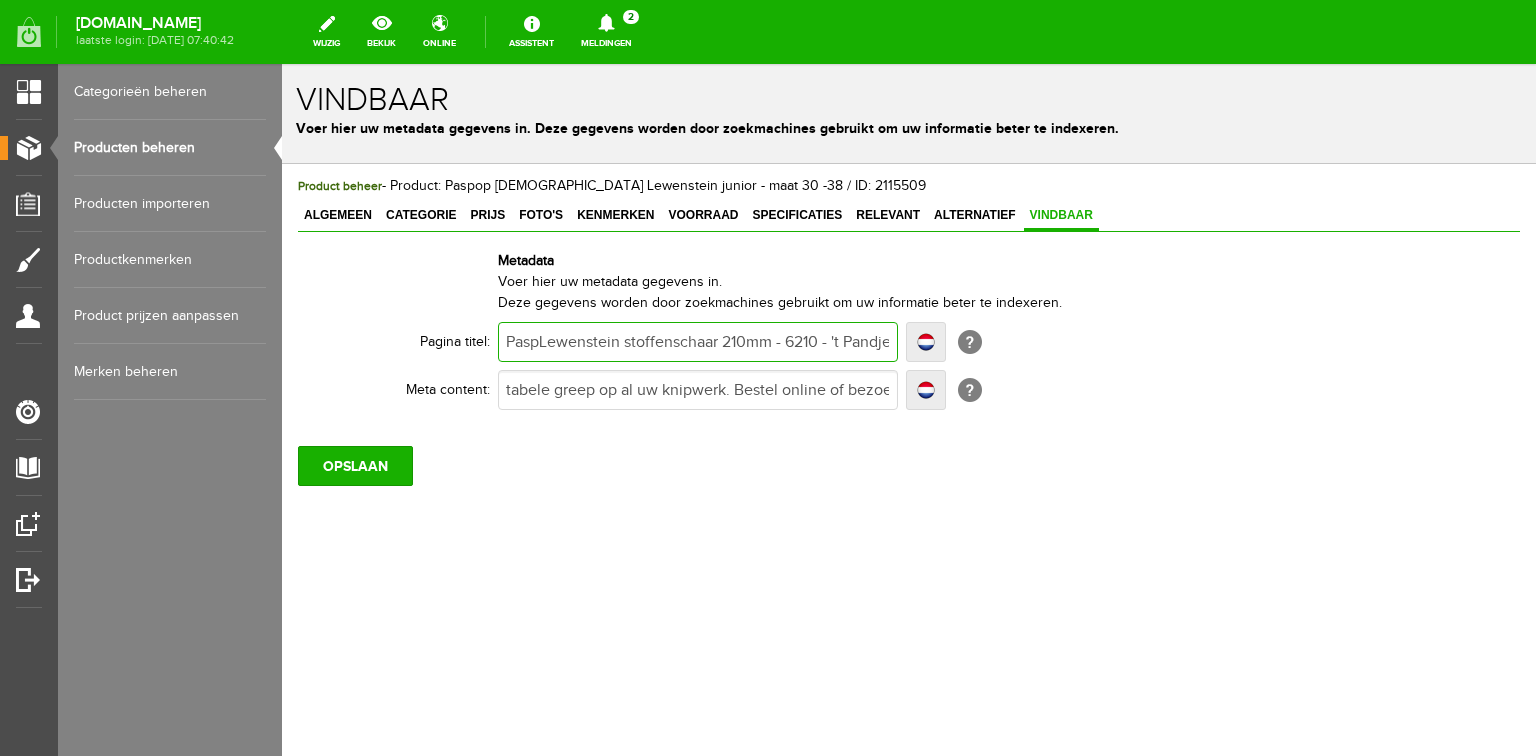 type on "PaspLewenstein stoffenschaar 210mm - 6210 - 't Pandje Naaimachines" 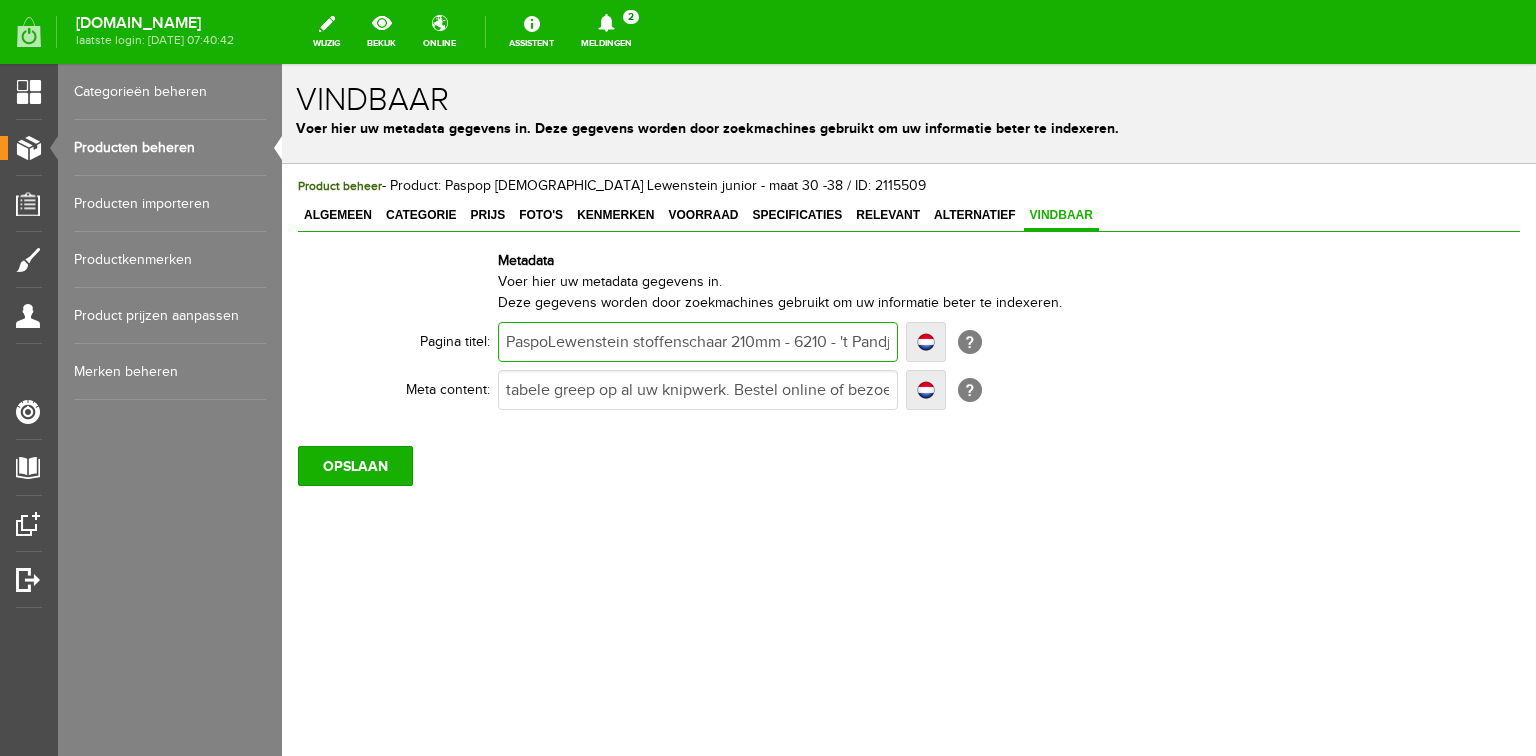 type on "PaspoLewenstein stoffenschaar 210mm - 6210 - 't Pandje Naaimachines" 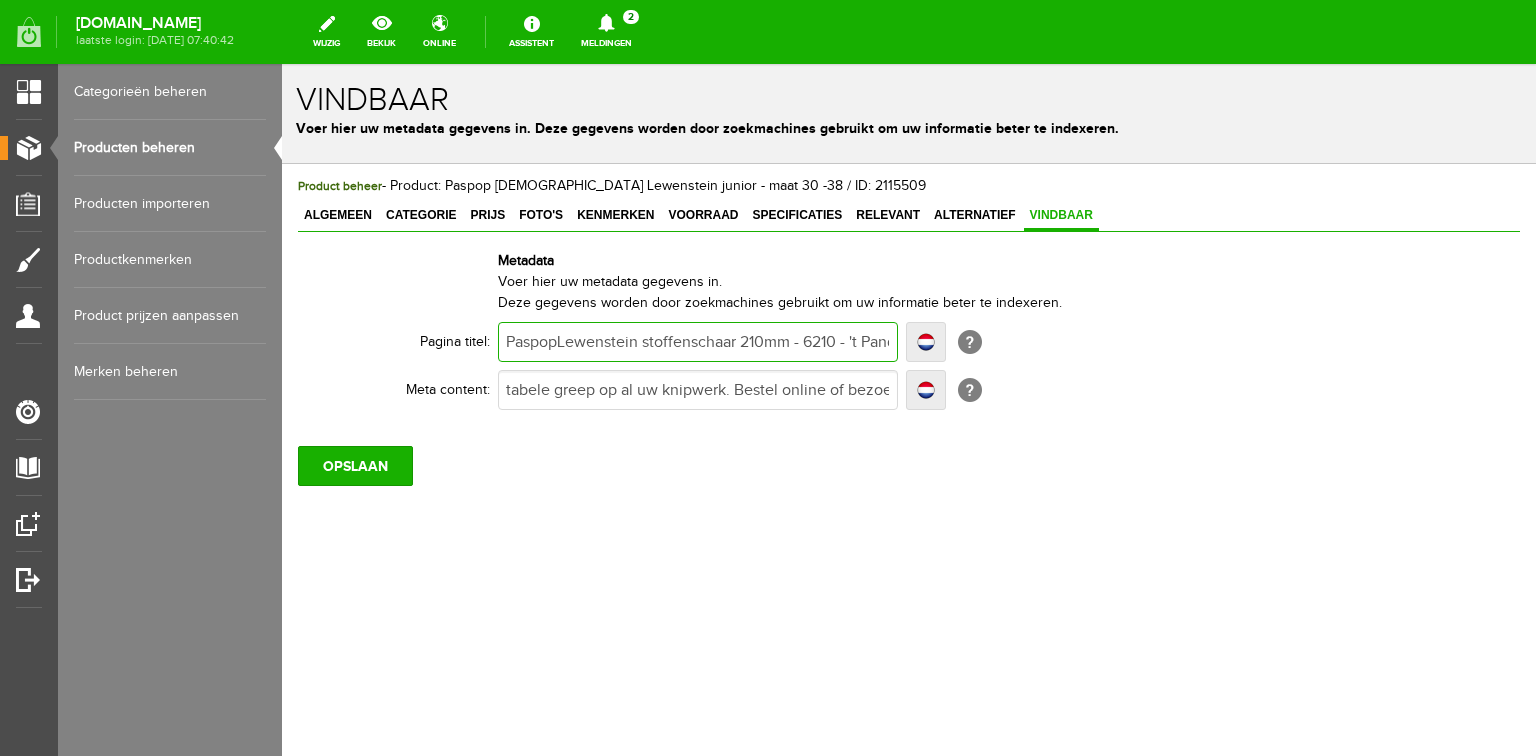 type on "PaspopLewenstein stoffenschaar 210mm - 6210 - 't Pandje Naaimachines" 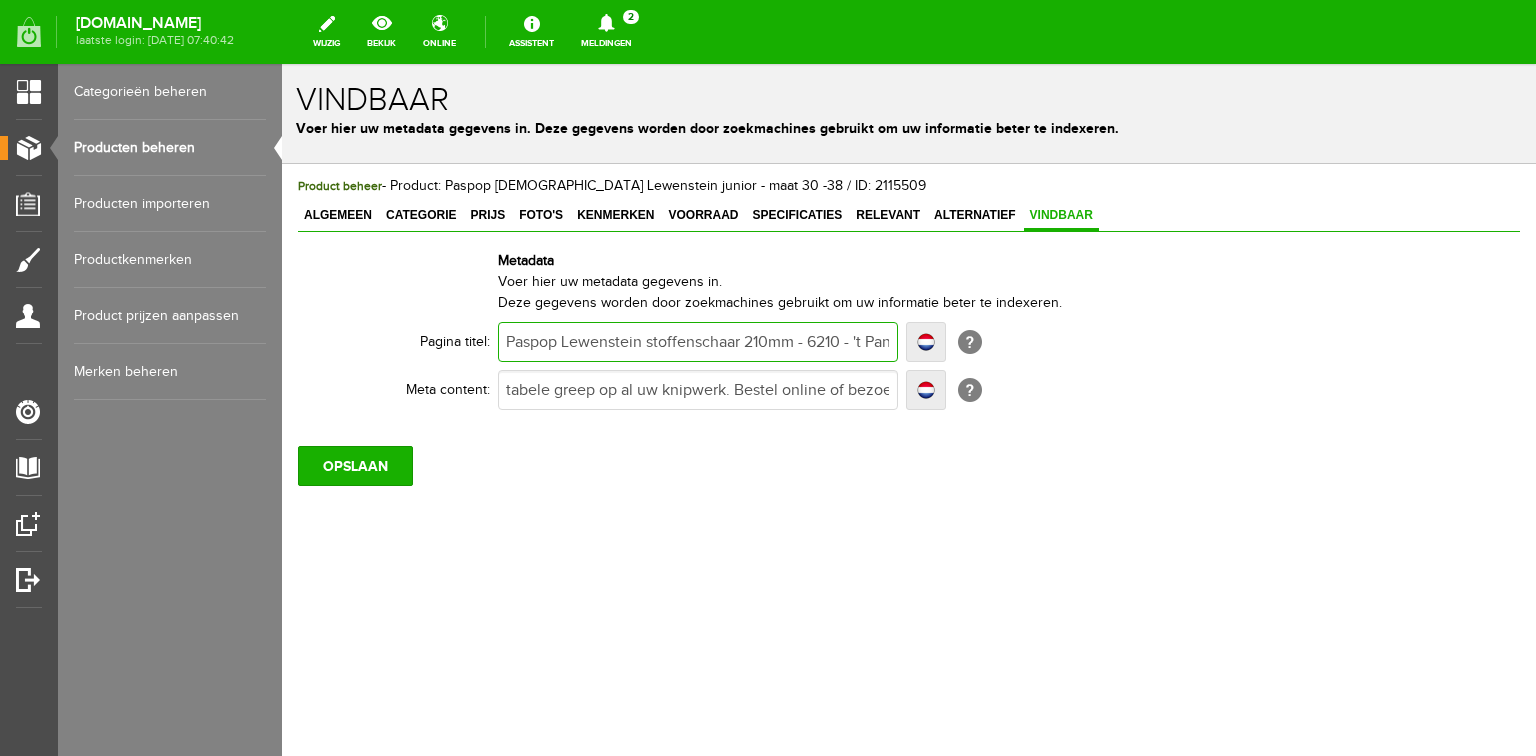 type on "Paspop Lewenstein stoffenschaar 210mm - 6210 - 't Pandje Naaimachines" 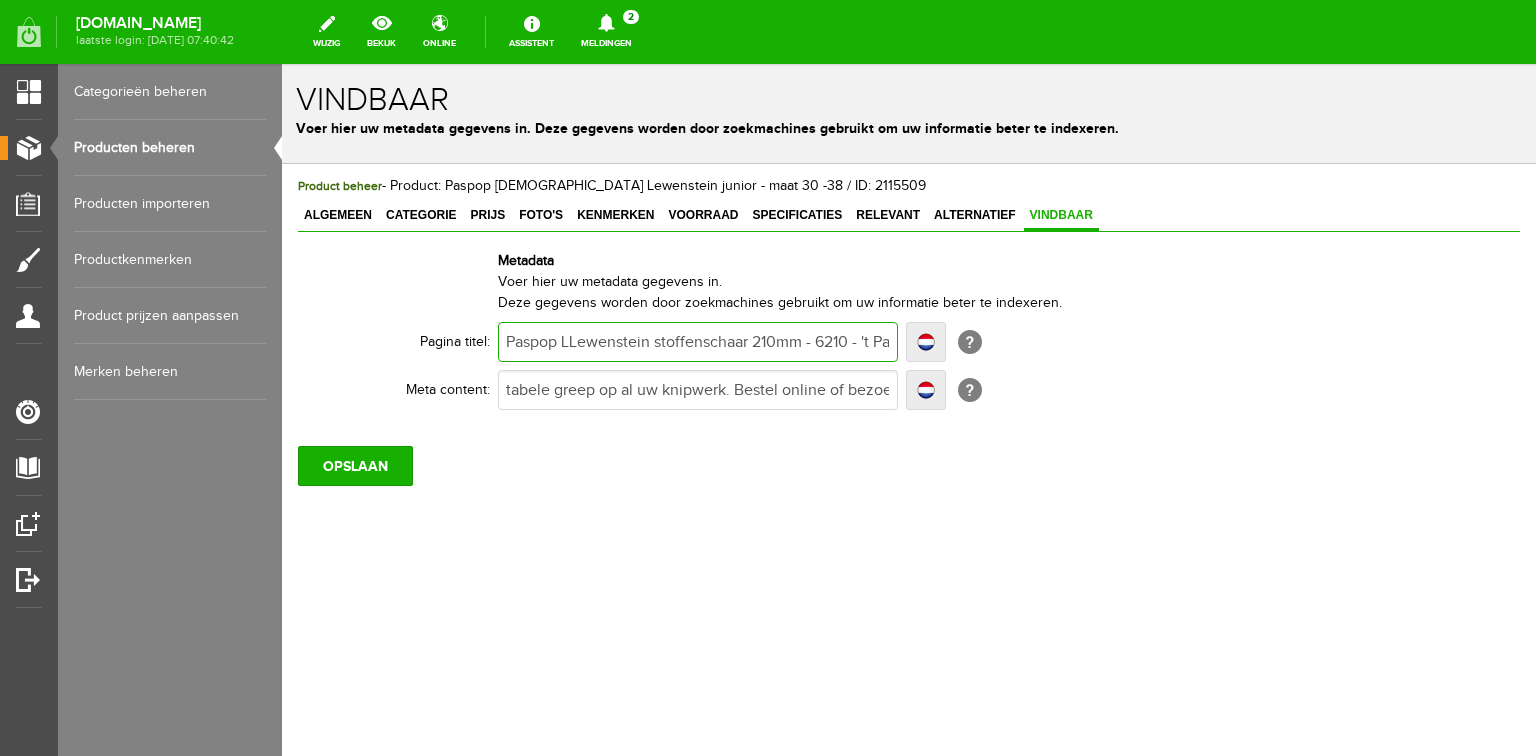 type on "Paspop LLewenstein stoffenschaar 210mm - 6210 - 't Pandje Naaimachines" 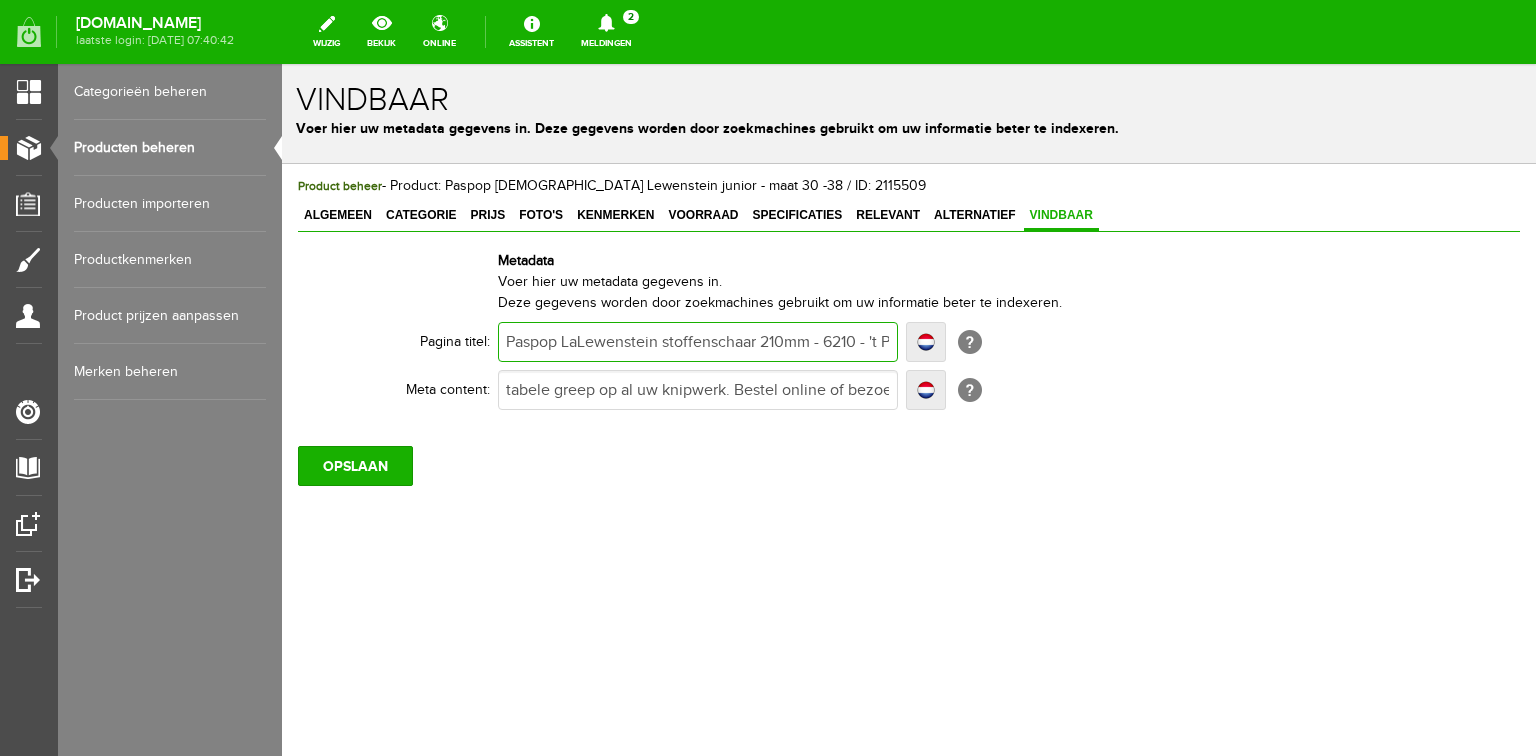 type on "Paspop LaLewenstein stoffenschaar 210mm - 6210 - 't Pandje Naaimachines" 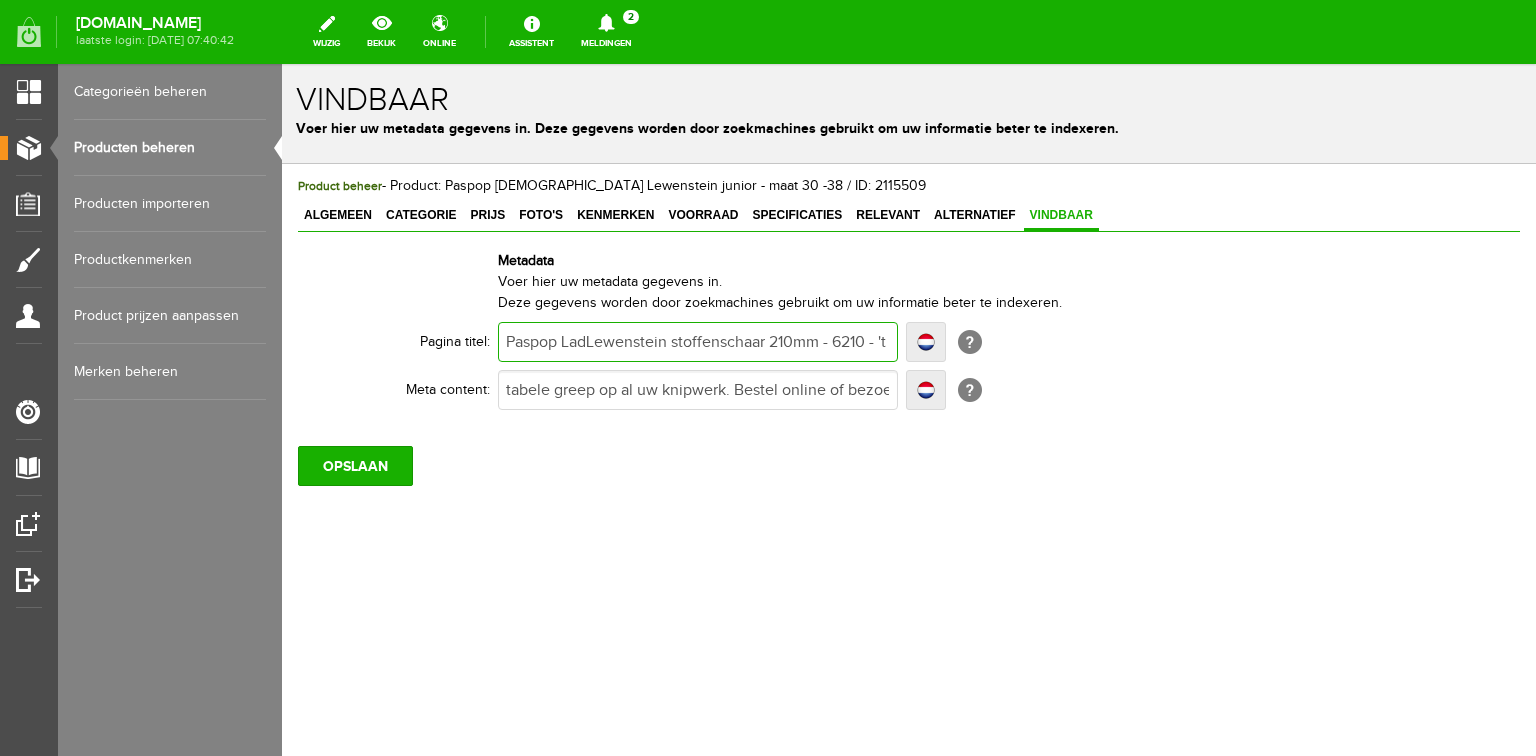 type on "Paspop LadLewenstein stoffenschaar 210mm - 6210 - 't Pandje Naaimachines" 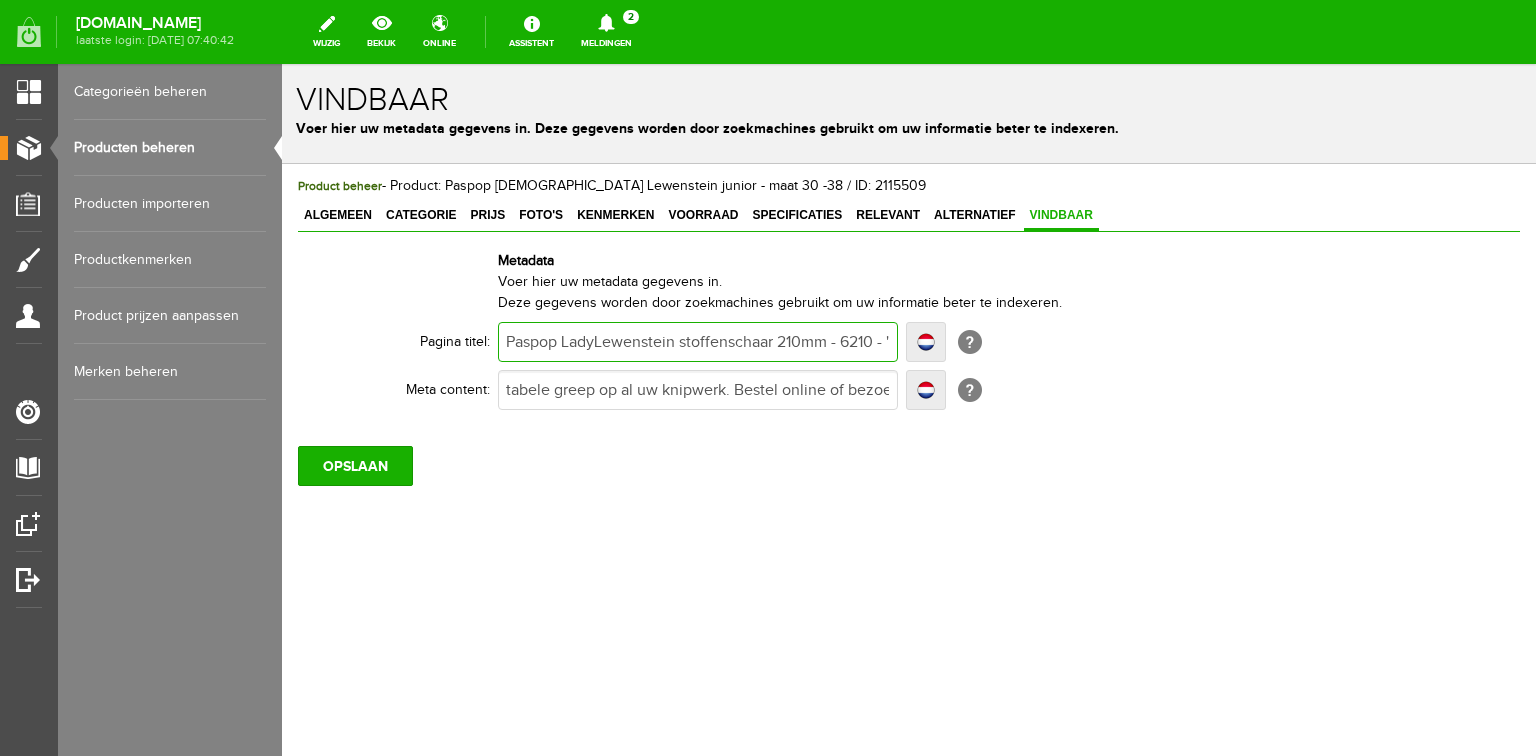 type on "Paspop LadyLewenstein stoffenschaar 210mm - 6210 - 't Pandje Naaimachines" 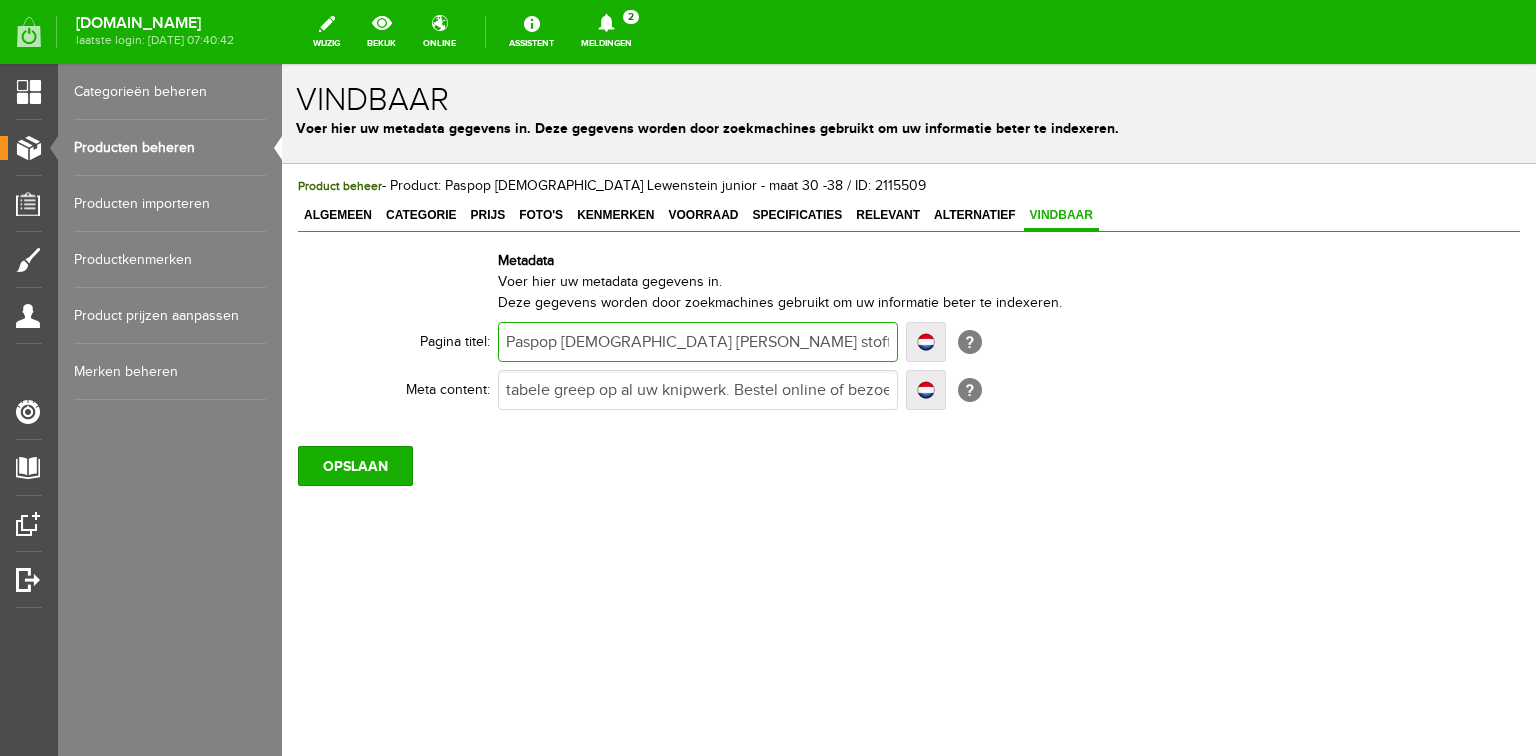 type on "Paspop [DEMOGRAPHIC_DATA] [PERSON_NAME] stoffenschaar 210mm - 6210 - 't Pandje Naaimachines" 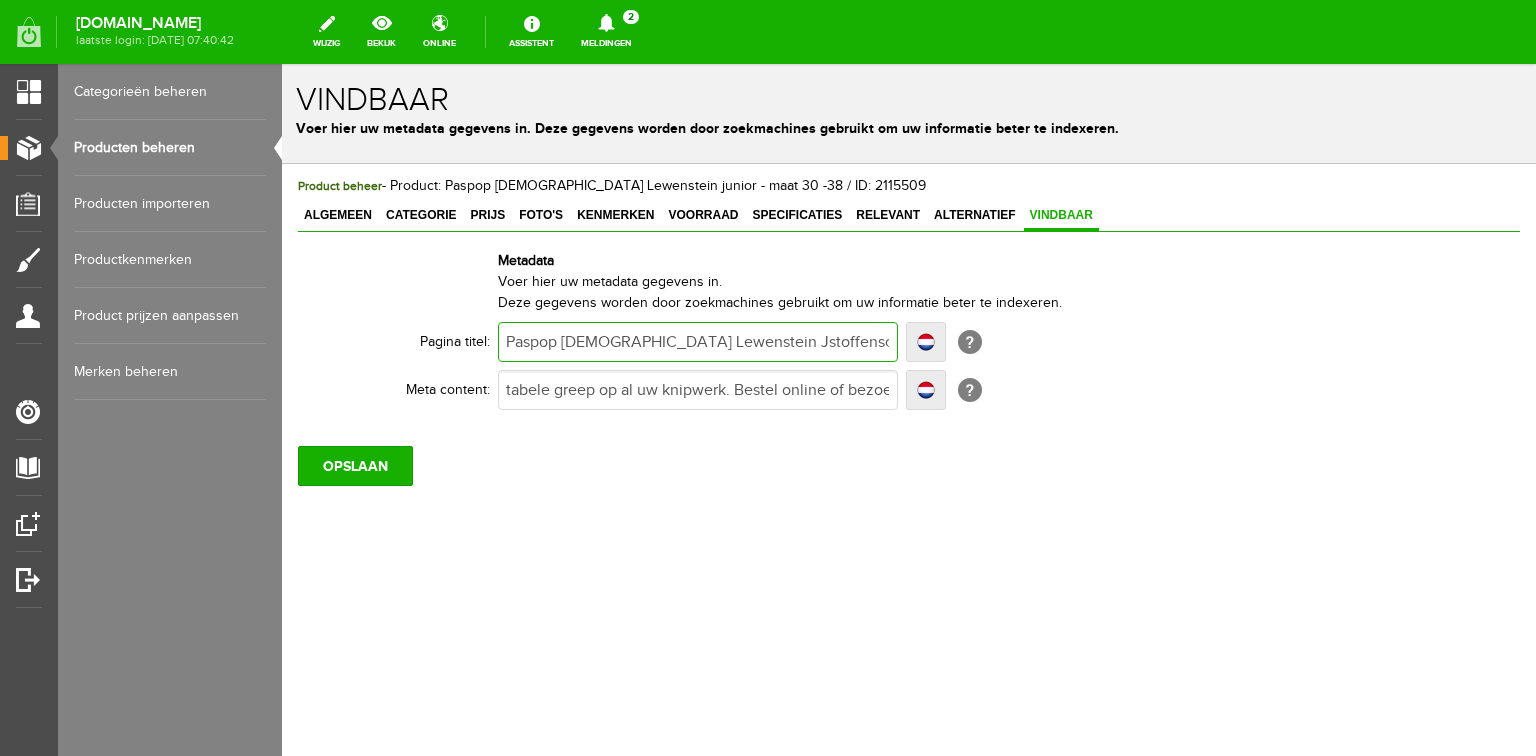 type on "Paspop [DEMOGRAPHIC_DATA] Lewenstein Jstoffenschaar 210mm - 6210 - 't Pandje Naaimachines" 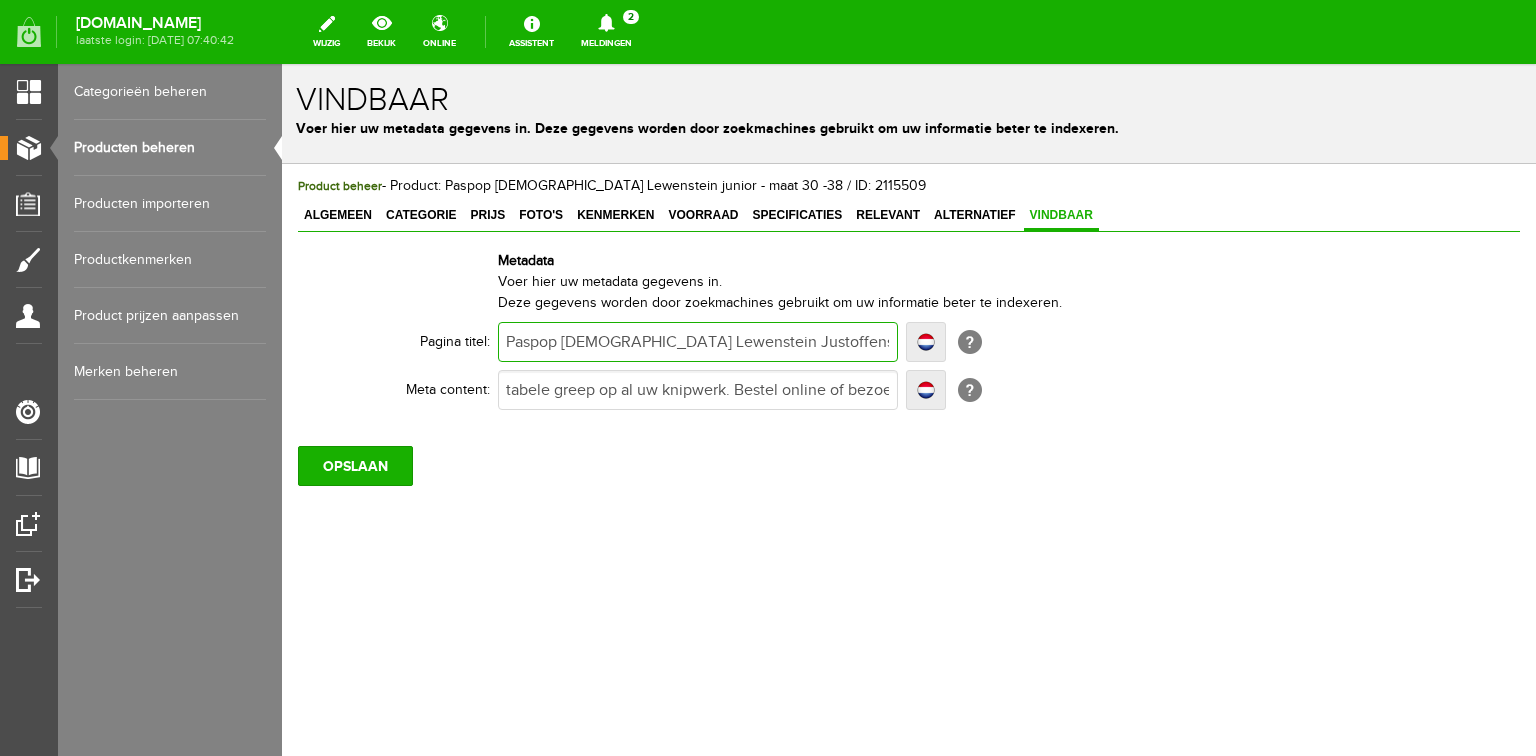 type on "Paspop [DEMOGRAPHIC_DATA] Lewenstein Justoffenschaar 210mm - 6210 - 't Pandje Naaimachines" 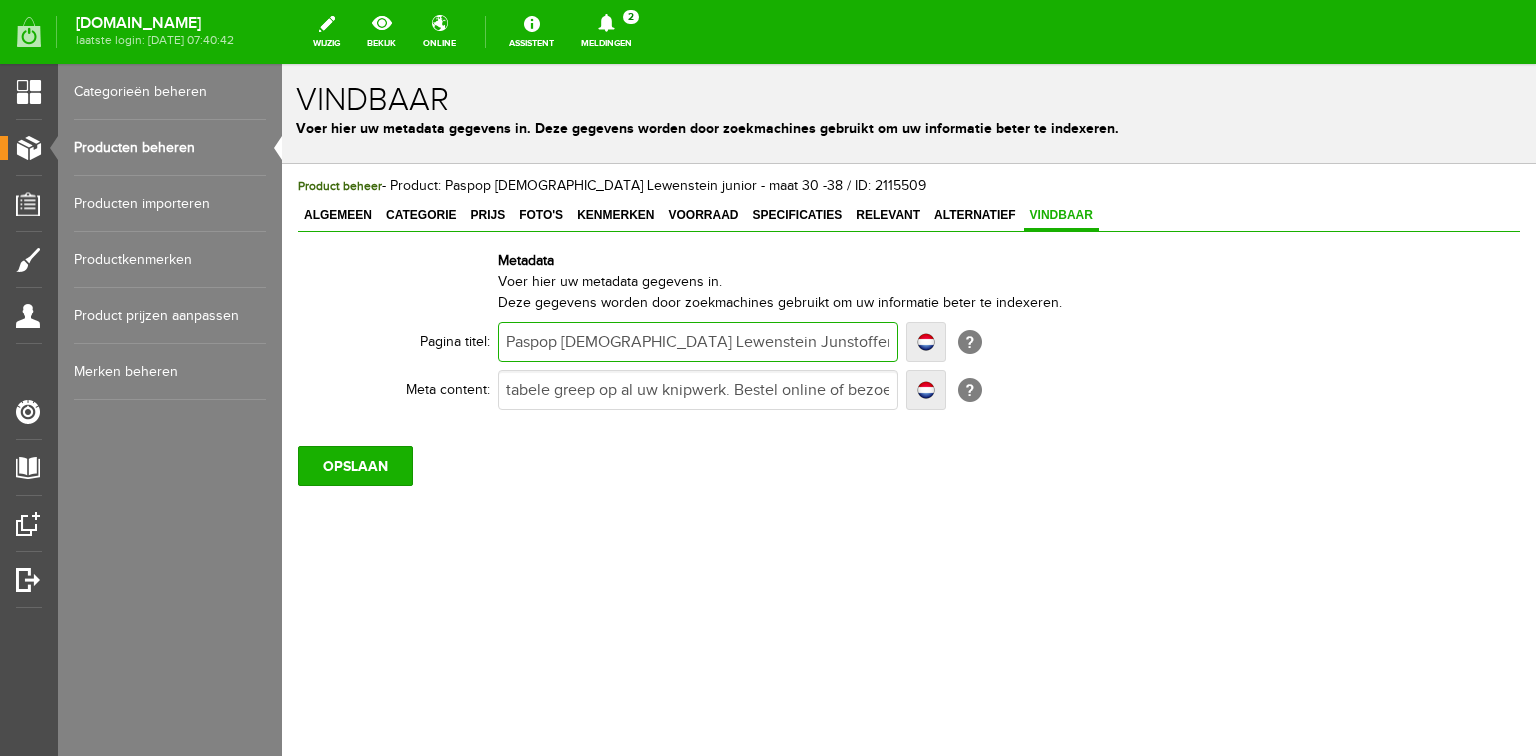 type on "Paspop [DEMOGRAPHIC_DATA] Lewenstein Junstoffenschaar 210mm - 6210 - 't Pandje Naaimachines" 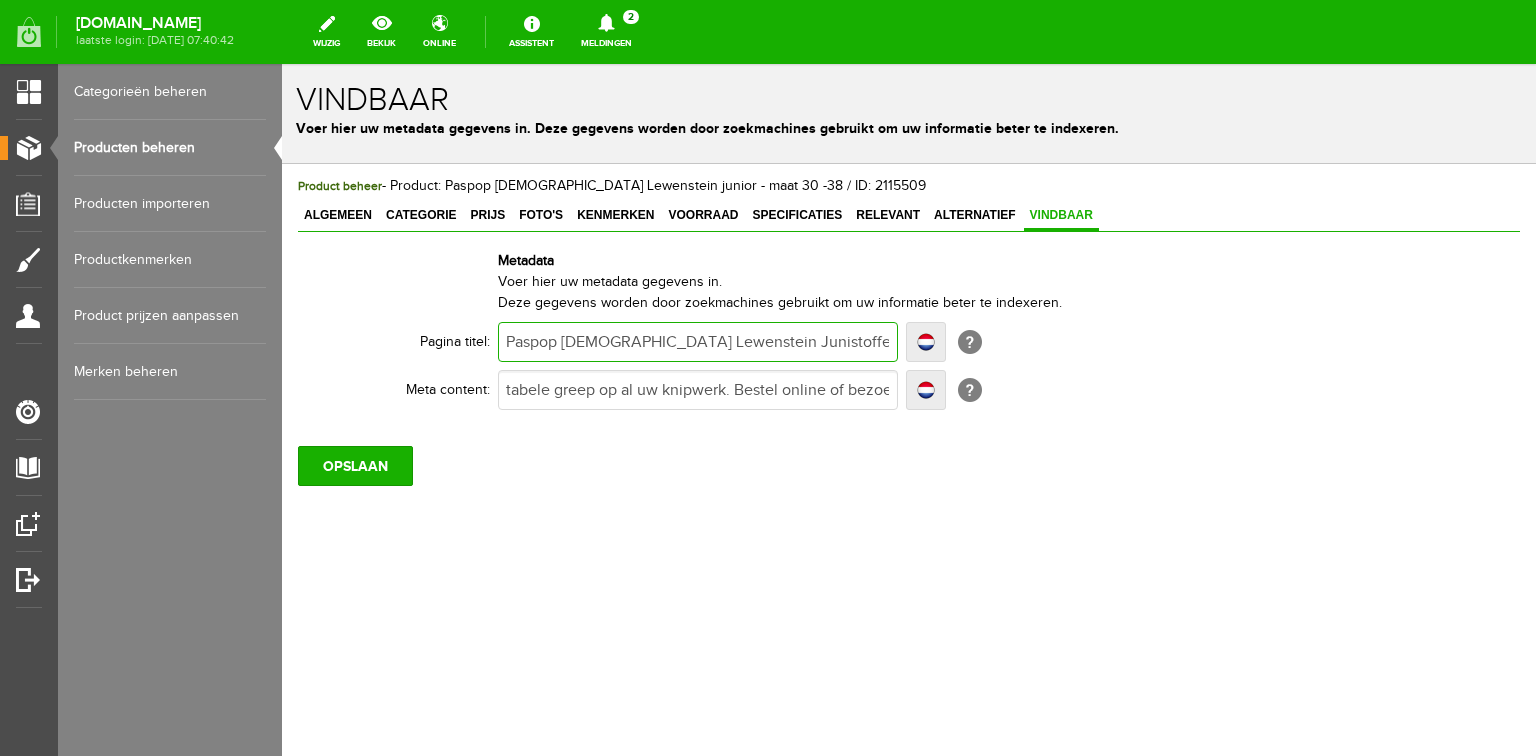 type on "Paspop [DEMOGRAPHIC_DATA] Lewenstein Juniostoffenschaar 210mm - 6210 - 't Pandje Naaimachines" 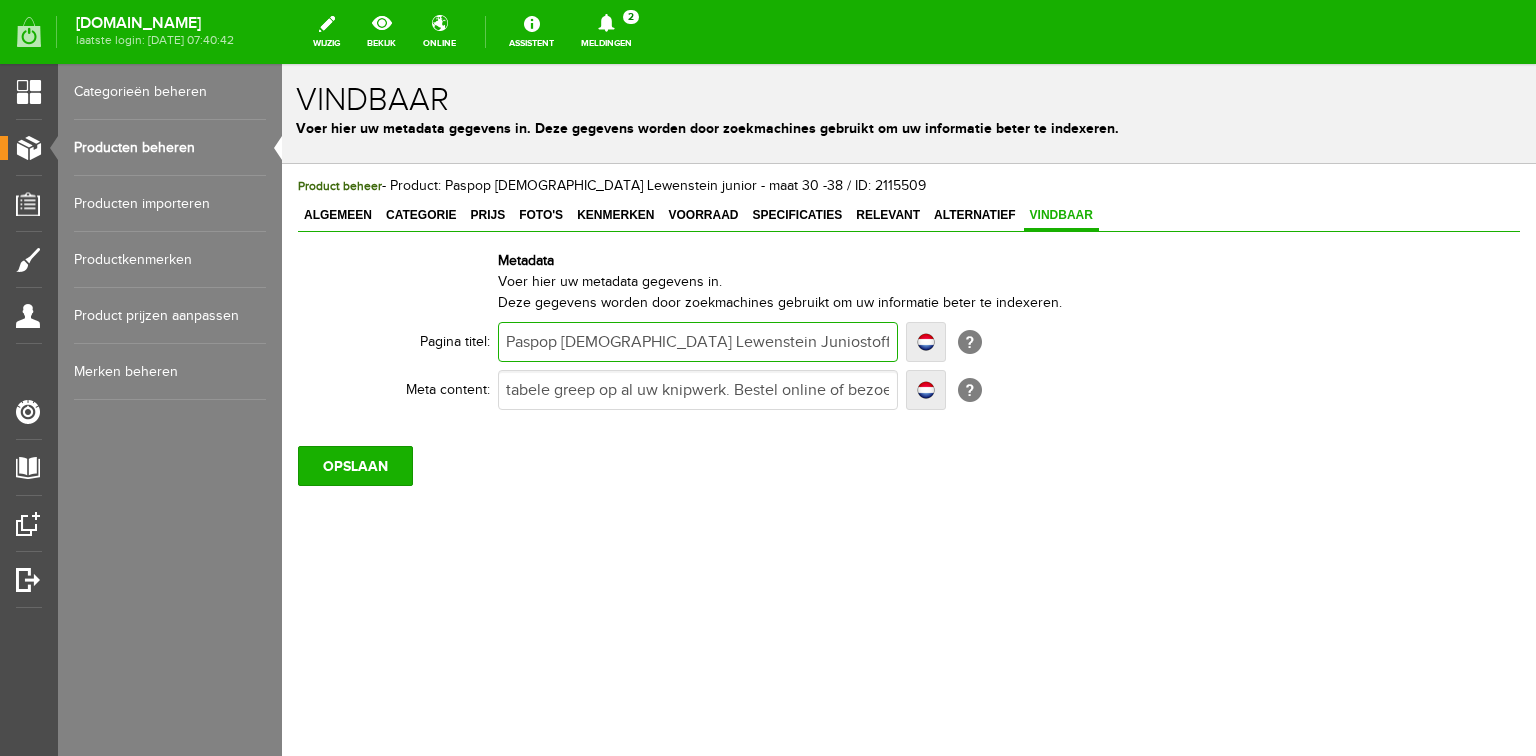 type on "Paspop [DEMOGRAPHIC_DATA] Lewenstein Juniostoffenschaar 210mm - 6210 - 't Pandje Naaimachines" 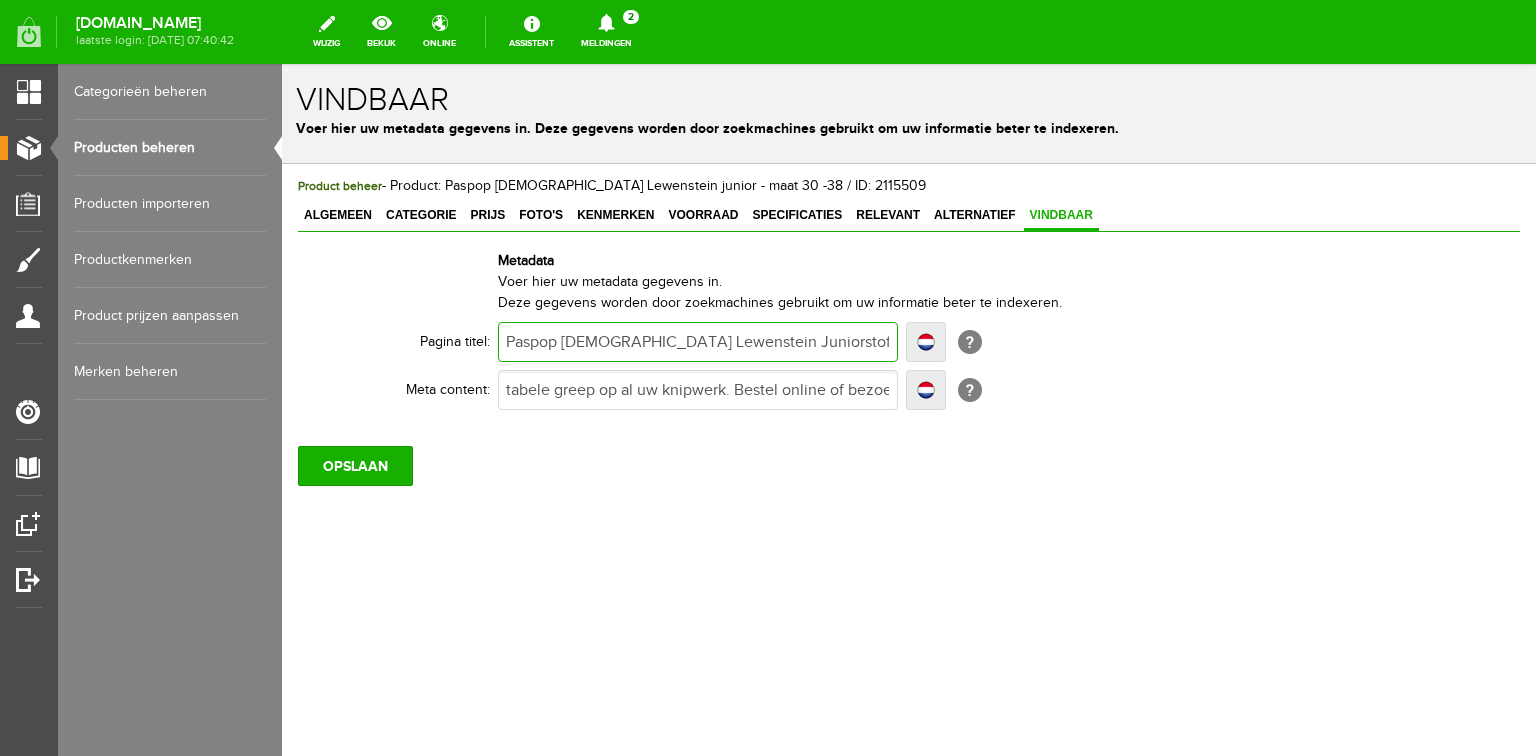 type on "Paspop [DEMOGRAPHIC_DATA] Lewenstein Juniorstoffenschaar 210mm - 6210 - 't Pandje Naaimachines" 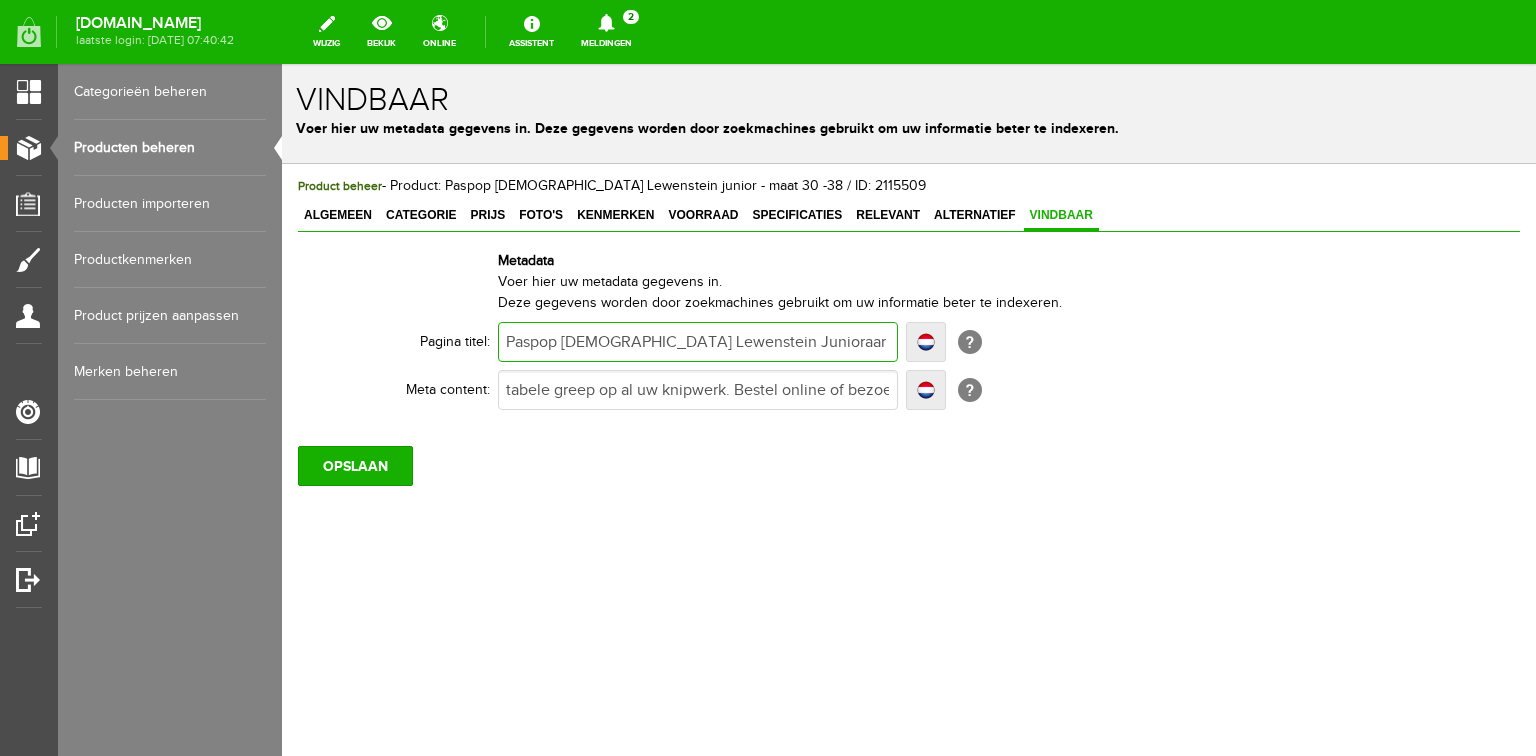 type on "Paspop [DEMOGRAPHIC_DATA] Lewenstein Juniorar 210mm - 6210 - 't Pandje Naaimachines" 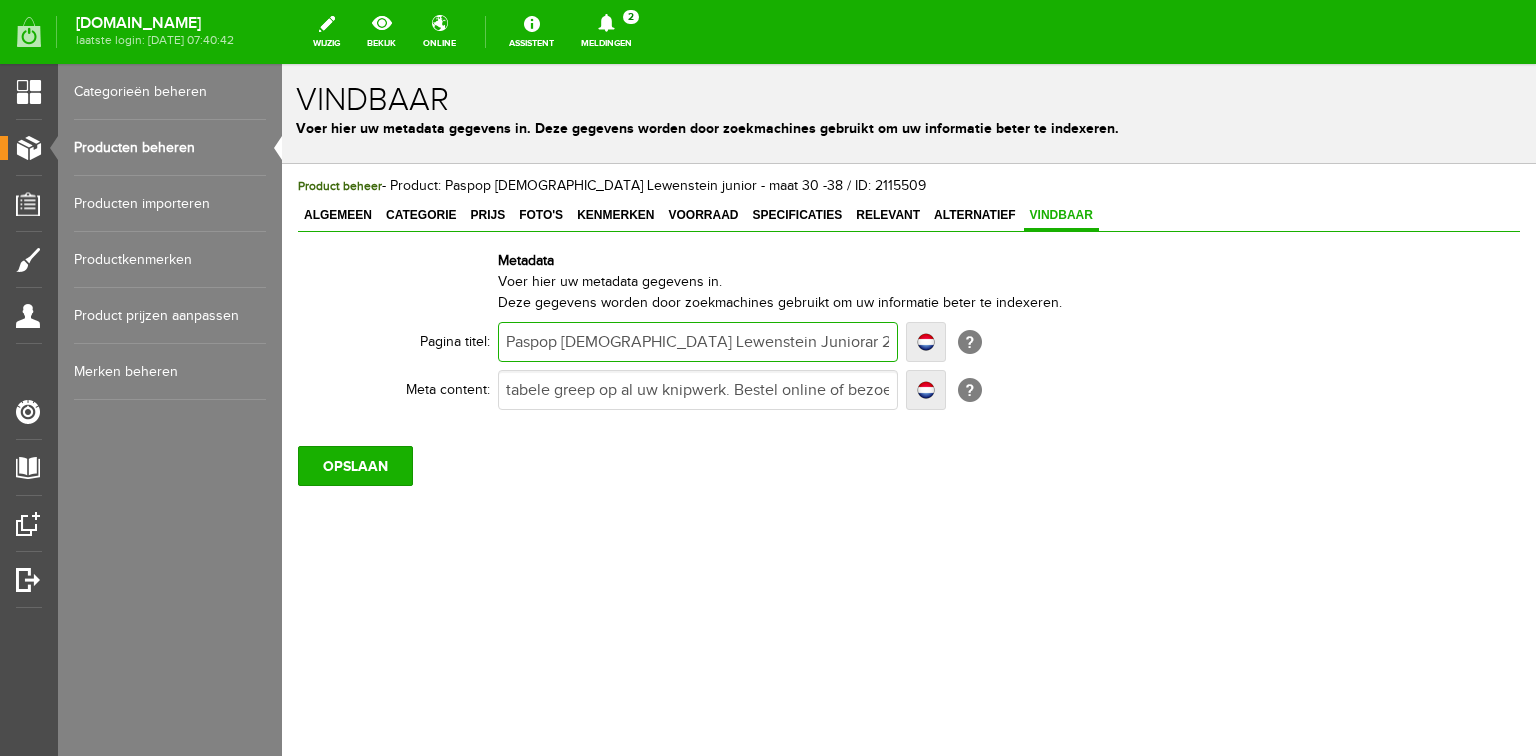 type on "Paspop [DEMOGRAPHIC_DATA] Lewenstein Juniorar 210mm - 6210 - 't Pandje Naaimachines" 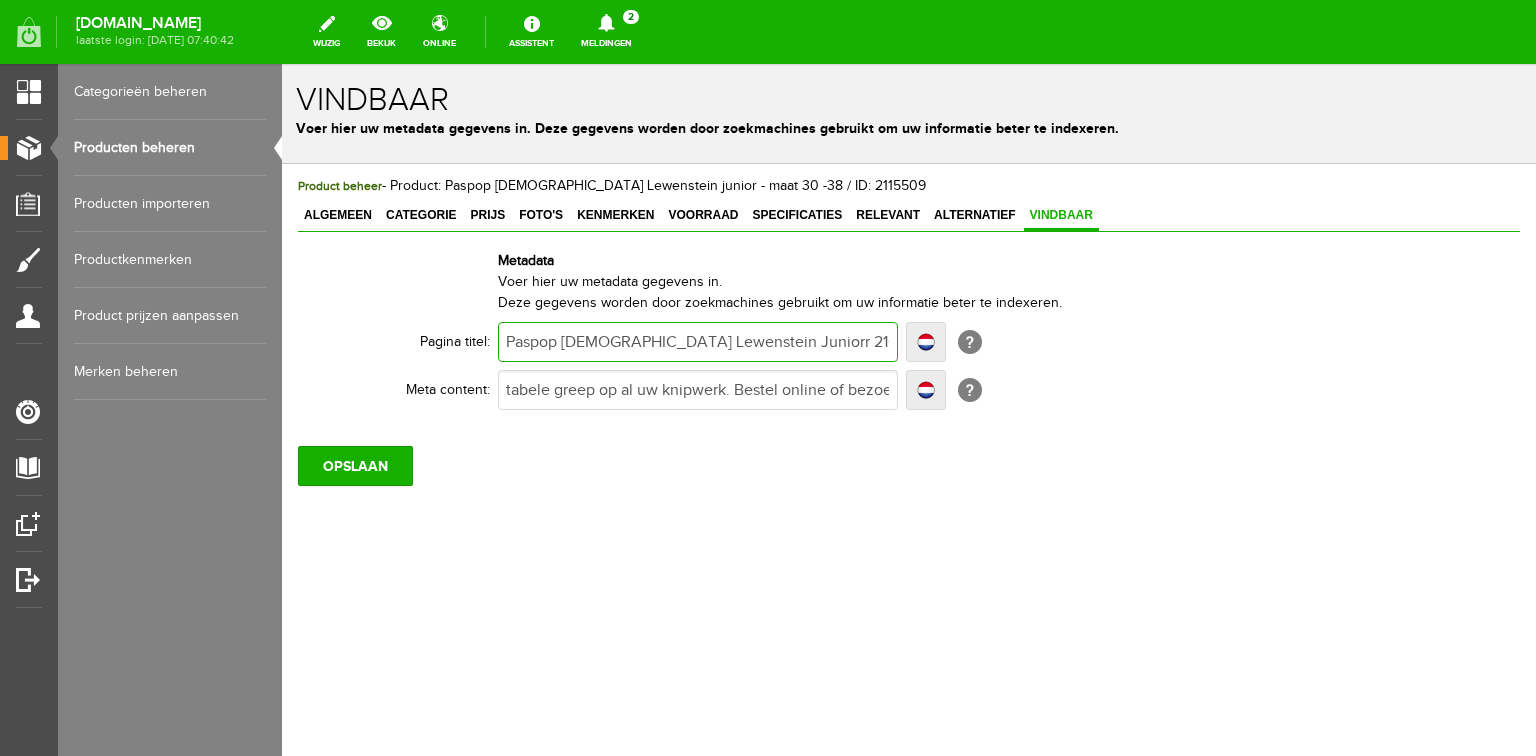 type on "Paspop [DEMOGRAPHIC_DATA] Lewenstein Juniorr 210mm - 6210 - 't Pandje Naaimachines" 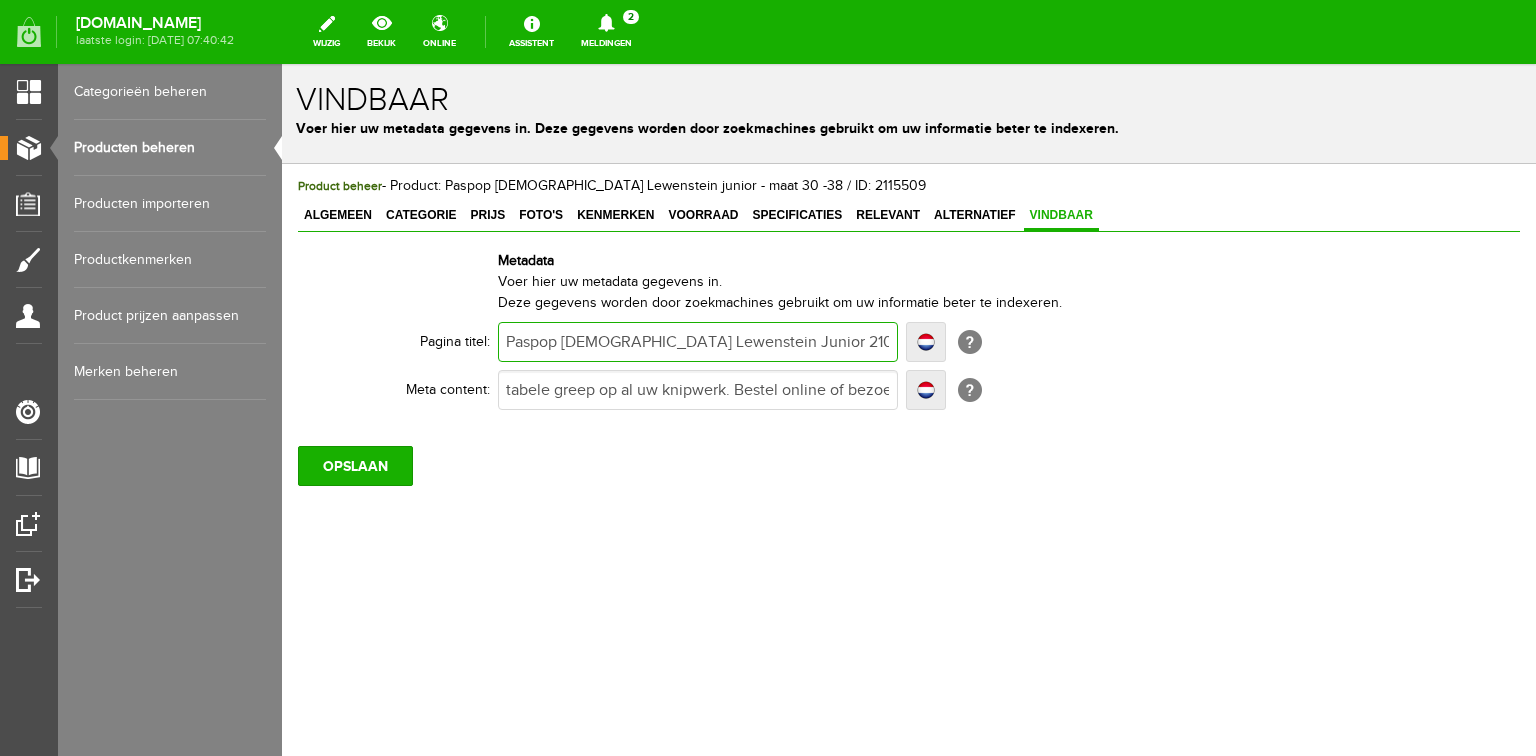 type 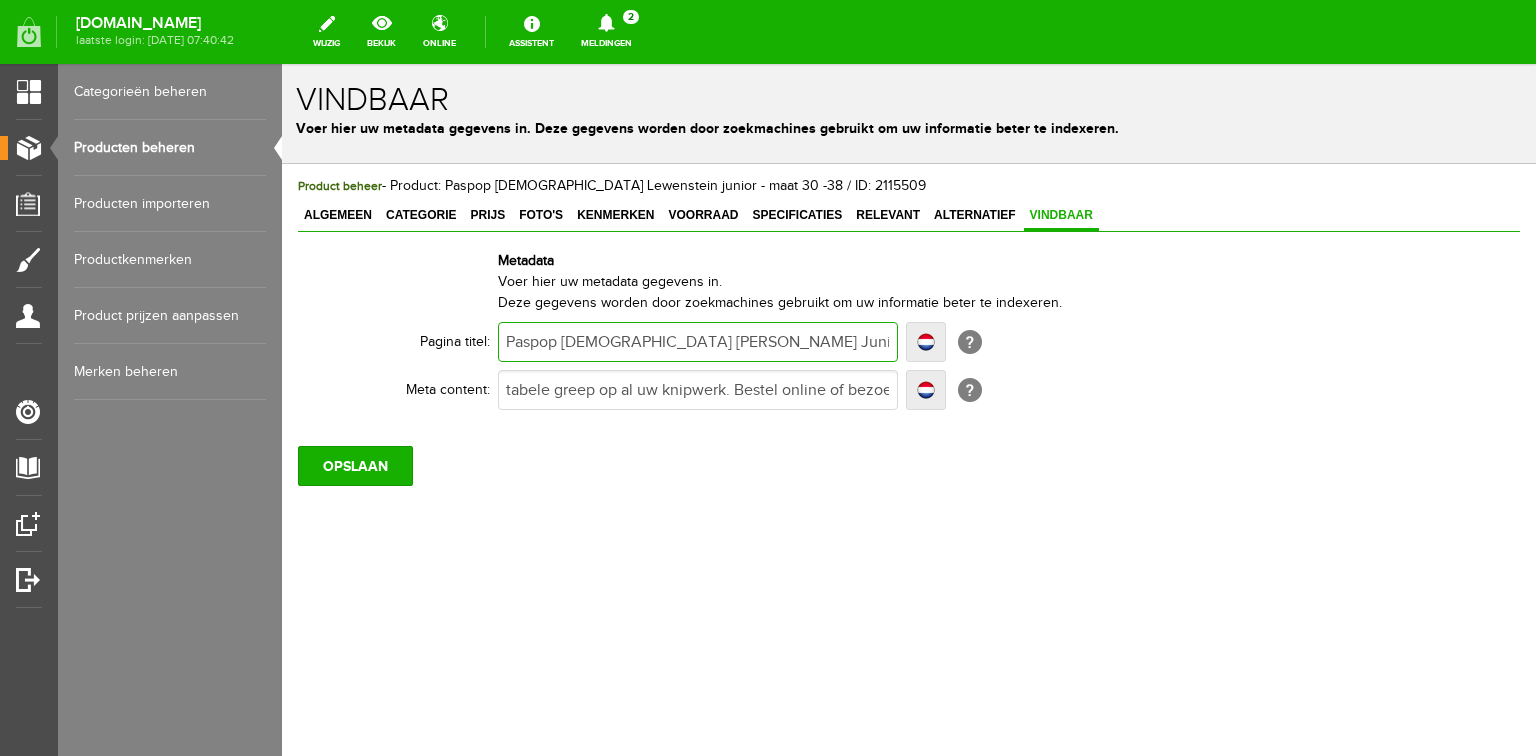 click on "Paspop [DEMOGRAPHIC_DATA] [PERSON_NAME] Junior maat 30- 38 - 't Pandje Naaimachines" at bounding box center (698, 342) 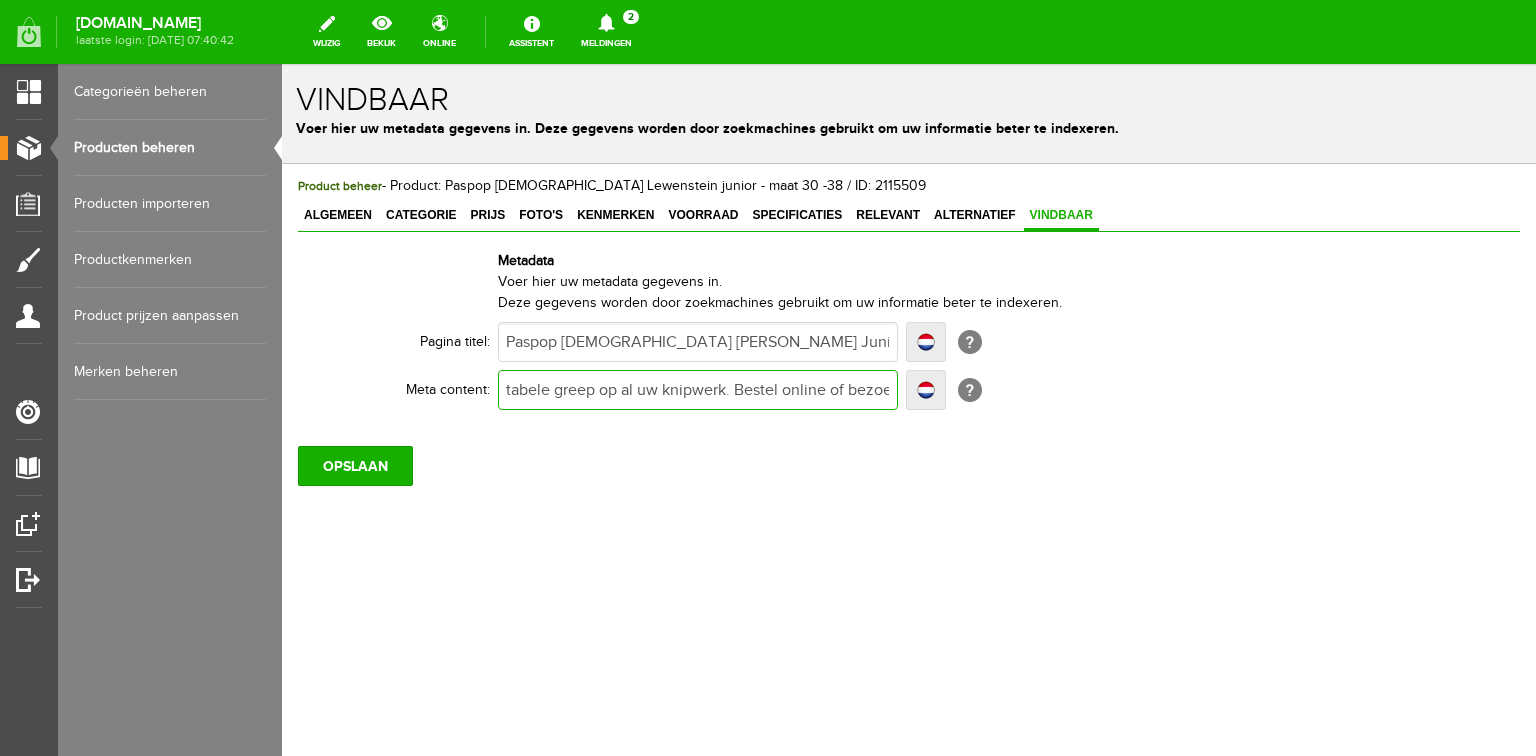 click on "tabele greep op al uw knipwerk. Bestel online of bezoek onze winkel. [DOMAIN_NAME]. Lewenstein 6210" at bounding box center (698, 390) 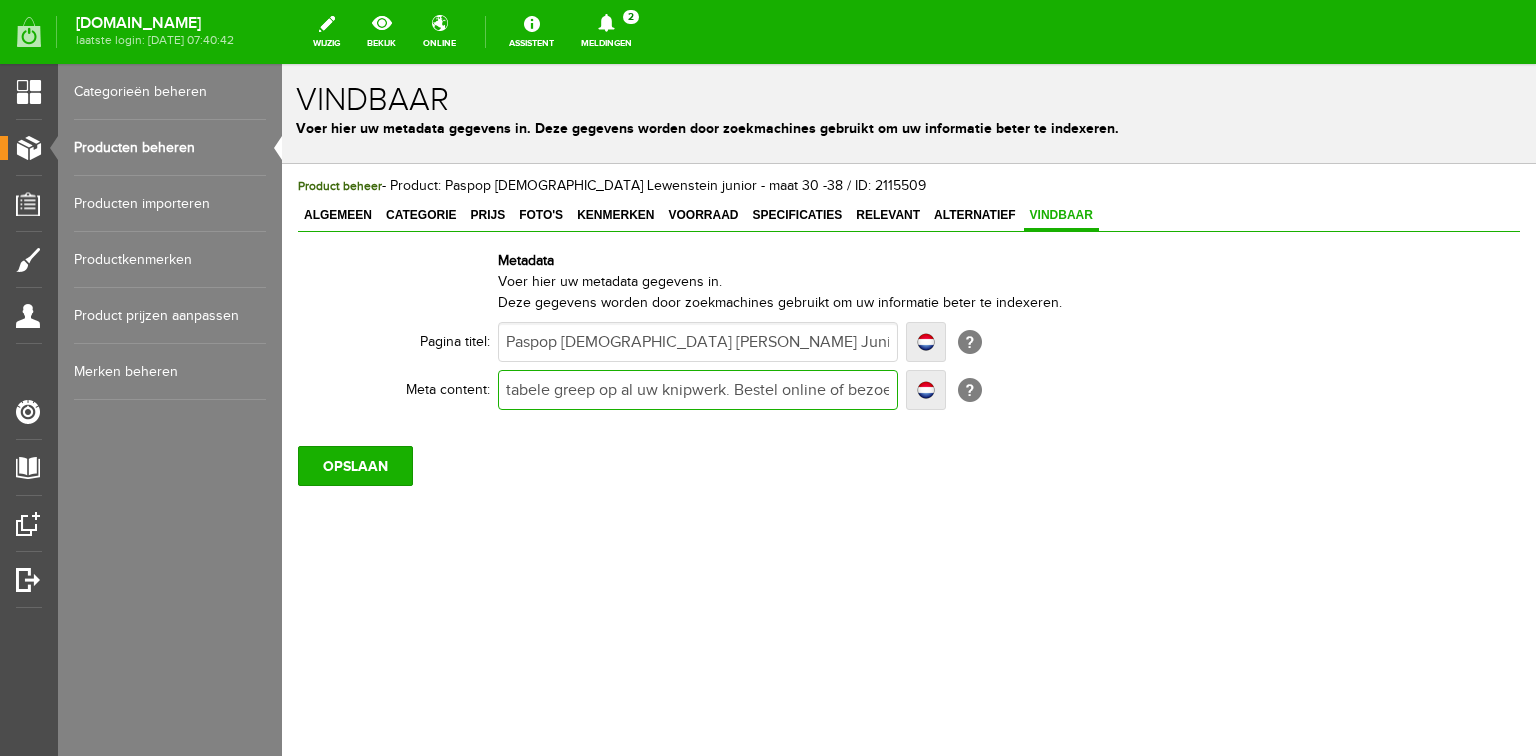 click on "tabele greep op al uw knipwerk. Bestel online of bezoek onze winkel. [DOMAIN_NAME]. Lewenstein 6210" at bounding box center (698, 390) 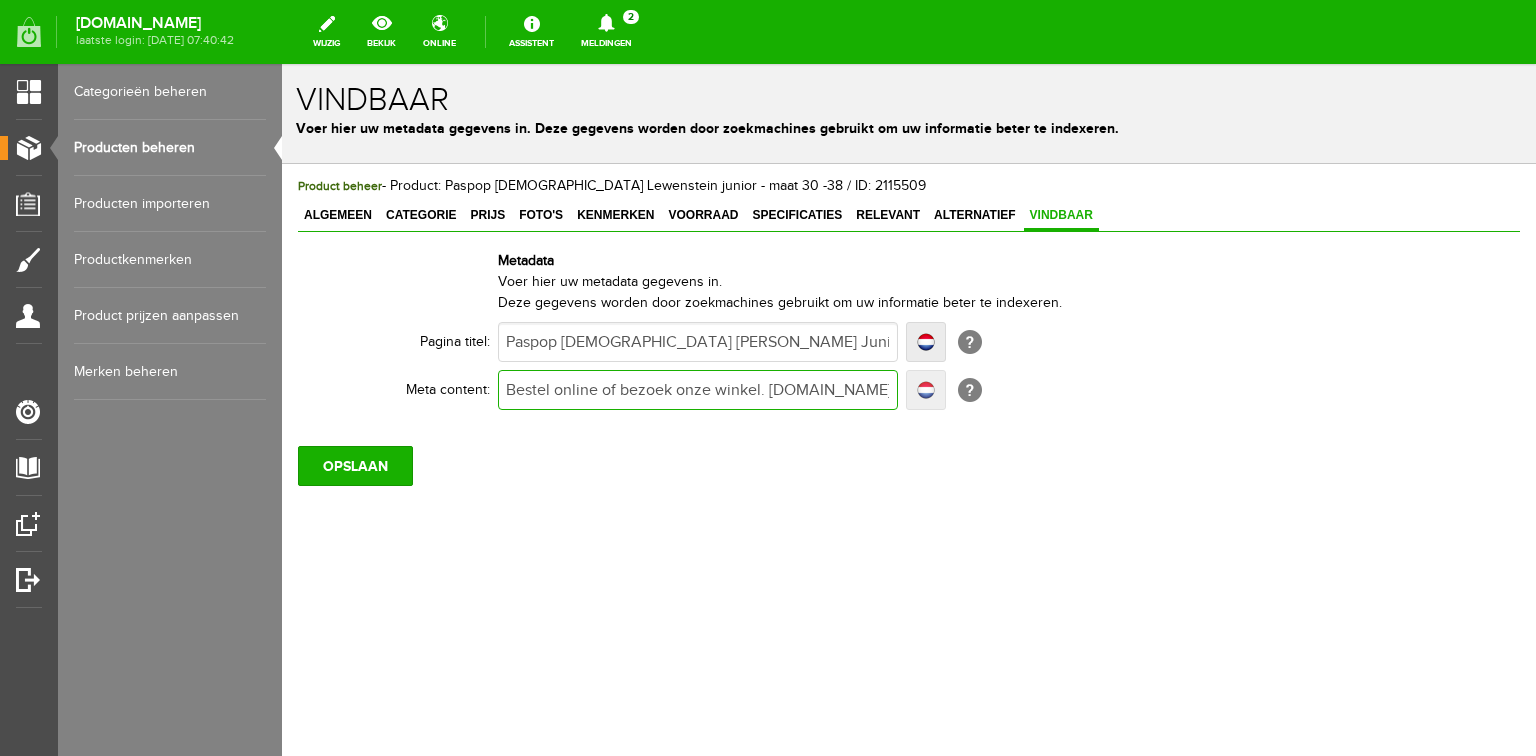 scroll, scrollTop: 0, scrollLeft: 46, axis: horizontal 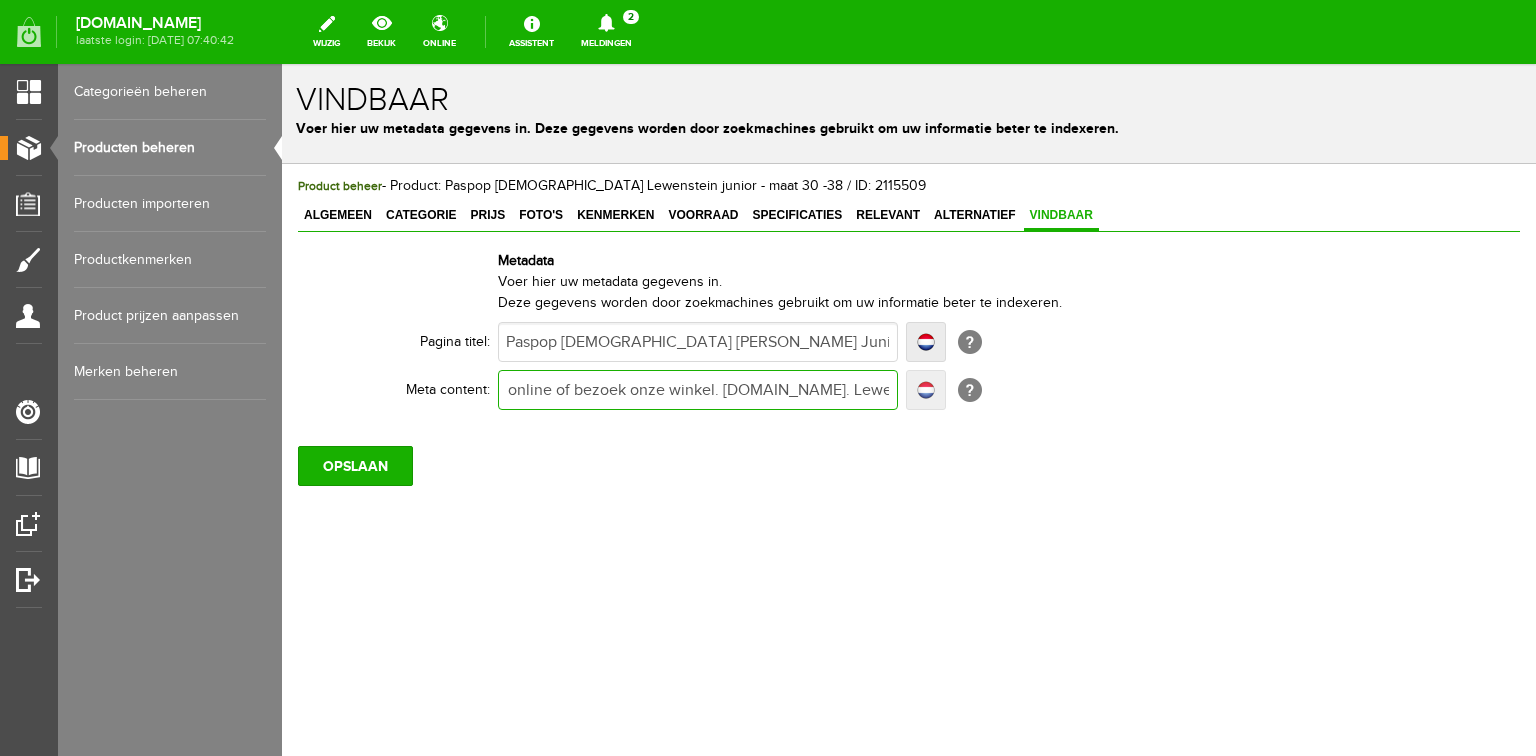 drag, startPoint x: 774, startPoint y: 389, endPoint x: 909, endPoint y: 392, distance: 135.03333 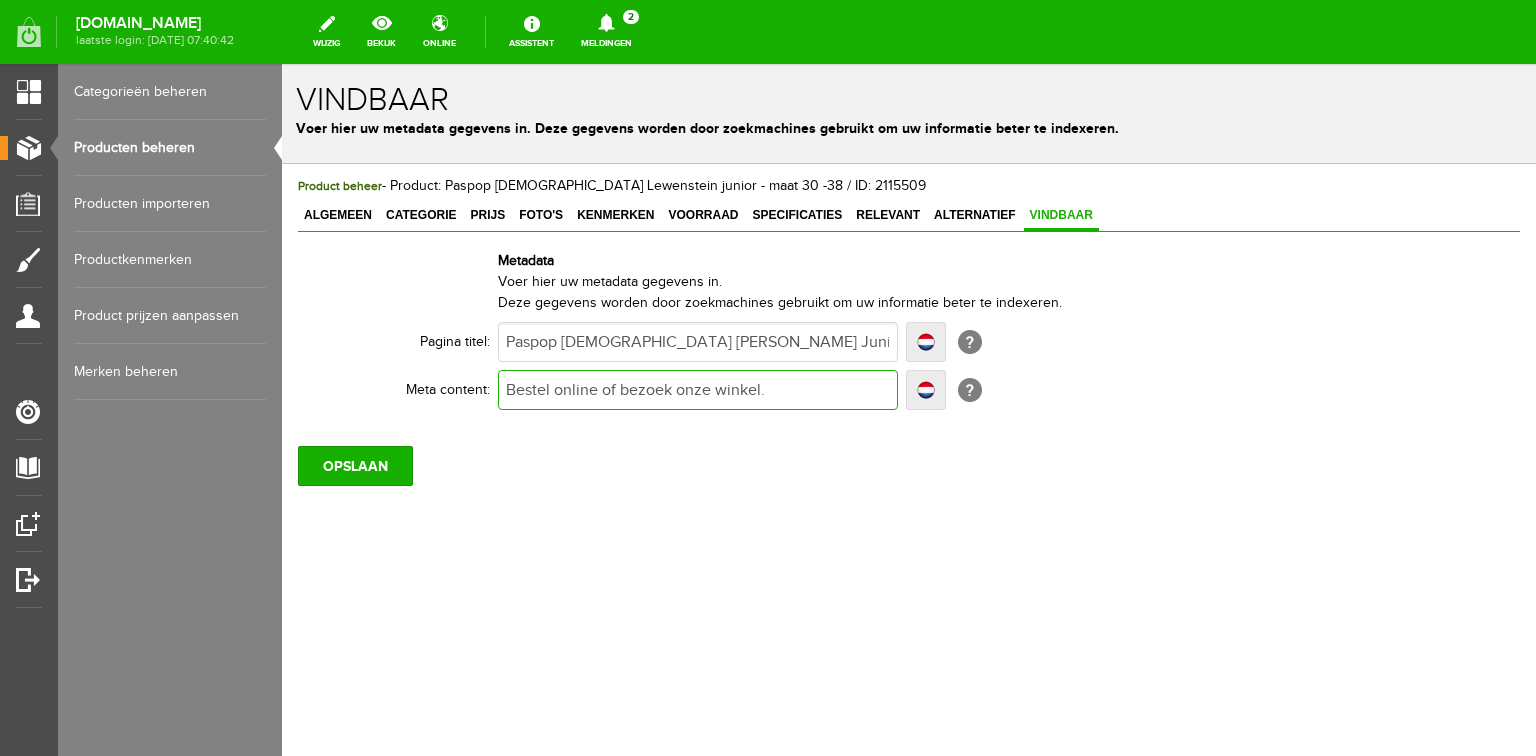scroll, scrollTop: 0, scrollLeft: 0, axis: both 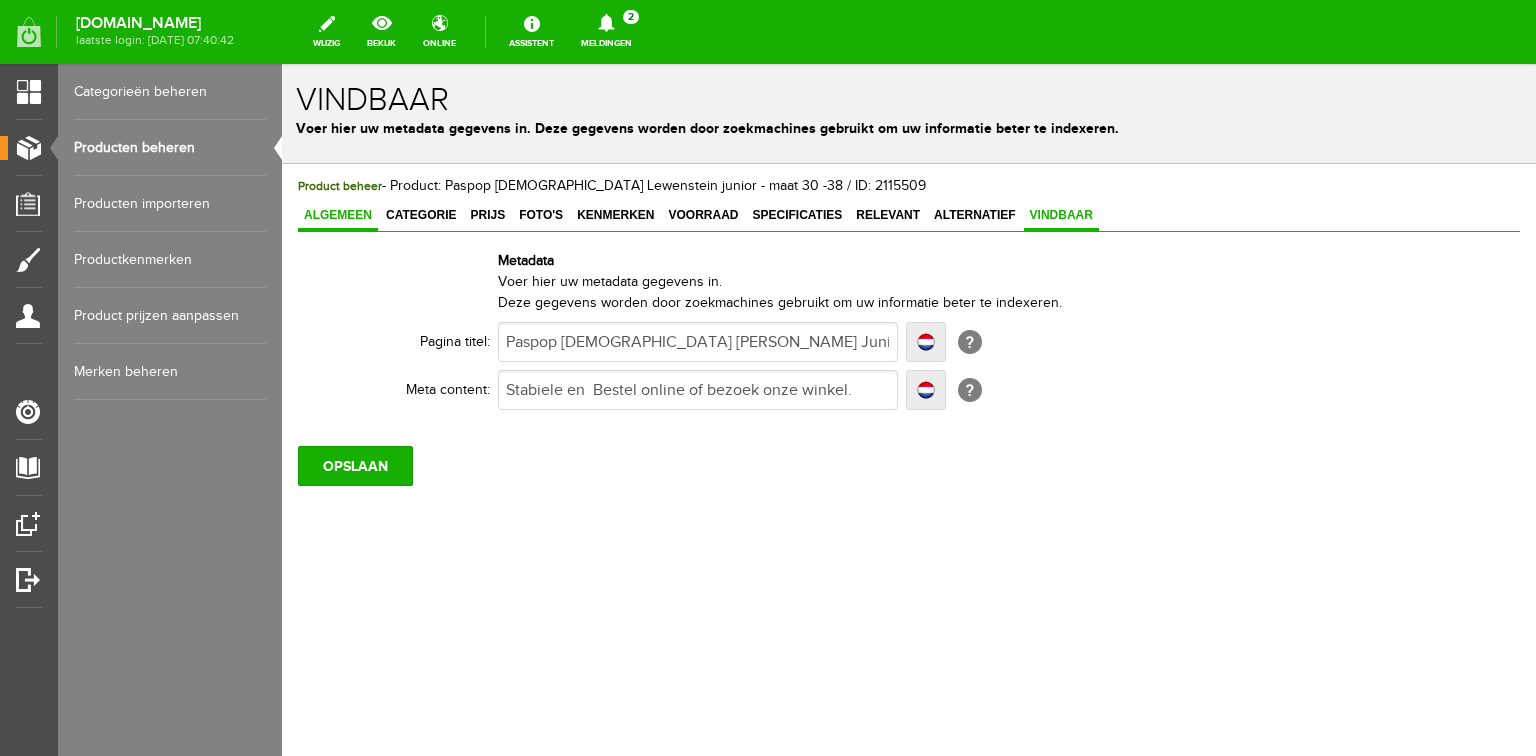 click on "Algemeen" at bounding box center [338, 215] 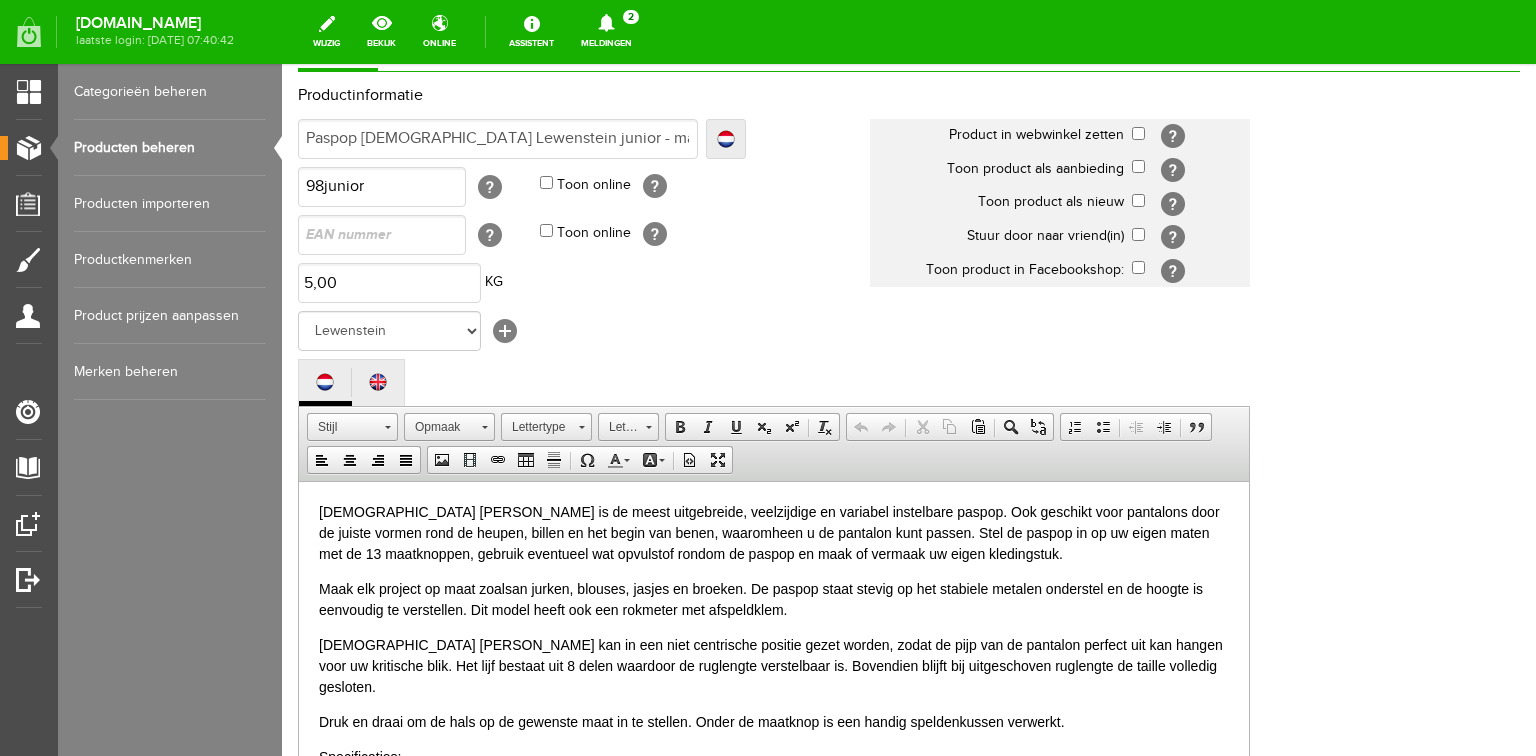scroll, scrollTop: 0, scrollLeft: 0, axis: both 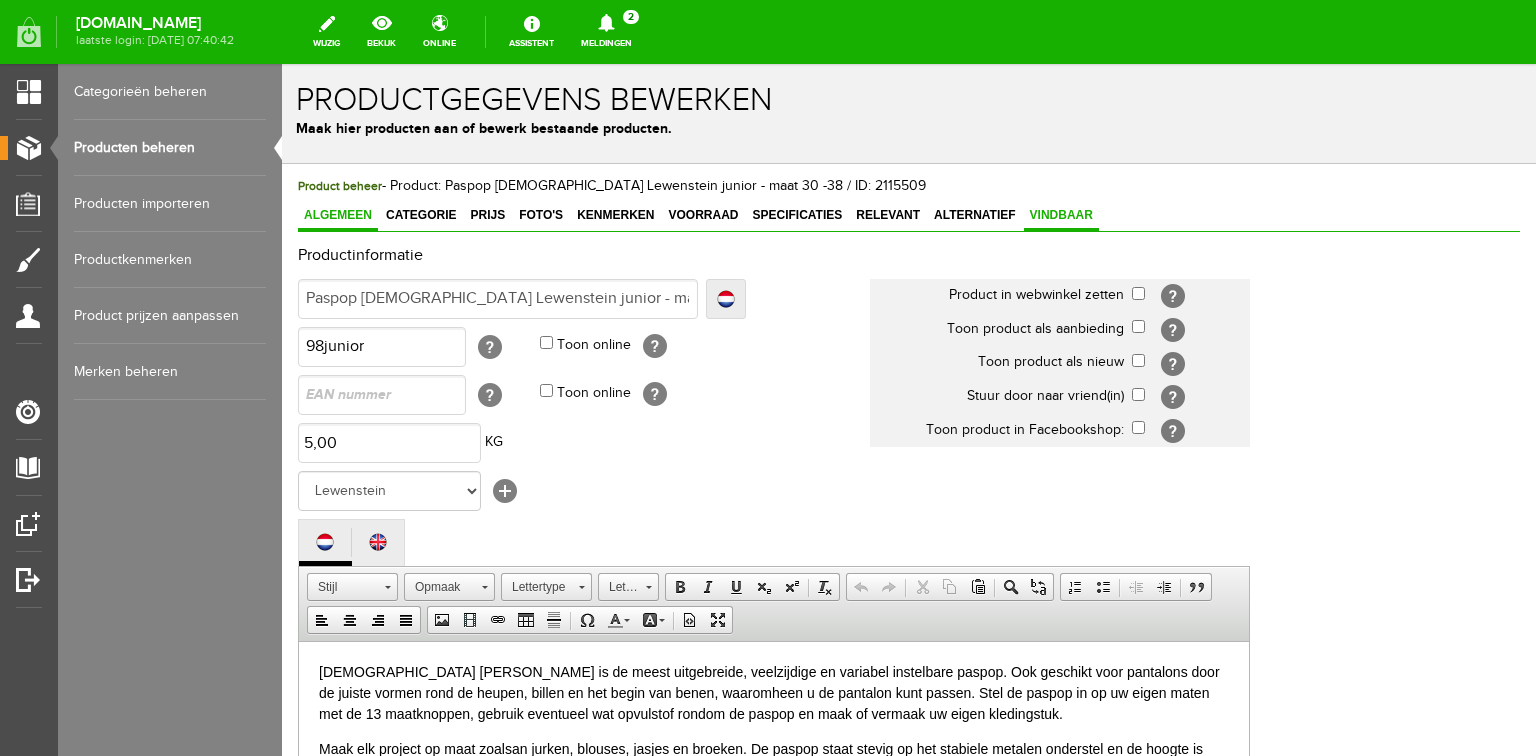 click on "Vindbaar" at bounding box center (1061, 215) 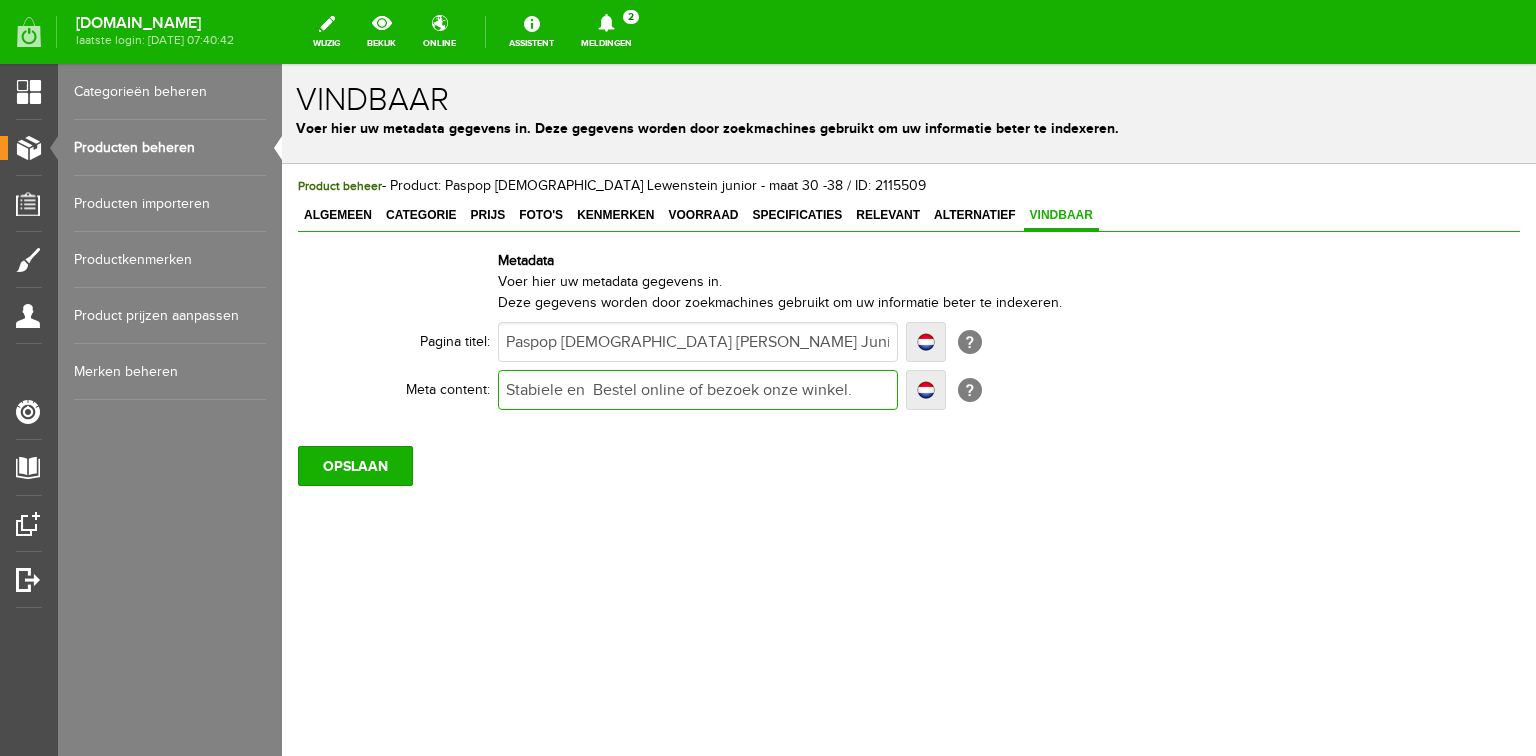 click on "Stabiele en  Bestel online of bezoek onze winkel." at bounding box center (698, 390) 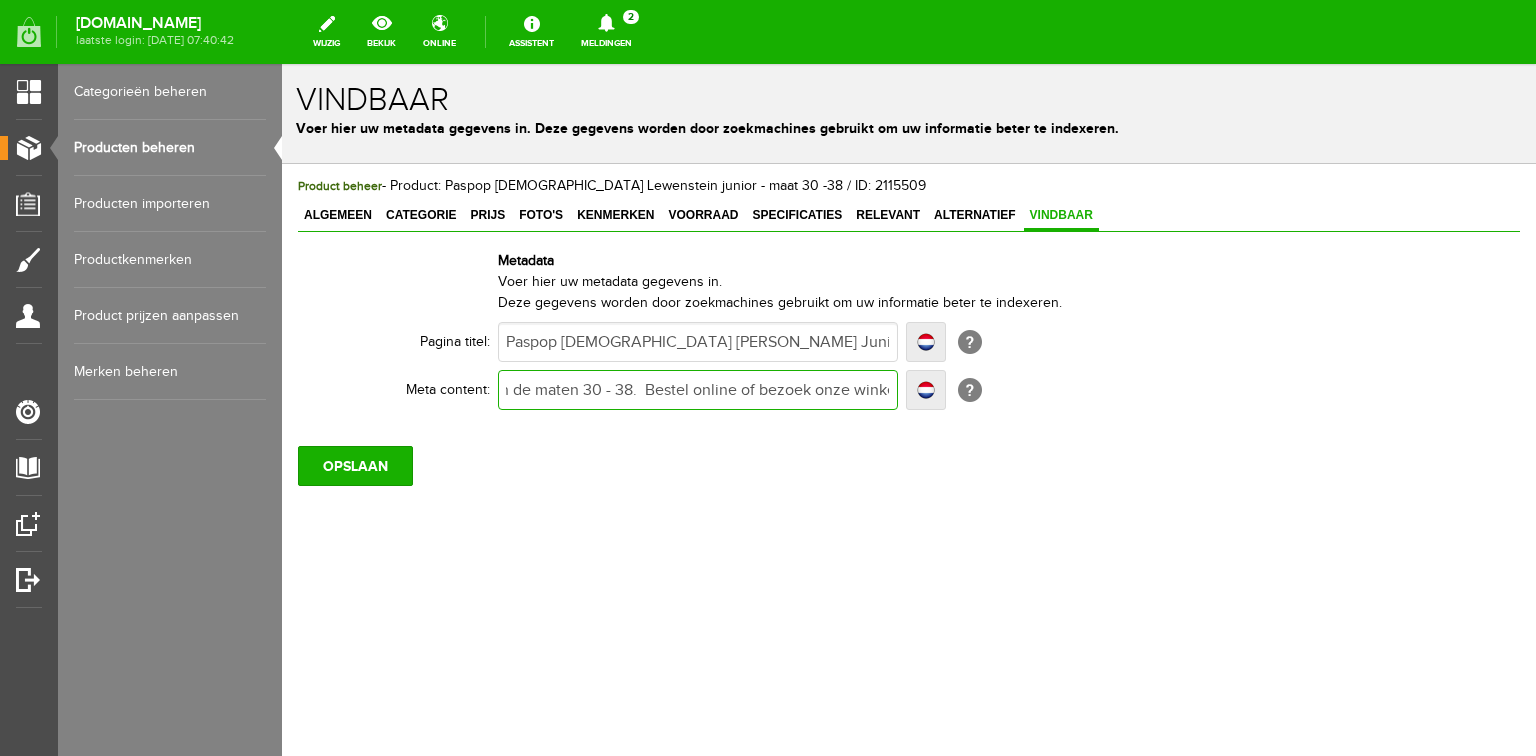 scroll, scrollTop: 0, scrollLeft: 388, axis: horizontal 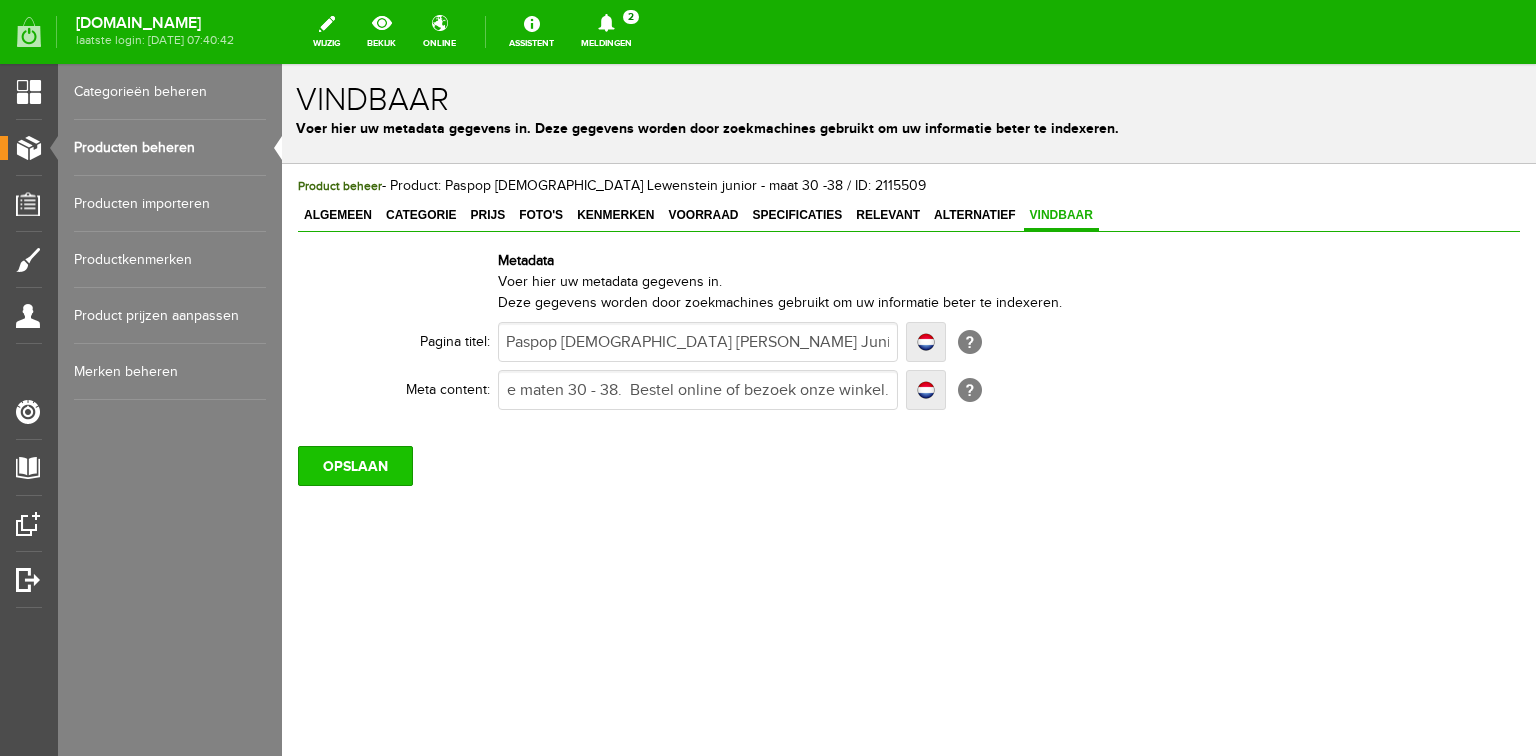 click on "OPSLAAN" at bounding box center (355, 466) 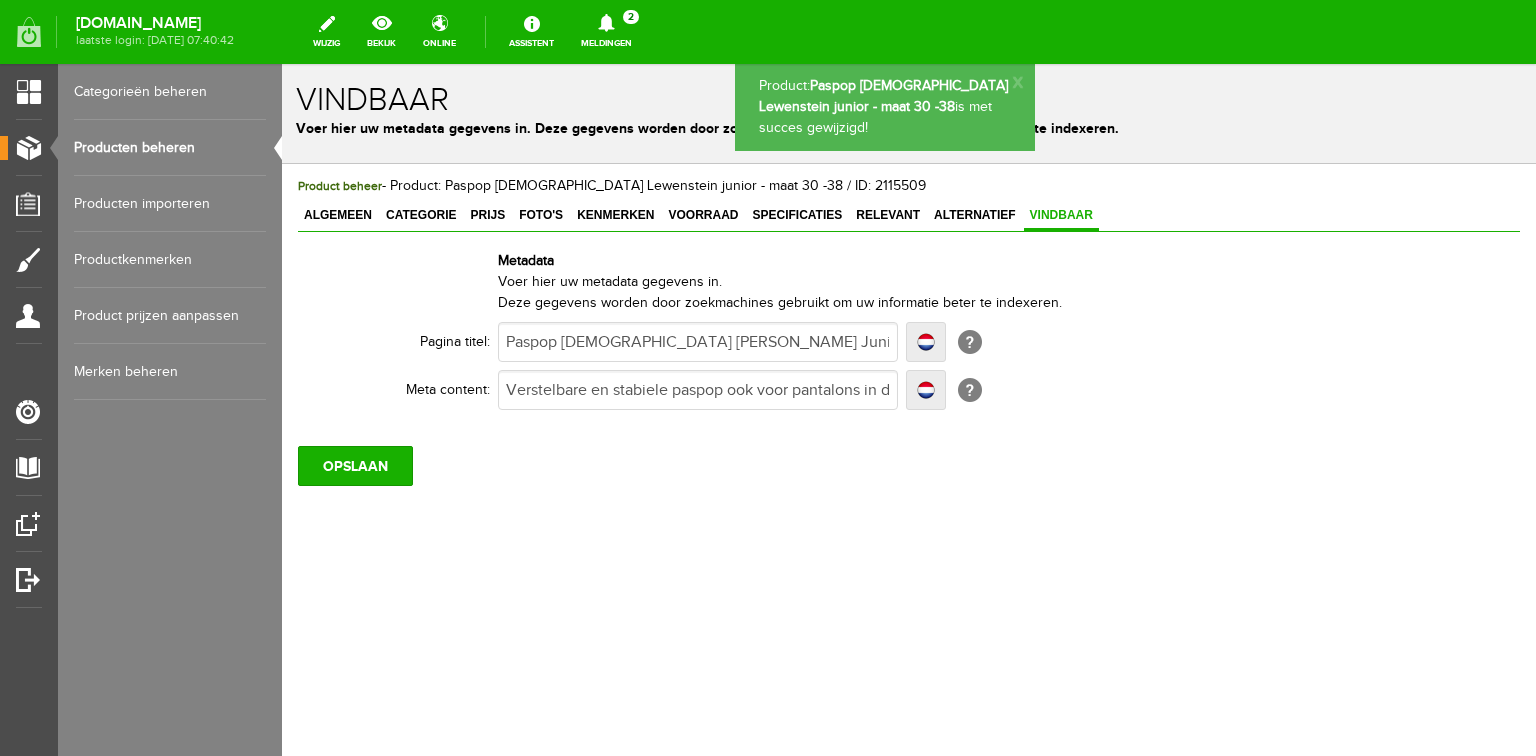 scroll, scrollTop: 0, scrollLeft: 0, axis: both 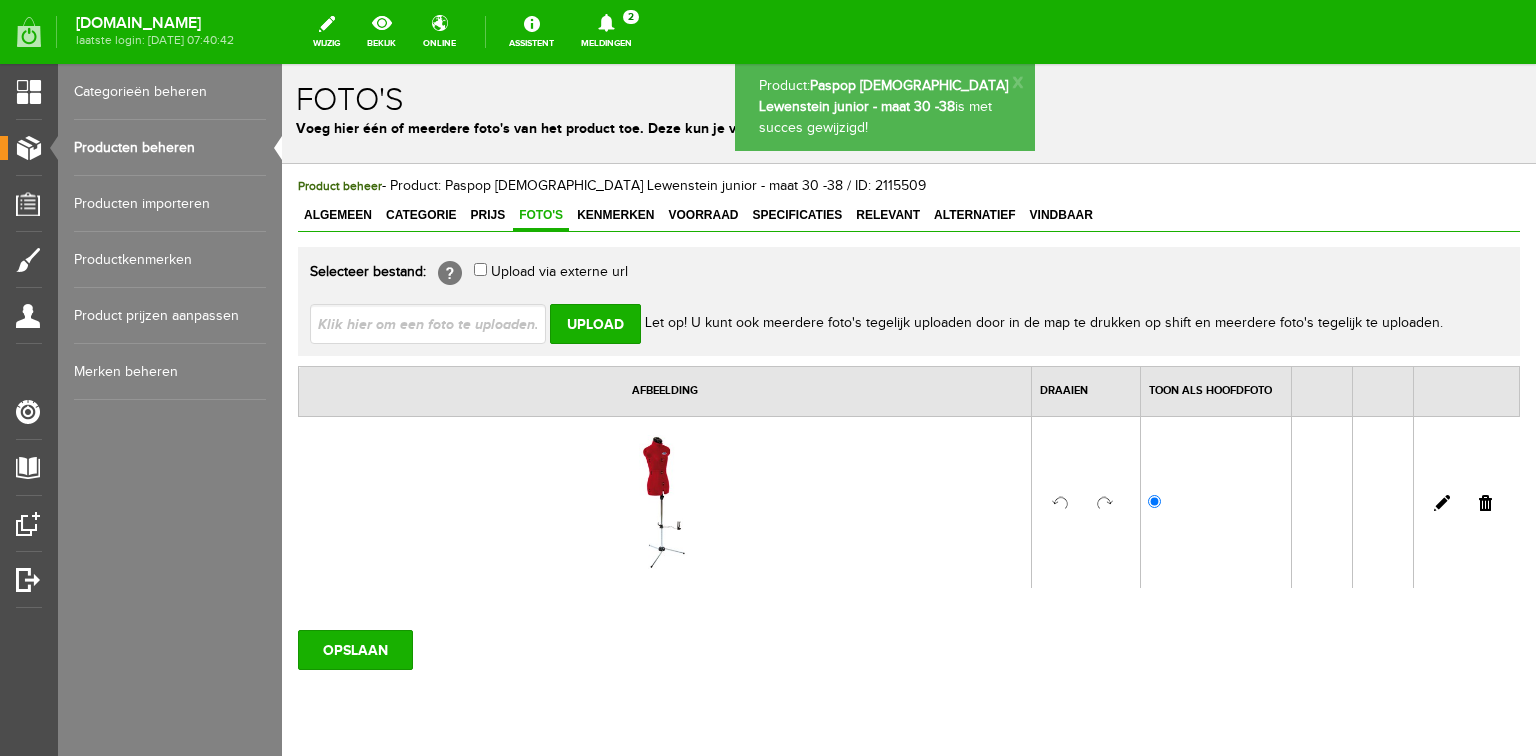 click at bounding box center [436, 323] 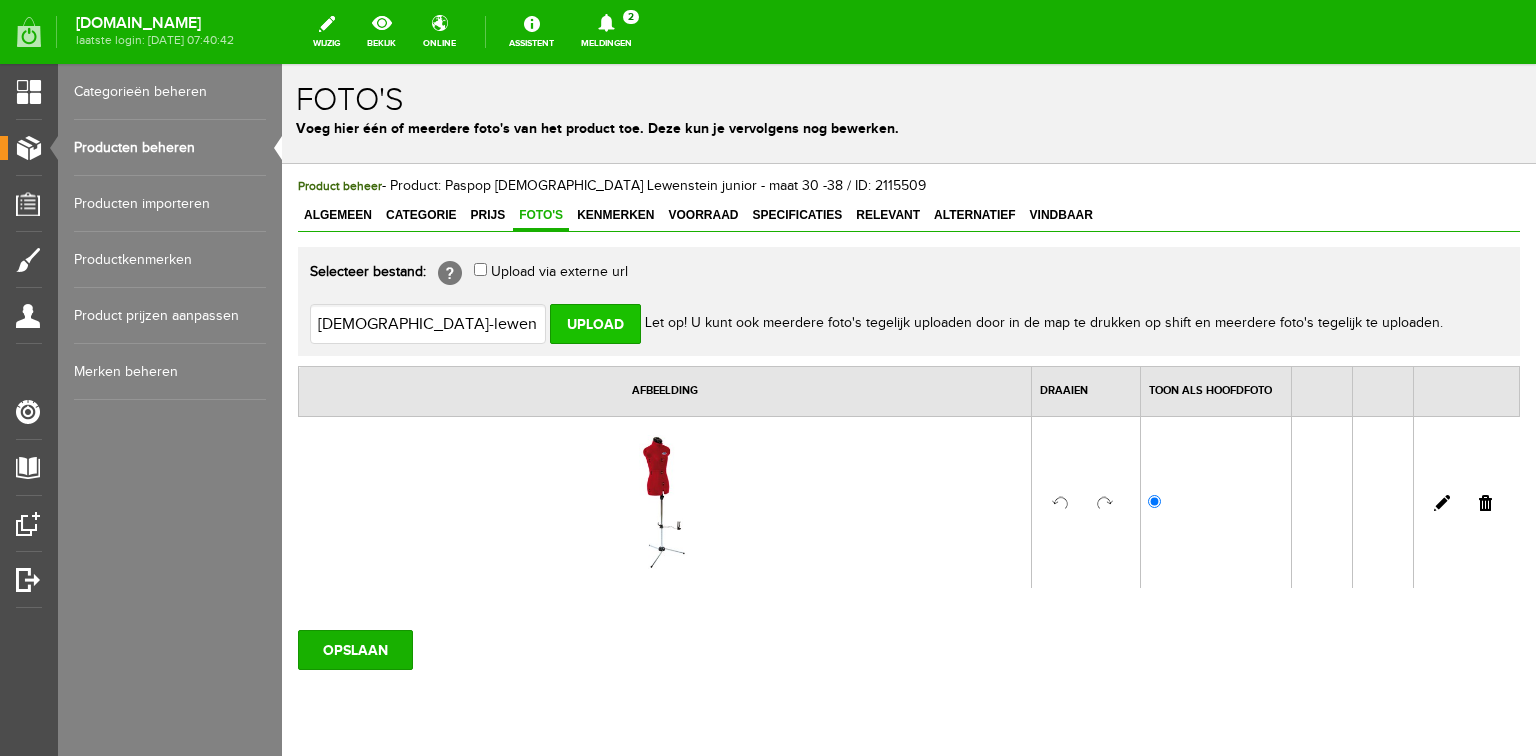 click on "Upload" at bounding box center [595, 324] 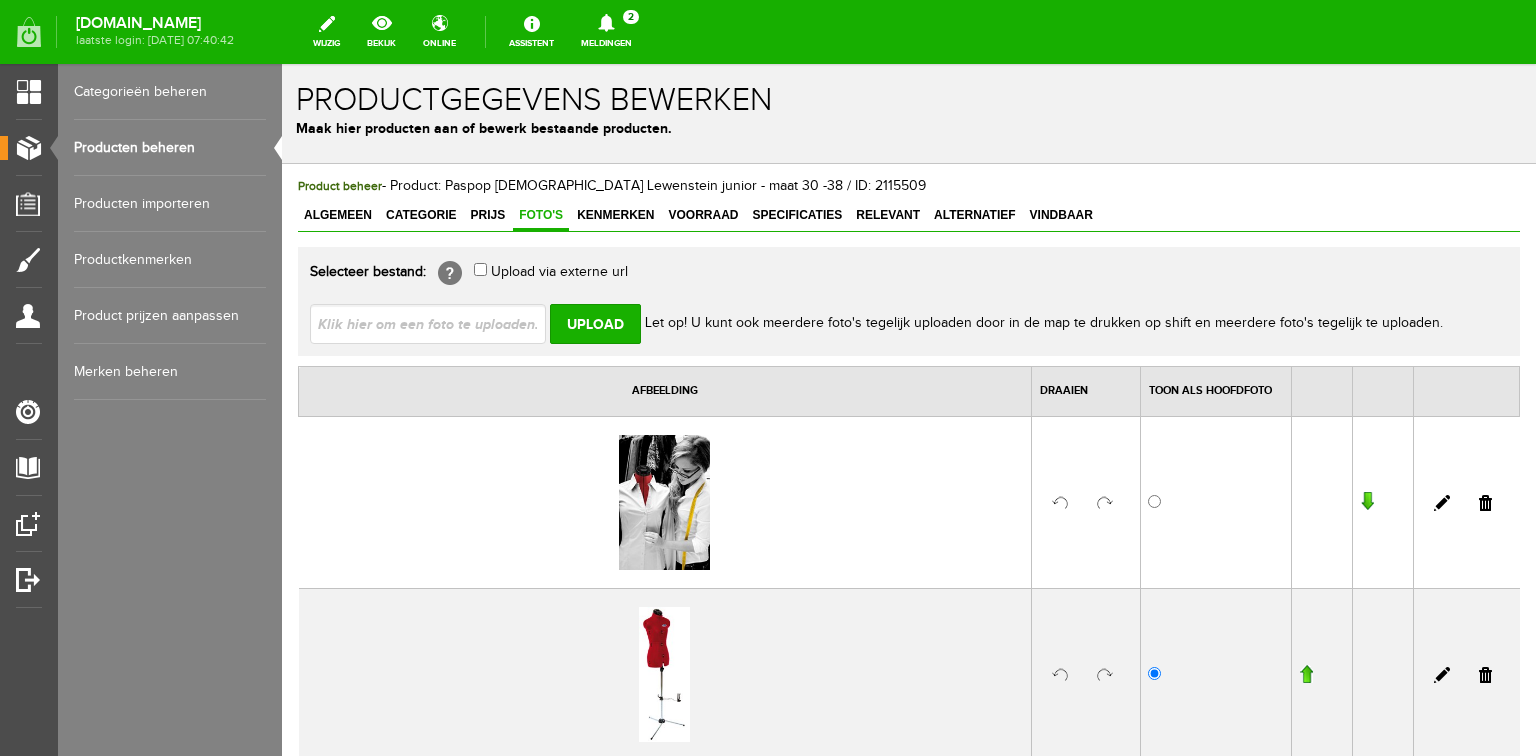 scroll, scrollTop: 0, scrollLeft: 0, axis: both 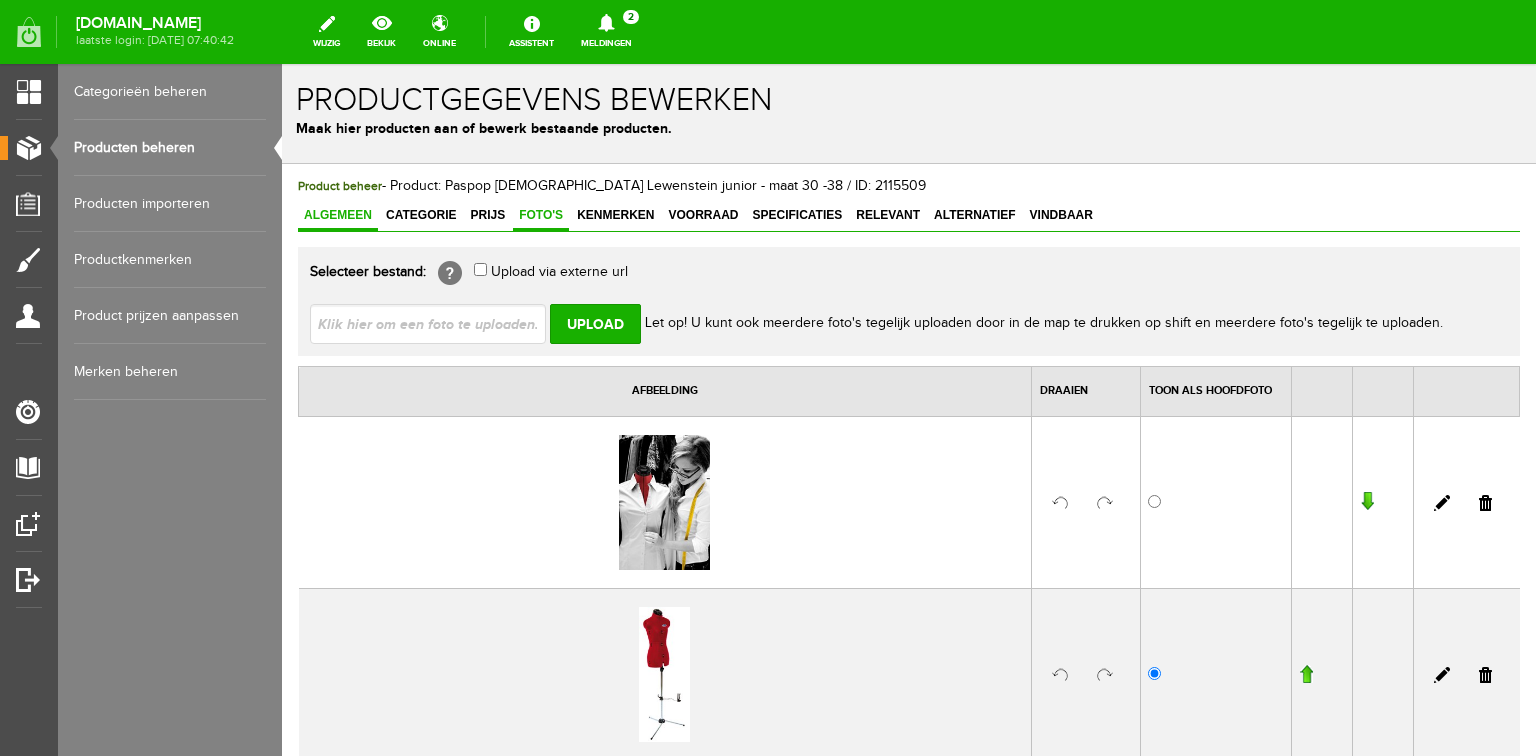 click on "Algemeen" at bounding box center (338, 215) 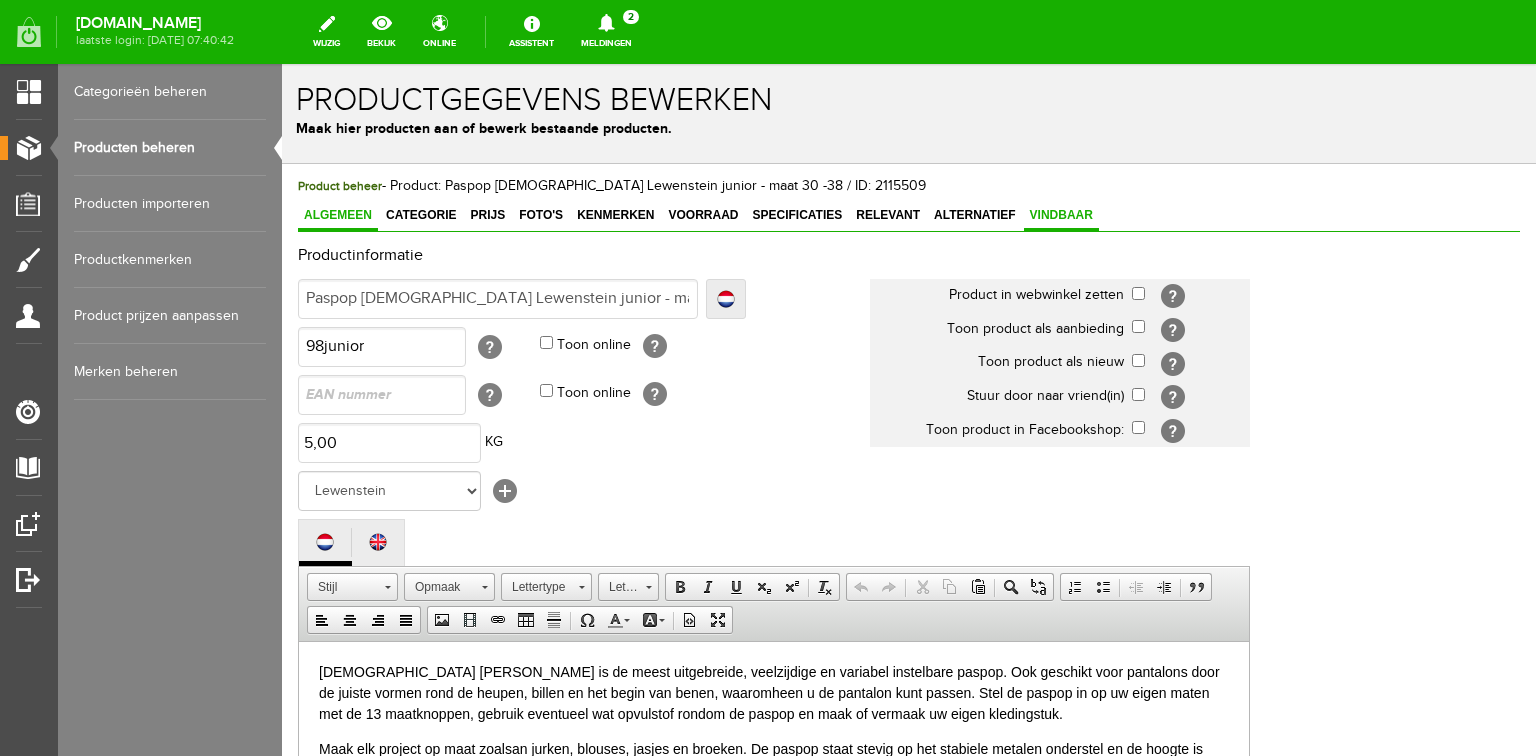 click on "Vindbaar" at bounding box center [1061, 215] 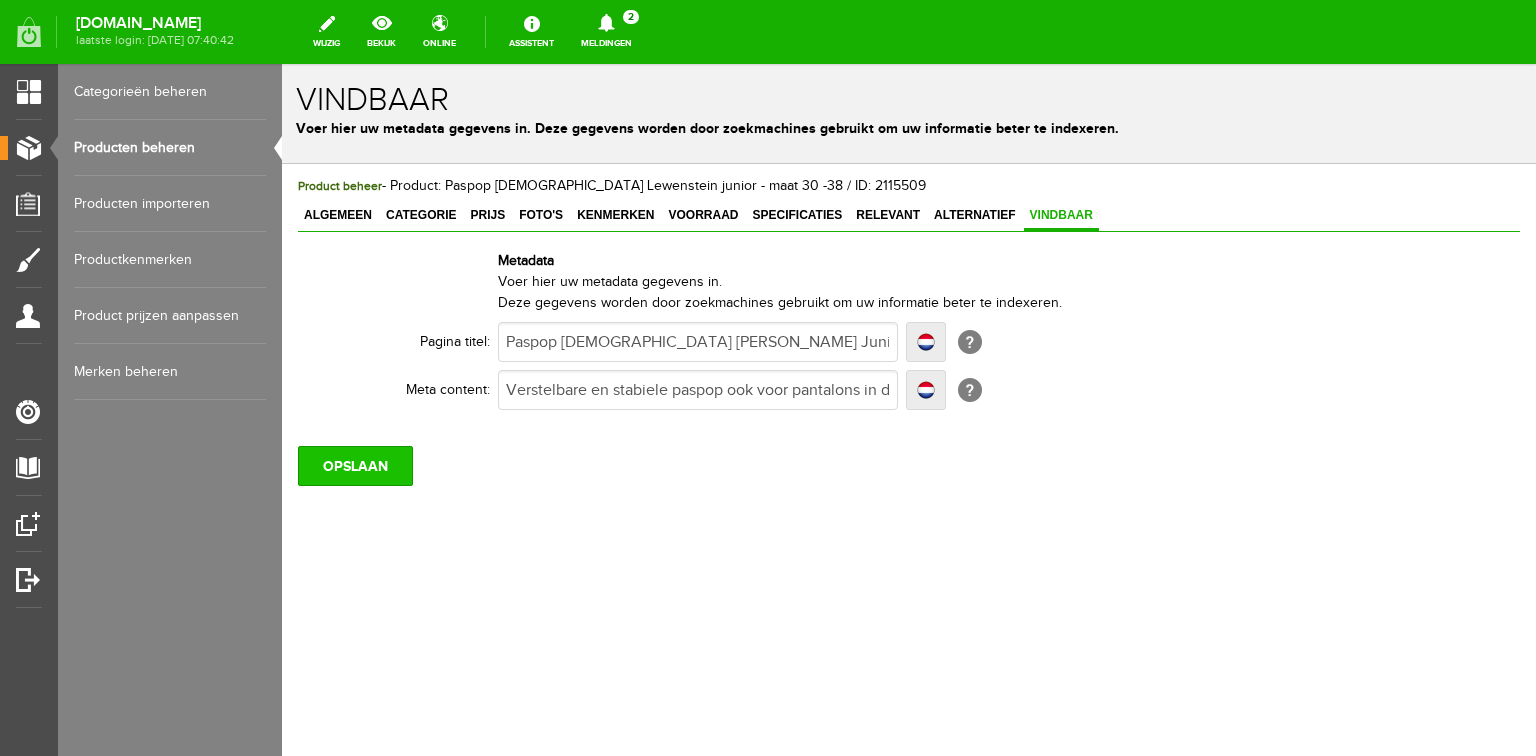 click on "OPSLAAN" at bounding box center (355, 466) 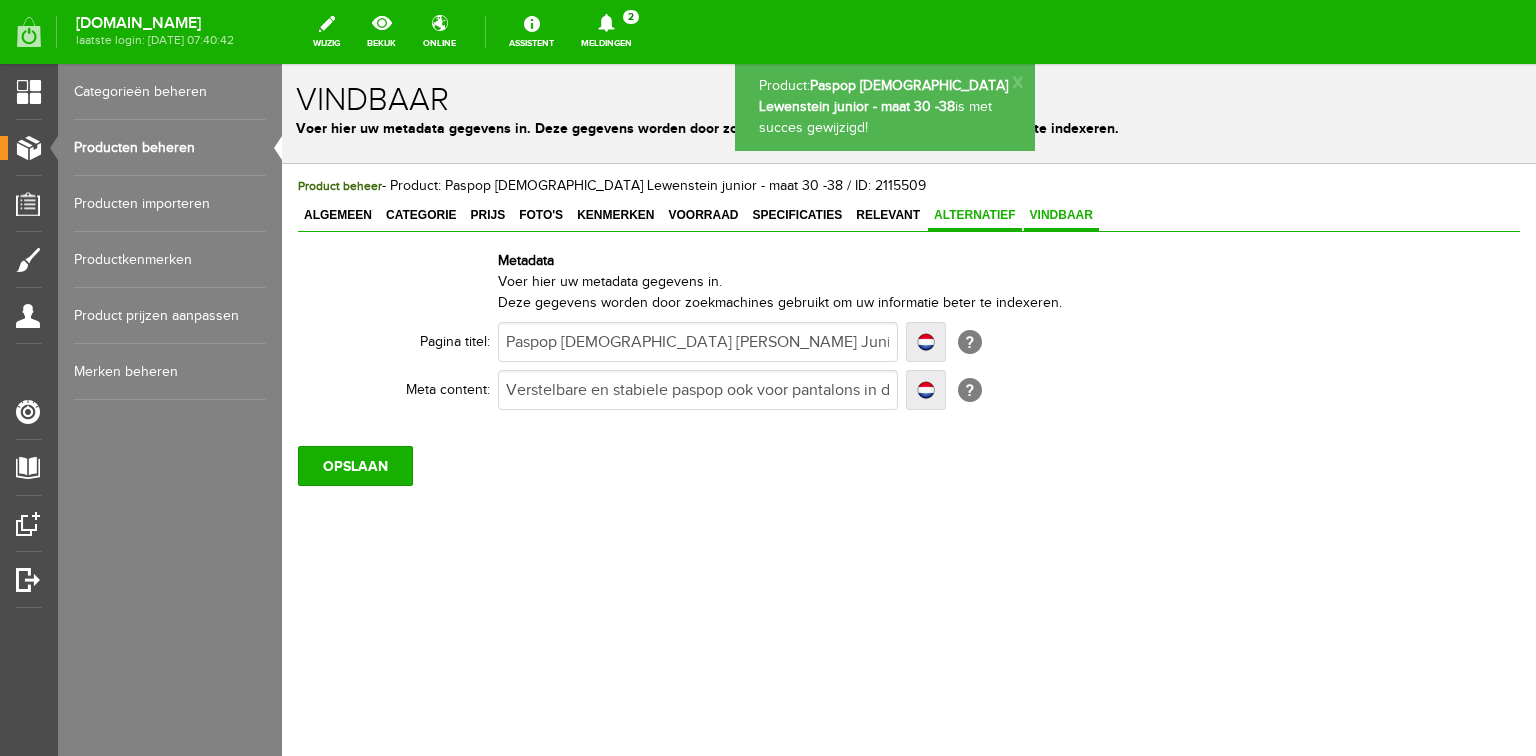 scroll, scrollTop: 0, scrollLeft: 0, axis: both 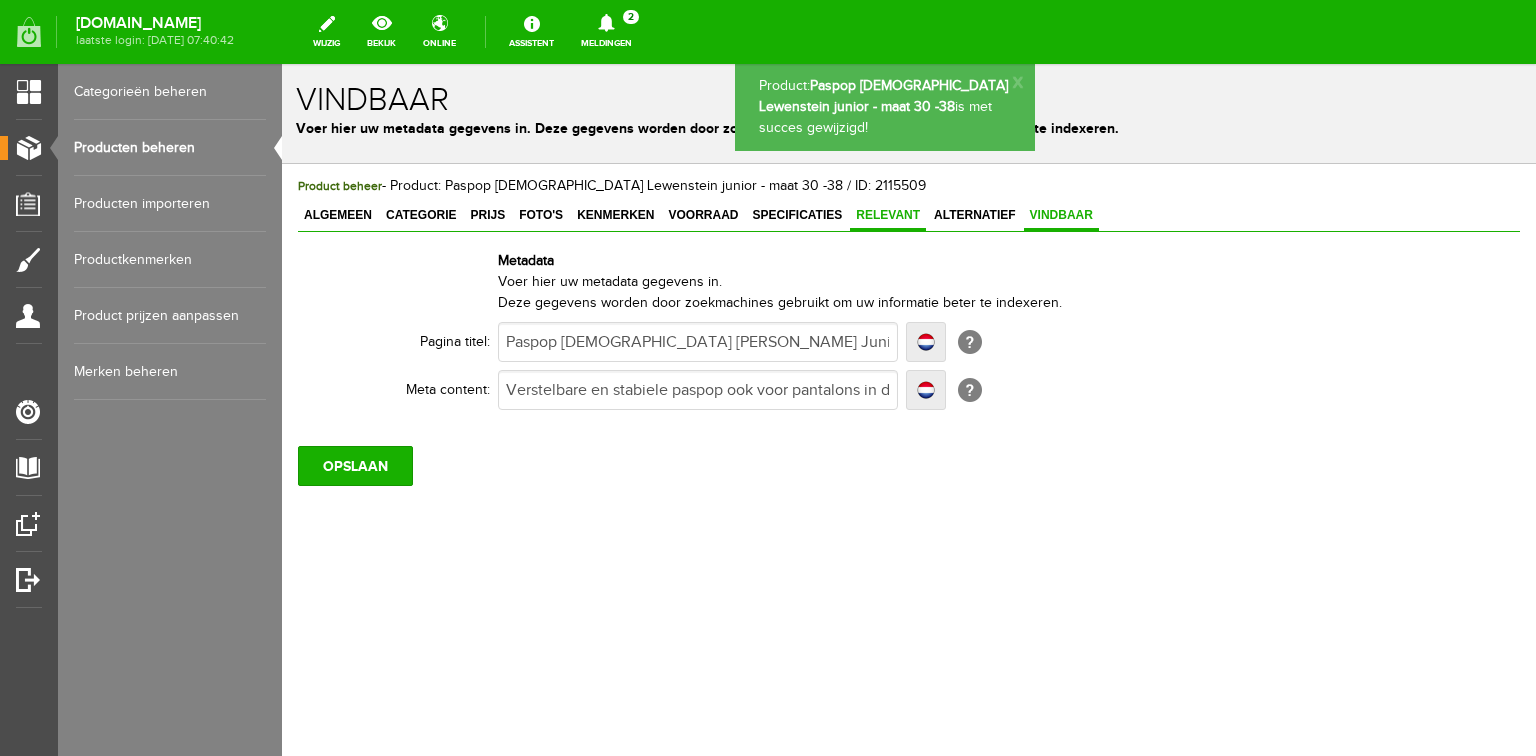 click on "Relevant" at bounding box center [888, 215] 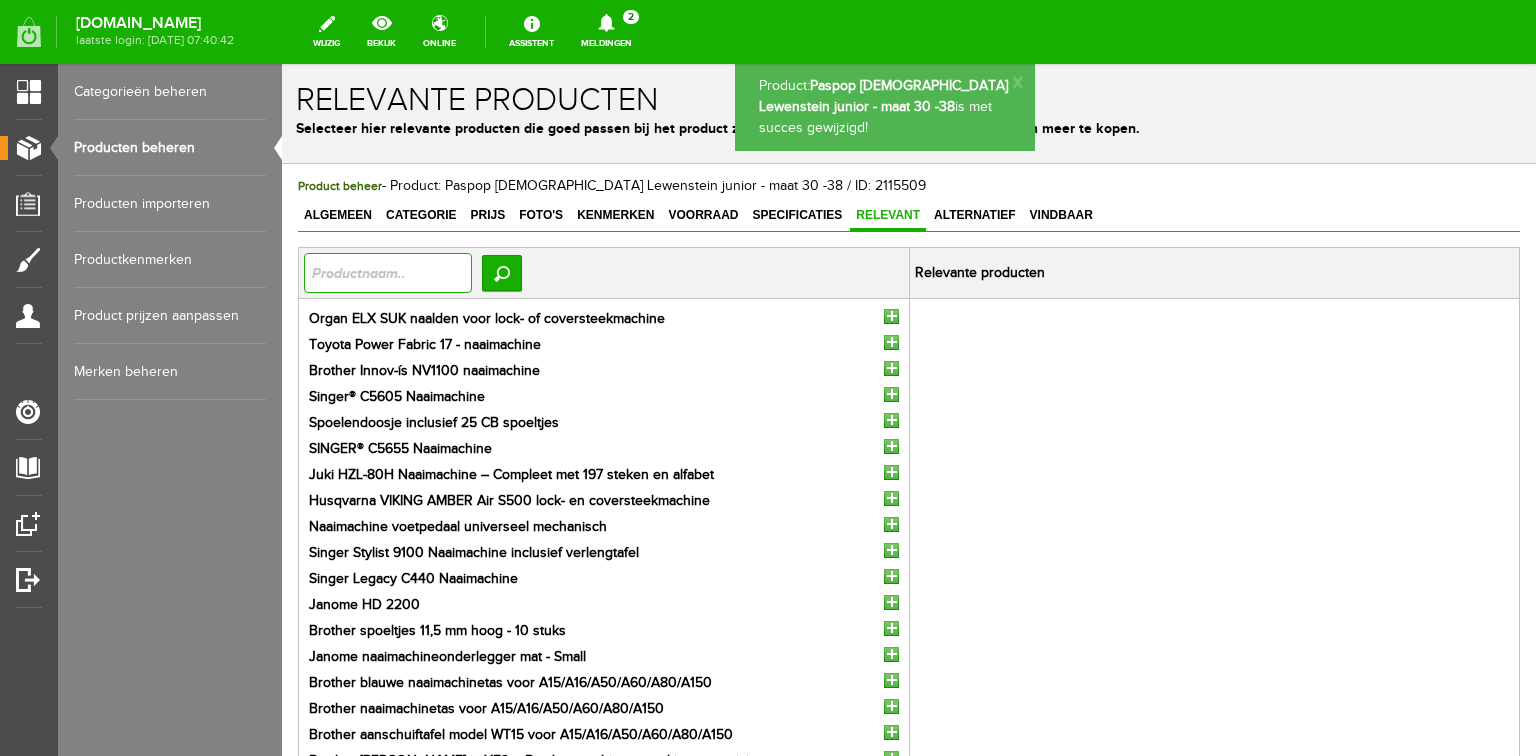 click at bounding box center (388, 273) 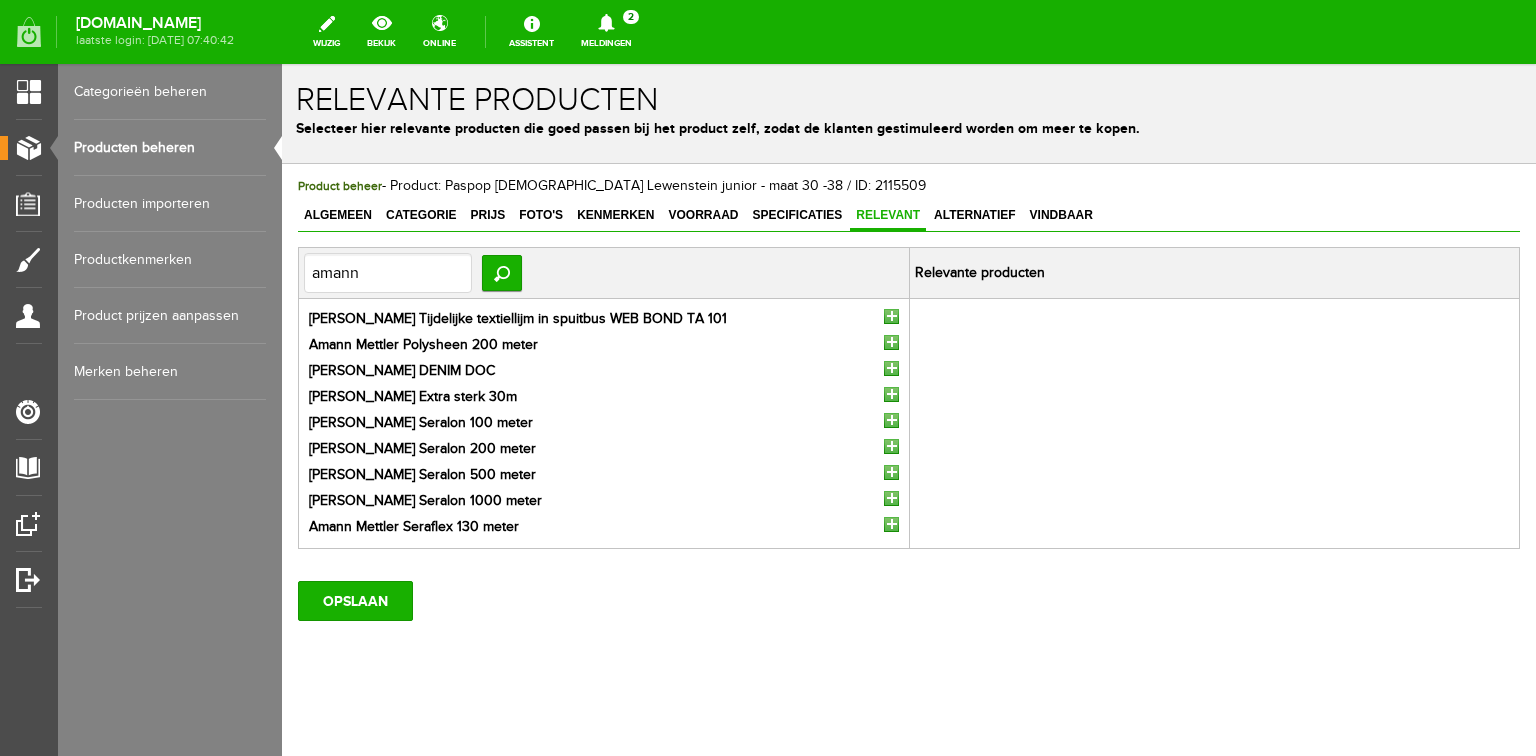 click at bounding box center (891, 446) 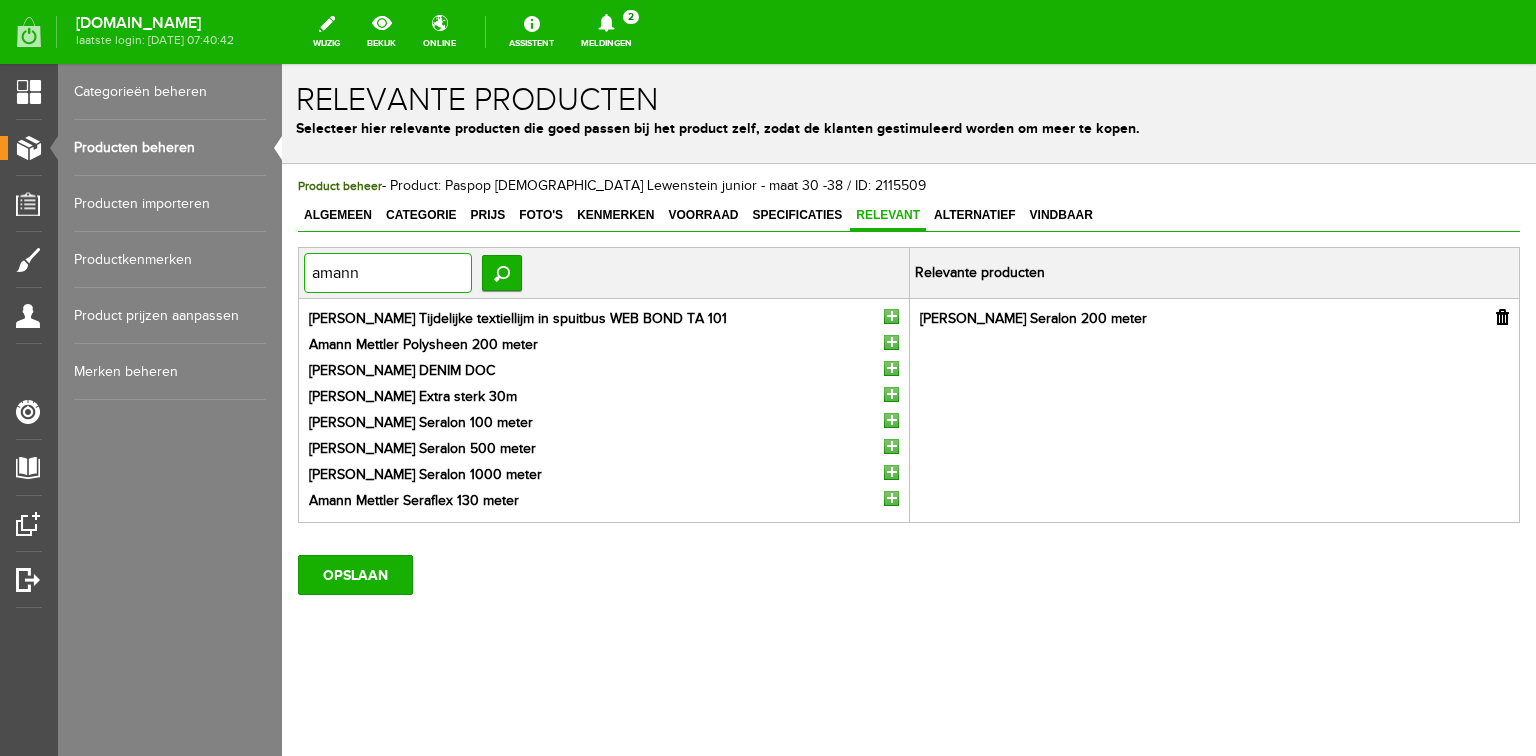 drag, startPoint x: 376, startPoint y: 276, endPoint x: 284, endPoint y: 274, distance: 92.021736 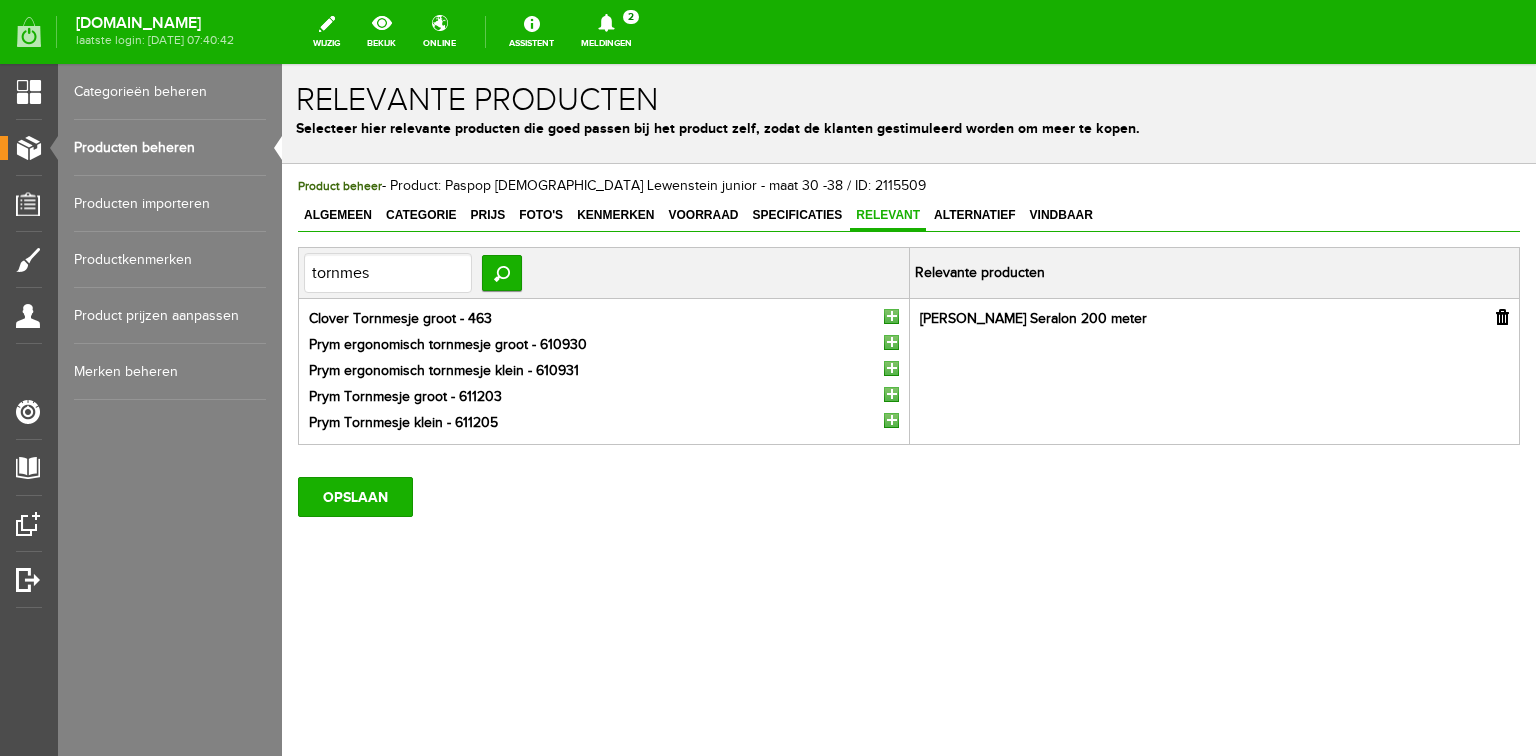 click at bounding box center [891, 316] 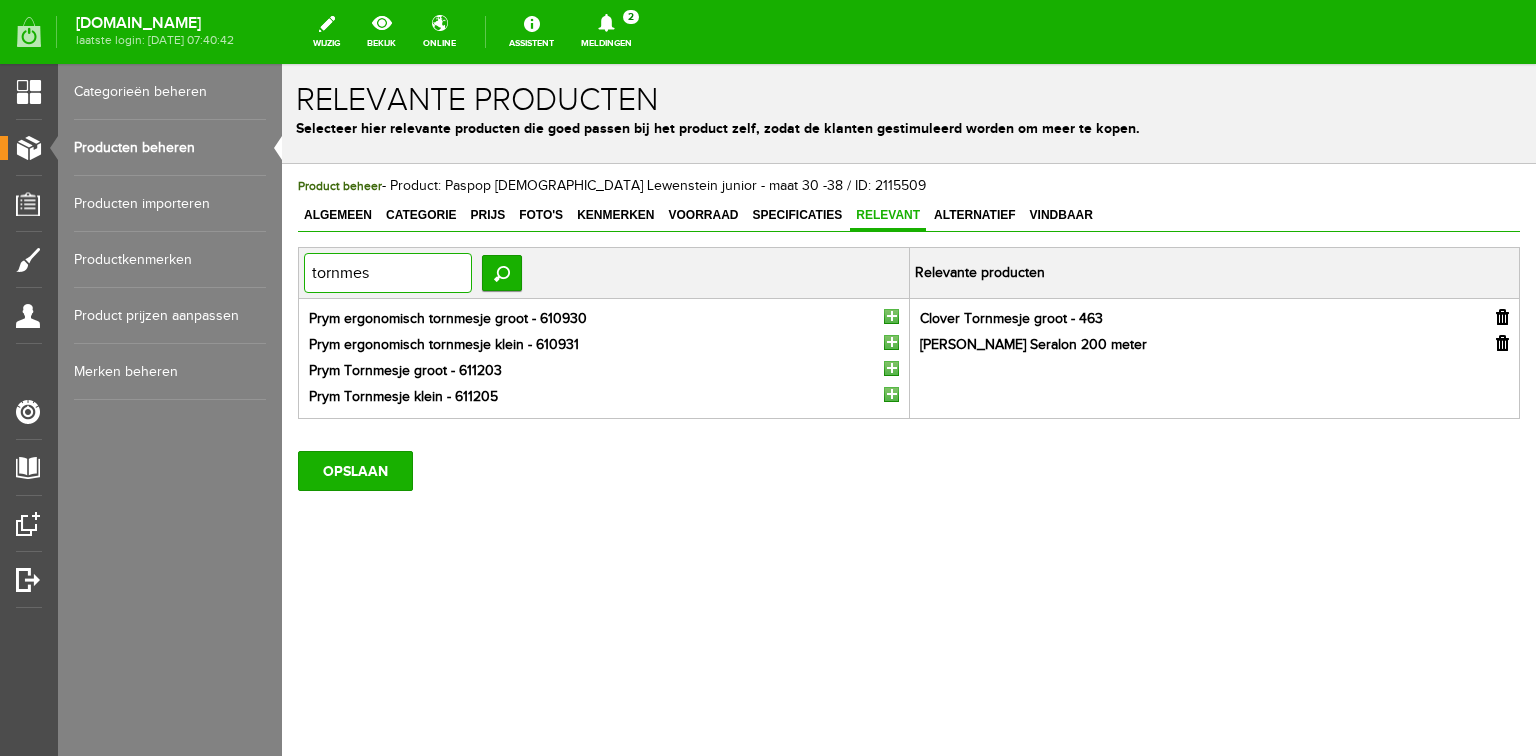 drag, startPoint x: 389, startPoint y: 270, endPoint x: 234, endPoint y: 269, distance: 155.00322 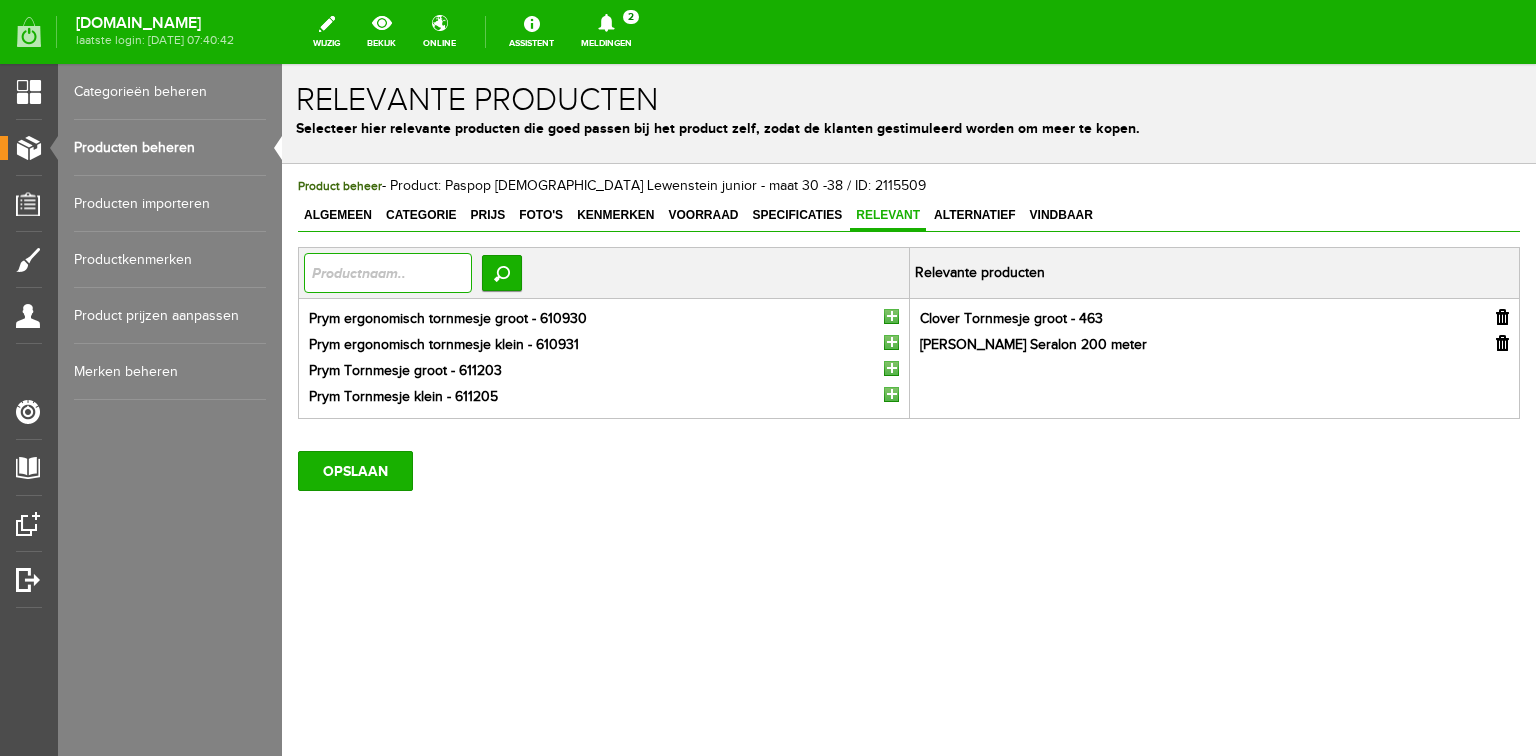 click at bounding box center [388, 273] 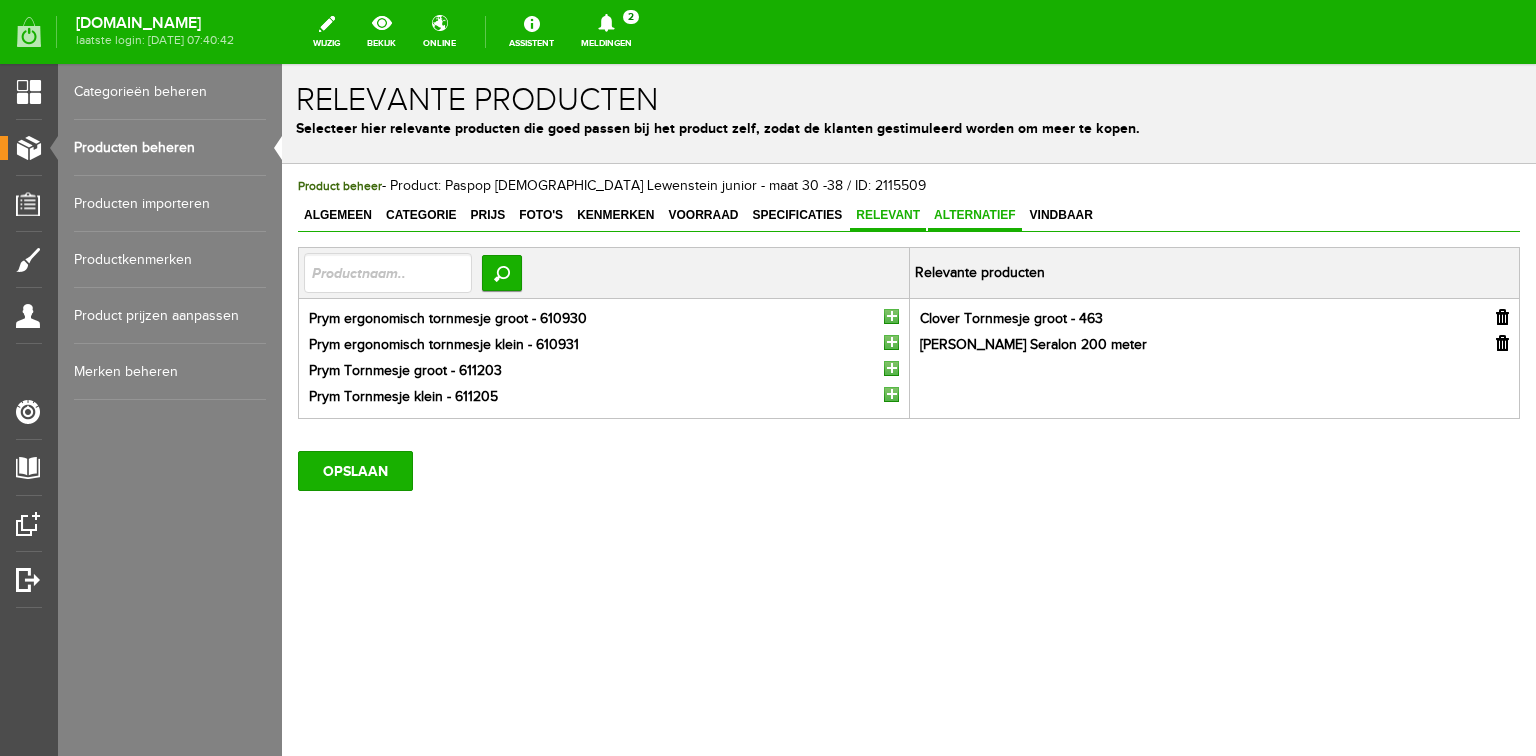click on "Alternatief" at bounding box center [975, 215] 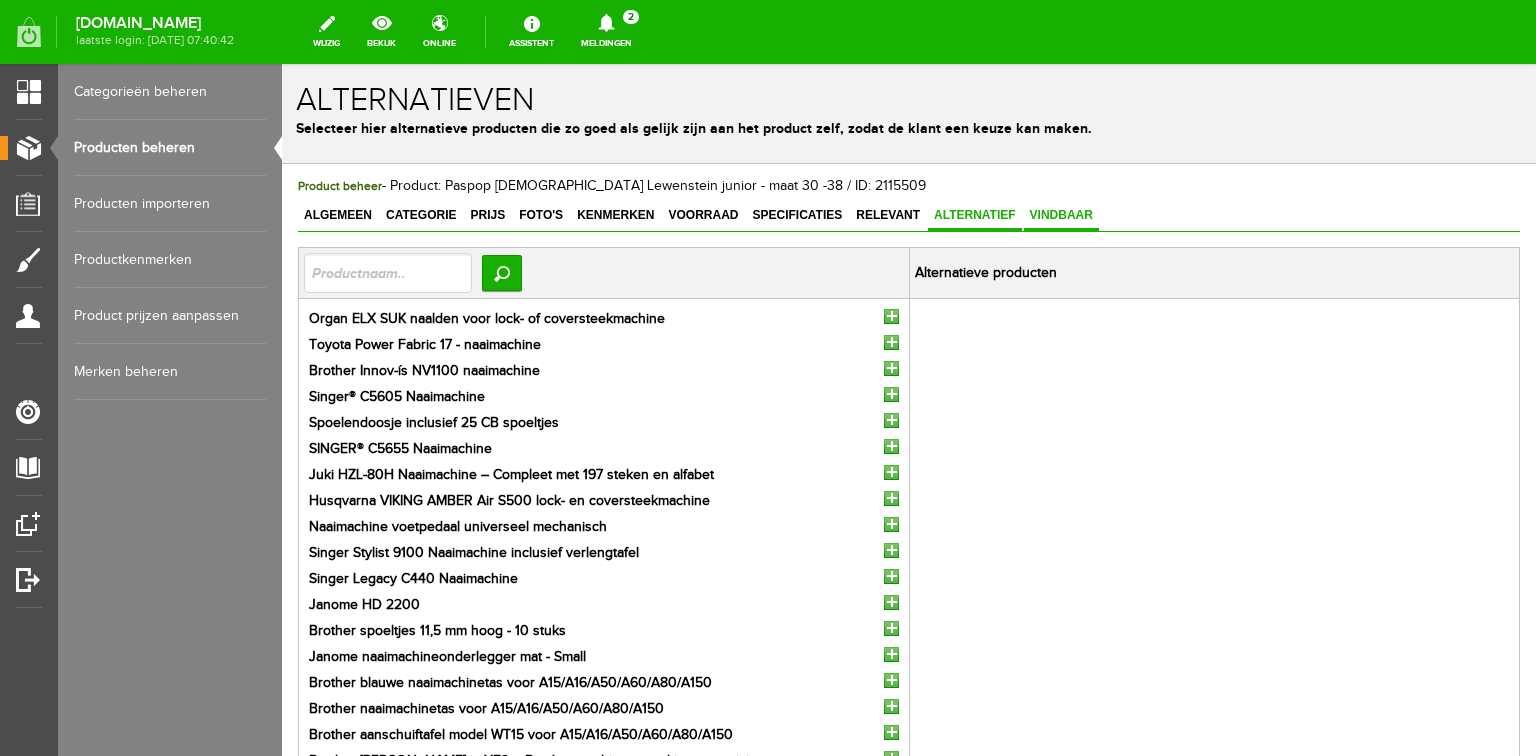 click on "Vindbaar" at bounding box center (1061, 215) 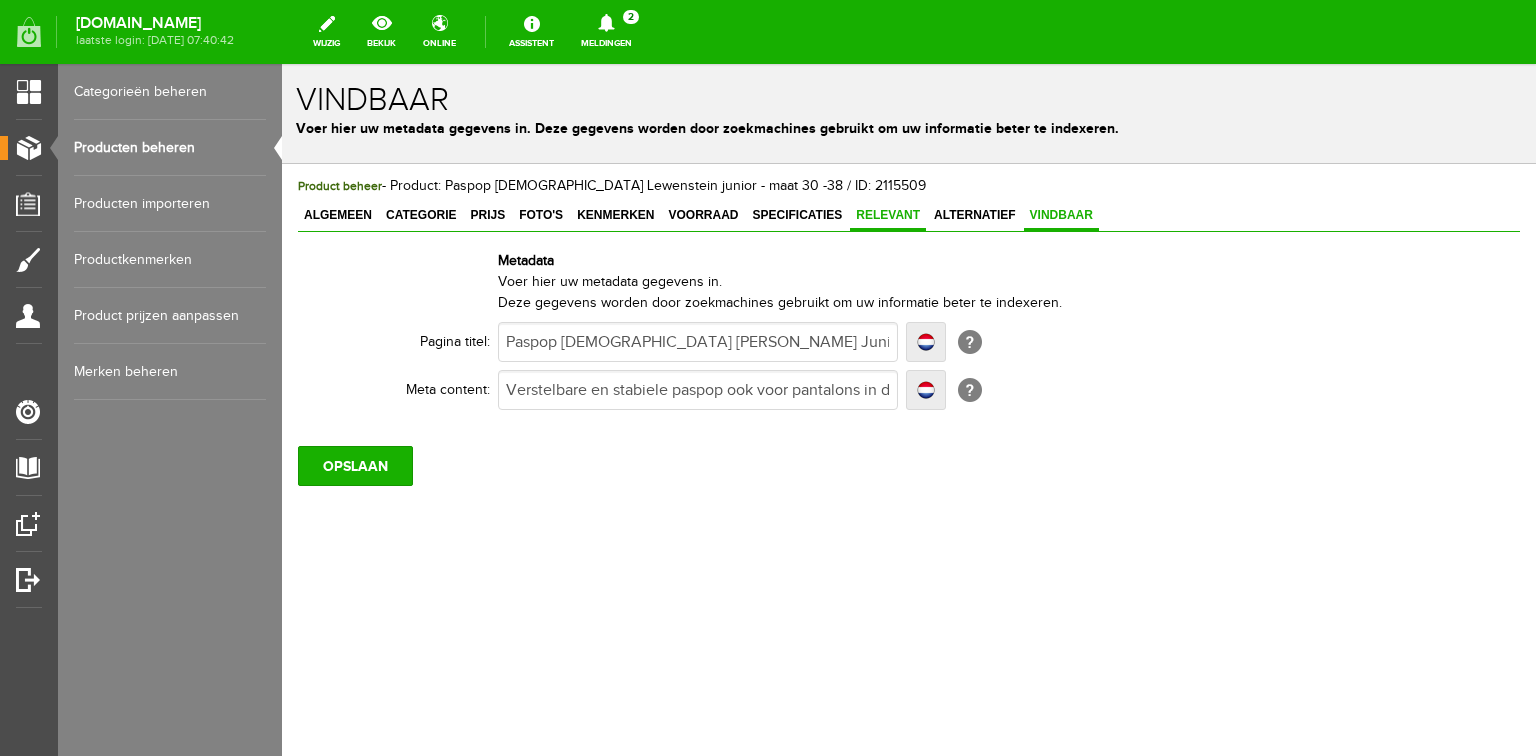 click on "Relevant" at bounding box center [888, 215] 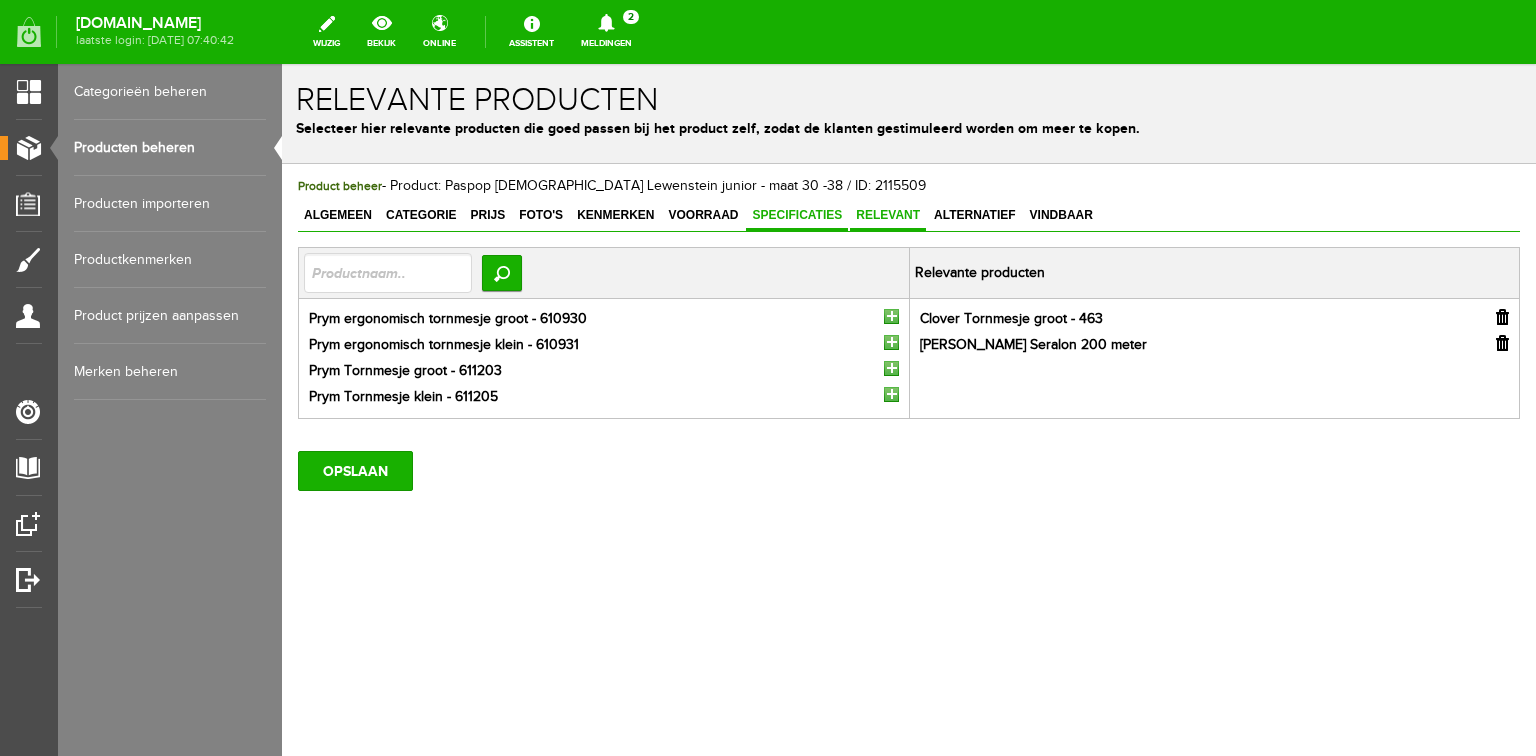 click on "Specificaties" at bounding box center (797, 215) 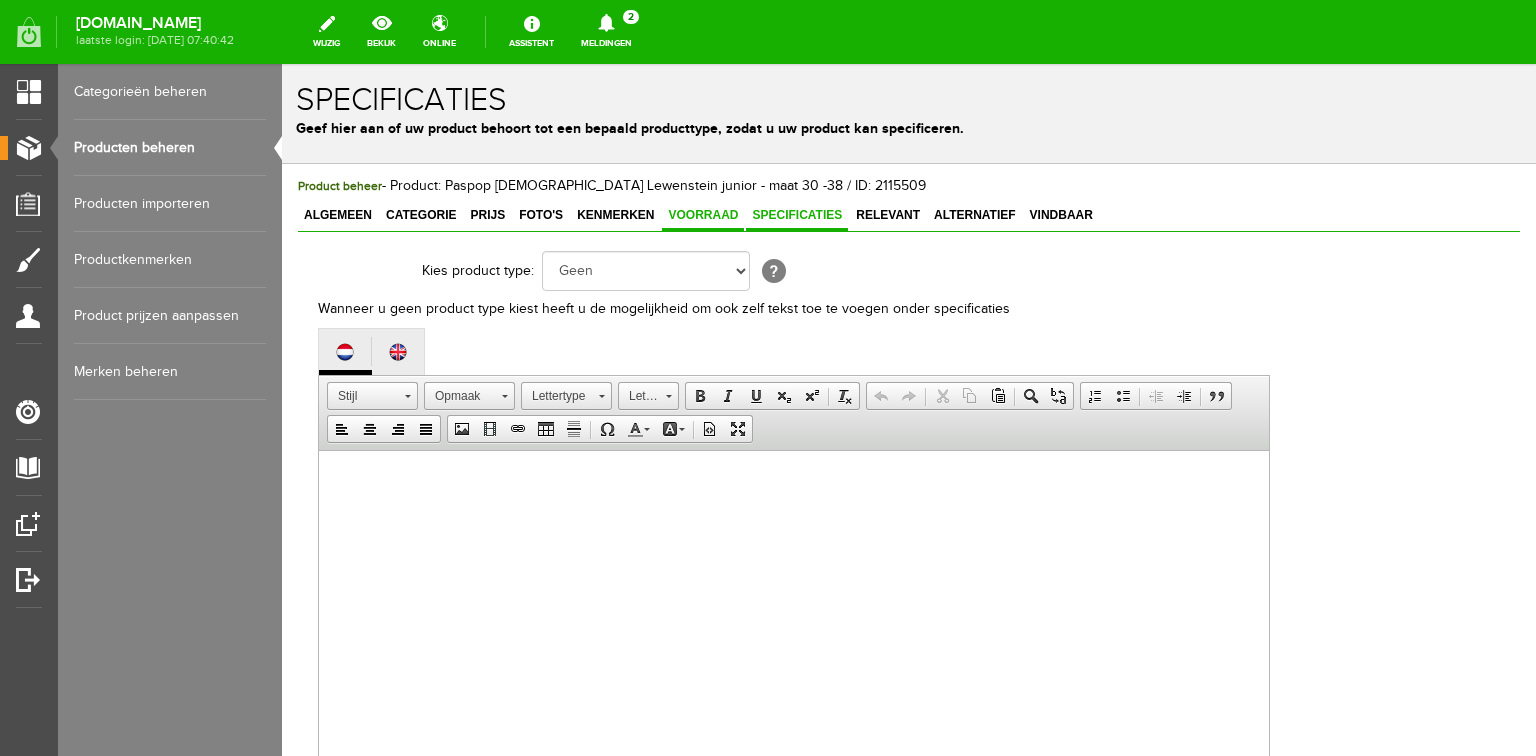 click on "Voorraad" at bounding box center (703, 215) 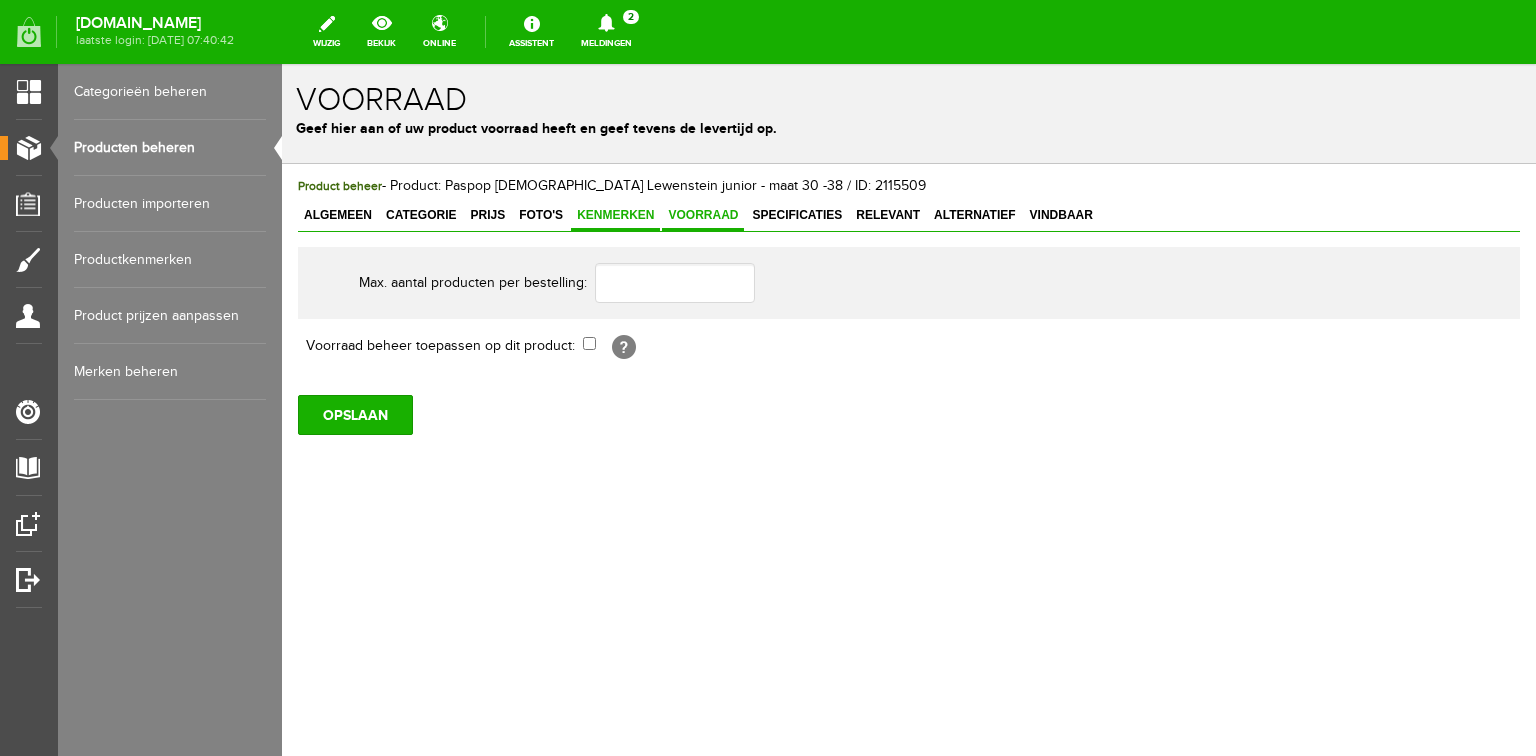 click on "Kenmerken" at bounding box center [615, 215] 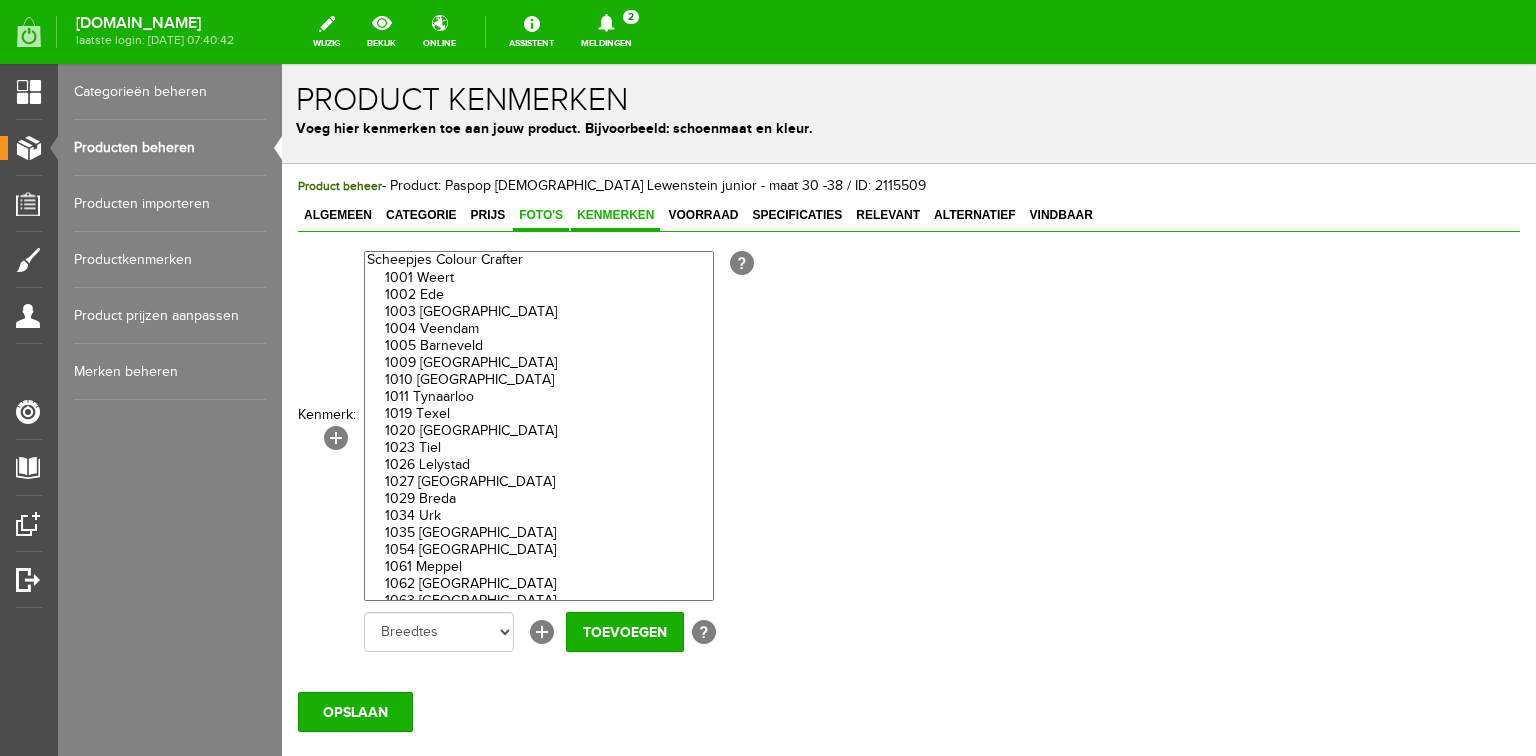 click on "Foto's" at bounding box center (541, 215) 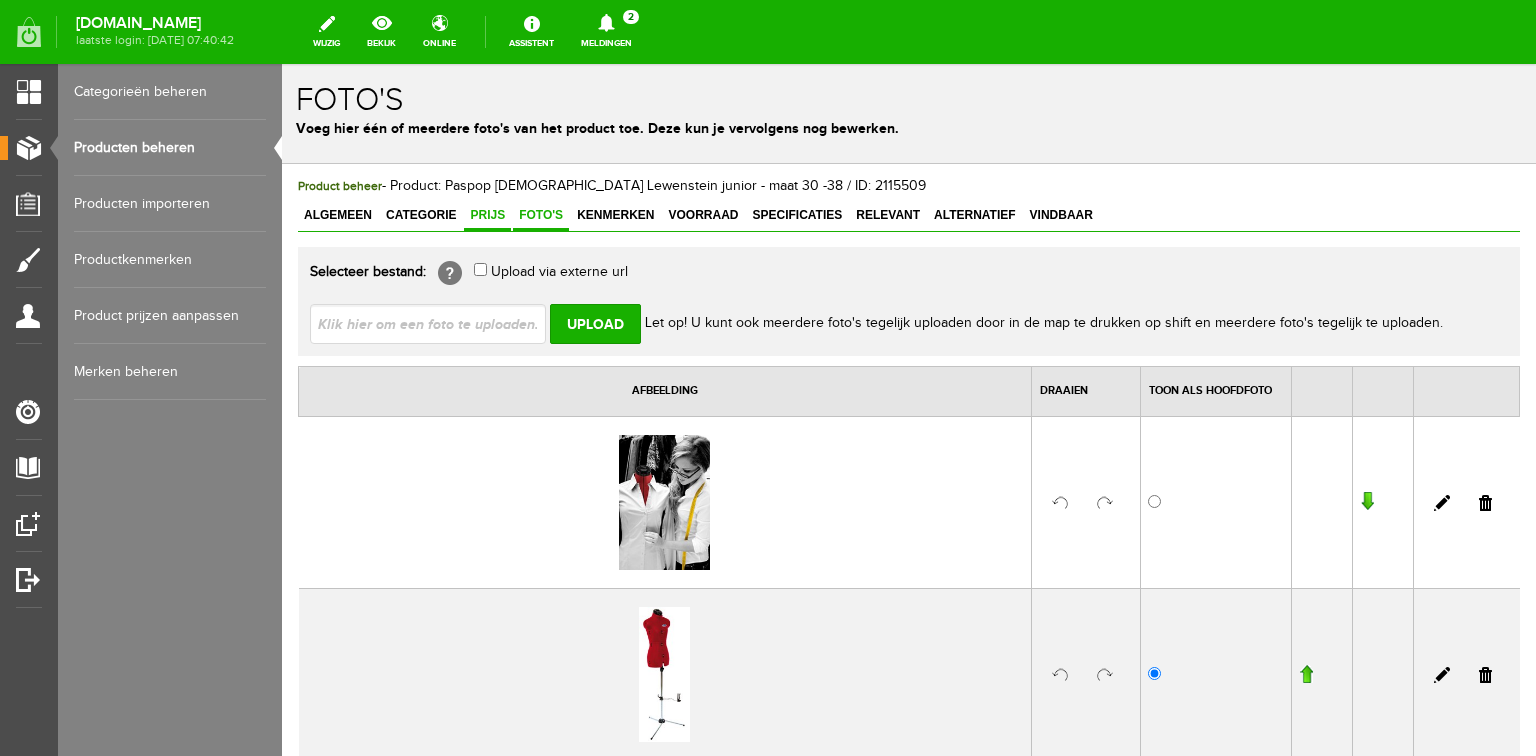 click on "Prijs" at bounding box center [487, 215] 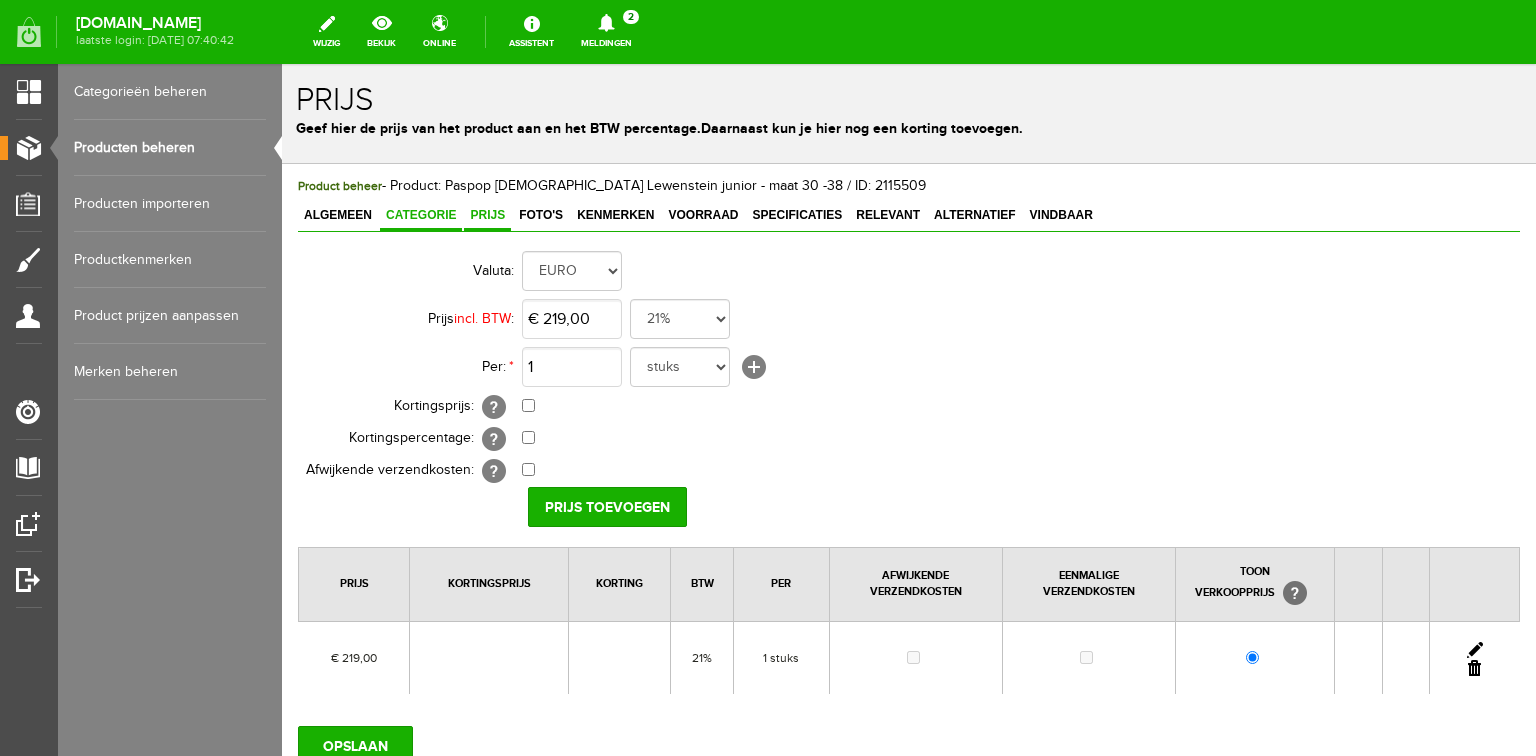 click on "Categorie" at bounding box center [421, 215] 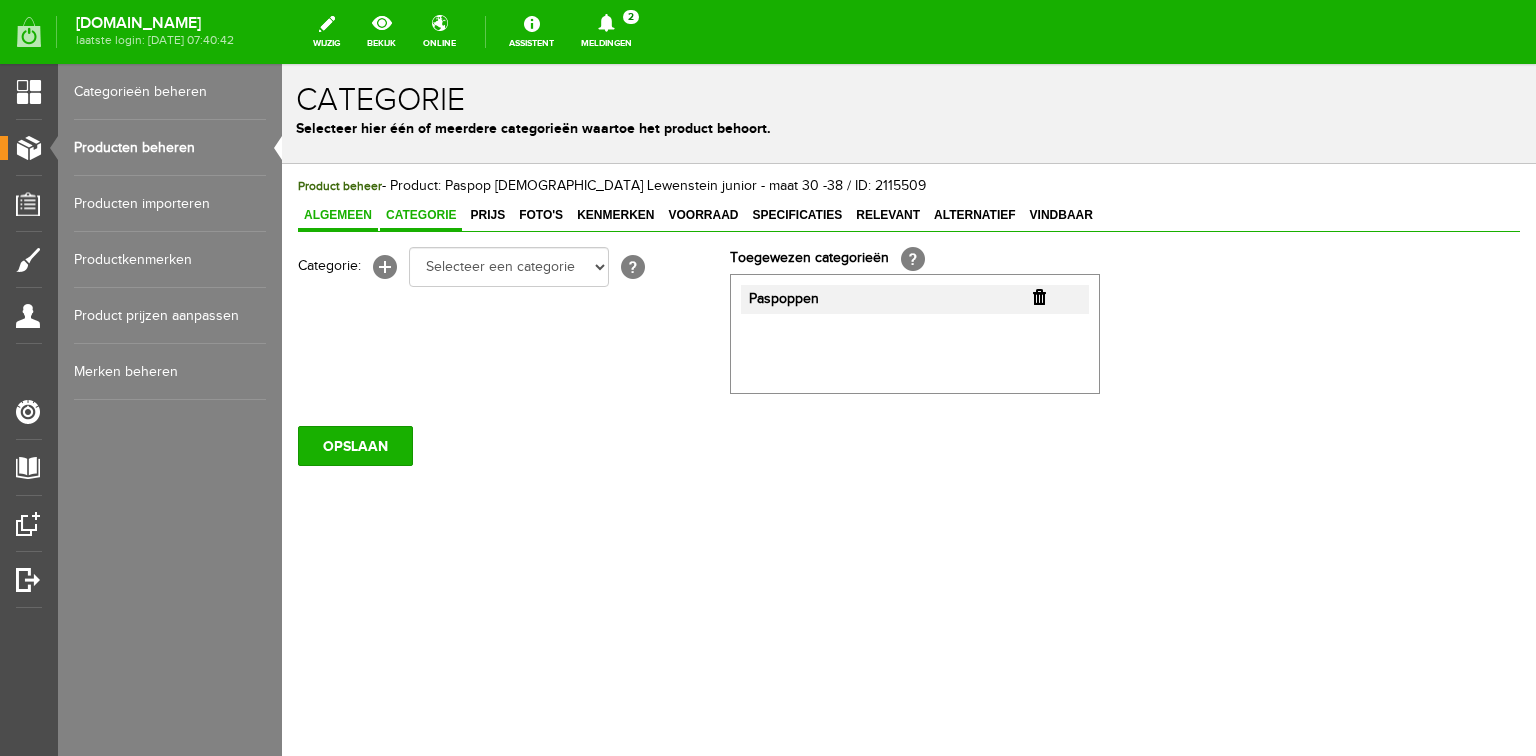 click on "Algemeen" at bounding box center (338, 215) 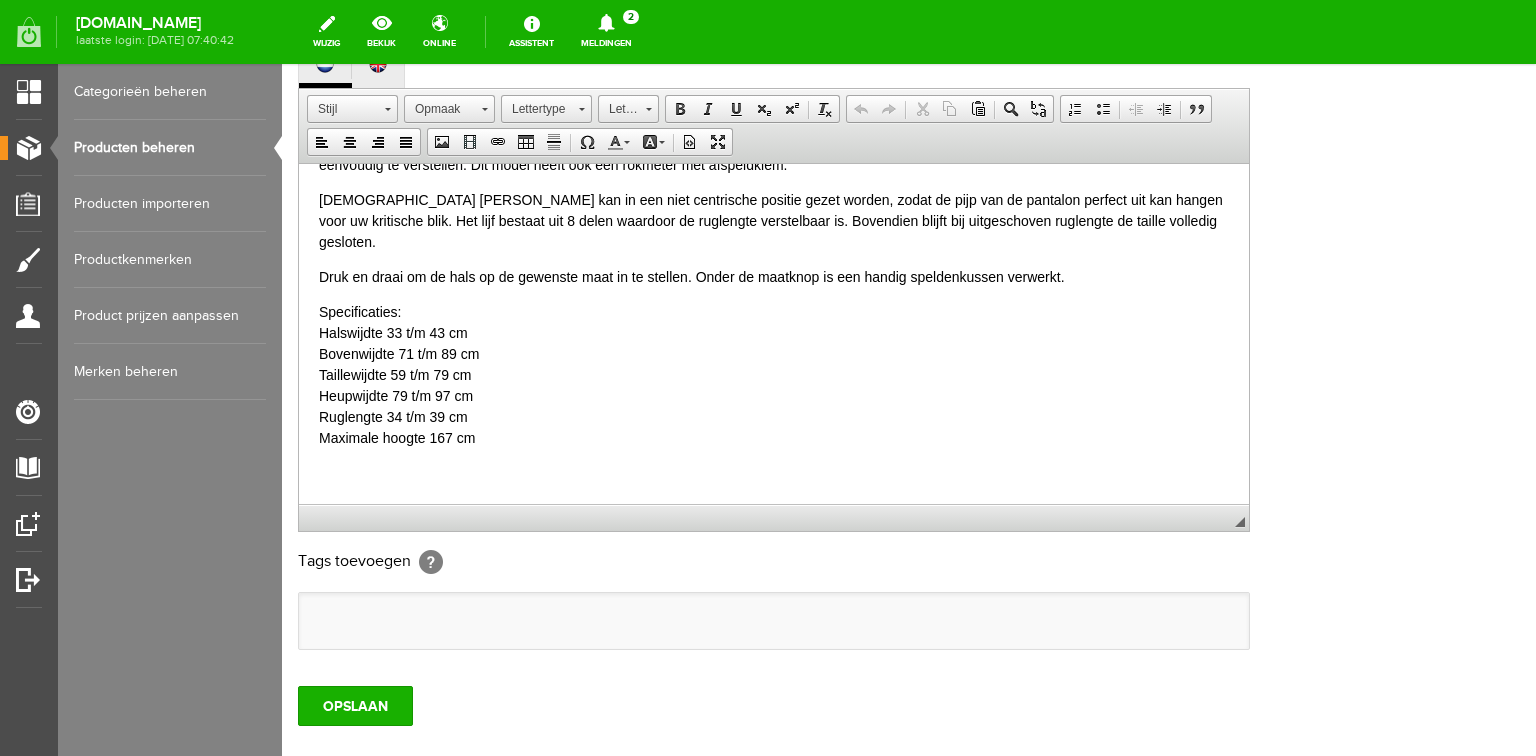 scroll, scrollTop: 480, scrollLeft: 0, axis: vertical 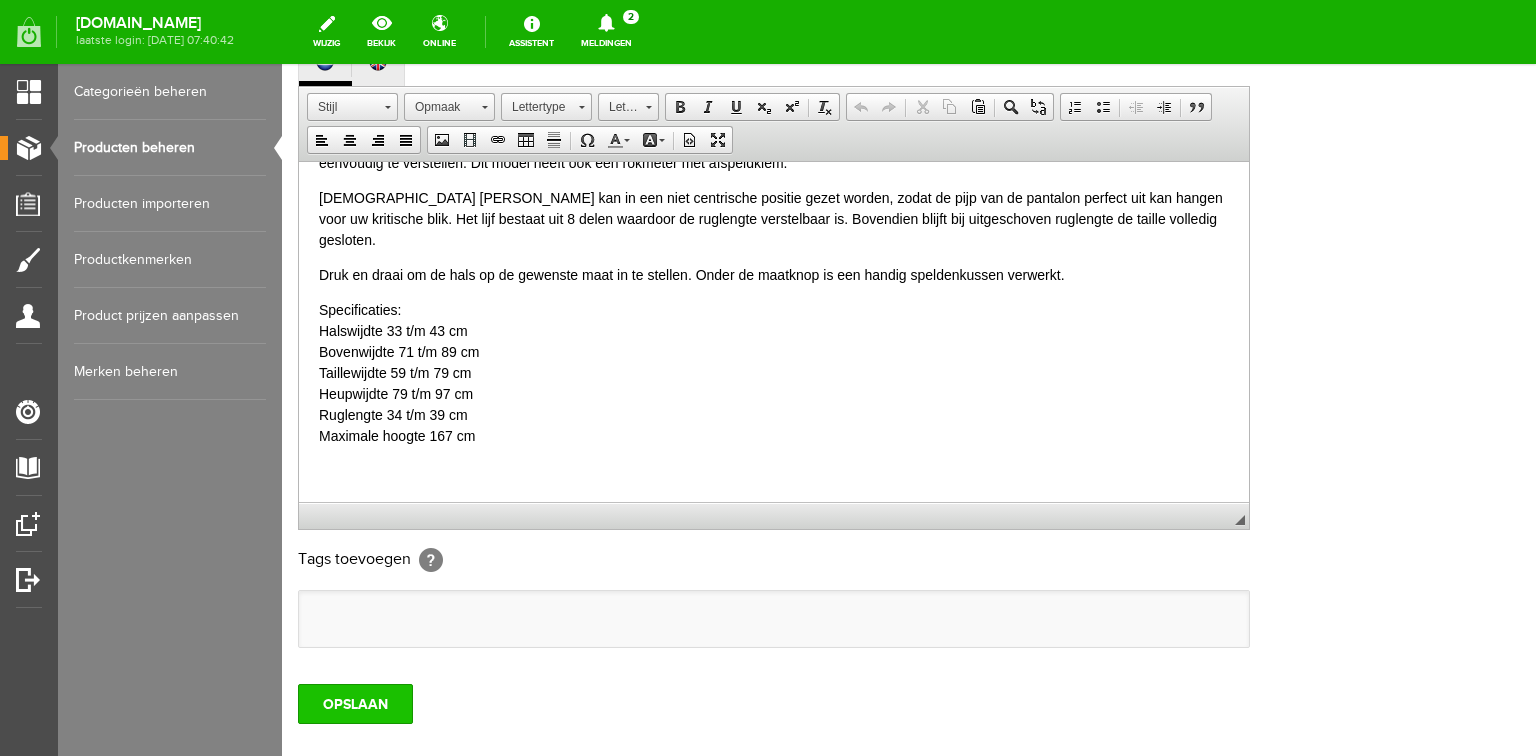 click on "OPSLAAN" at bounding box center [355, 704] 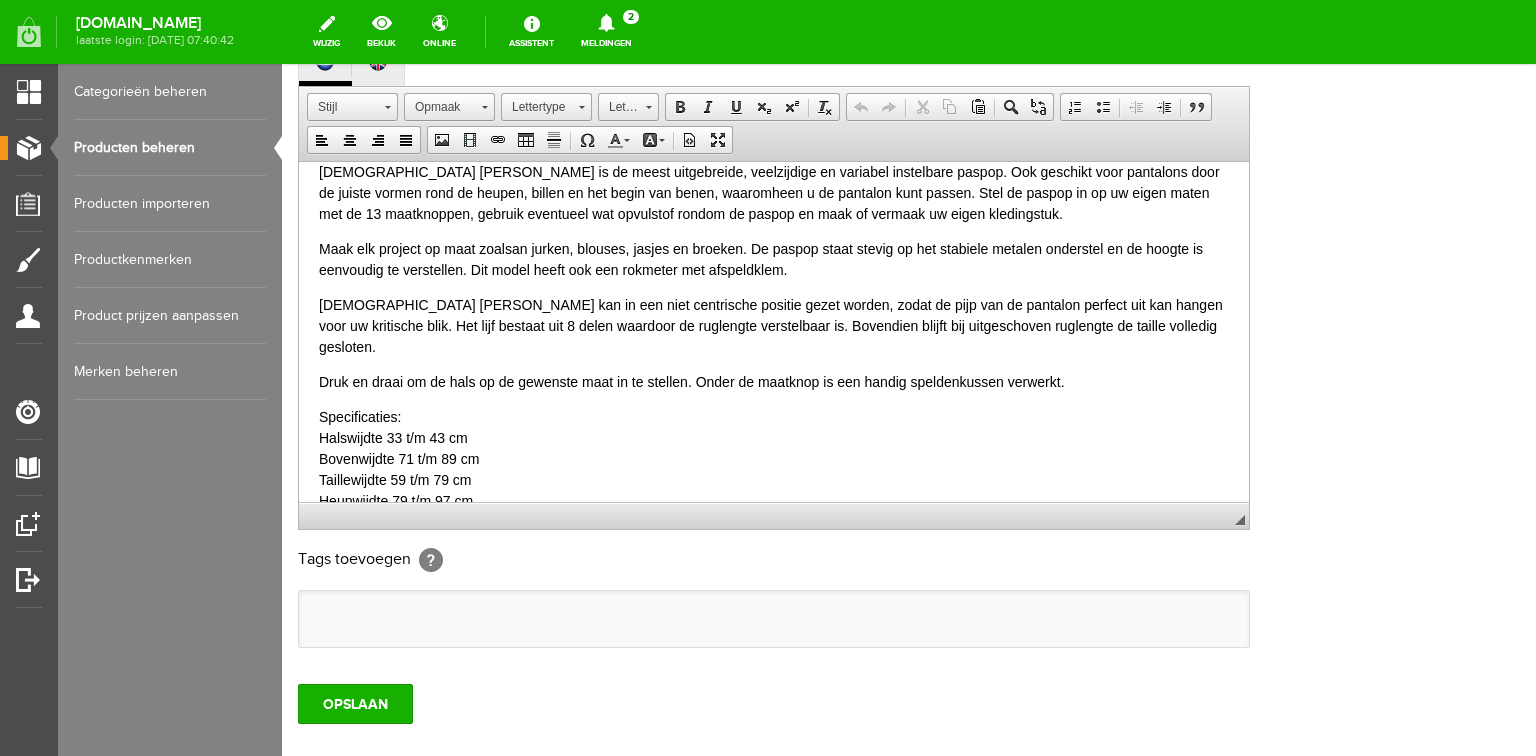 scroll, scrollTop: 0, scrollLeft: 0, axis: both 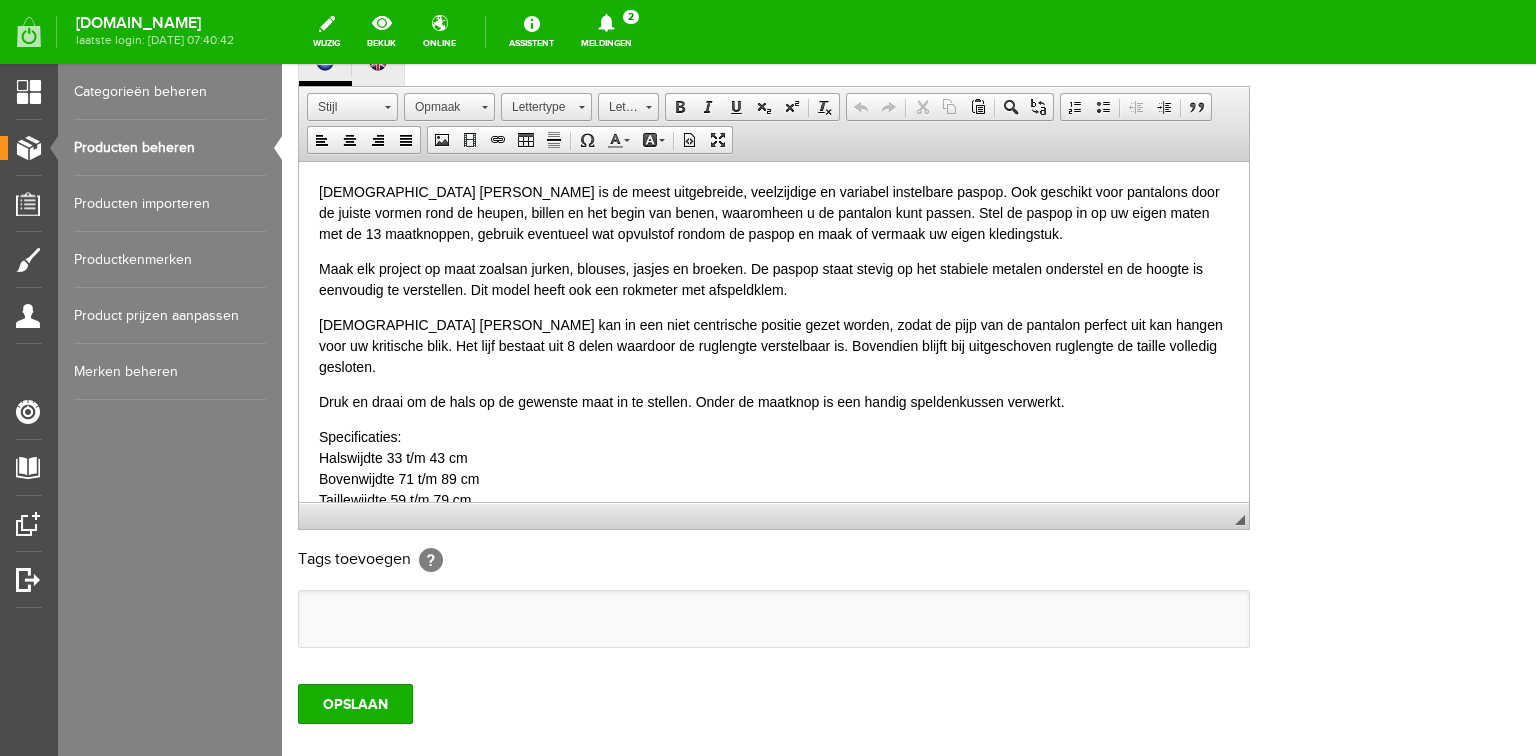 click on "Maak elk project op maat zoalsan jurken, blouses, jasjes en broeken. De paspop staat stevig op het stabiele metalen onderstel en de hoogte is eenvoudig te verstellen. Dit model heeft ook een rokmeter met afspeldklem." at bounding box center (774, 279) 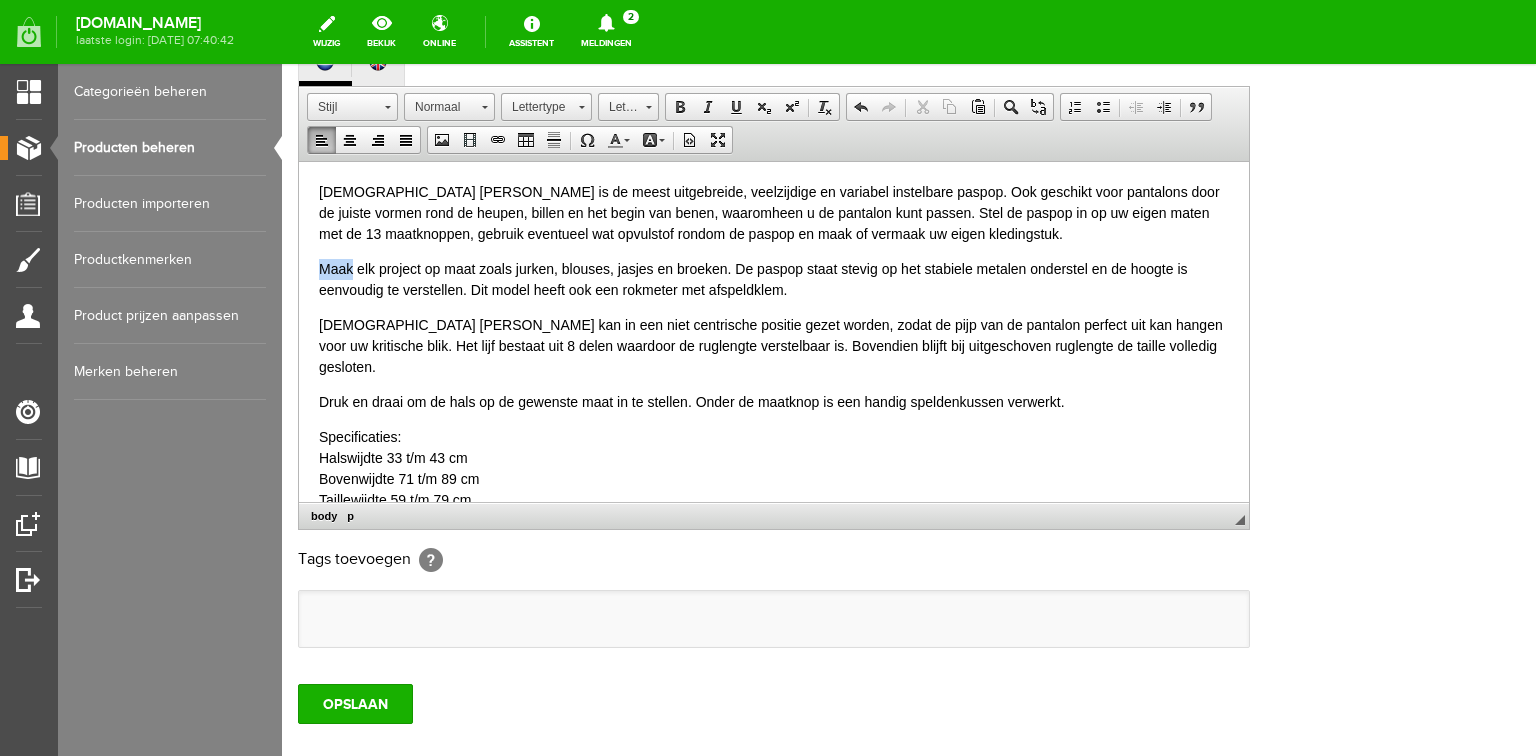 drag, startPoint x: 352, startPoint y: 269, endPoint x: 312, endPoint y: 270, distance: 40.012497 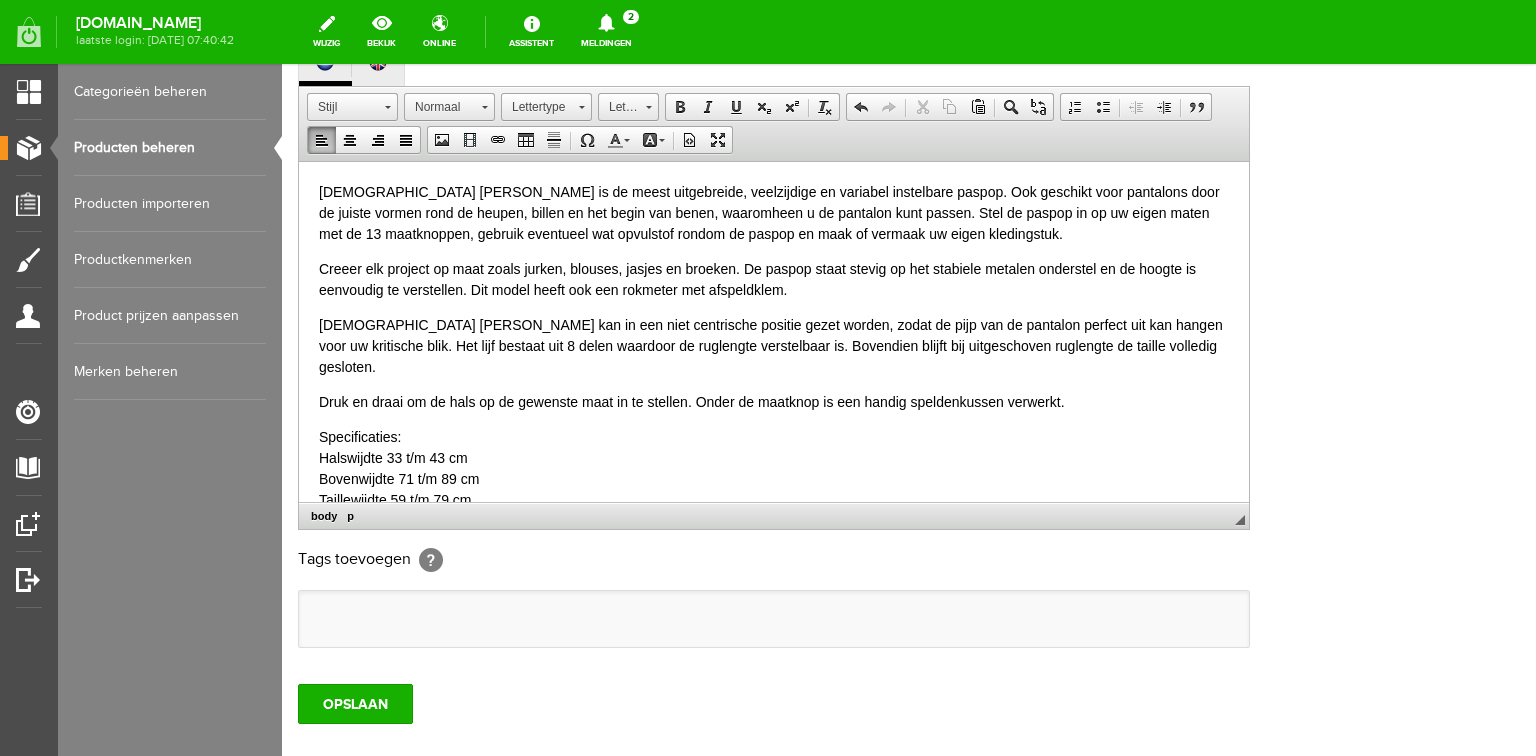 click on "[DEMOGRAPHIC_DATA] [PERSON_NAME] is de meest uitgebreide, veelzijdige en variabel instelbare paspop. Ook geschikt voor pantalons door de juiste vormen rond de heupen, billen en het begin van benen, waaromheen u de pantalon kunt passen. Stel de paspop in op uw eigen maten met de 13 maatknoppen, gebruik eventueel wat opvulstof rondom de paspop en maak of vermaak uw eigen kledingstuk. Creeer elk project op maat zoals jurken, blouses, jasjes en broeken. De paspop staat stevig op het stabiele metalen onderstel en de hoogte is eenvoudig te verstellen. Dit model heeft ook een rokmeter met afspeldklem. [DEMOGRAPHIC_DATA] [PERSON_NAME] kan in een niet centrische positie gezet worden, zodat de pijp van de pantalon perfect uit kan hangen voor uw kritische blik. Het lijf bestaat uit 8 delen waardoor de ruglengte verstelbaar is. Bovendien blijft bij uitgeschoven ruglengte de taille volledig gesloten. Druk en draai om de hals op de gewenste maat in te stellen. Onder de maatknop is een handig speldenkussen verwerkt. Specificaties: Halswijdte 33 t/m 43 cm" at bounding box center [774, 405] 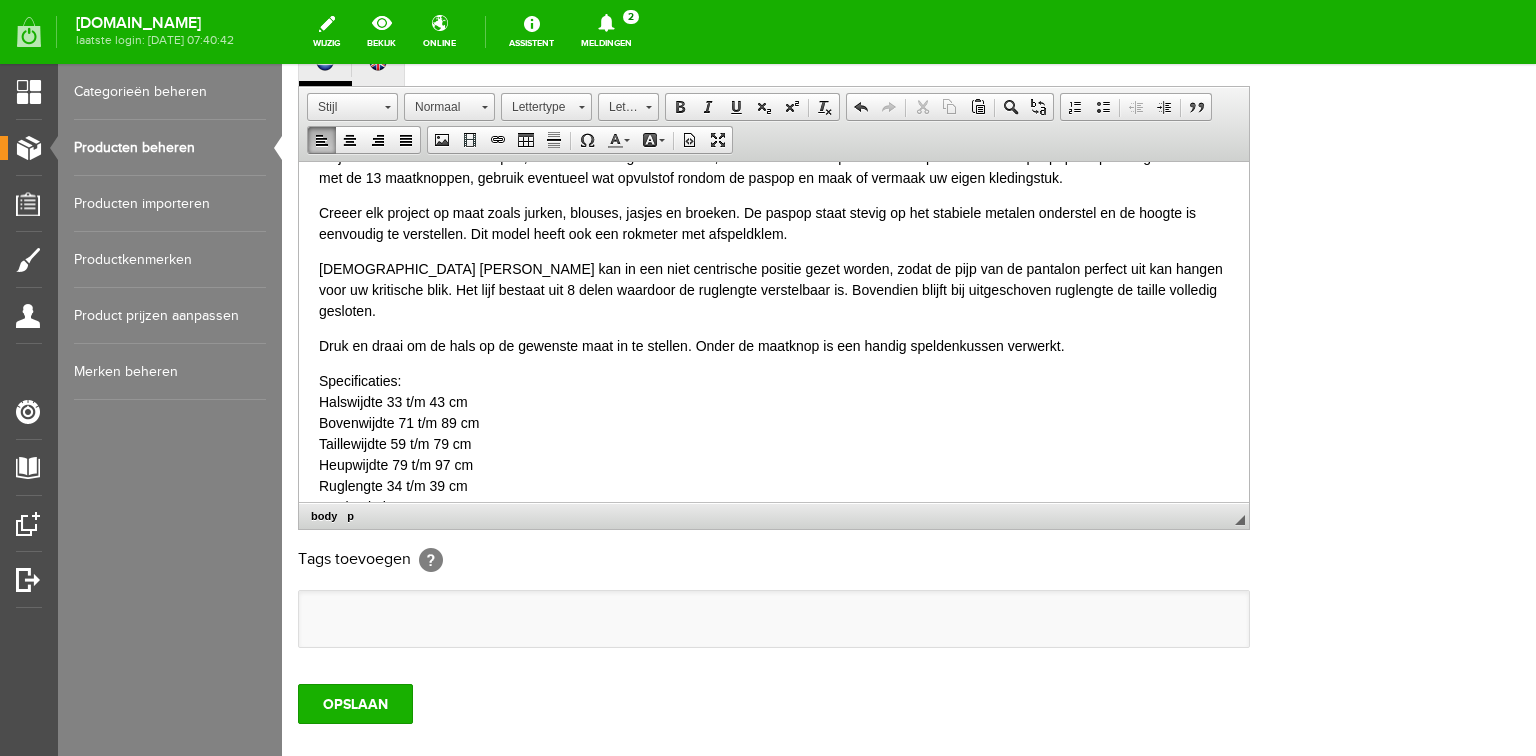 scroll, scrollTop: 127, scrollLeft: 0, axis: vertical 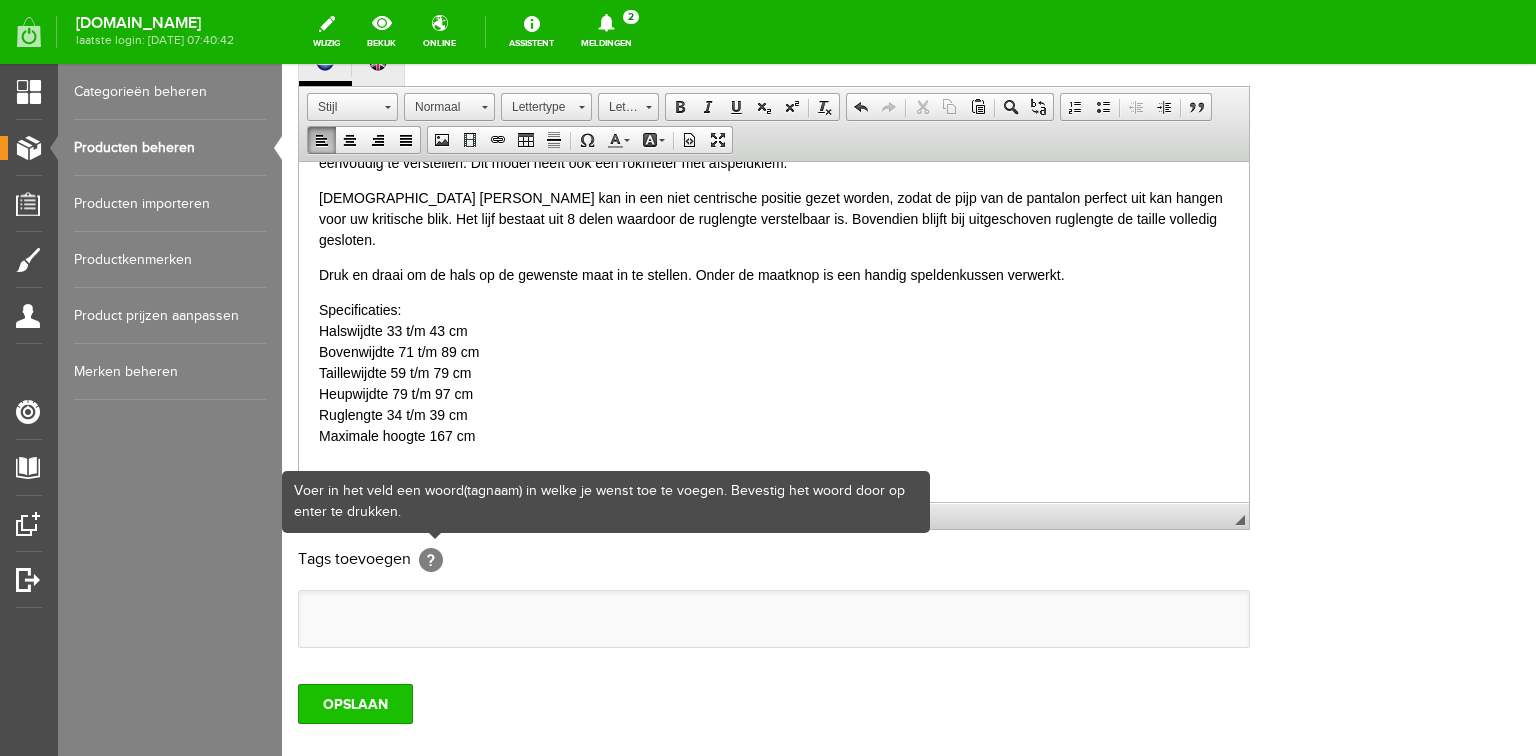 click on "OPSLAAN" at bounding box center [355, 704] 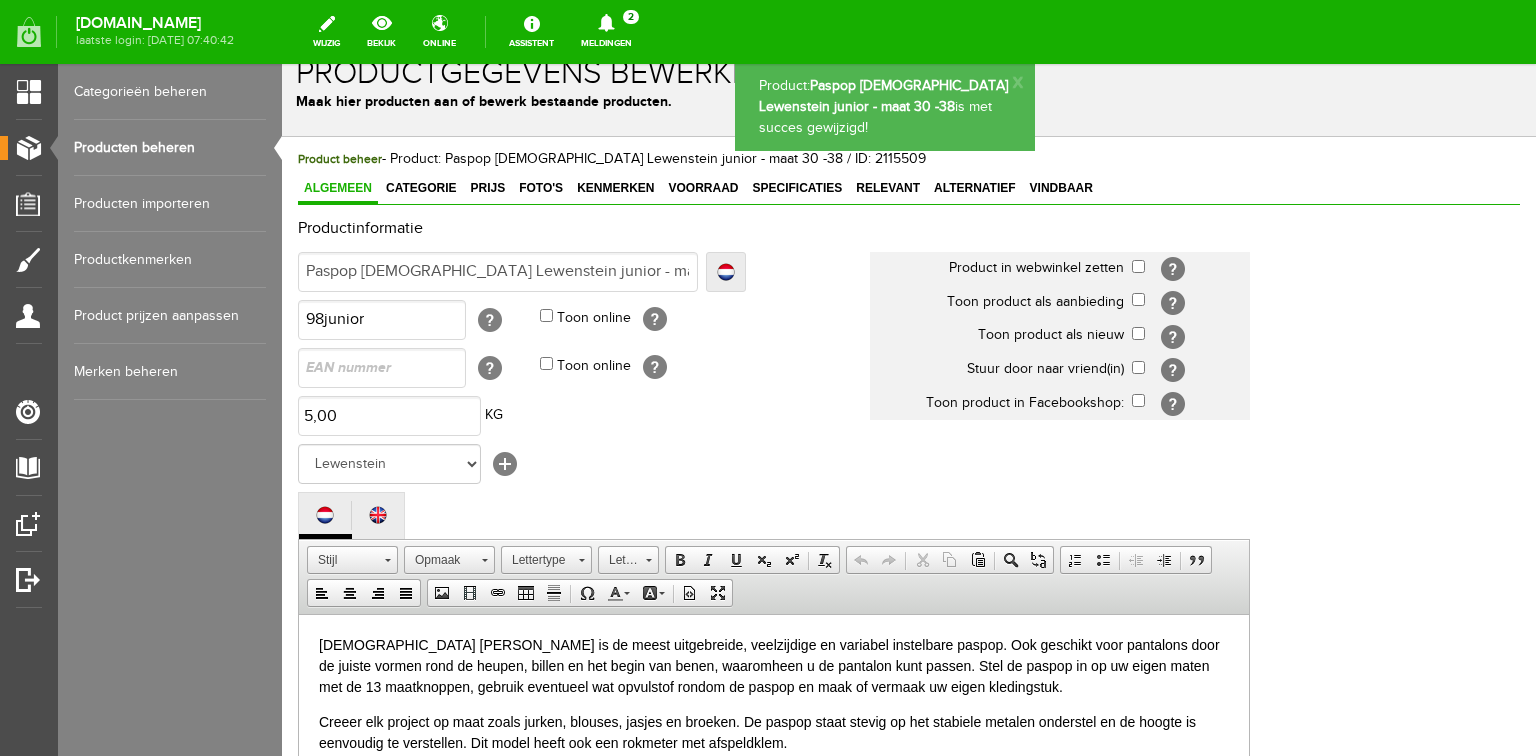 scroll, scrollTop: 0, scrollLeft: 0, axis: both 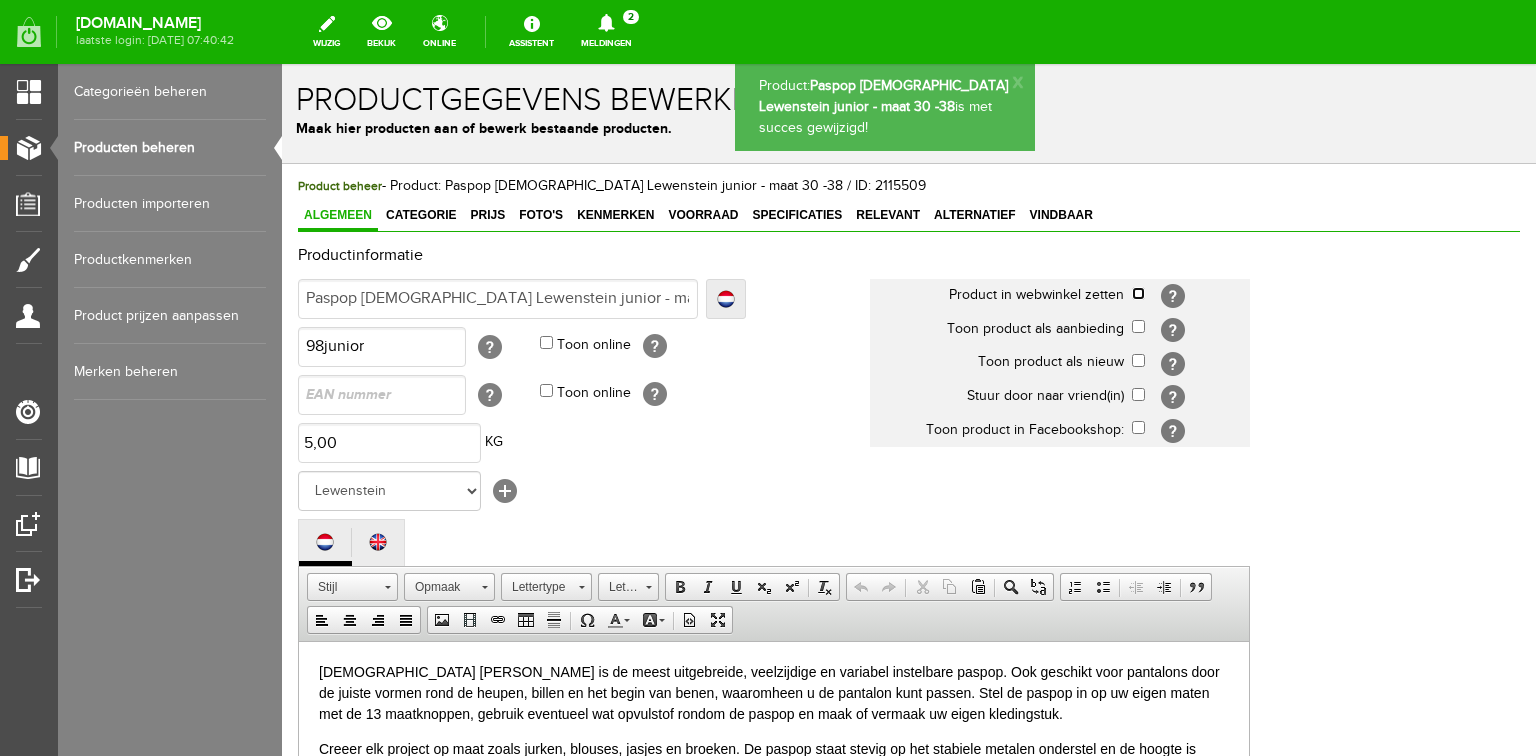 click at bounding box center (1138, 293) 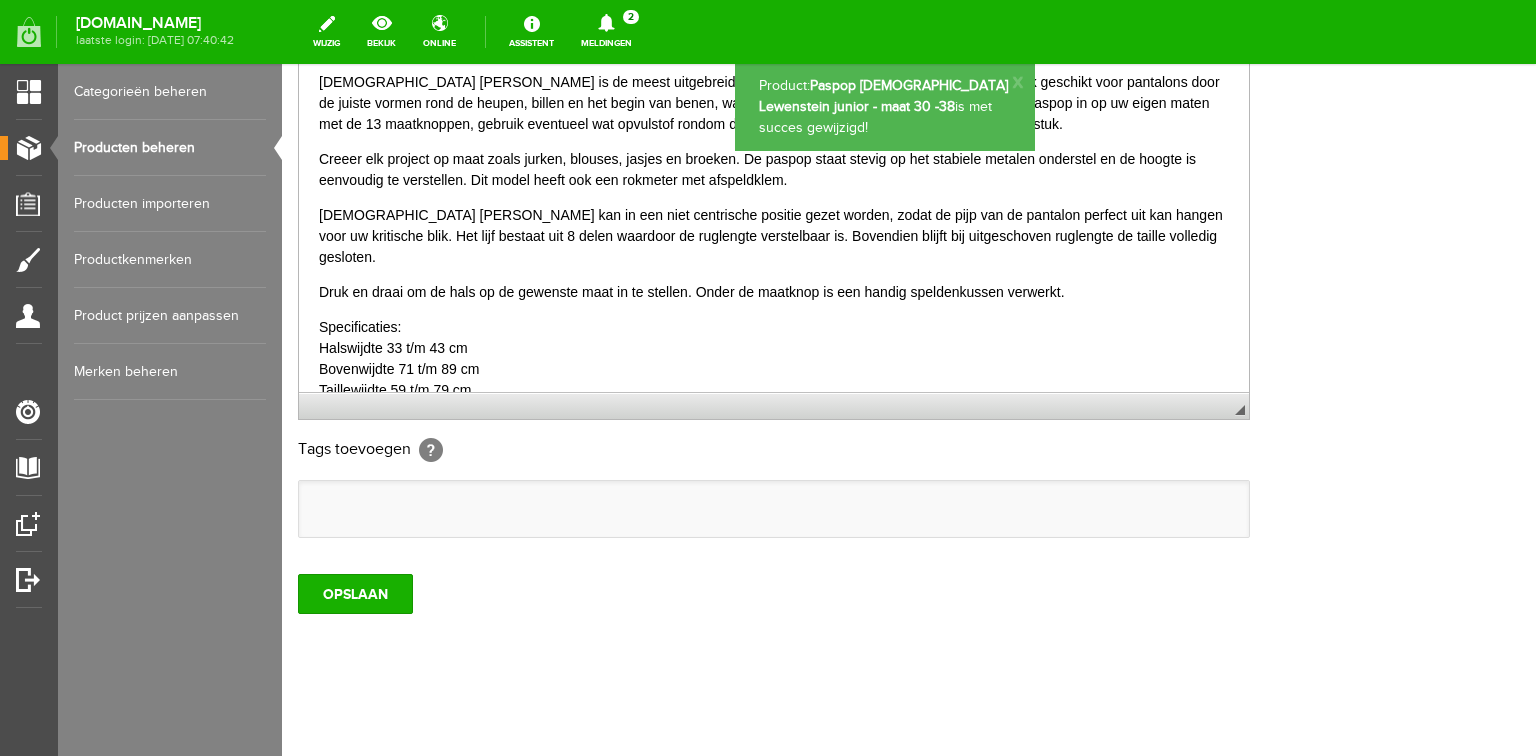 scroll, scrollTop: 592, scrollLeft: 0, axis: vertical 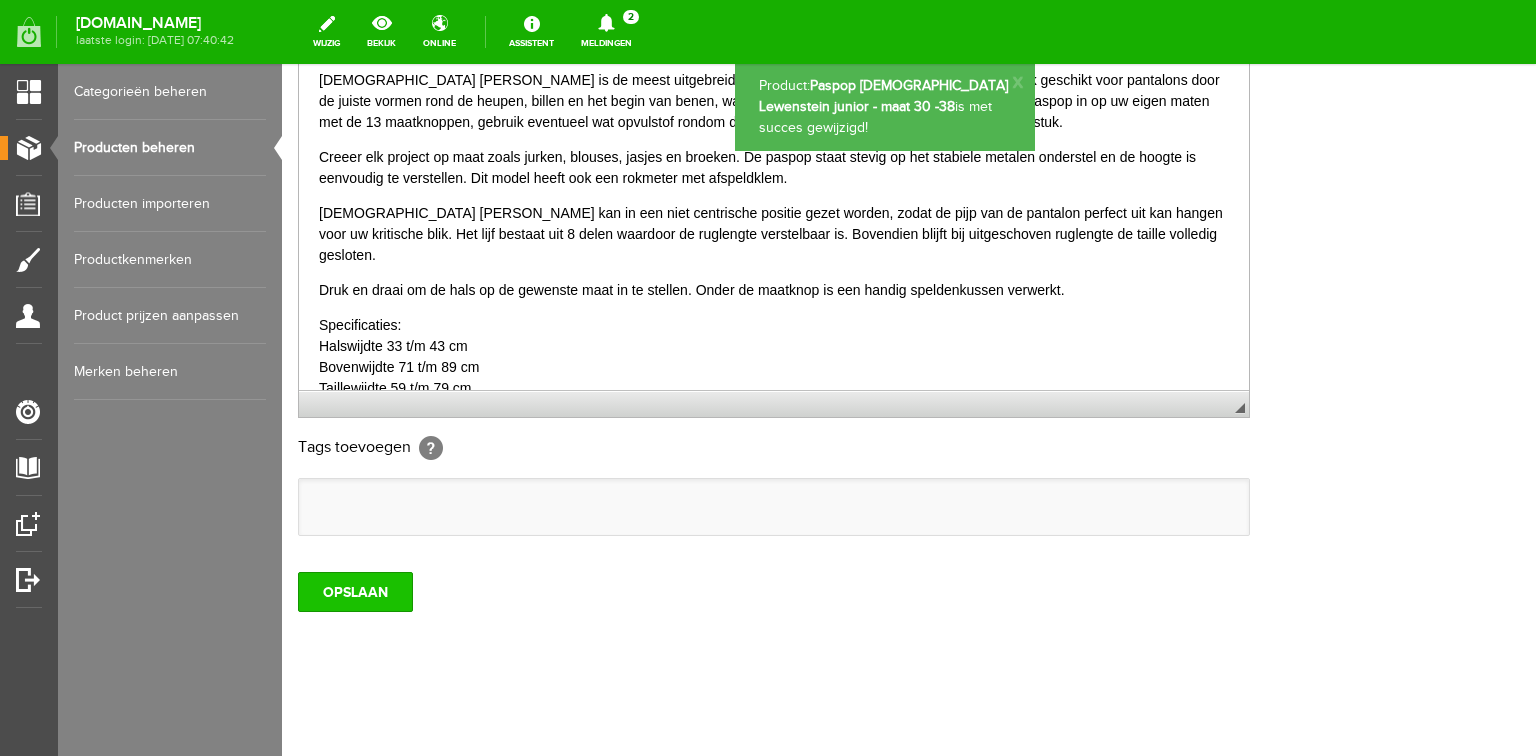 click on "OPSLAAN" at bounding box center [355, 592] 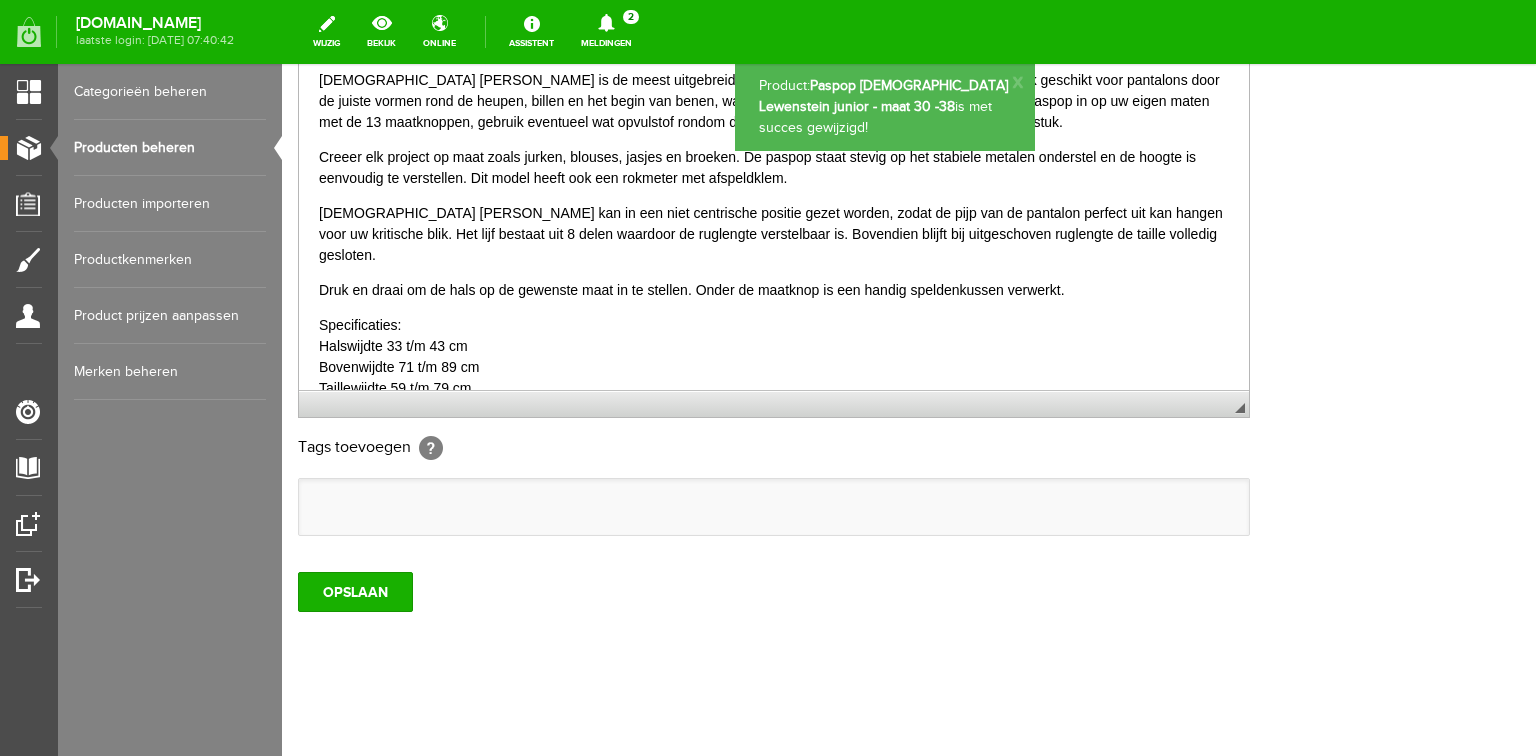 scroll, scrollTop: 0, scrollLeft: 0, axis: both 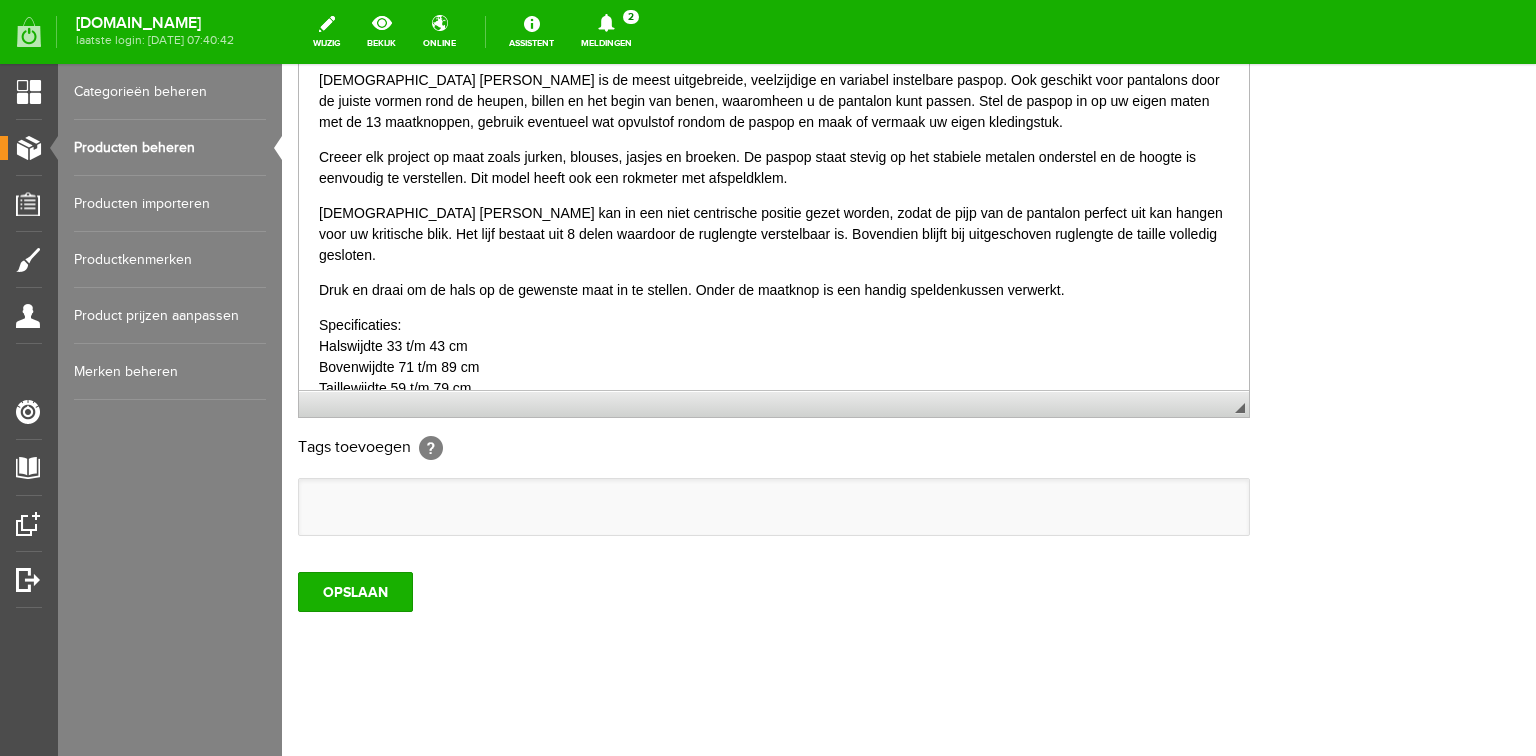 click on "[DEMOGRAPHIC_DATA] [PERSON_NAME] kan in een niet centrische positie gezet worden, zodat de pijp van de pantalon perfect uit kan hangen voor uw kritische blik. Het lijf bestaat uit 8 delen waardoor de ruglengte verstelbaar is. Bovendien blijft bij uitgeschoven ruglengte de taille volledig gesloten." at bounding box center (774, 233) 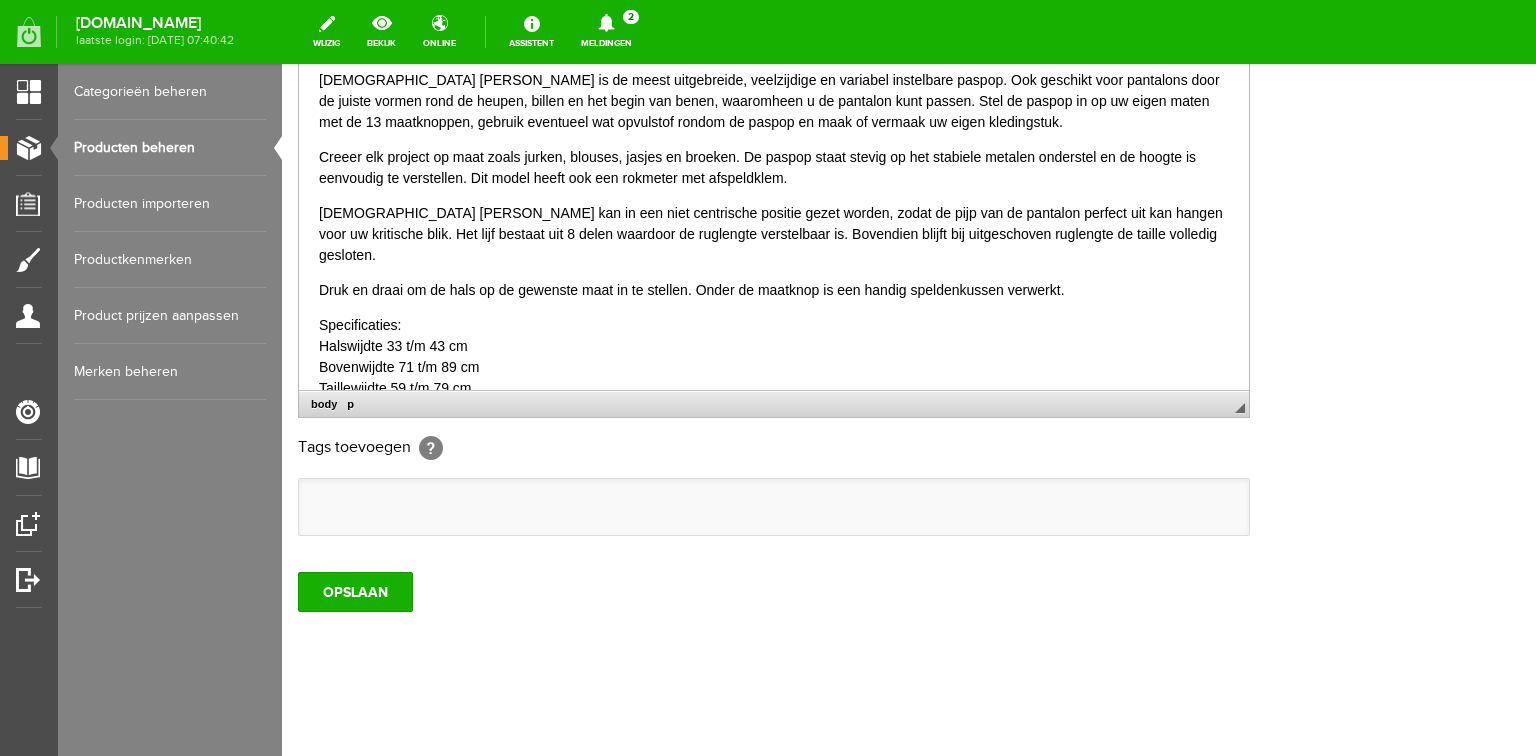 click on "Specificaties: Halswijdte 33 t/m 43 cm Bovenwijdte 71 t/m 89 cm Taillewijdte 59 t/m 79 cm Heupwijdte 79 t/m 97 cm Ruglengte 34 t/m 39 cm Maximale hoogte 167 cm" at bounding box center [774, 398] 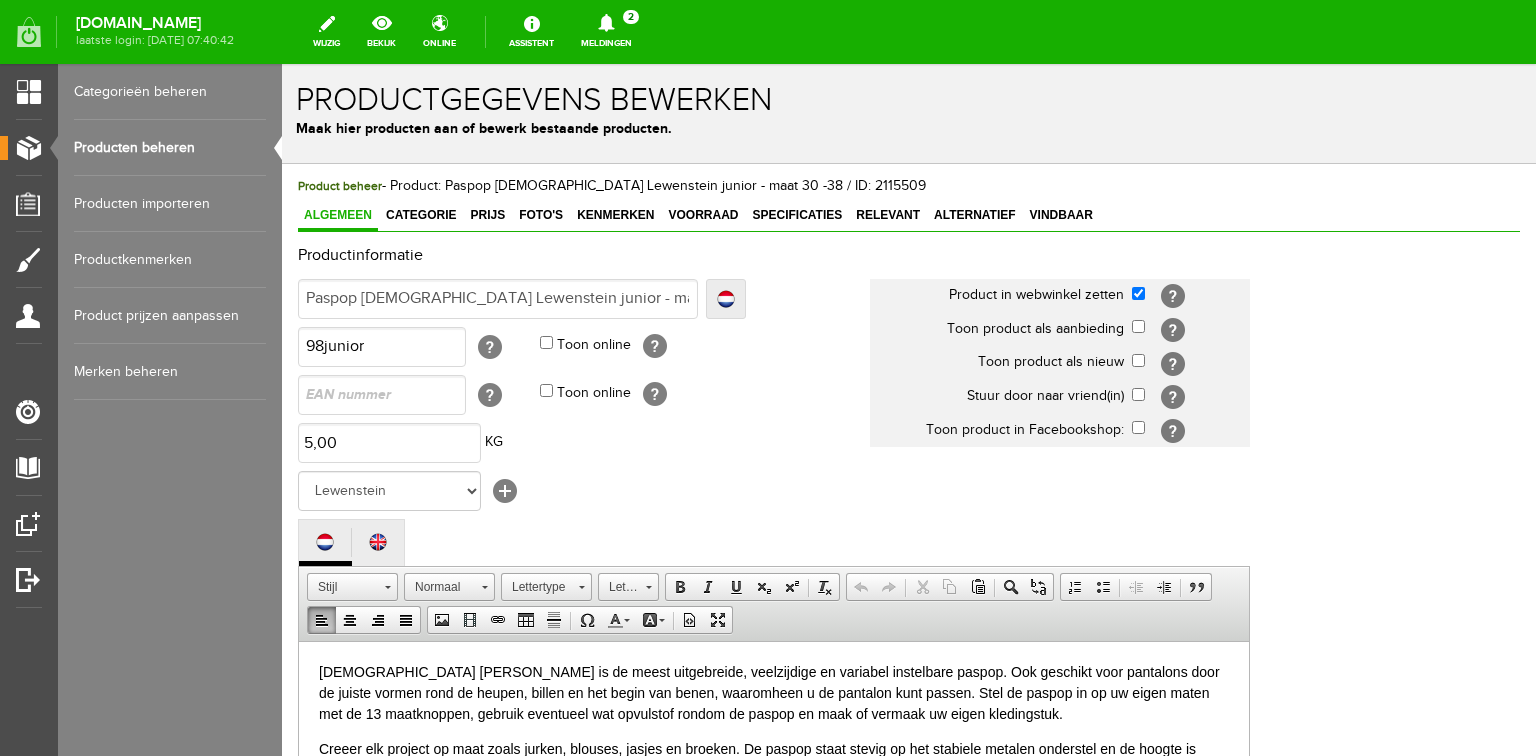 scroll, scrollTop: 0, scrollLeft: 0, axis: both 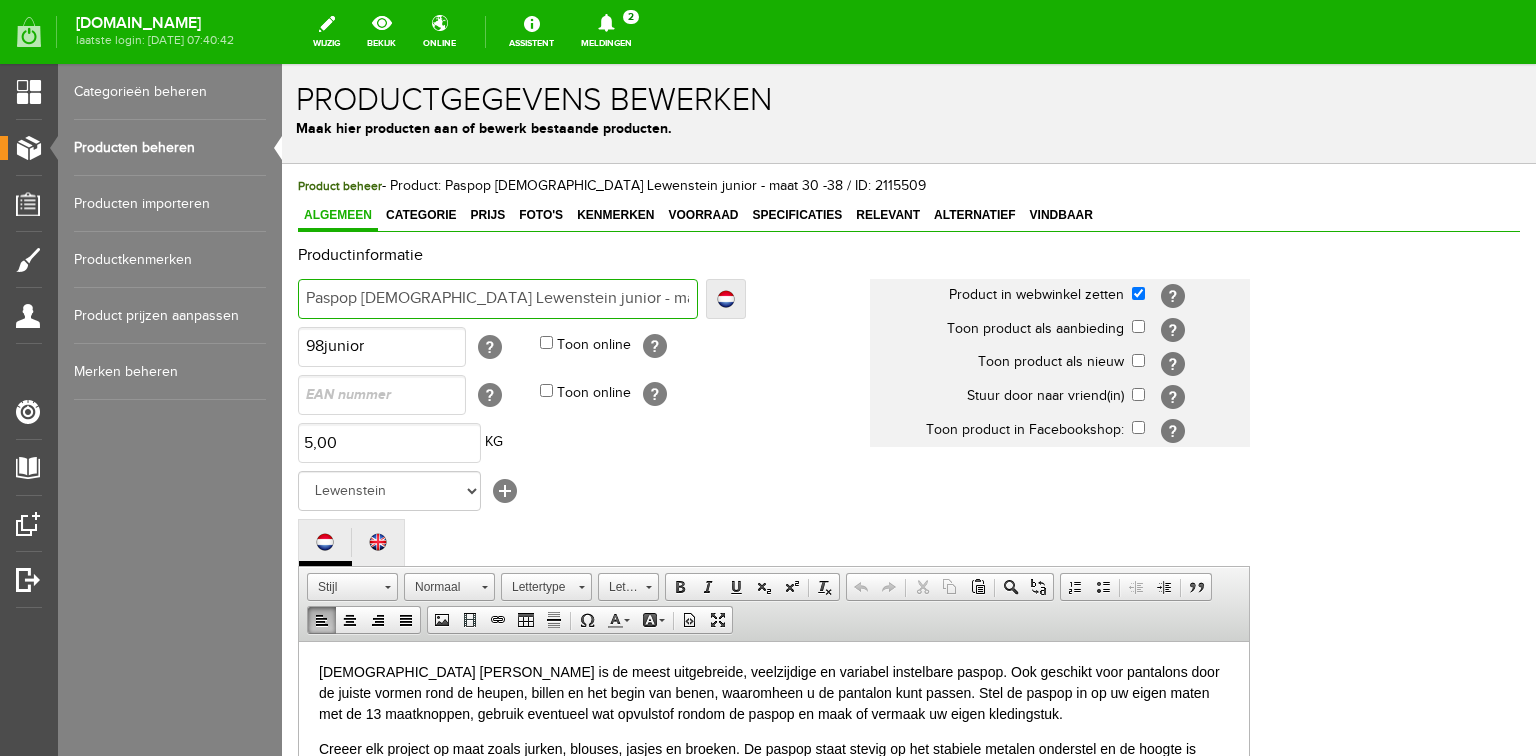 click on "Paspop [DEMOGRAPHIC_DATA] Lewenstein junior - maat 30 -38" at bounding box center [498, 299] 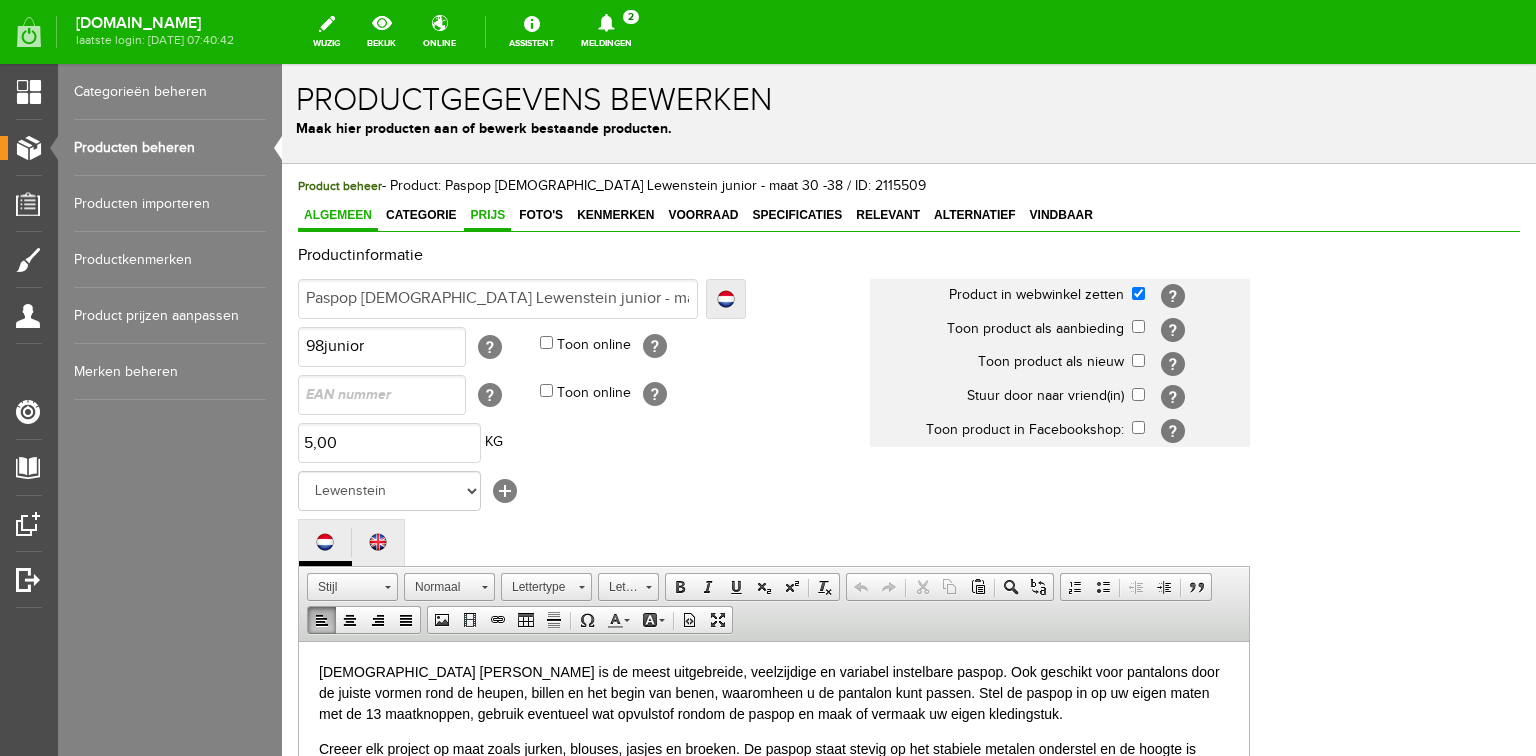 click on "Prijs" at bounding box center [487, 215] 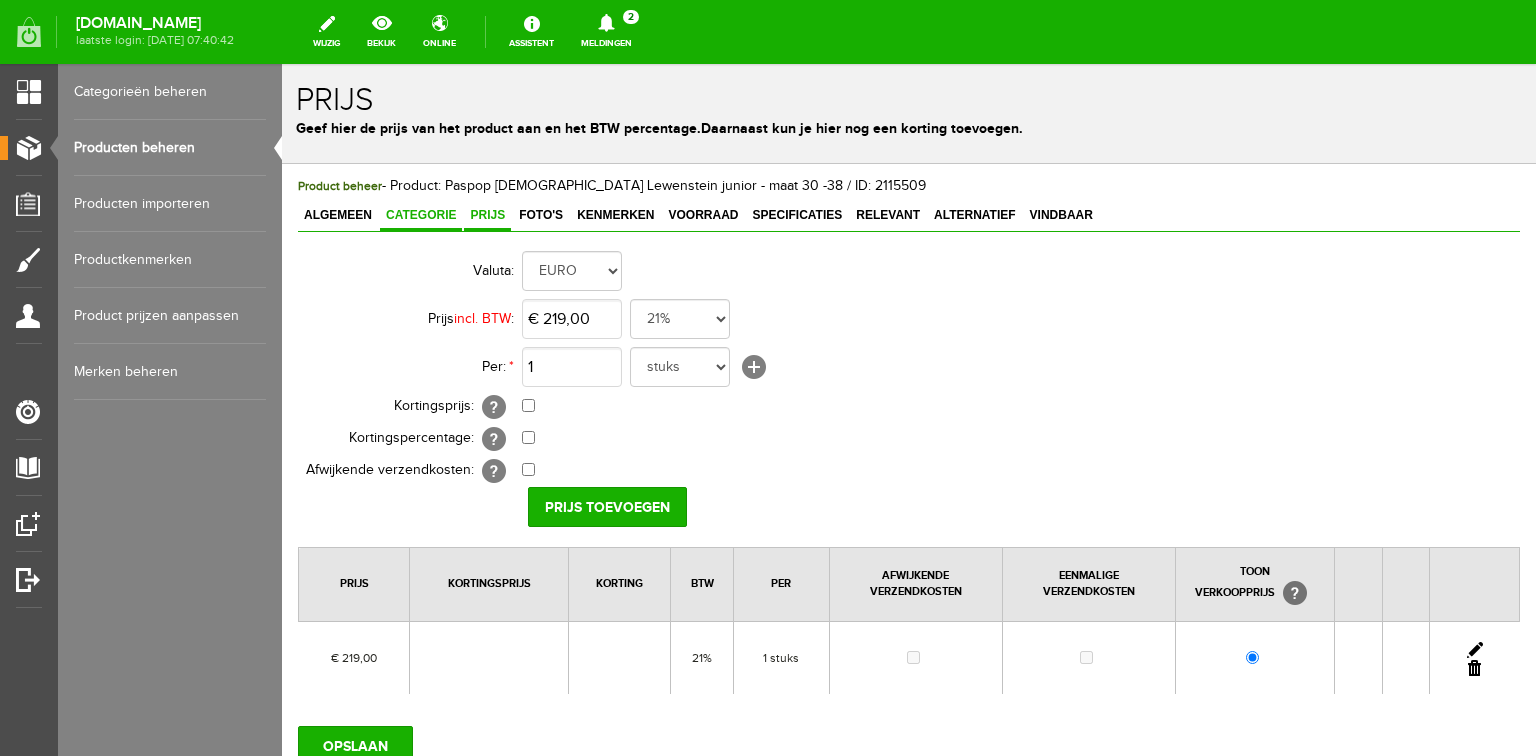 click on "Categorie" at bounding box center [421, 215] 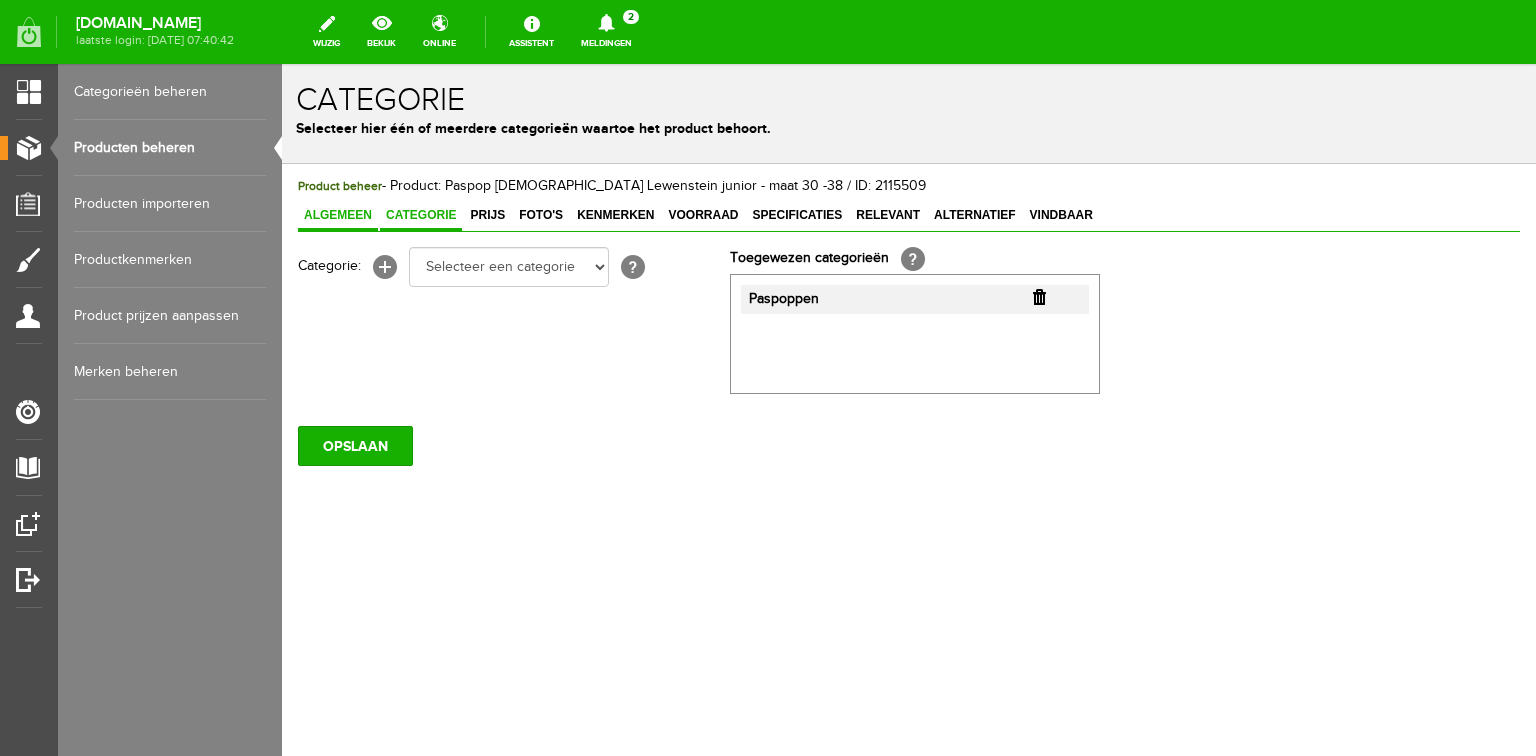 click on "Algemeen" at bounding box center (338, 215) 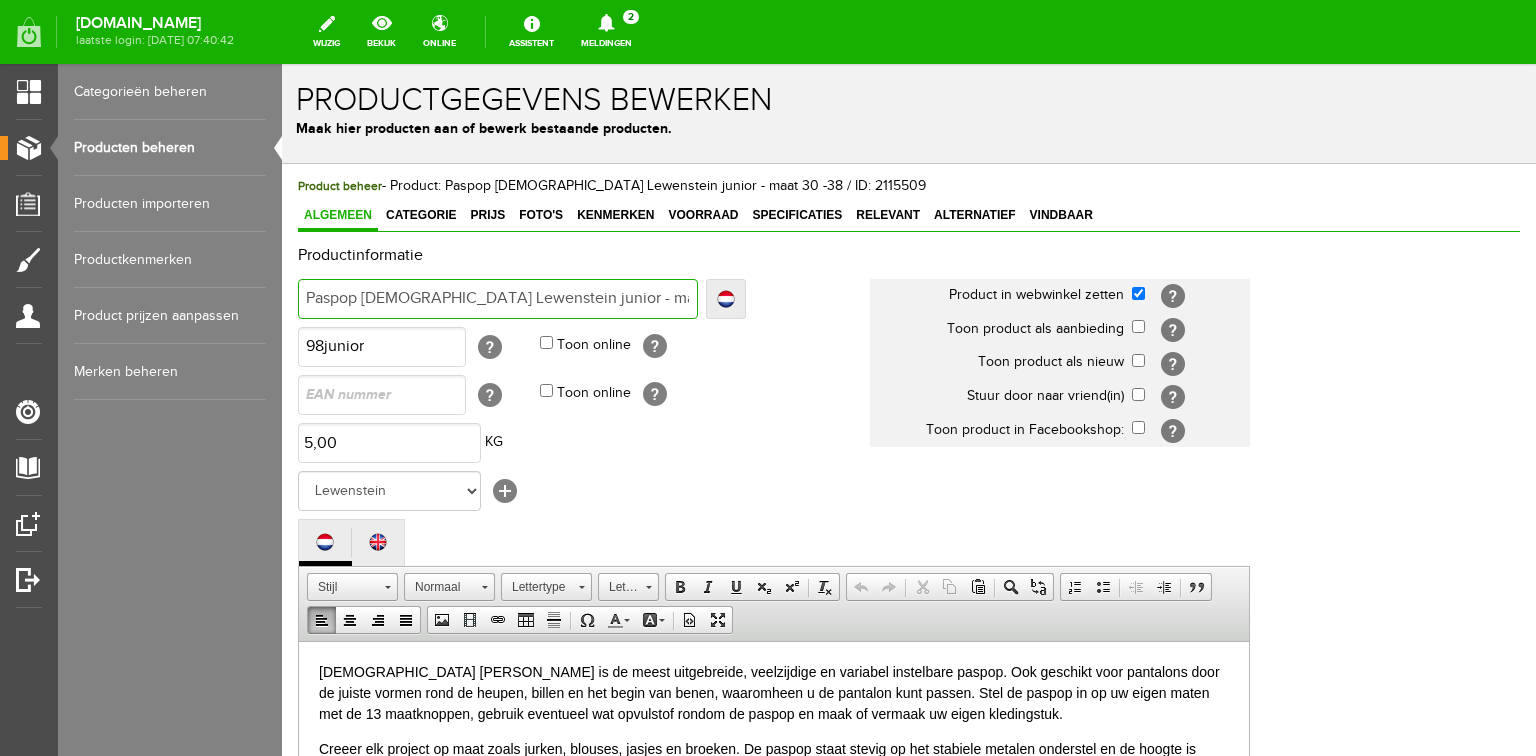 click on "Paspop [DEMOGRAPHIC_DATA] Lewenstein junior - maat 30 -38" at bounding box center [498, 299] 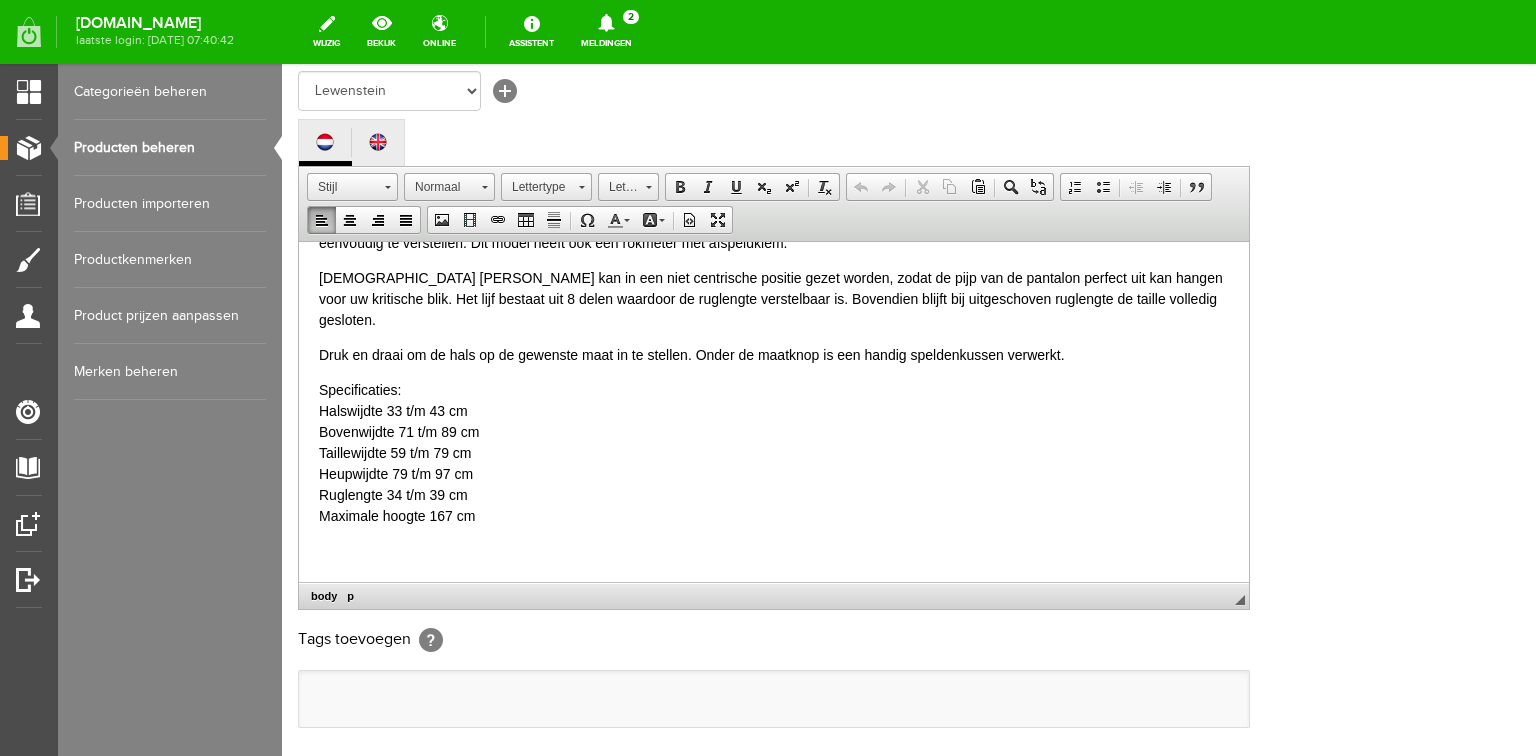 scroll, scrollTop: 592, scrollLeft: 0, axis: vertical 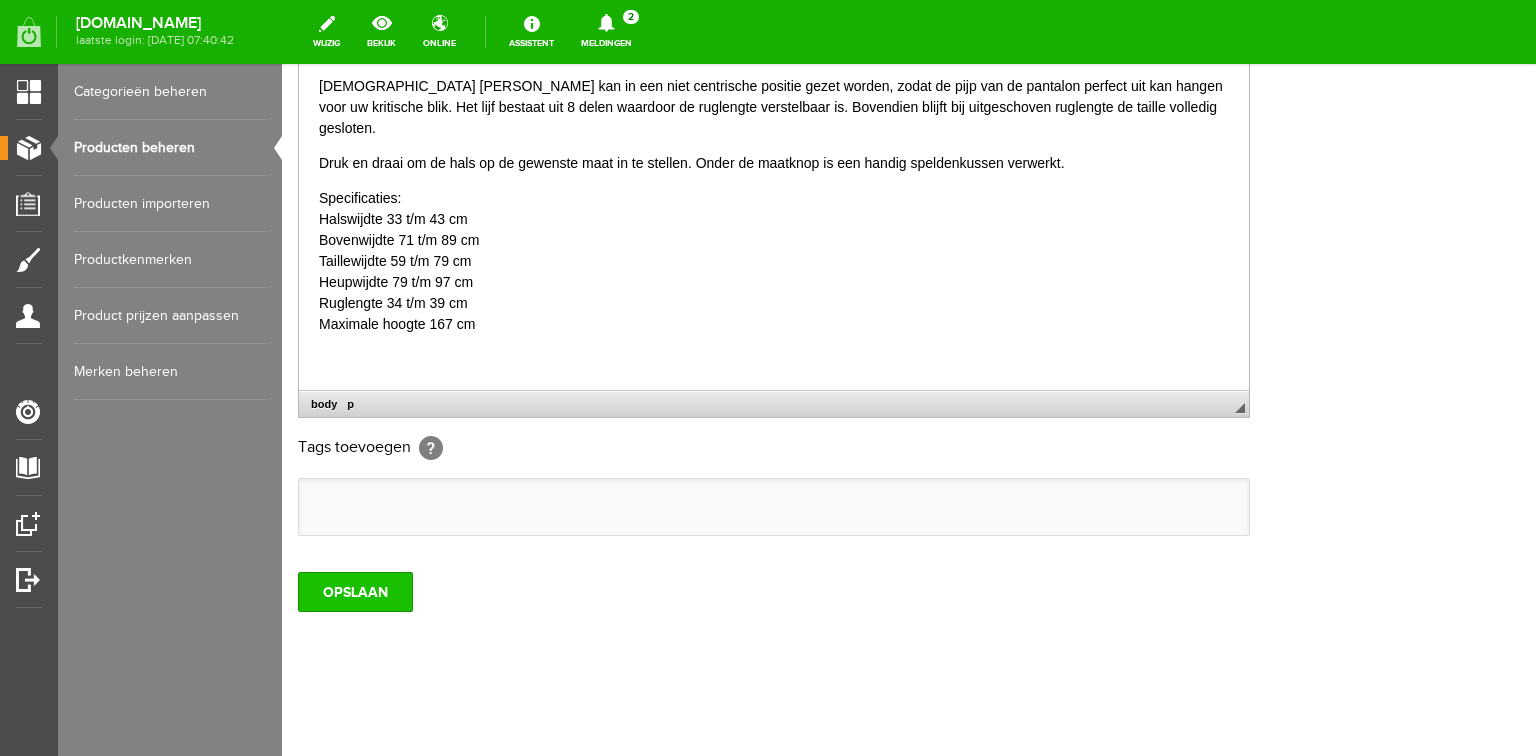 click on "OPSLAAN" at bounding box center [355, 592] 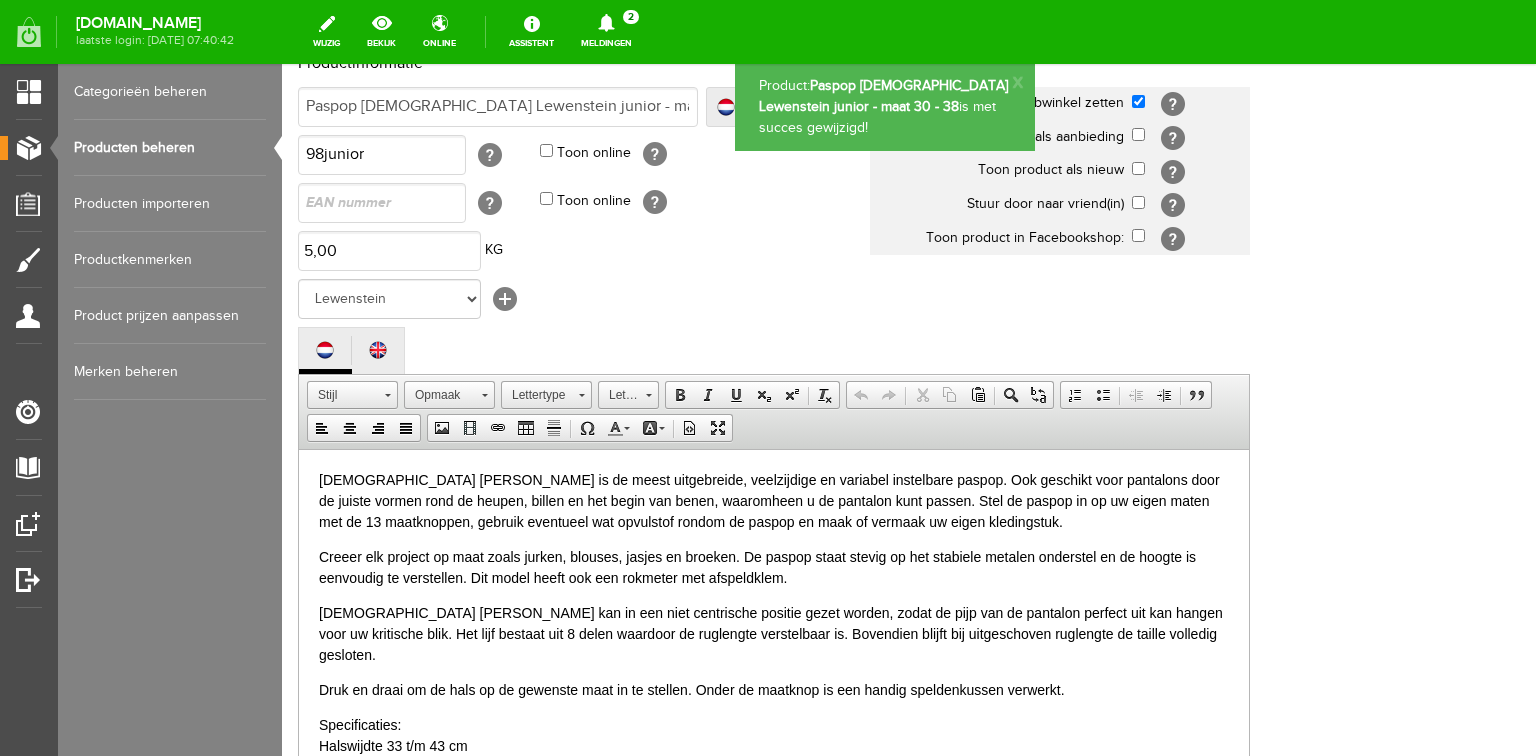 scroll, scrollTop: 0, scrollLeft: 0, axis: both 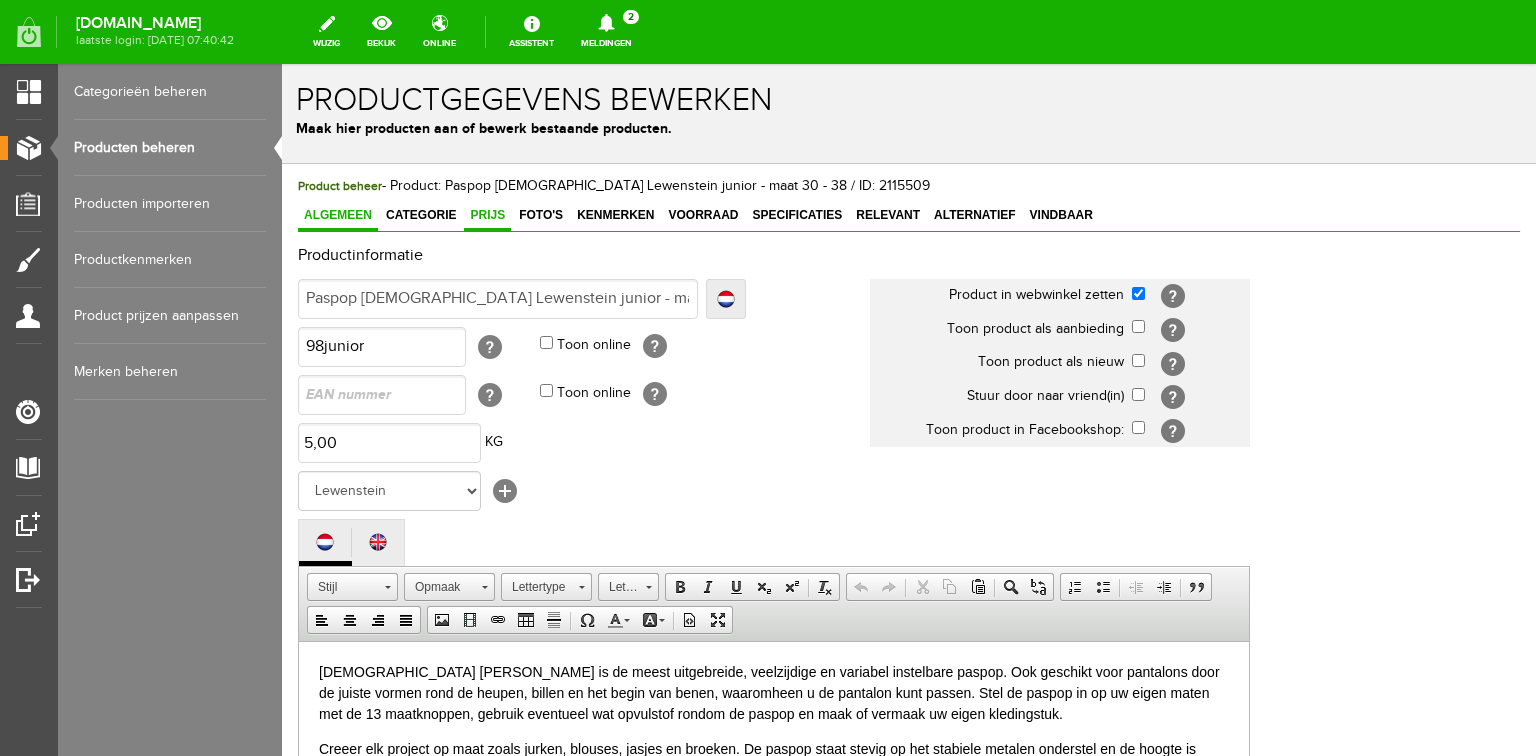 click on "Prijs" at bounding box center (487, 215) 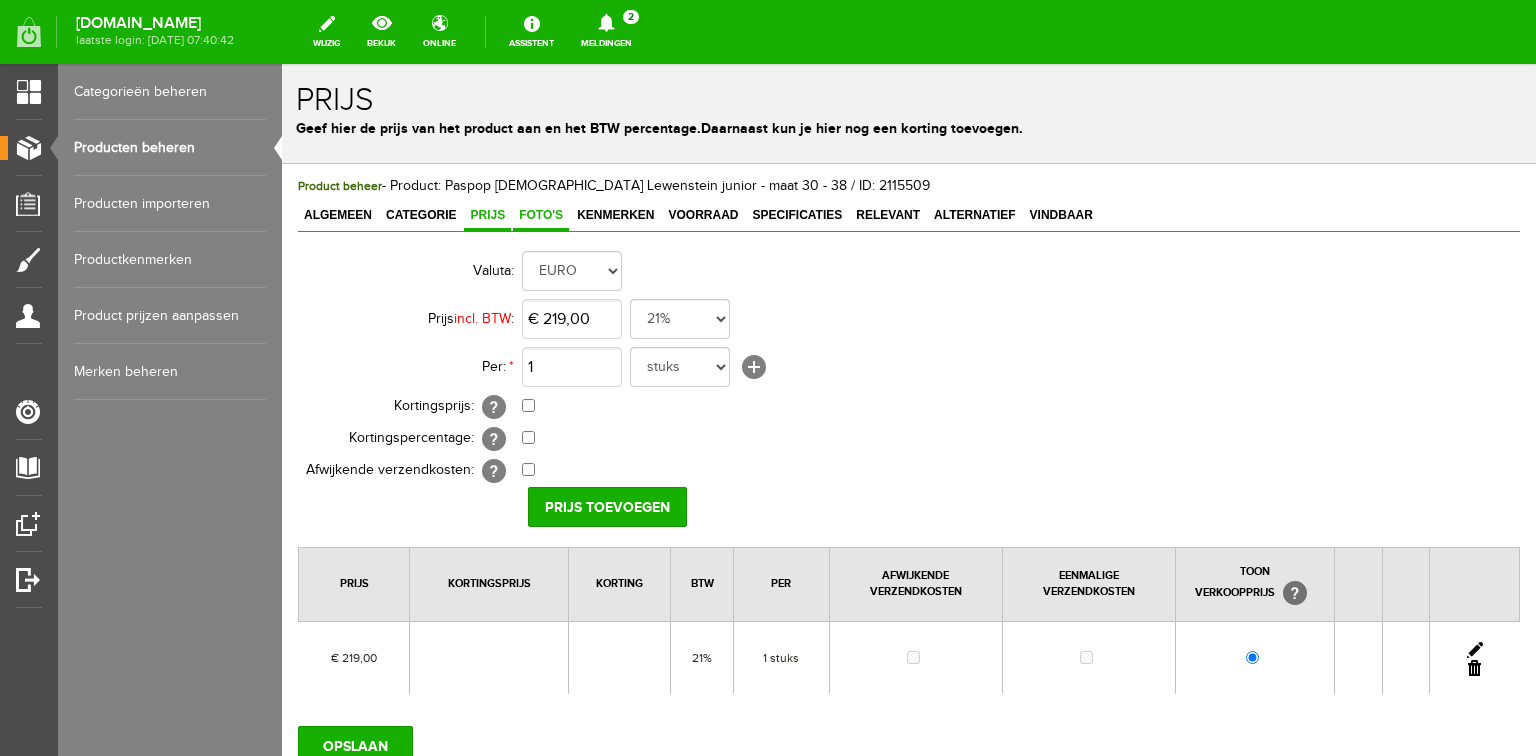 click on "Foto's" at bounding box center [541, 215] 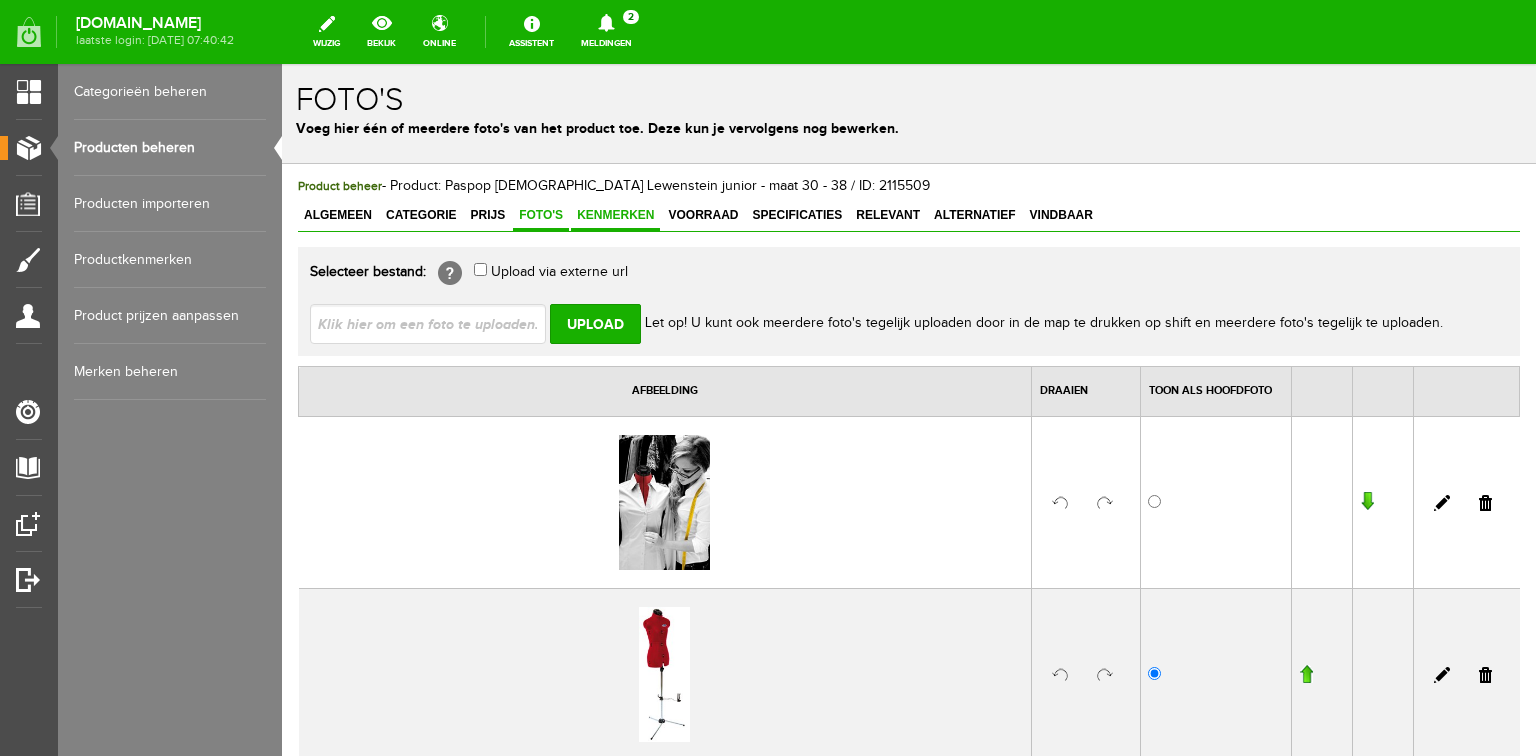 click on "Kenmerken" at bounding box center [615, 215] 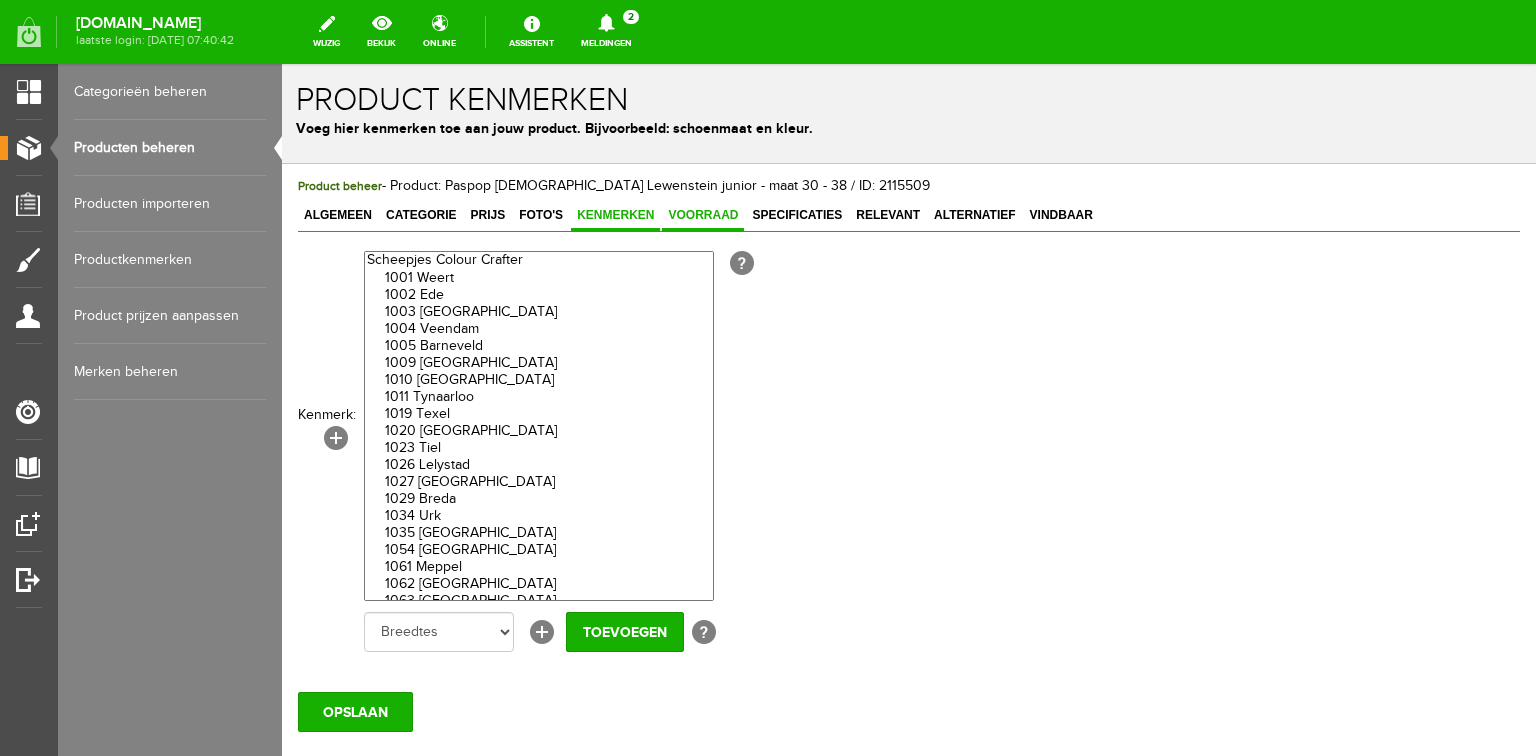 drag, startPoint x: 720, startPoint y: 210, endPoint x: 756, endPoint y: 209, distance: 36.013885 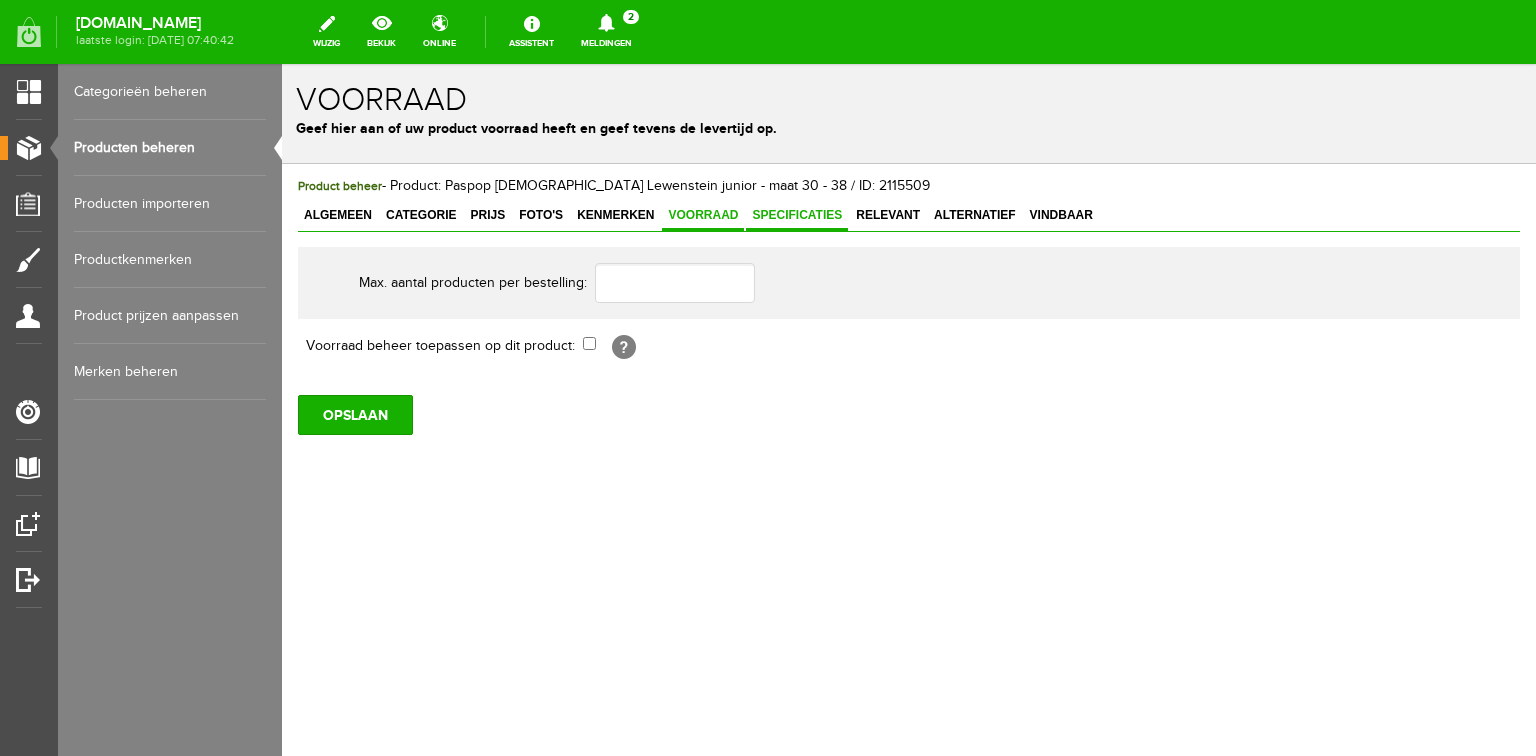 click on "Specificaties" at bounding box center (797, 215) 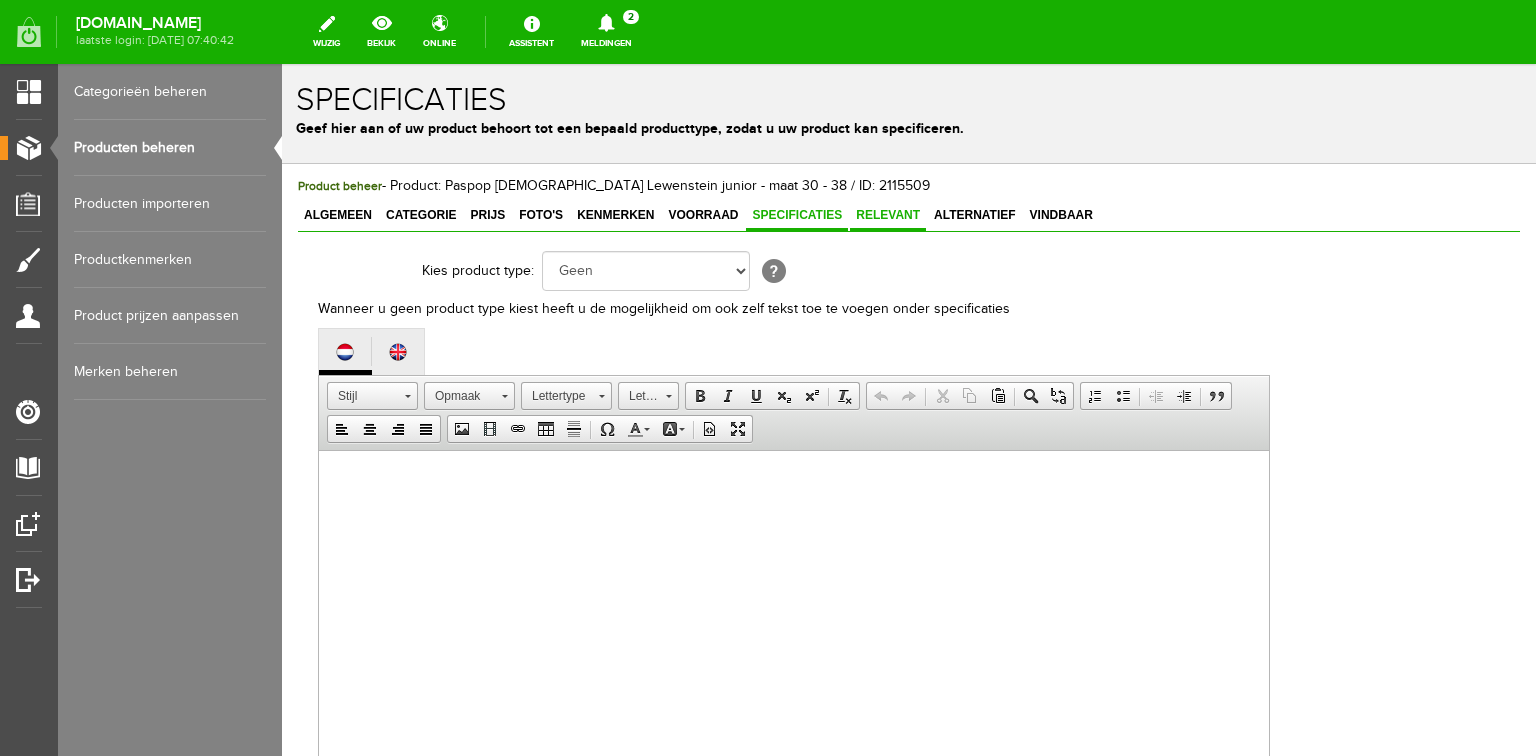 click on "Relevant" at bounding box center [888, 215] 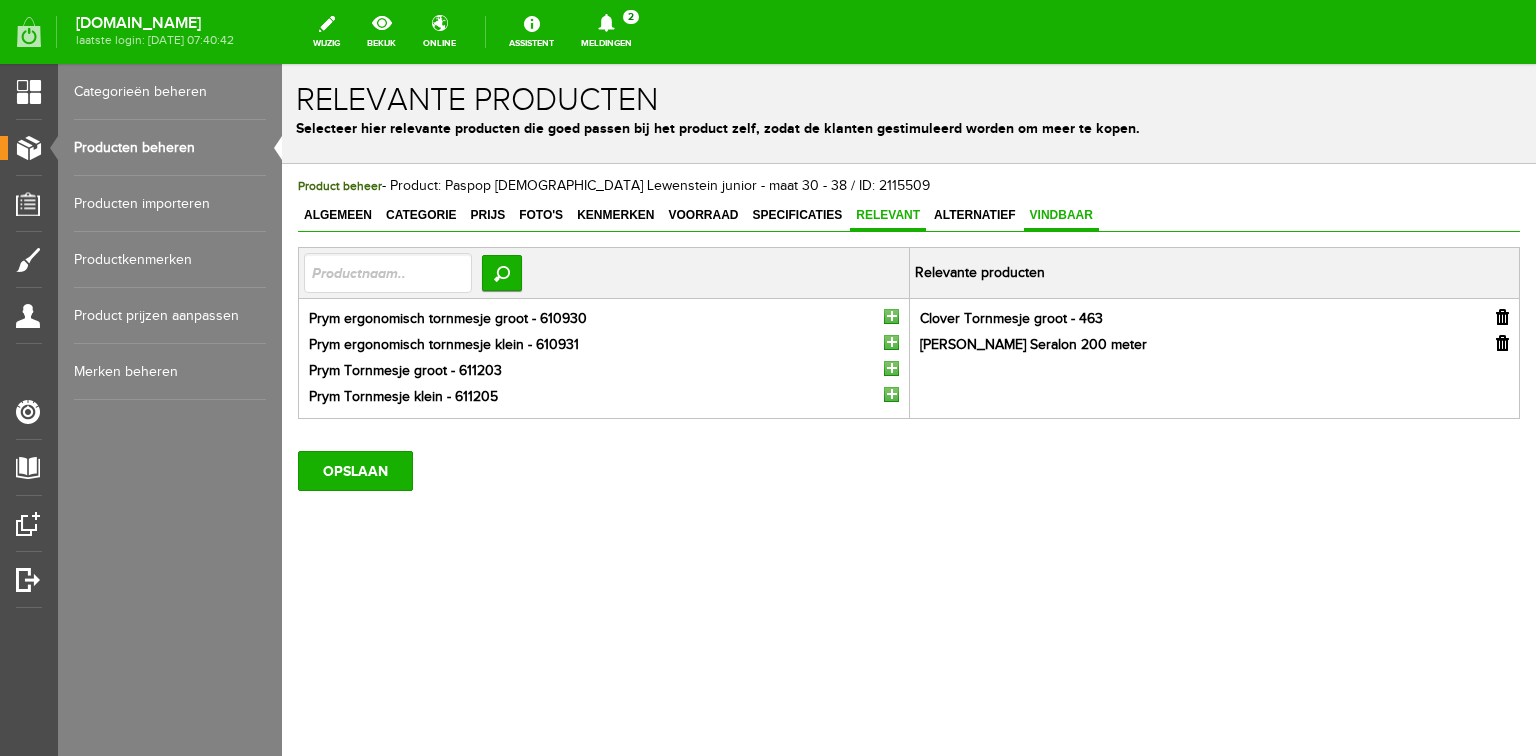 click on "Vindbaar" at bounding box center [1061, 216] 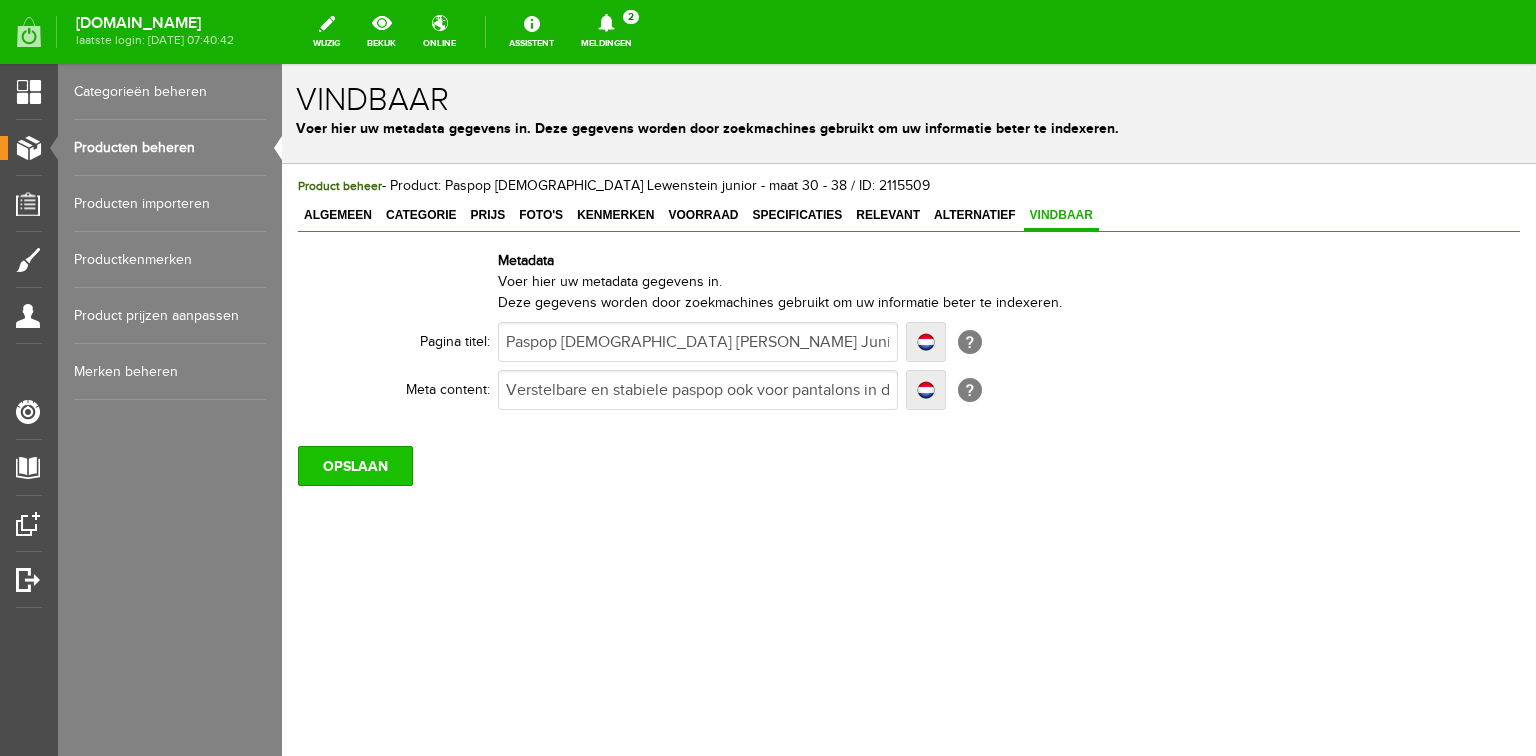 click on "OPSLAAN" at bounding box center (355, 466) 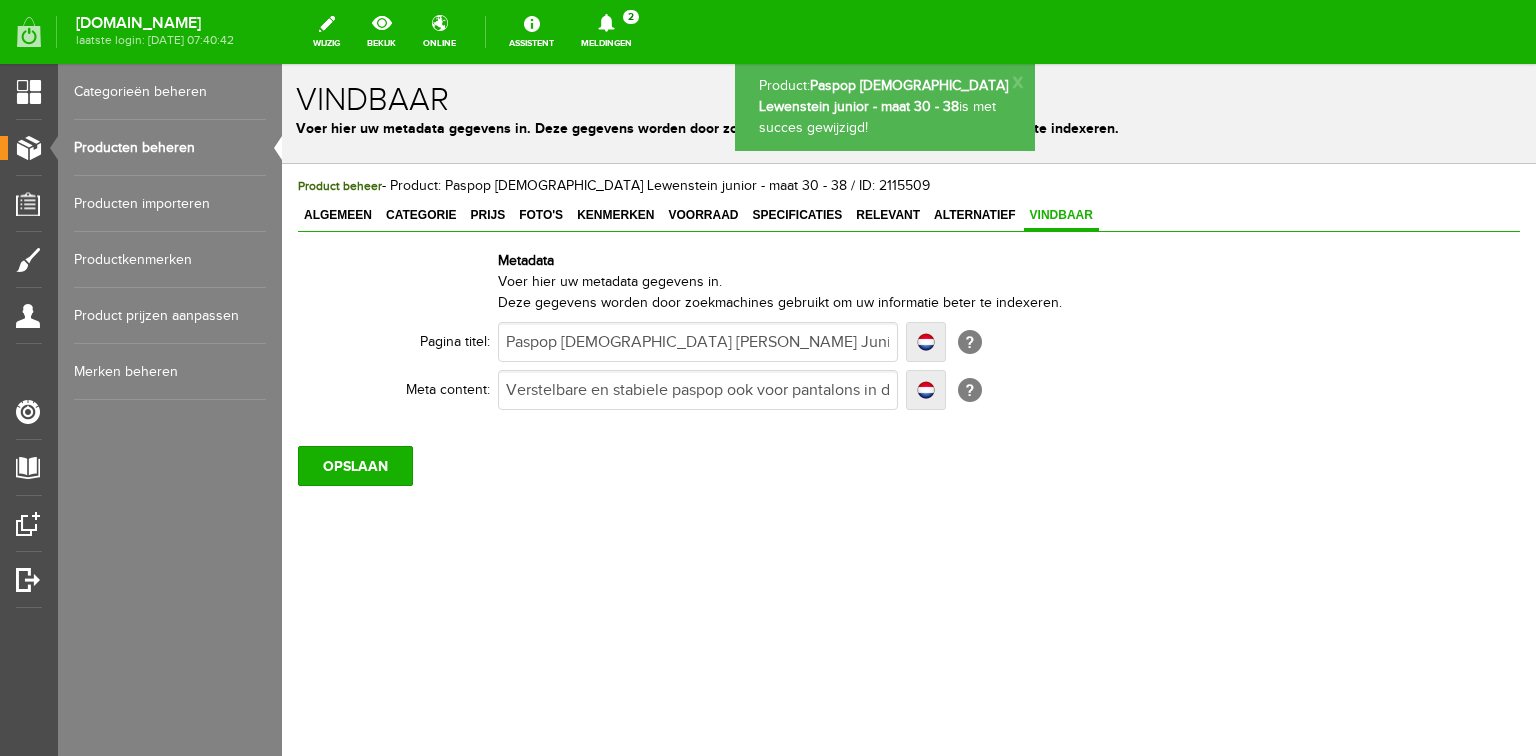 scroll, scrollTop: 0, scrollLeft: 0, axis: both 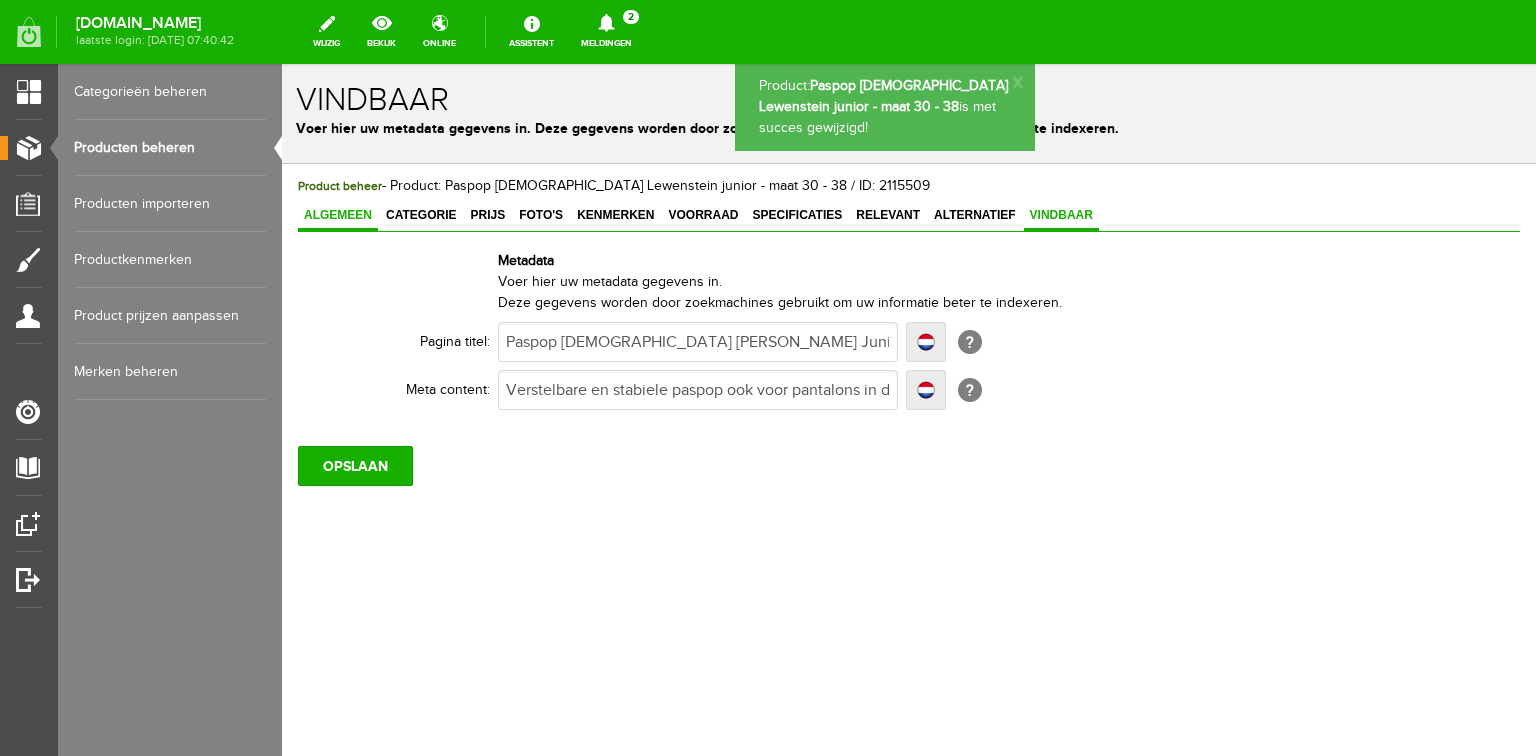 click on "Algemeen" at bounding box center (338, 215) 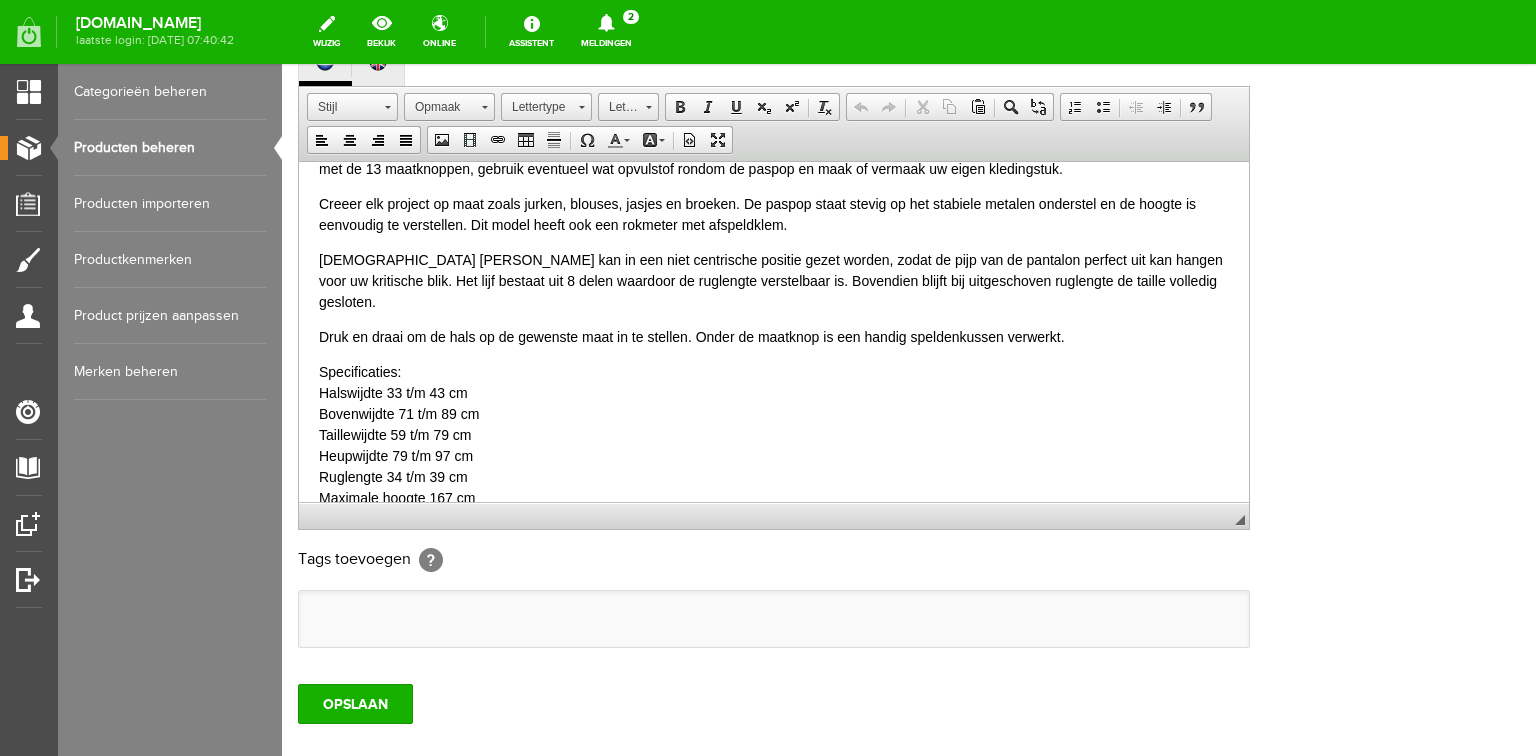 scroll, scrollTop: 127, scrollLeft: 0, axis: vertical 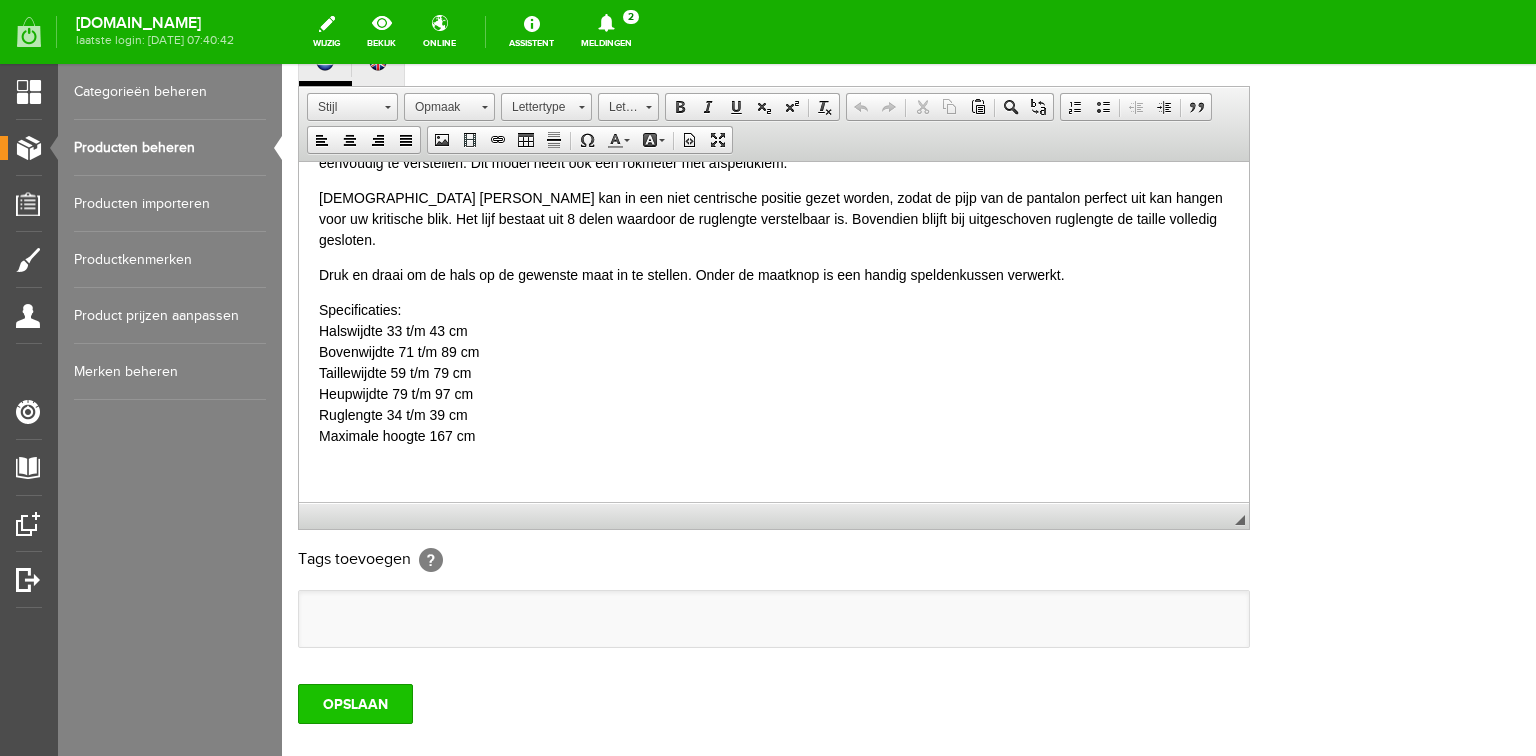 click on "OPSLAAN" at bounding box center (355, 704) 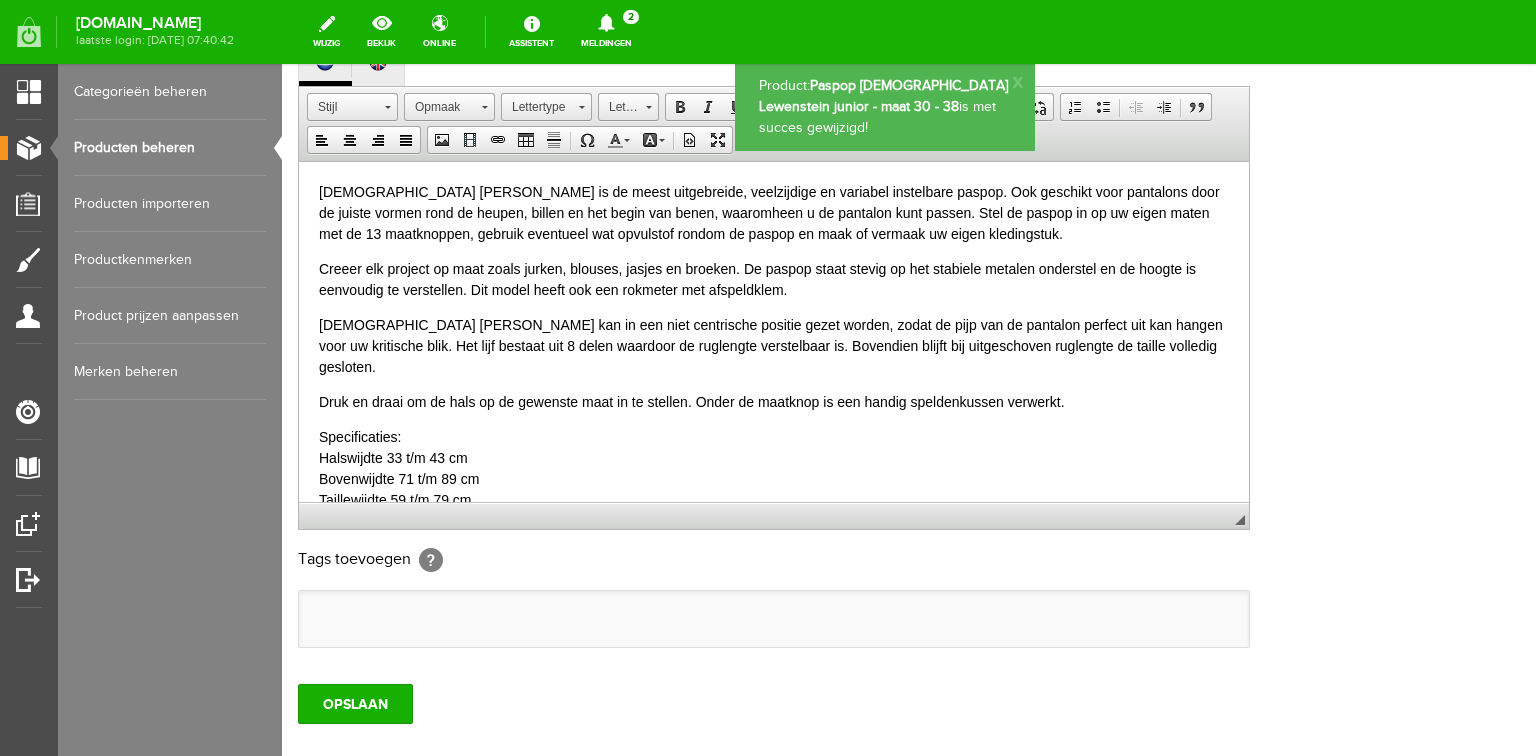 scroll, scrollTop: 0, scrollLeft: 0, axis: both 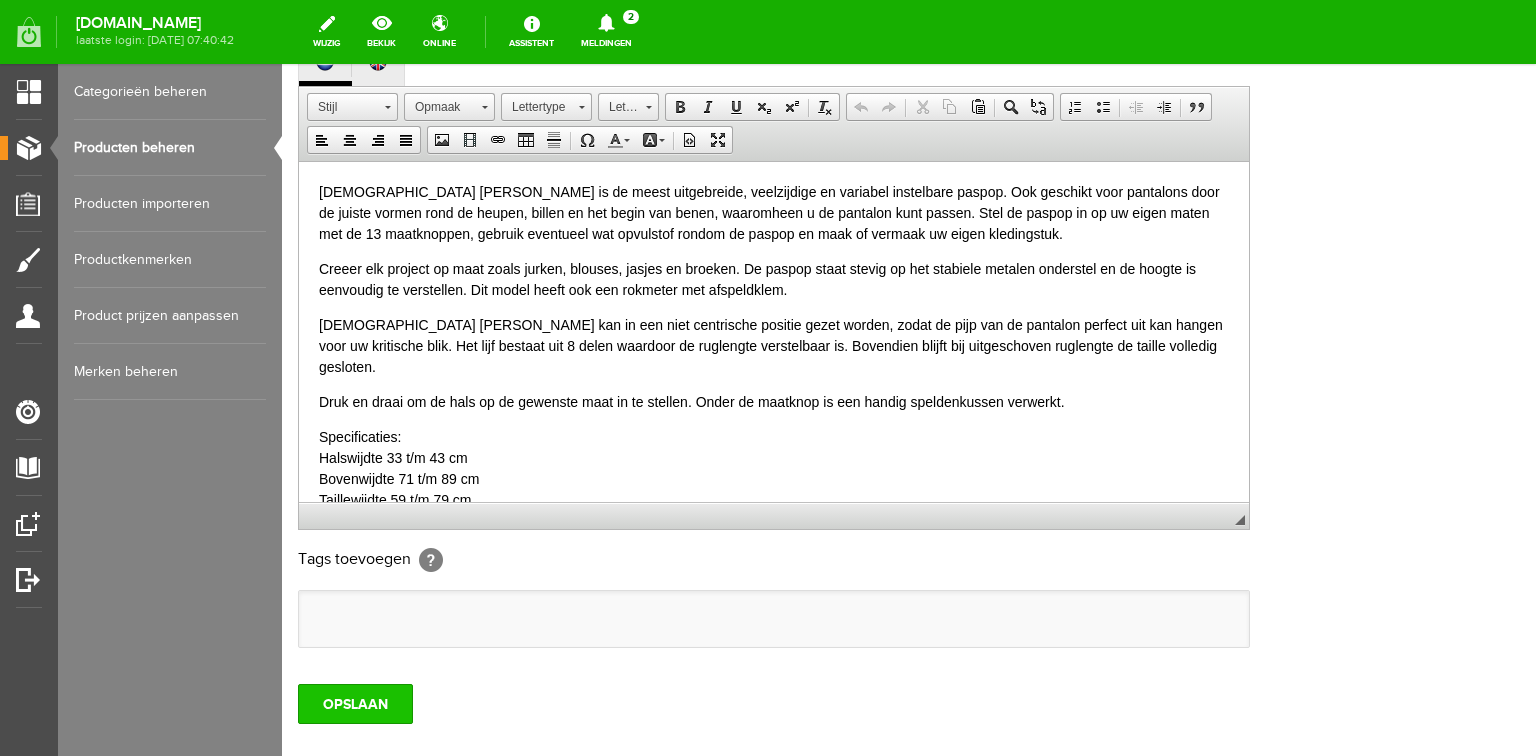 click on "OPSLAAN" at bounding box center (355, 704) 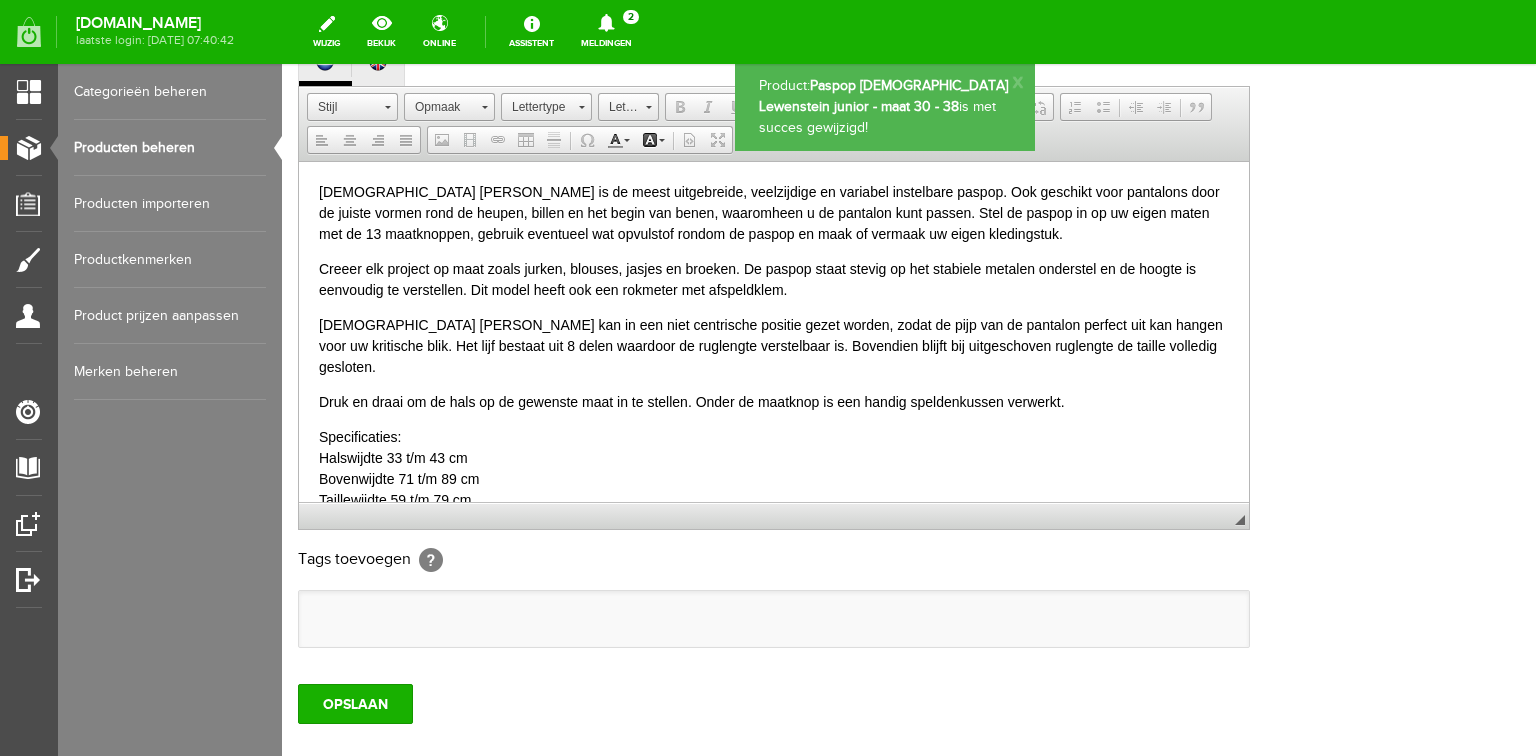 scroll, scrollTop: 0, scrollLeft: 0, axis: both 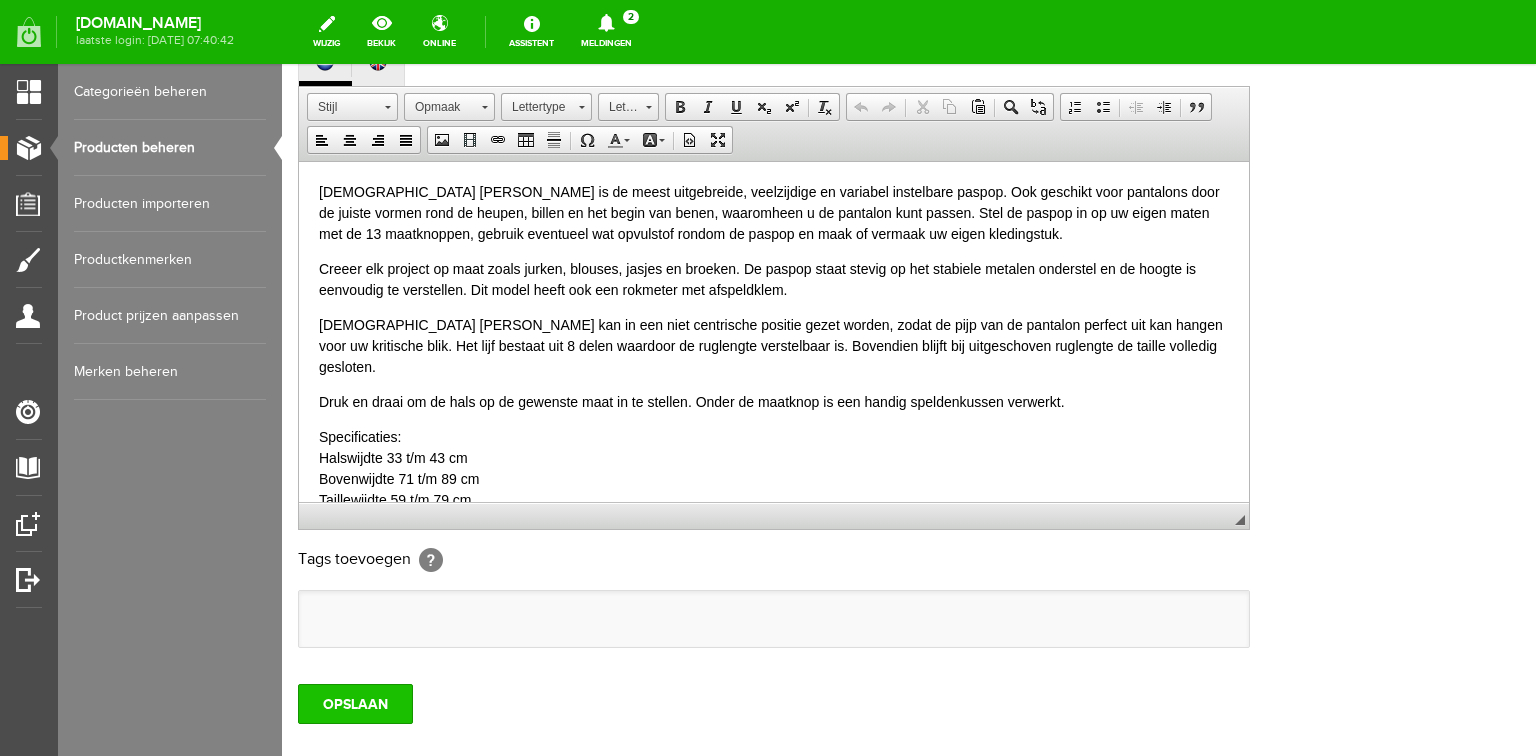 click on "OPSLAAN" at bounding box center [355, 704] 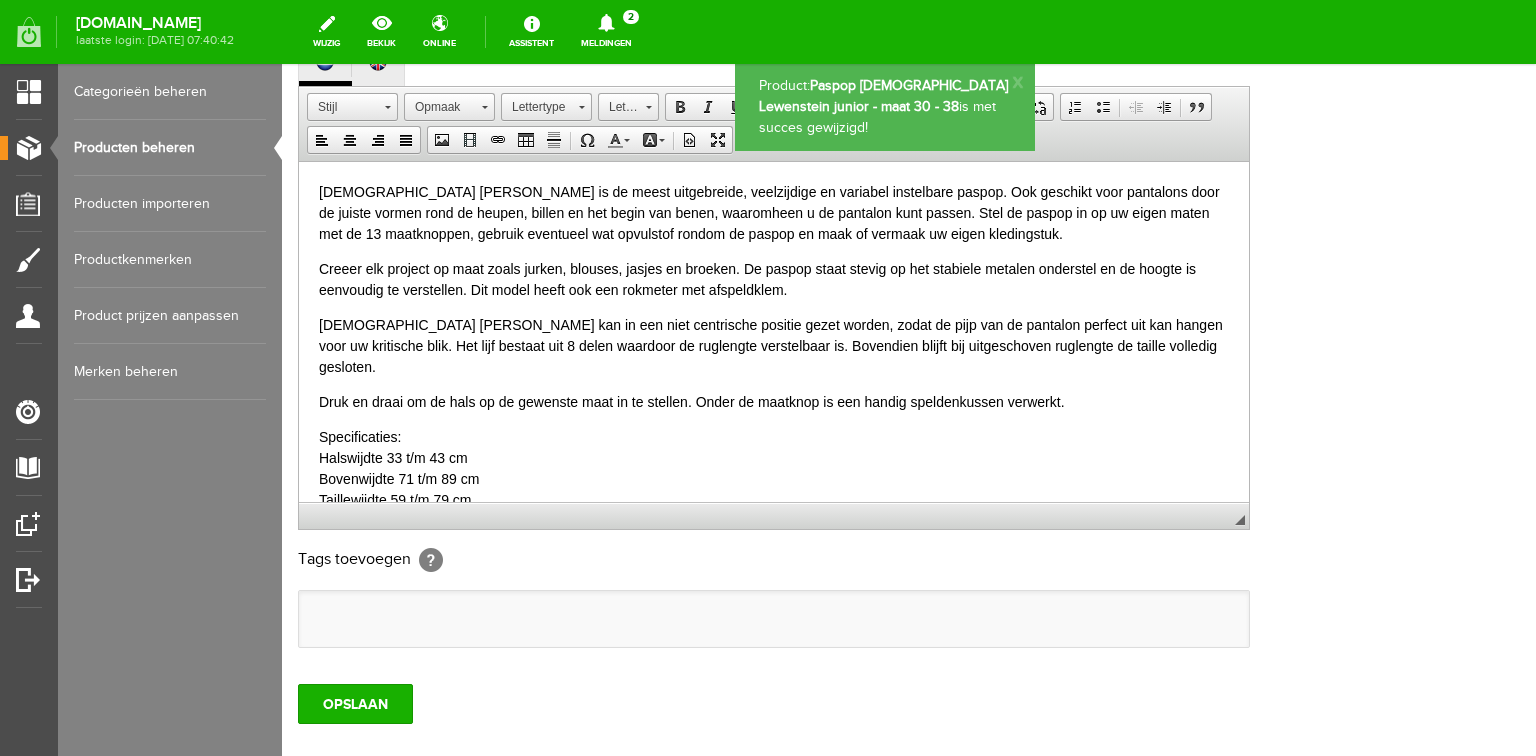 scroll, scrollTop: 0, scrollLeft: 0, axis: both 